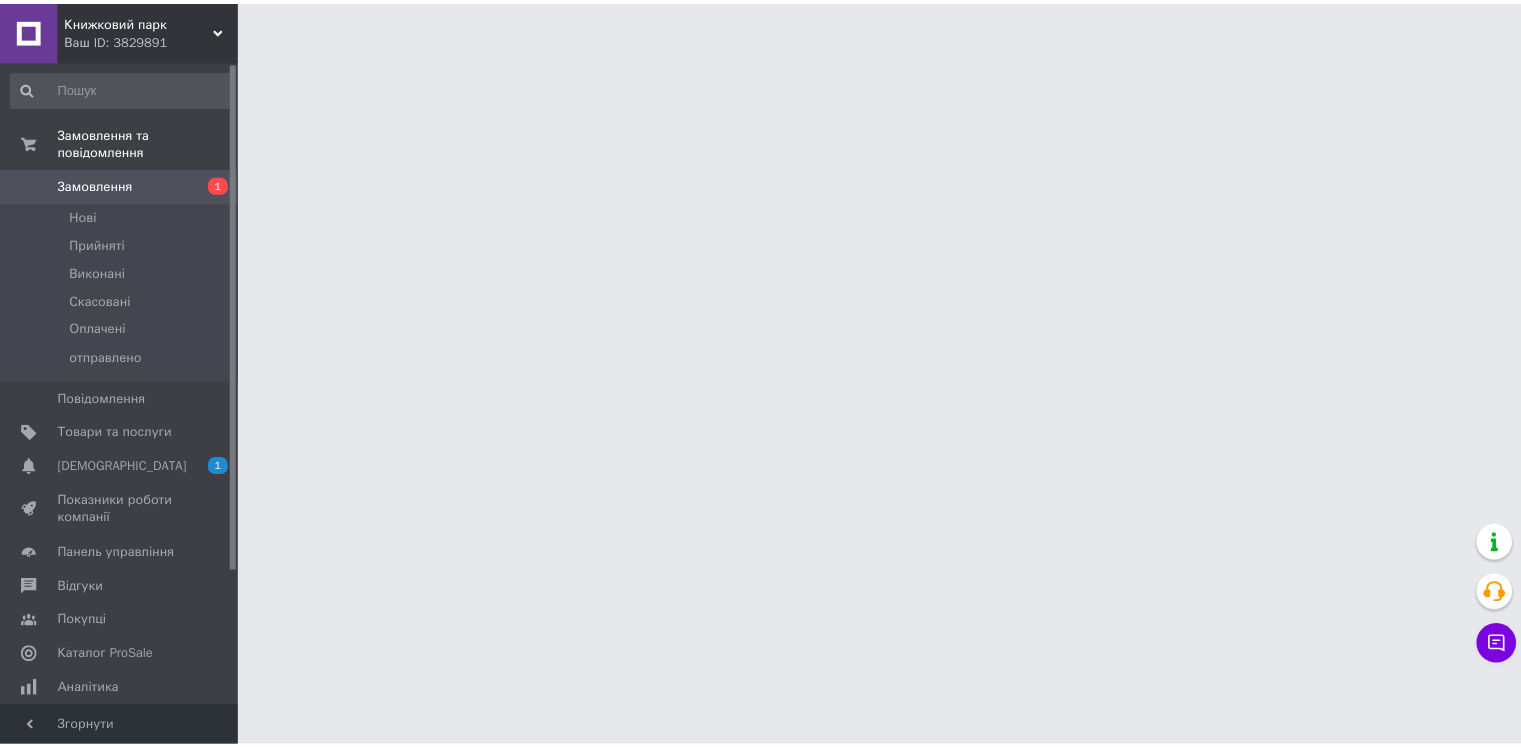 scroll, scrollTop: 0, scrollLeft: 0, axis: both 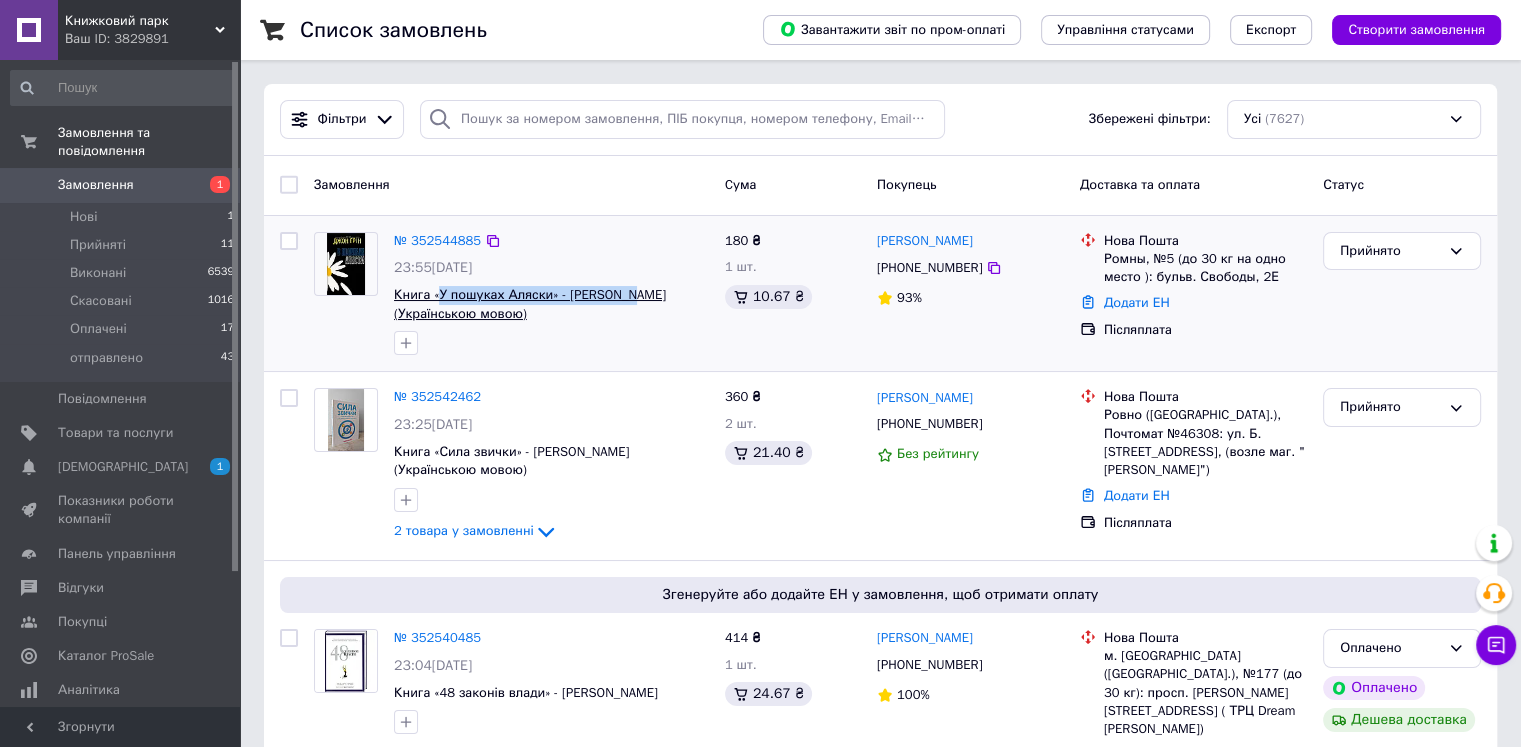 drag, startPoint x: 632, startPoint y: 293, endPoint x: 440, endPoint y: 300, distance: 192.12756 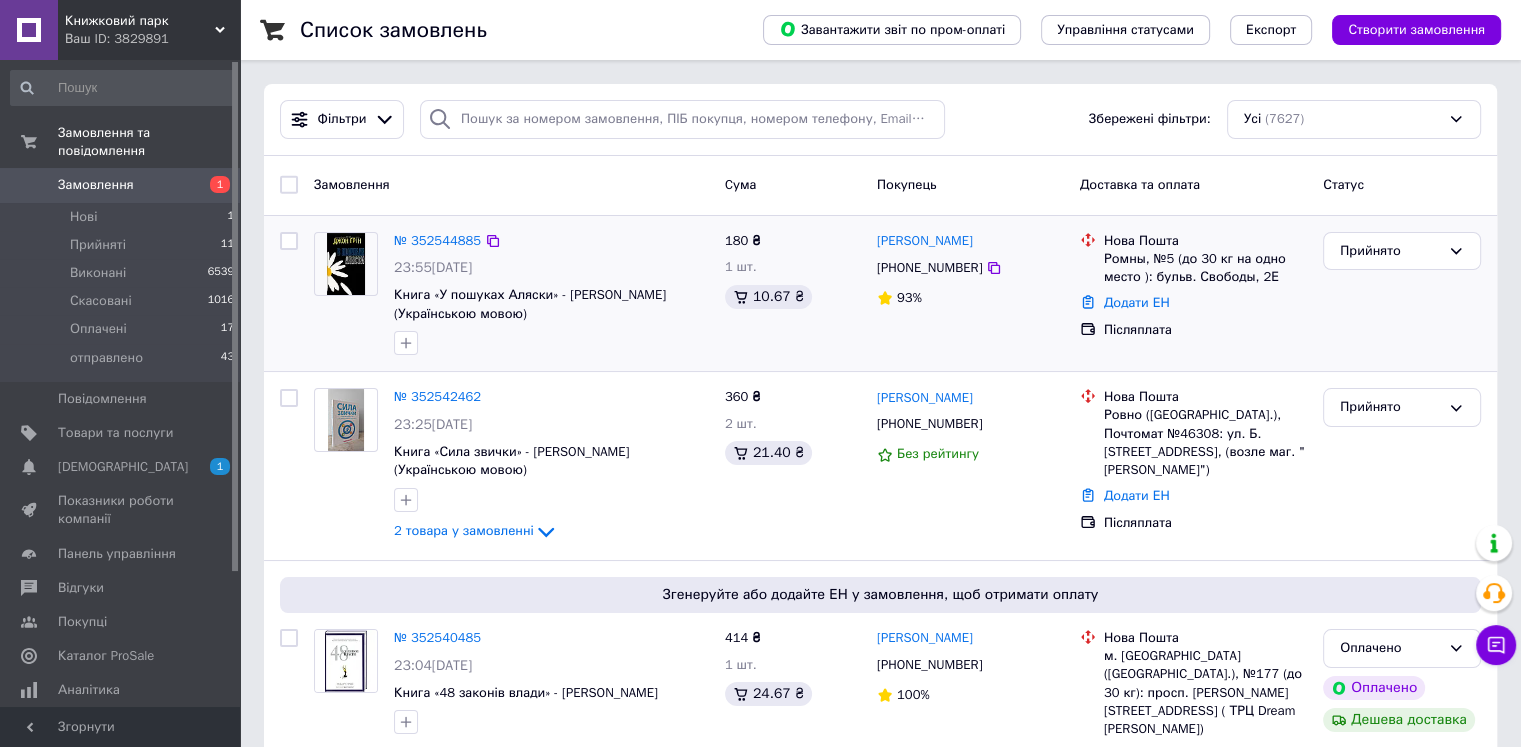 click at bounding box center (346, 294) 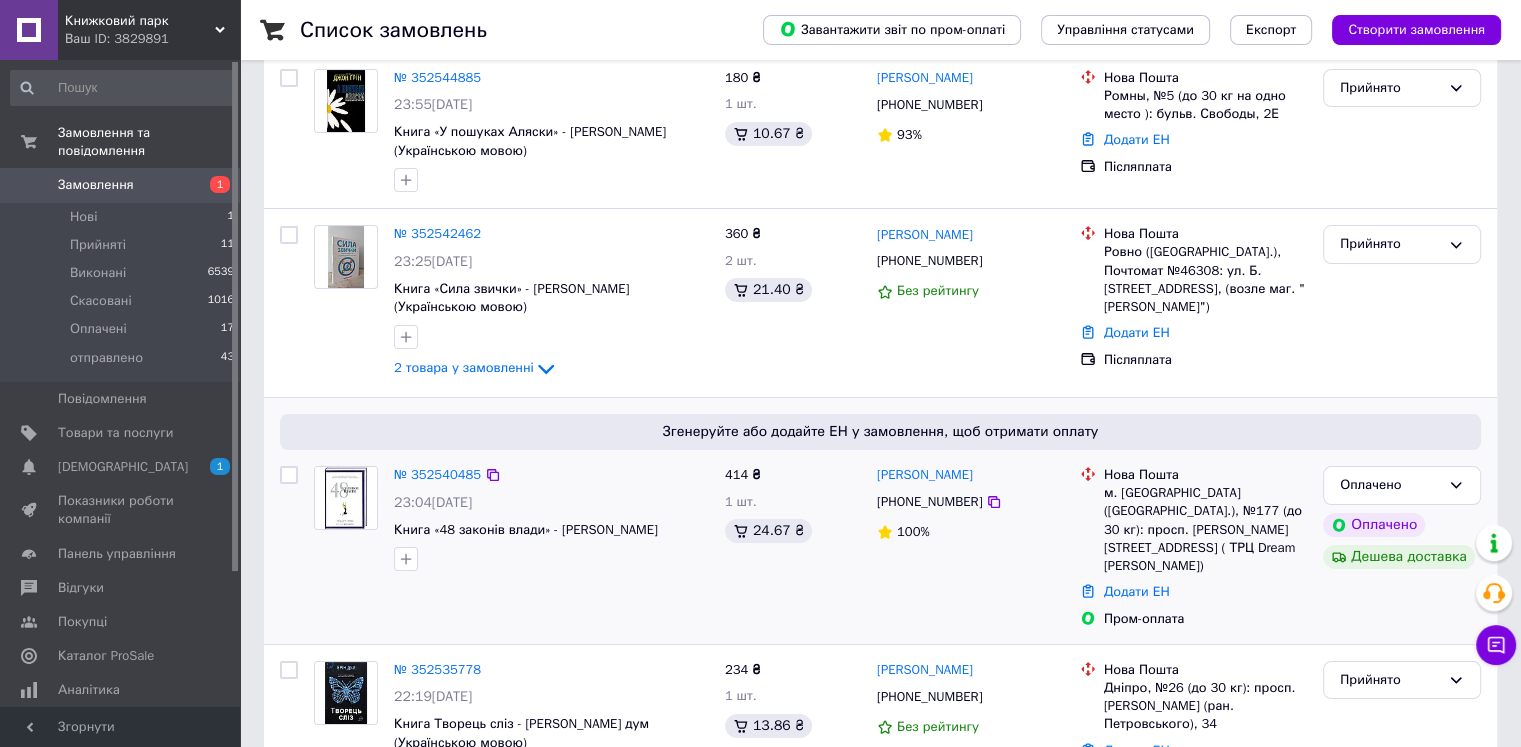 scroll, scrollTop: 200, scrollLeft: 0, axis: vertical 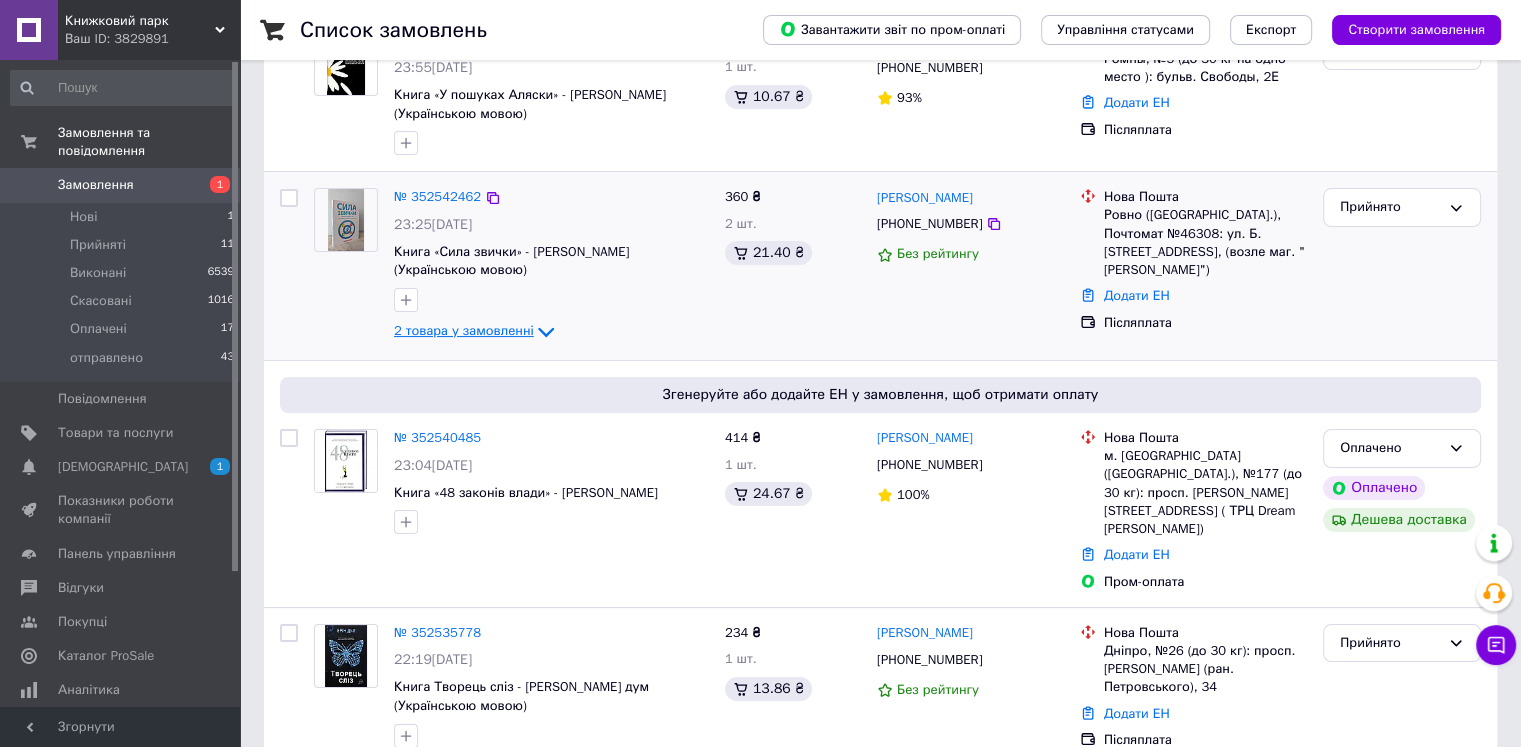 click 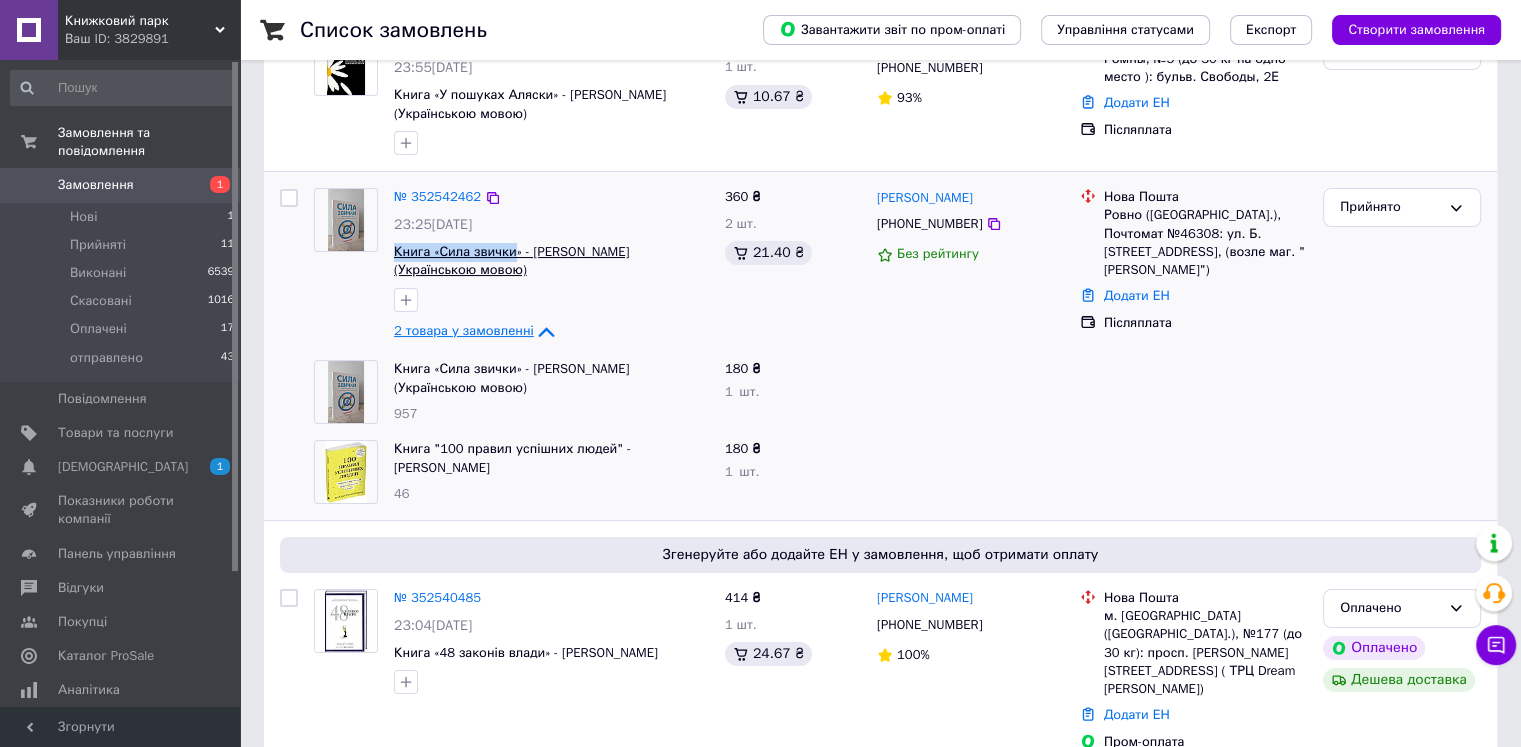 drag, startPoint x: 390, startPoint y: 251, endPoint x: 513, endPoint y: 257, distance: 123.146255 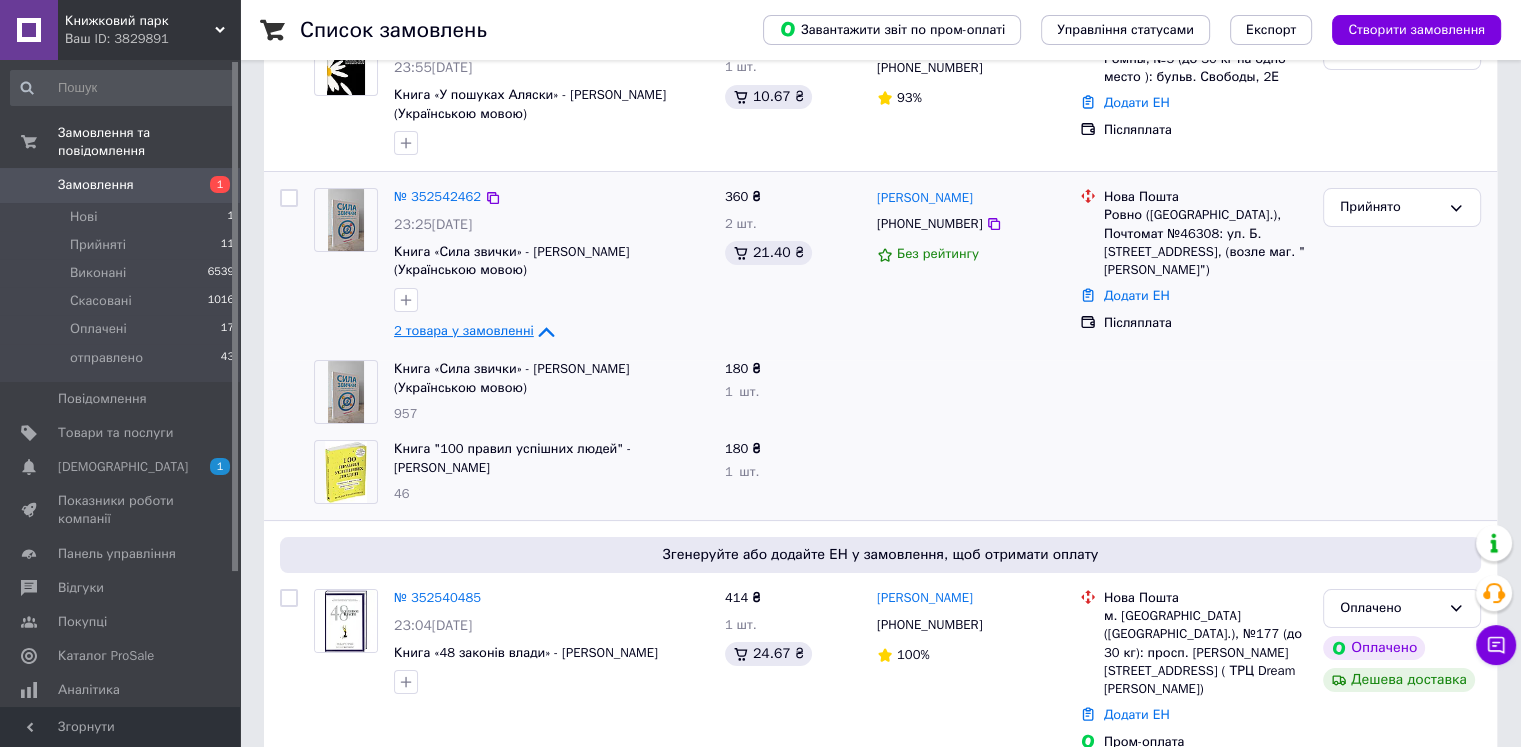 click at bounding box center [289, 266] 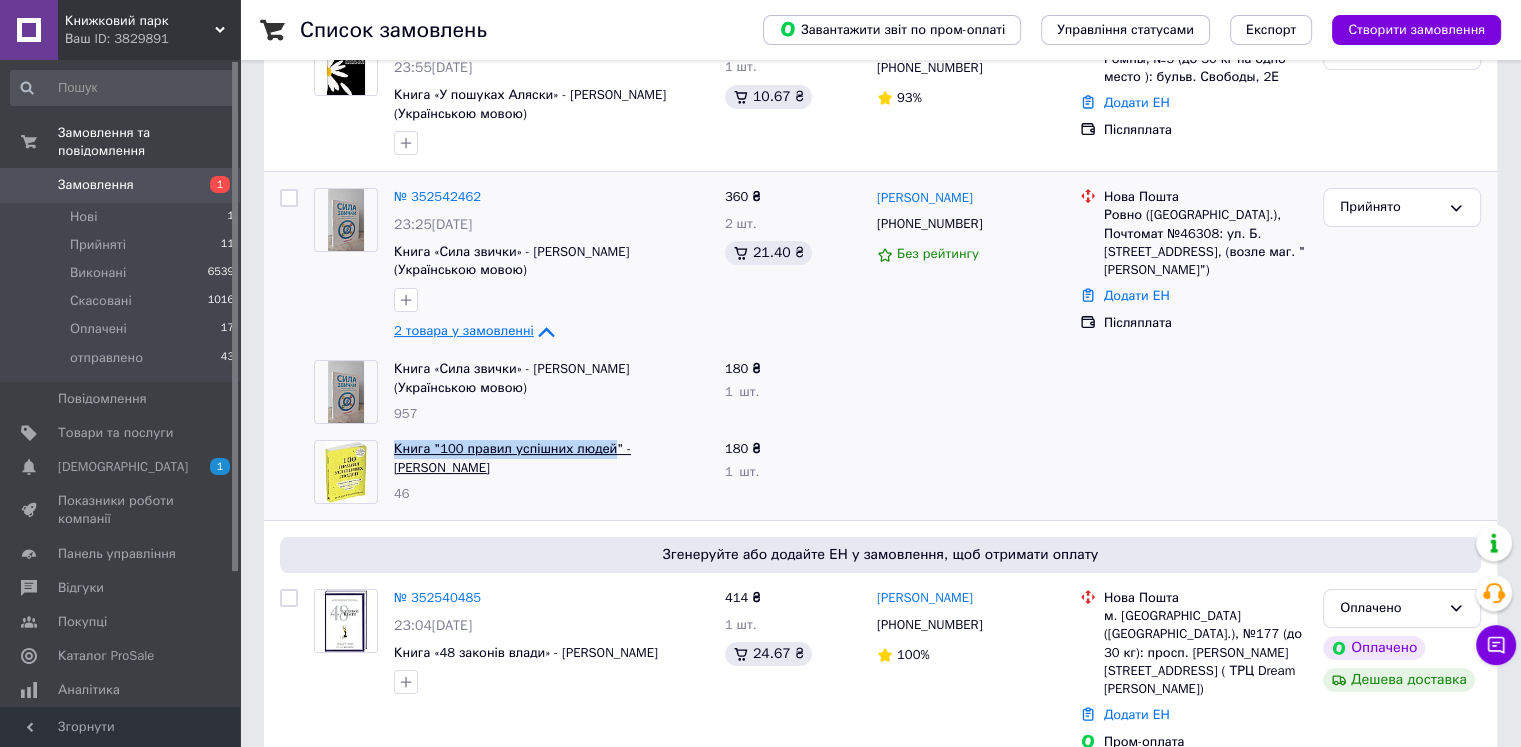 drag, startPoint x: 387, startPoint y: 448, endPoint x: 600, endPoint y: 445, distance: 213.02112 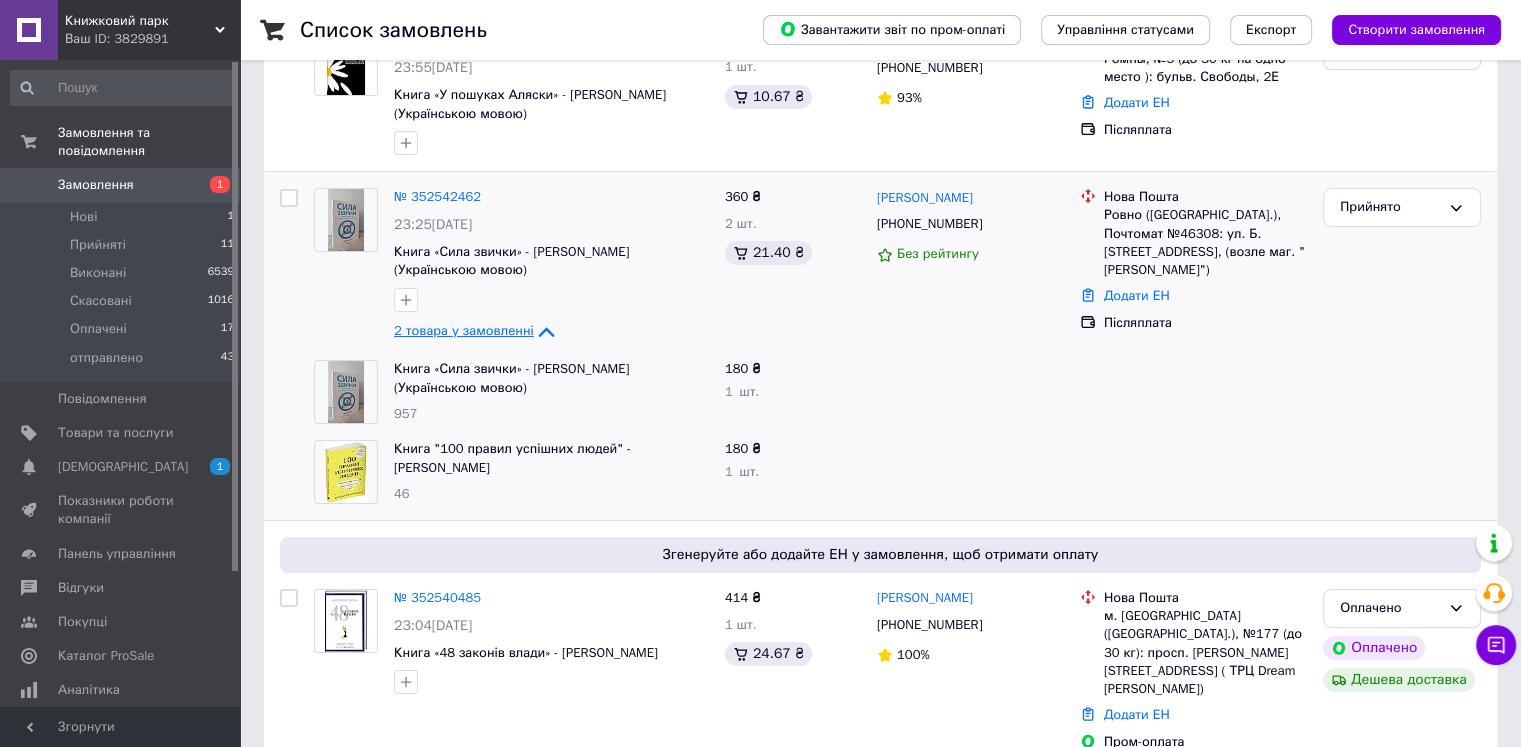 drag, startPoint x: 582, startPoint y: 449, endPoint x: 567, endPoint y: 485, distance: 39 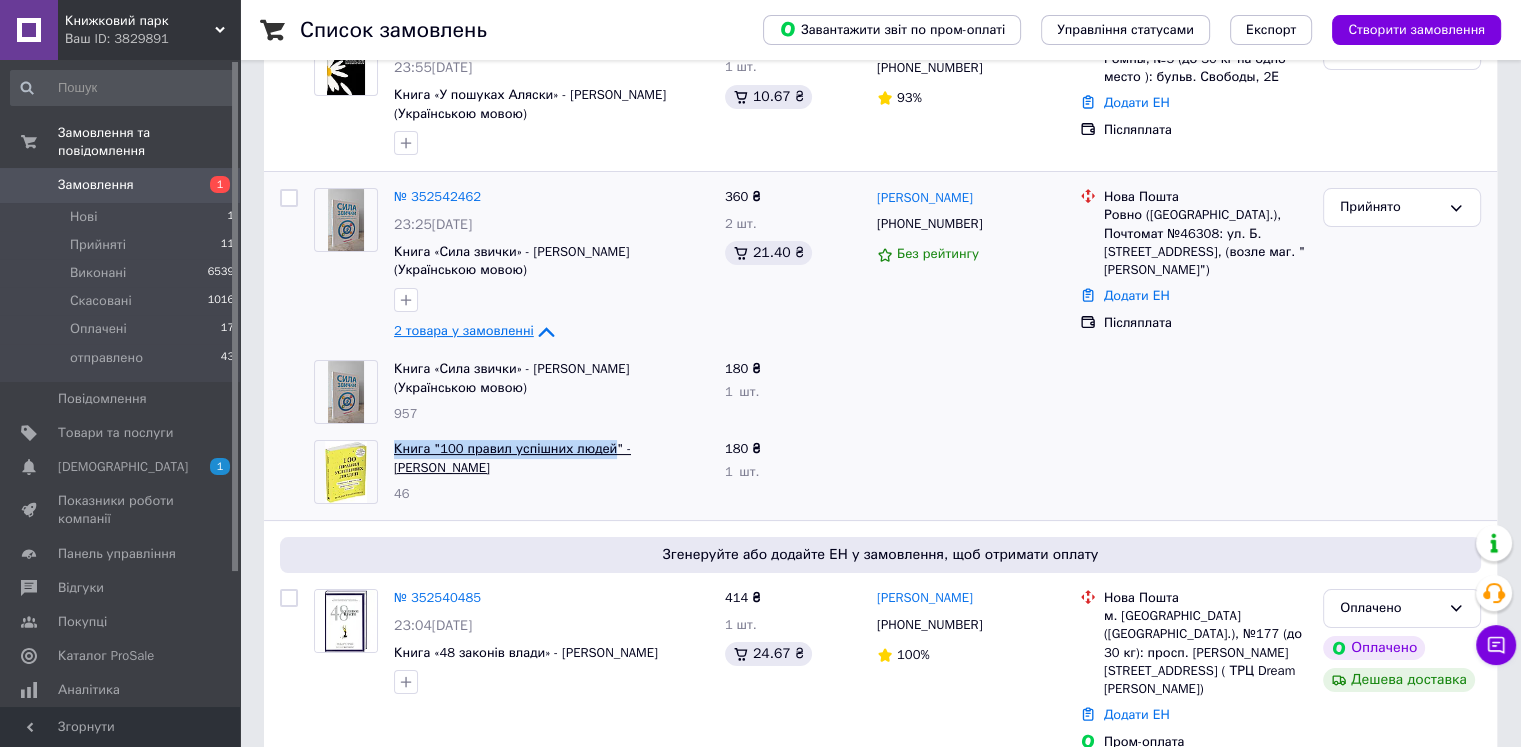 drag, startPoint x: 392, startPoint y: 446, endPoint x: 593, endPoint y: 444, distance: 201.00995 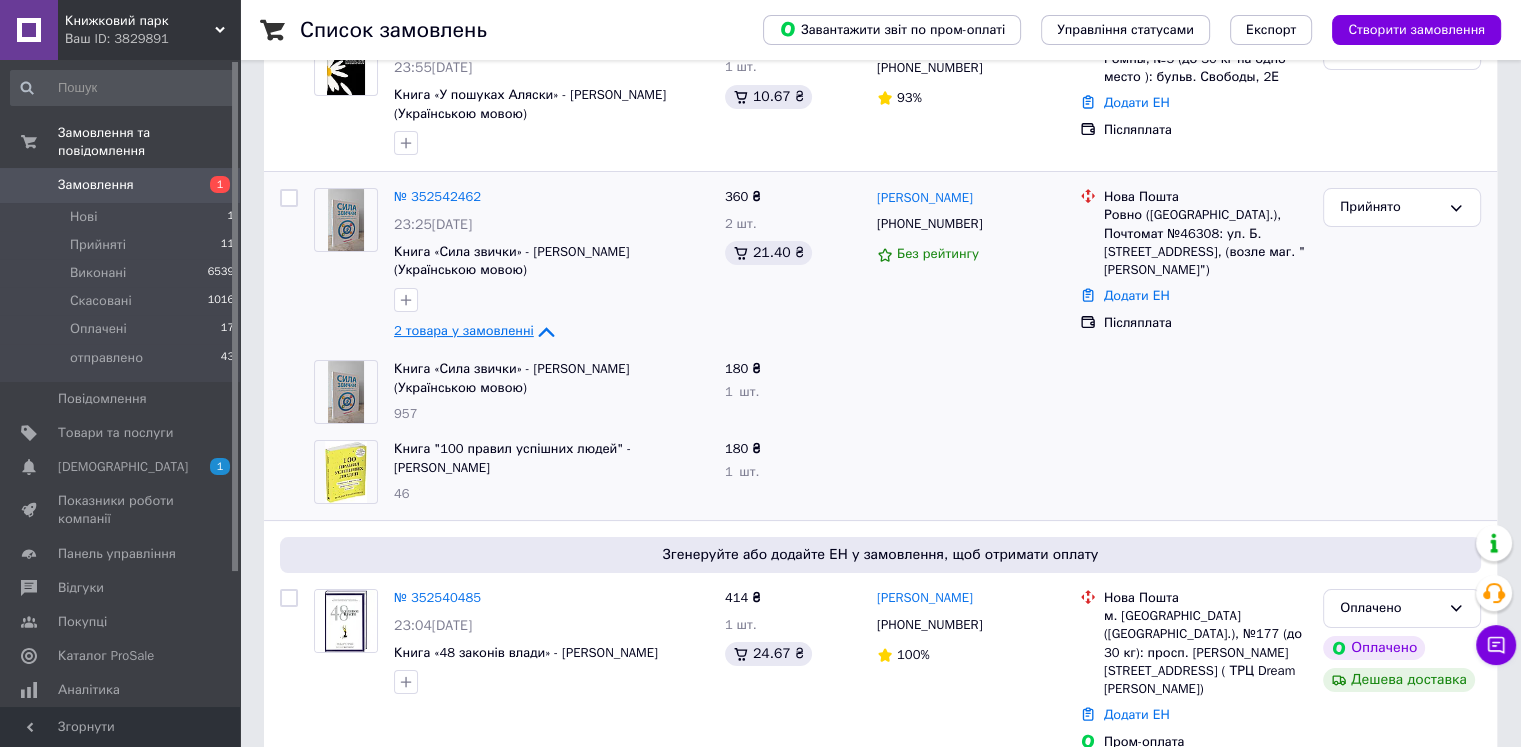 click at bounding box center [289, 472] 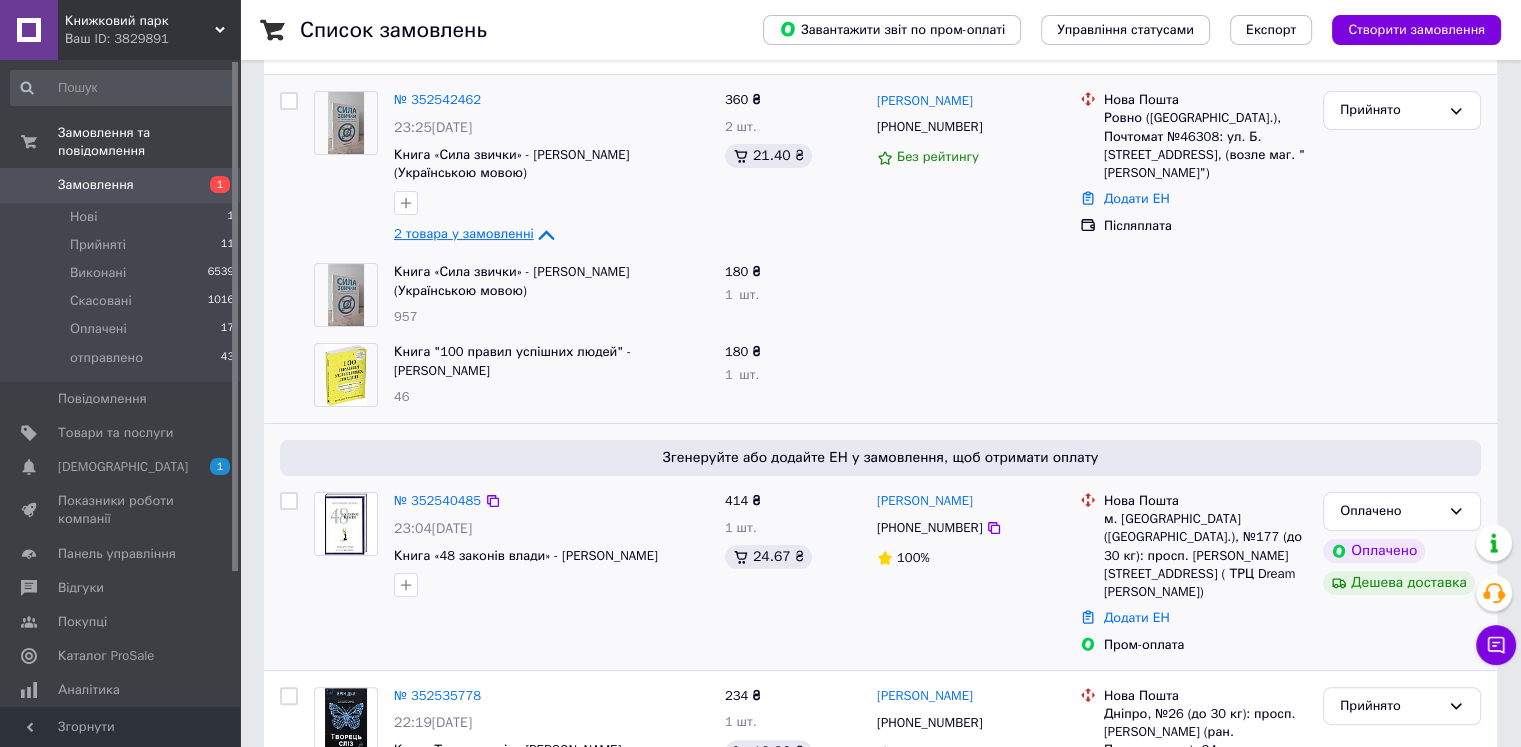scroll, scrollTop: 300, scrollLeft: 0, axis: vertical 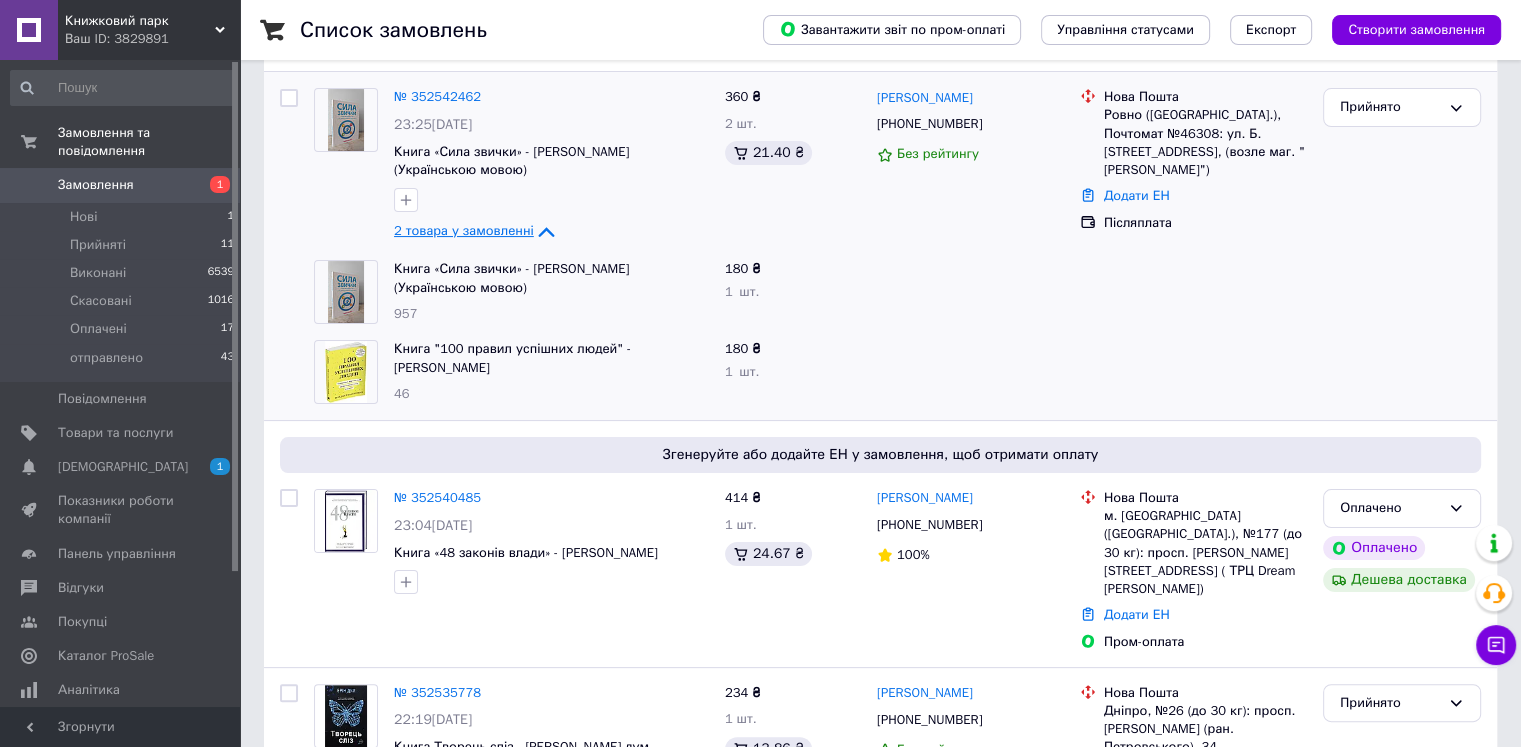 click at bounding box center (289, 372) 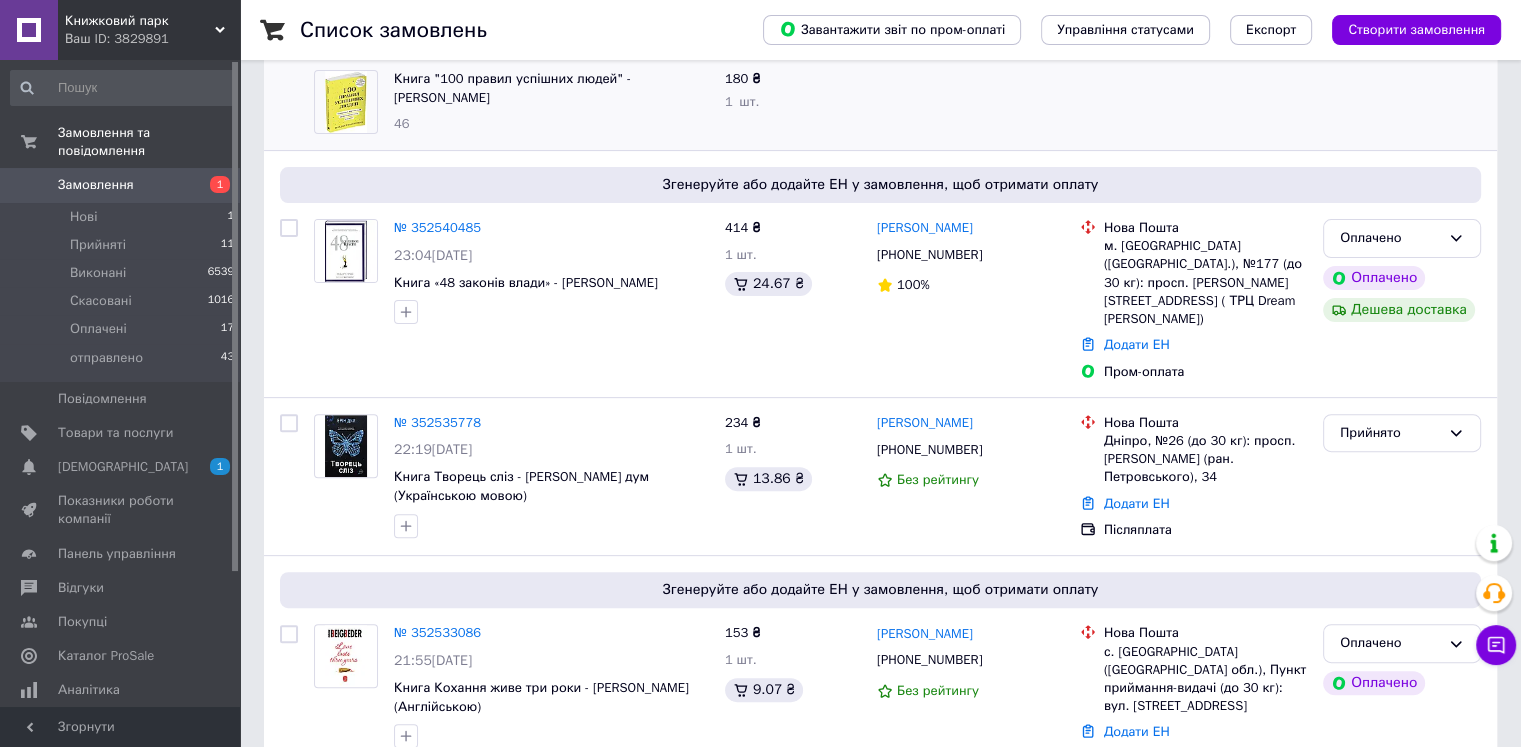 scroll, scrollTop: 600, scrollLeft: 0, axis: vertical 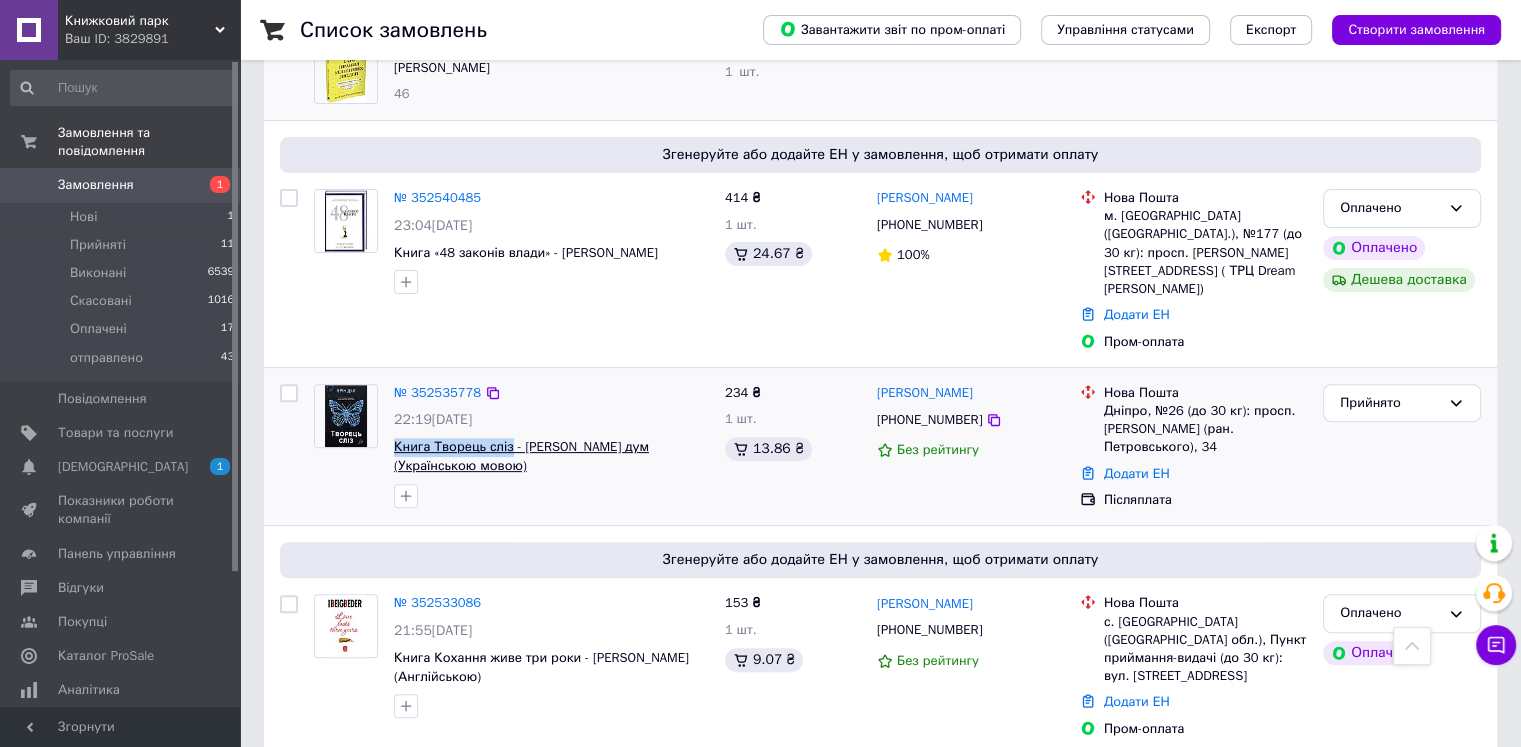 drag, startPoint x: 392, startPoint y: 406, endPoint x: 507, endPoint y: 417, distance: 115.52489 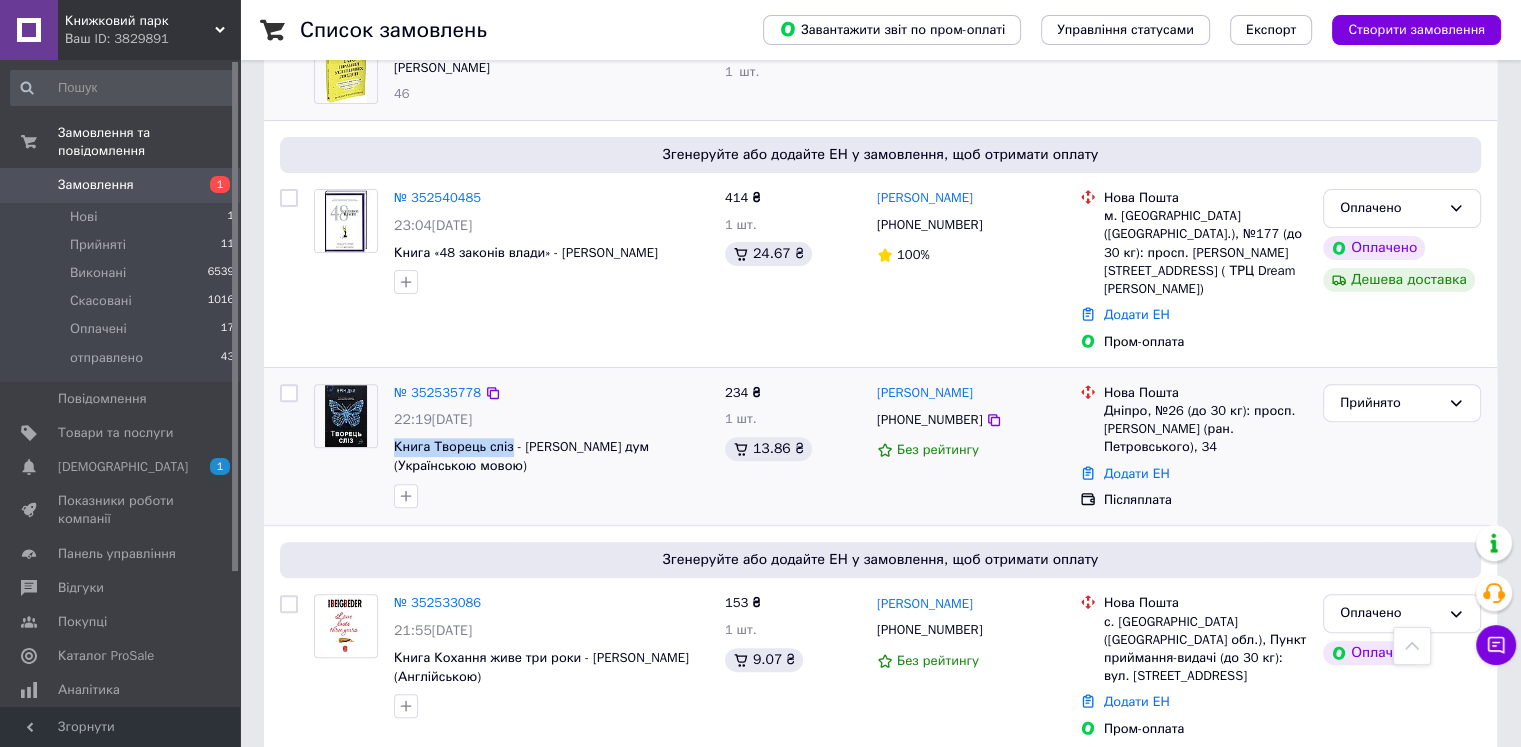 copy on "Книга Творець сліз" 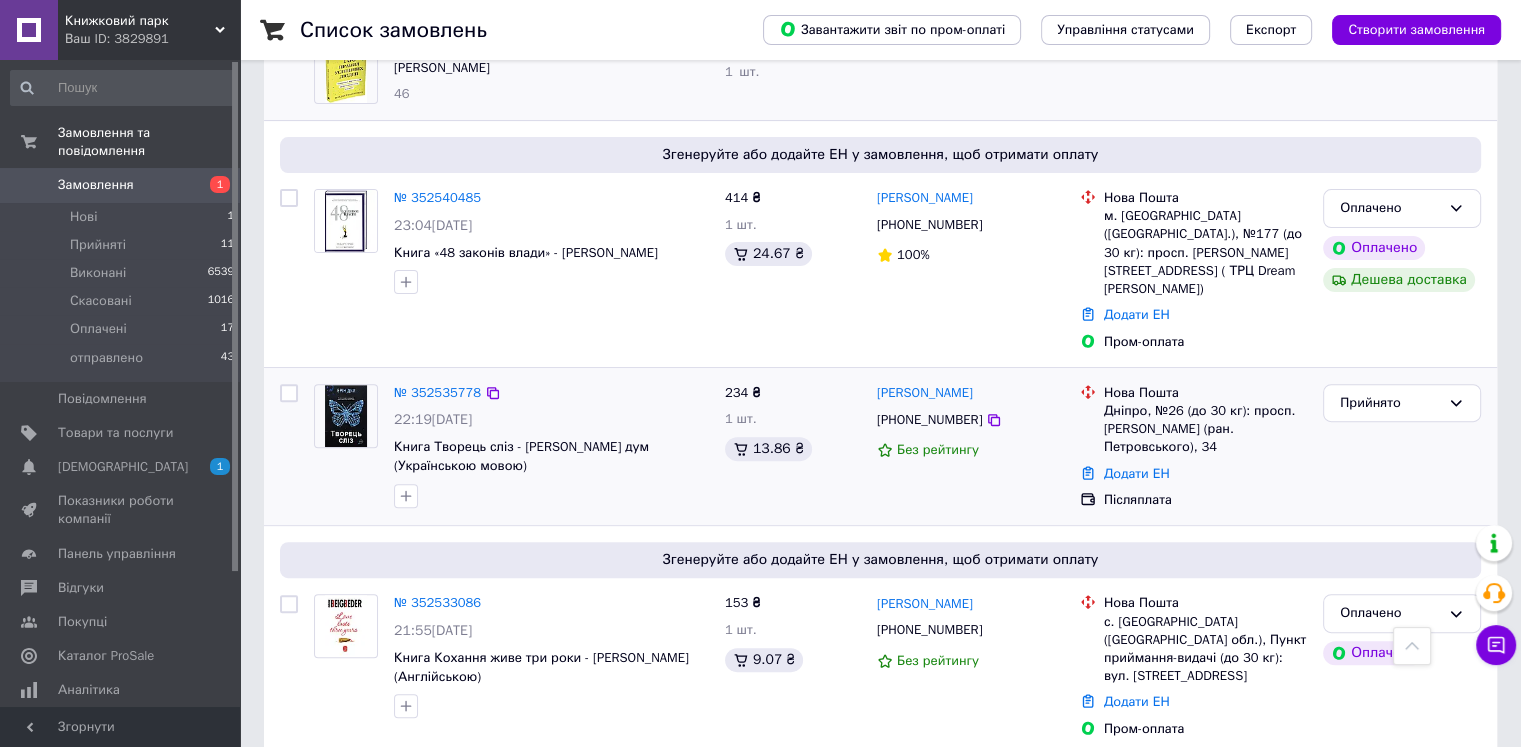click at bounding box center (289, 447) 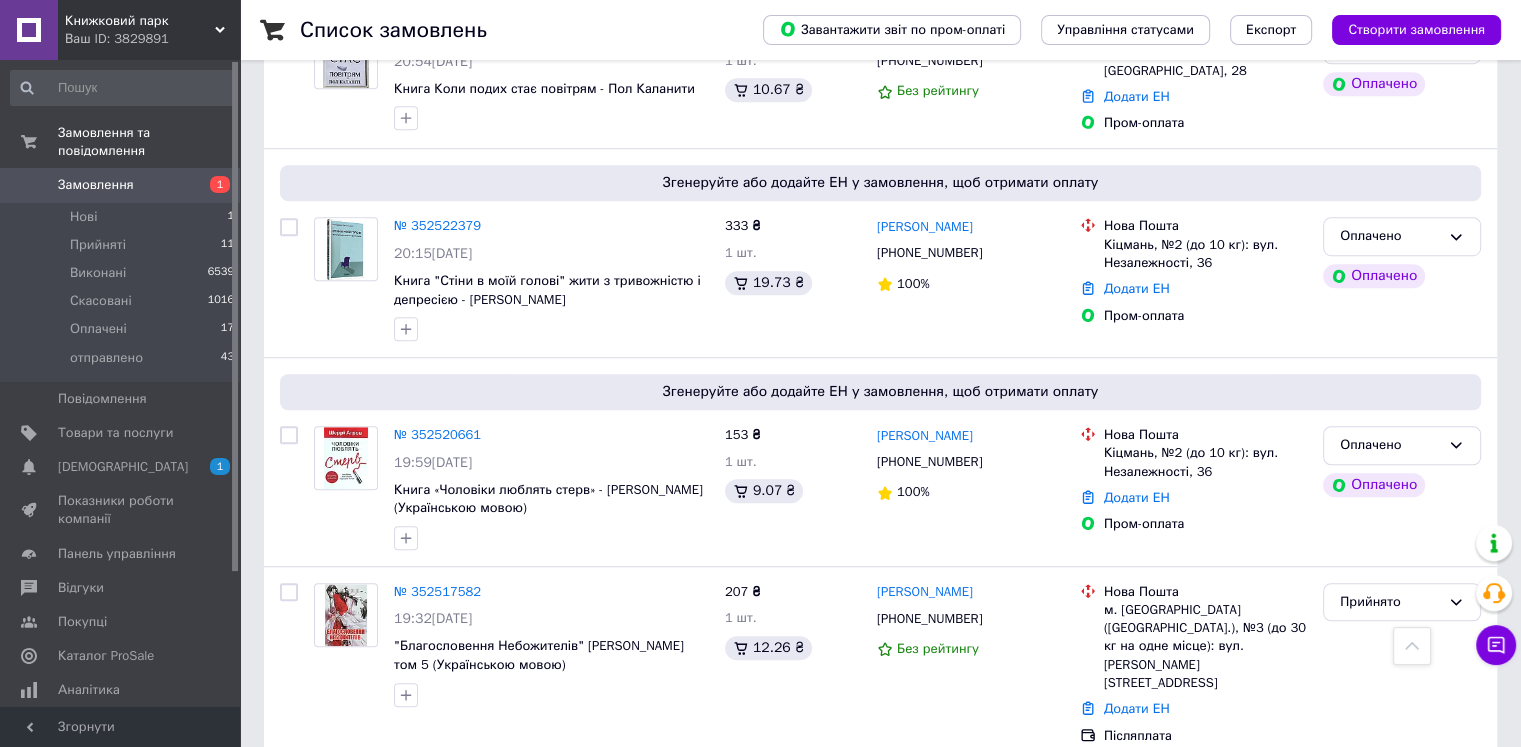 scroll, scrollTop: 1400, scrollLeft: 0, axis: vertical 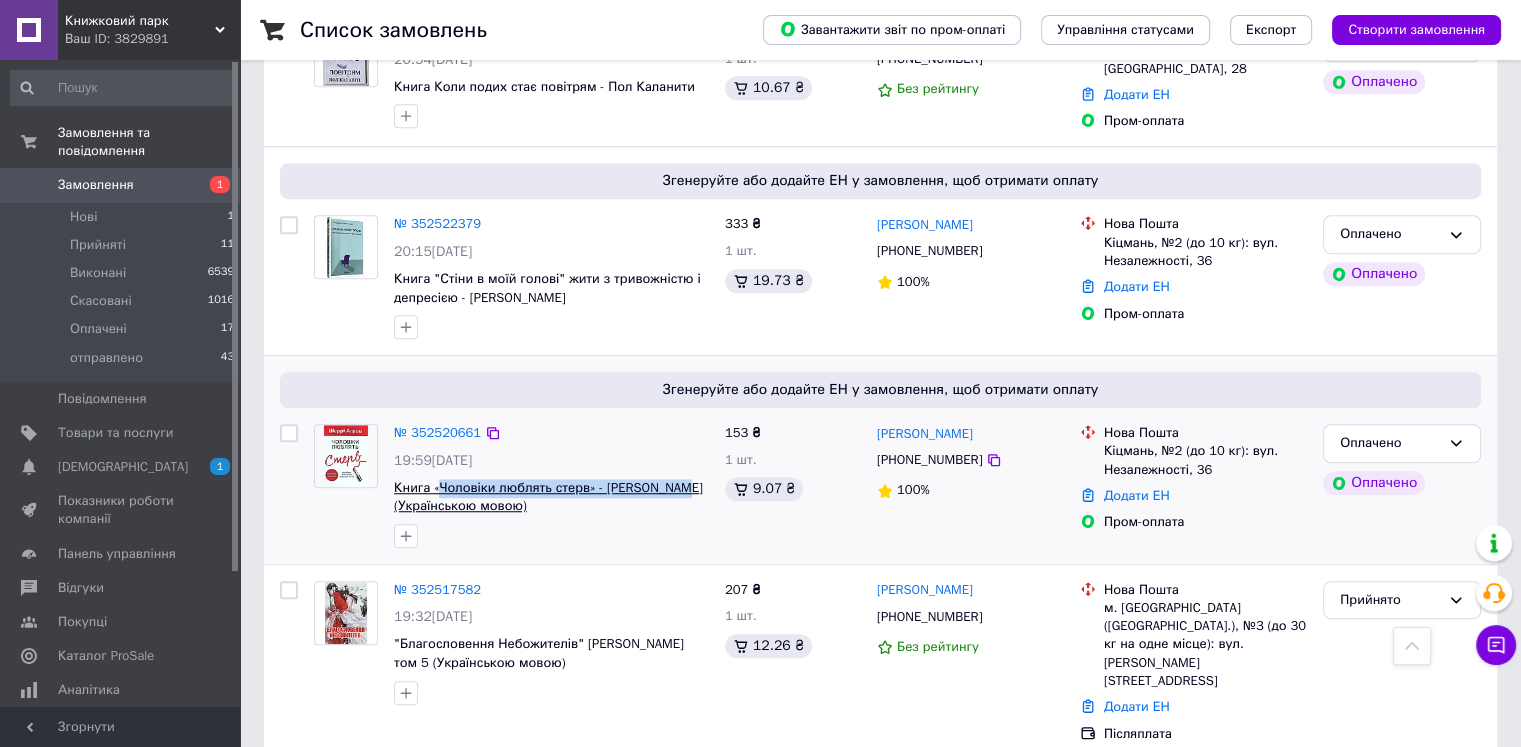 drag, startPoint x: 681, startPoint y: 431, endPoint x: 441, endPoint y: 432, distance: 240.00209 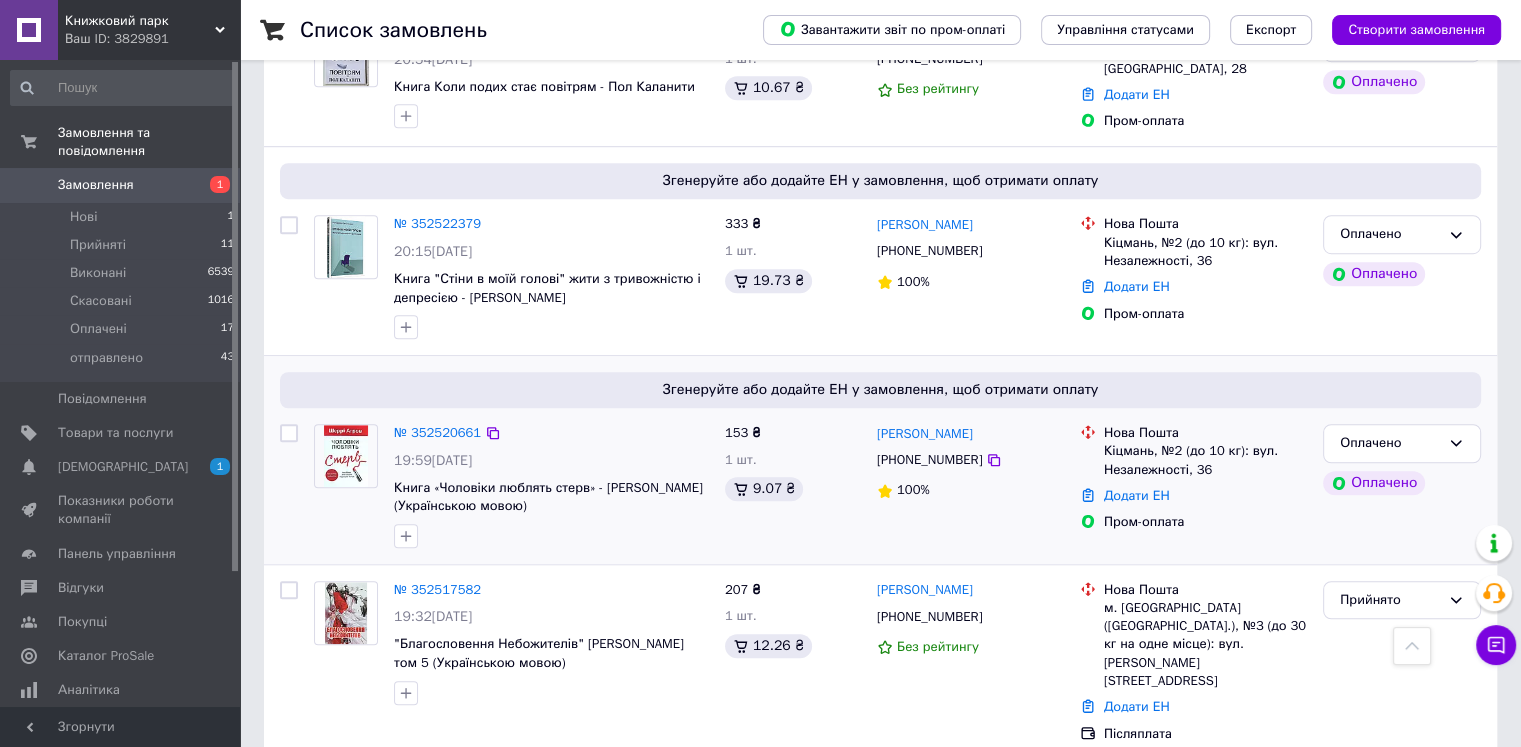 click at bounding box center [289, 486] 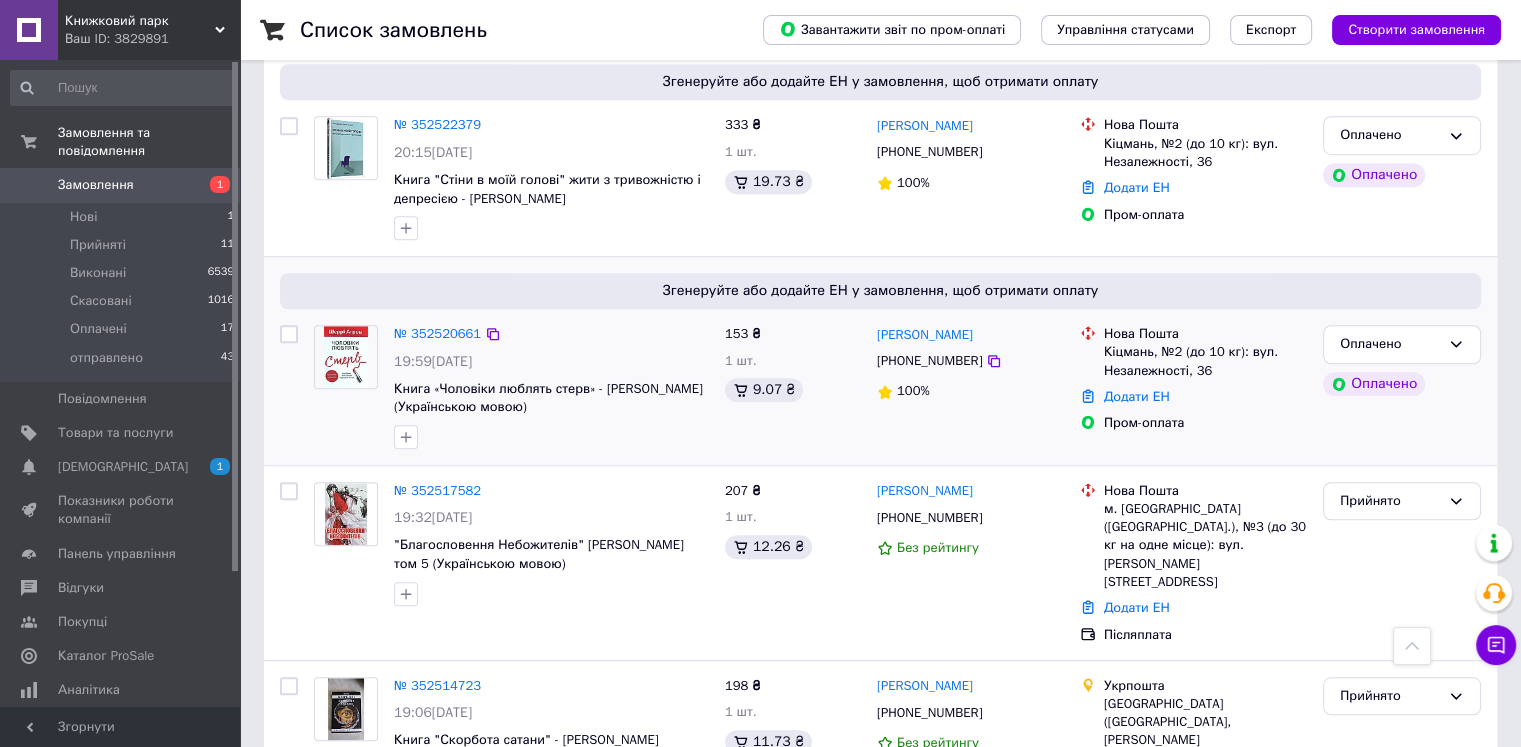 scroll, scrollTop: 1500, scrollLeft: 0, axis: vertical 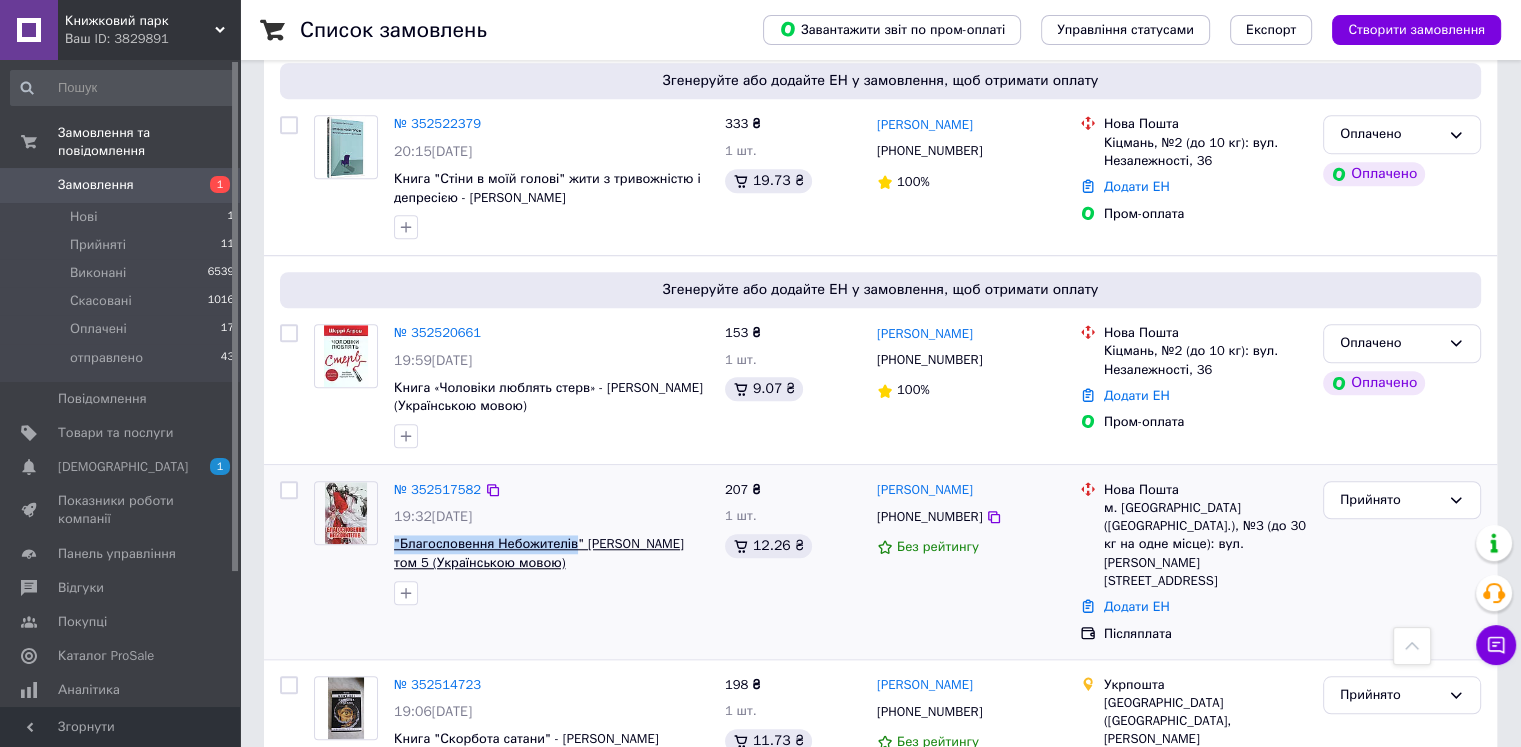 drag, startPoint x: 392, startPoint y: 484, endPoint x: 568, endPoint y: 484, distance: 176 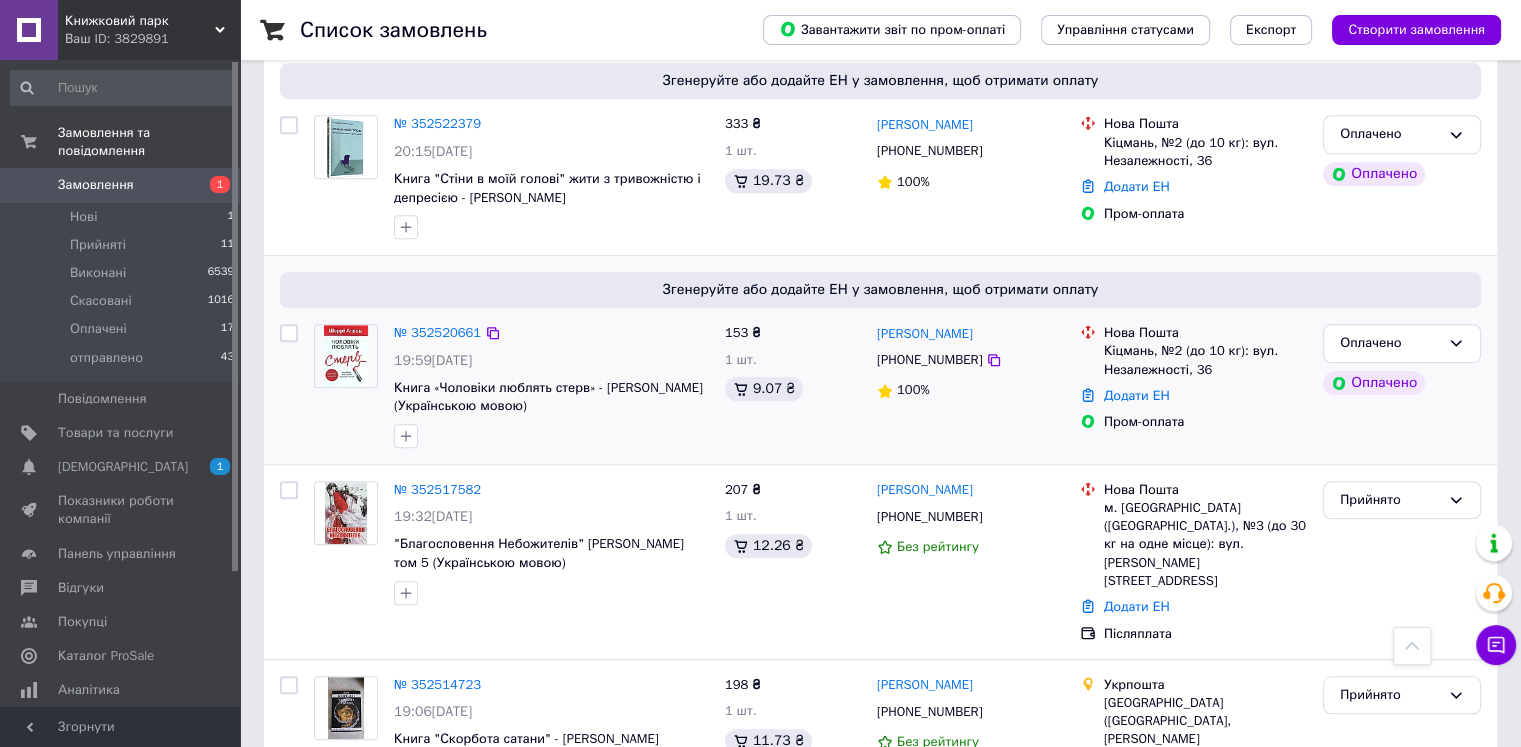 click at bounding box center [346, 386] 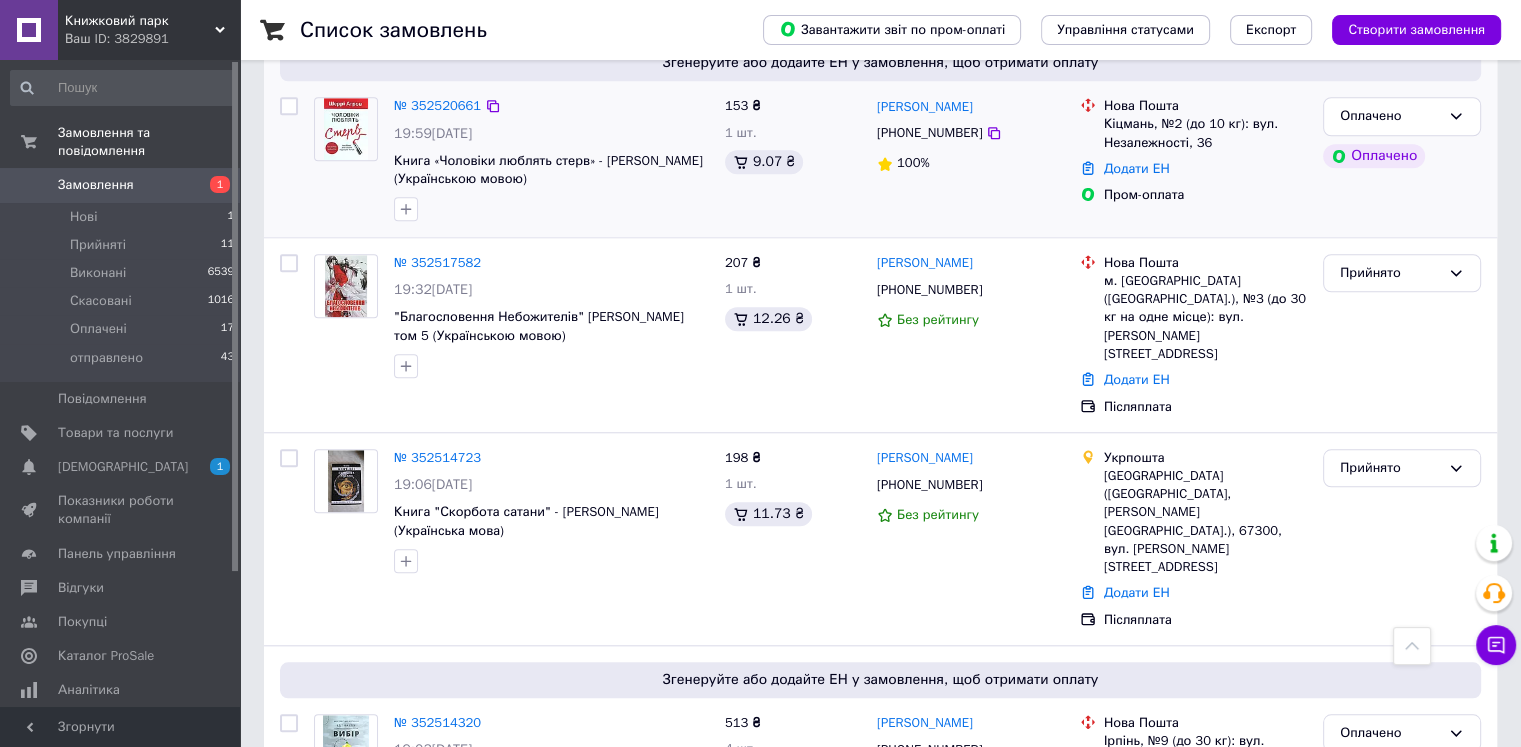 scroll, scrollTop: 1800, scrollLeft: 0, axis: vertical 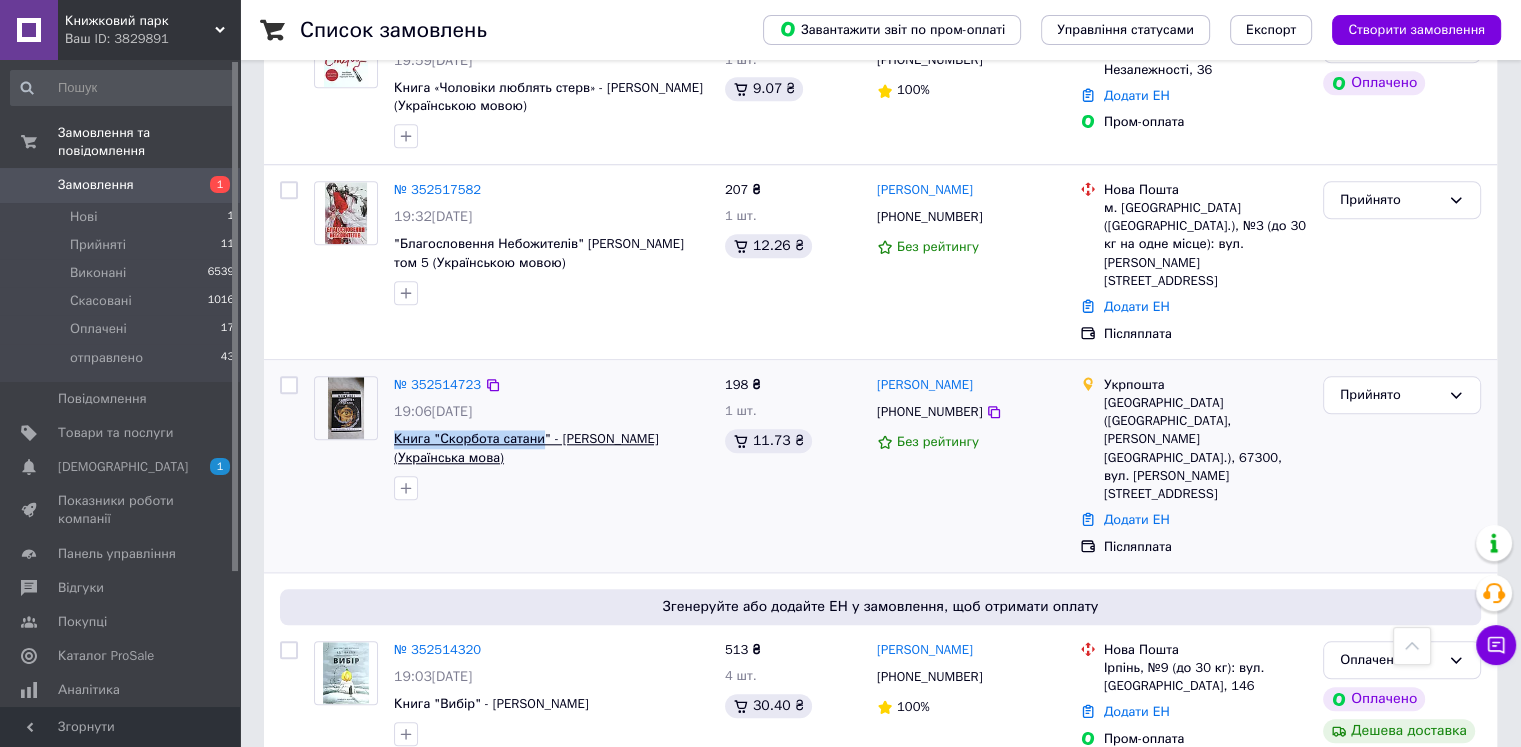 drag, startPoint x: 391, startPoint y: 361, endPoint x: 533, endPoint y: 361, distance: 142 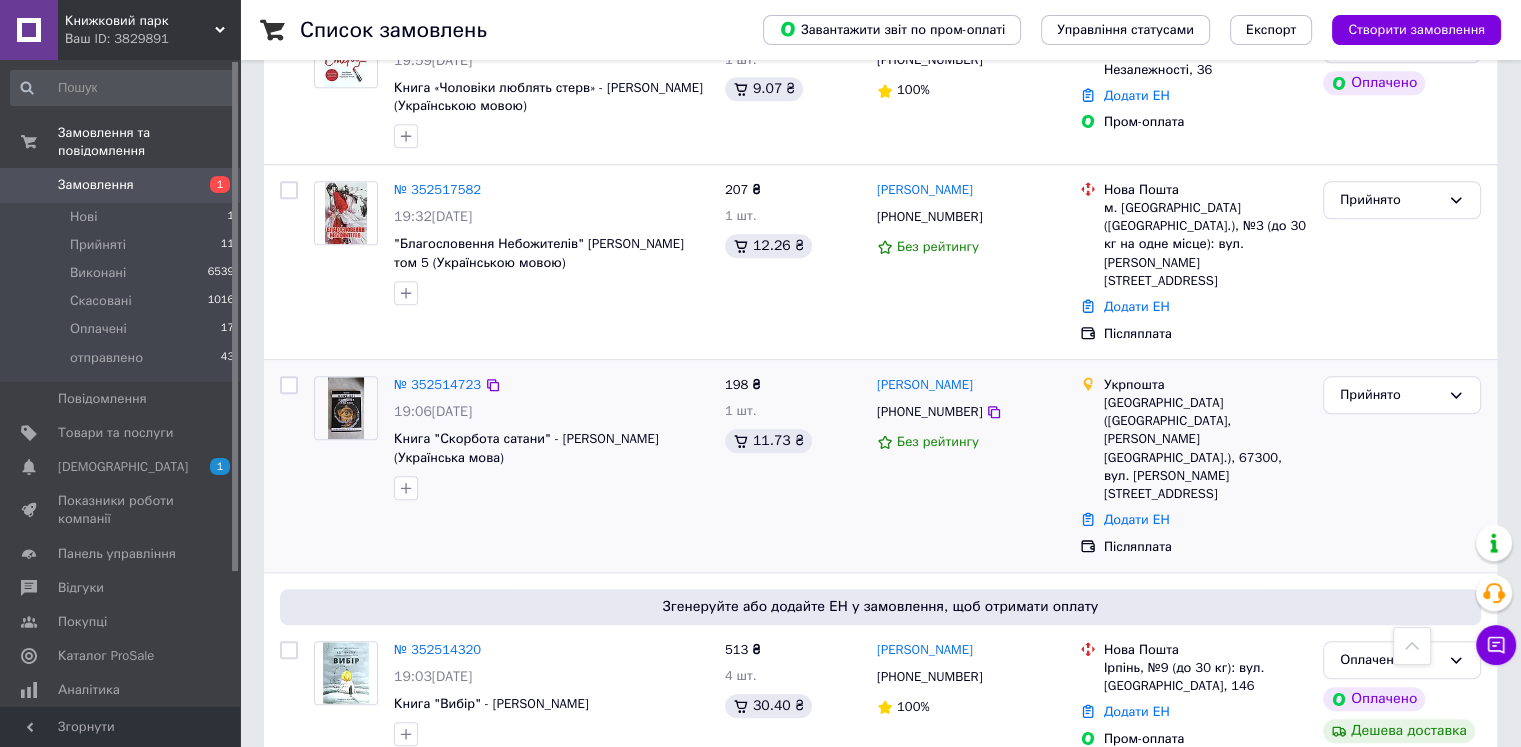click at bounding box center (289, 466) 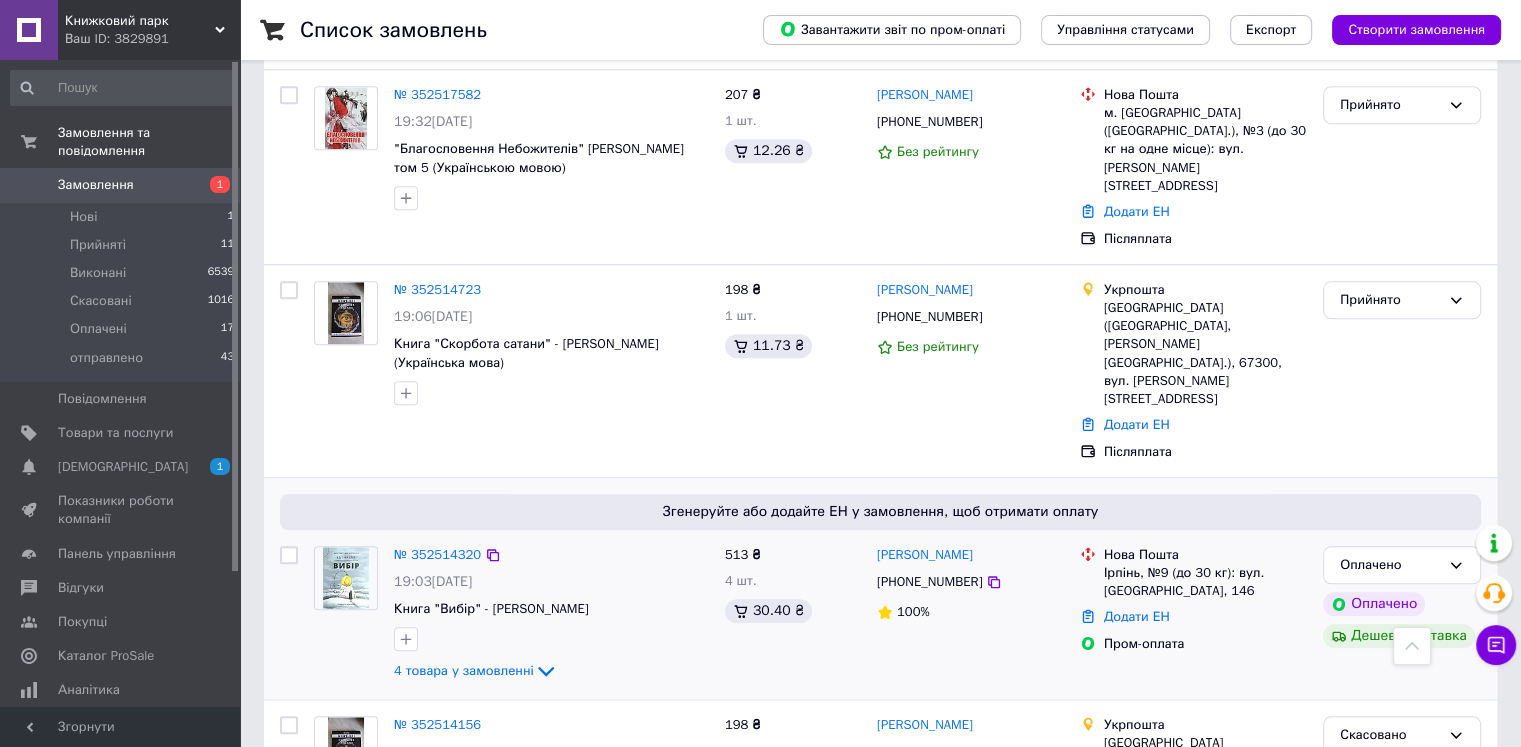 scroll, scrollTop: 1900, scrollLeft: 0, axis: vertical 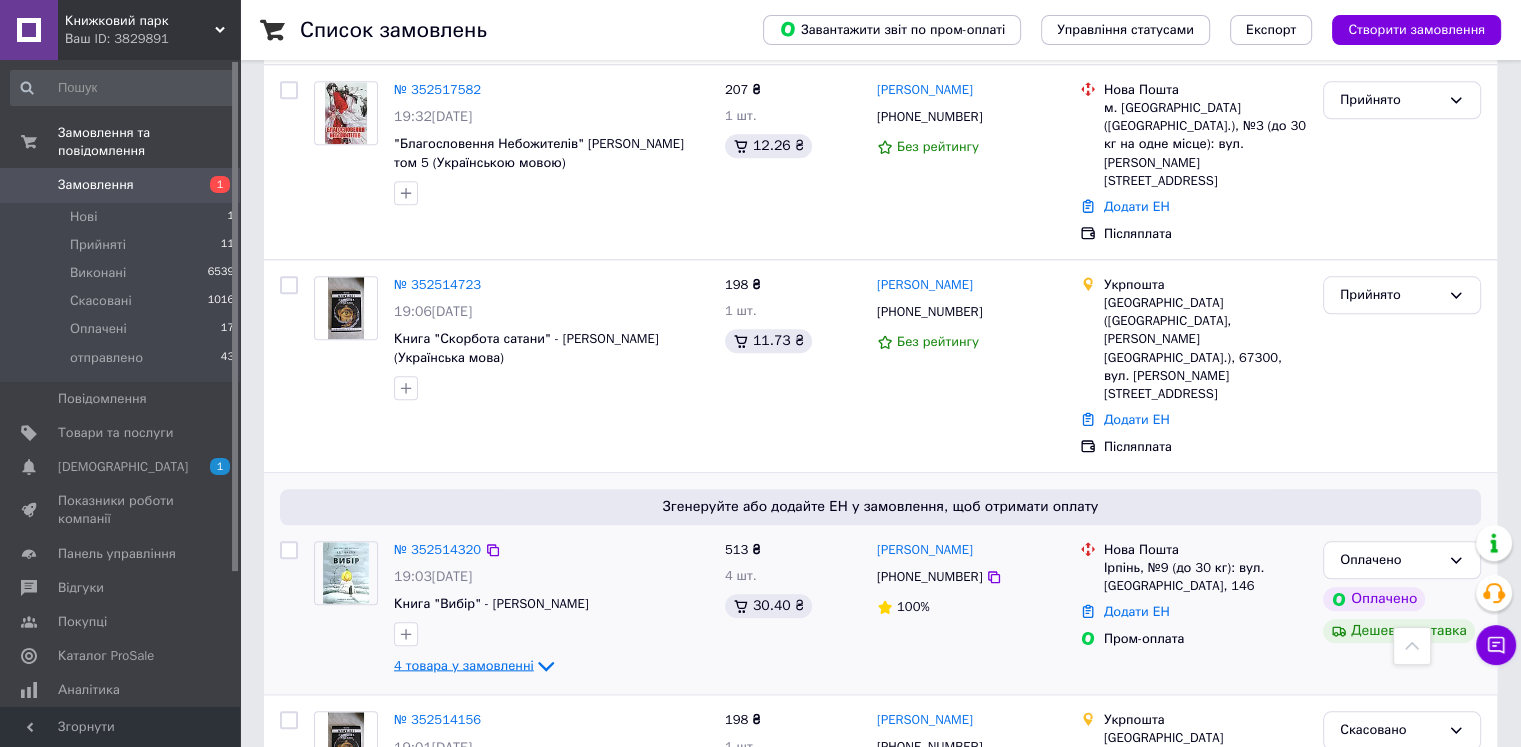 click 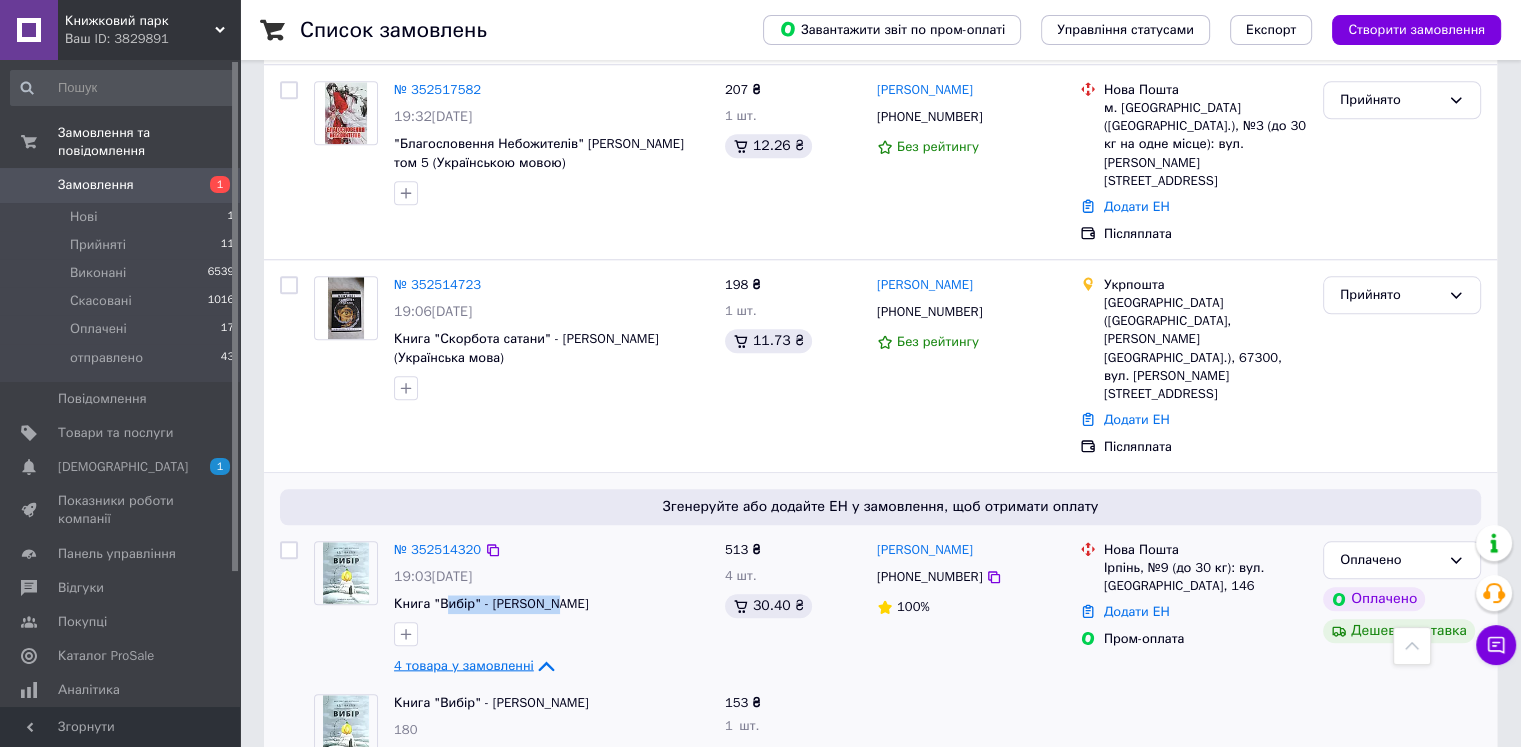 drag, startPoint x: 546, startPoint y: 475, endPoint x: 440, endPoint y: 481, distance: 106.16968 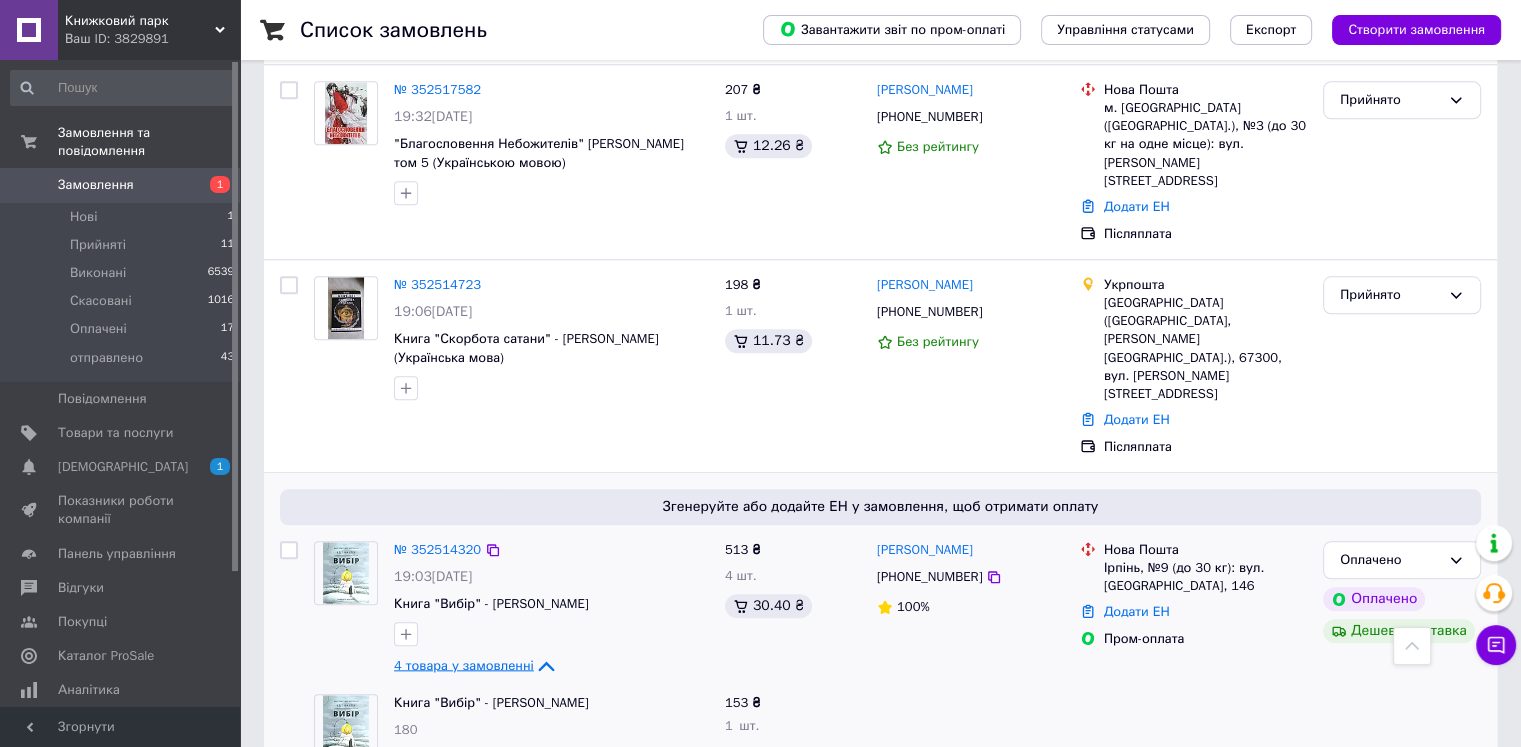 click at bounding box center [551, 634] 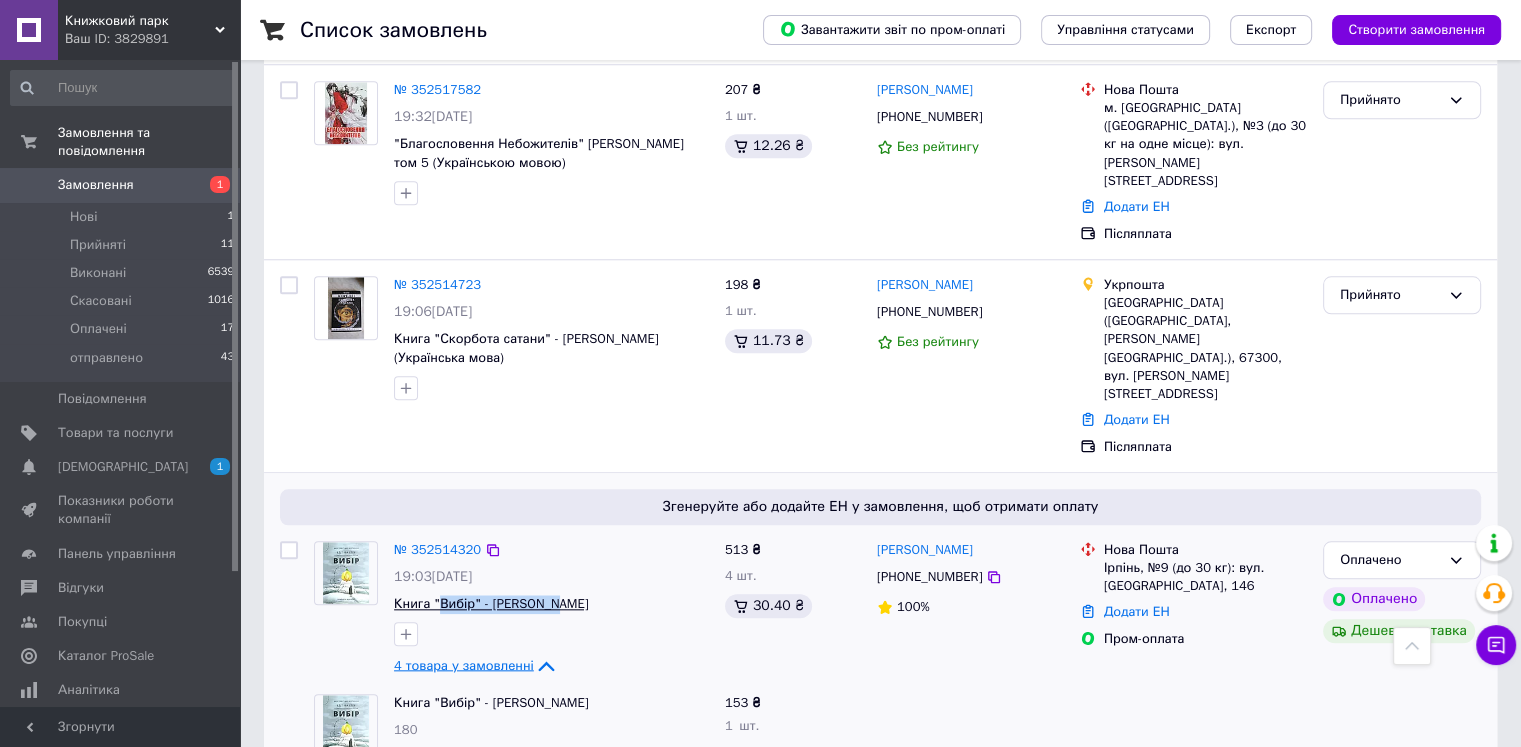drag, startPoint x: 548, startPoint y: 474, endPoint x: 436, endPoint y: 474, distance: 112 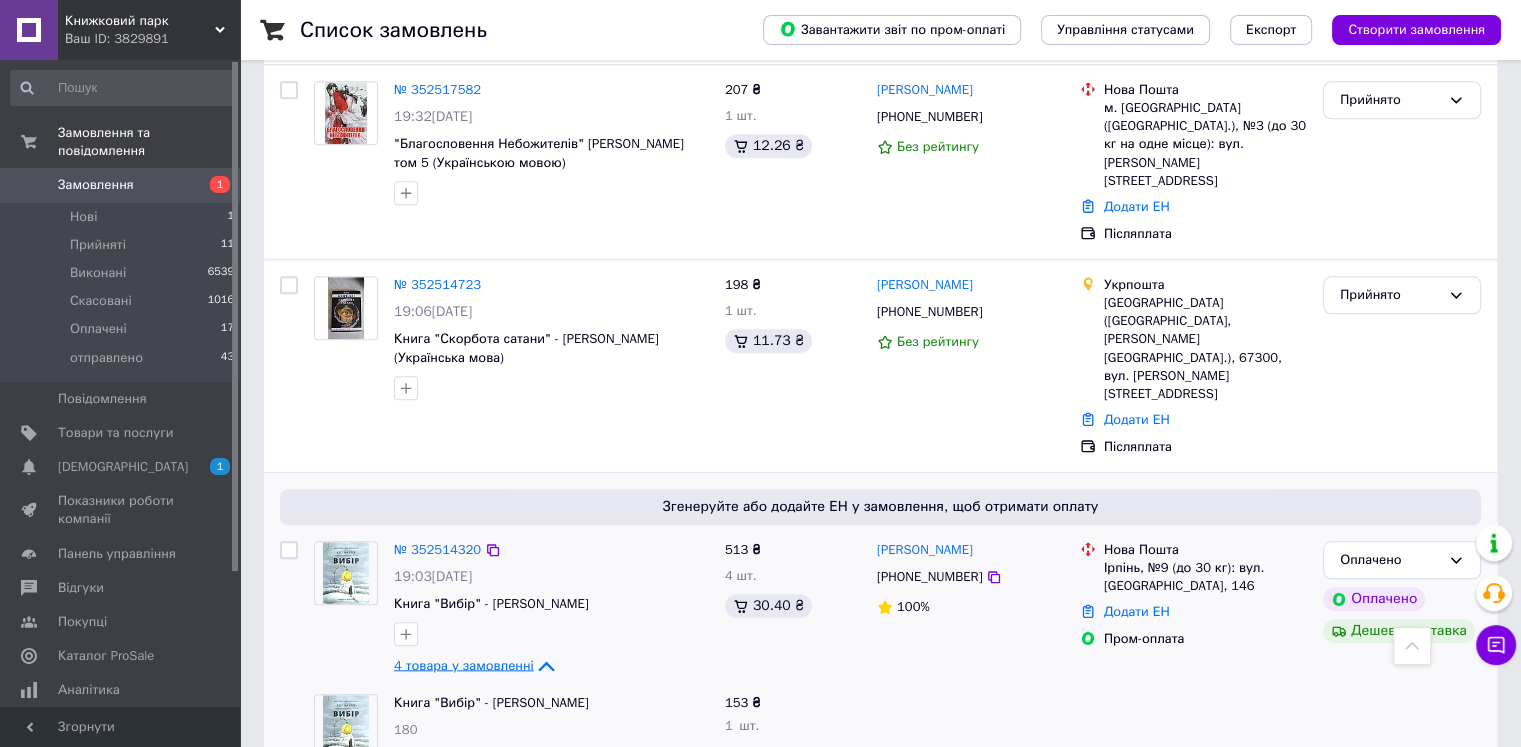 click at bounding box center (289, 609) 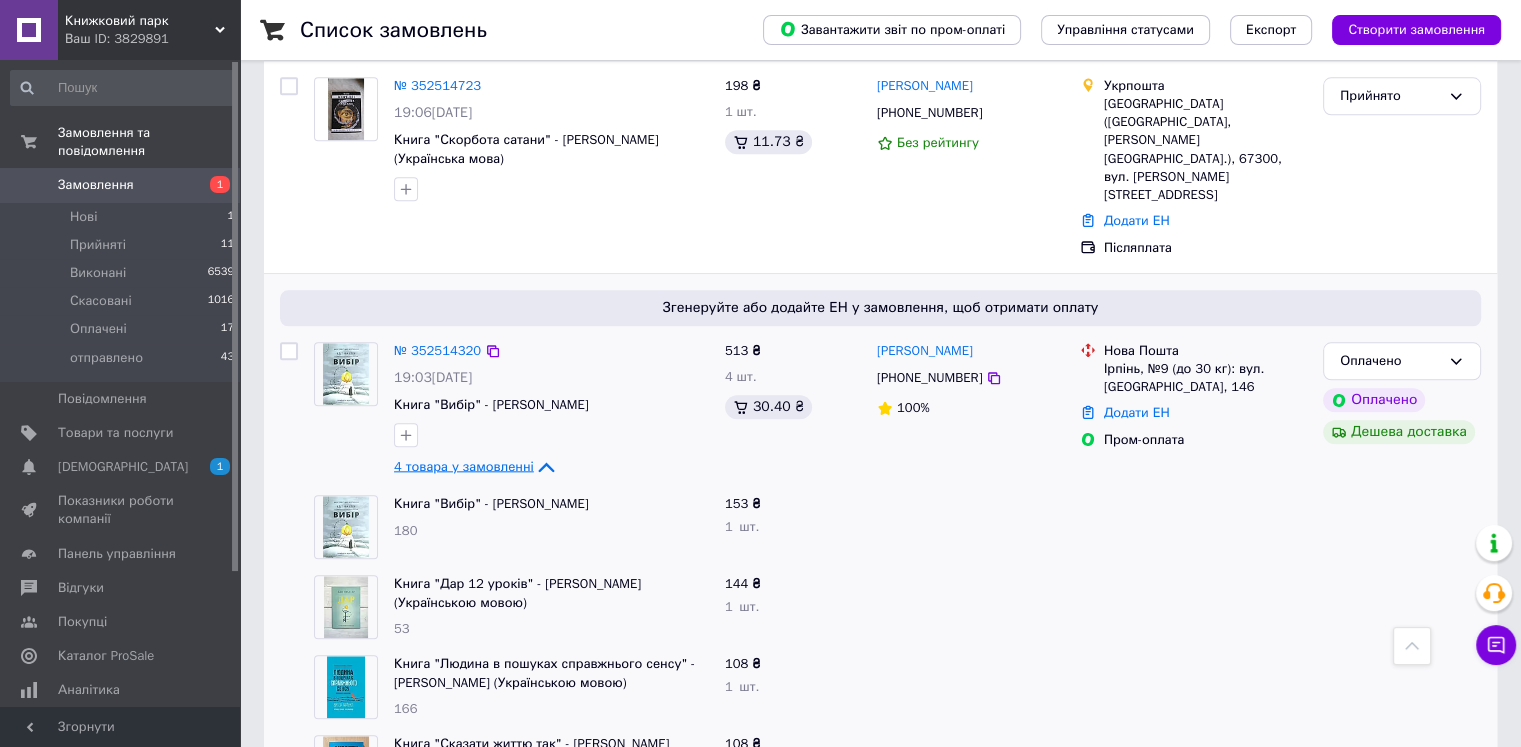 scroll, scrollTop: 2100, scrollLeft: 0, axis: vertical 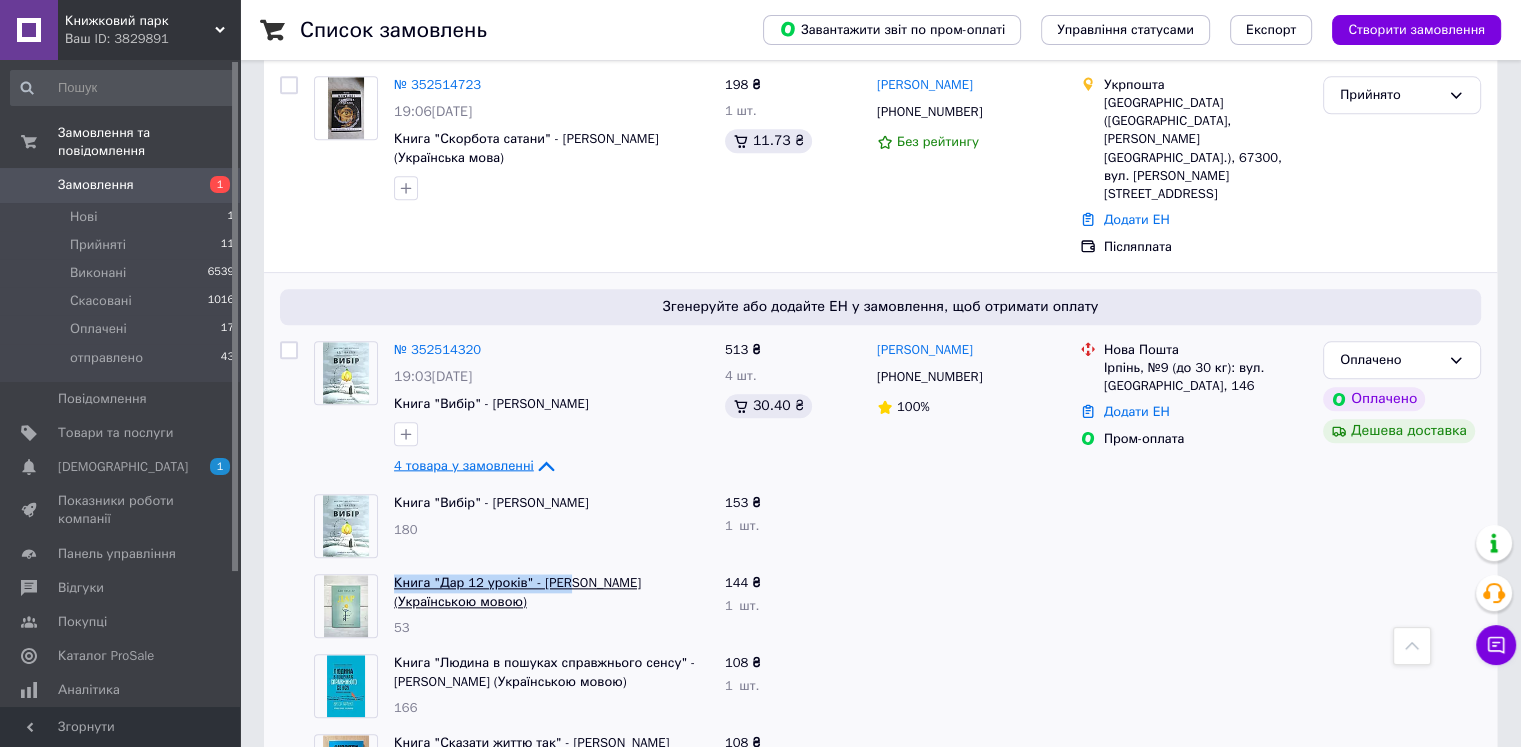 drag, startPoint x: 392, startPoint y: 445, endPoint x: 560, endPoint y: 448, distance: 168.02678 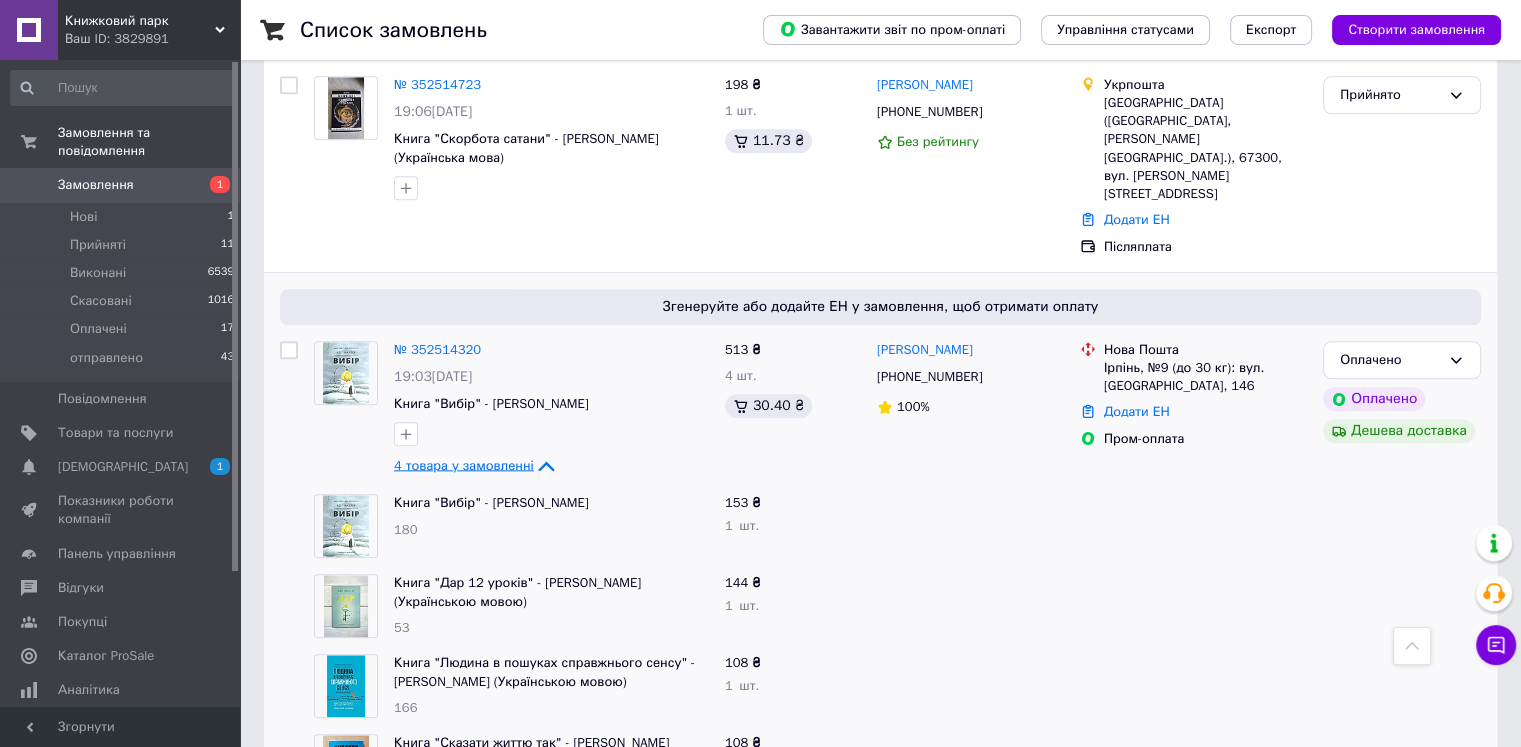 click at bounding box center (289, 686) 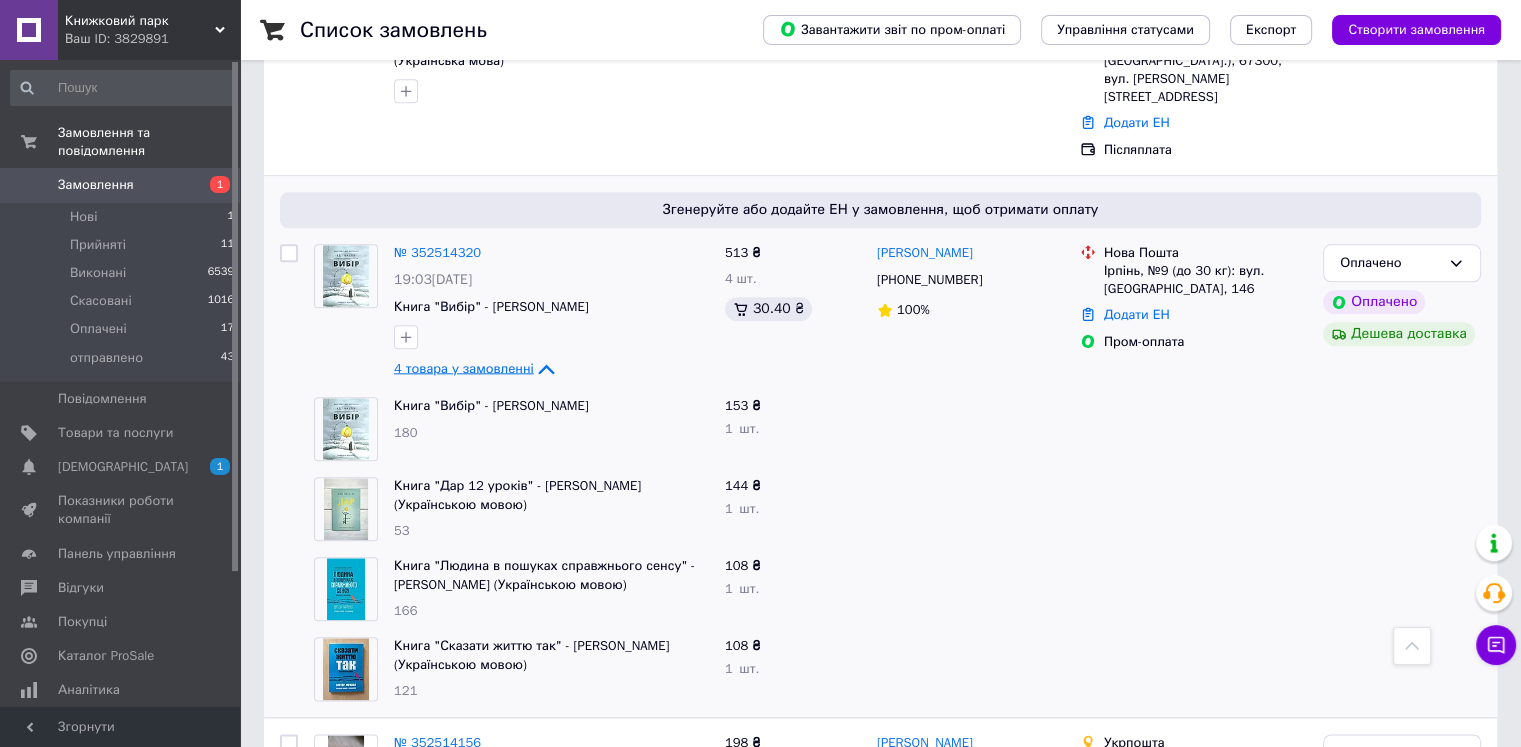 scroll, scrollTop: 2200, scrollLeft: 0, axis: vertical 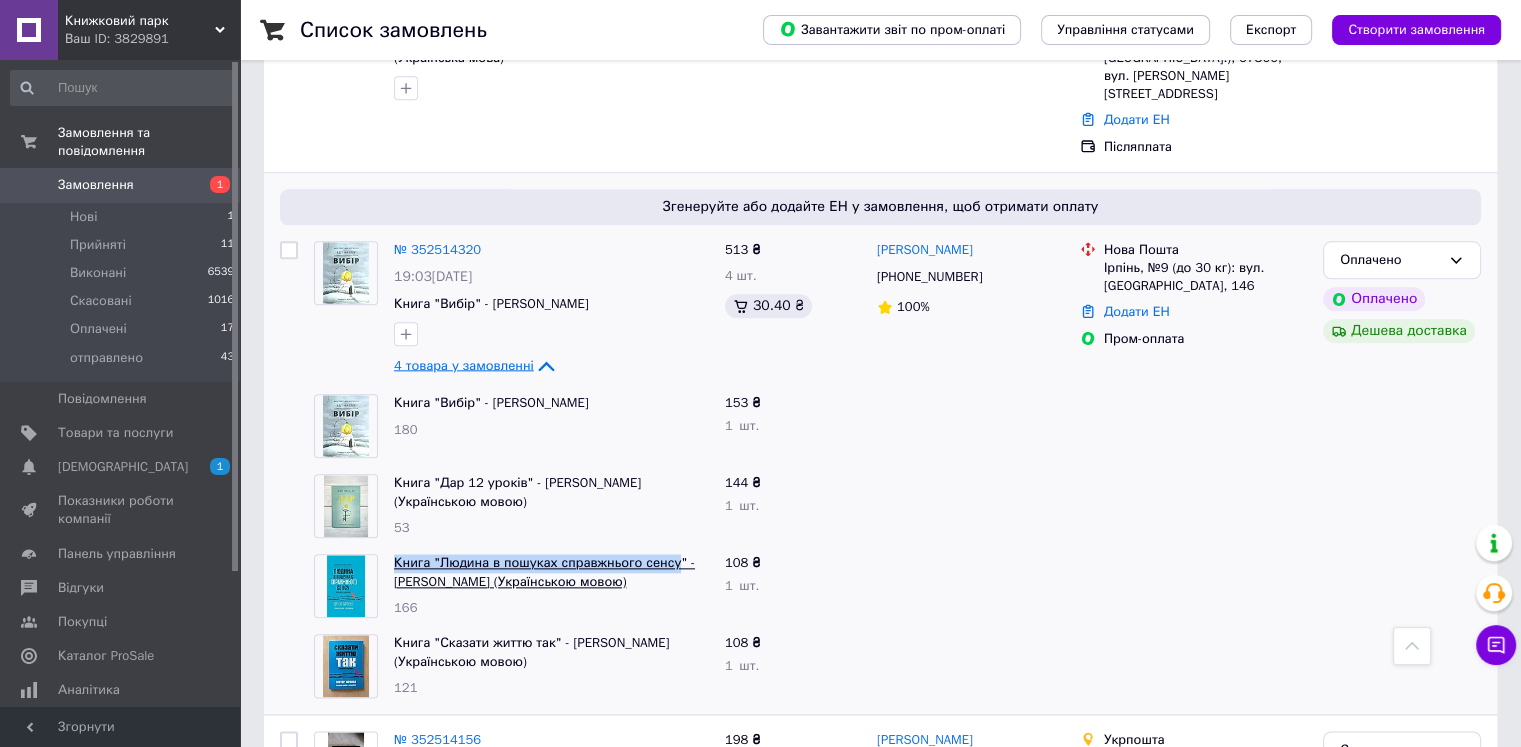 drag, startPoint x: 389, startPoint y: 429, endPoint x: 667, endPoint y: 436, distance: 278.0881 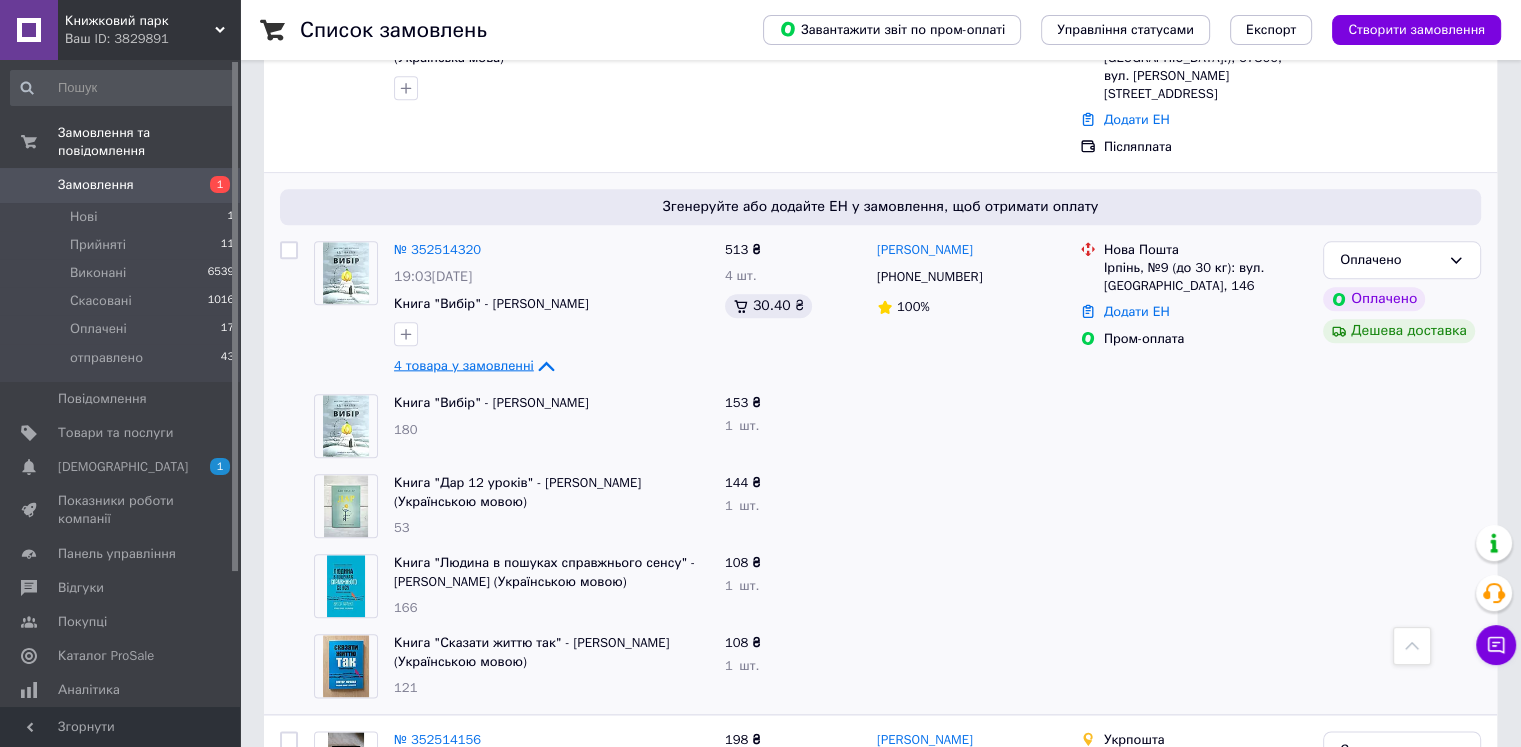 click at bounding box center [289, 666] 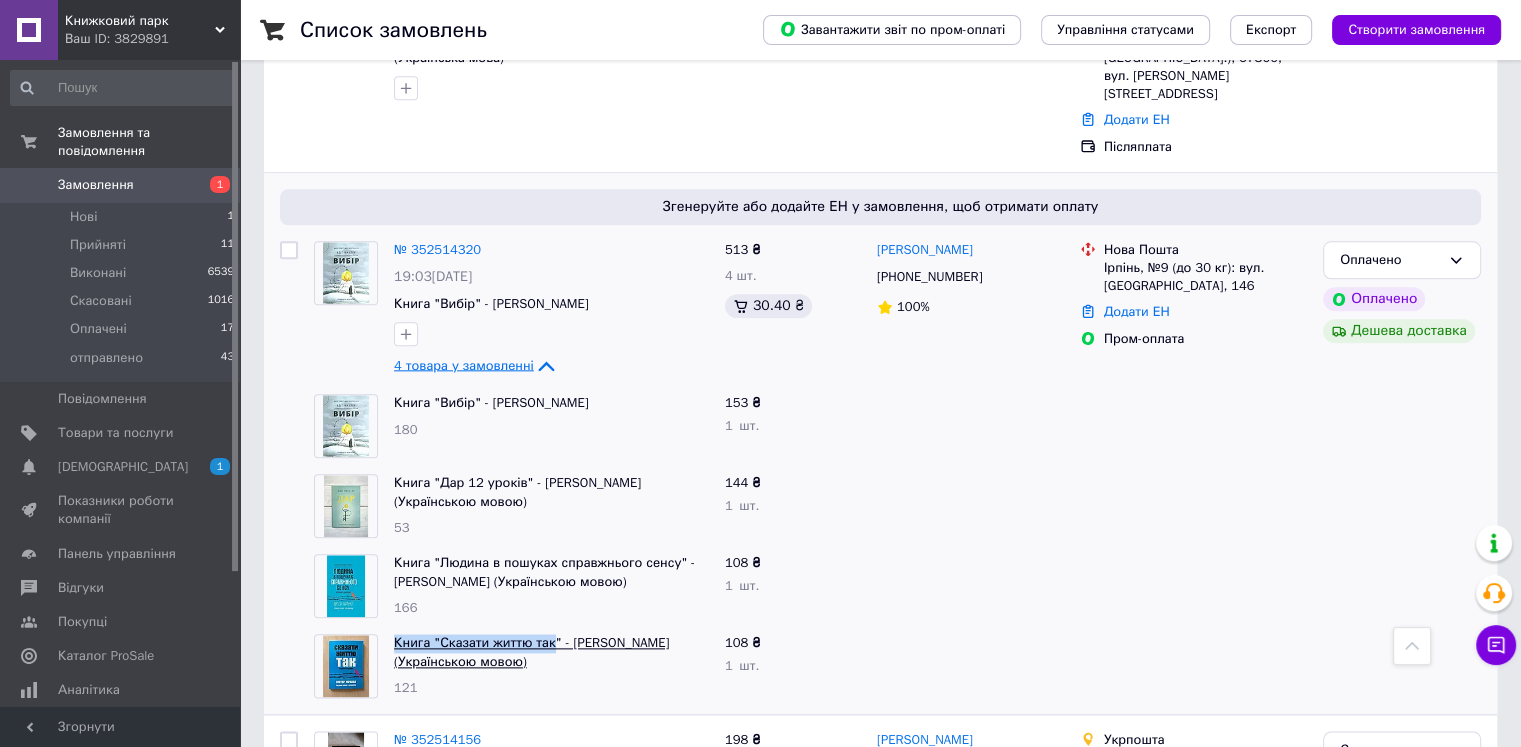 drag, startPoint x: 392, startPoint y: 510, endPoint x: 548, endPoint y: 509, distance: 156.0032 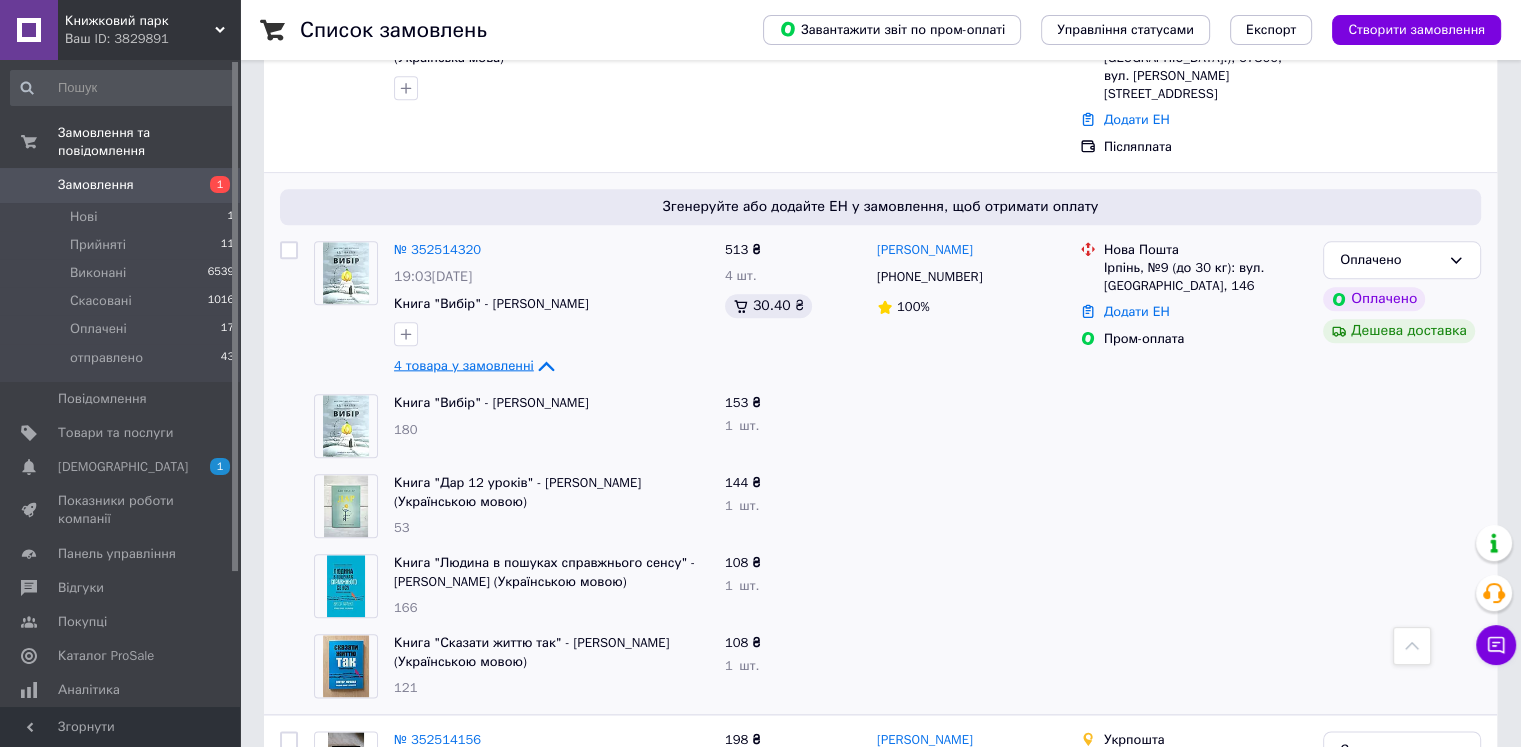 click at bounding box center (289, 666) 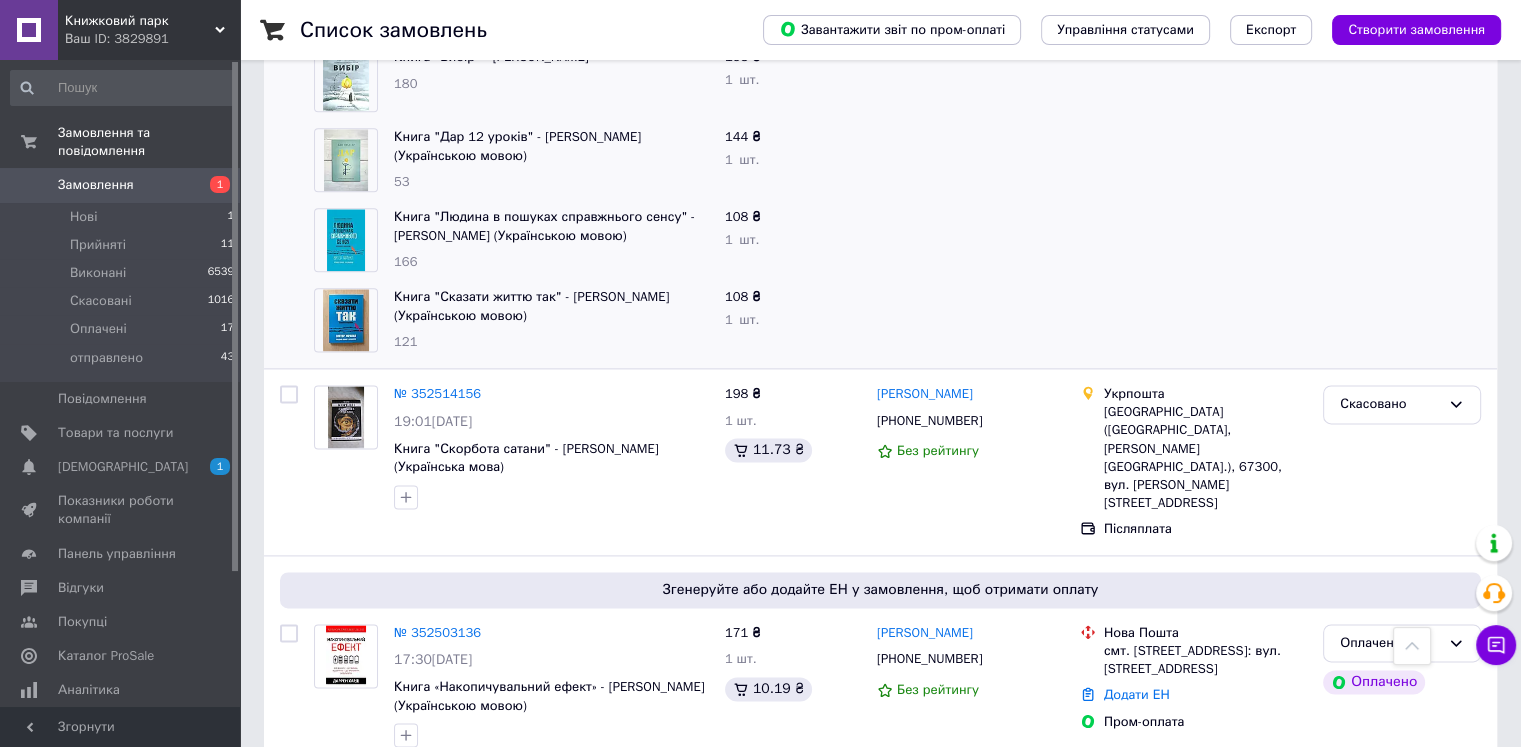 scroll, scrollTop: 2600, scrollLeft: 0, axis: vertical 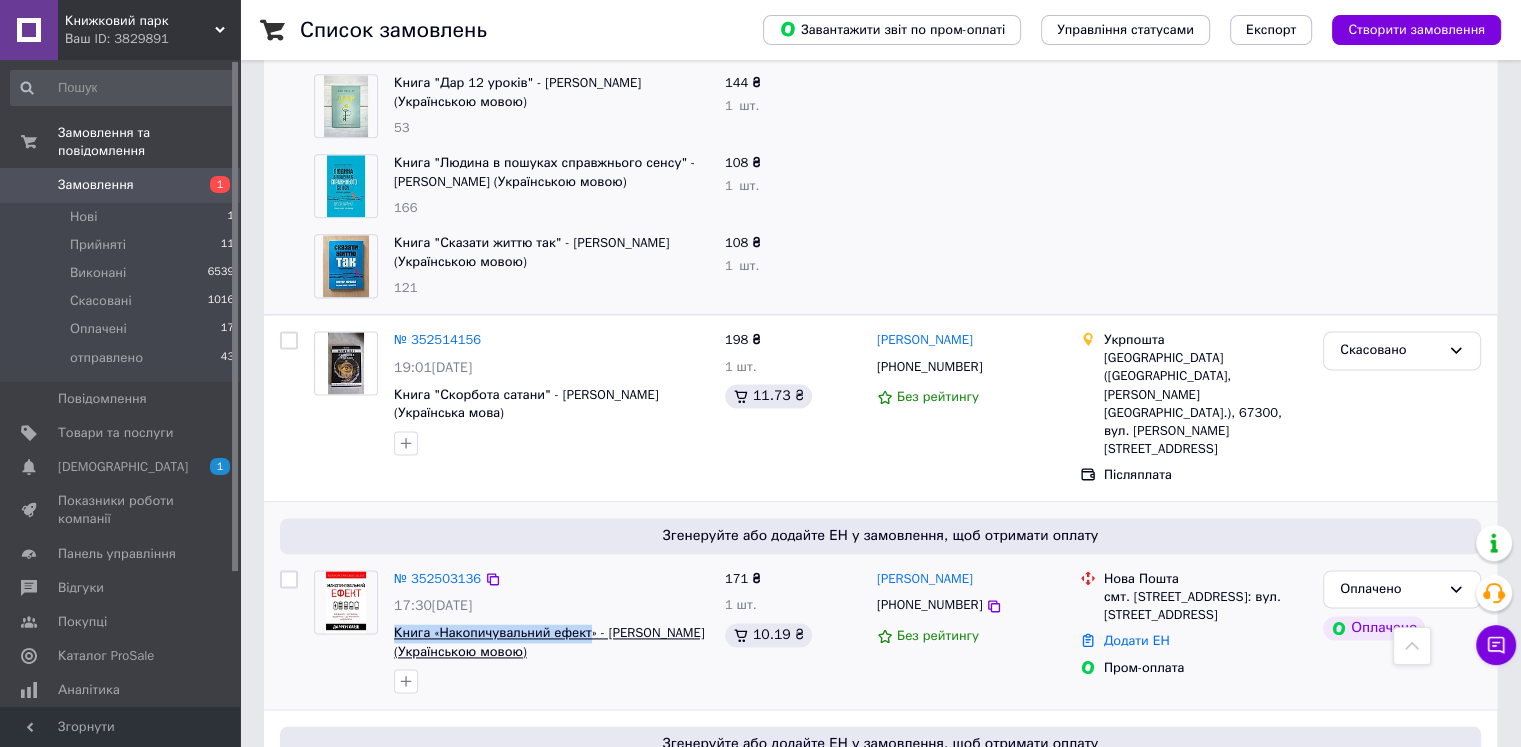 drag, startPoint x: 390, startPoint y: 467, endPoint x: 585, endPoint y: 475, distance: 195.16403 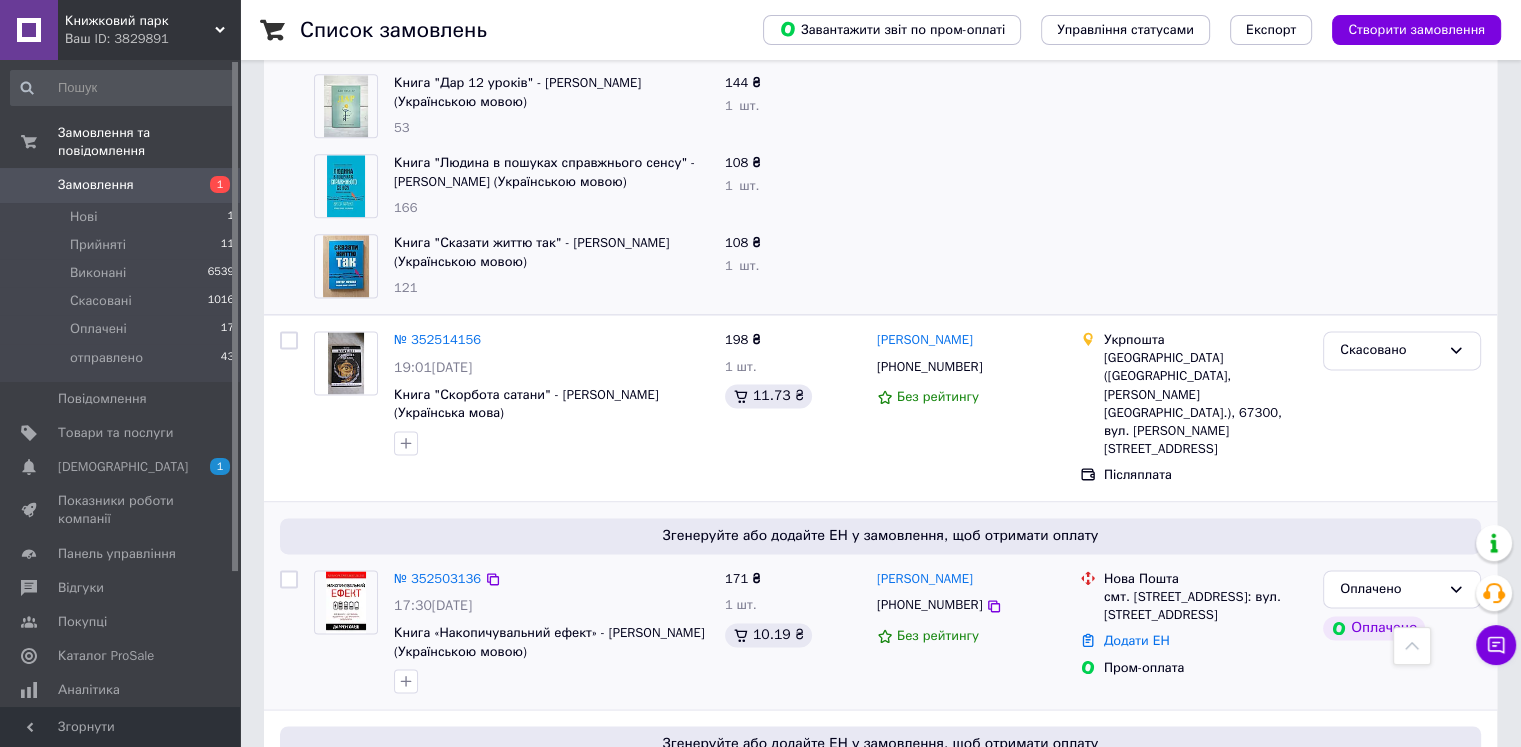 click at bounding box center (289, 632) 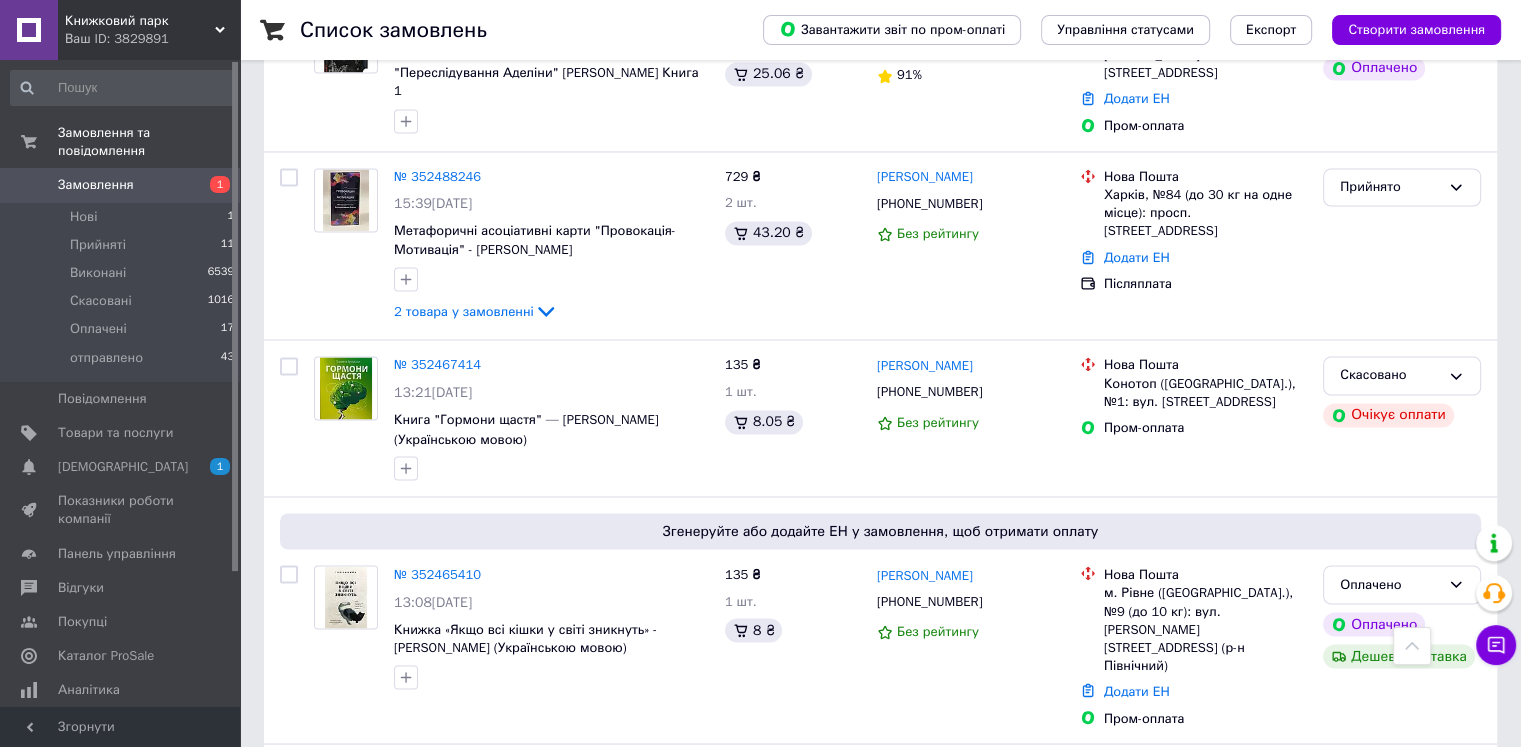 scroll, scrollTop: 3400, scrollLeft: 0, axis: vertical 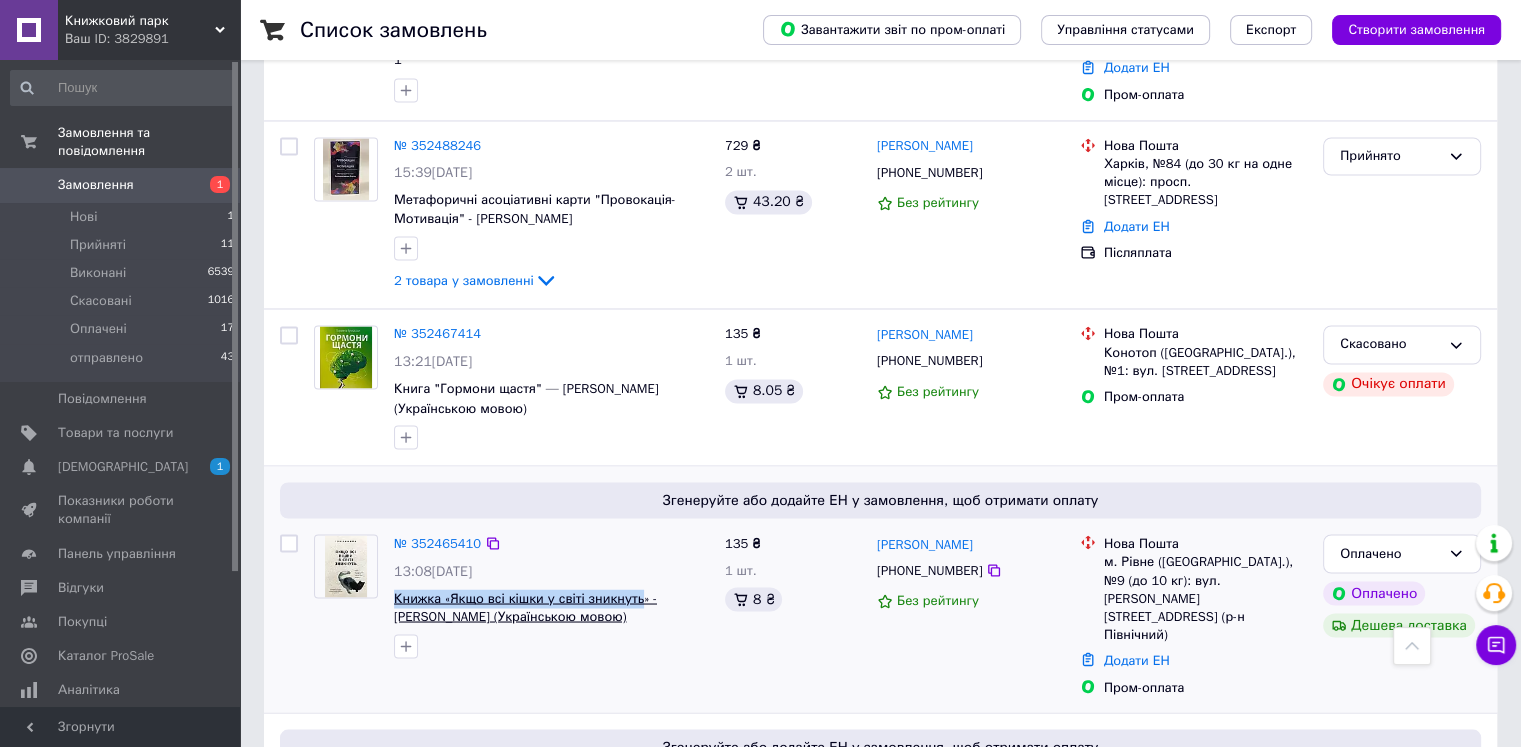 drag, startPoint x: 391, startPoint y: 431, endPoint x: 633, endPoint y: 441, distance: 242.20653 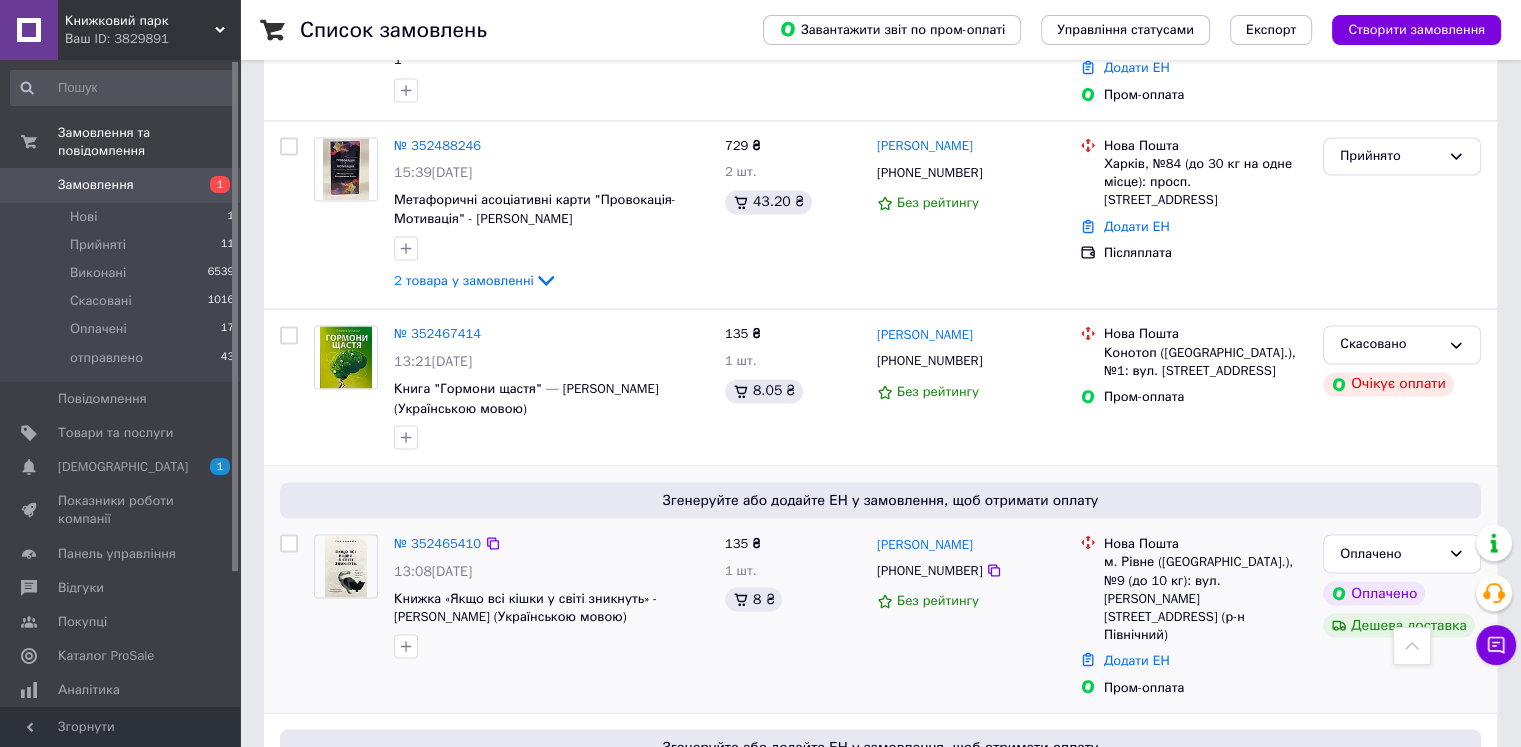 click at bounding box center [346, 596] 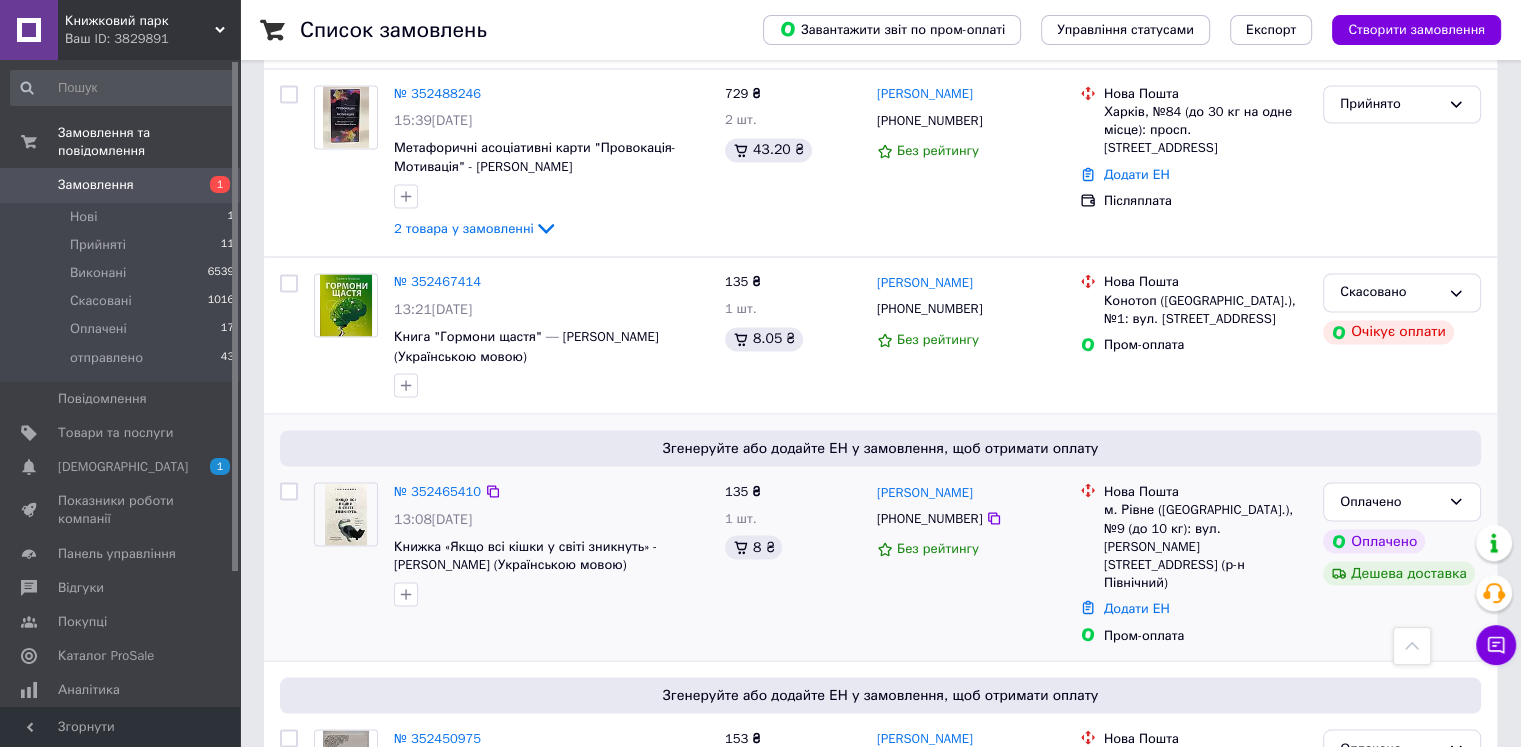 scroll, scrollTop: 3500, scrollLeft: 0, axis: vertical 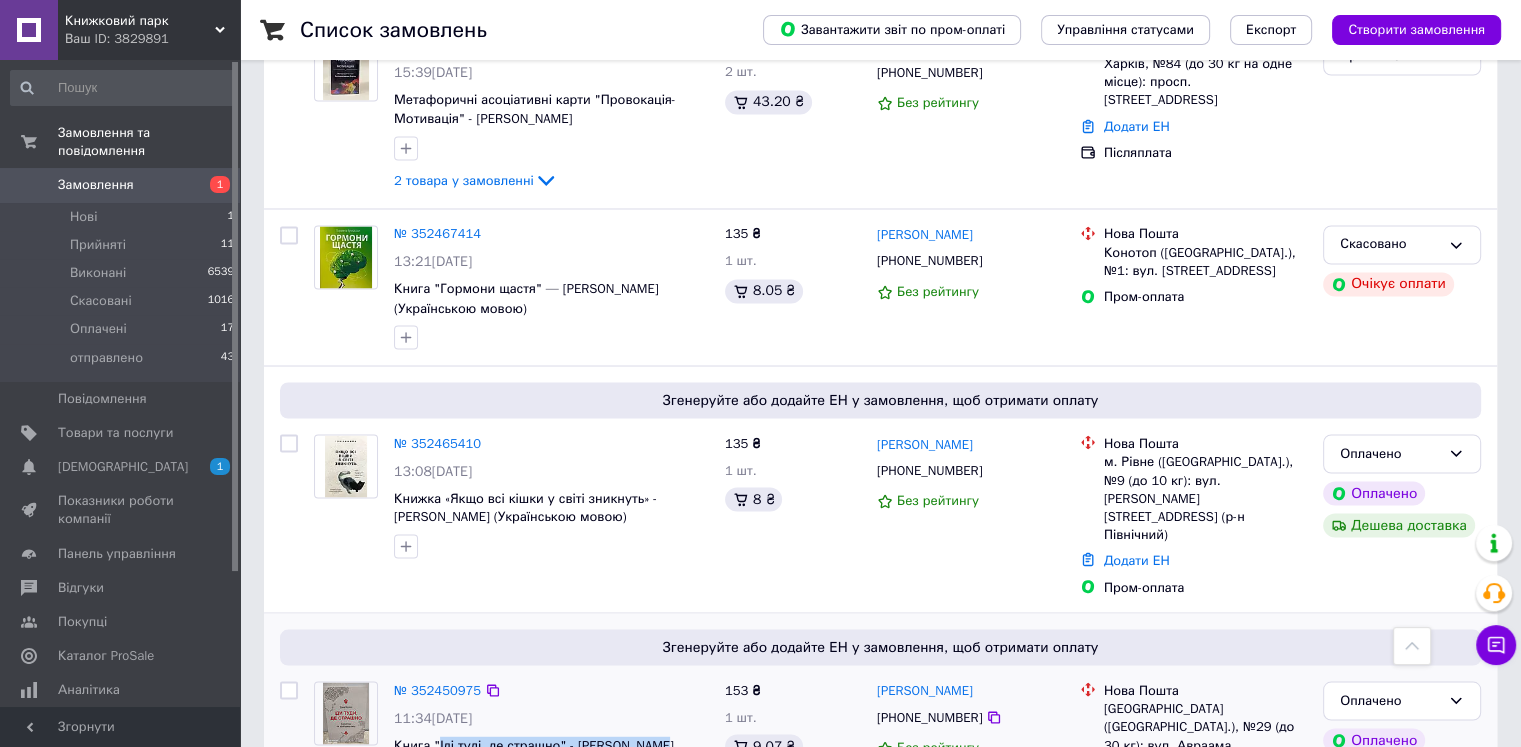 drag, startPoint x: 660, startPoint y: 549, endPoint x: 438, endPoint y: 554, distance: 222.0563 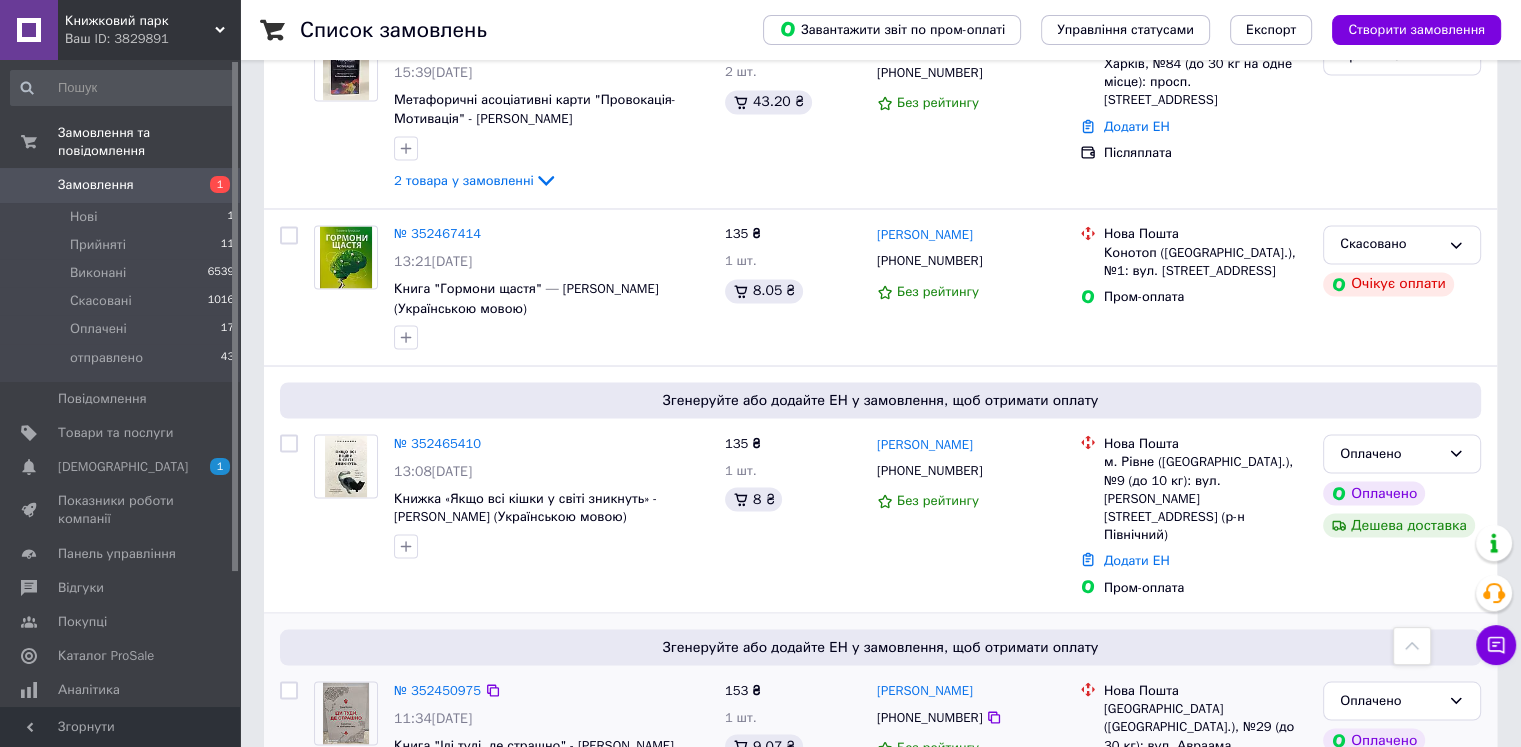 click at bounding box center (289, 753) 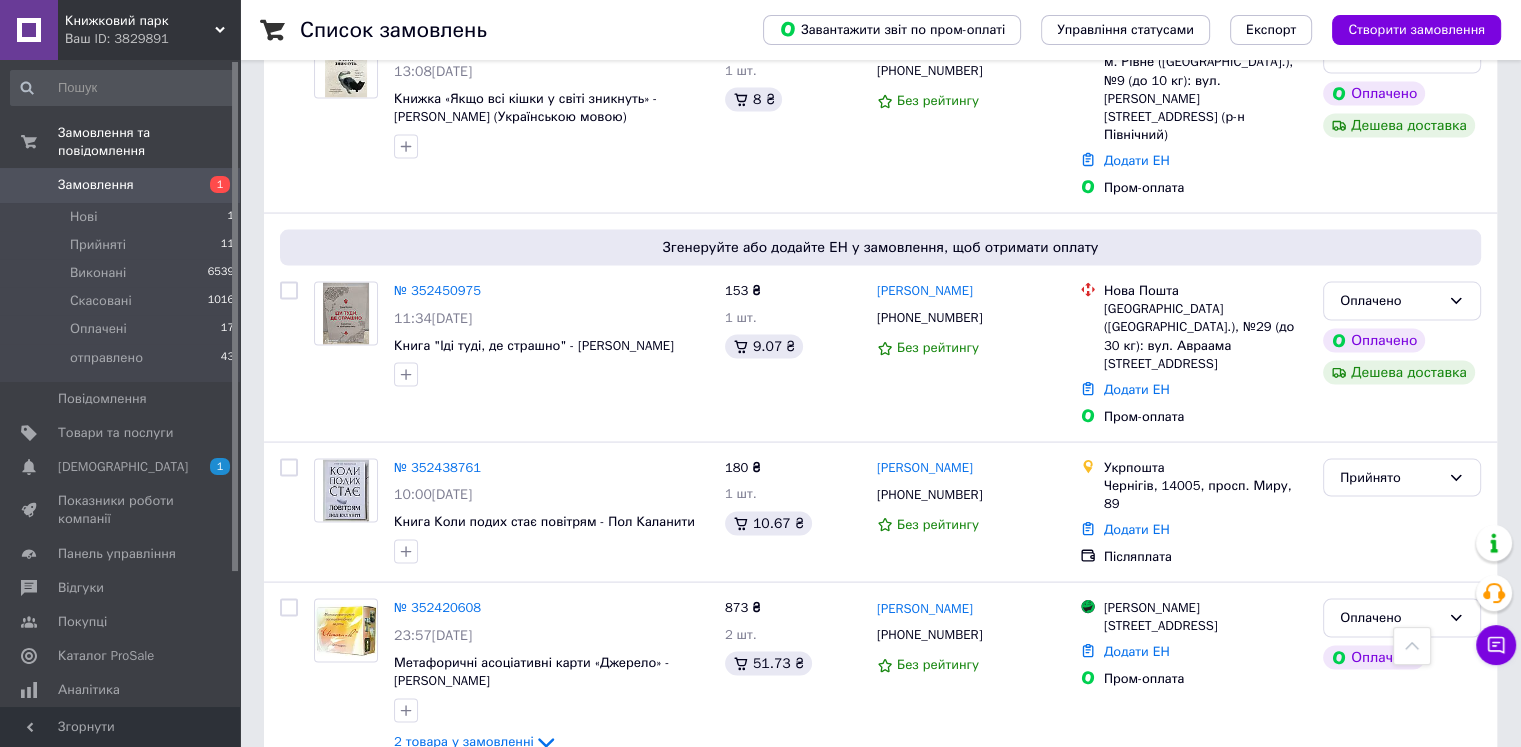 scroll, scrollTop: 3900, scrollLeft: 0, axis: vertical 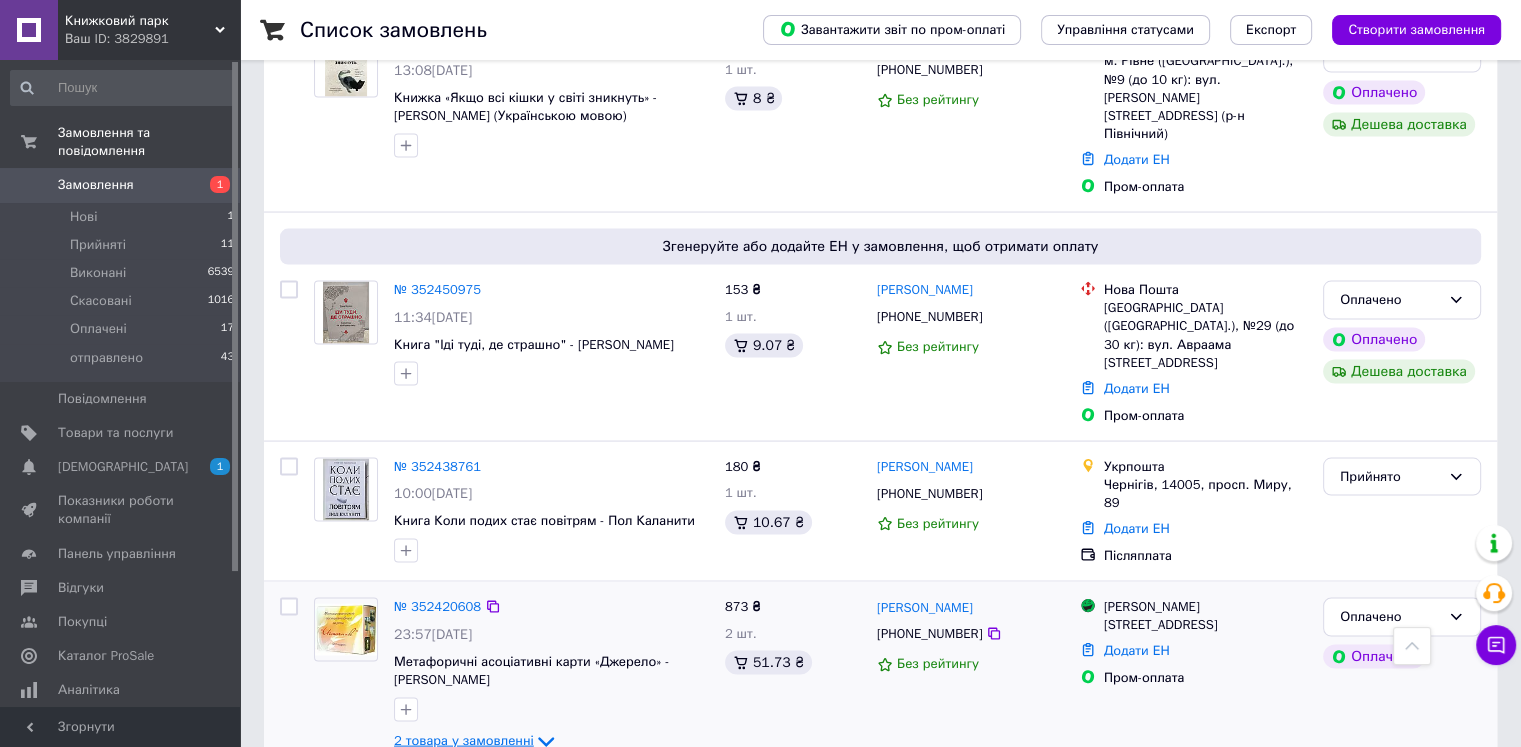 click 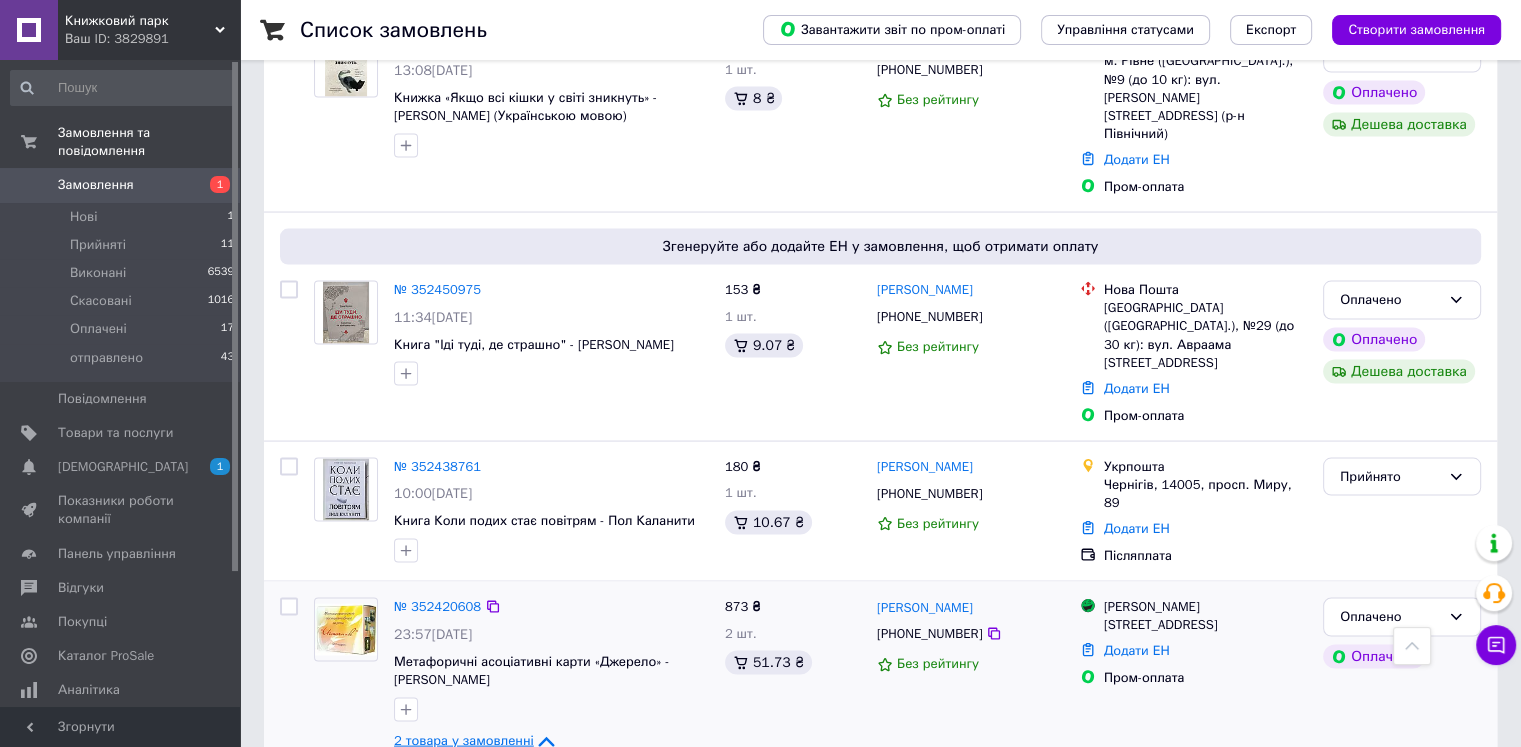 click 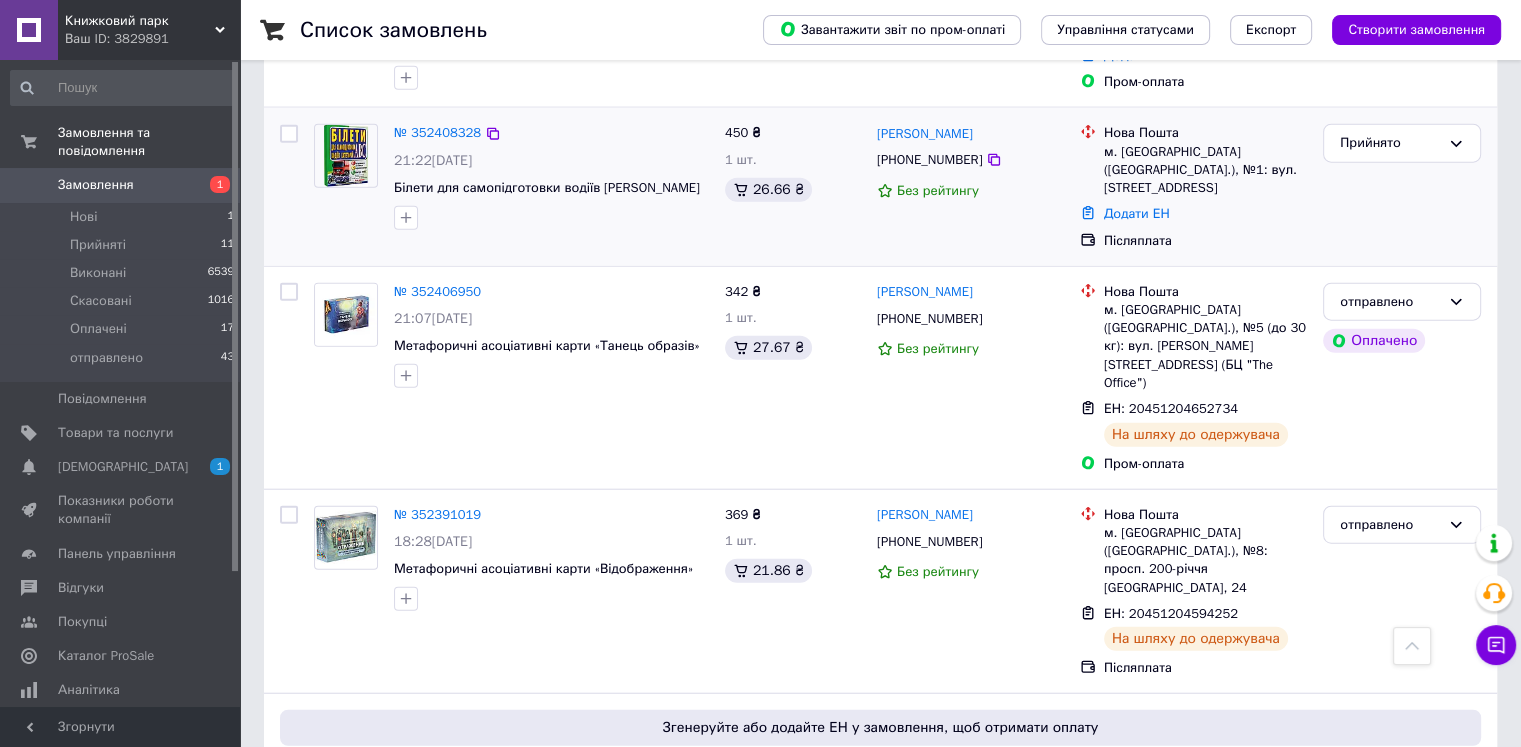 scroll, scrollTop: 4800, scrollLeft: 0, axis: vertical 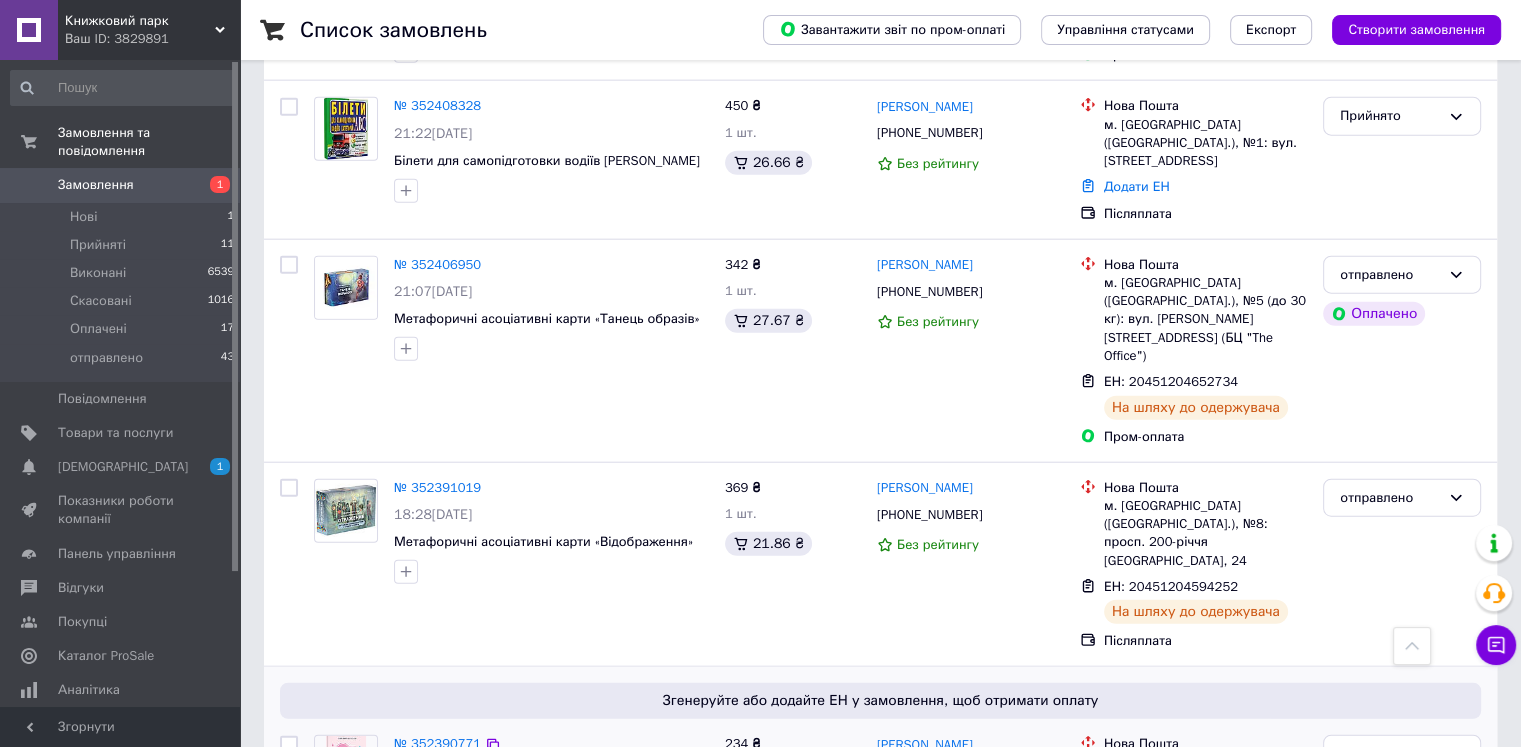 drag, startPoint x: 392, startPoint y: 466, endPoint x: 543, endPoint y: 472, distance: 151.11916 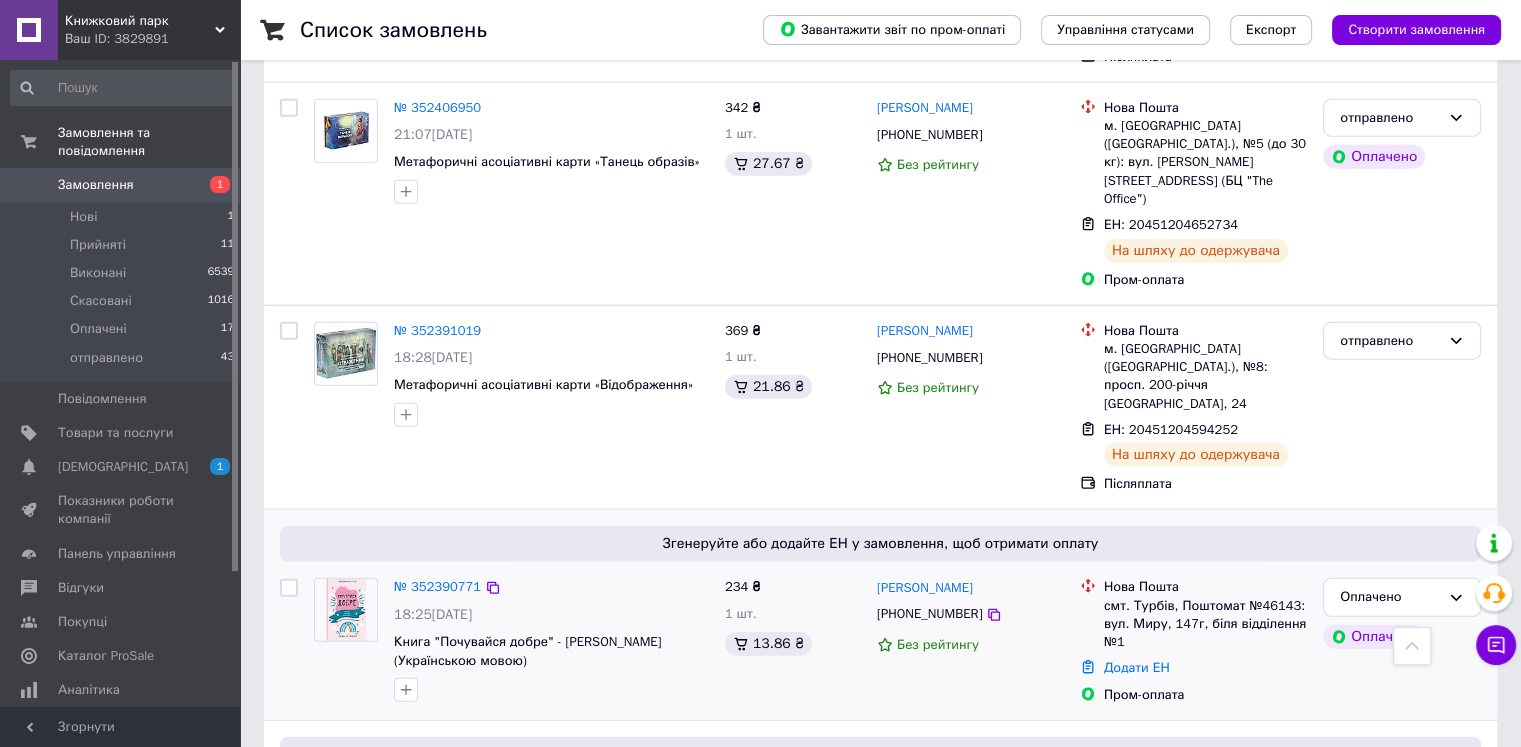 scroll, scrollTop: 5000, scrollLeft: 0, axis: vertical 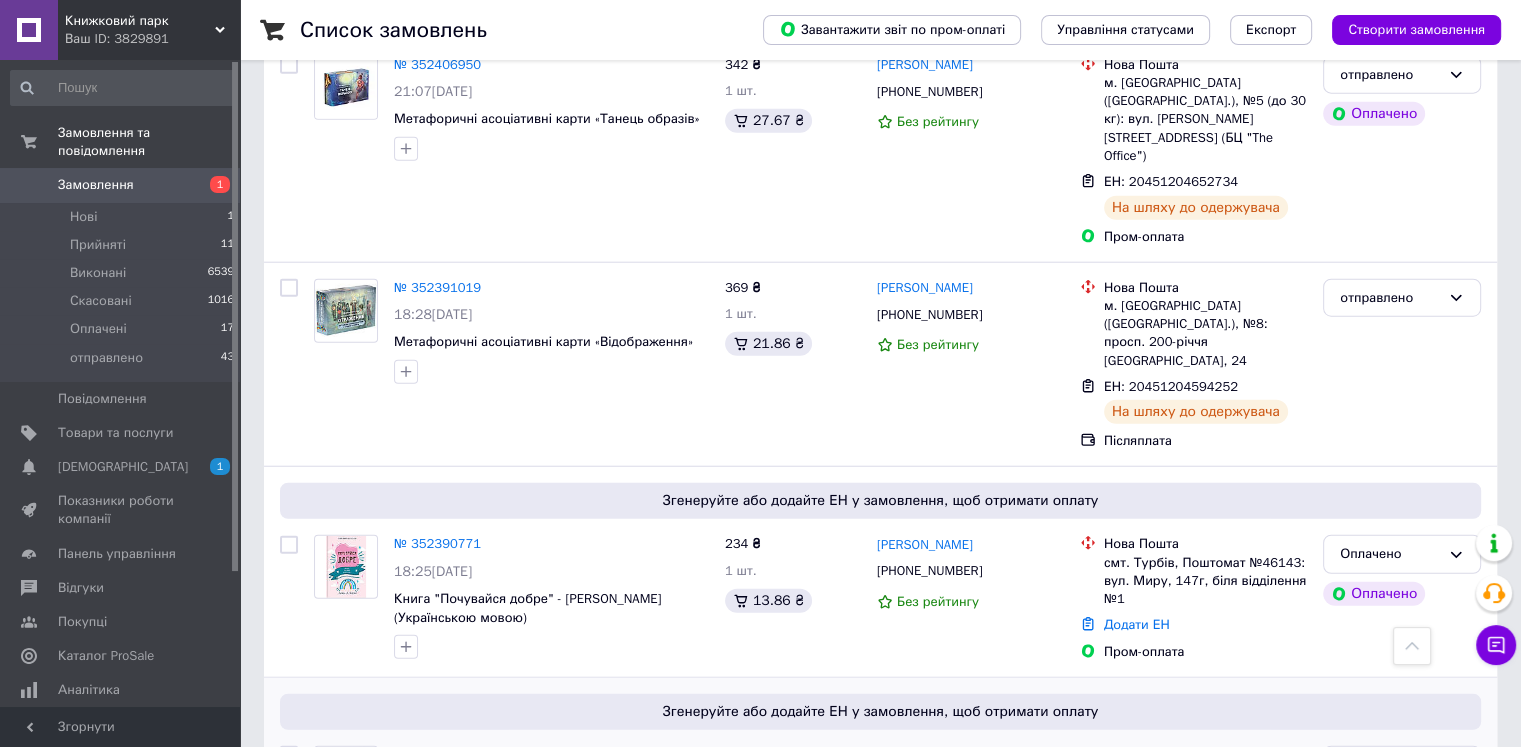 click 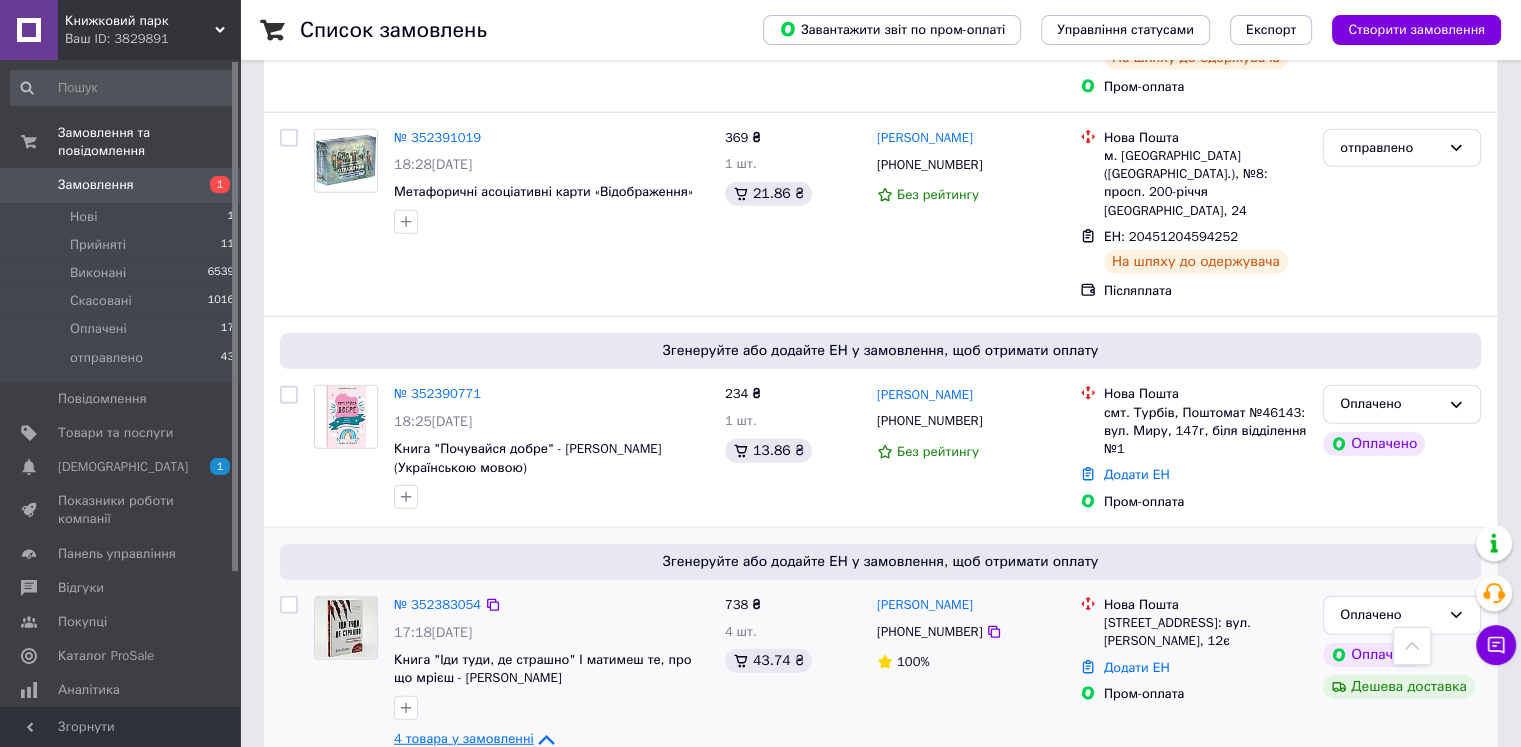 scroll, scrollTop: 5300, scrollLeft: 0, axis: vertical 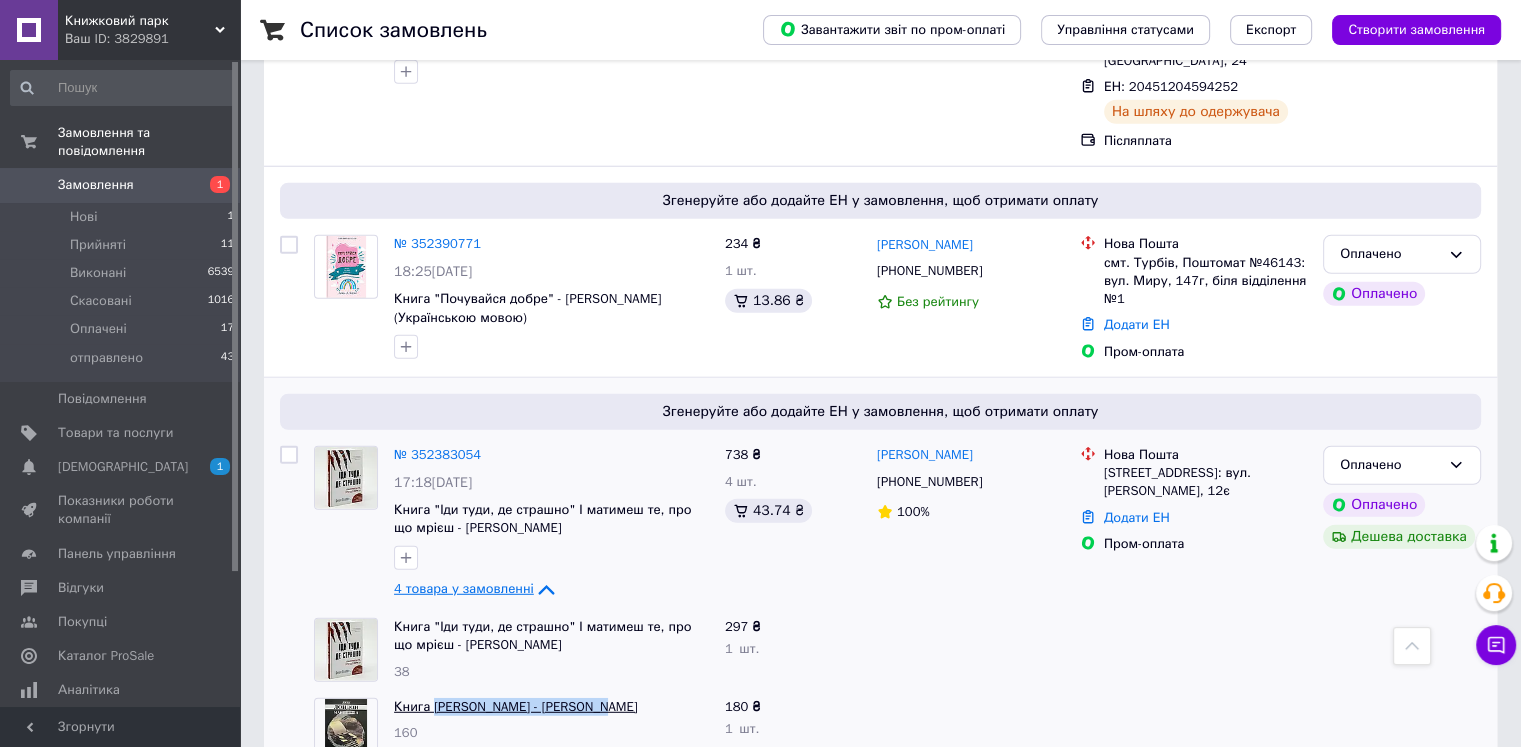 drag, startPoint x: 607, startPoint y: 377, endPoint x: 433, endPoint y: 385, distance: 174.1838 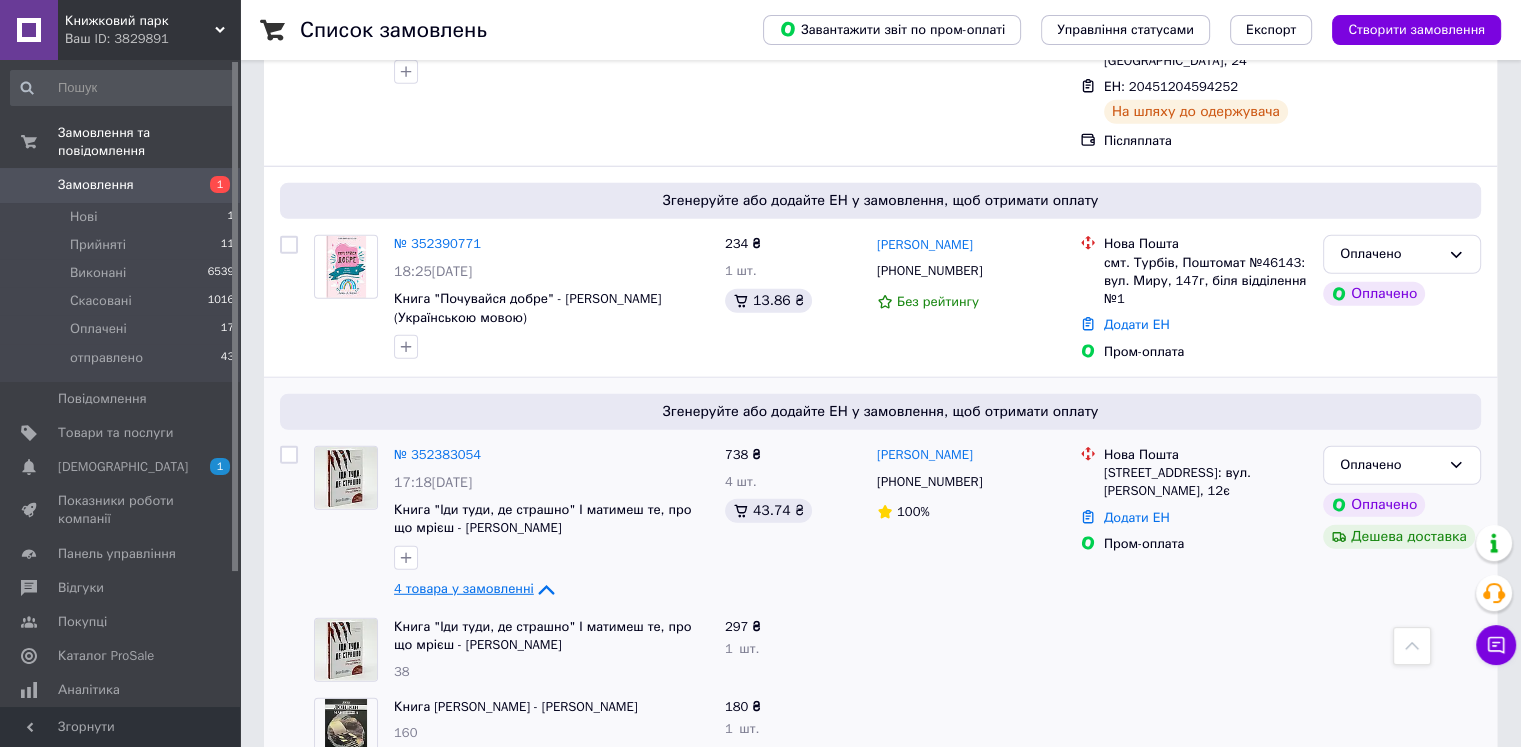 click at bounding box center (289, 890) 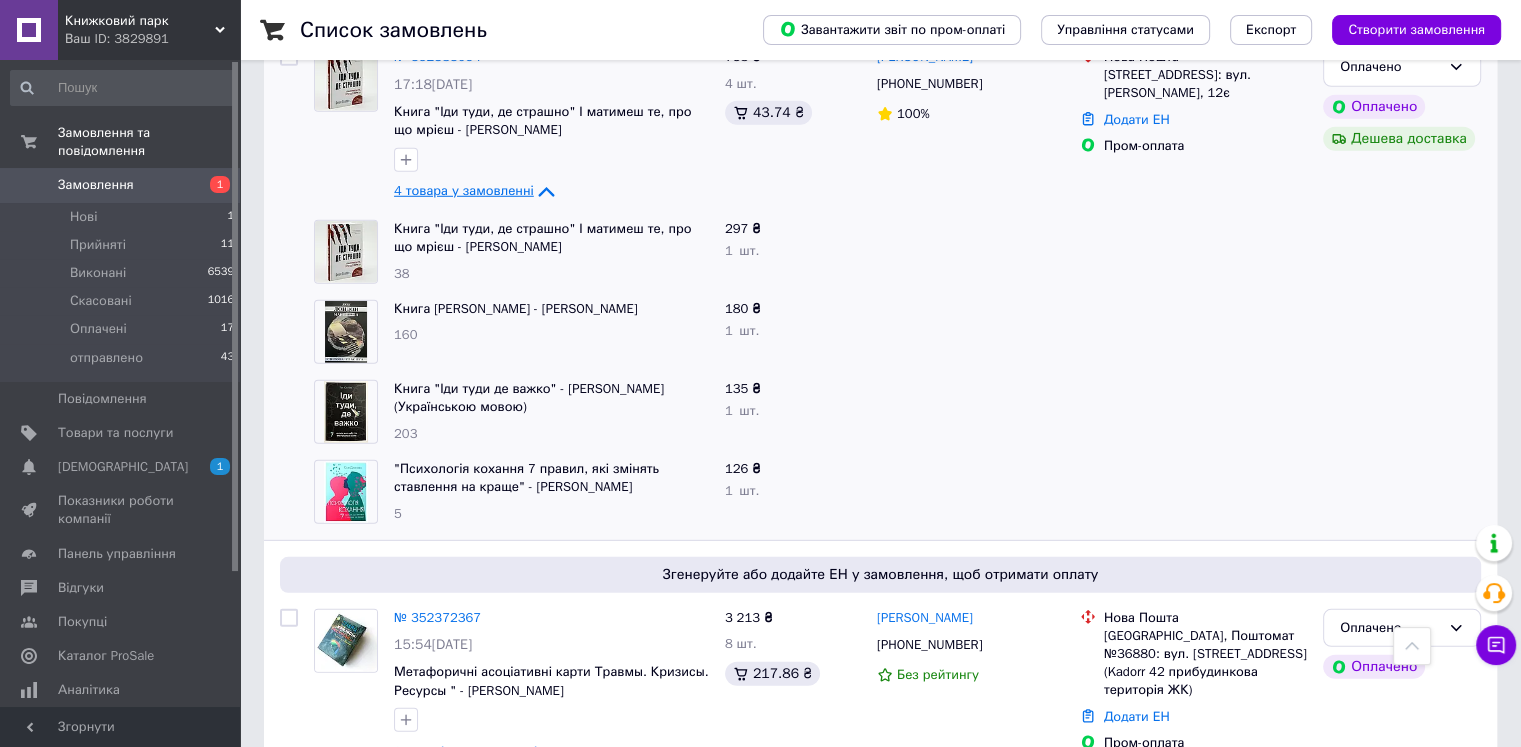 scroll, scrollTop: 5700, scrollLeft: 0, axis: vertical 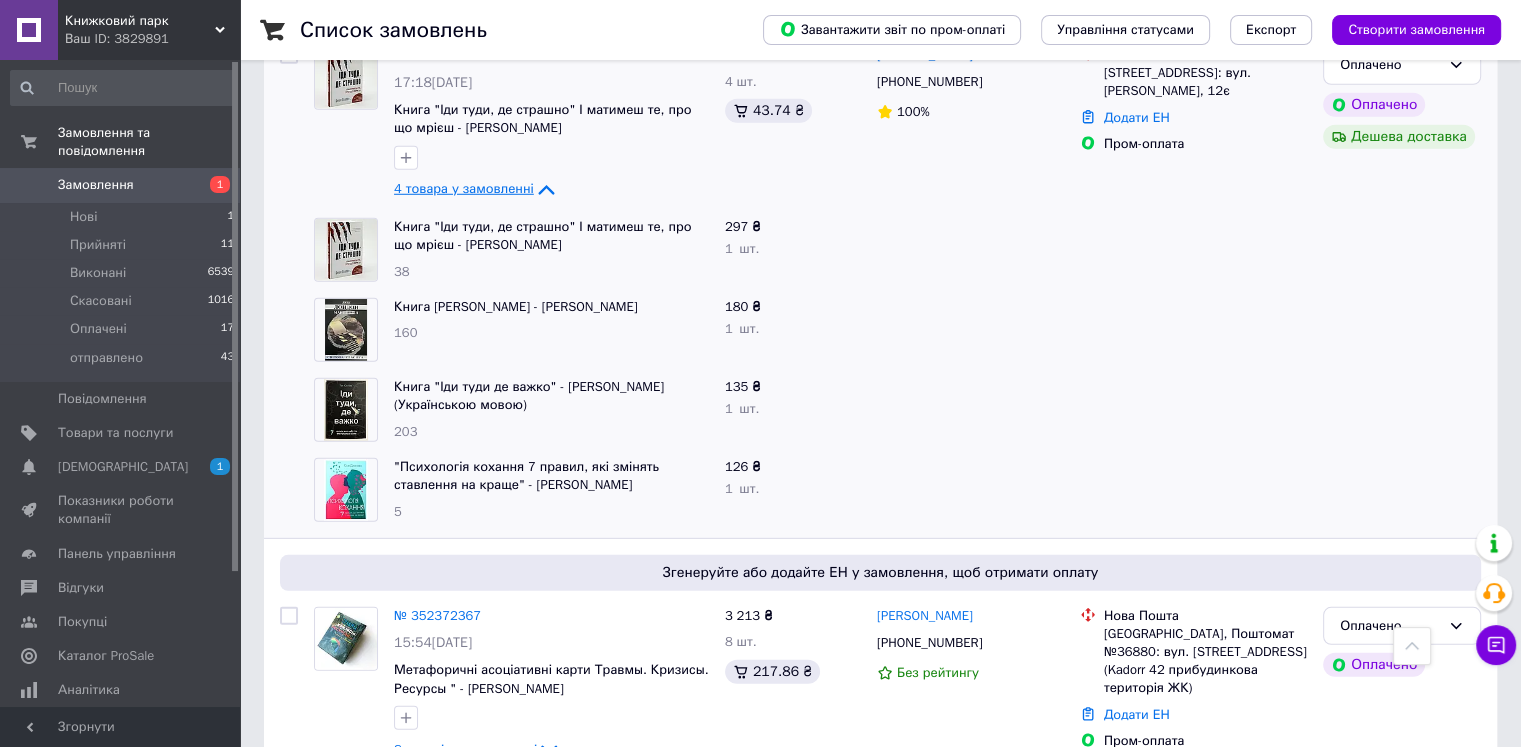 click at bounding box center [346, 857] 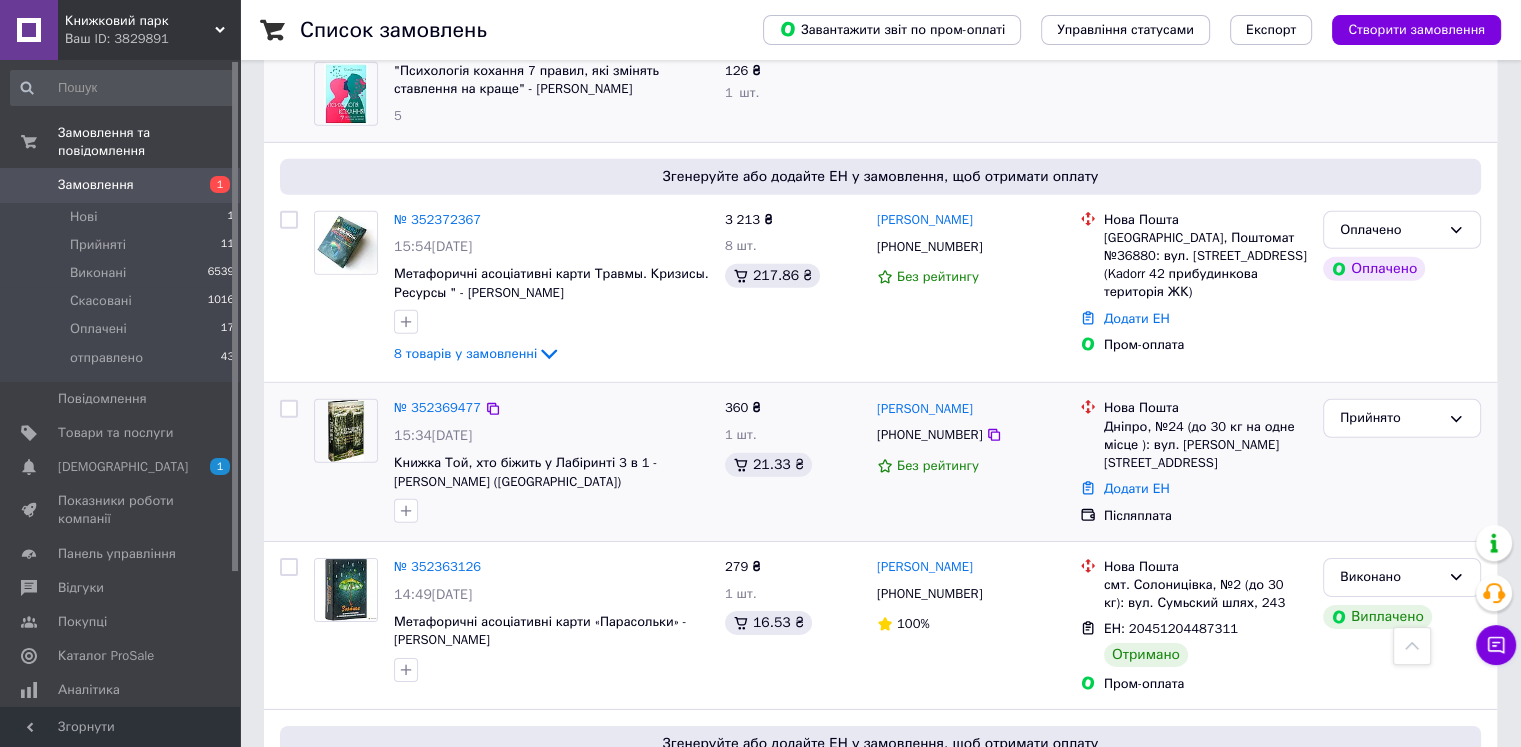 scroll, scrollTop: 6100, scrollLeft: 0, axis: vertical 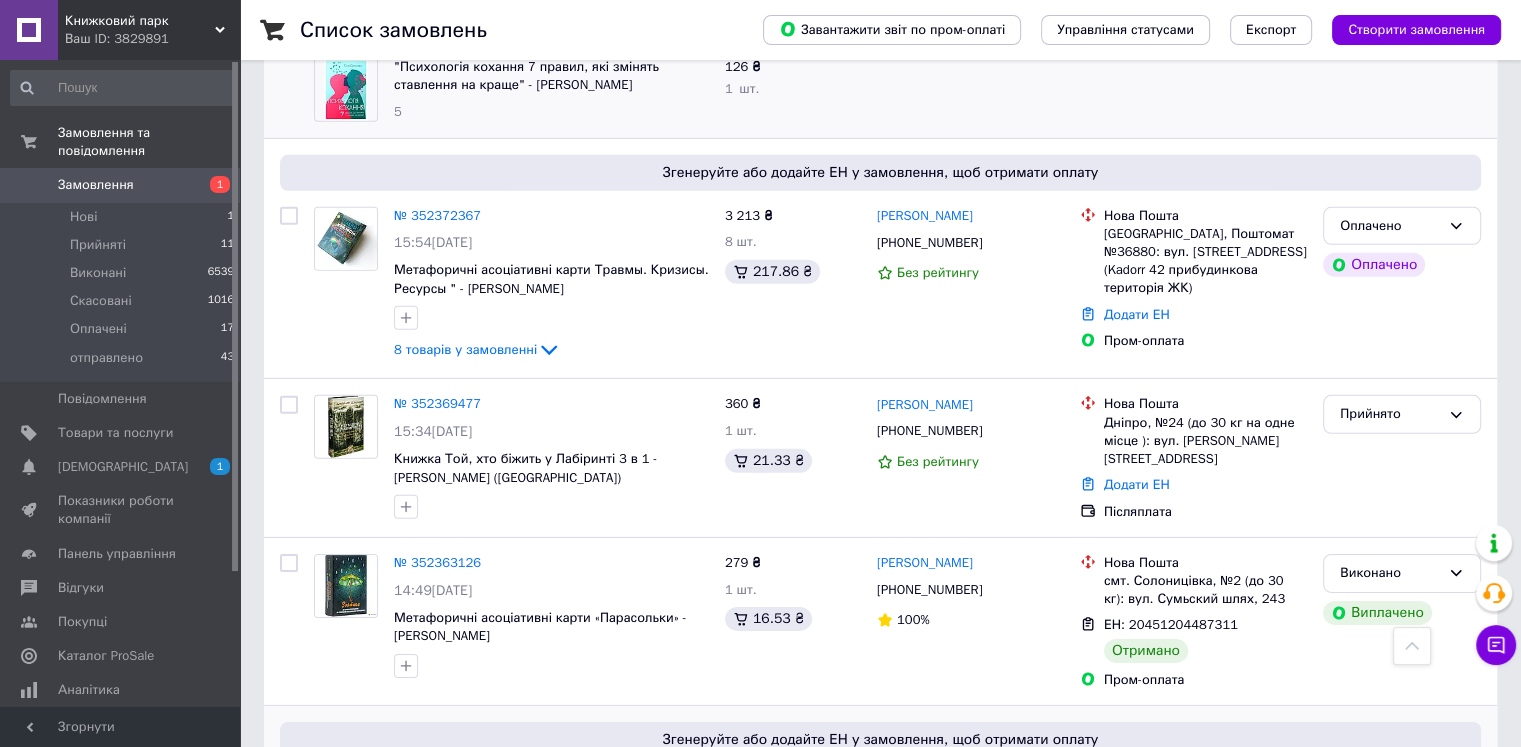 drag, startPoint x: 392, startPoint y: 505, endPoint x: 536, endPoint y: 505, distance: 144 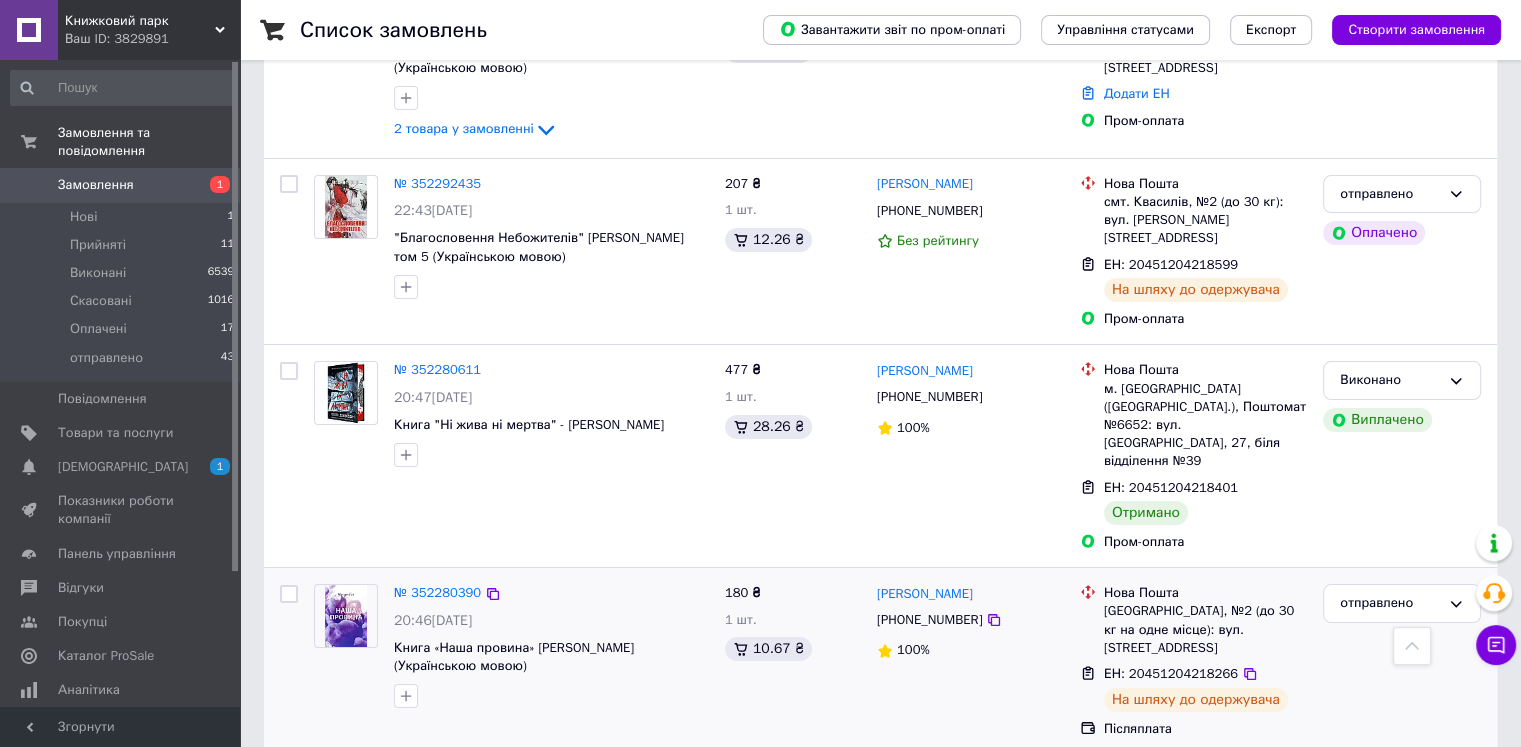 scroll, scrollTop: 7500, scrollLeft: 0, axis: vertical 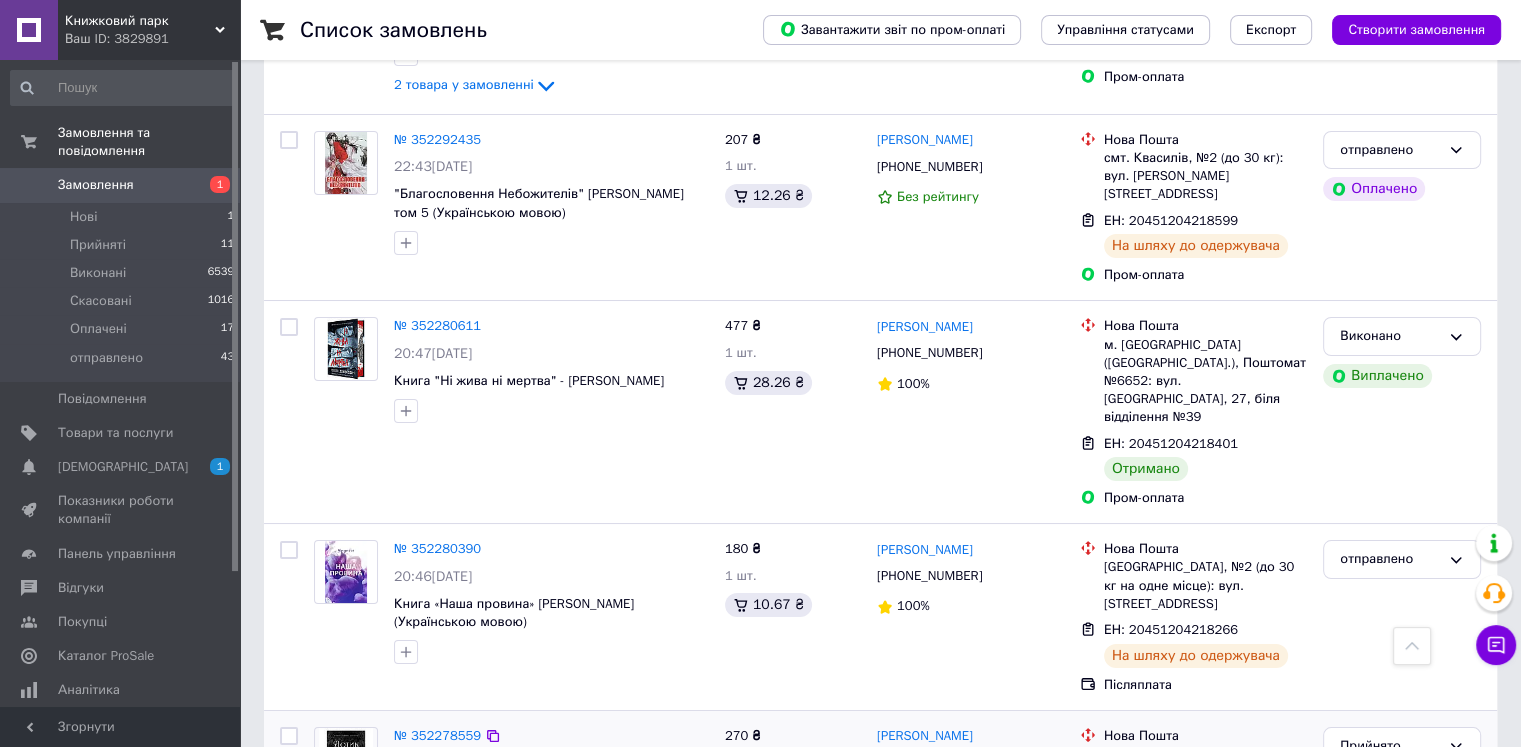 drag, startPoint x: 388, startPoint y: 367, endPoint x: 503, endPoint y: 372, distance: 115.10864 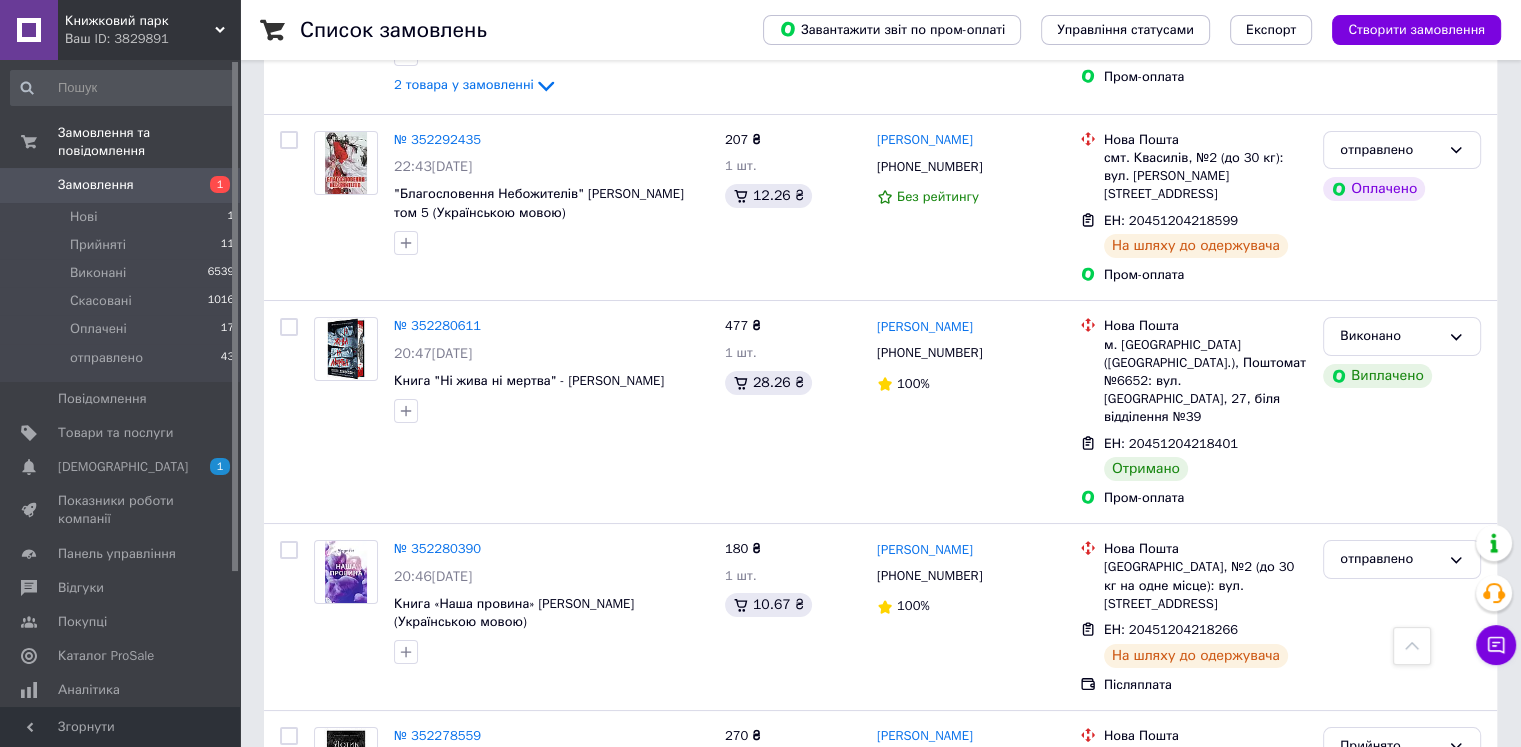 click at bounding box center [346, 973] 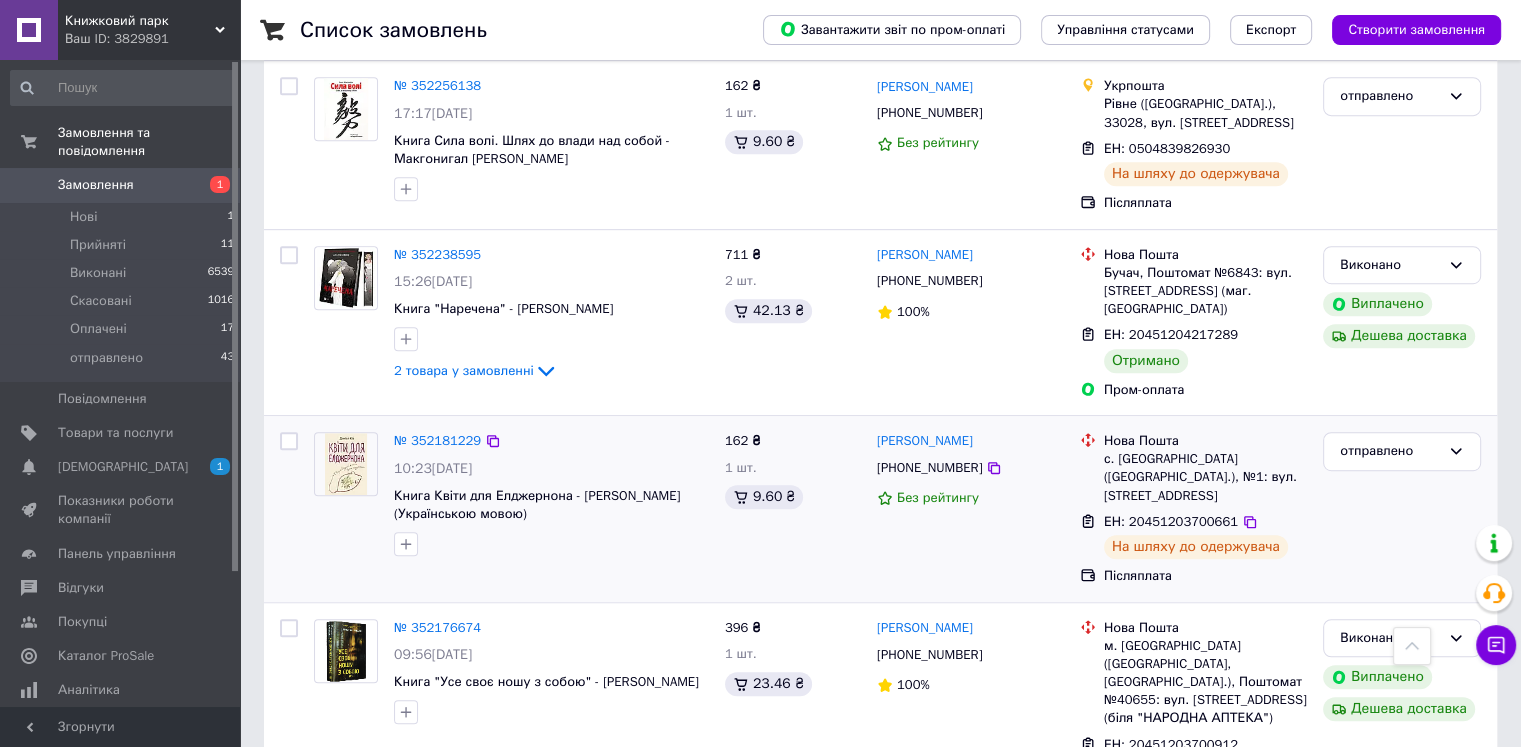 scroll, scrollTop: 8700, scrollLeft: 0, axis: vertical 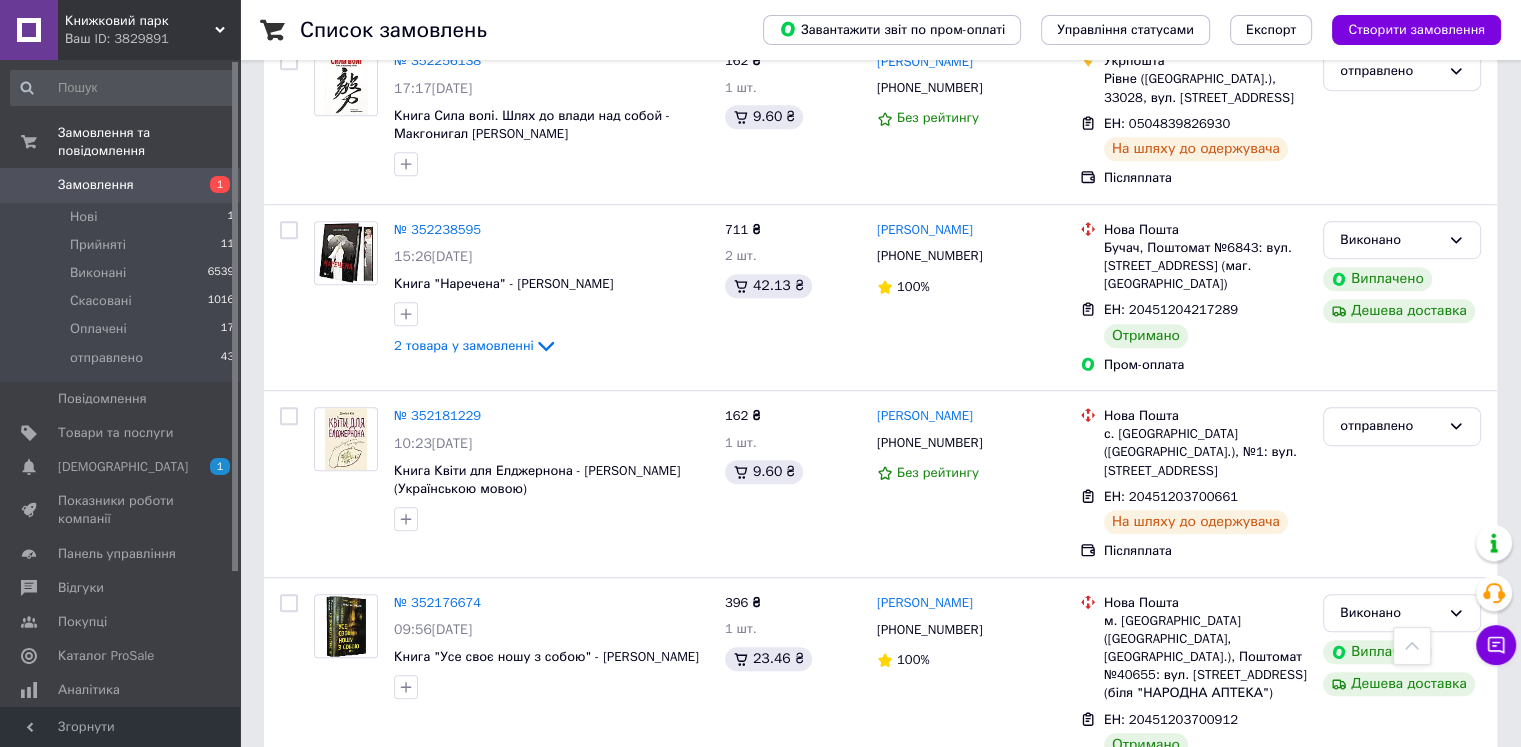 click 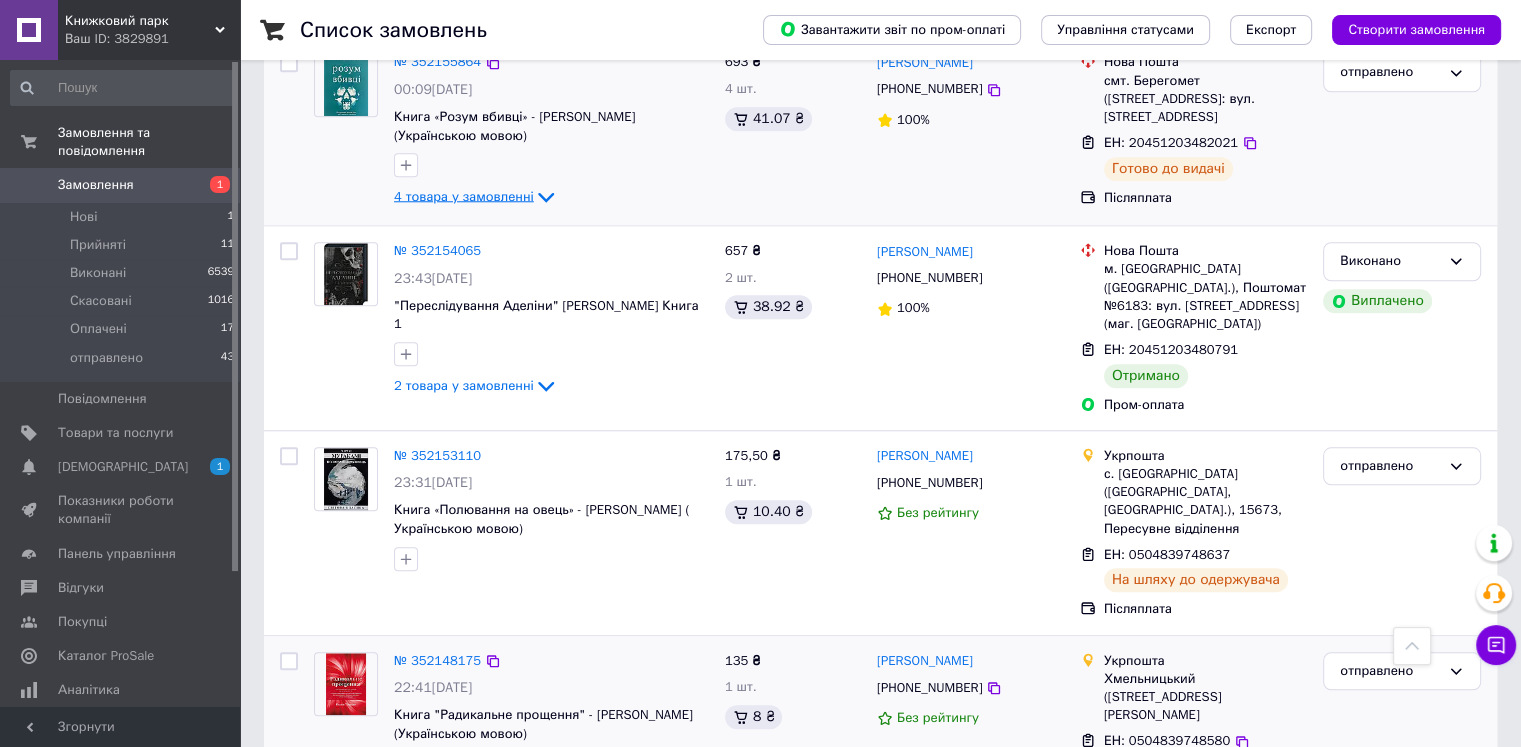 scroll, scrollTop: 9600, scrollLeft: 0, axis: vertical 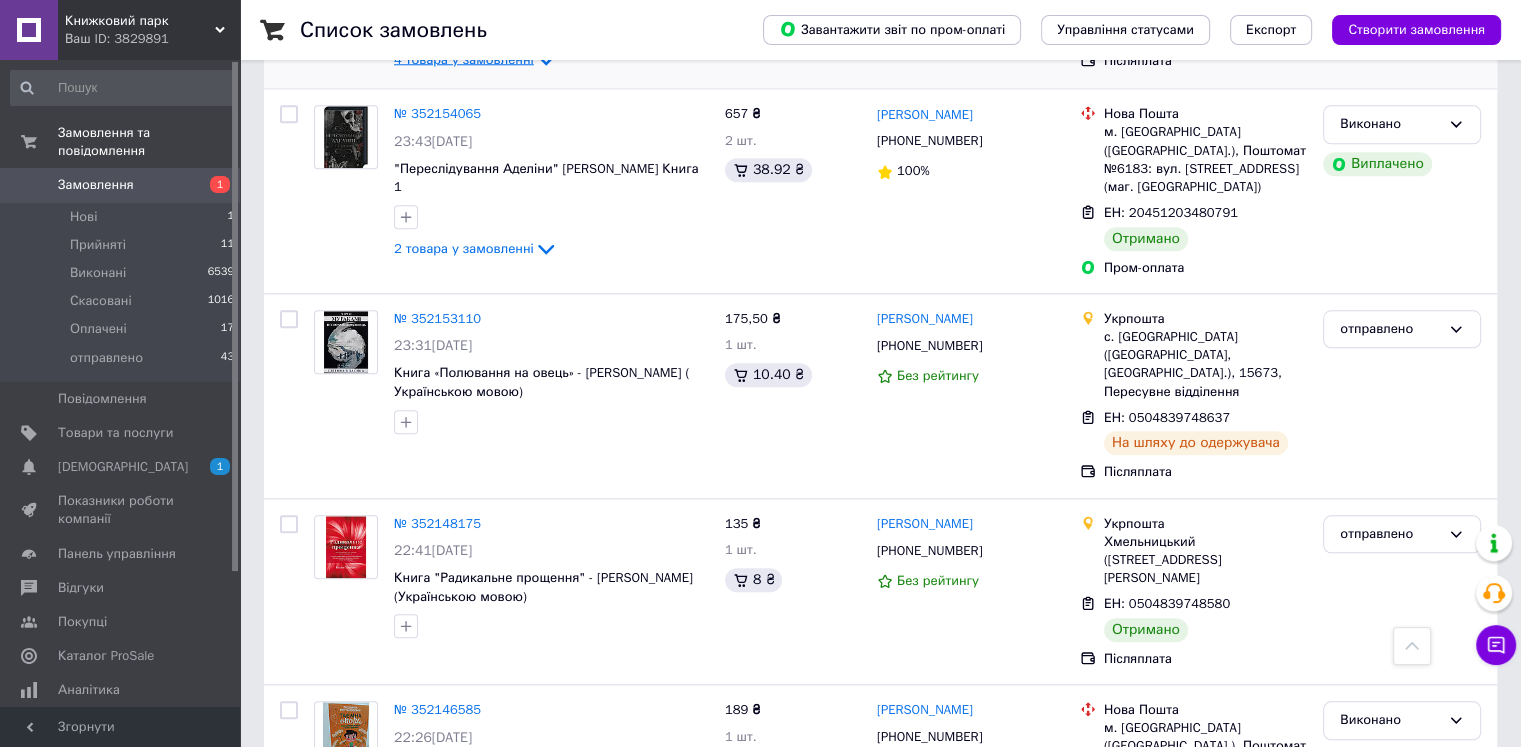 drag, startPoint x: 618, startPoint y: 492, endPoint x: 436, endPoint y: 497, distance: 182.06866 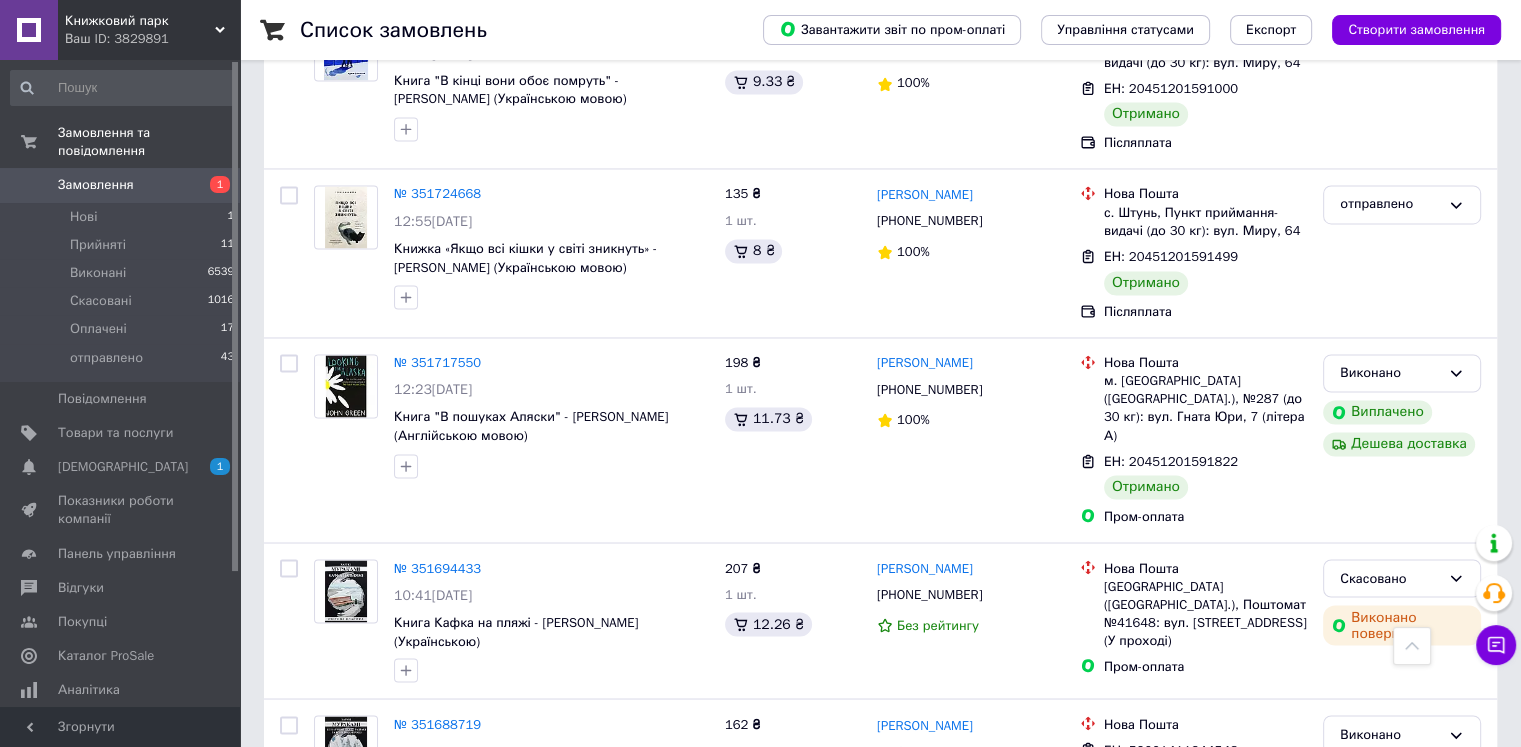 scroll, scrollTop: 18527, scrollLeft: 0, axis: vertical 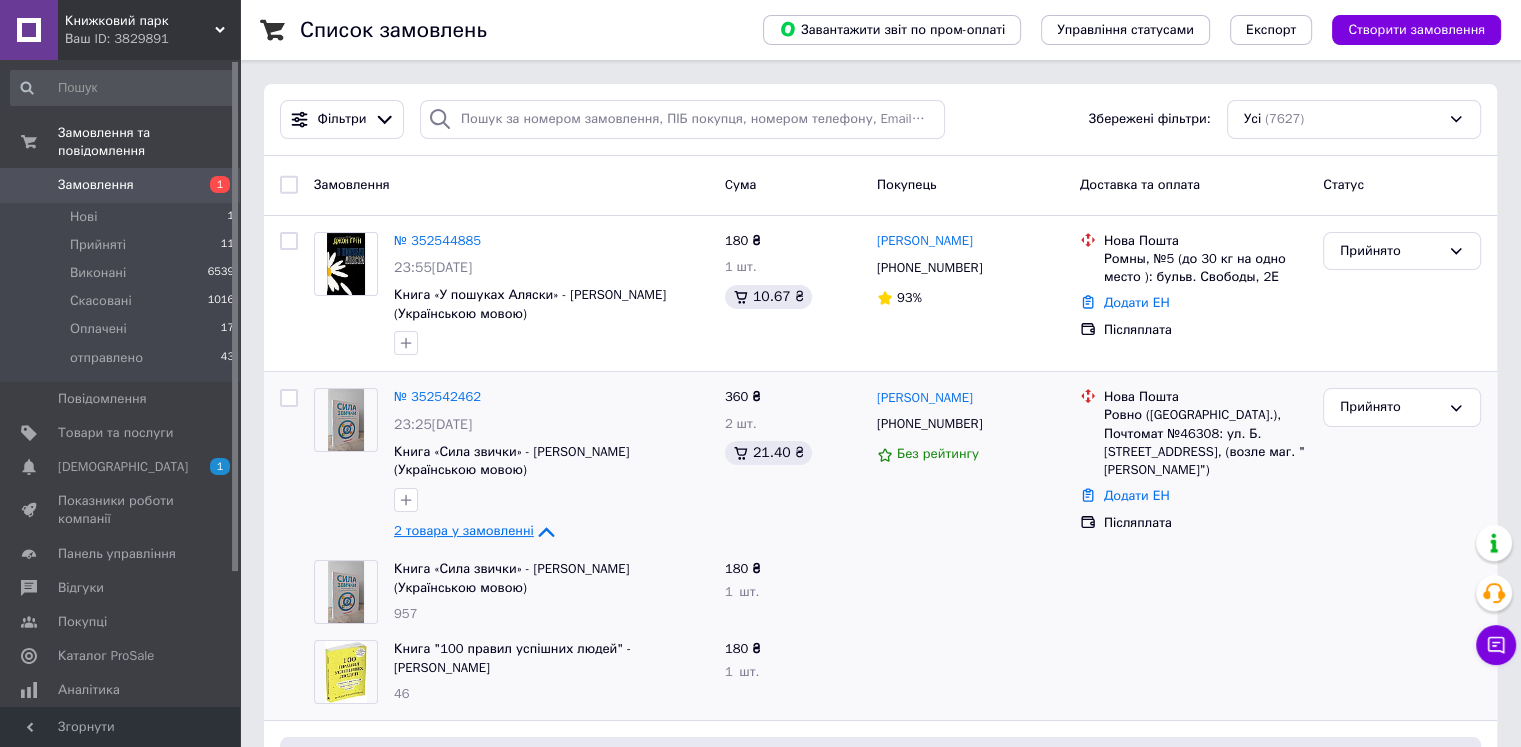 click 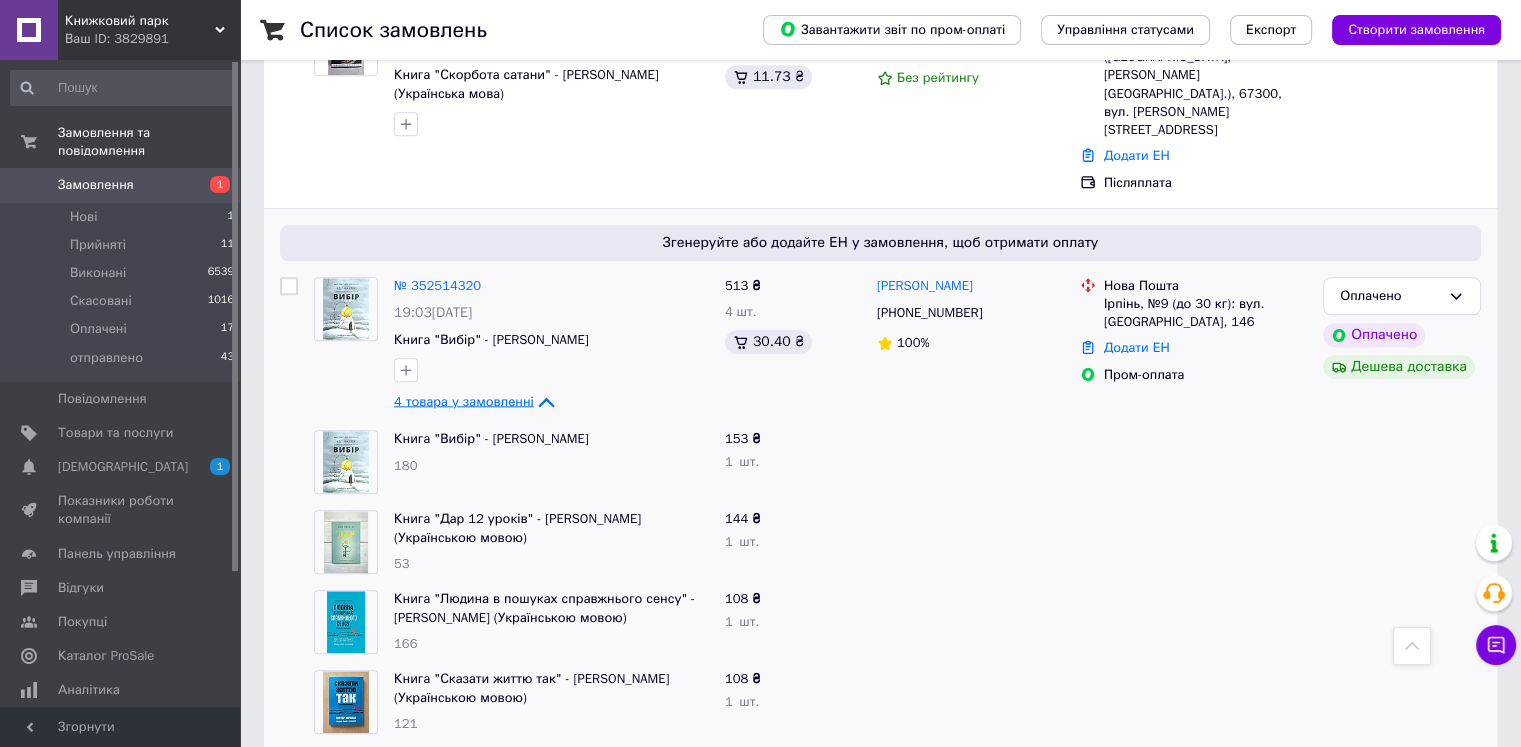 scroll, scrollTop: 2000, scrollLeft: 0, axis: vertical 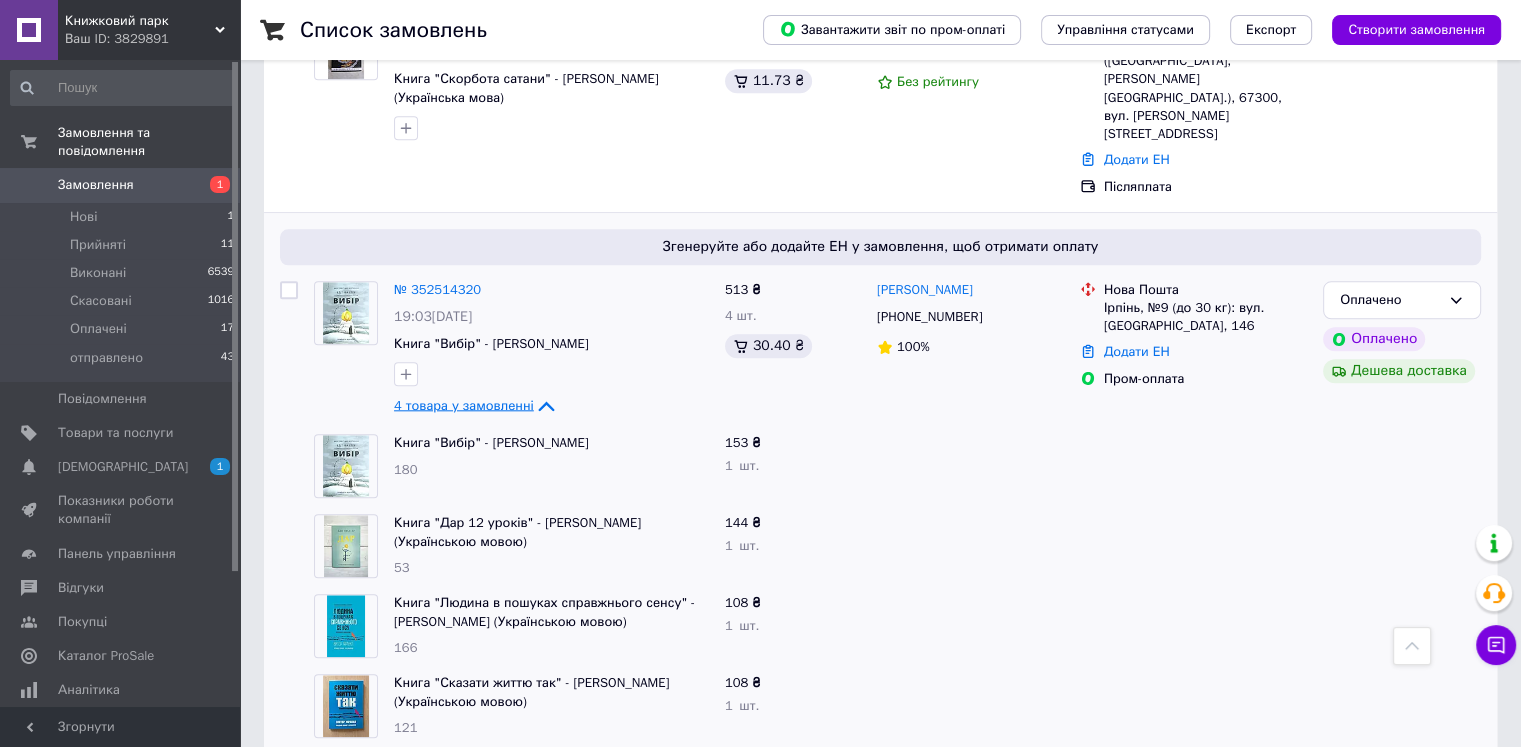 click 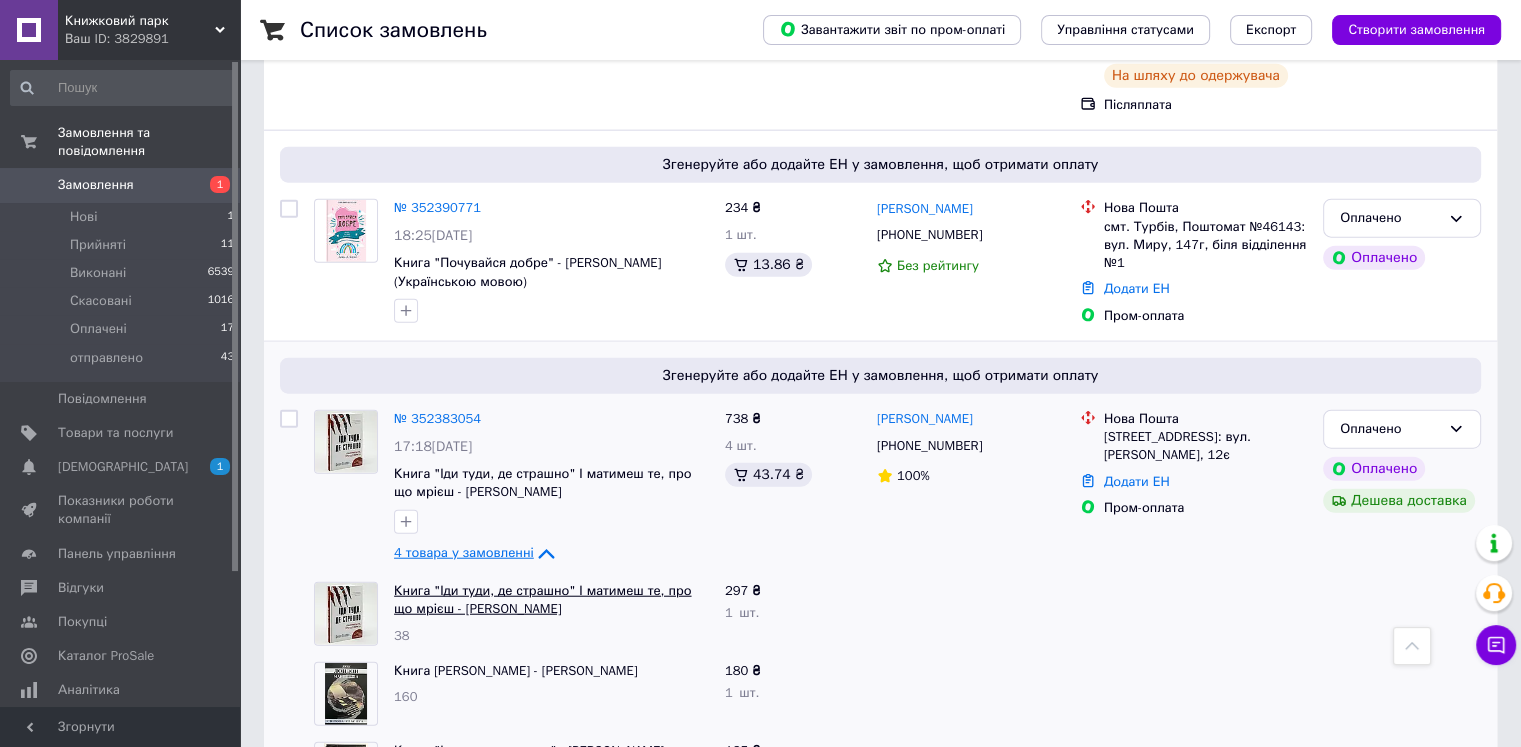scroll, scrollTop: 4800, scrollLeft: 0, axis: vertical 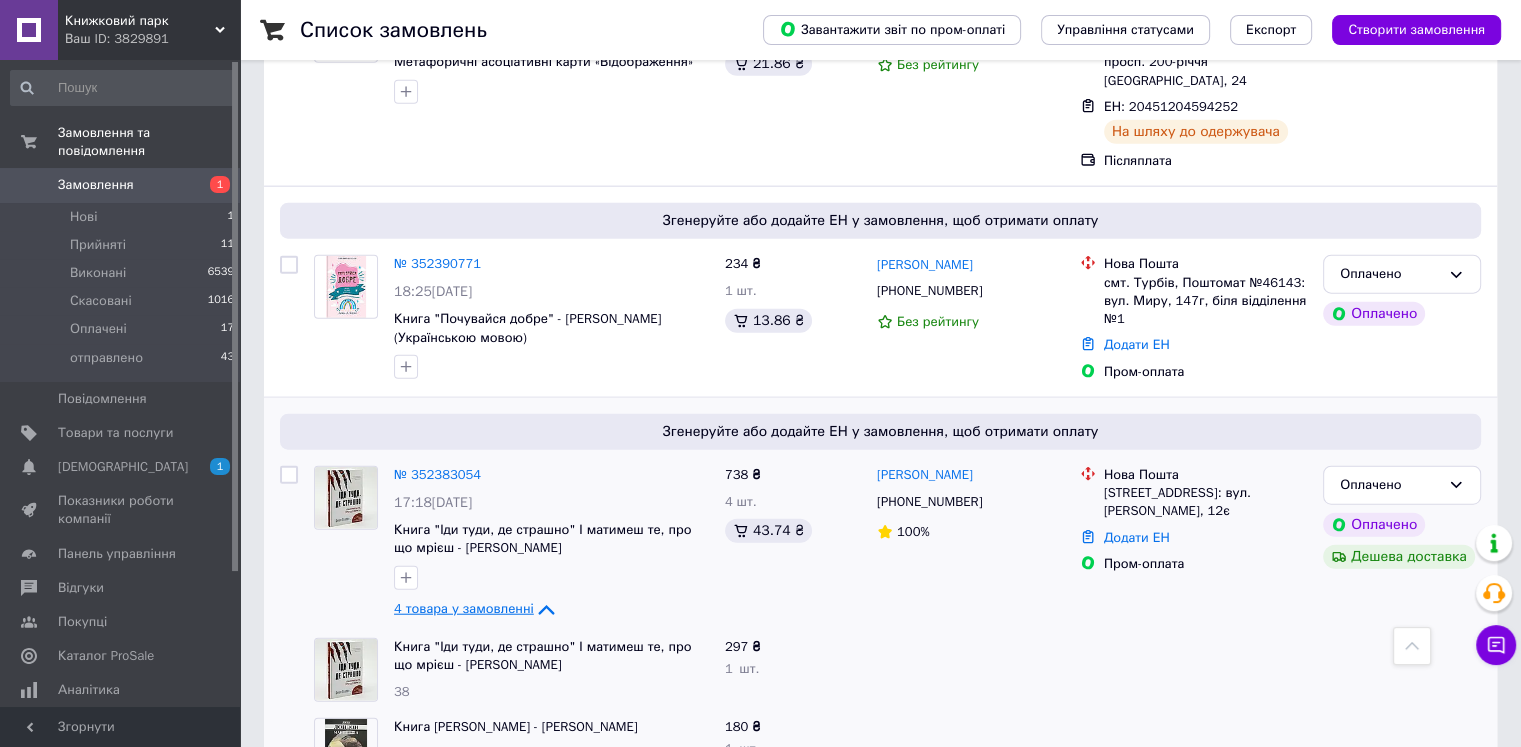 click 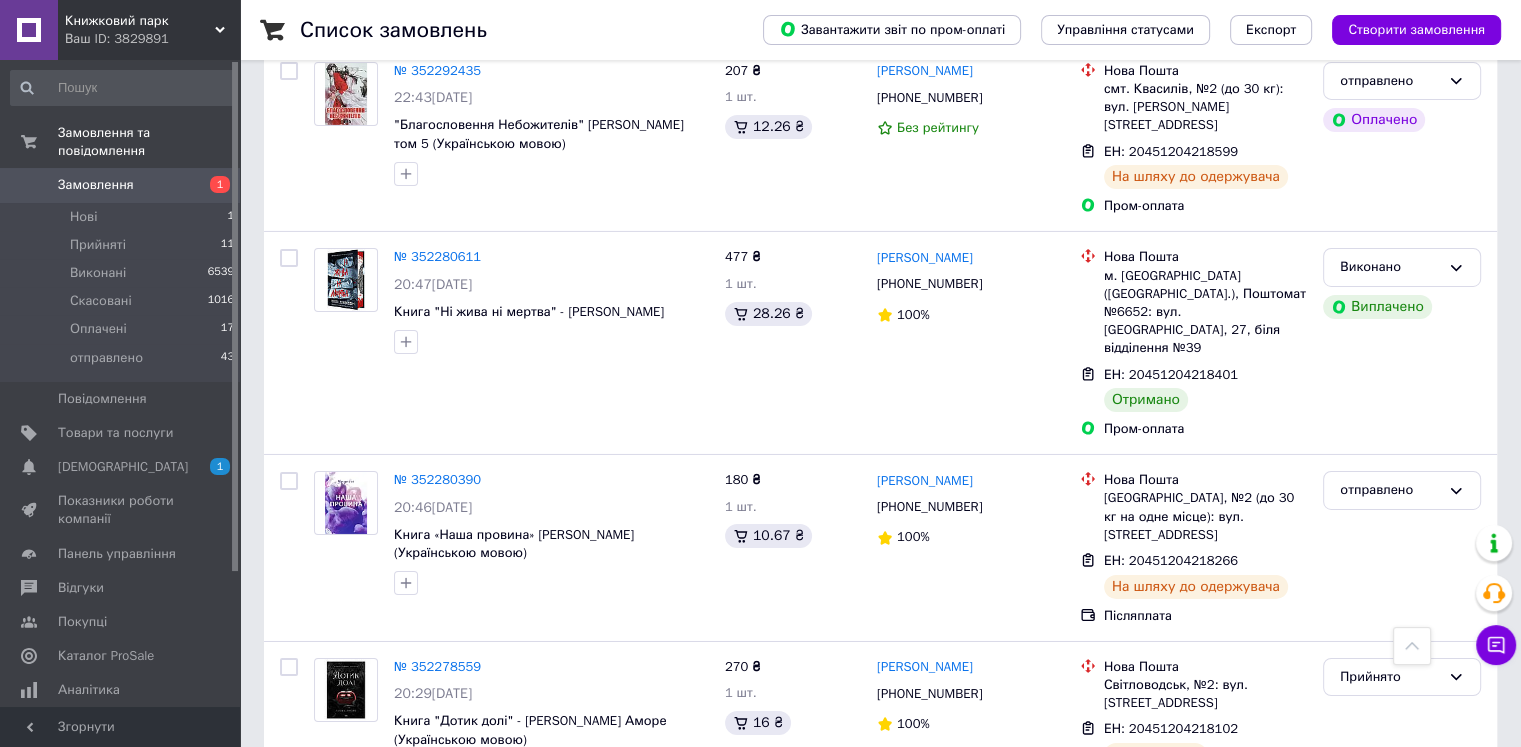 scroll, scrollTop: 6800, scrollLeft: 0, axis: vertical 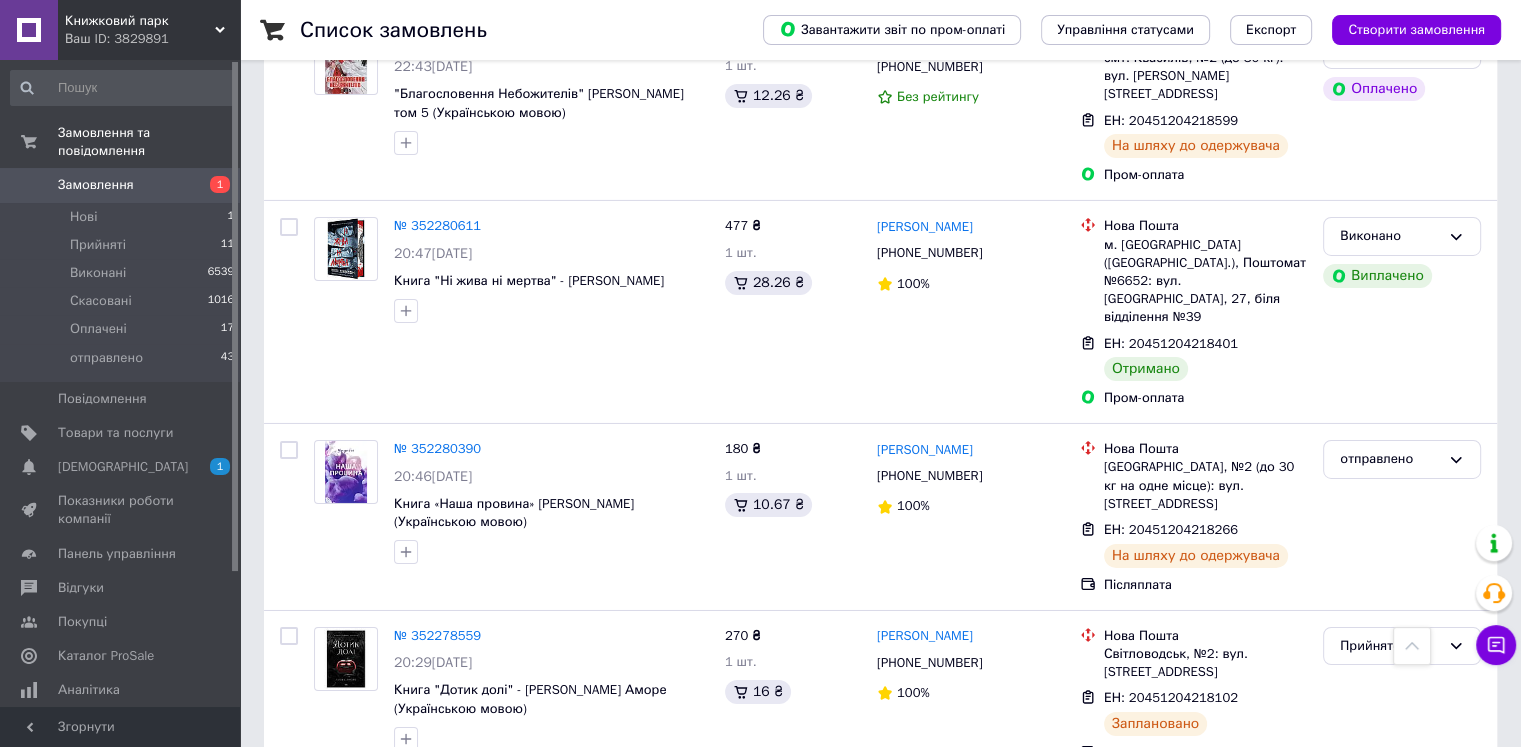 click 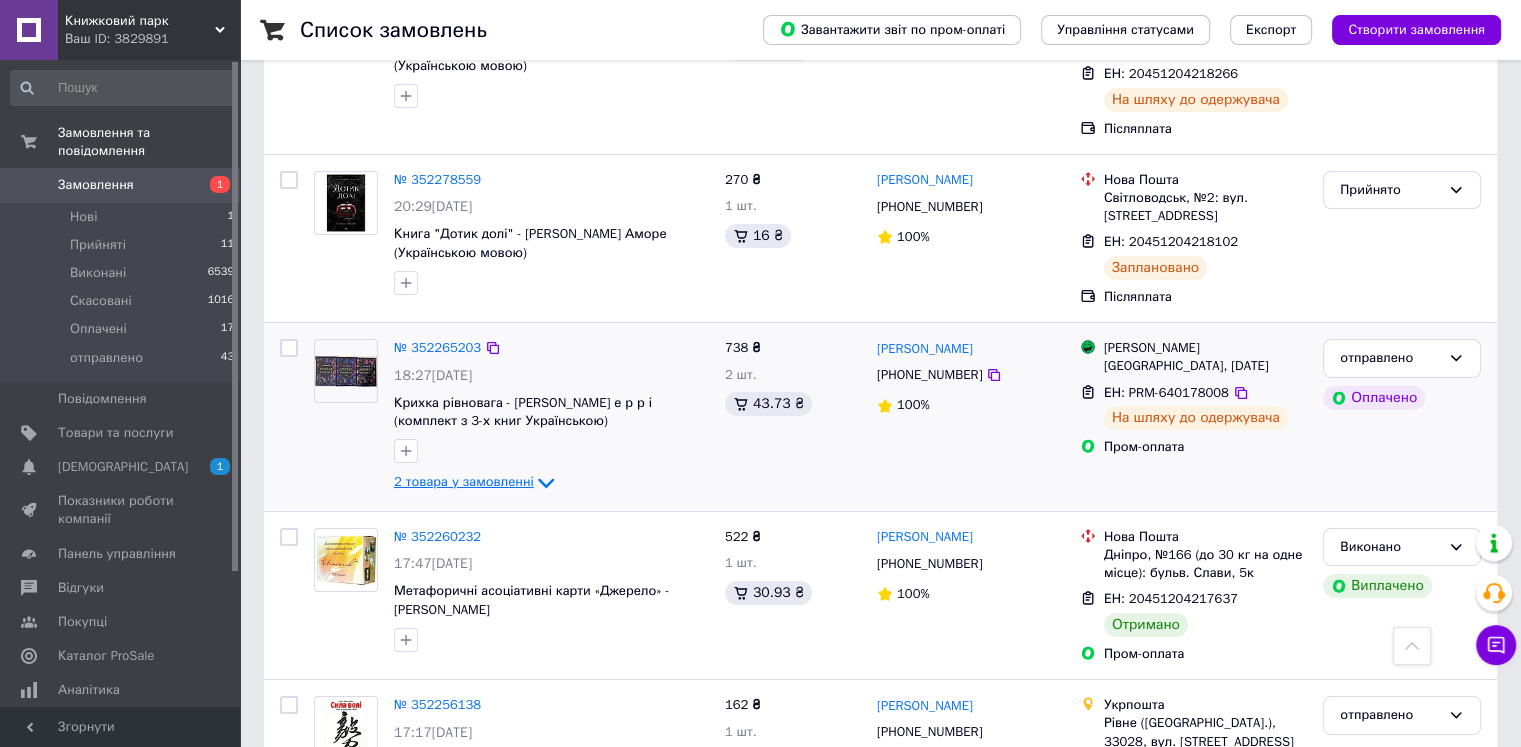 scroll, scrollTop: 7300, scrollLeft: 0, axis: vertical 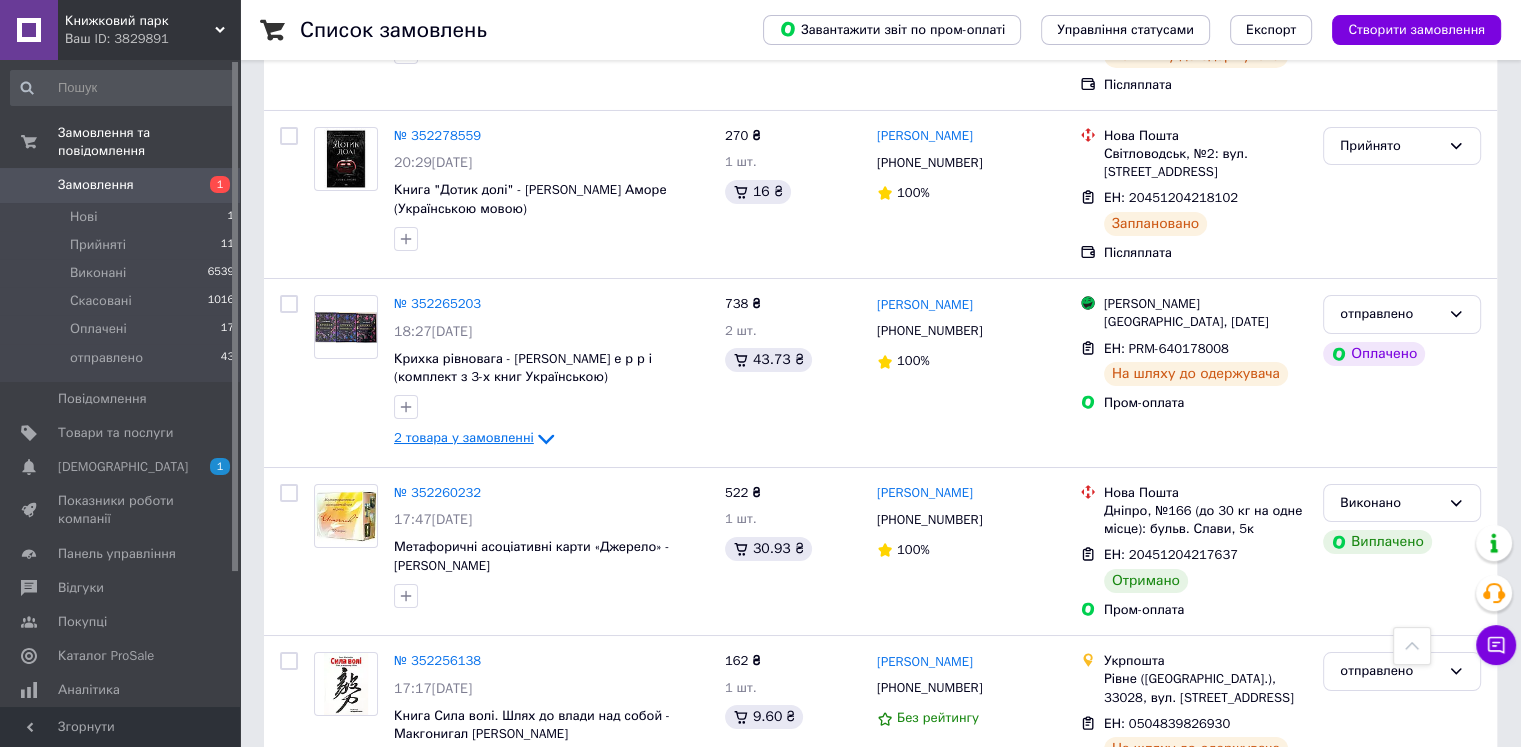 drag, startPoint x: 602, startPoint y: 464, endPoint x: 436, endPoint y: 468, distance: 166.04819 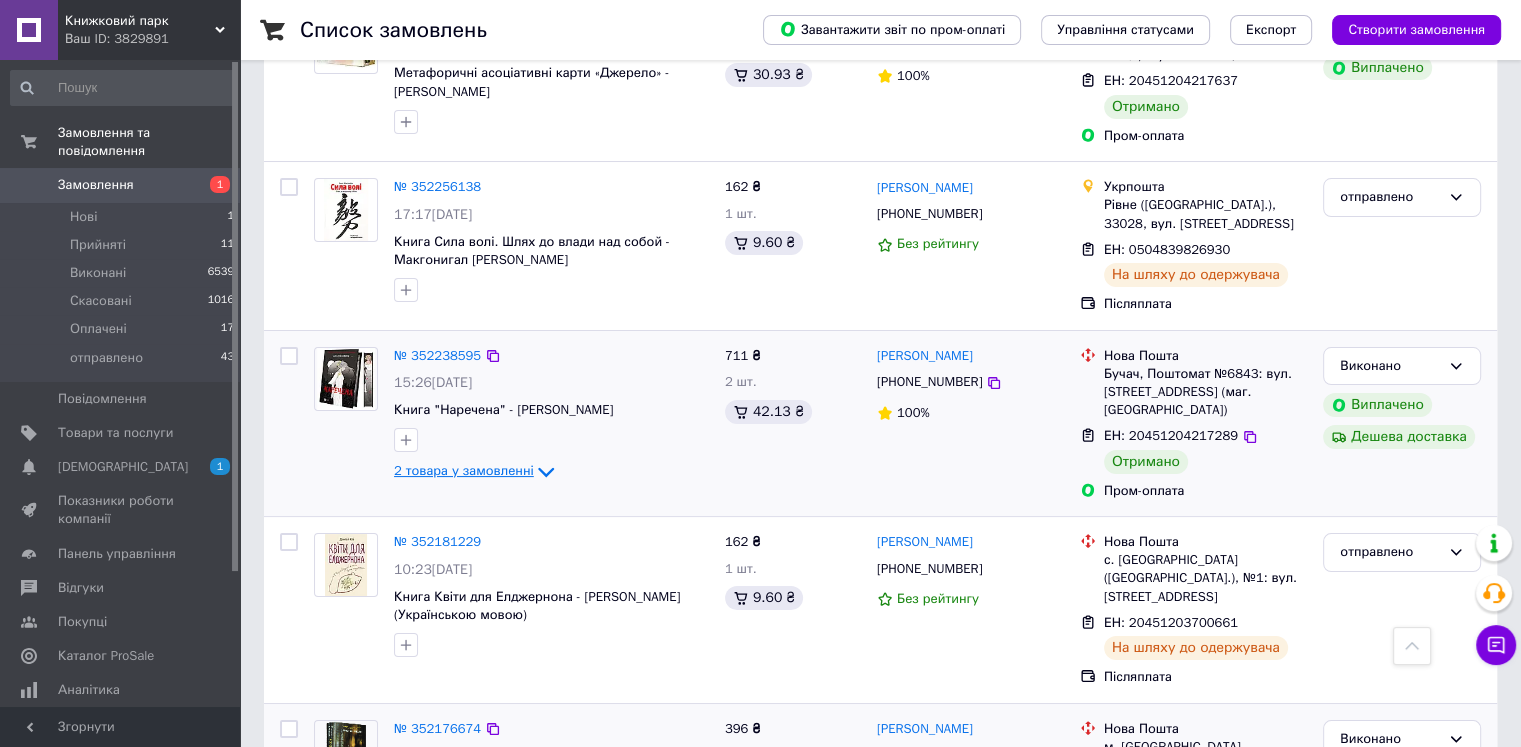 scroll, scrollTop: 7800, scrollLeft: 0, axis: vertical 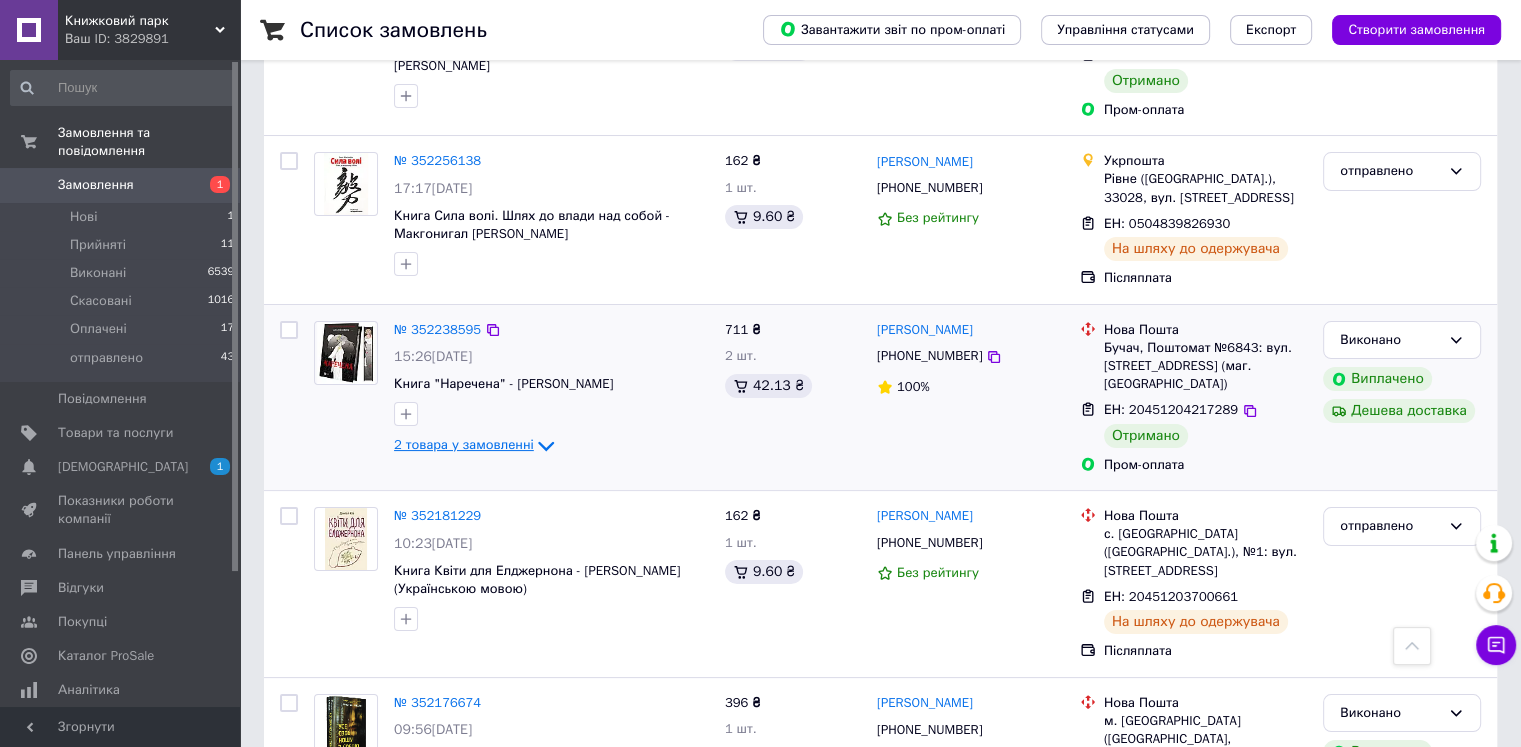 click on "Замовлення" at bounding box center [96, 185] 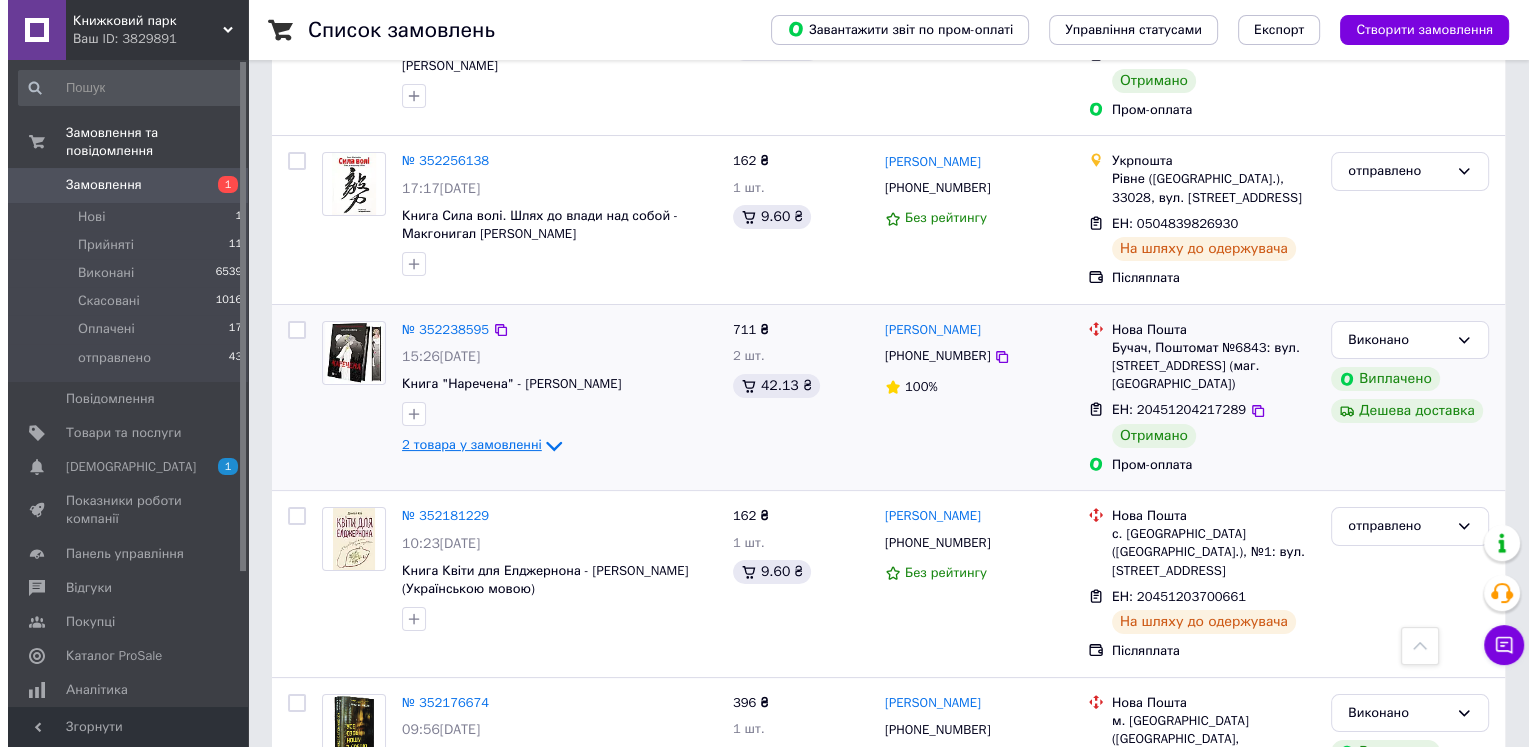 scroll, scrollTop: 0, scrollLeft: 0, axis: both 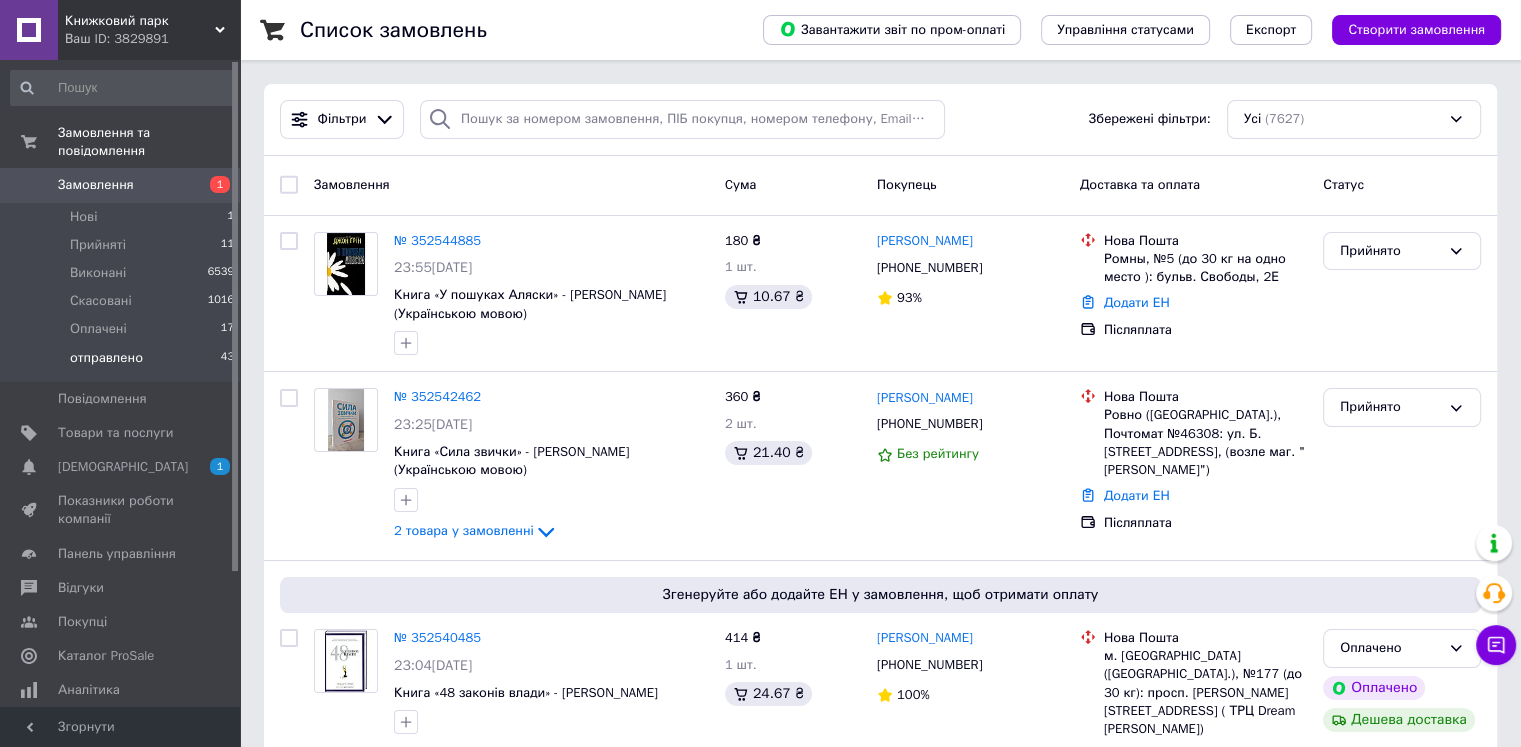 click on "отправлено 43" at bounding box center (123, 363) 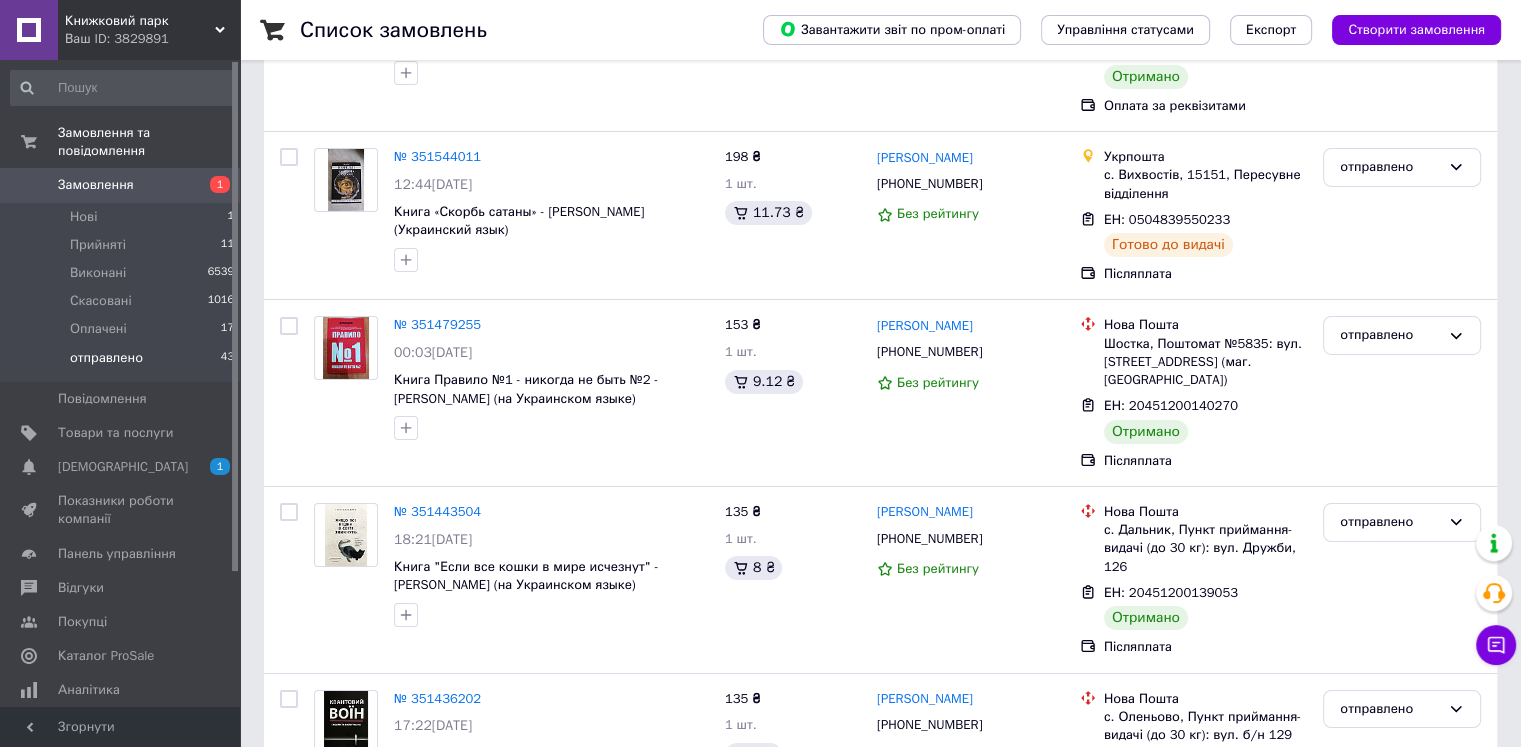 scroll, scrollTop: 7380, scrollLeft: 0, axis: vertical 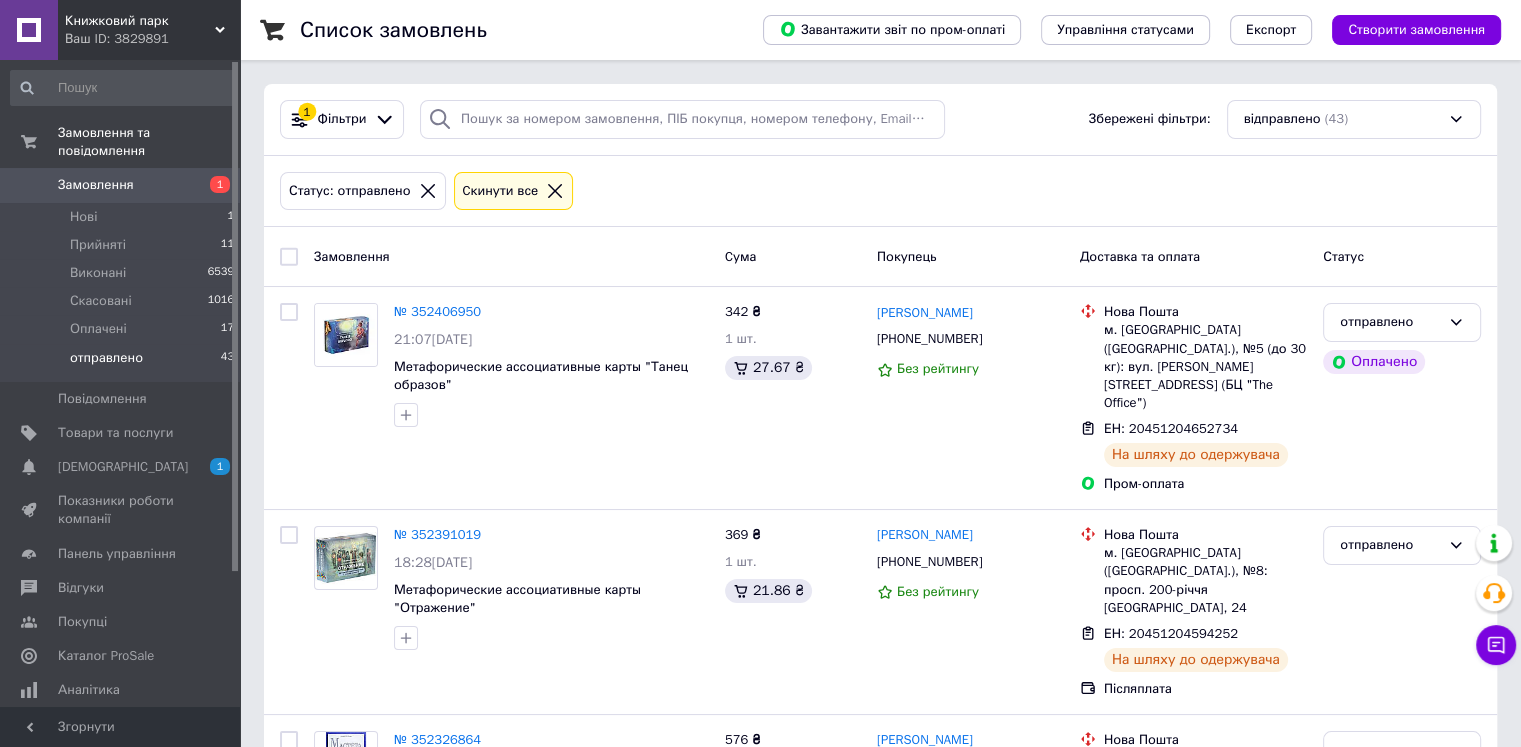 click on "Замовлення" at bounding box center (96, 185) 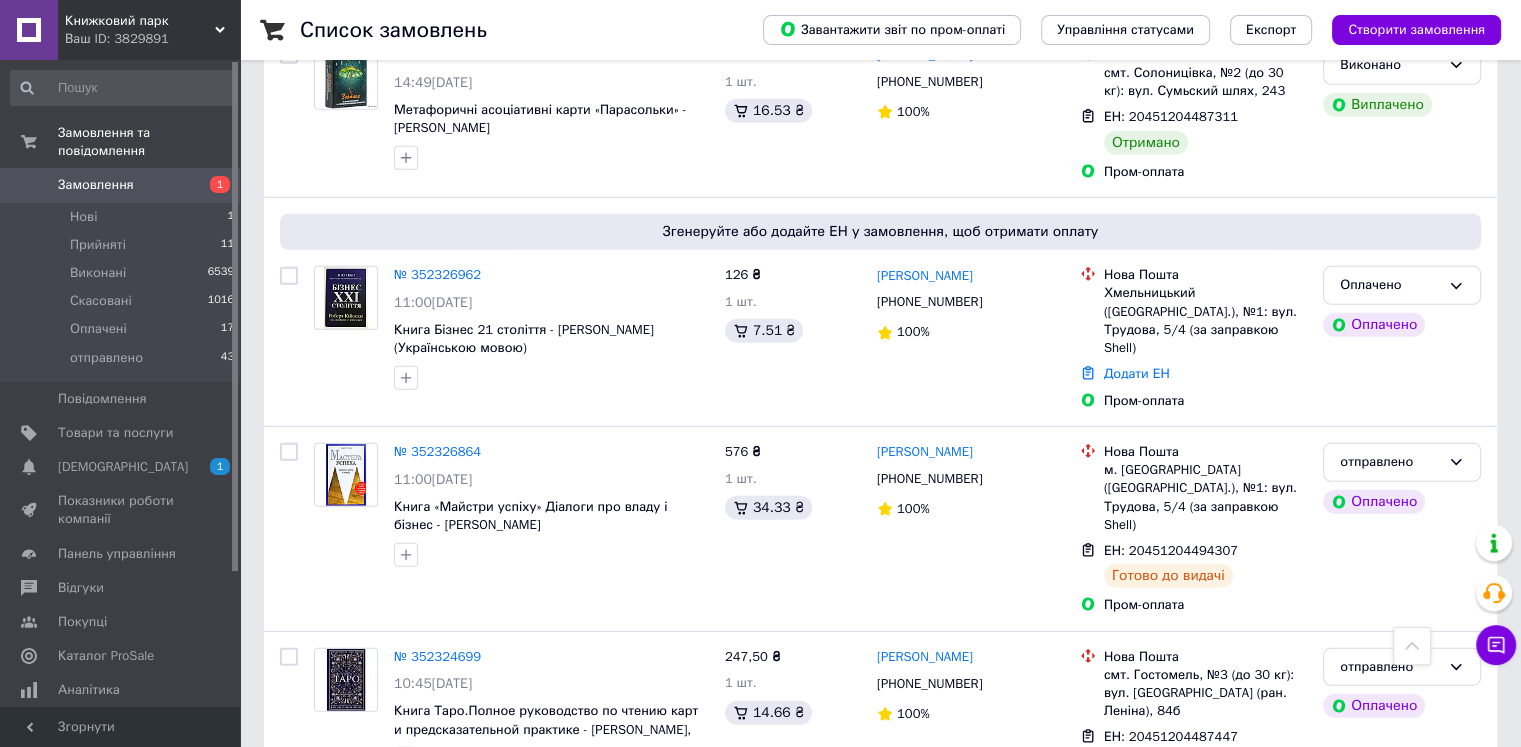 scroll, scrollTop: 5900, scrollLeft: 0, axis: vertical 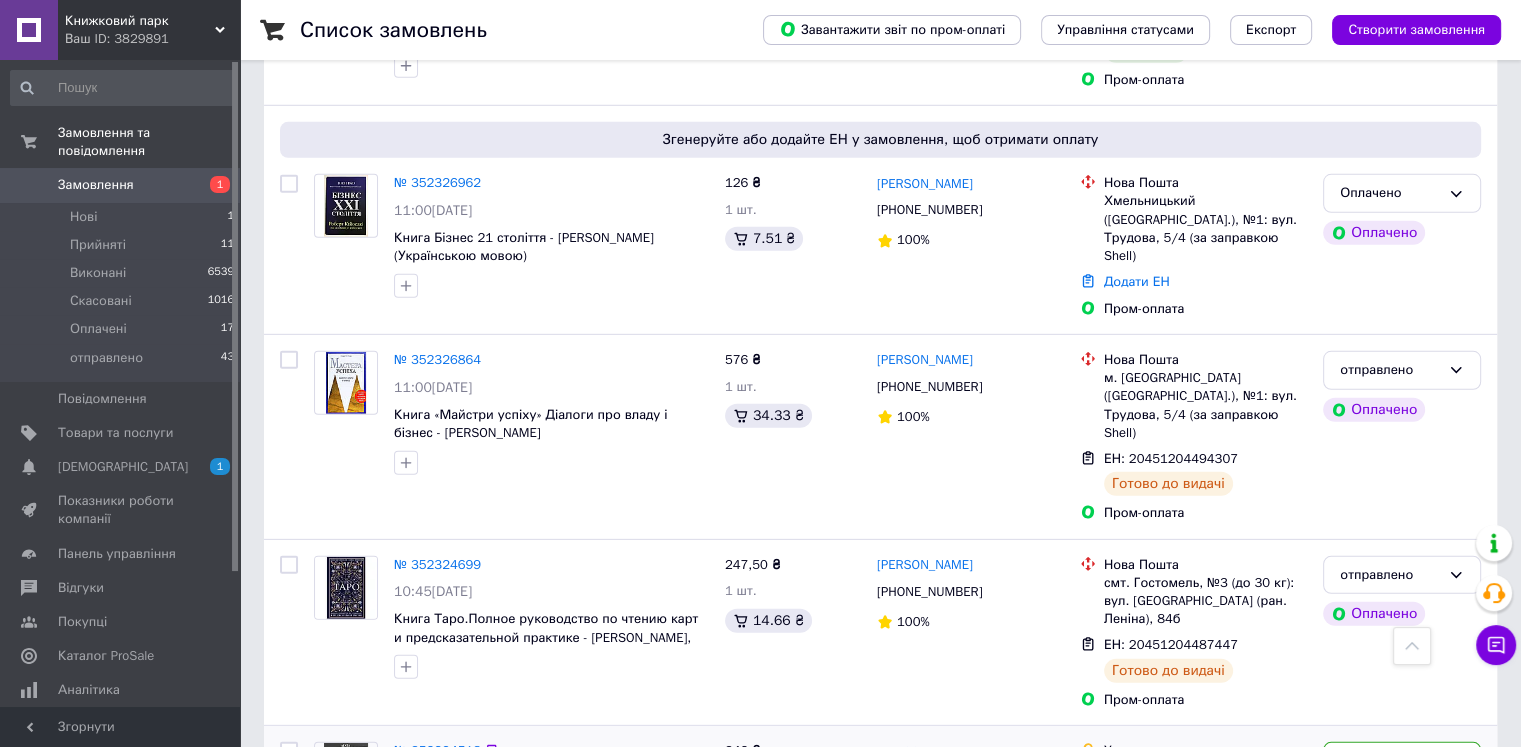 click 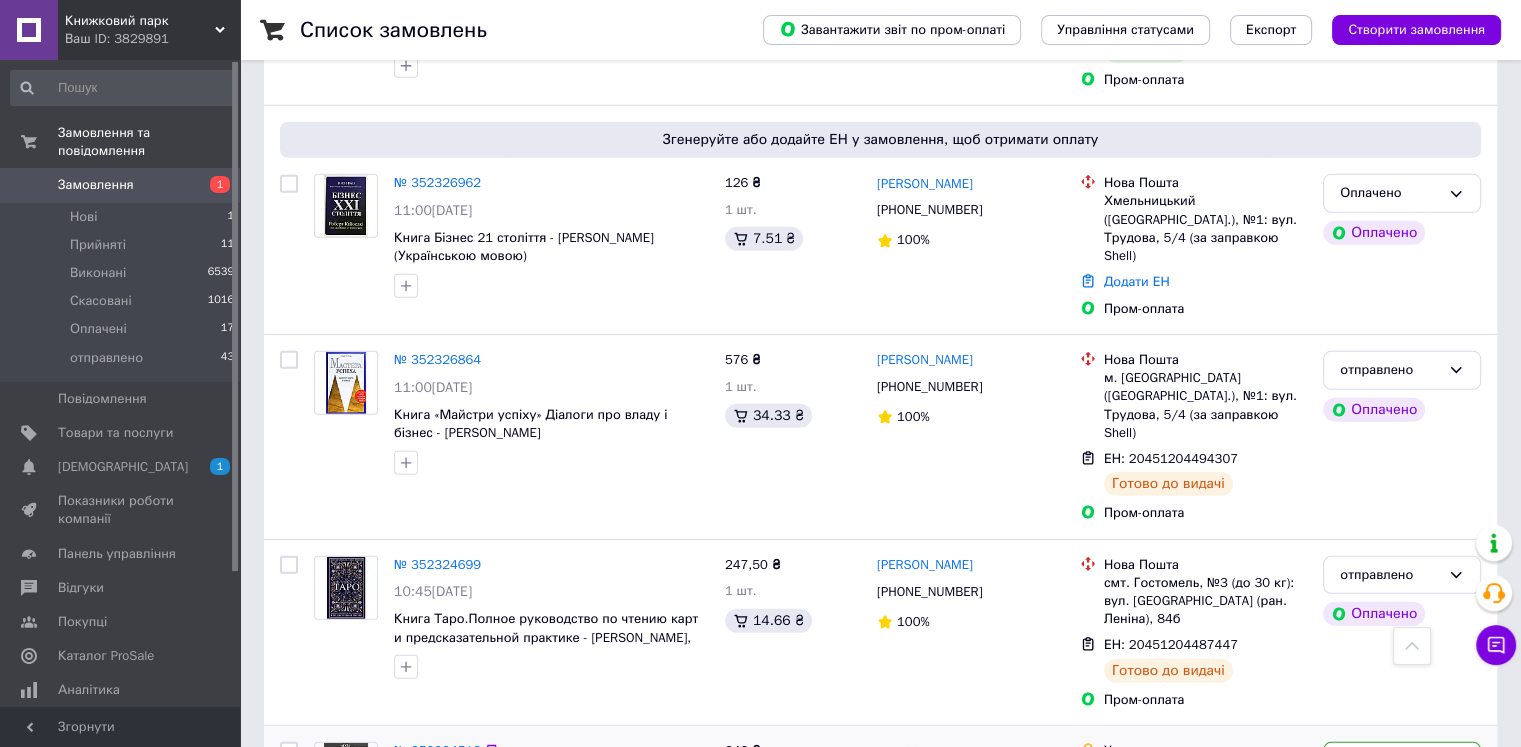 click 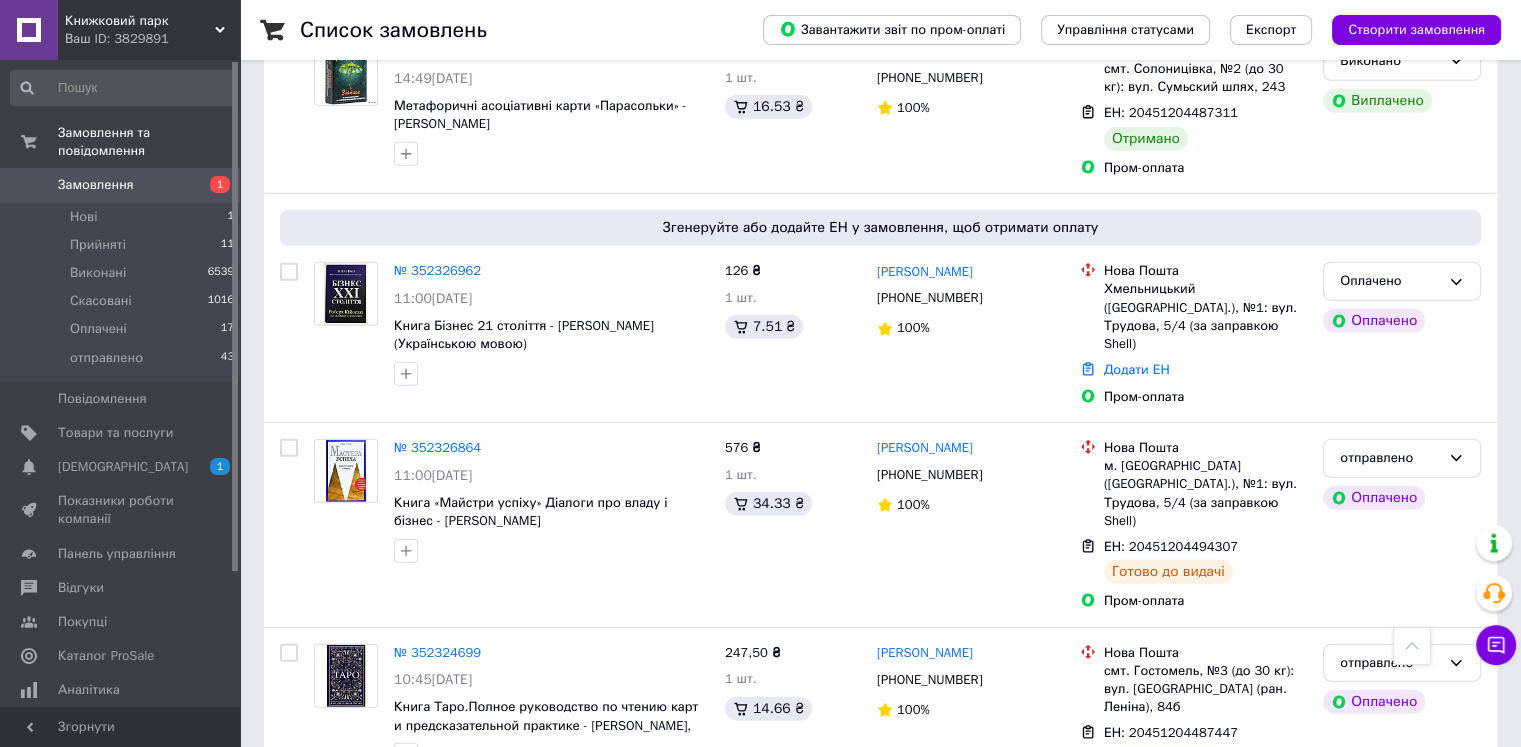 scroll, scrollTop: 5800, scrollLeft: 0, axis: vertical 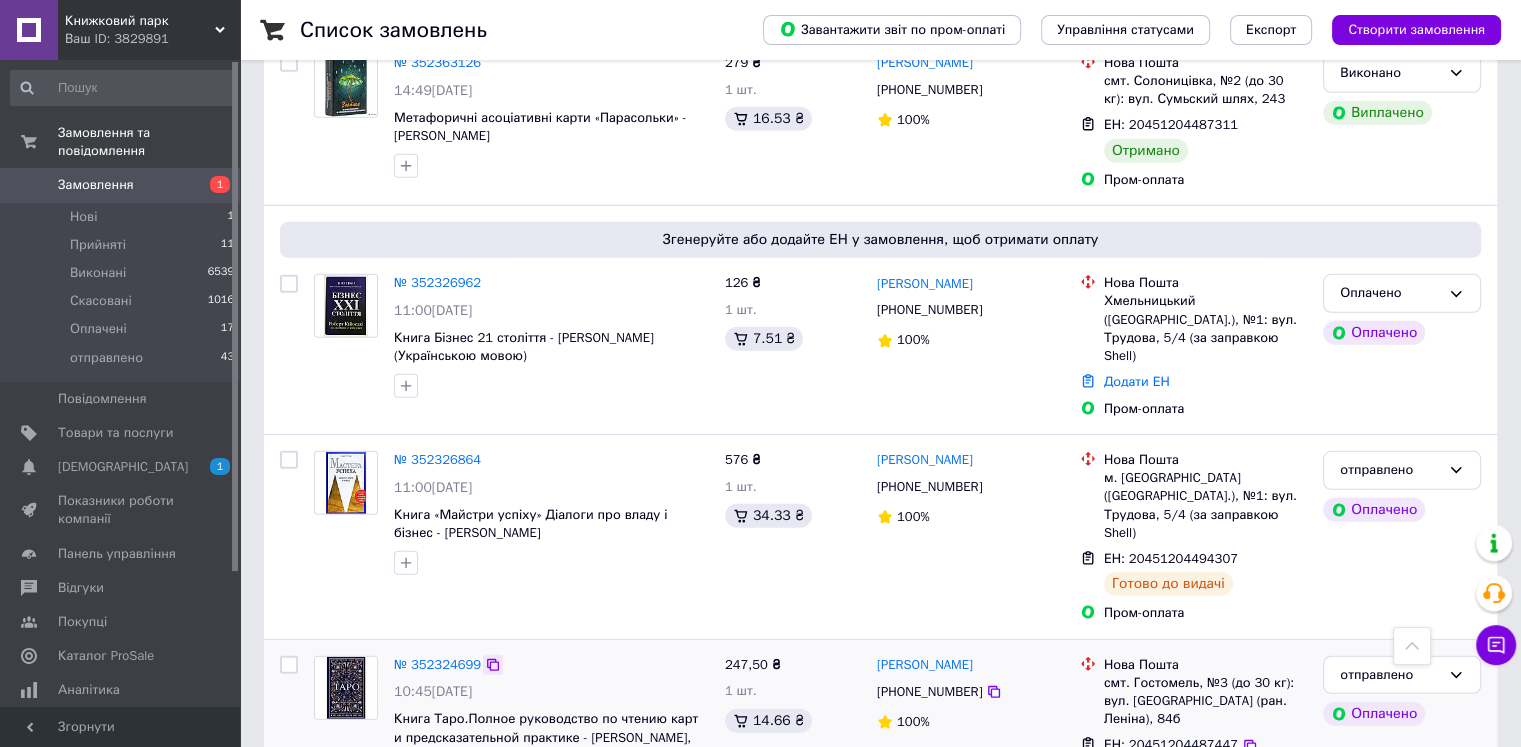 click 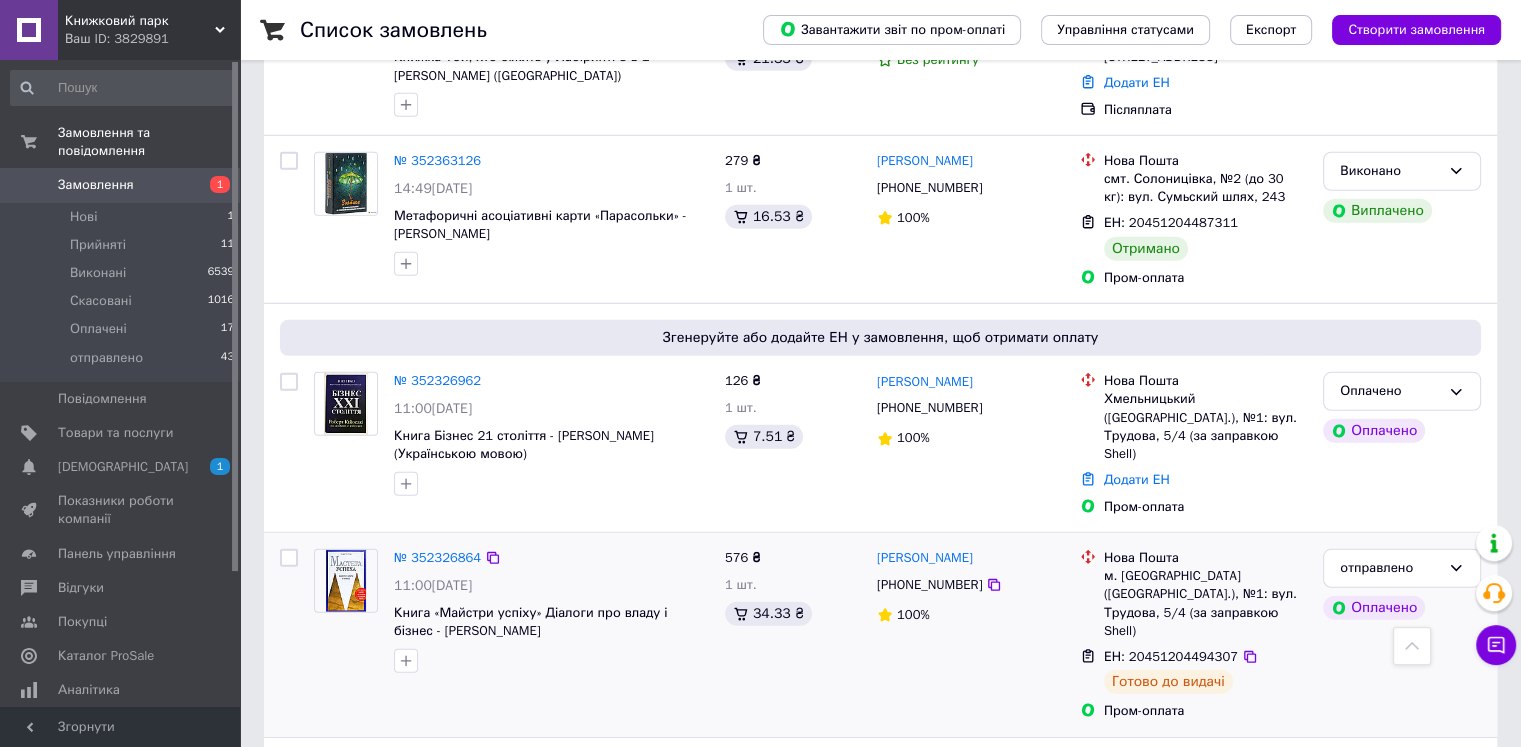 scroll, scrollTop: 5700, scrollLeft: 0, axis: vertical 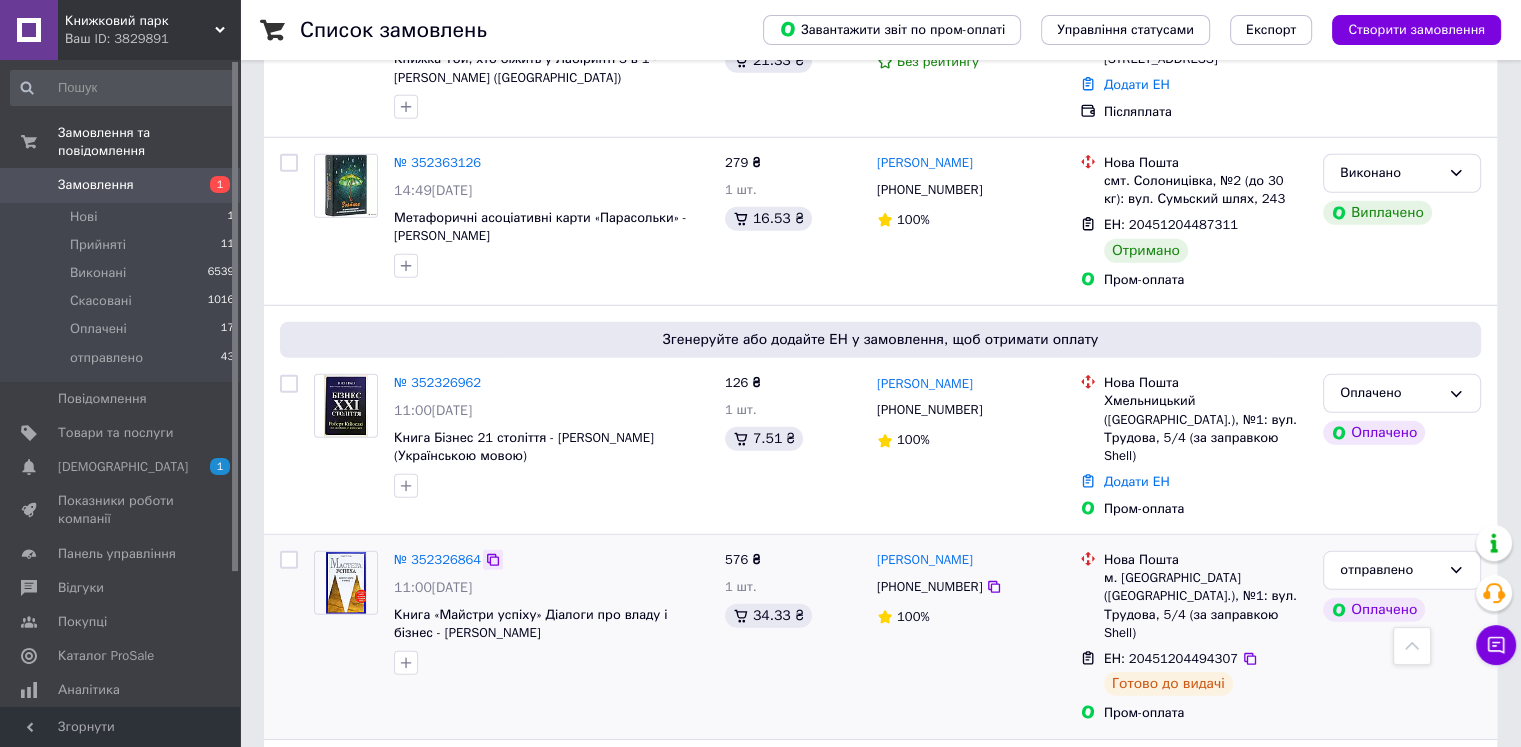 click 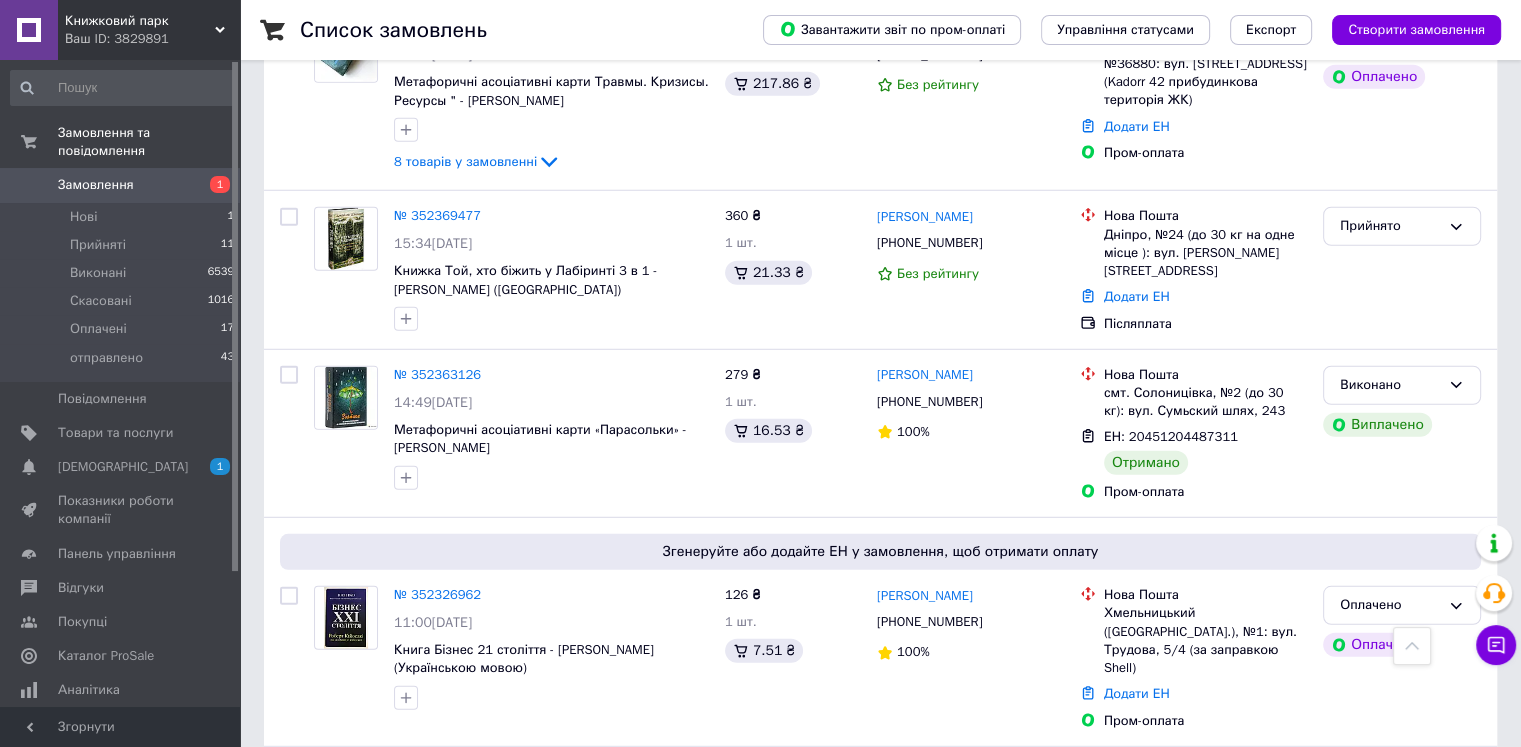 scroll, scrollTop: 5400, scrollLeft: 0, axis: vertical 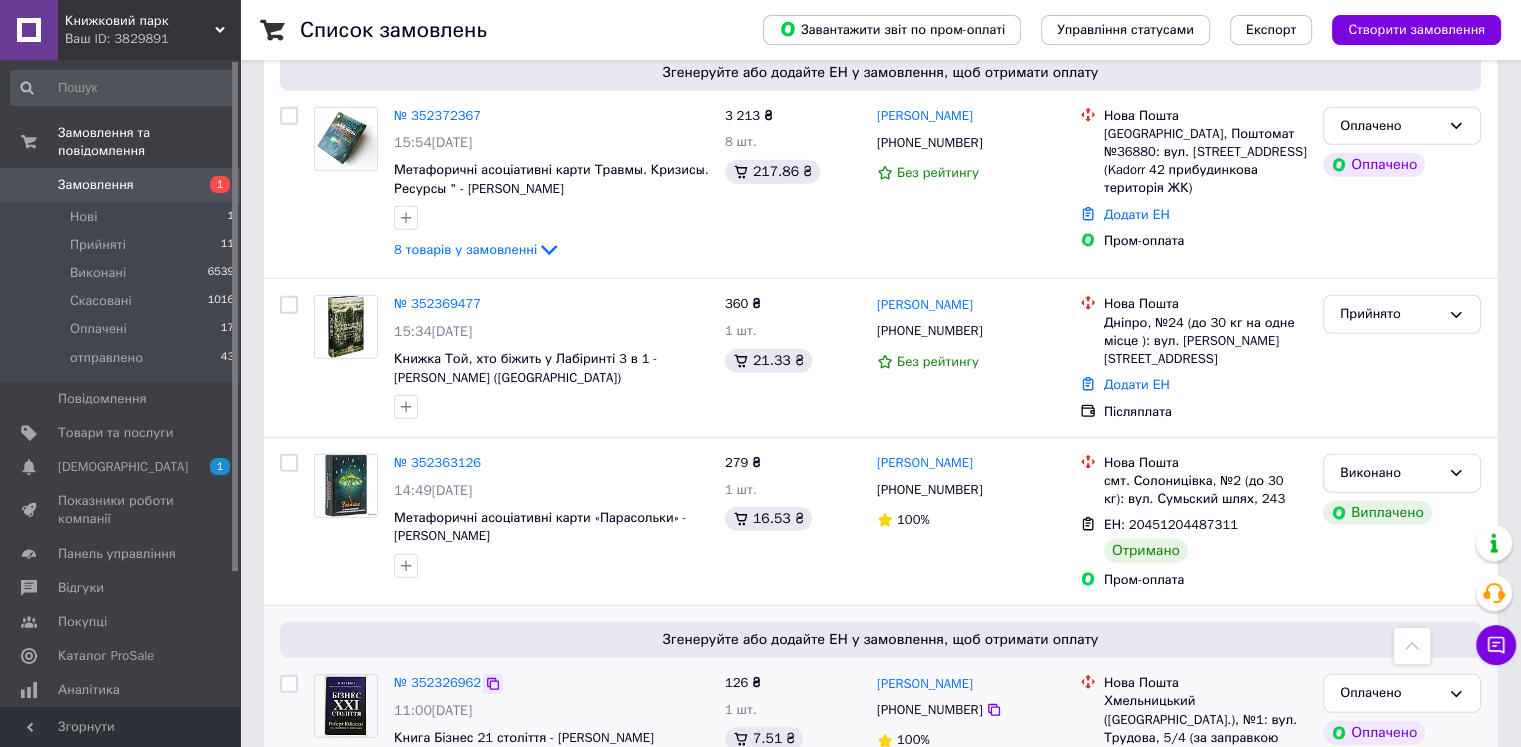 click 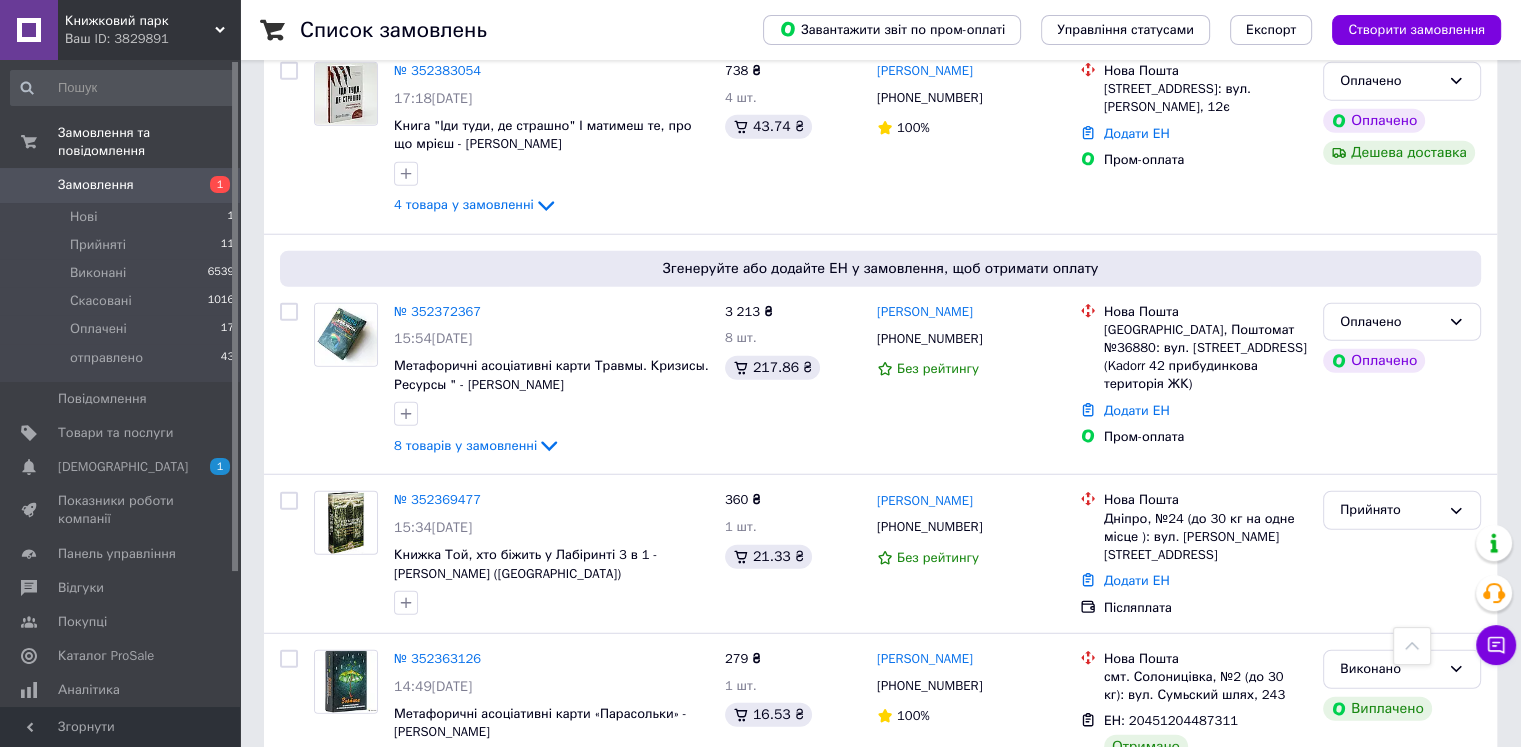scroll, scrollTop: 5200, scrollLeft: 0, axis: vertical 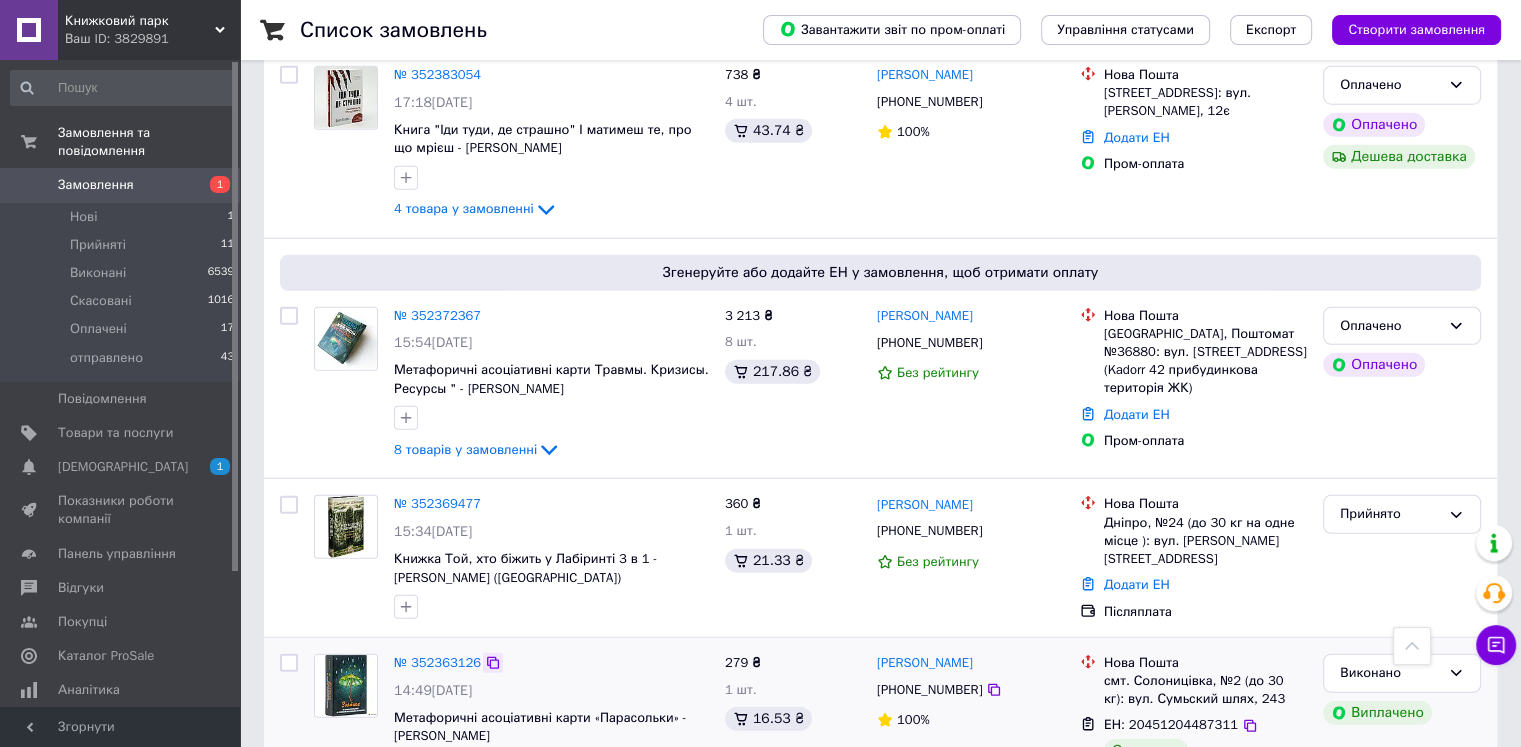 click 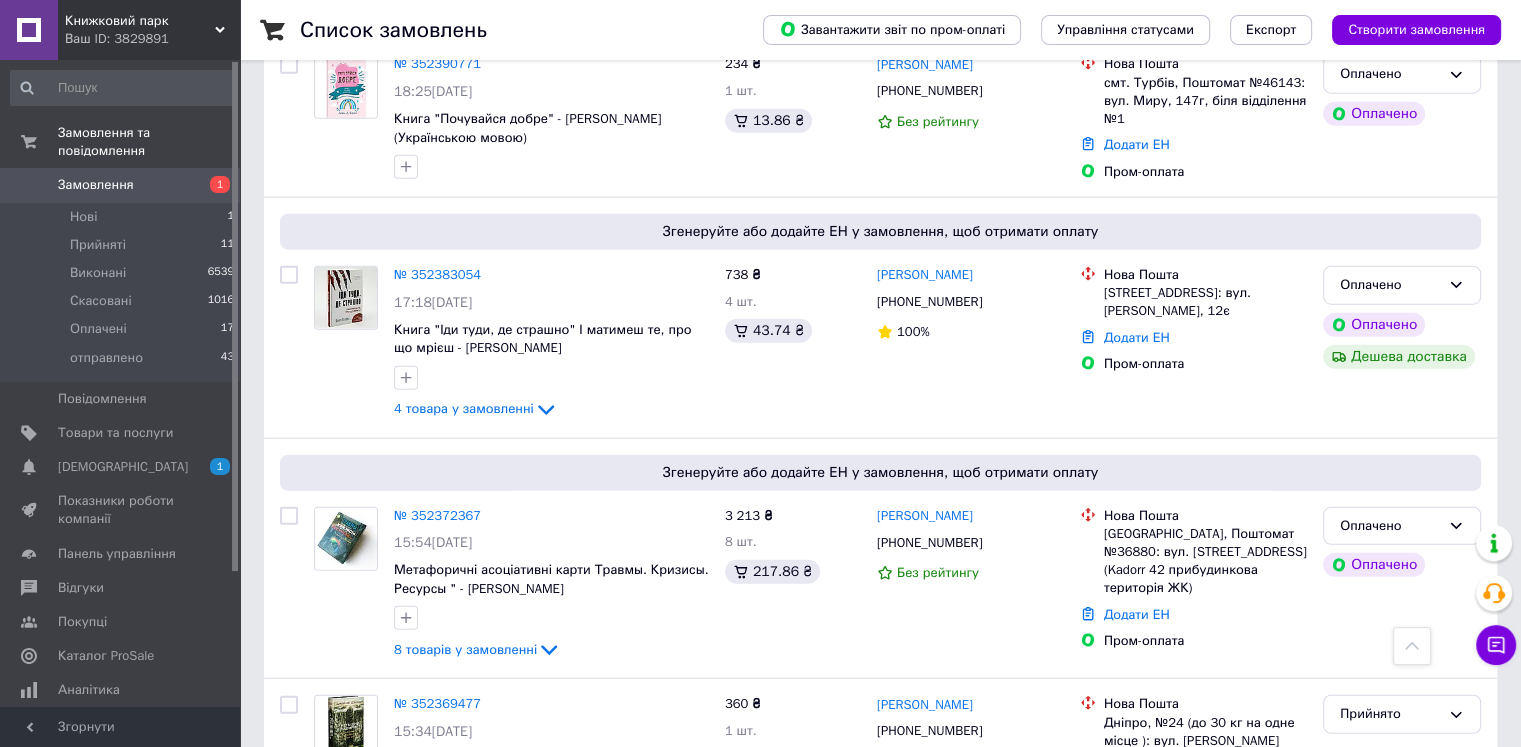 scroll, scrollTop: 5000, scrollLeft: 0, axis: vertical 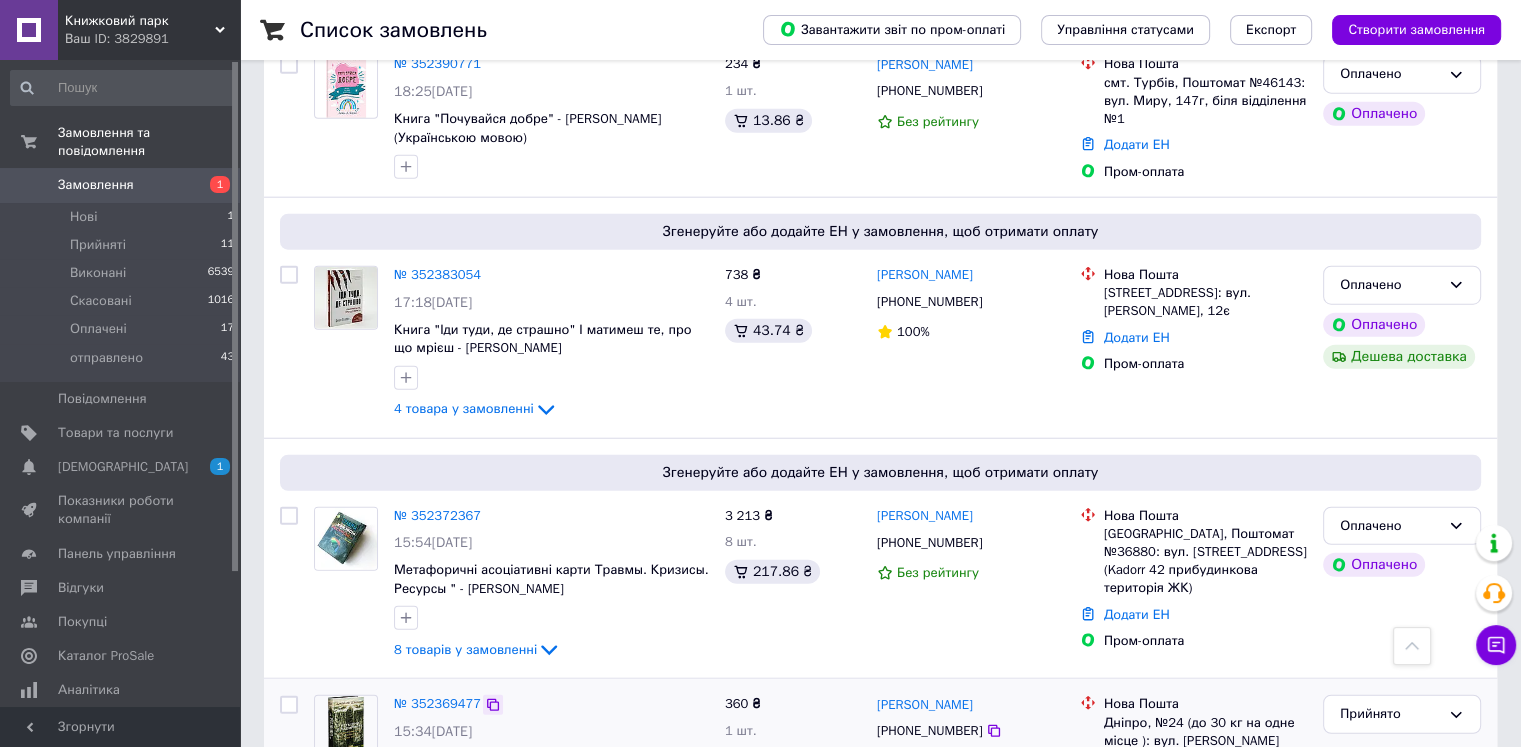 click 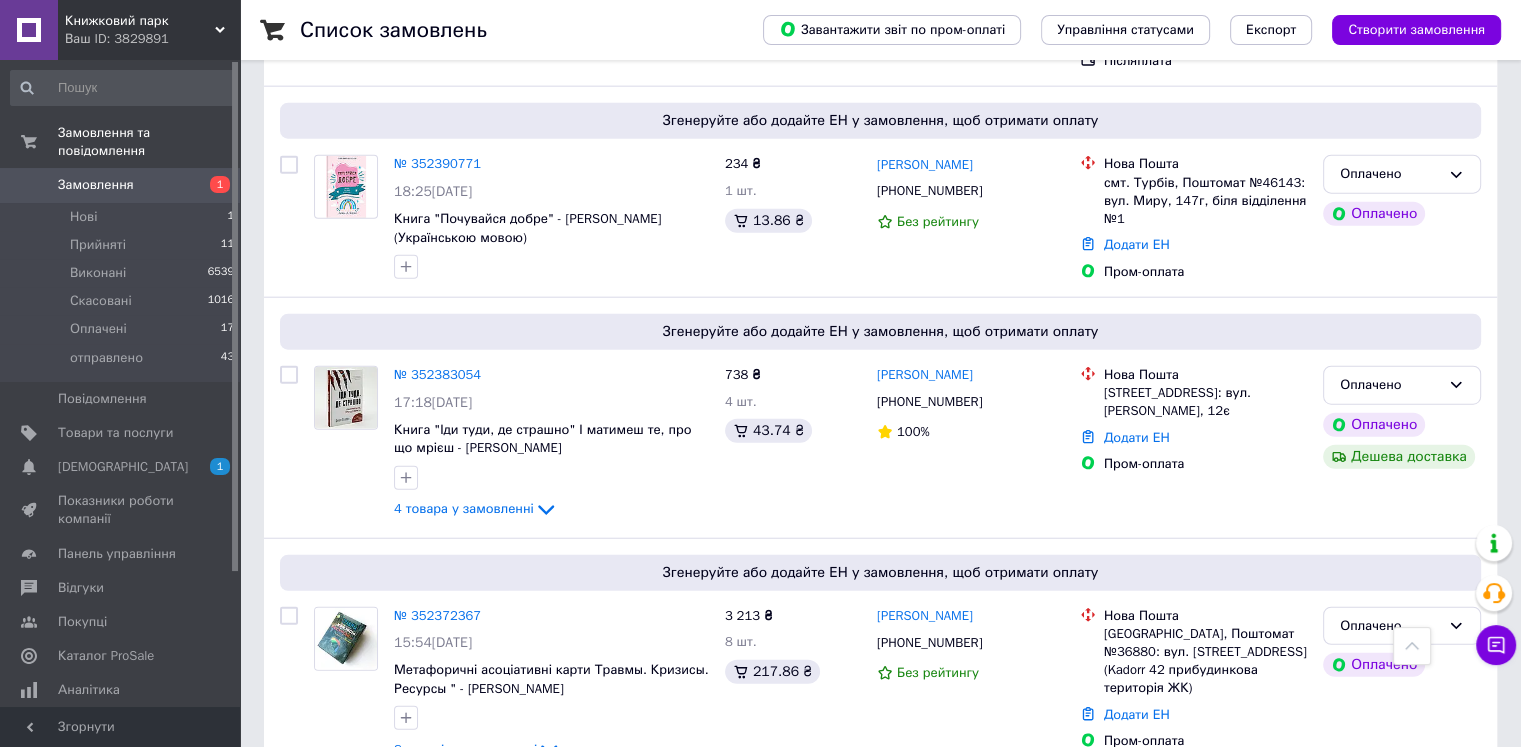 scroll, scrollTop: 4900, scrollLeft: 0, axis: vertical 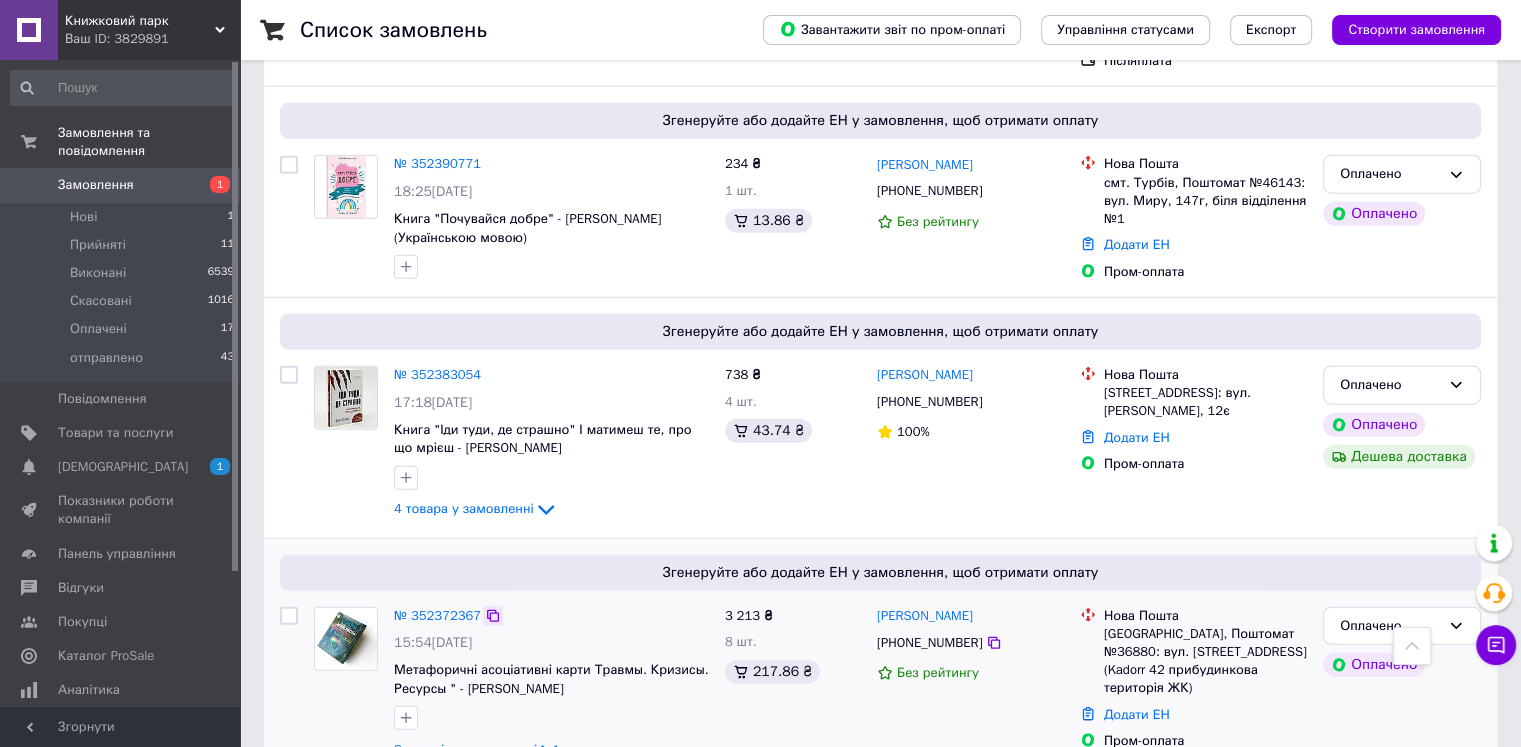 click 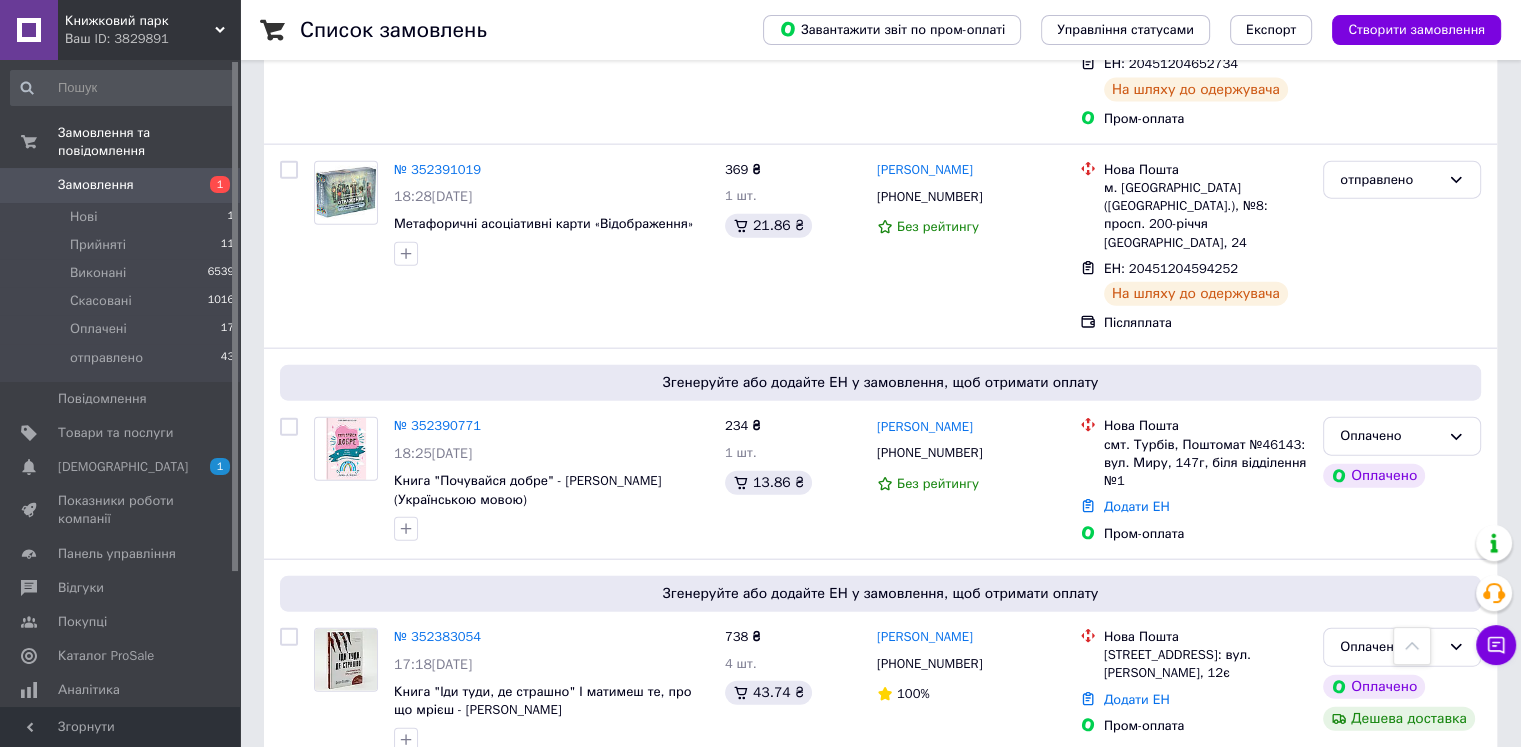 scroll, scrollTop: 4600, scrollLeft: 0, axis: vertical 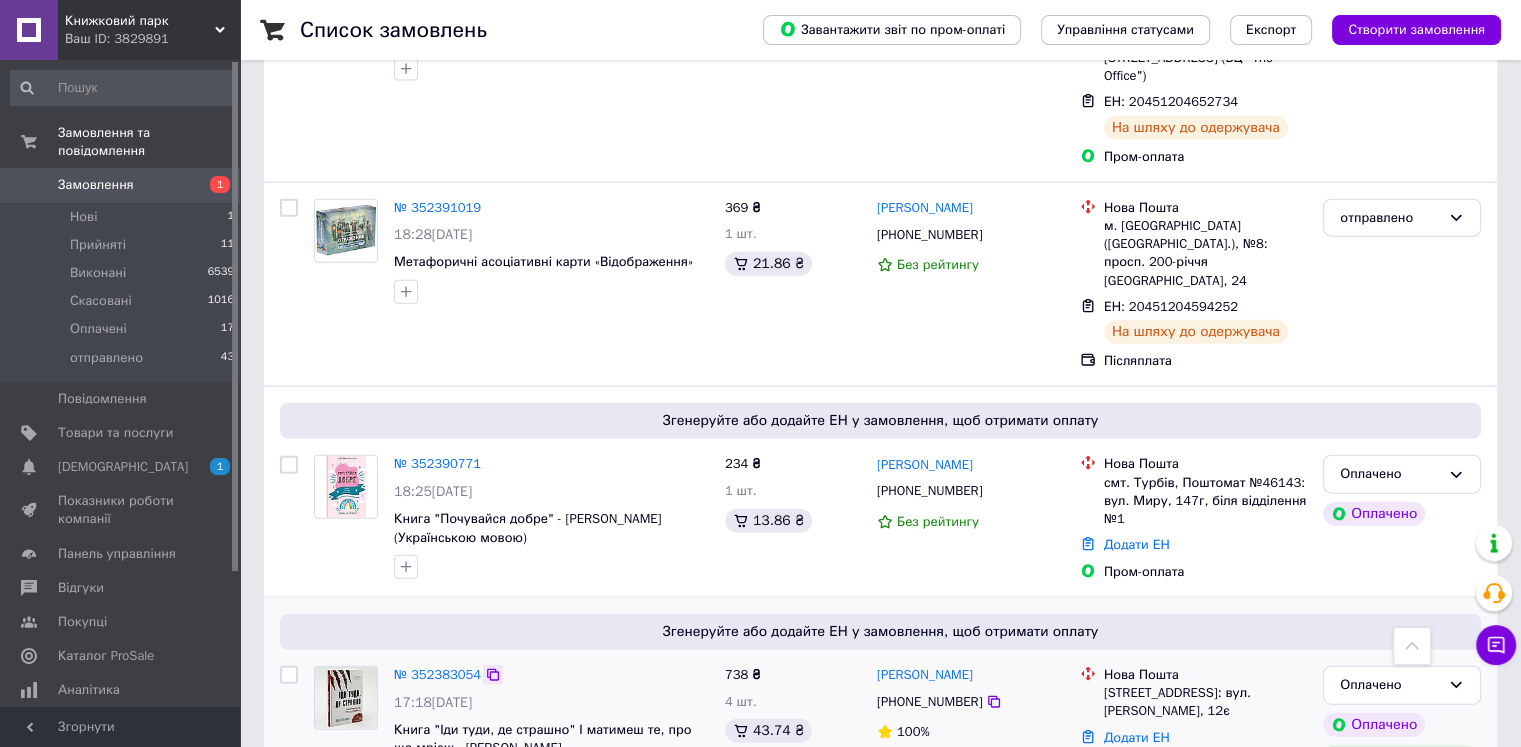click 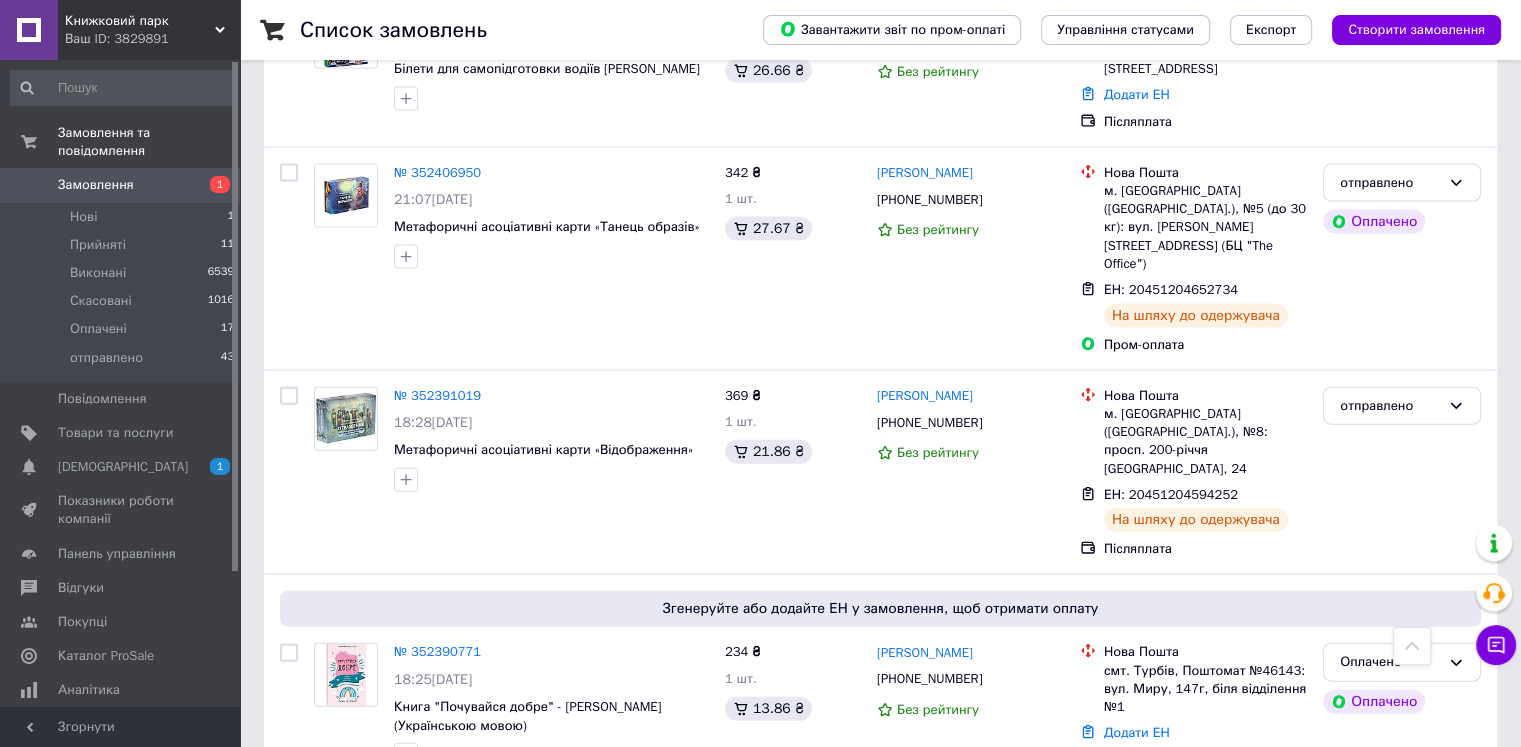 scroll, scrollTop: 4400, scrollLeft: 0, axis: vertical 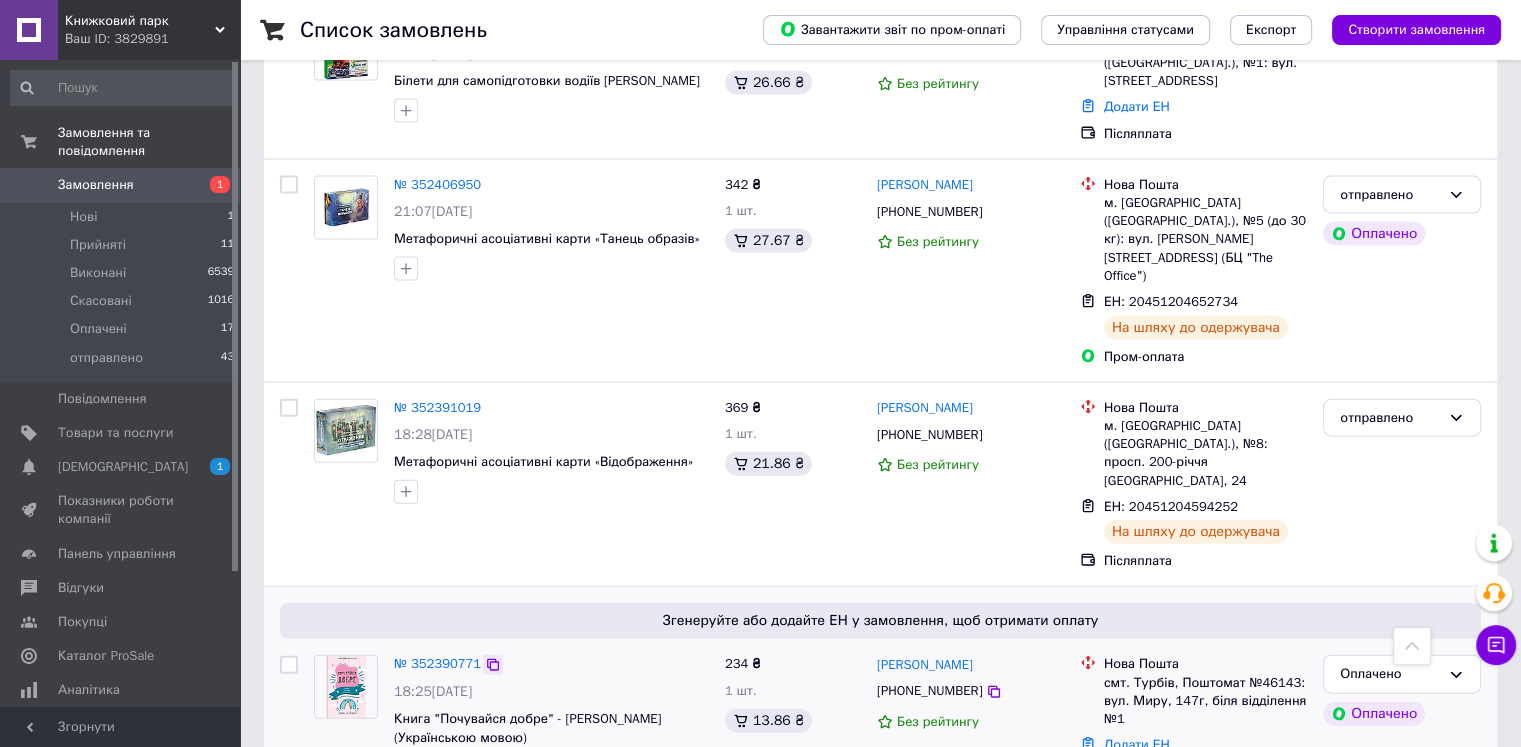 click 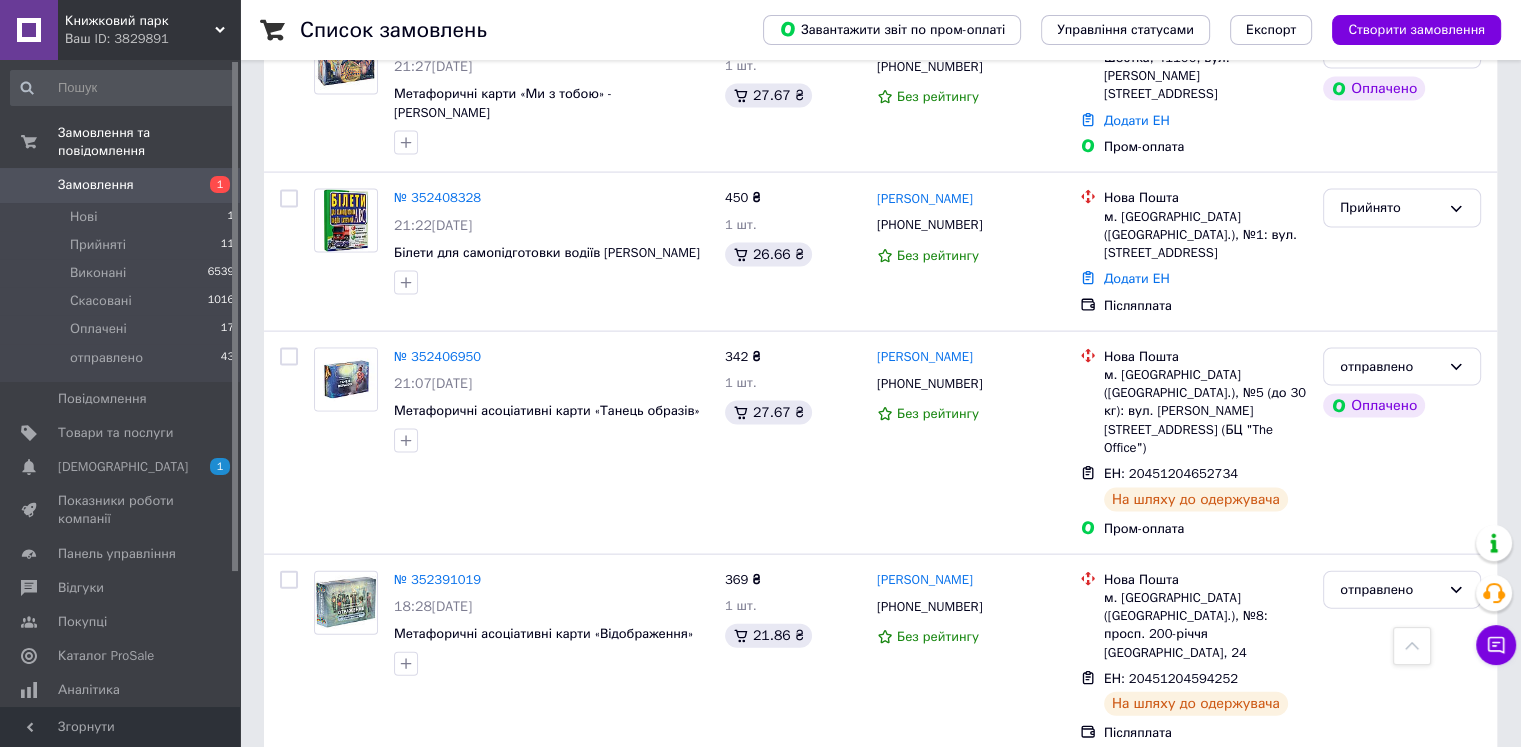 scroll, scrollTop: 4200, scrollLeft: 0, axis: vertical 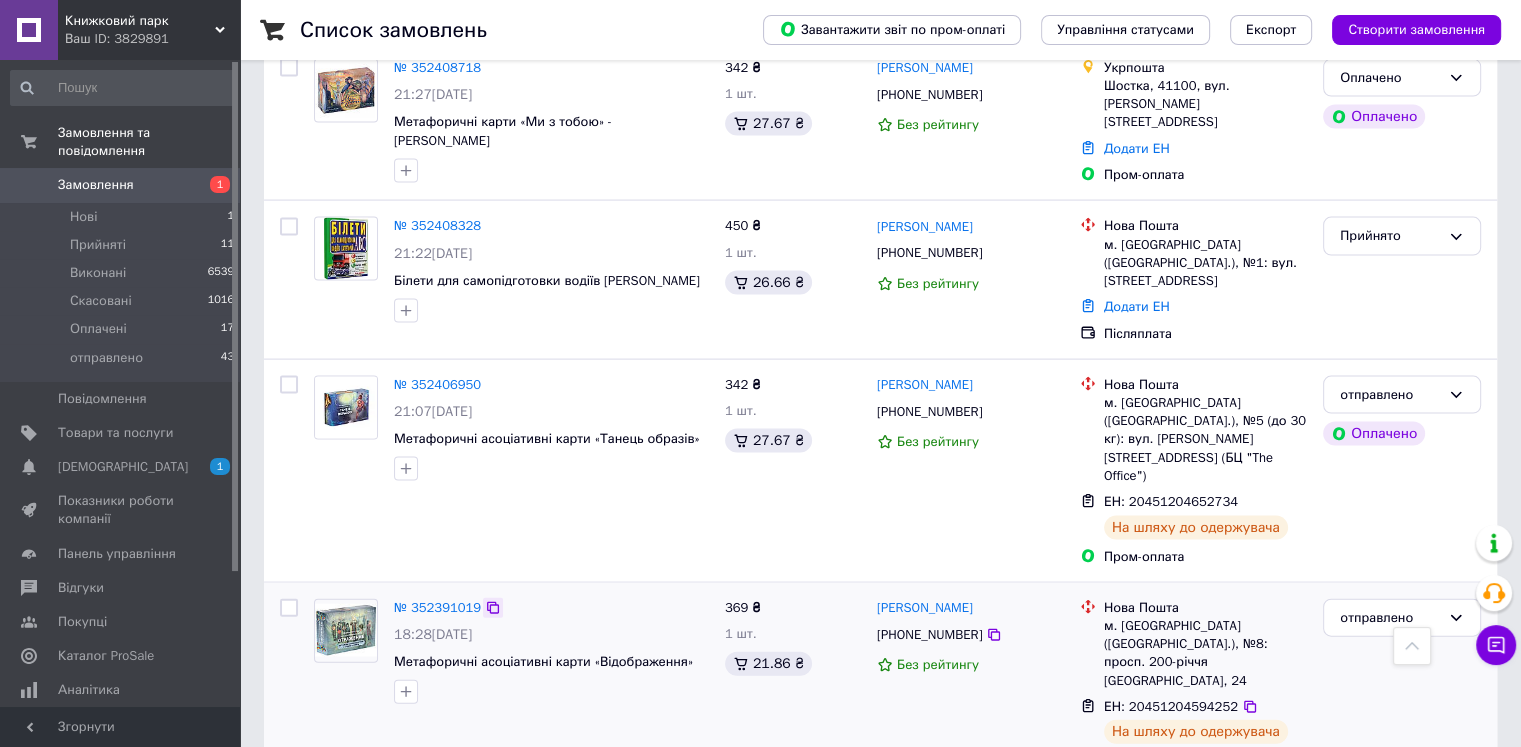 click 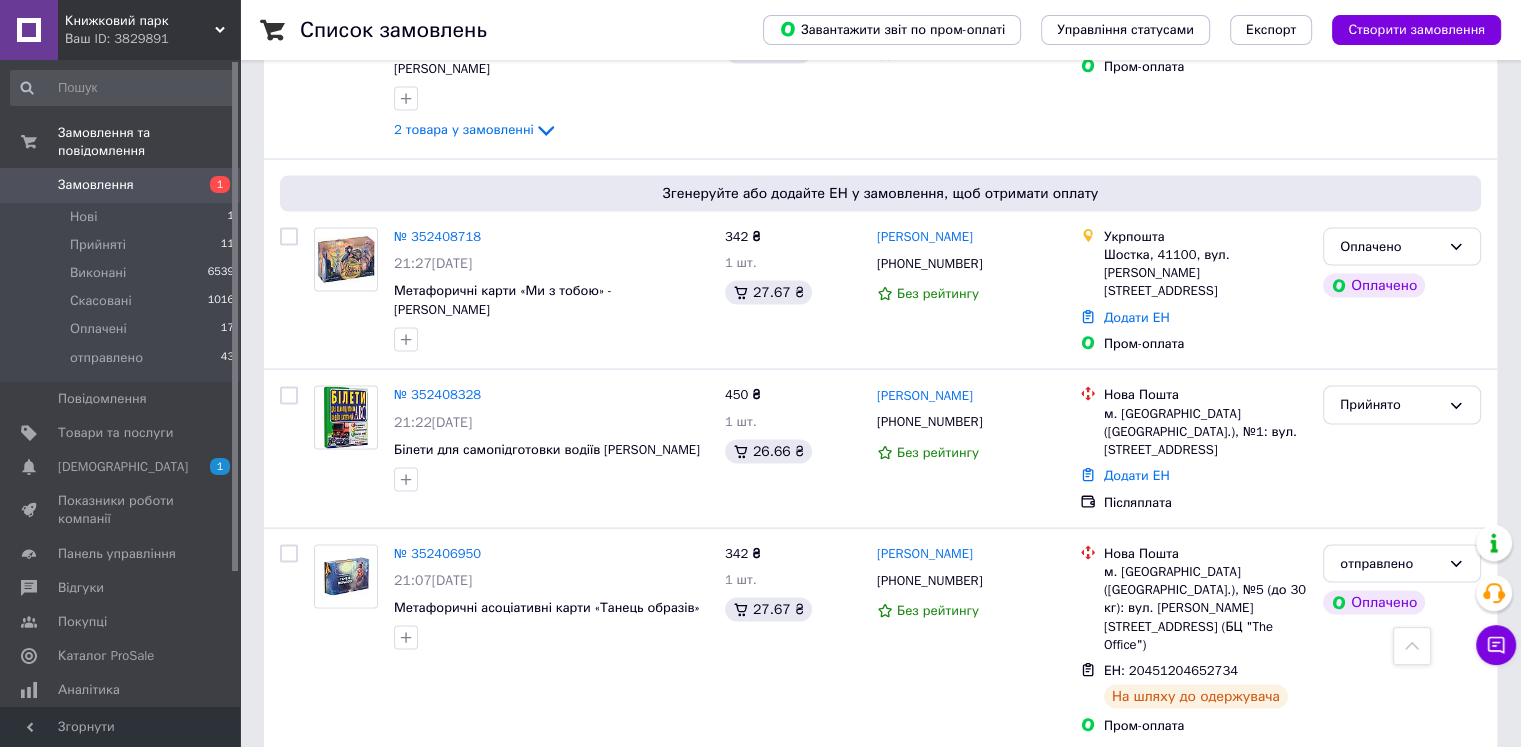 scroll, scrollTop: 4000, scrollLeft: 0, axis: vertical 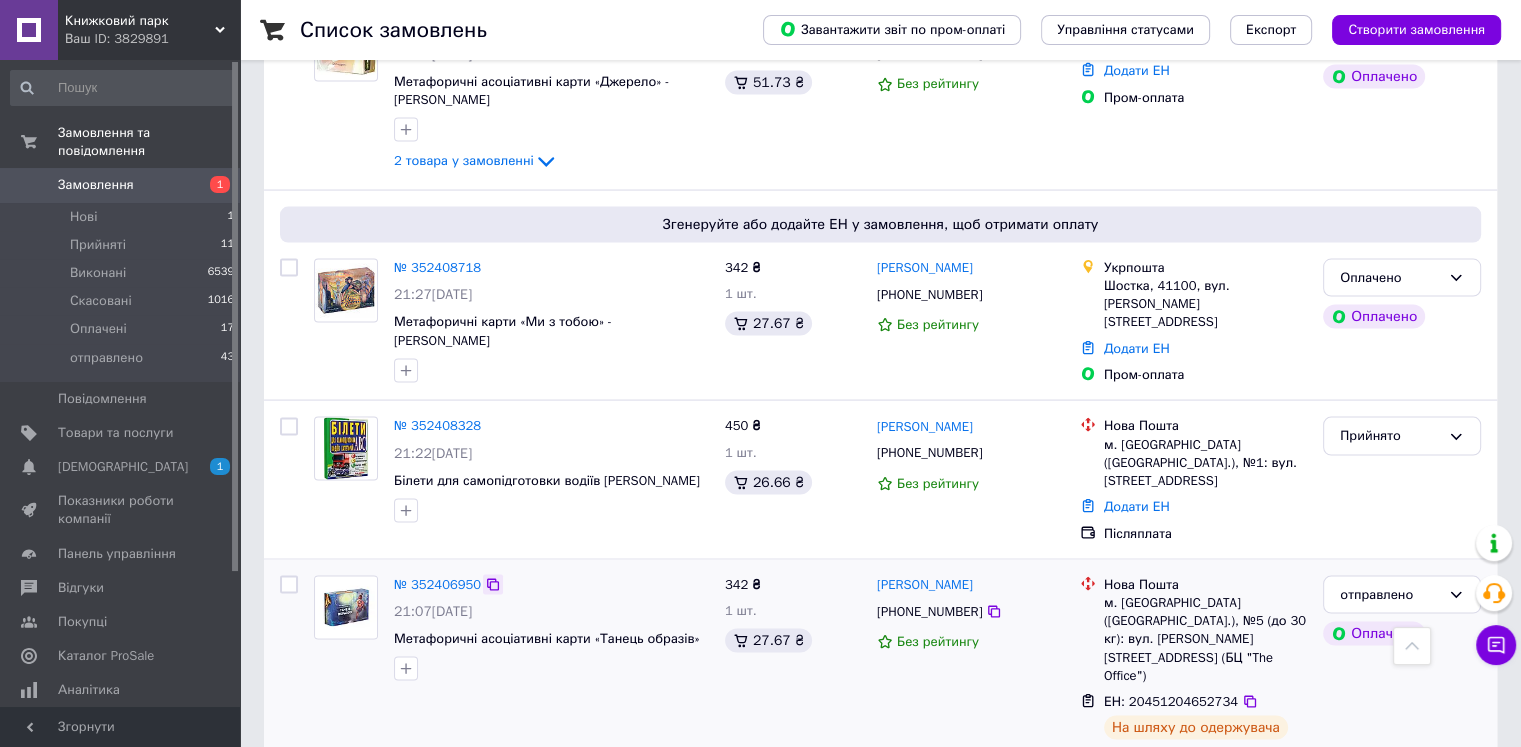 click 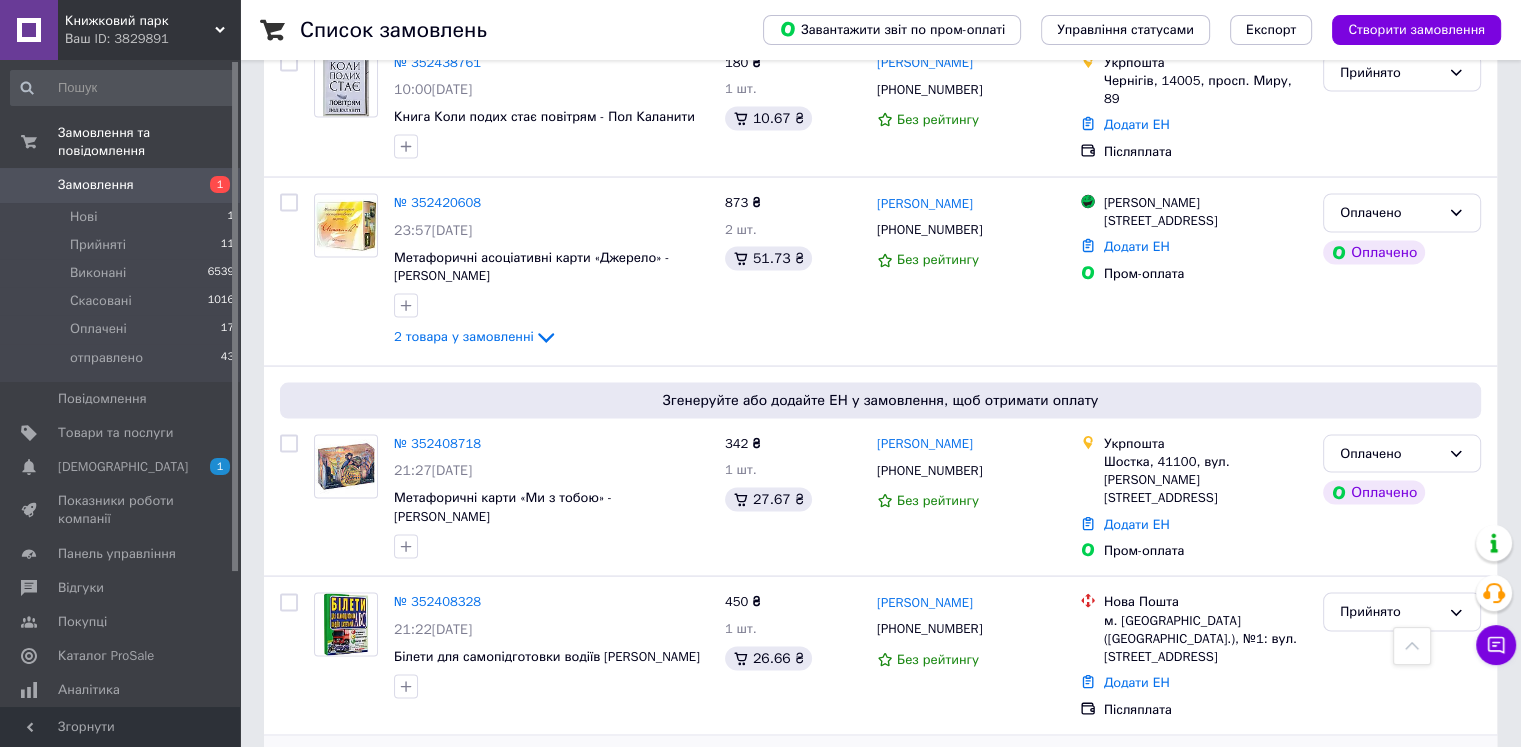 scroll, scrollTop: 3800, scrollLeft: 0, axis: vertical 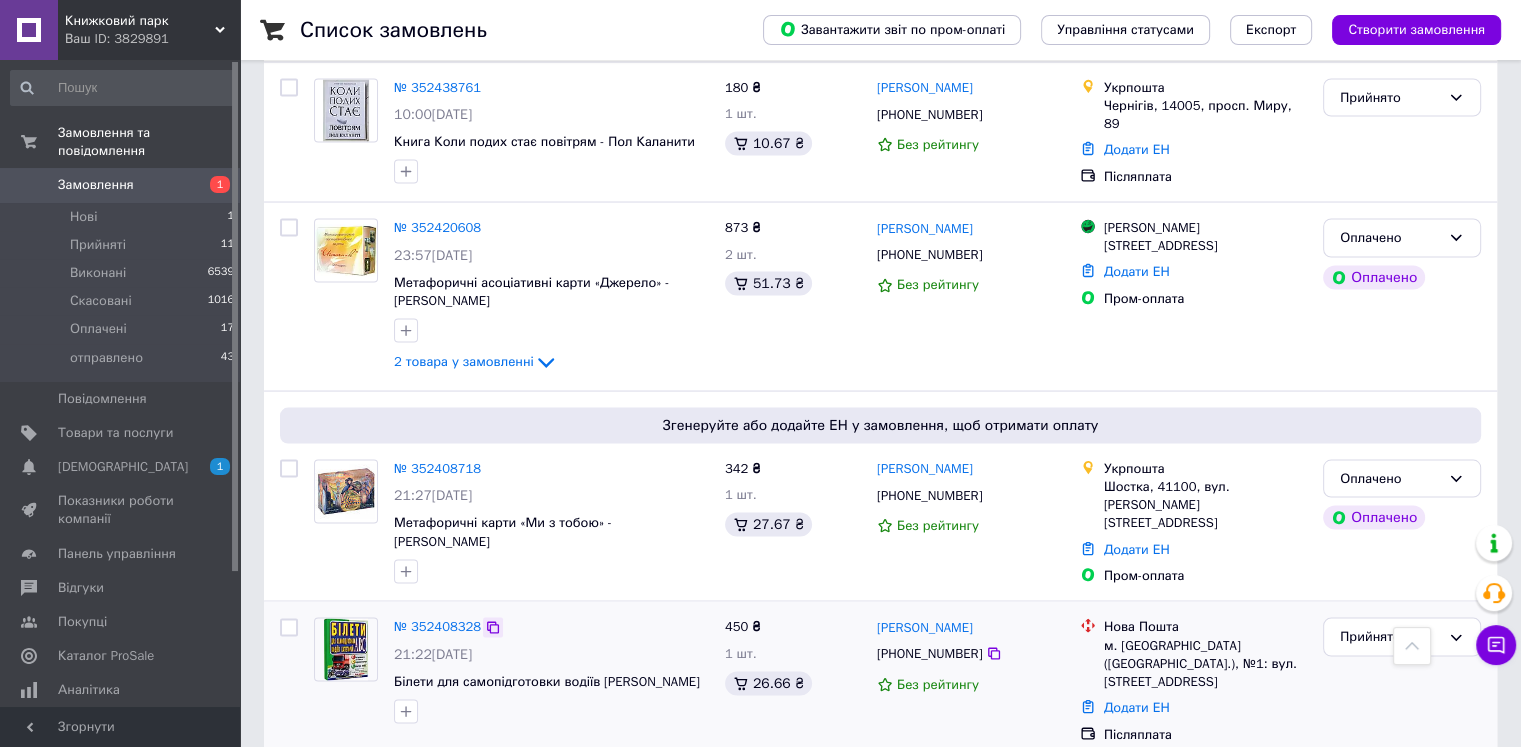 click 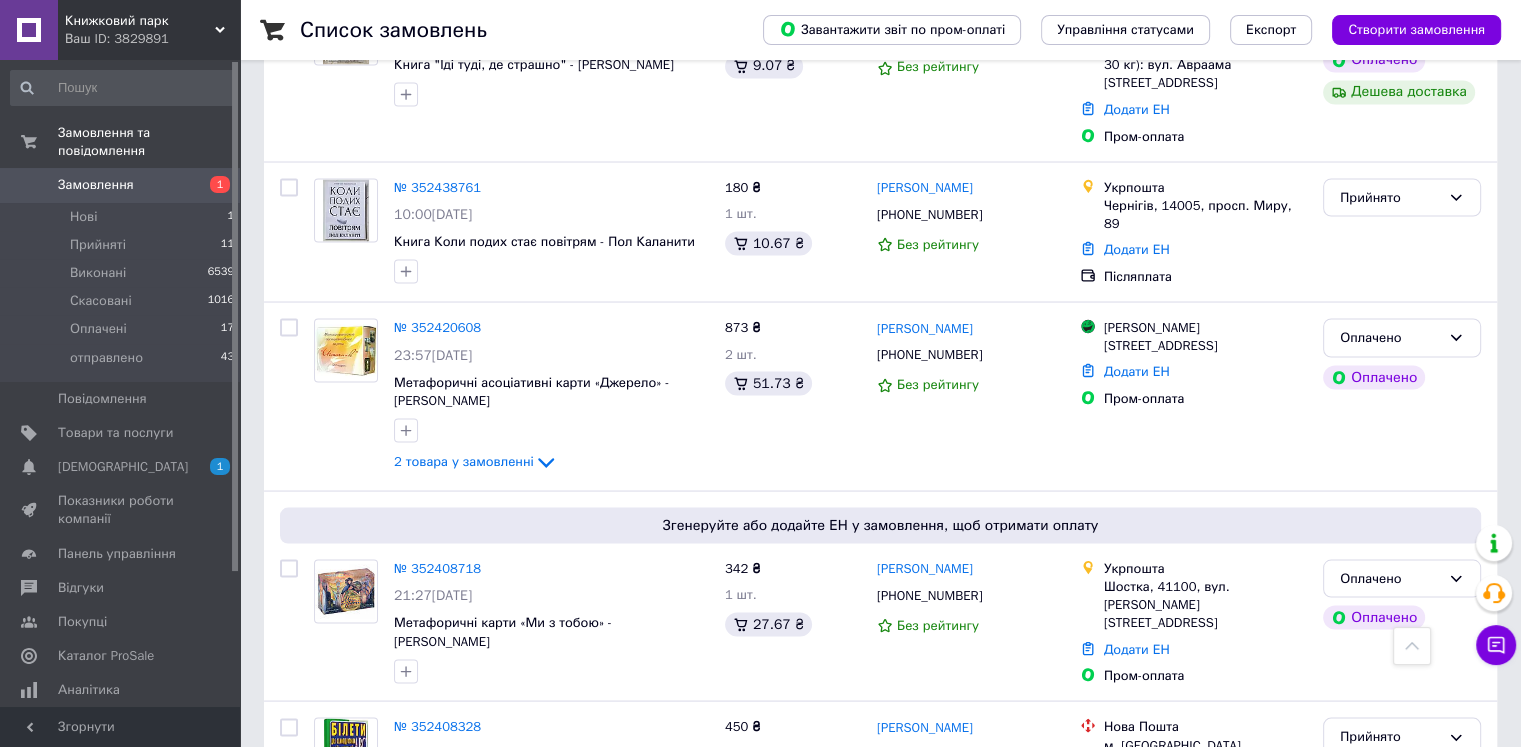 scroll, scrollTop: 3700, scrollLeft: 0, axis: vertical 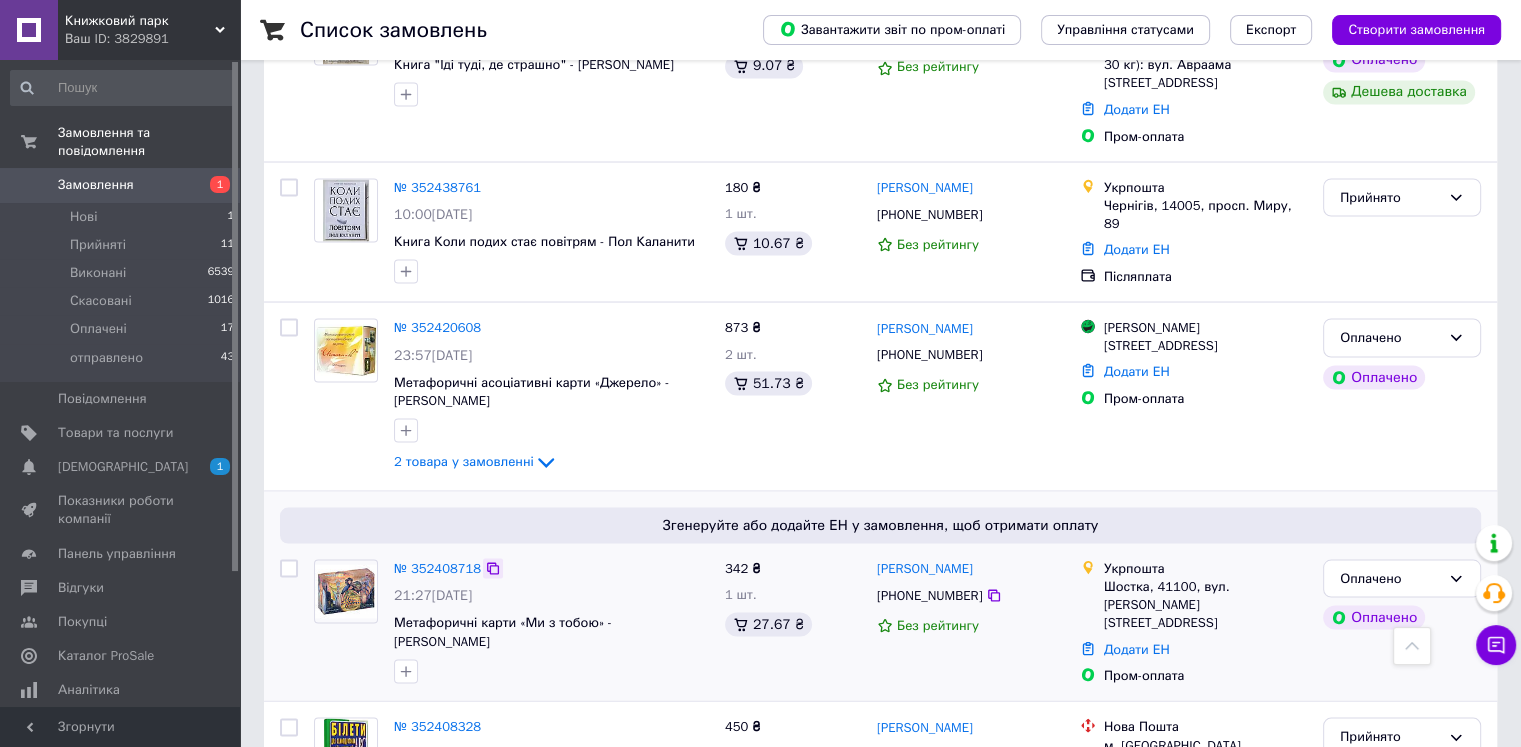click 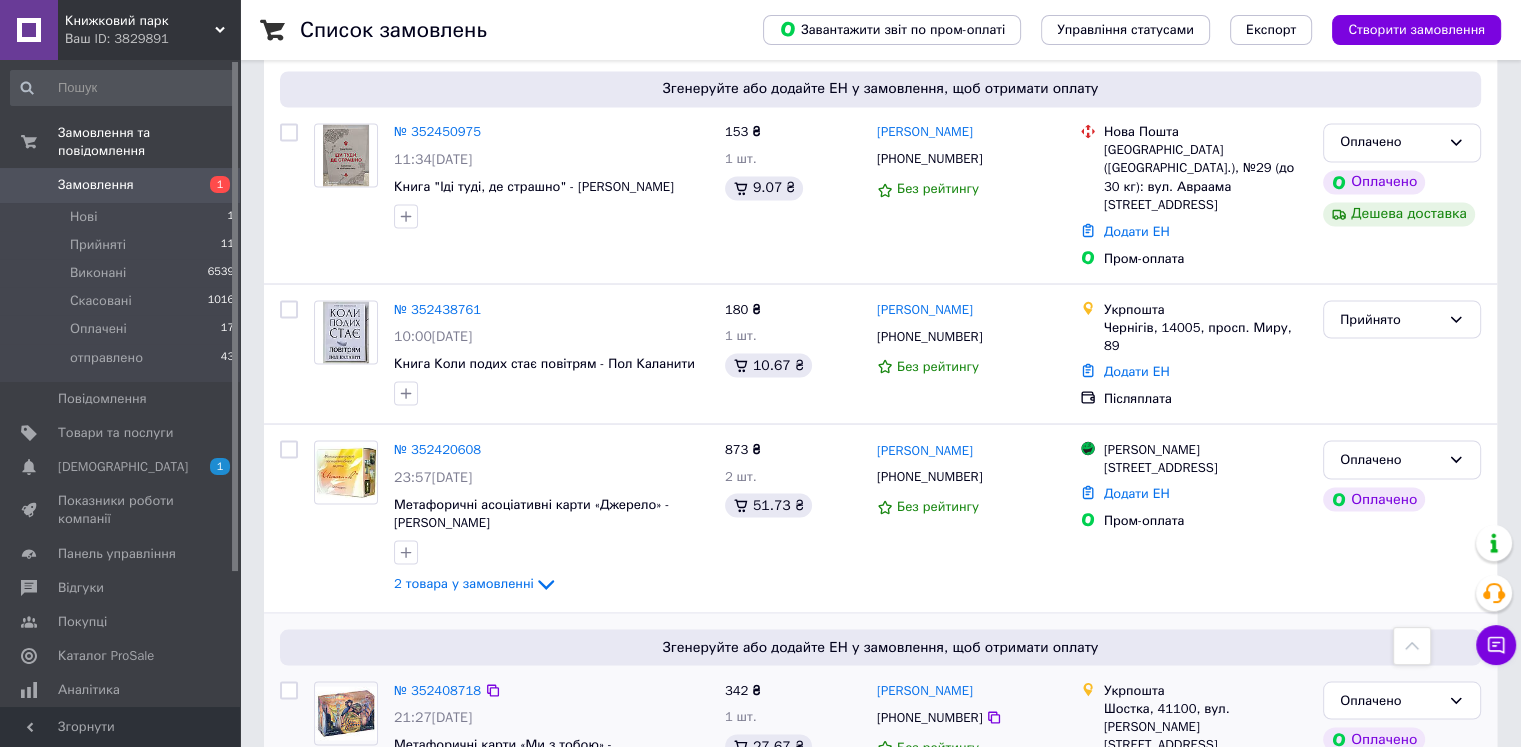 scroll, scrollTop: 3500, scrollLeft: 0, axis: vertical 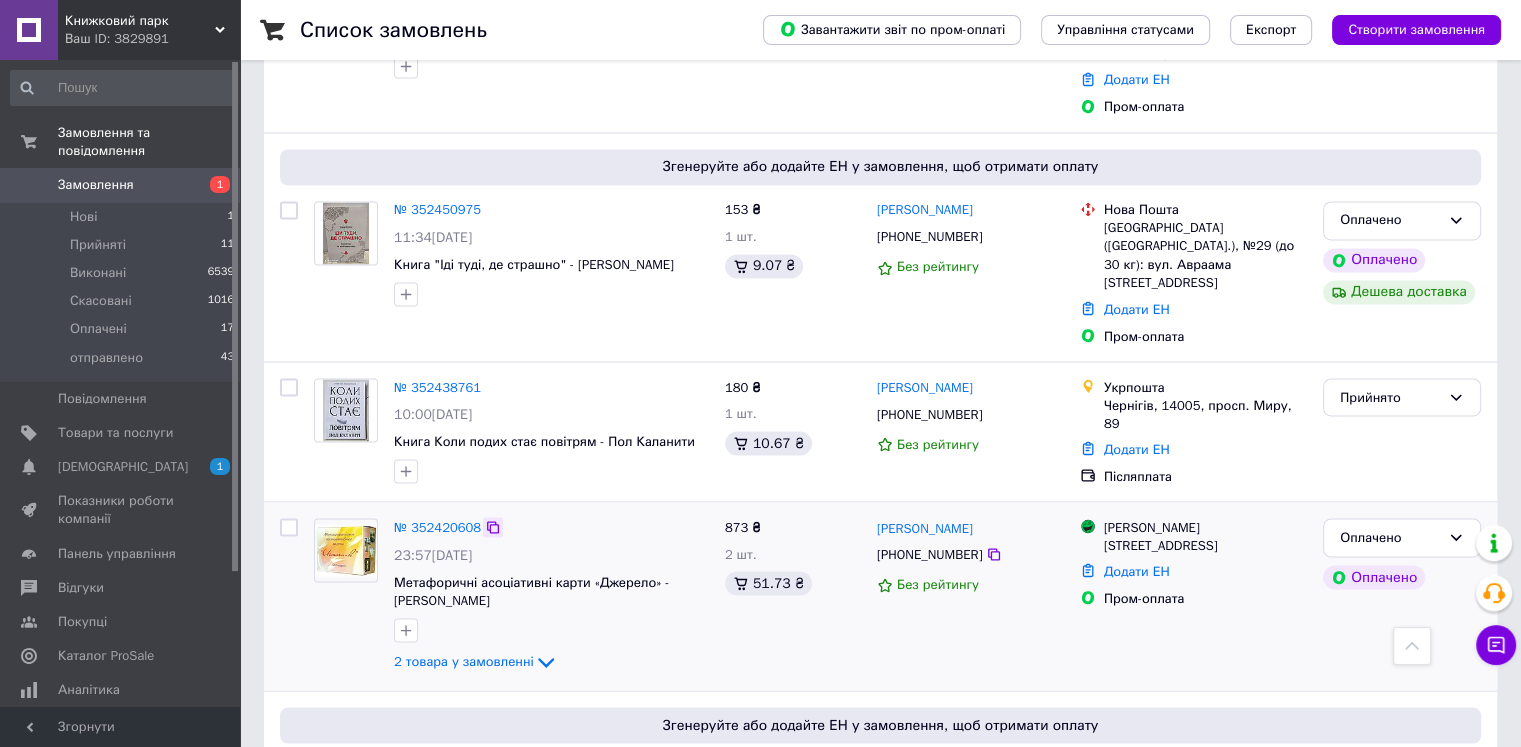 click 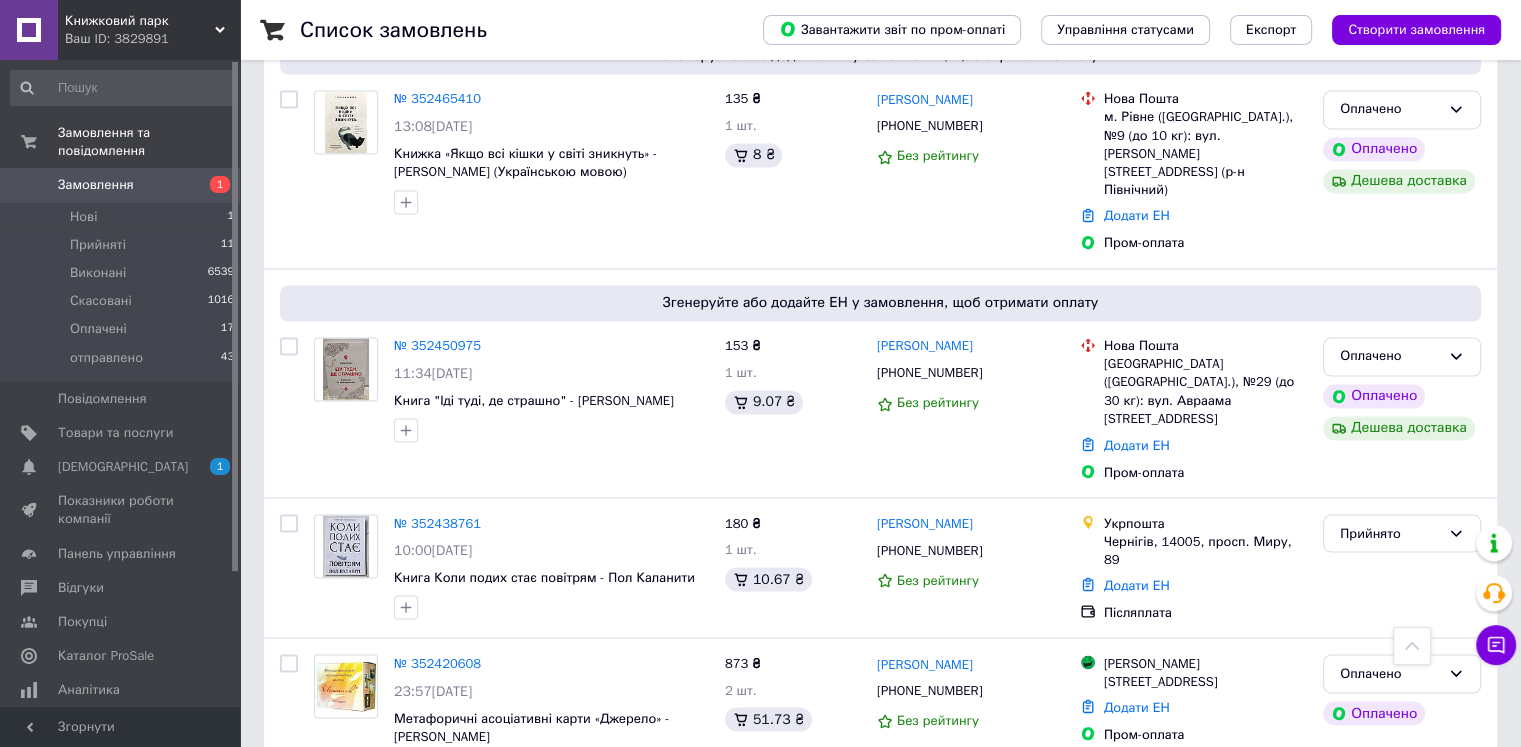 scroll, scrollTop: 3300, scrollLeft: 0, axis: vertical 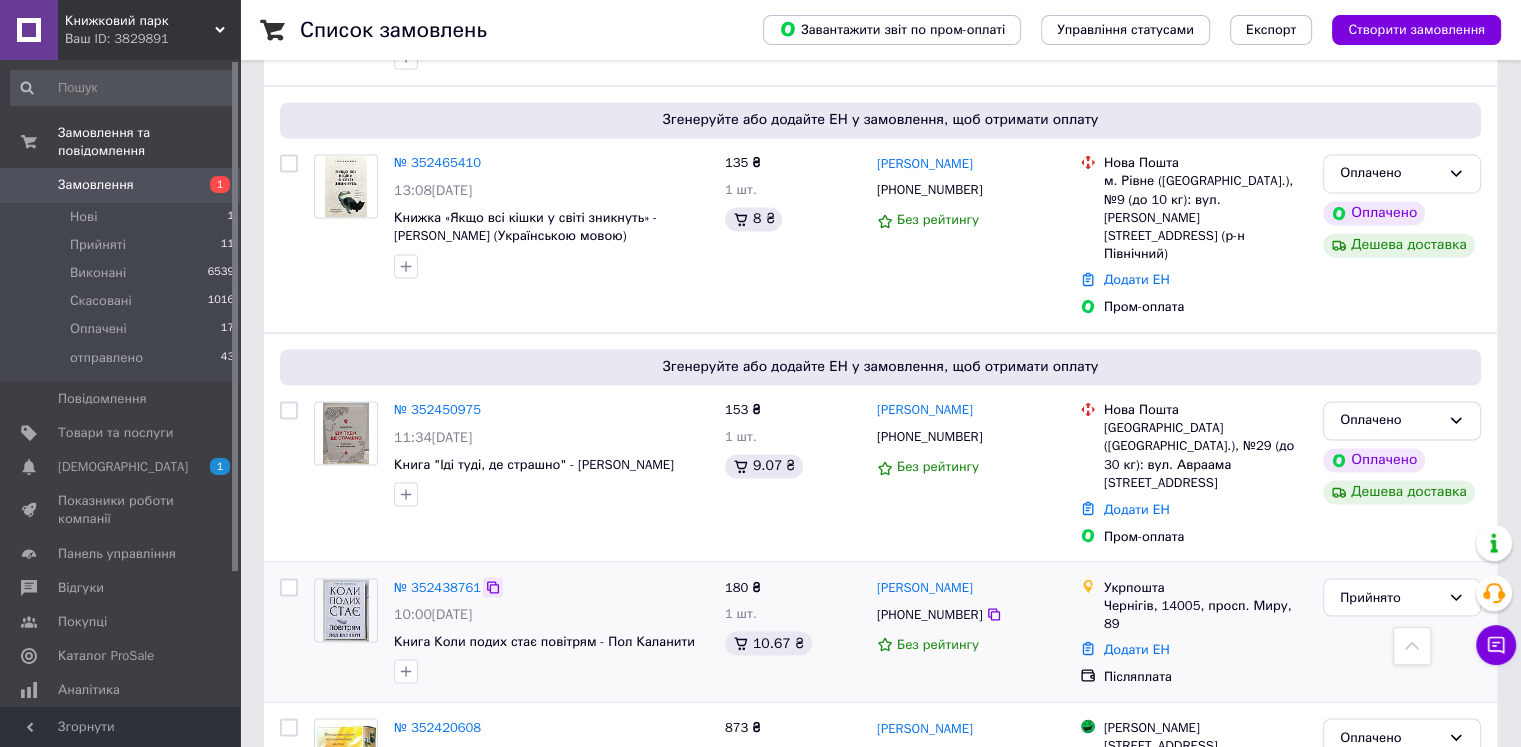click 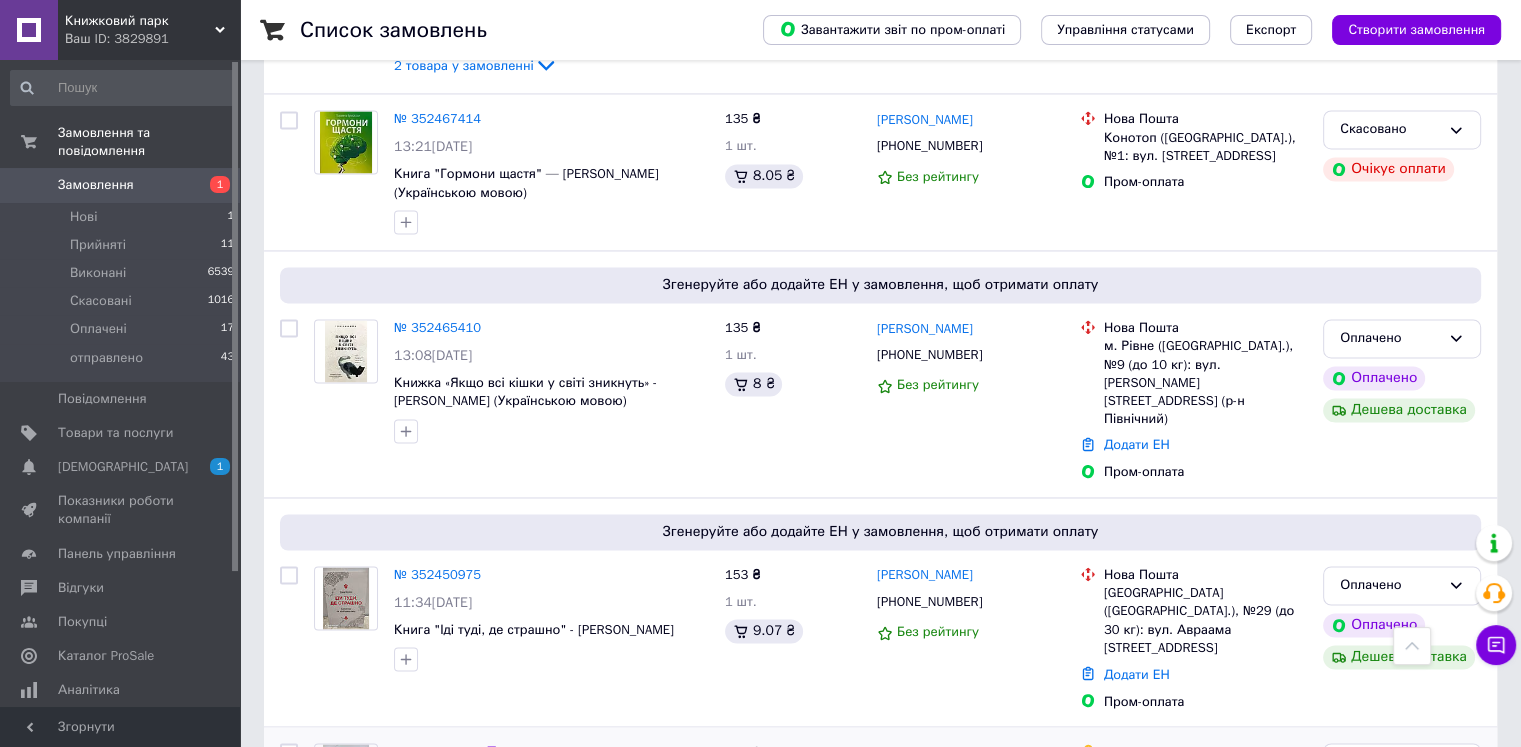 scroll, scrollTop: 3100, scrollLeft: 0, axis: vertical 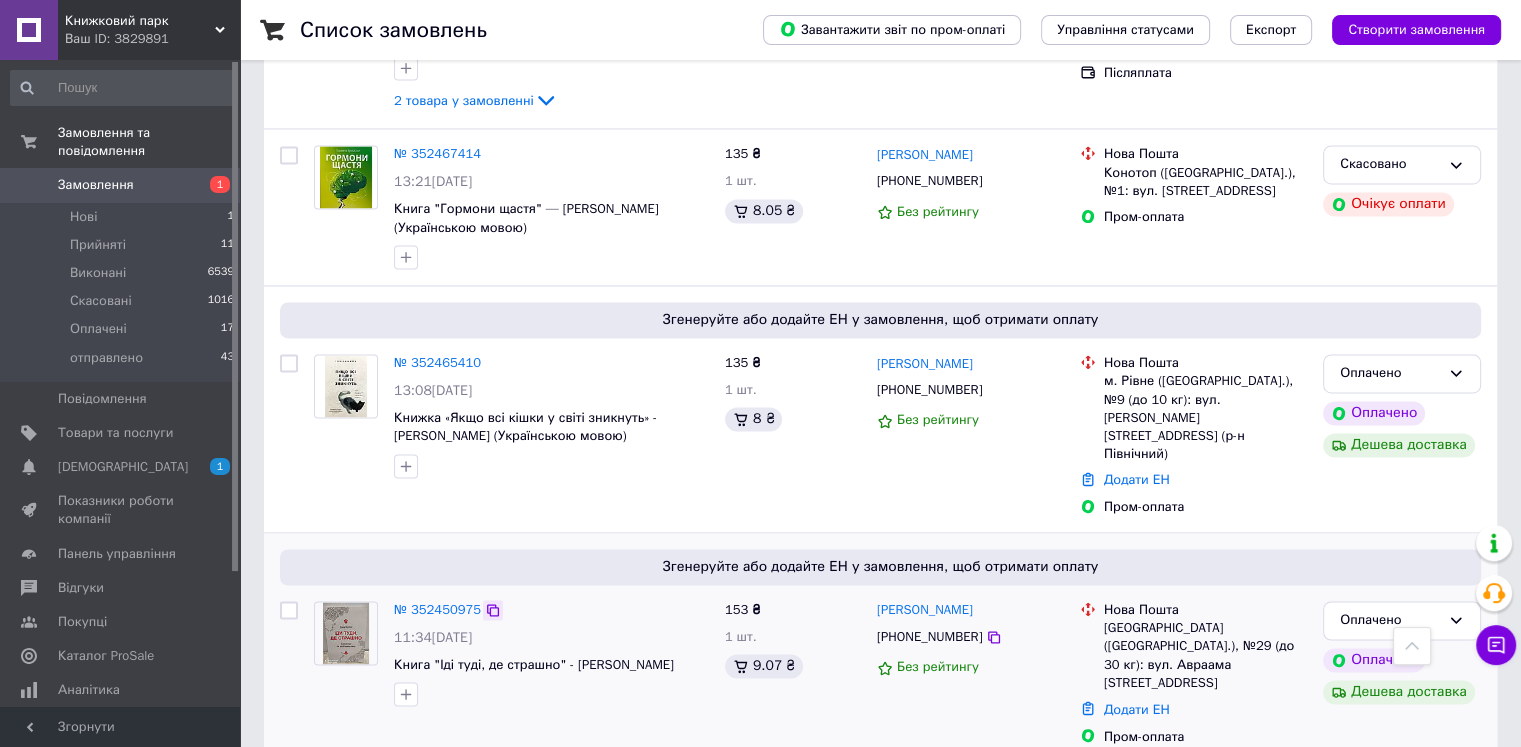 click 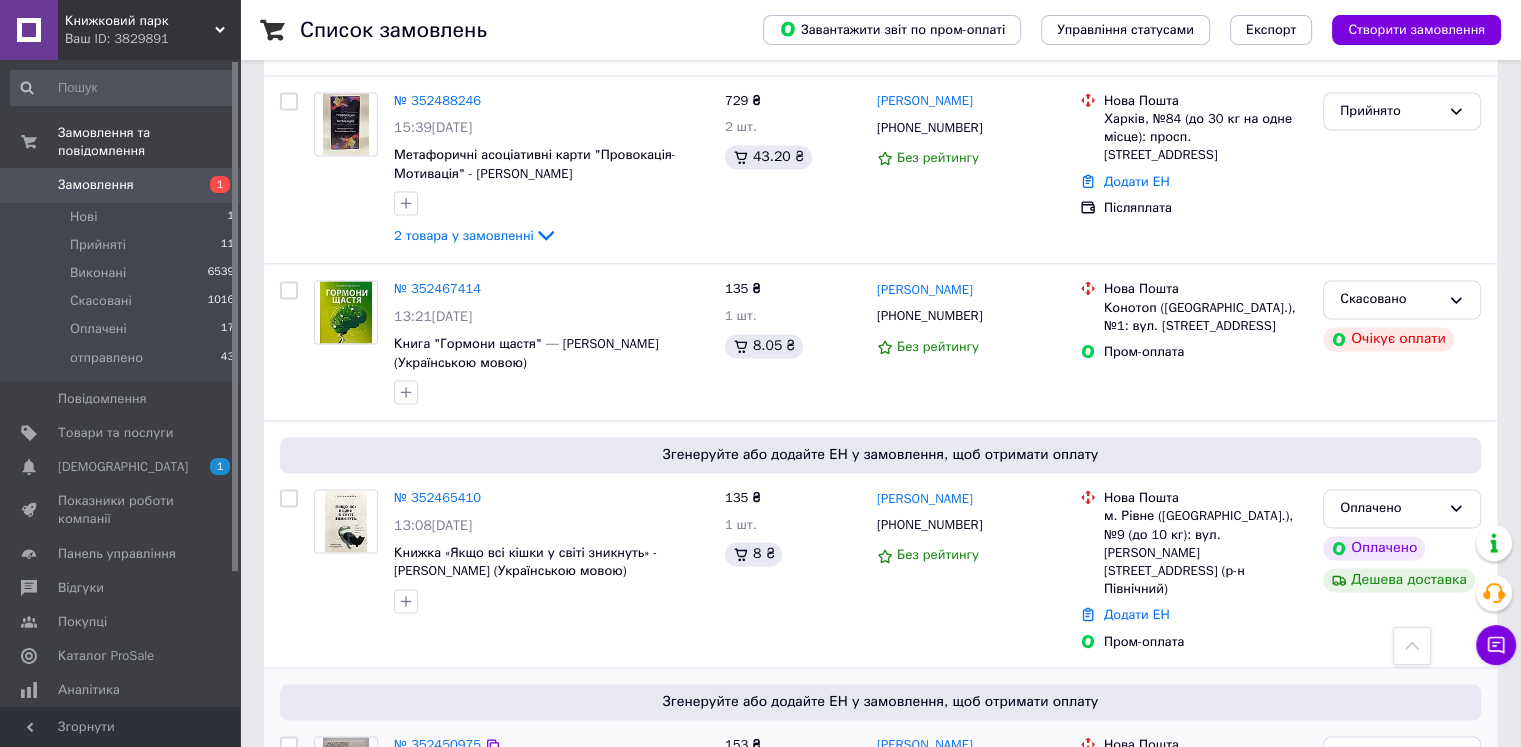 scroll, scrollTop: 2900, scrollLeft: 0, axis: vertical 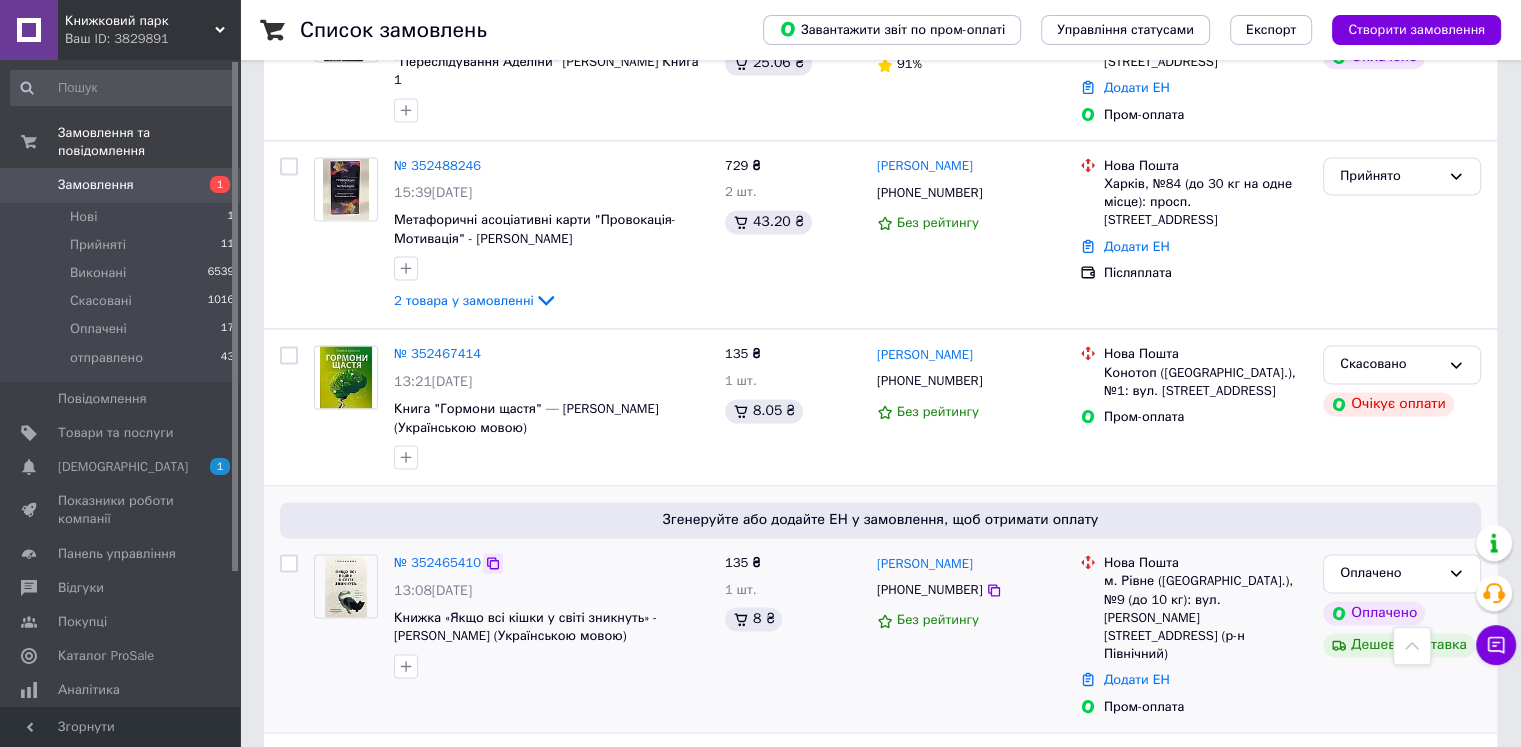 click 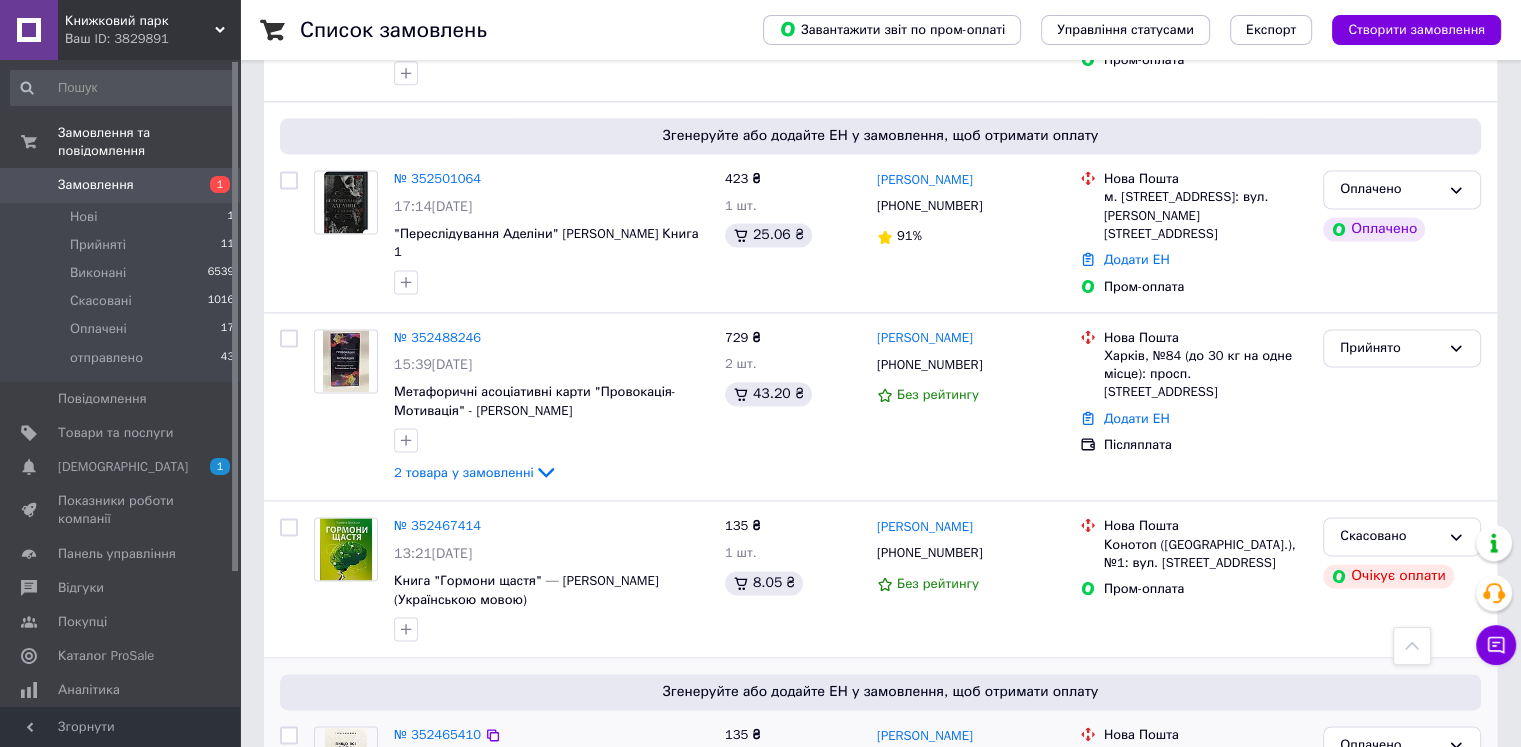 scroll, scrollTop: 2700, scrollLeft: 0, axis: vertical 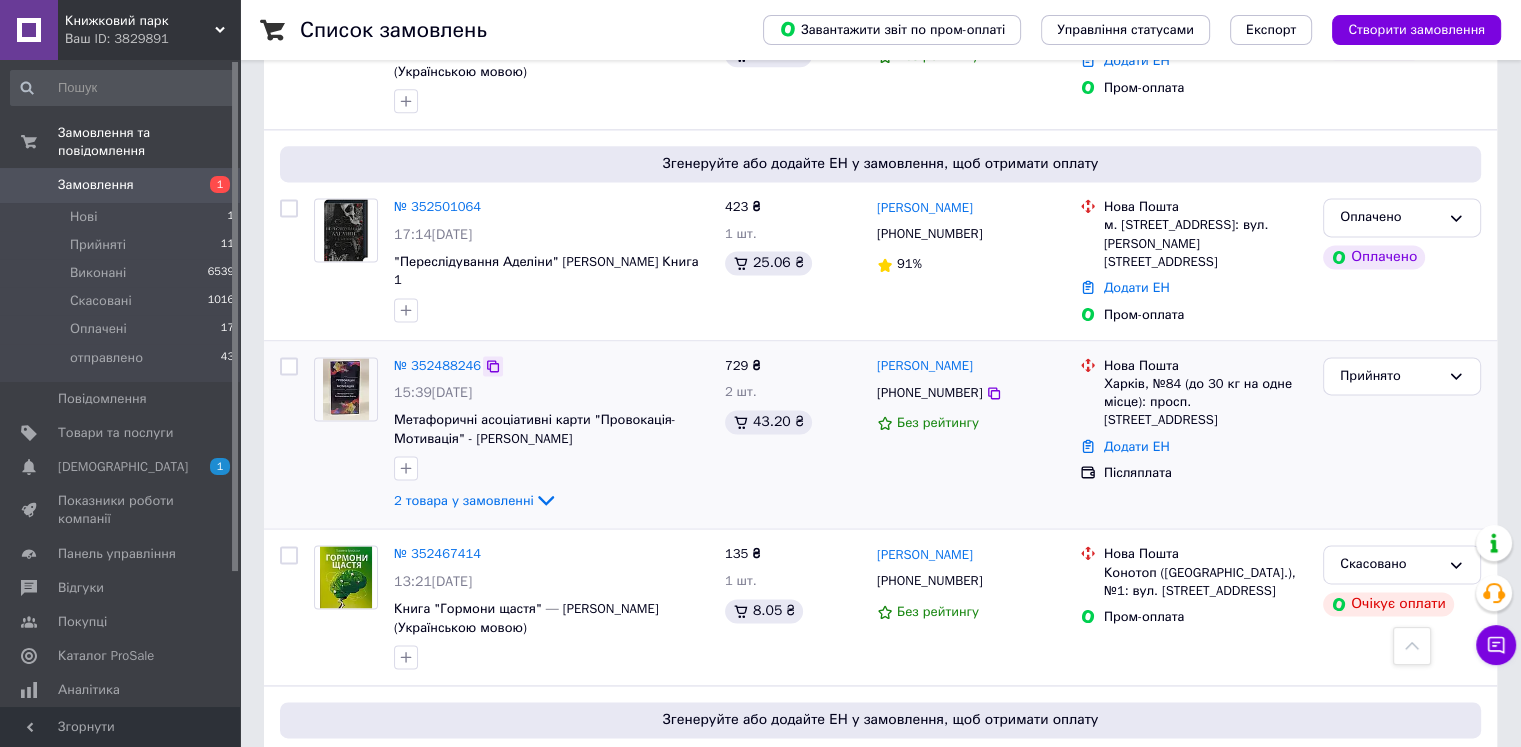 click 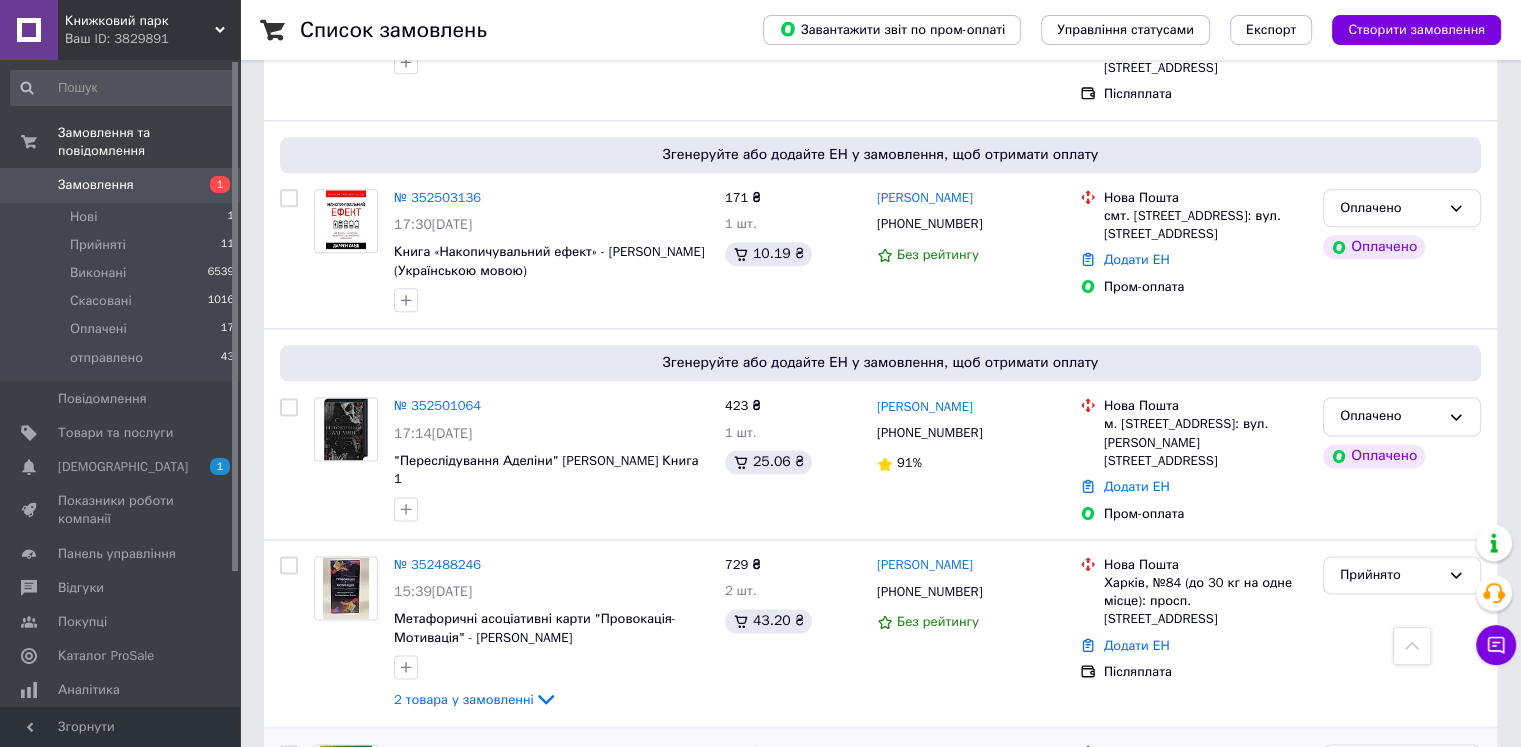 scroll, scrollTop: 2500, scrollLeft: 0, axis: vertical 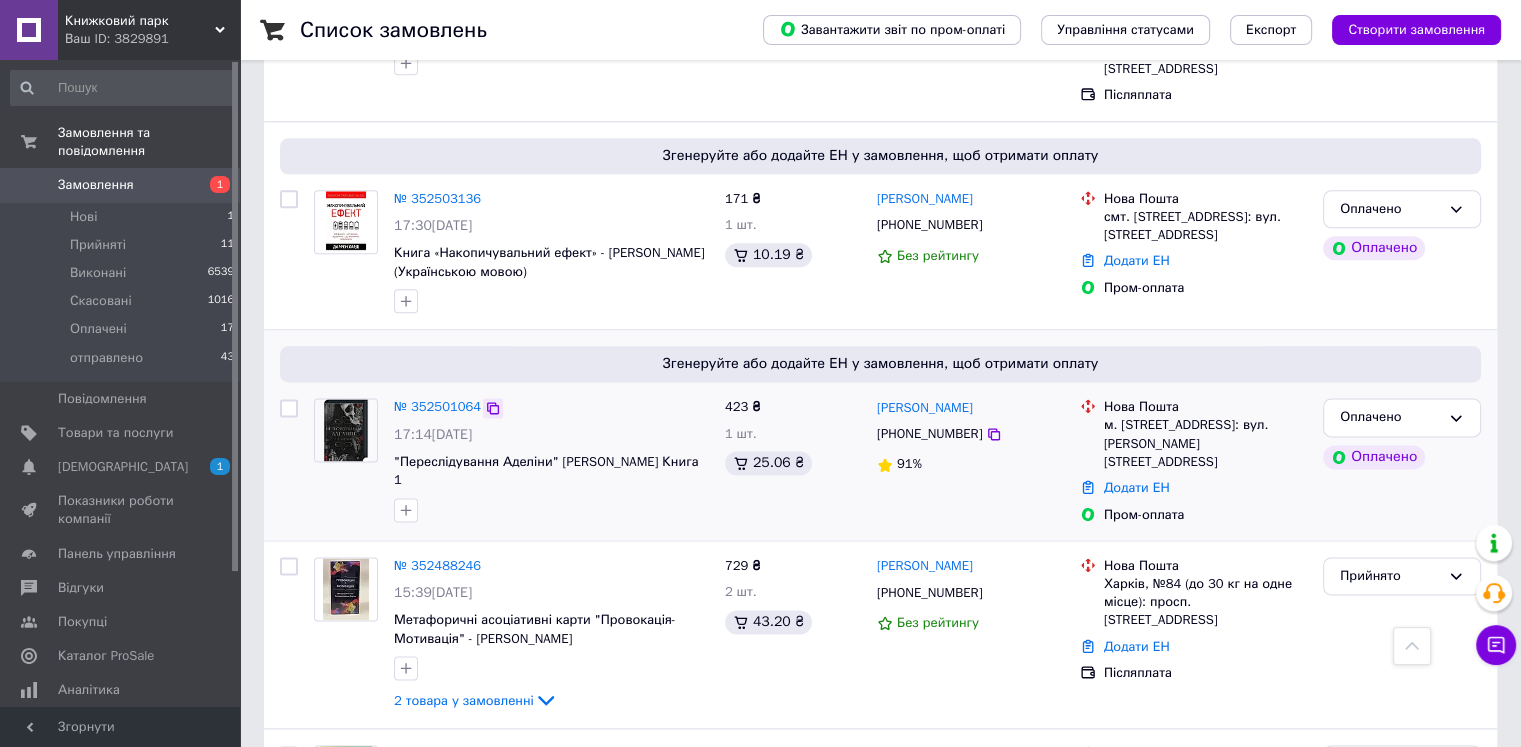 click 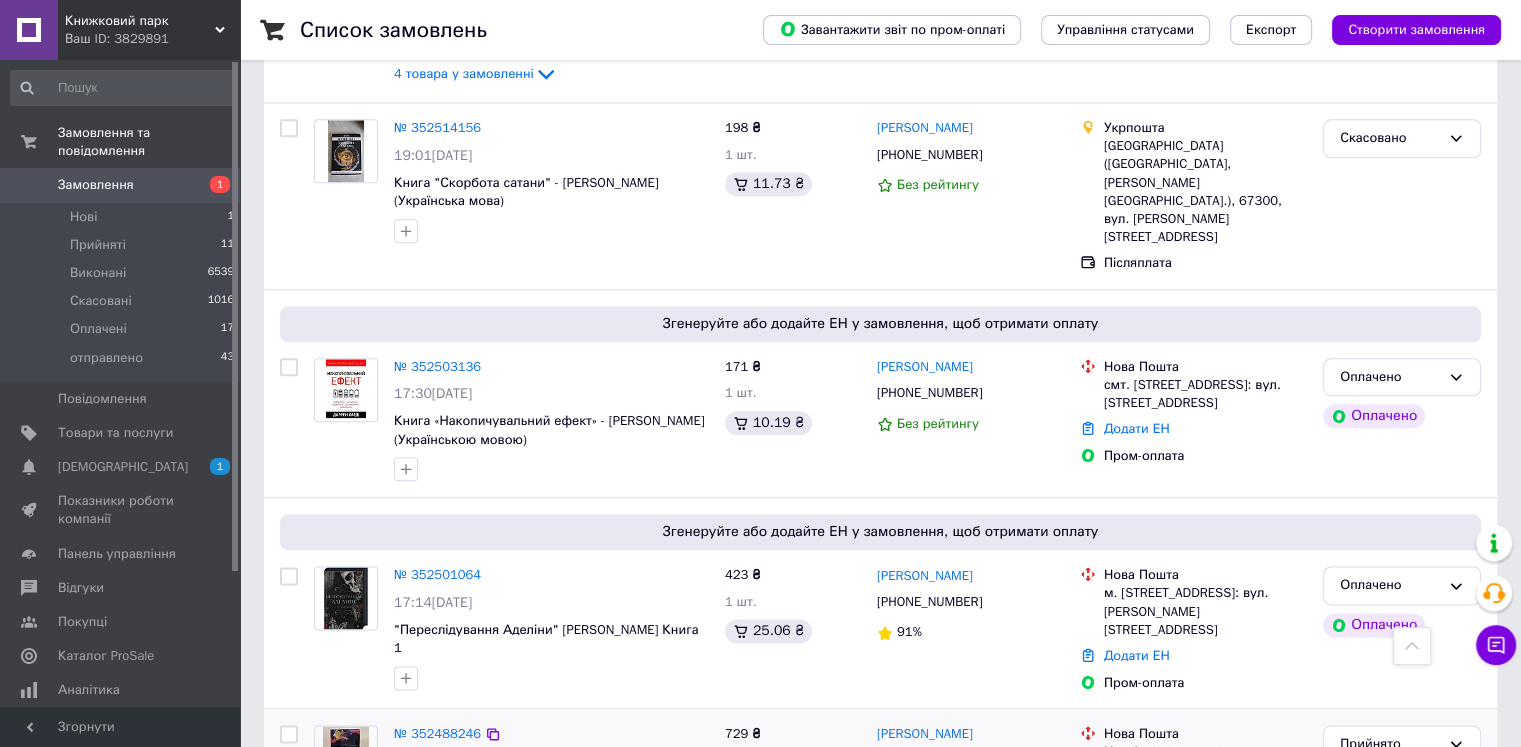 scroll, scrollTop: 2300, scrollLeft: 0, axis: vertical 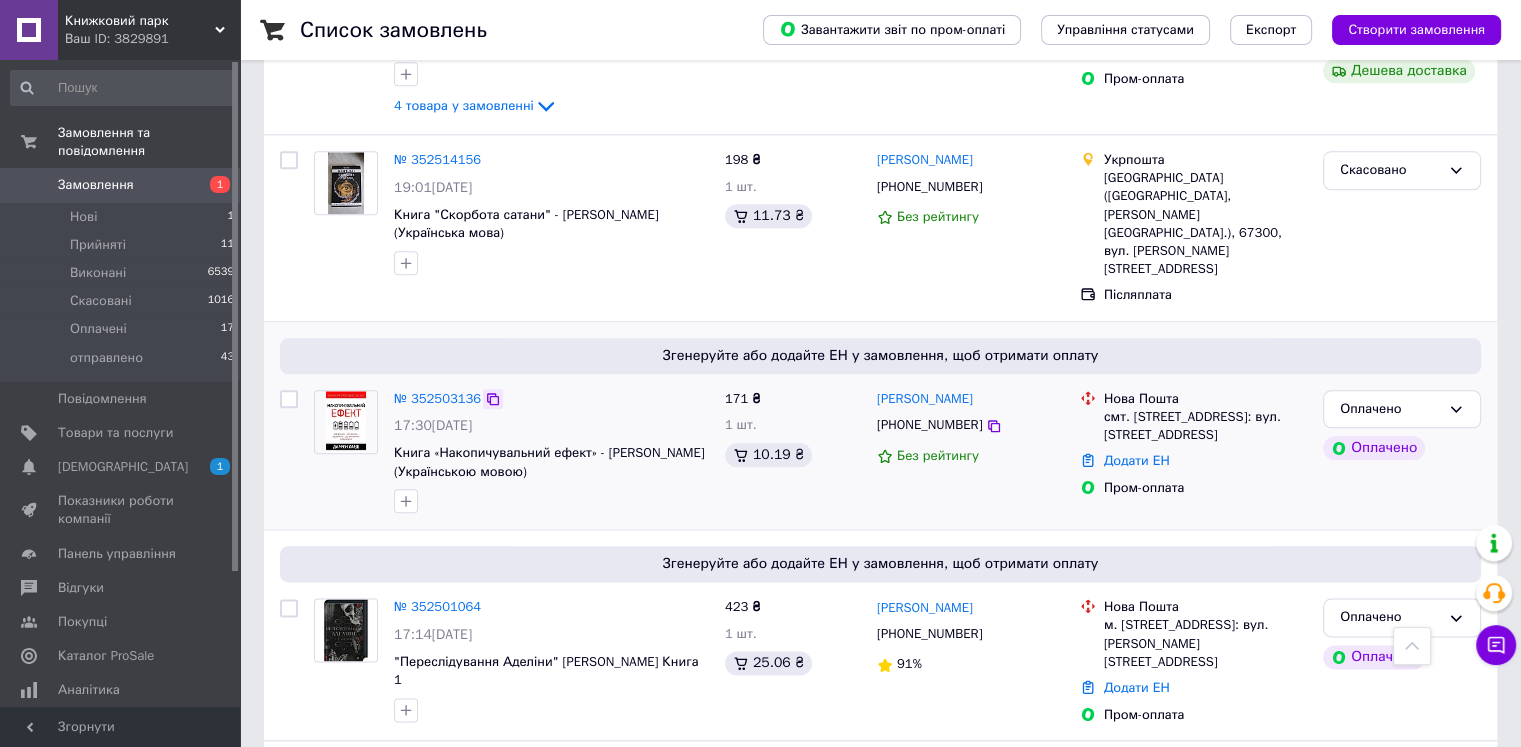 click 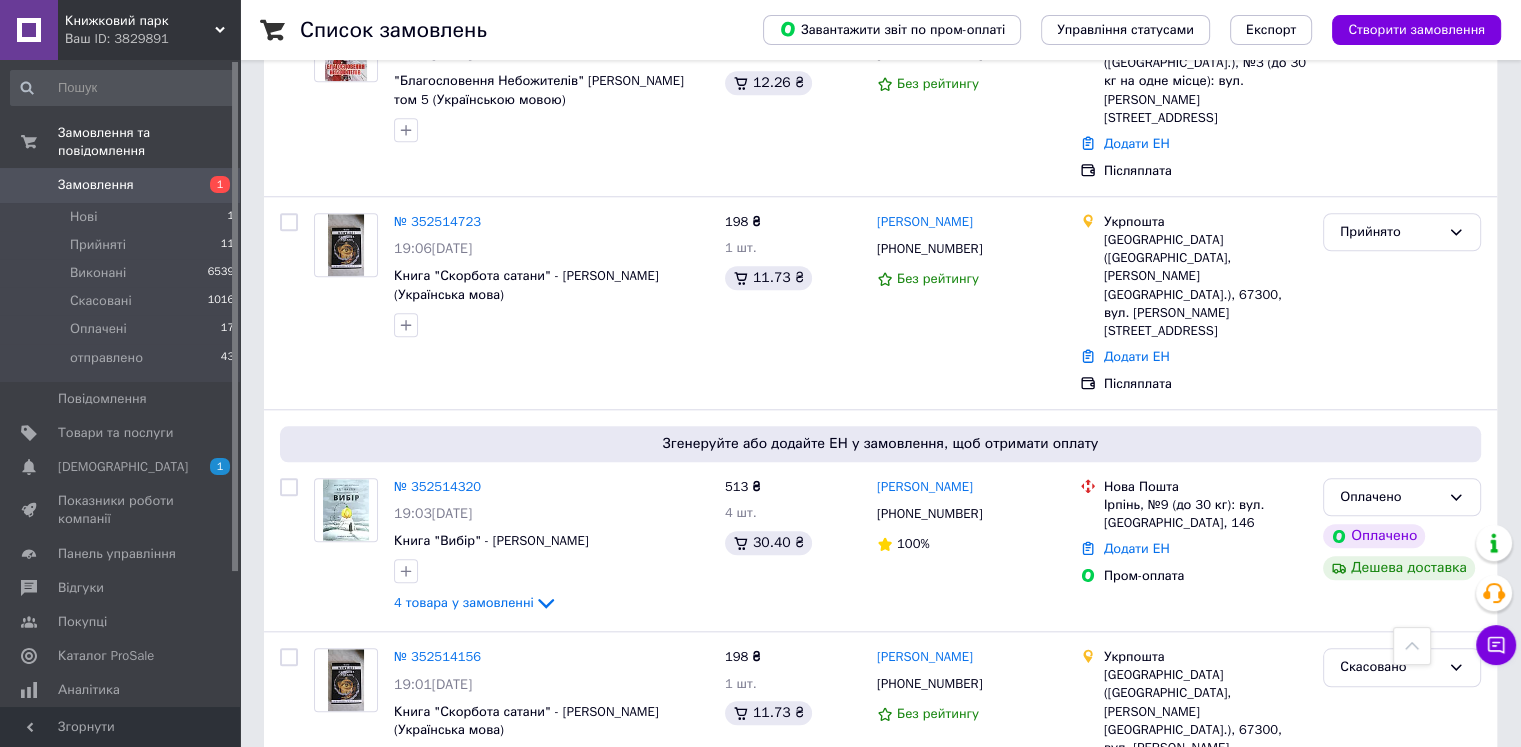 scroll, scrollTop: 1800, scrollLeft: 0, axis: vertical 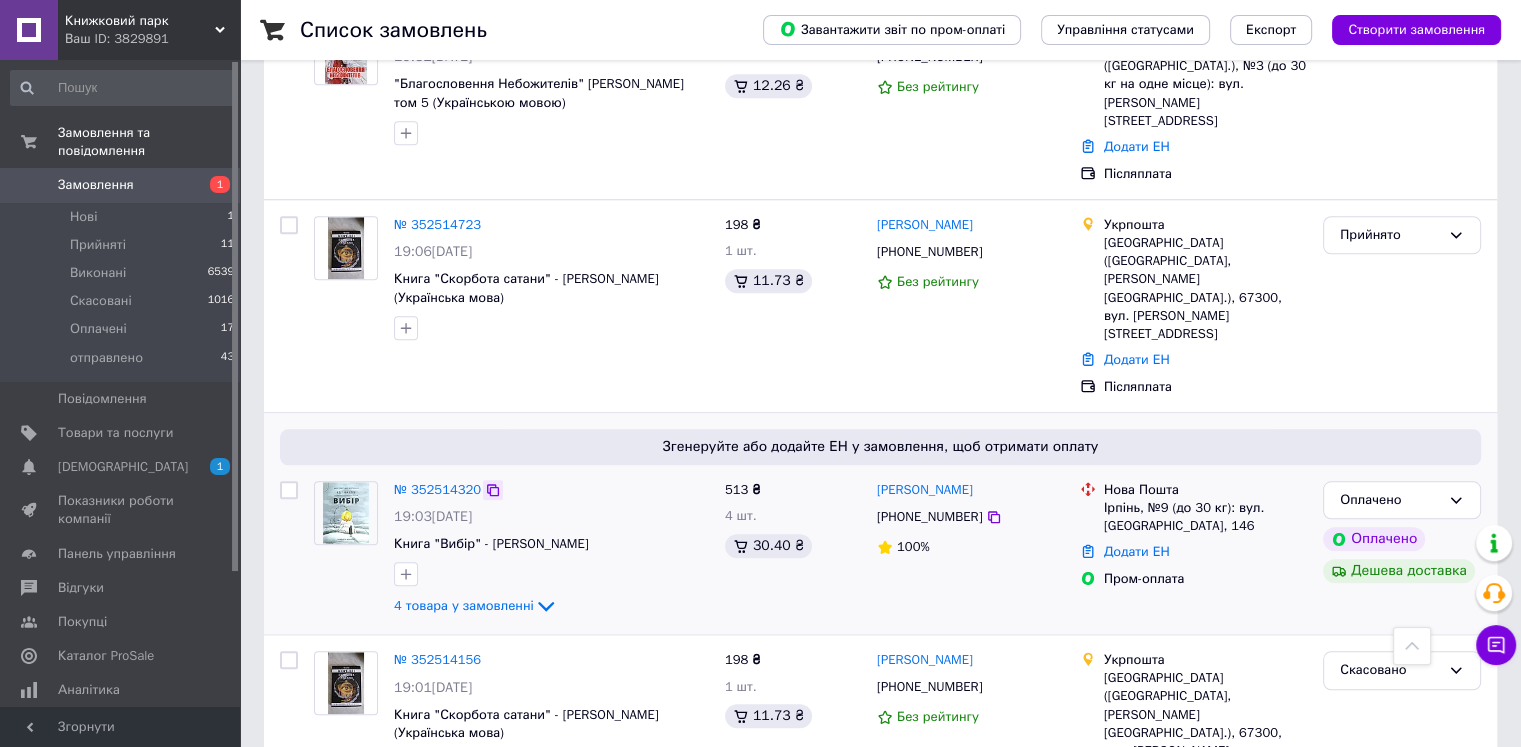 click 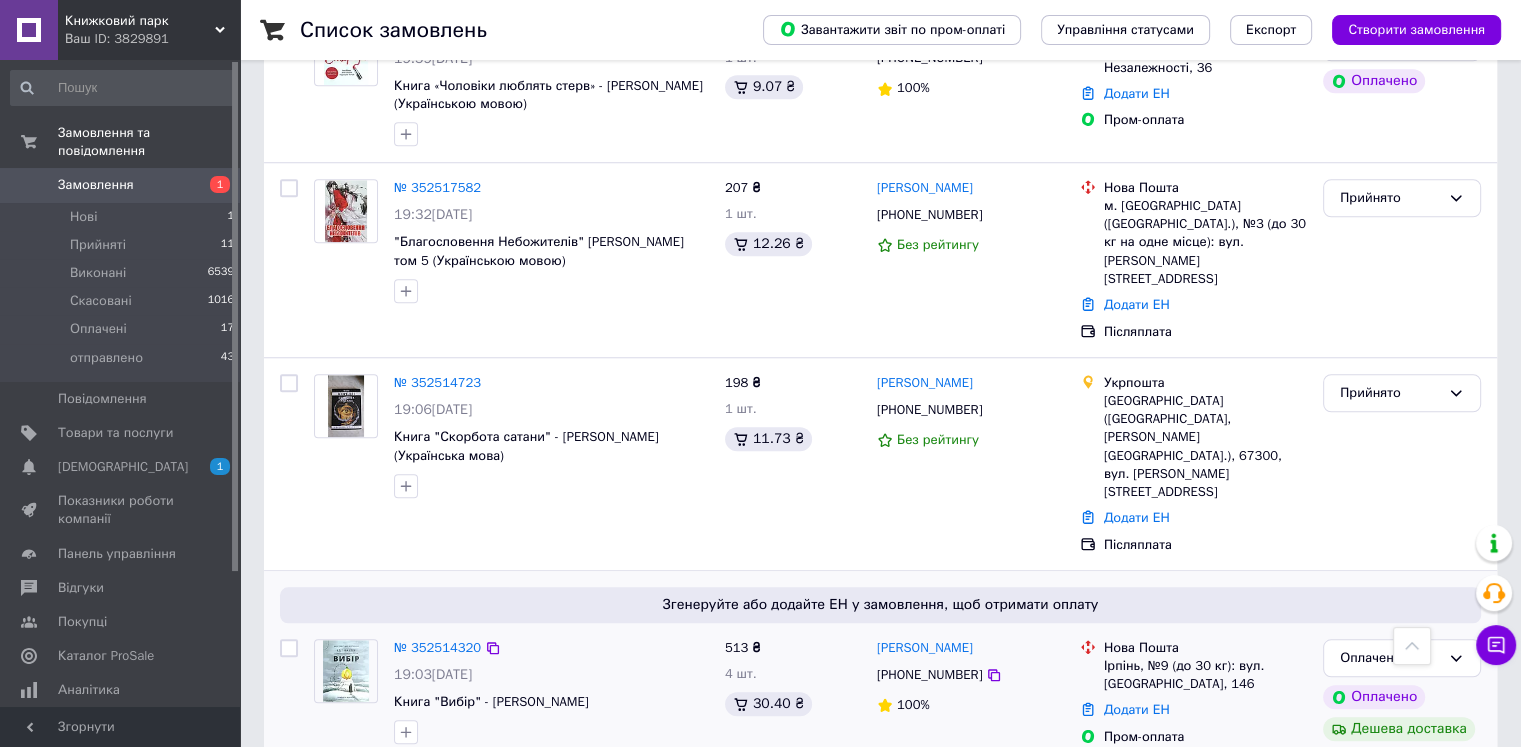scroll, scrollTop: 1600, scrollLeft: 0, axis: vertical 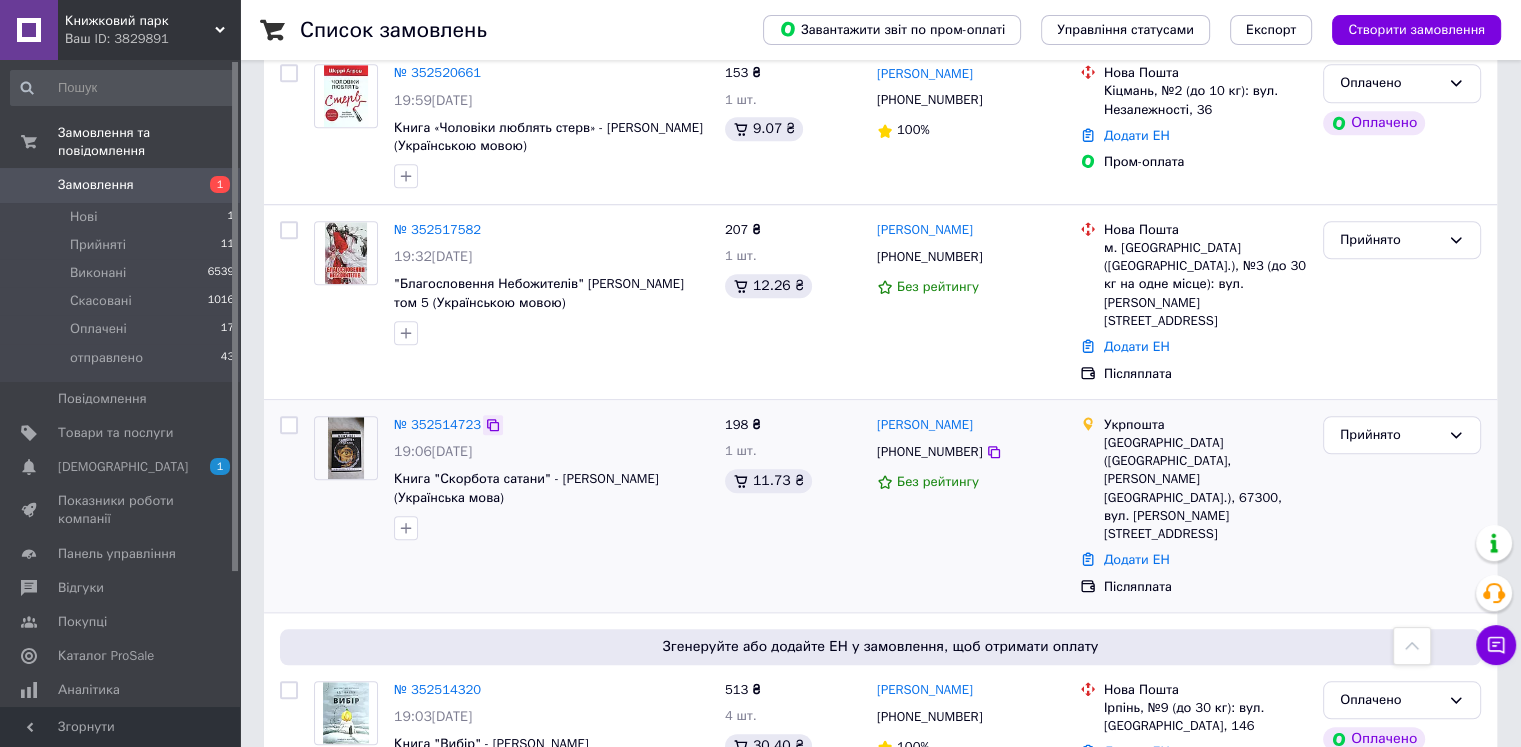 click 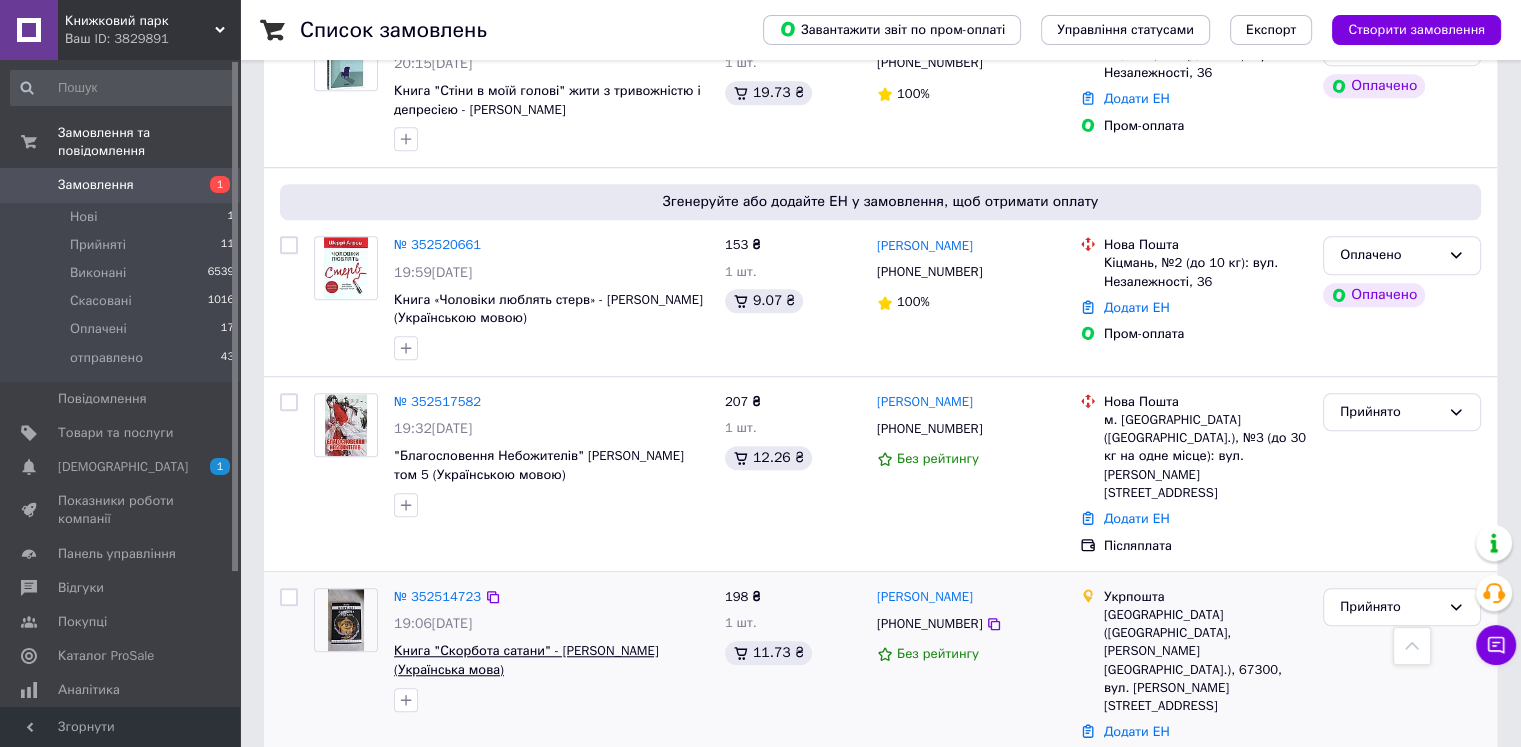 scroll, scrollTop: 1400, scrollLeft: 0, axis: vertical 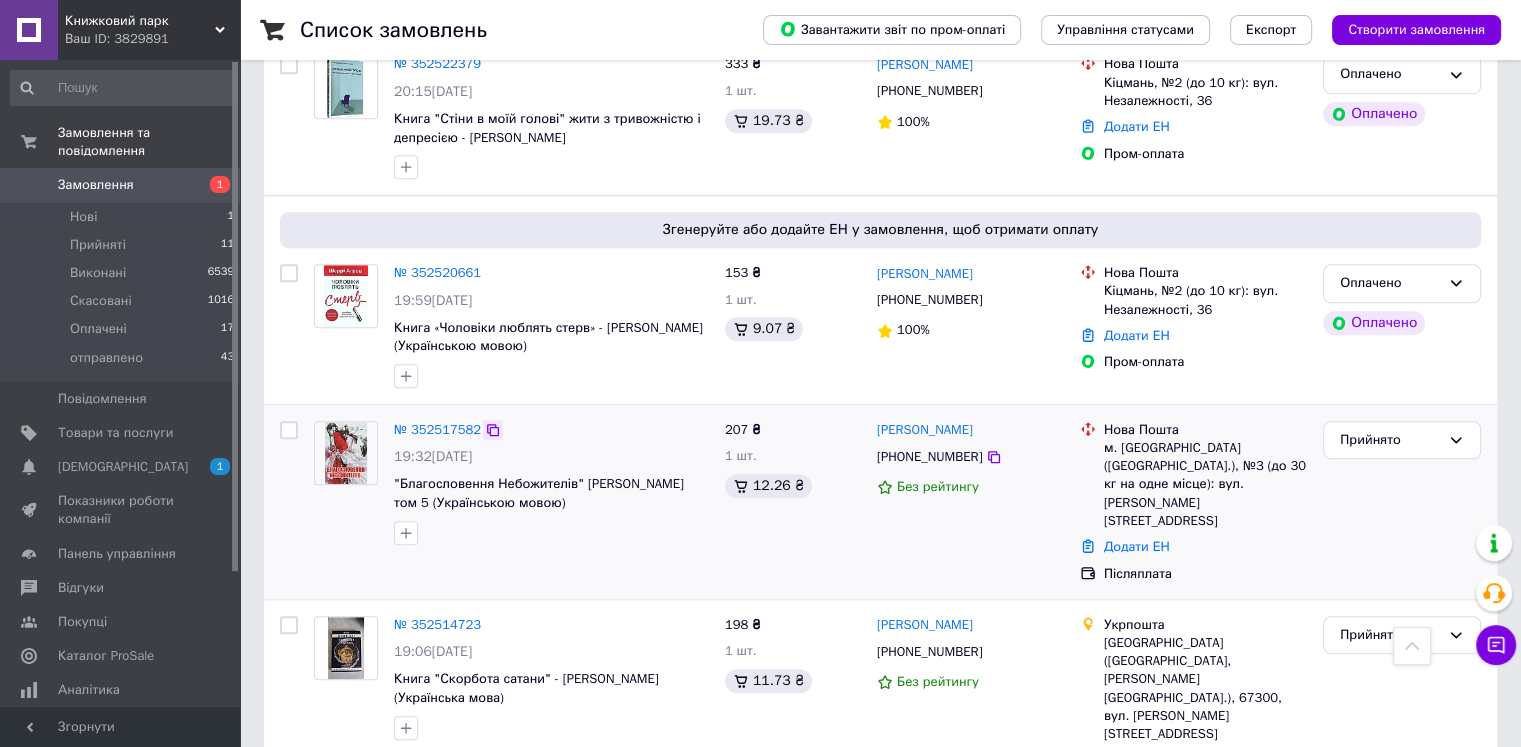 click 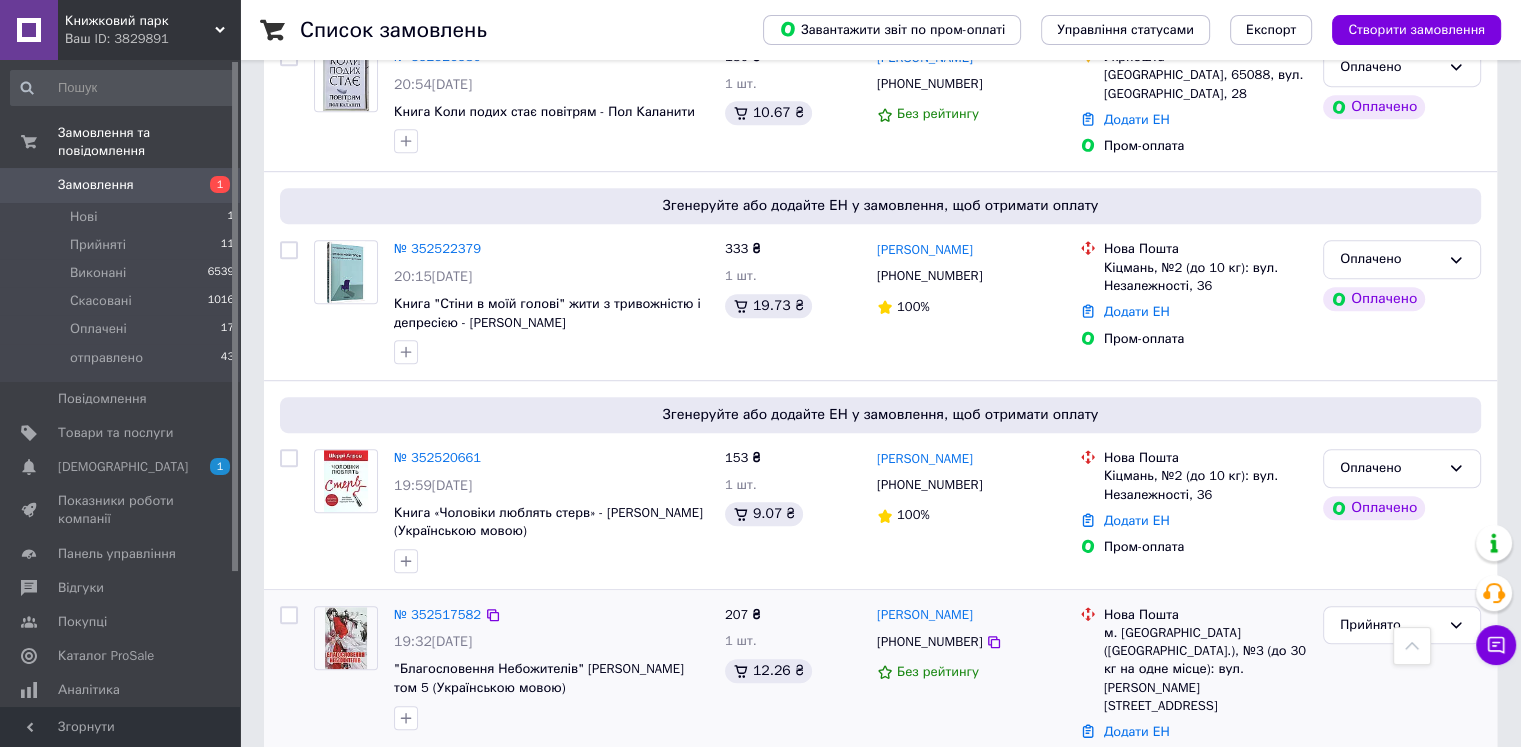 scroll, scrollTop: 1200, scrollLeft: 0, axis: vertical 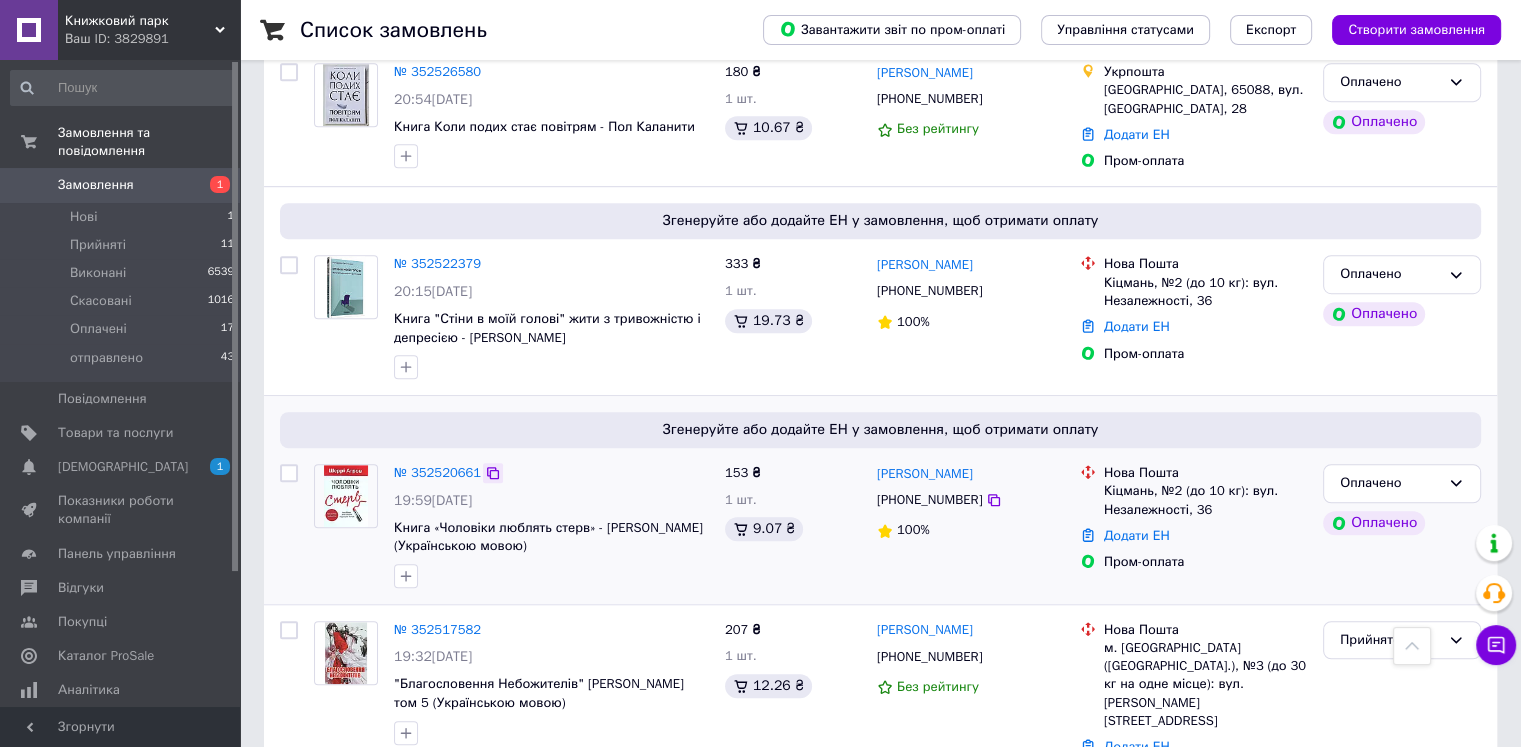 click 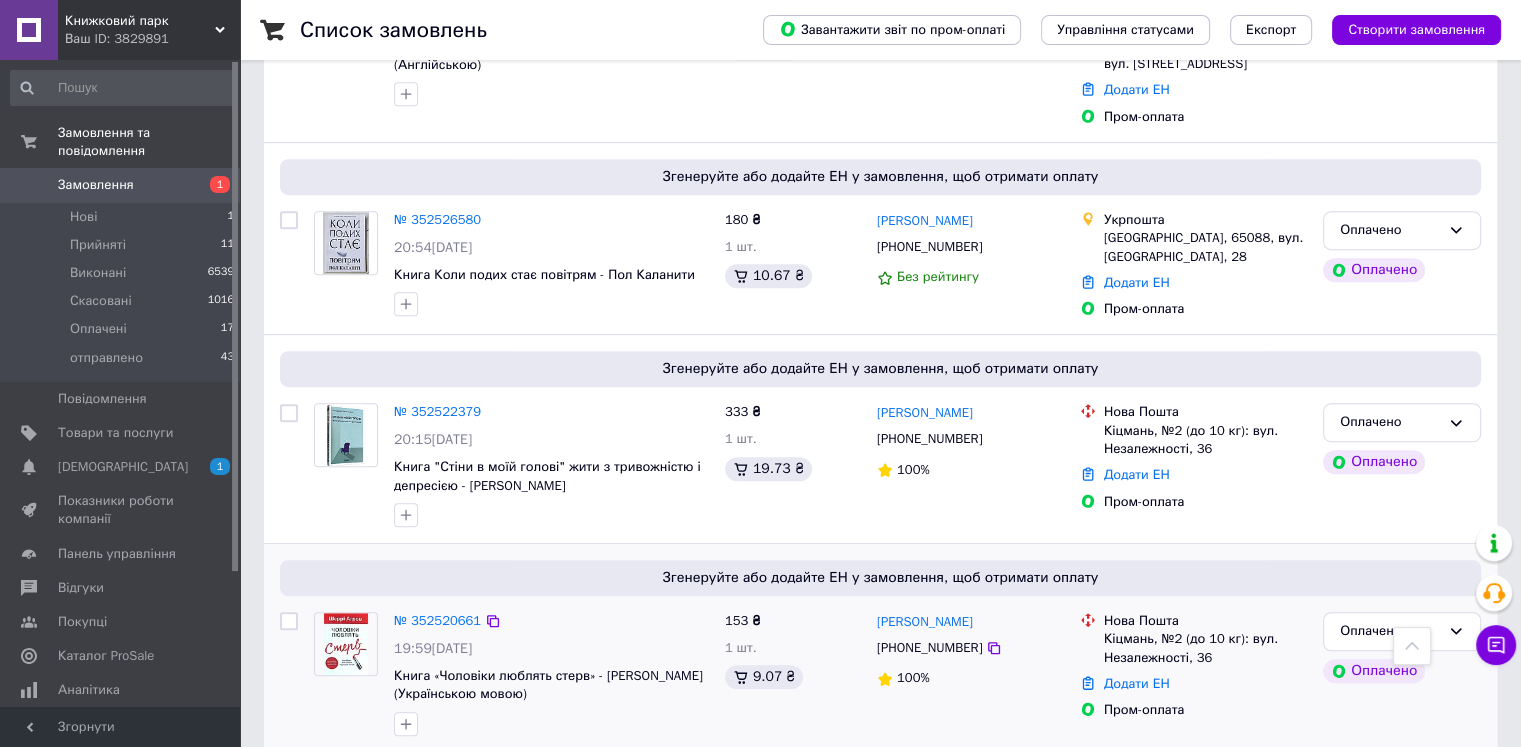 scroll, scrollTop: 1000, scrollLeft: 0, axis: vertical 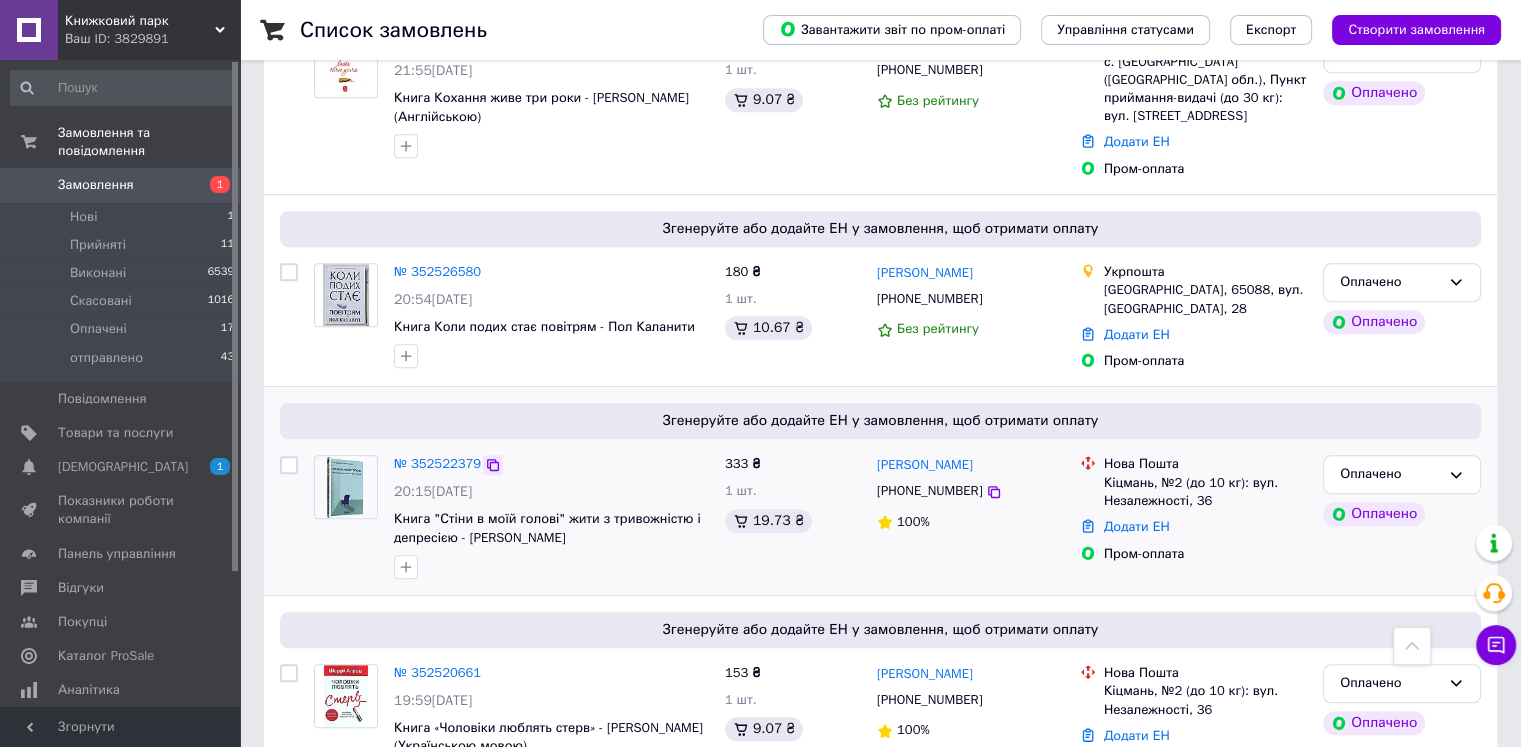 click 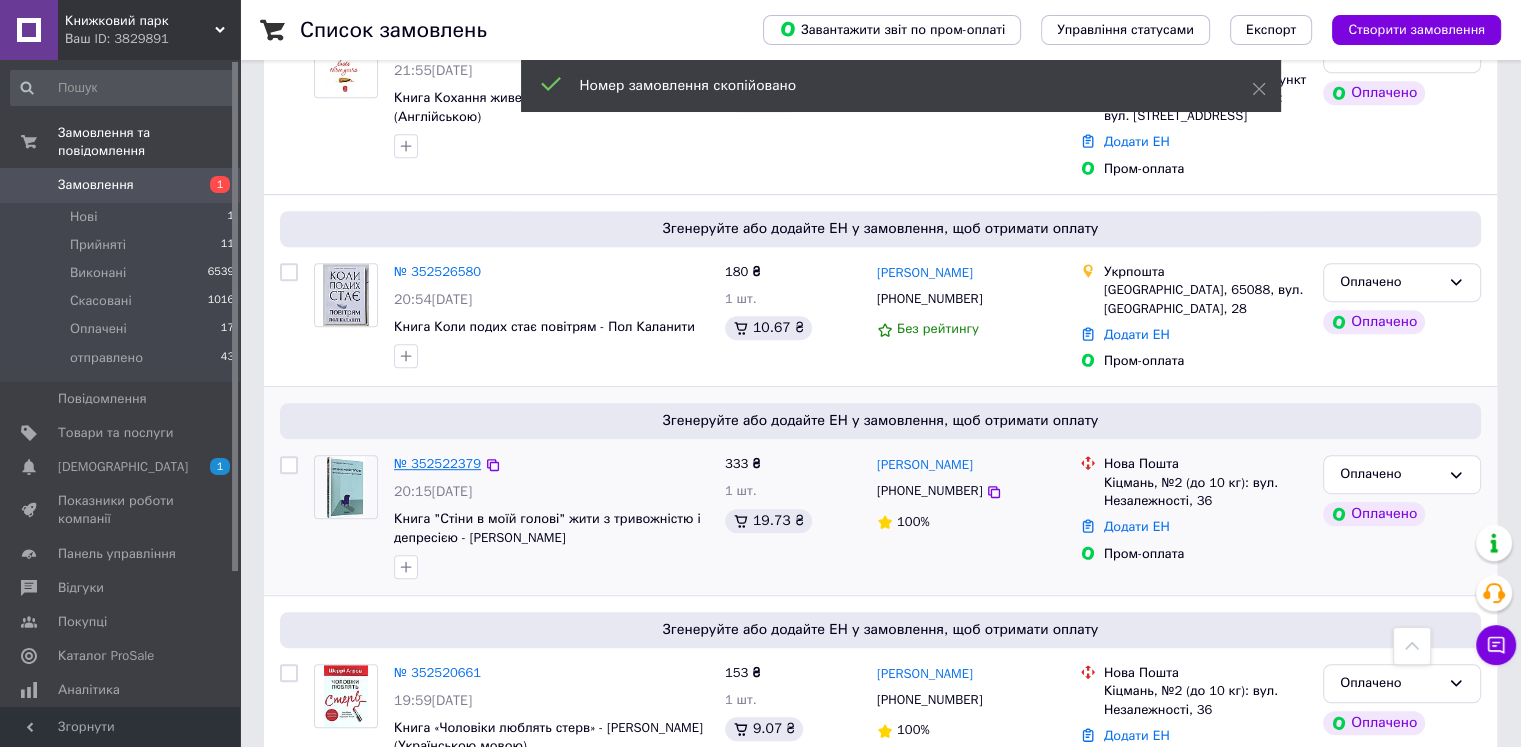 drag, startPoint x: 445, startPoint y: 395, endPoint x: 425, endPoint y: 405, distance: 22.36068 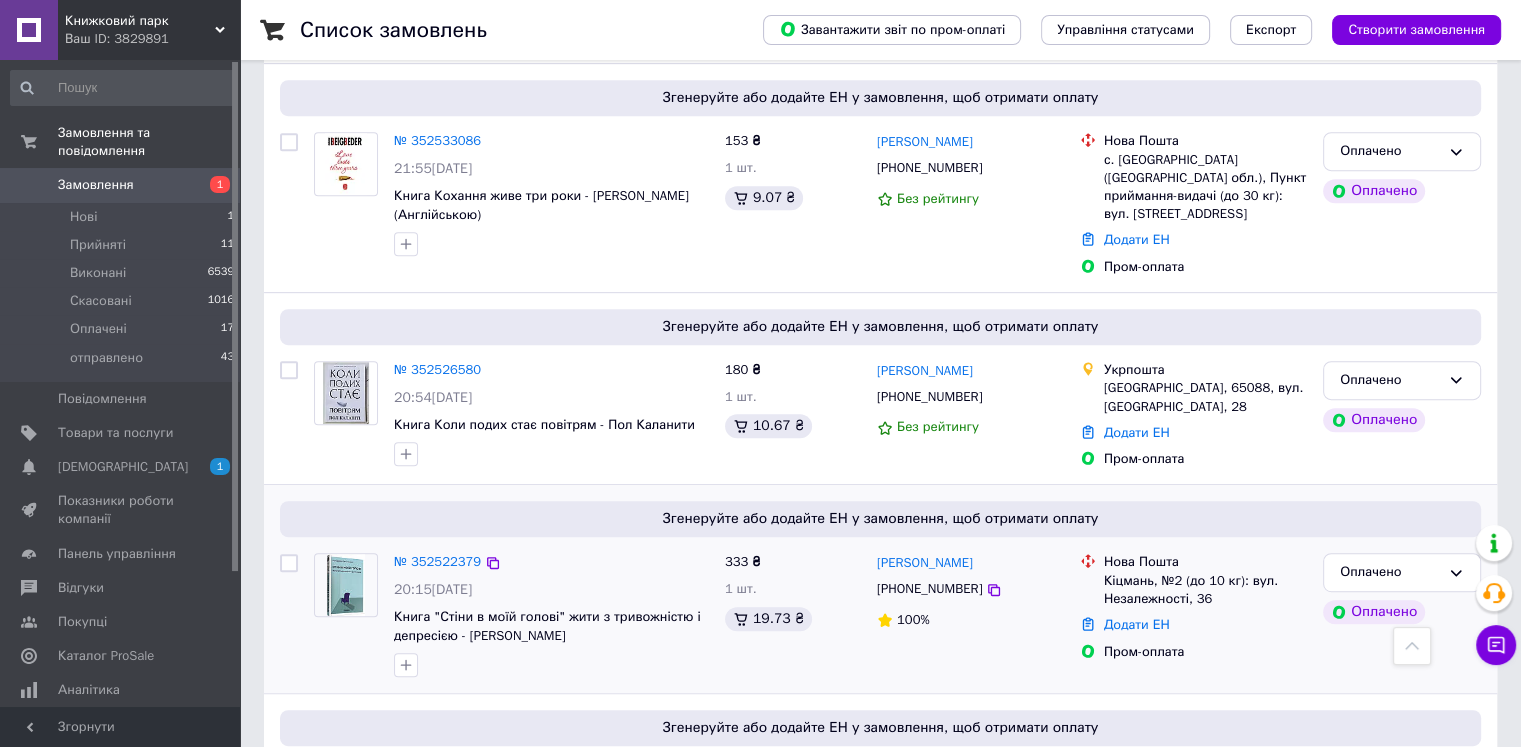 scroll, scrollTop: 900, scrollLeft: 0, axis: vertical 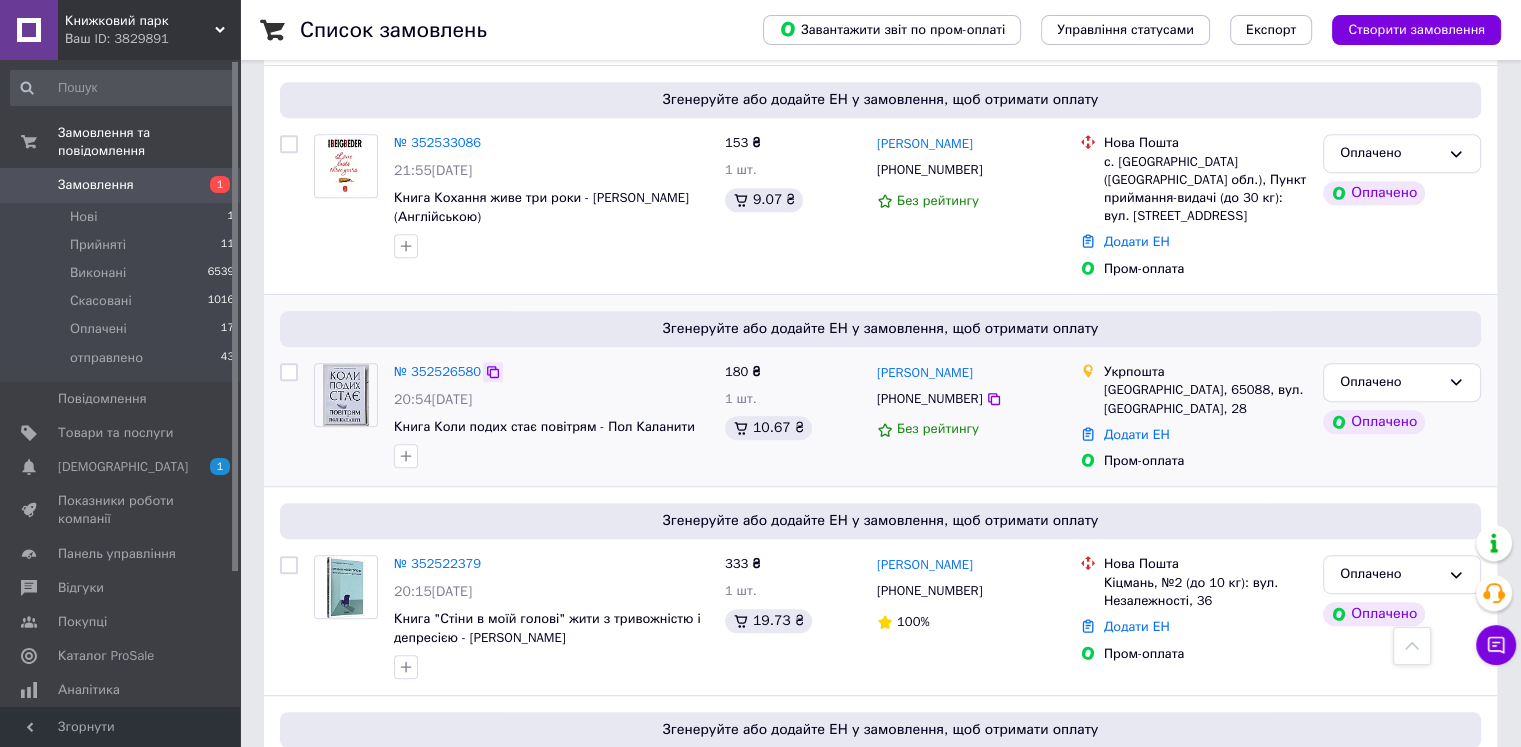 click 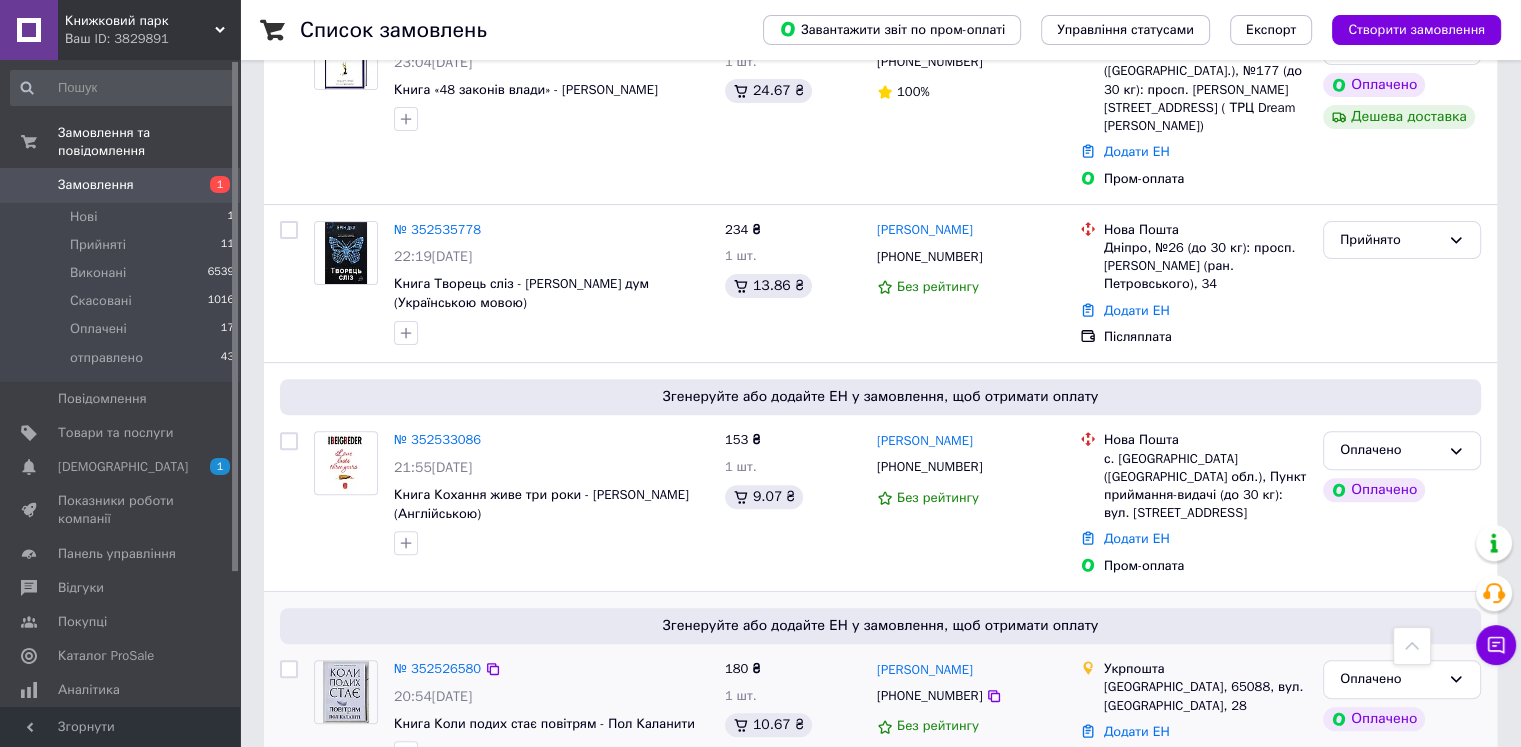 scroll, scrollTop: 600, scrollLeft: 0, axis: vertical 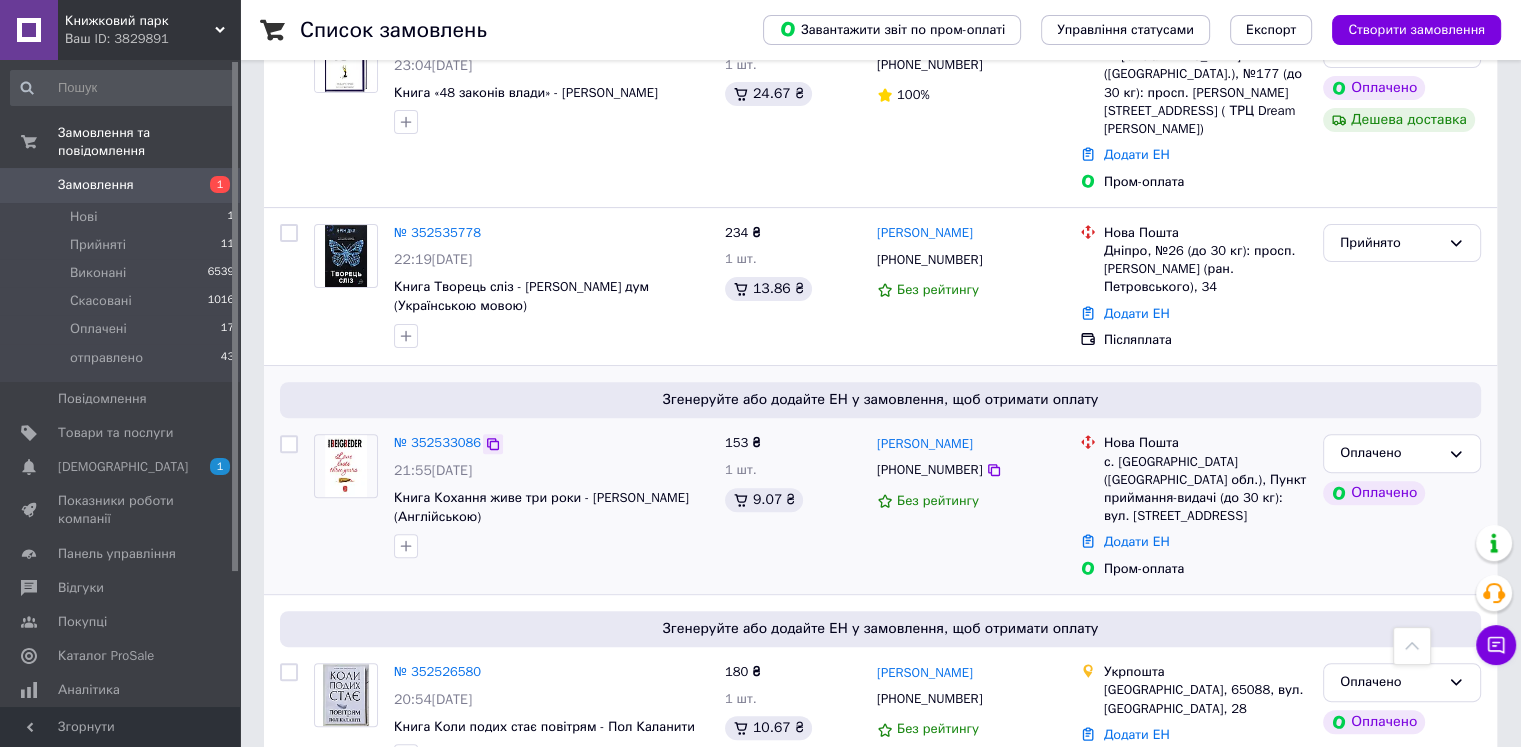 click 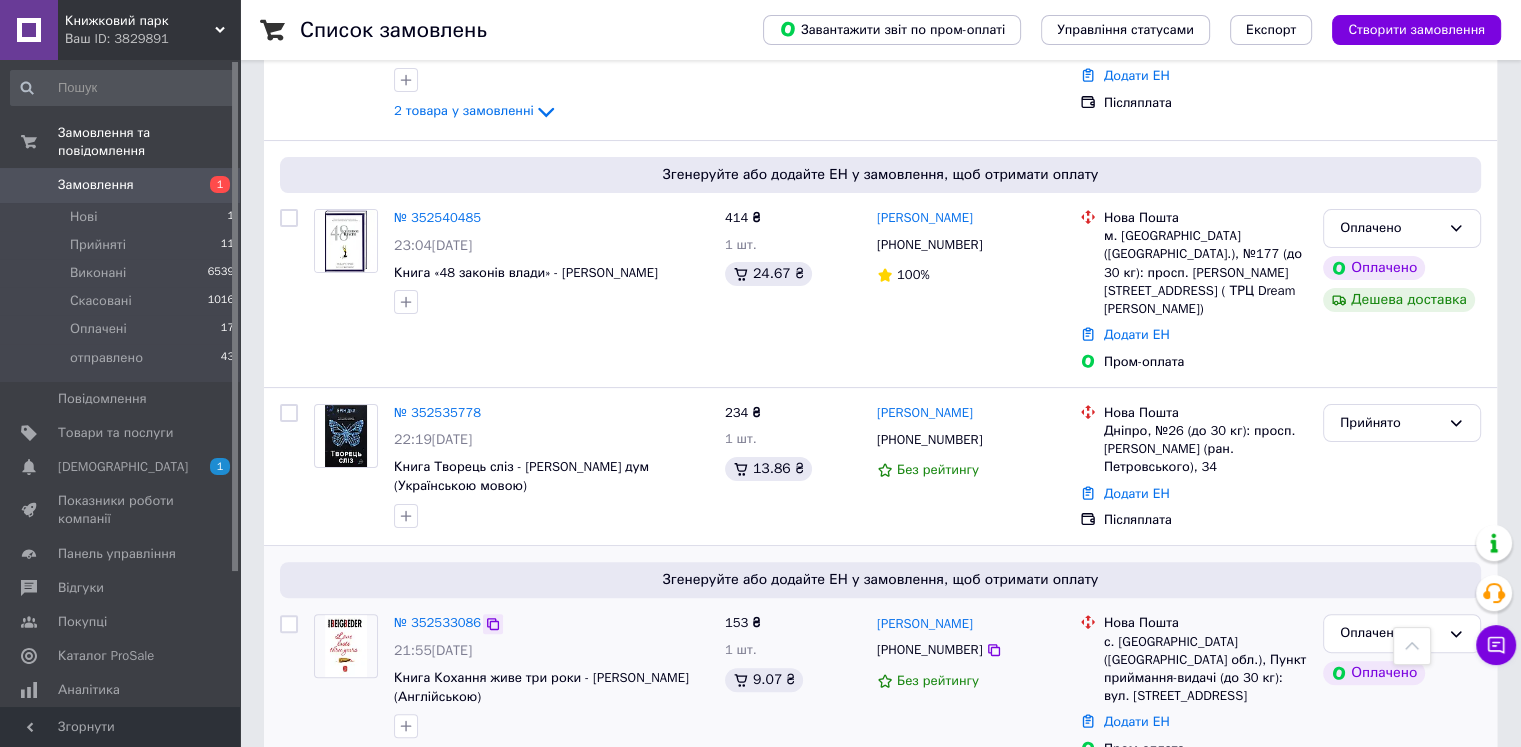 scroll, scrollTop: 400, scrollLeft: 0, axis: vertical 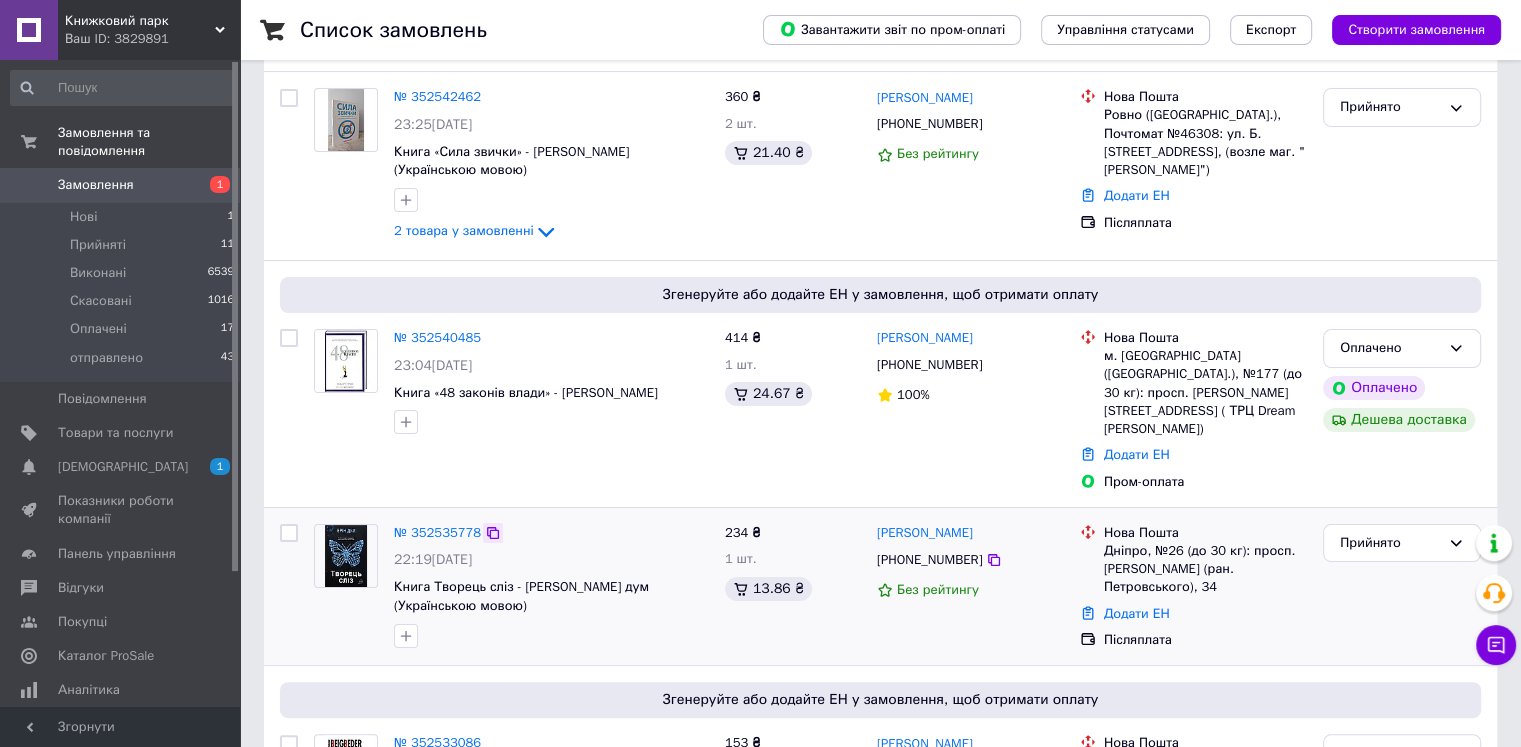 click 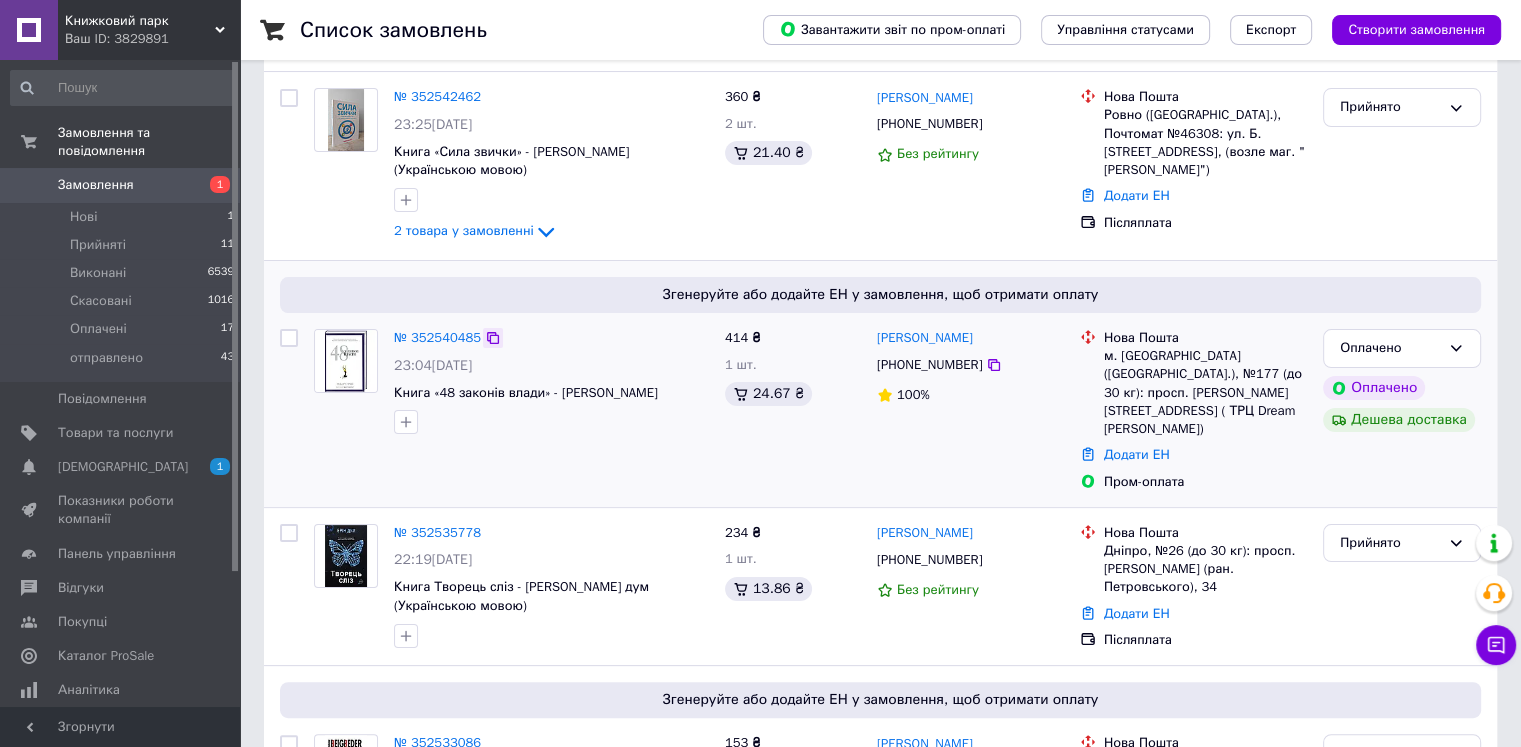 click 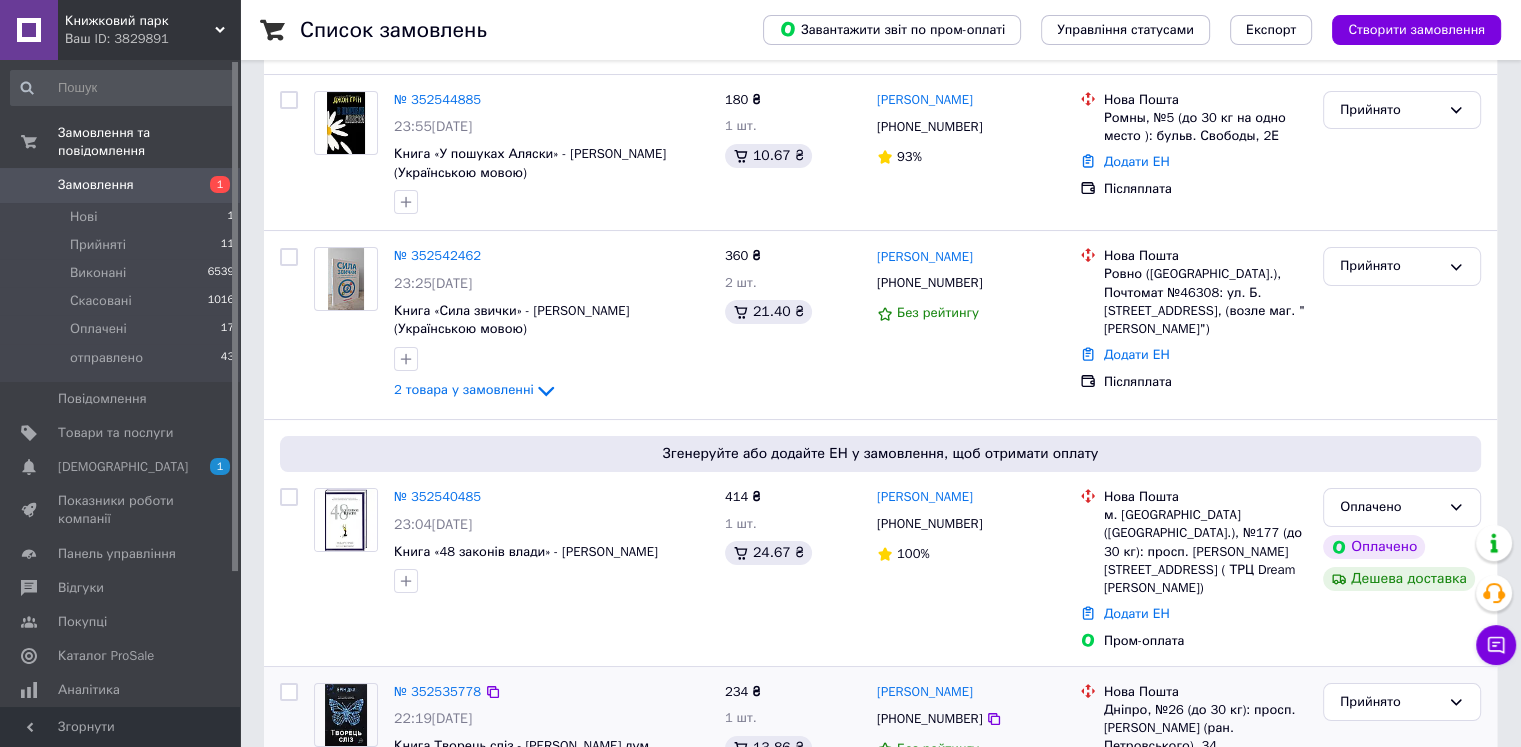 scroll, scrollTop: 100, scrollLeft: 0, axis: vertical 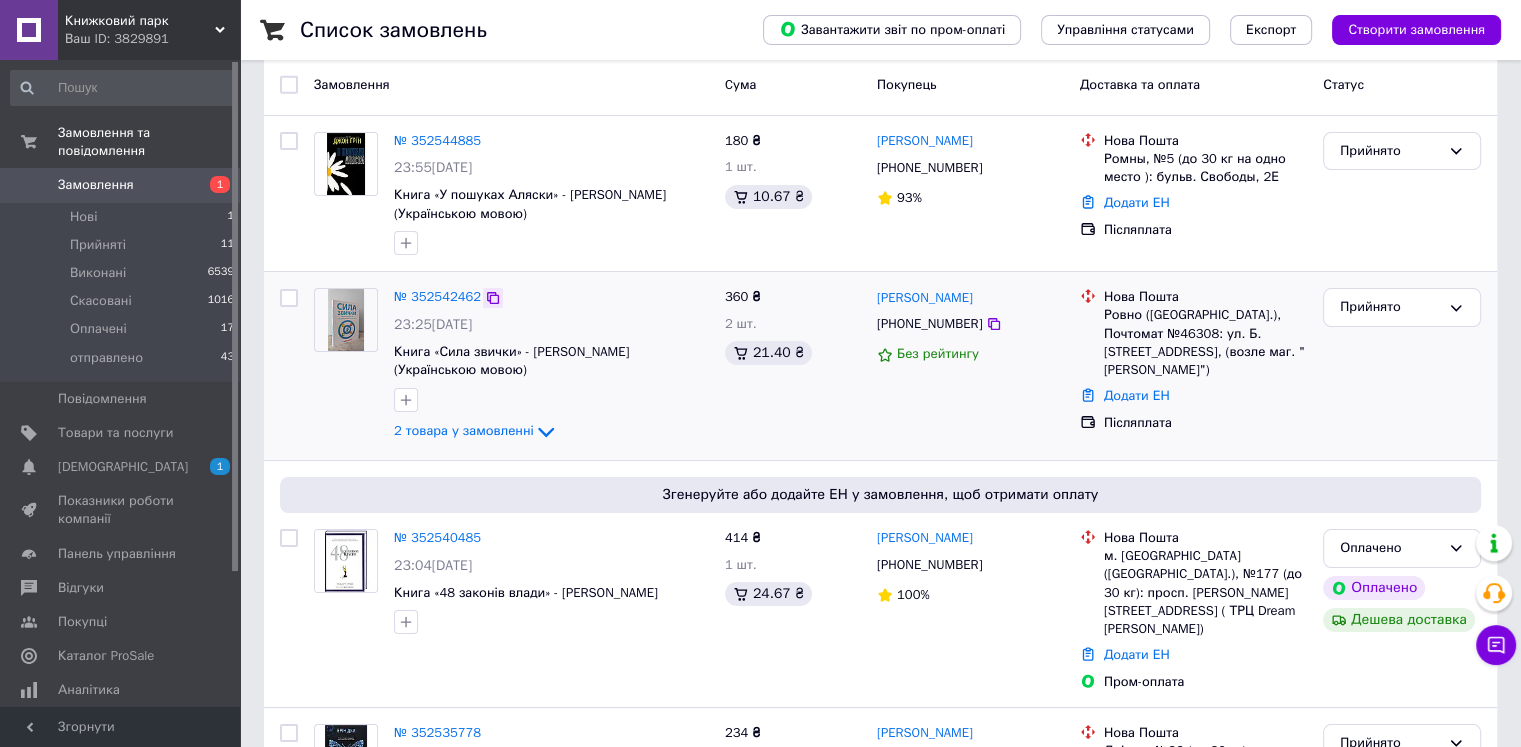 click 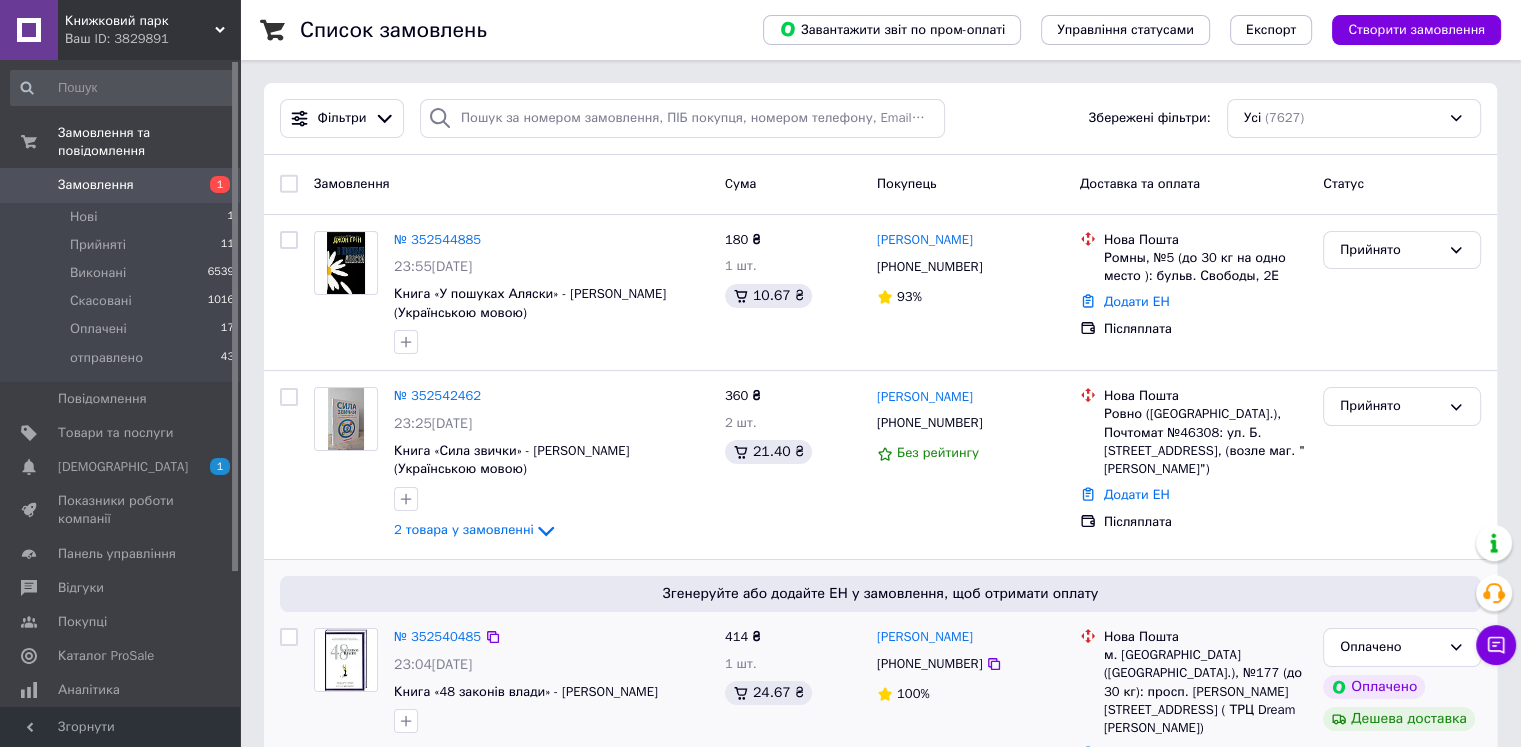 scroll, scrollTop: 0, scrollLeft: 0, axis: both 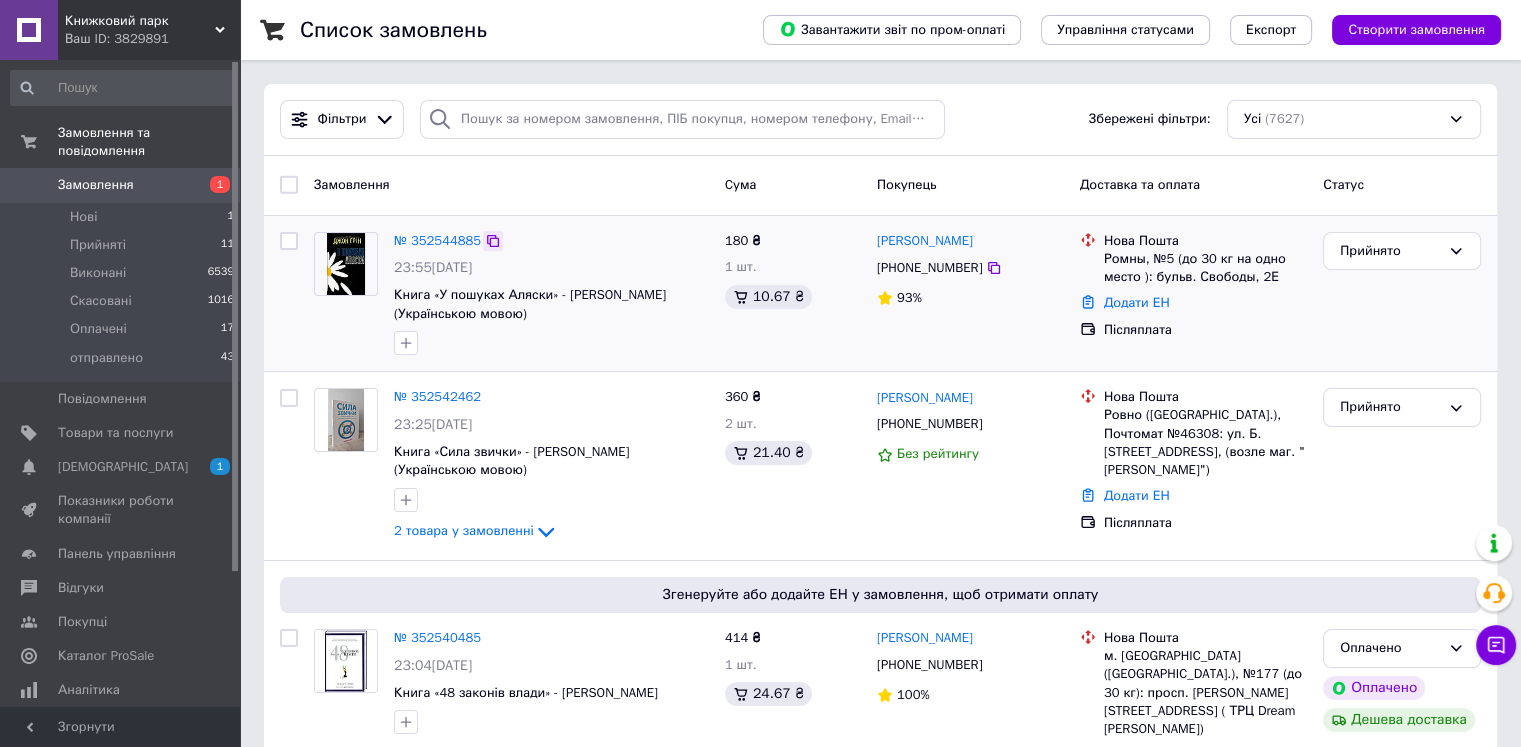 click 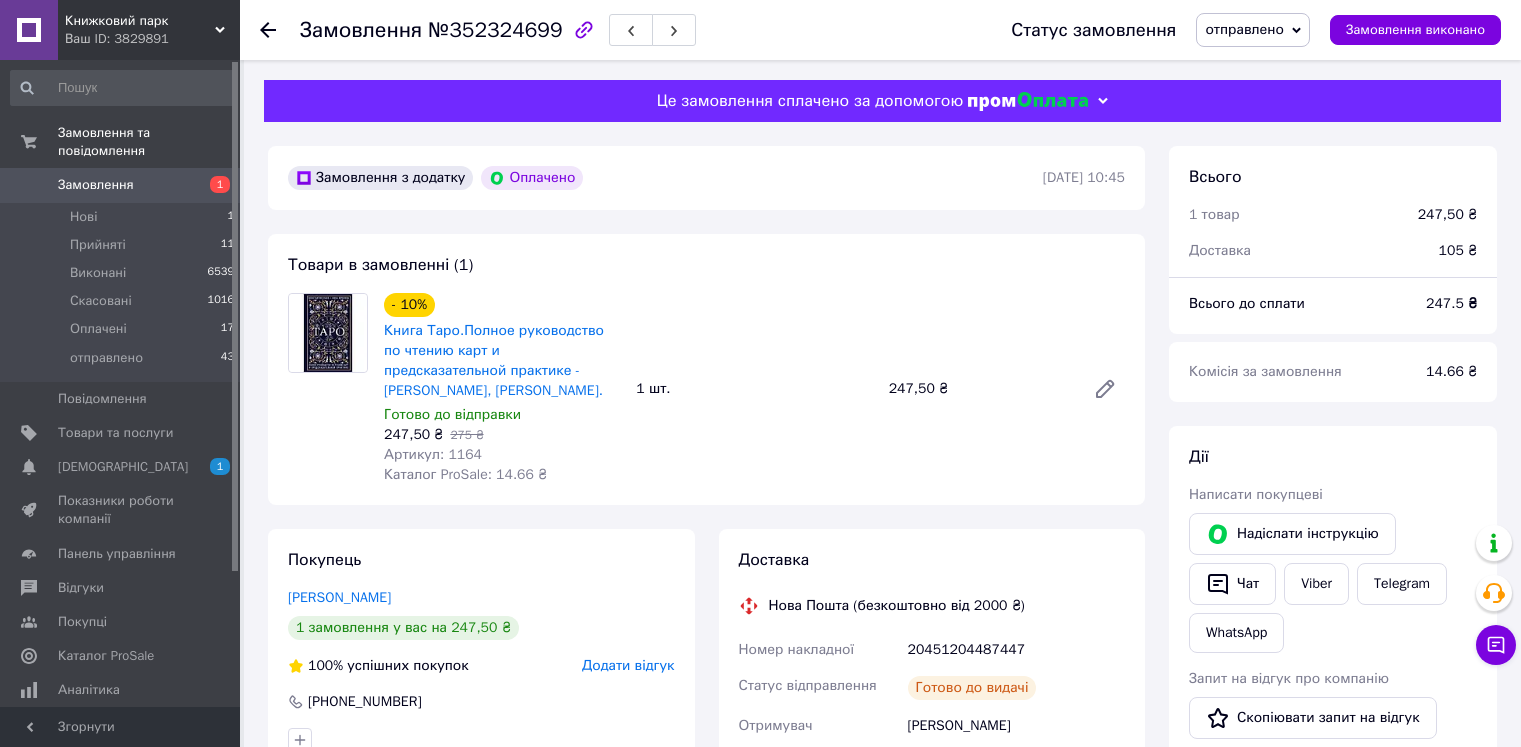 scroll, scrollTop: 0, scrollLeft: 0, axis: both 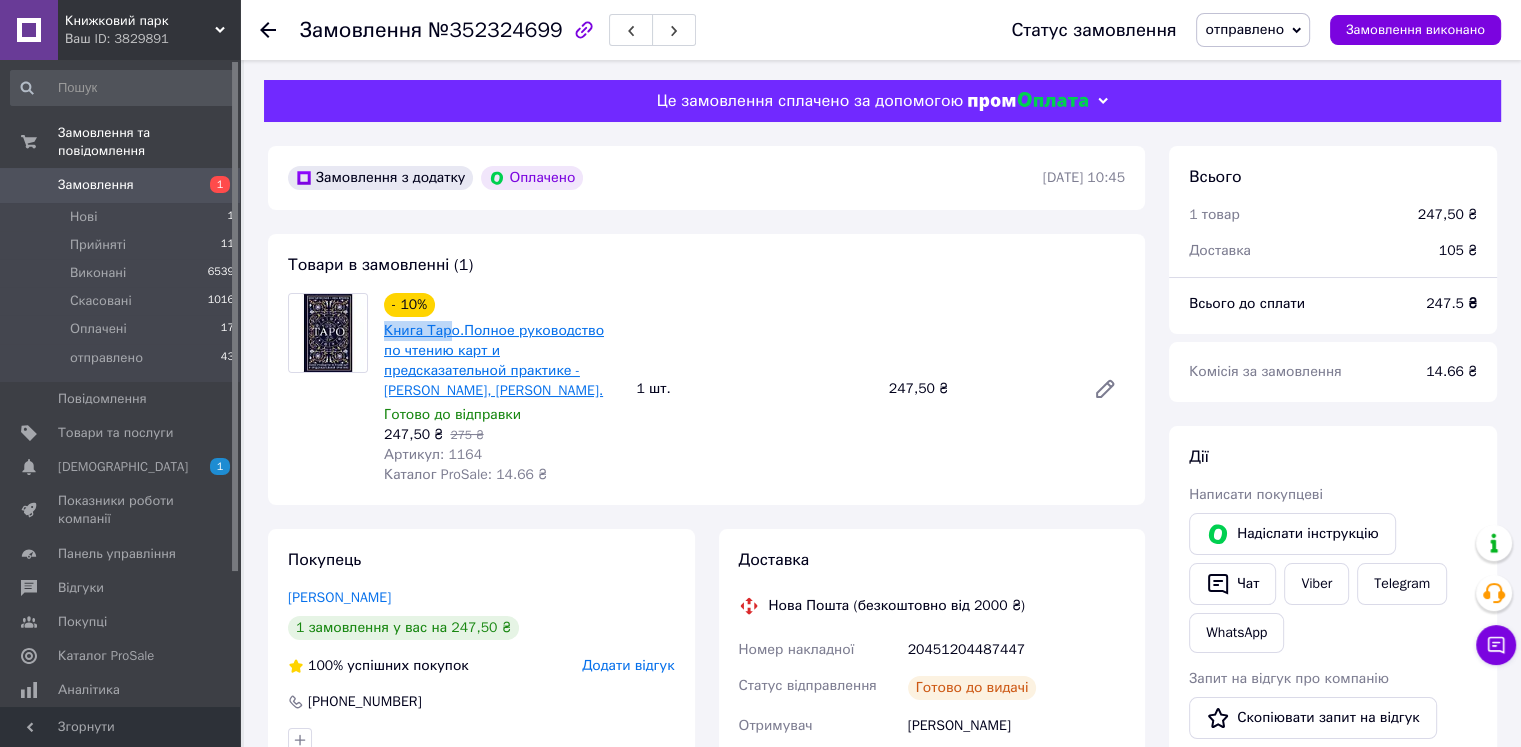 drag, startPoint x: 379, startPoint y: 333, endPoint x: 450, endPoint y: 335, distance: 71.02816 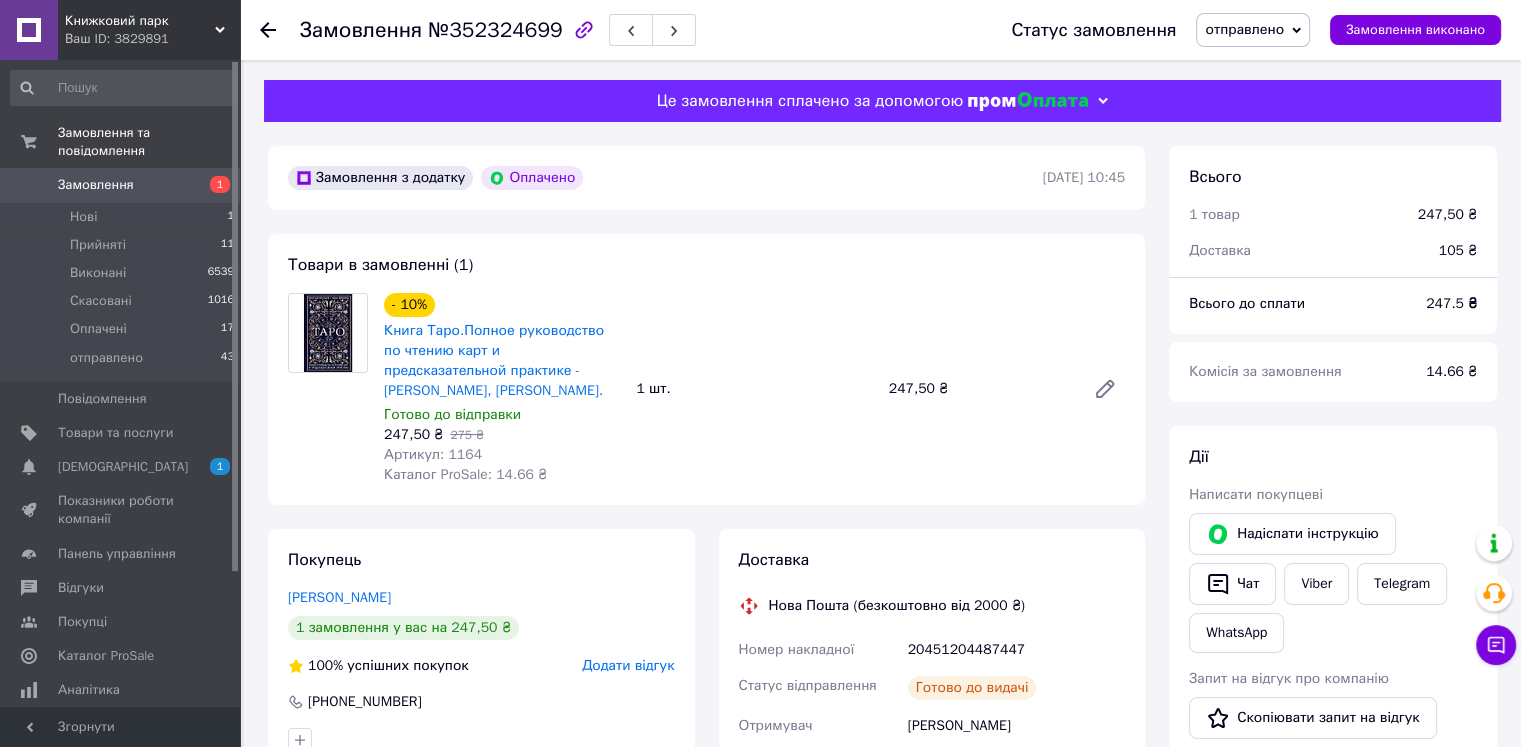 click at bounding box center [328, 389] 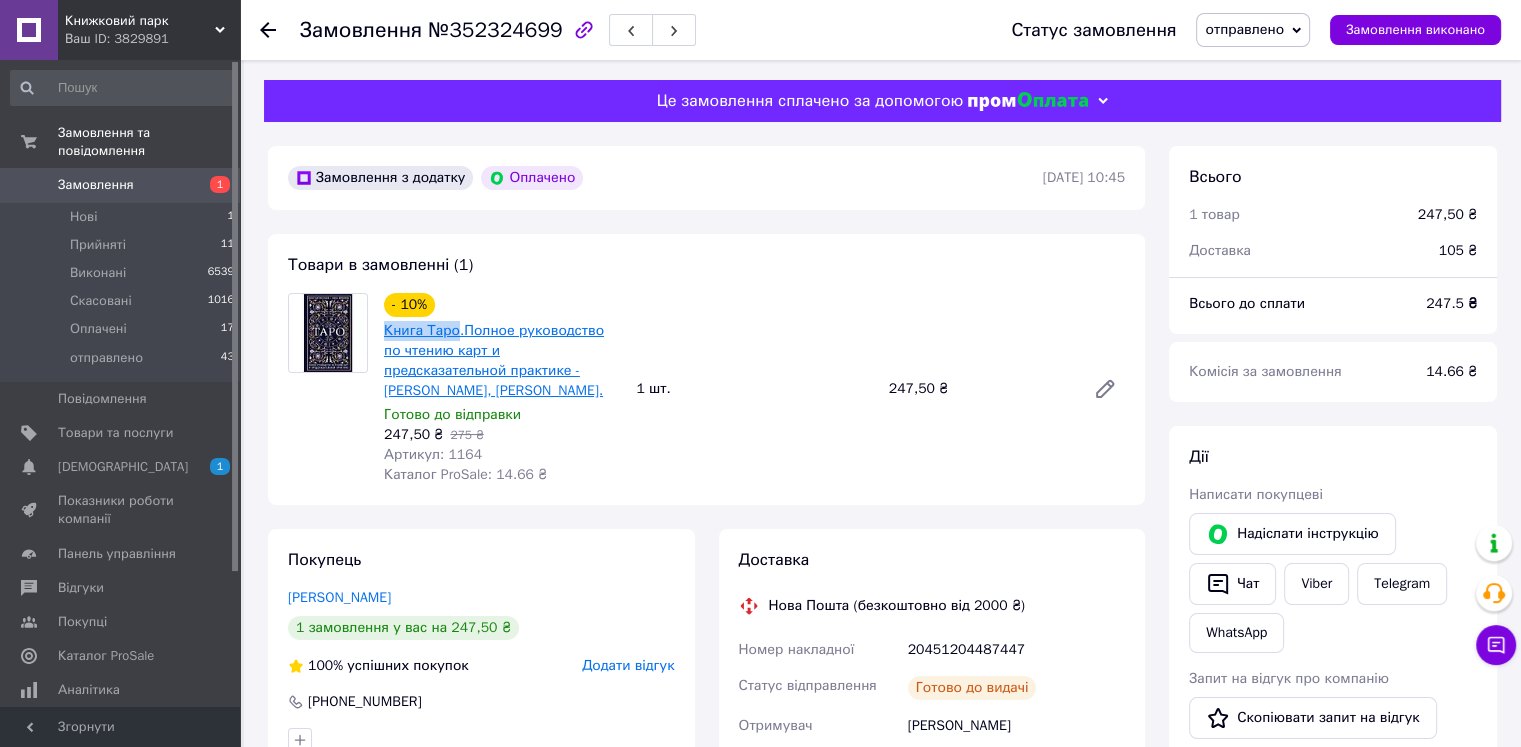 drag, startPoint x: 381, startPoint y: 328, endPoint x: 448, endPoint y: 333, distance: 67.18631 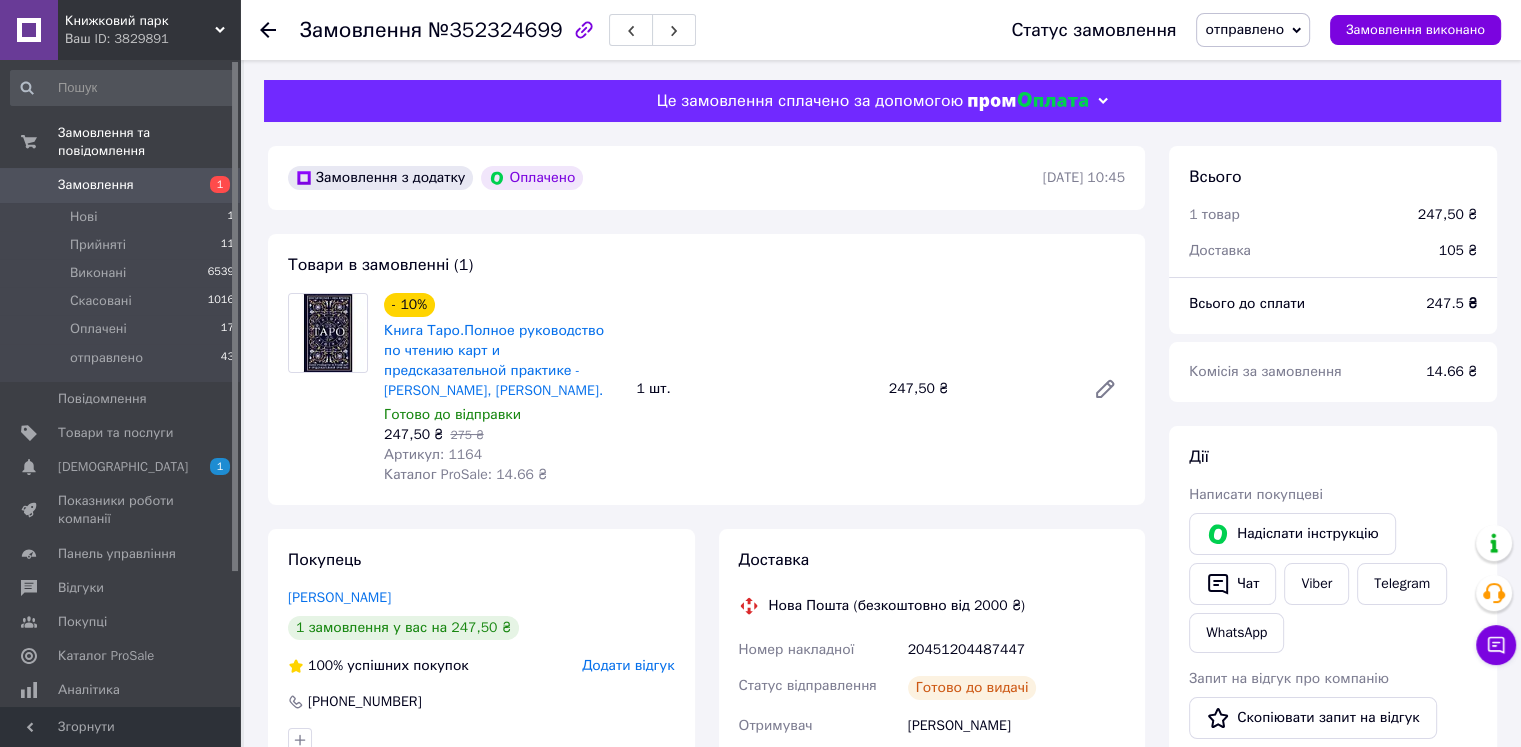 click at bounding box center (328, 389) 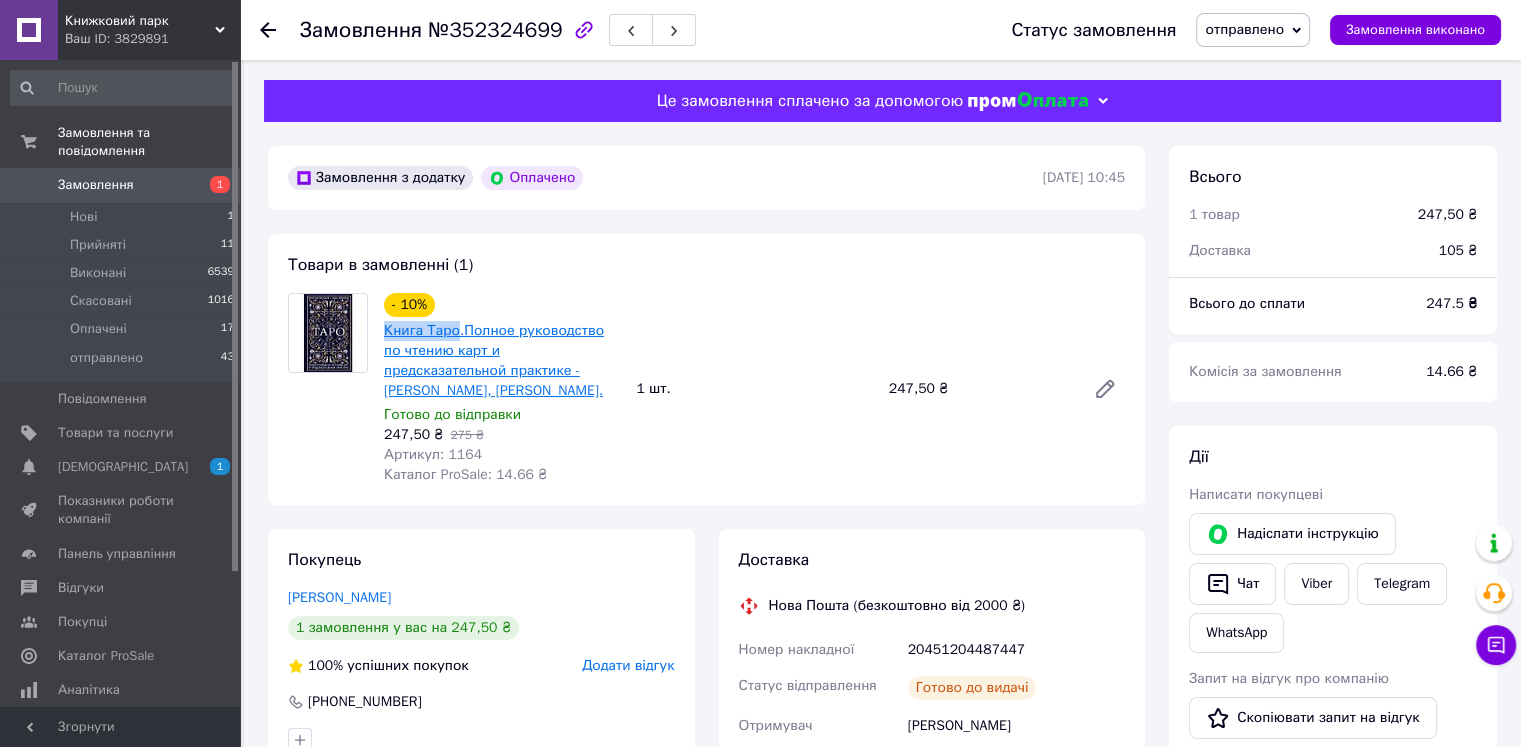 drag, startPoint x: 382, startPoint y: 331, endPoint x: 453, endPoint y: 329, distance: 71.02816 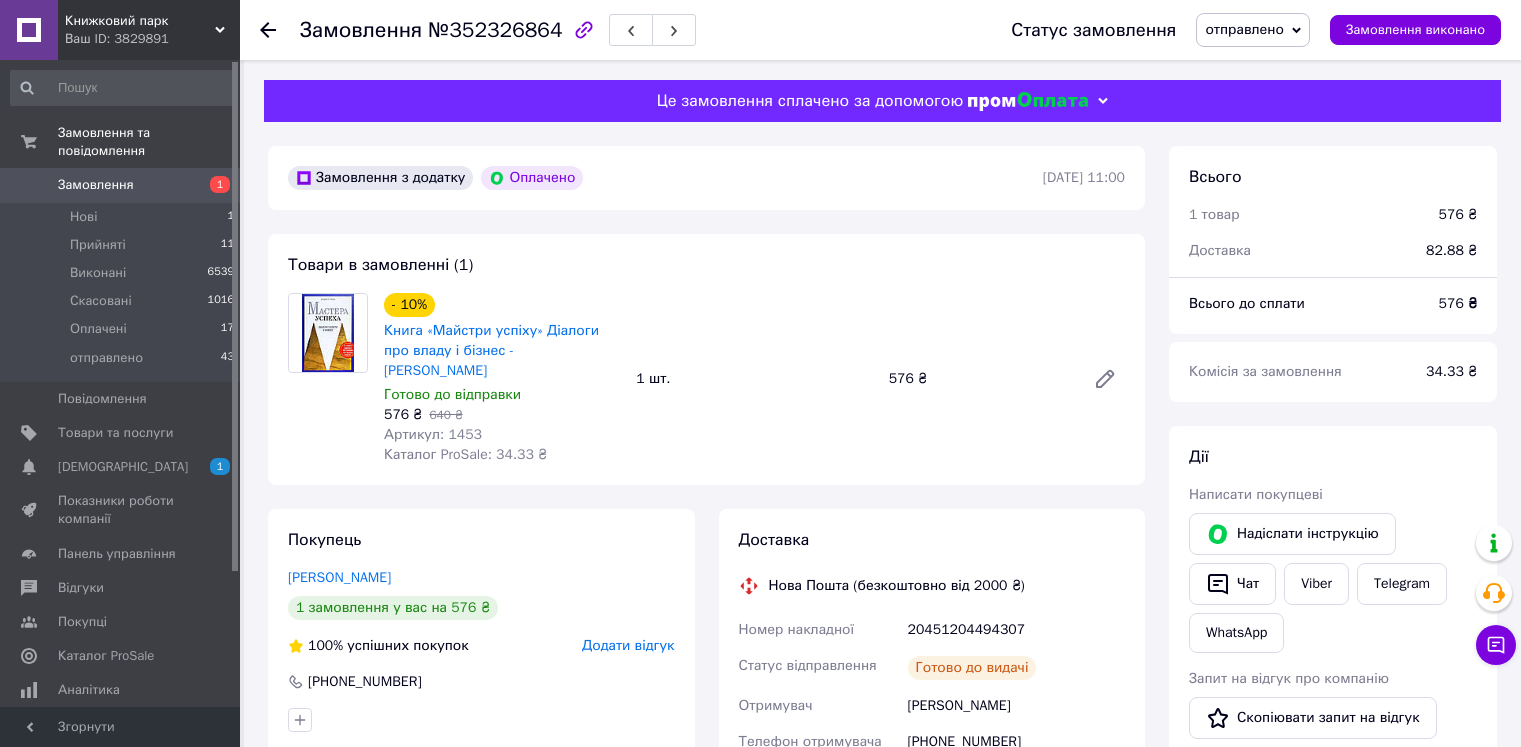 scroll, scrollTop: 0, scrollLeft: 0, axis: both 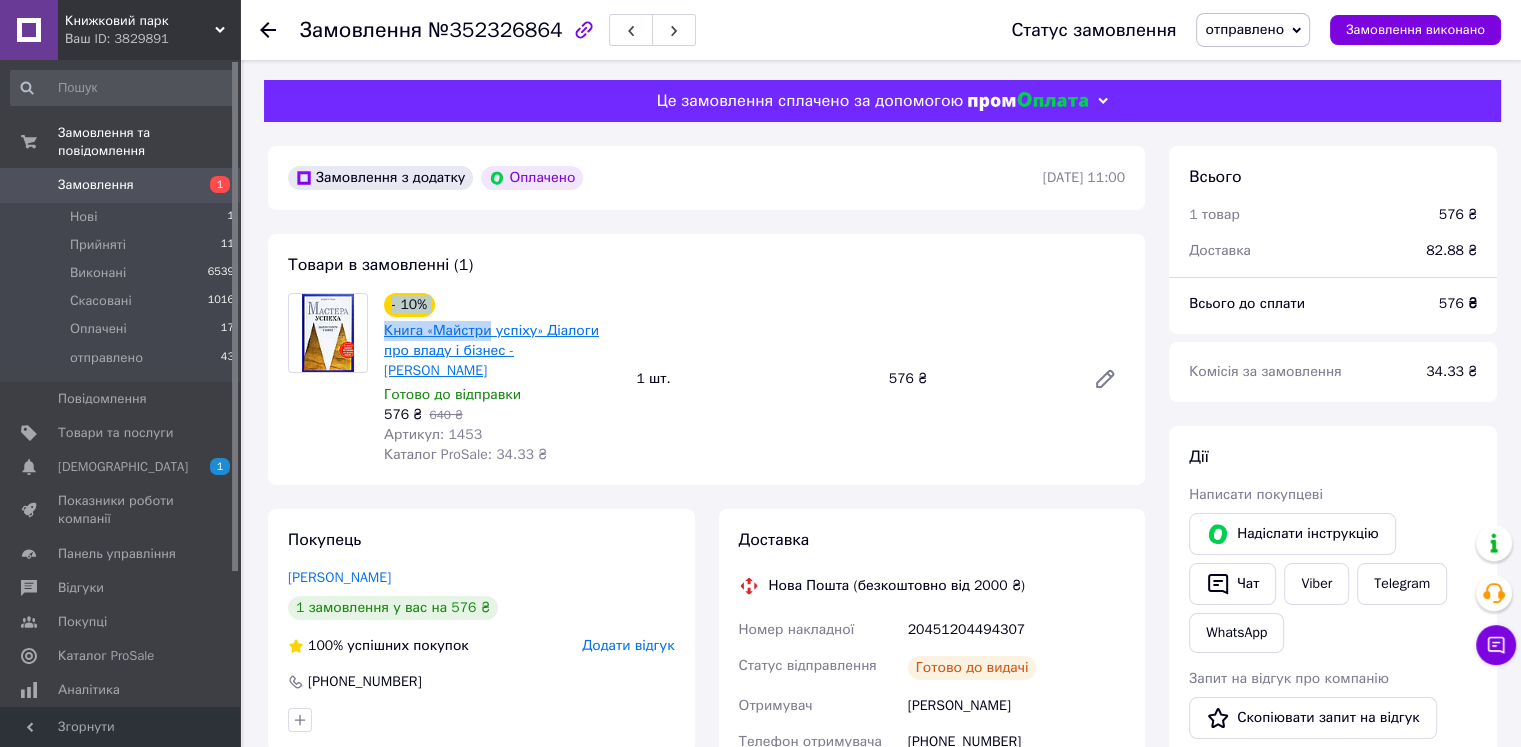 drag, startPoint x: 376, startPoint y: 321, endPoint x: 487, endPoint y: 337, distance: 112.147224 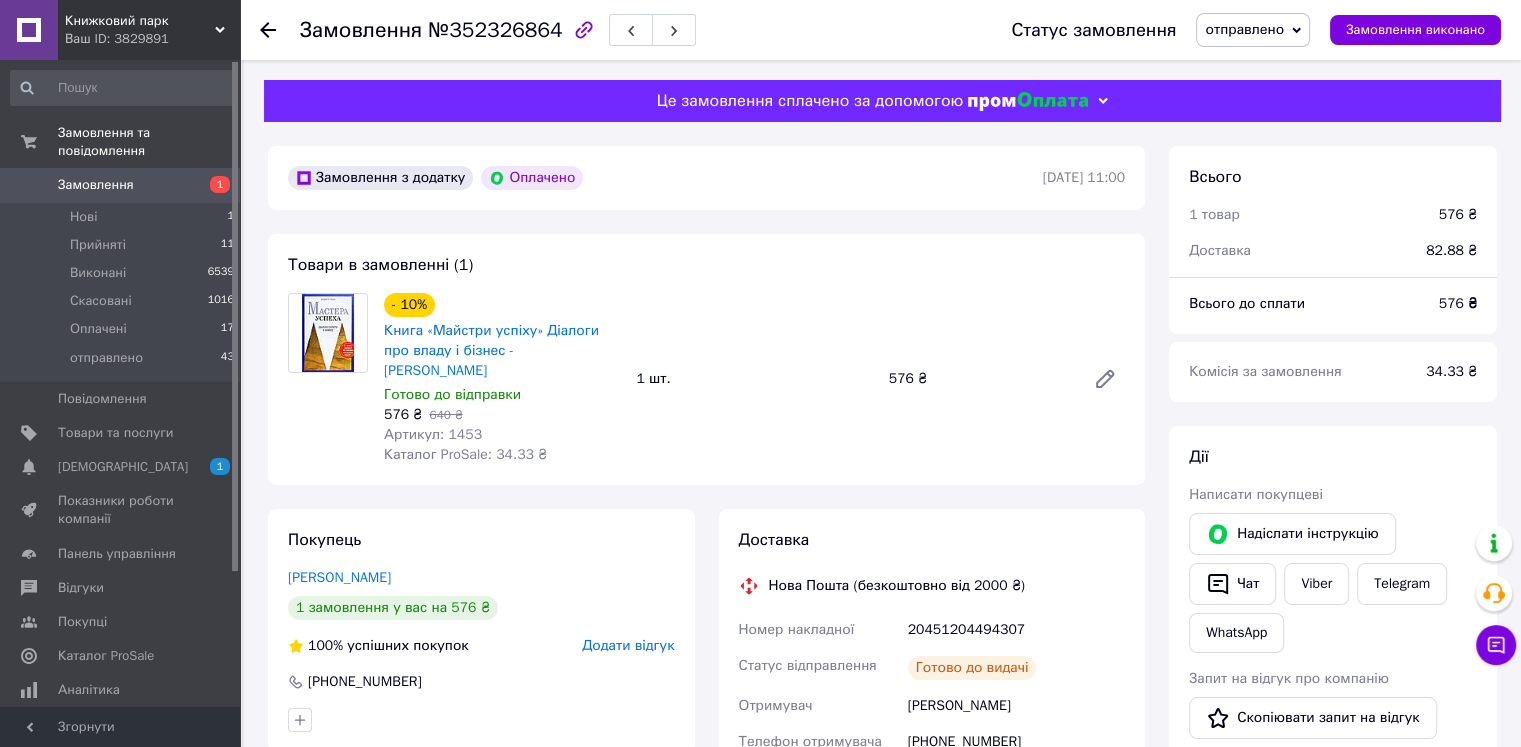 click on "- 10% Книга «Майстри успіху» Діалоги про владу і бізнес - Роберт Грін Готово до відправки 576 ₴   640 ₴ Артикул: 1453 Каталог ProSale: 34.33 ₴" at bounding box center [502, 379] 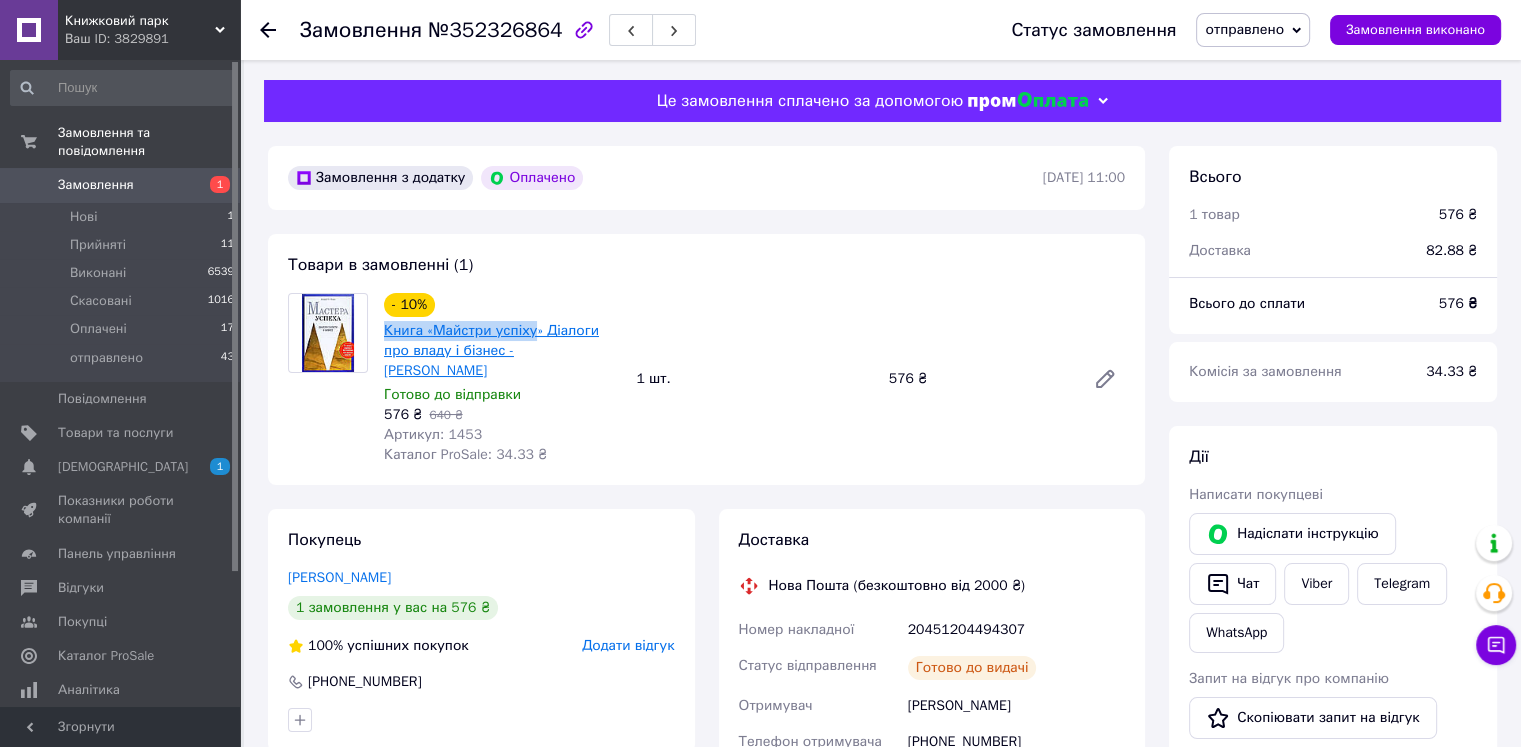 drag, startPoint x: 381, startPoint y: 335, endPoint x: 528, endPoint y: 340, distance: 147.085 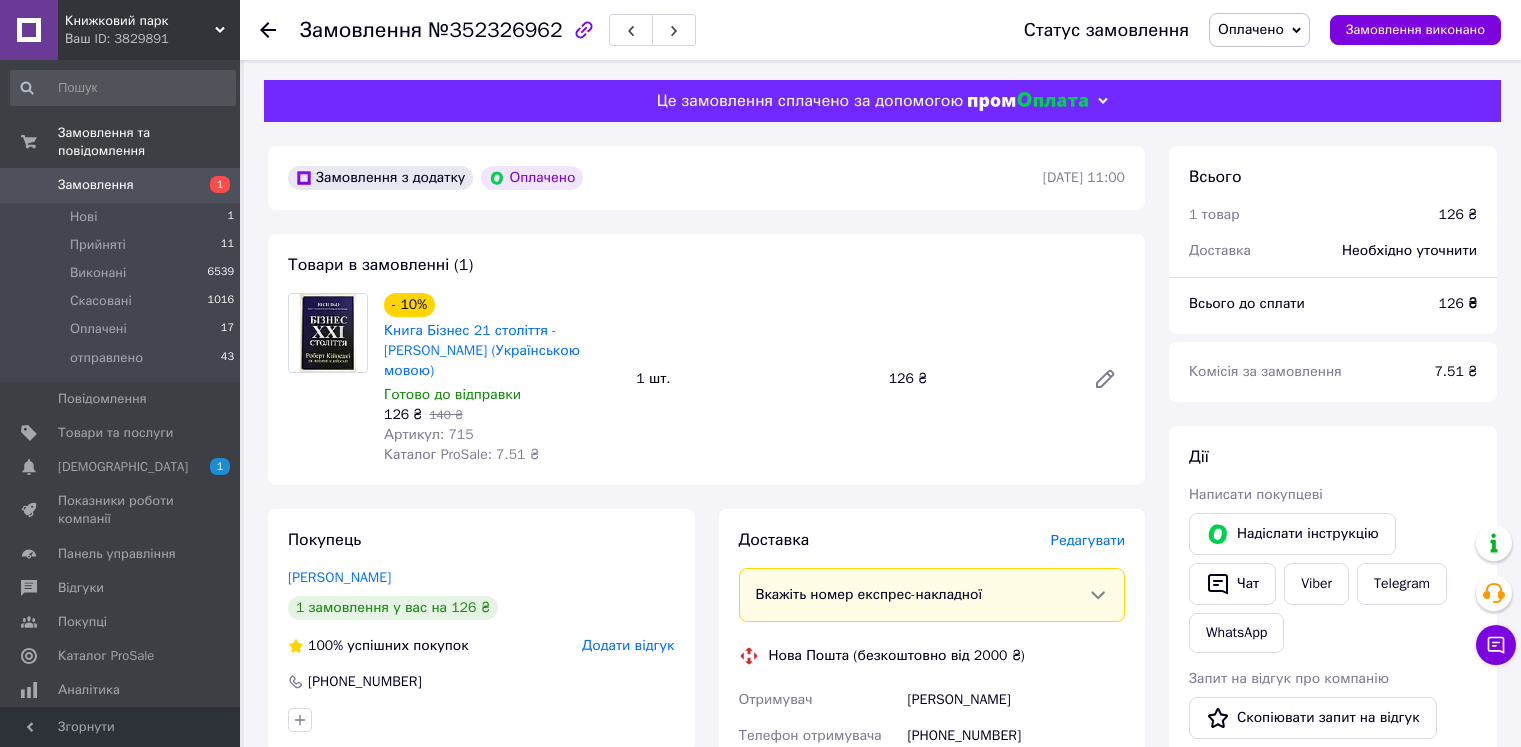 scroll, scrollTop: 0, scrollLeft: 0, axis: both 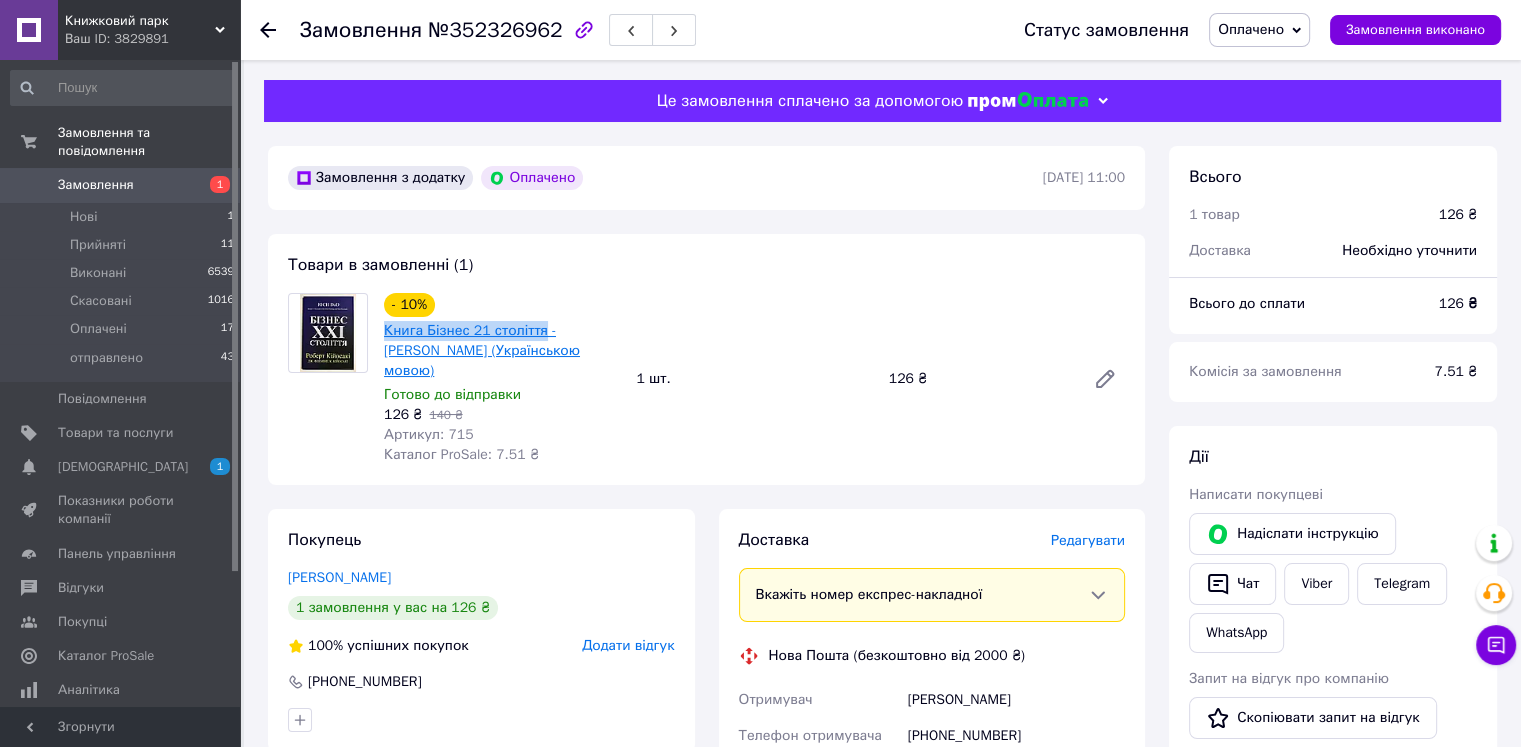 drag, startPoint x: 377, startPoint y: 329, endPoint x: 538, endPoint y: 343, distance: 161.60754 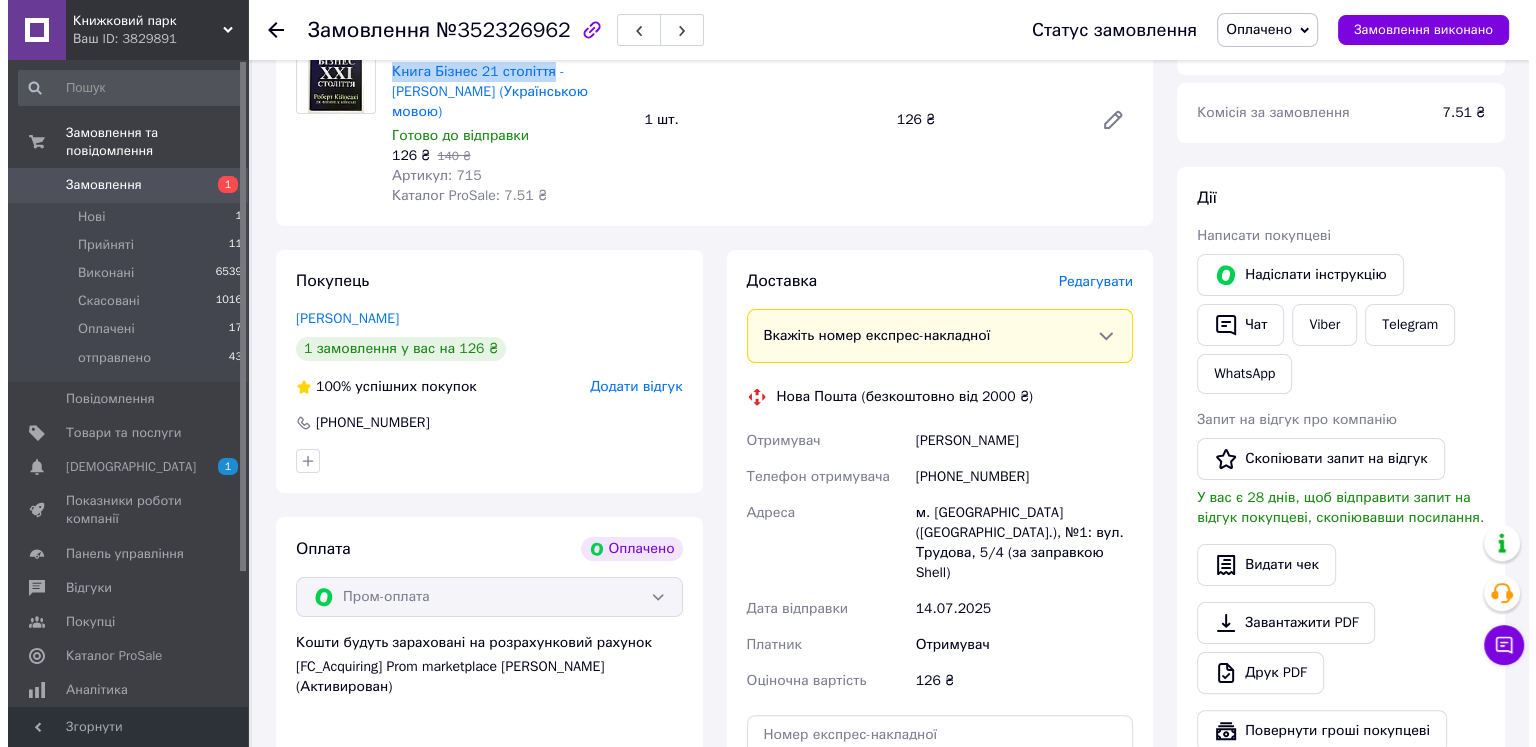 scroll, scrollTop: 400, scrollLeft: 0, axis: vertical 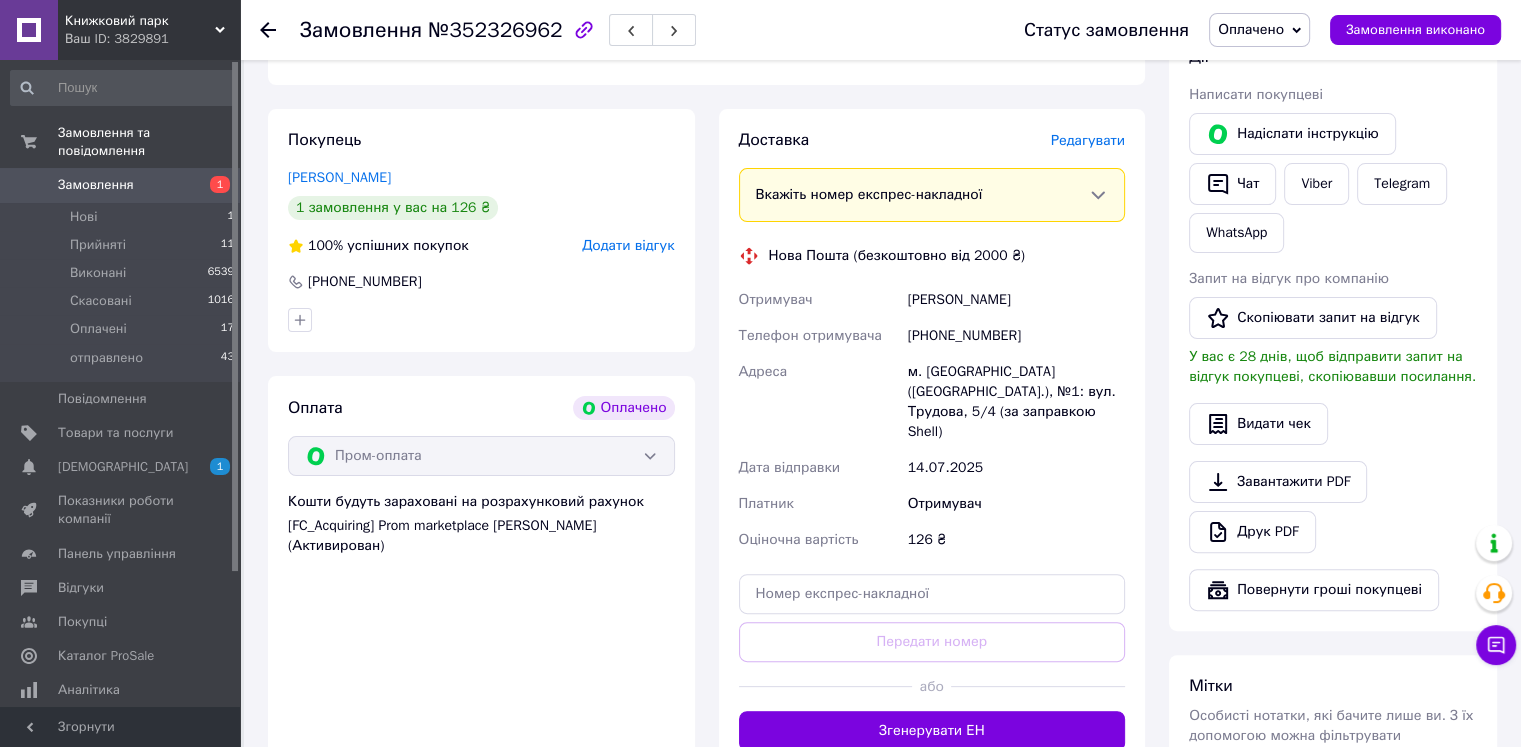 click on "Доставка [PERSON_NAME] Вкажіть номер експрес-накладної Обов'язково введіть номер експрес-накладної,
якщо створювали її не на цій сторінці. У разі,
якщо номер ЕН не буде доданий, ми не зможемо
виплатити гроші за замовлення Мобільний номер покупця (із замовлення) повинен відповідати номеру отримувача за накладною Нова Пошта (безкоштовно від 2000 ₴) Отримувач [PERSON_NAME] Телефон отримувача [PHONE_NUMBER] Адреса м. [GEOGRAPHIC_DATA] ([GEOGRAPHIC_DATA].), №1: вул. Трудова, 5/4 (за заправкою Shell) Дата відправки [DATE] Платник Отримувач Оціночна вартість 126 ₴ Передати номер або" at bounding box center [932, 440] 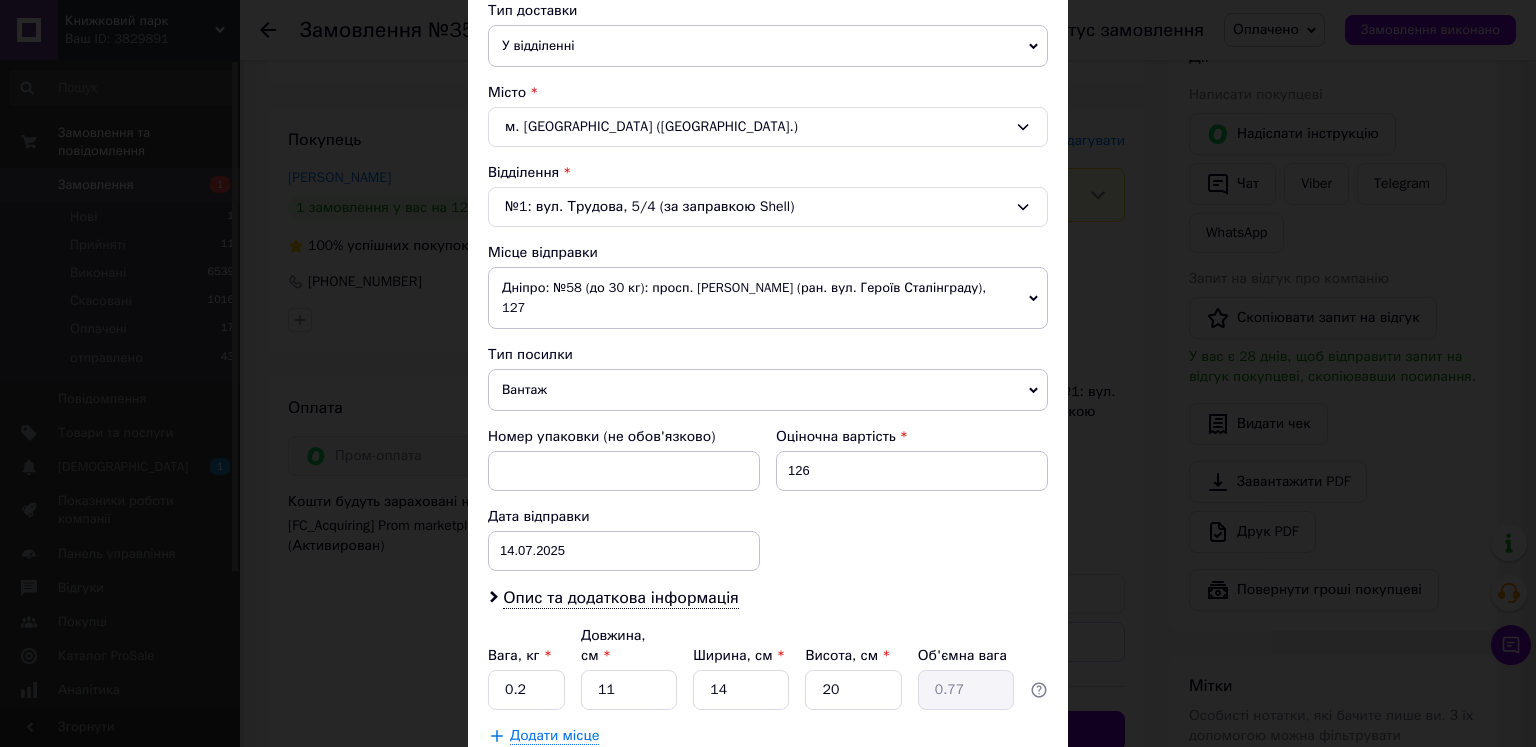 scroll, scrollTop: 500, scrollLeft: 0, axis: vertical 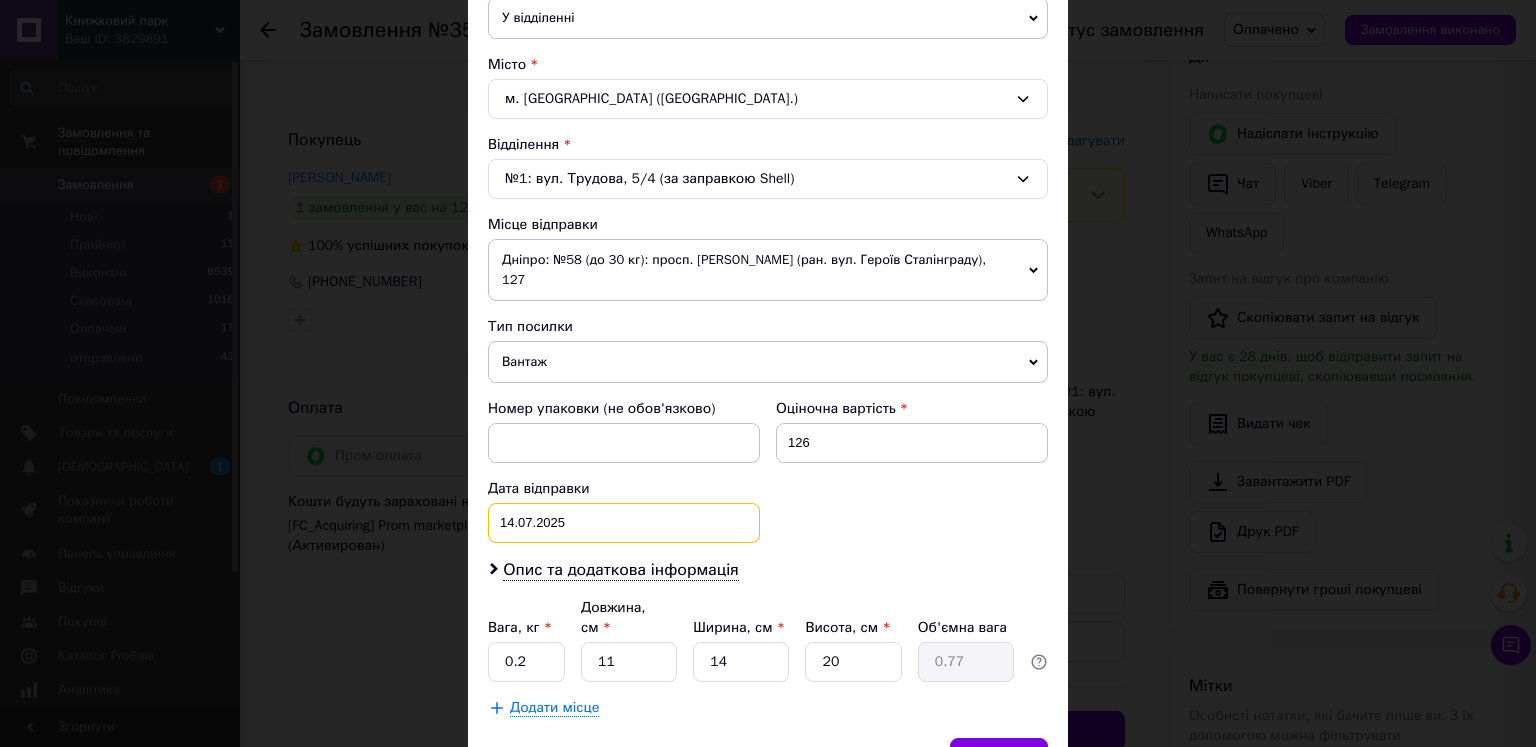 click on "[DATE] < 2025 > < Июль > Пн Вт Ср Чт Пт Сб Вс 30 1 2 3 4 5 6 7 8 9 10 11 12 13 14 15 16 17 18 19 20 21 22 23 24 25 26 27 28 29 30 31 1 2 3 4 5 6 7 8 9 10" at bounding box center [624, 523] 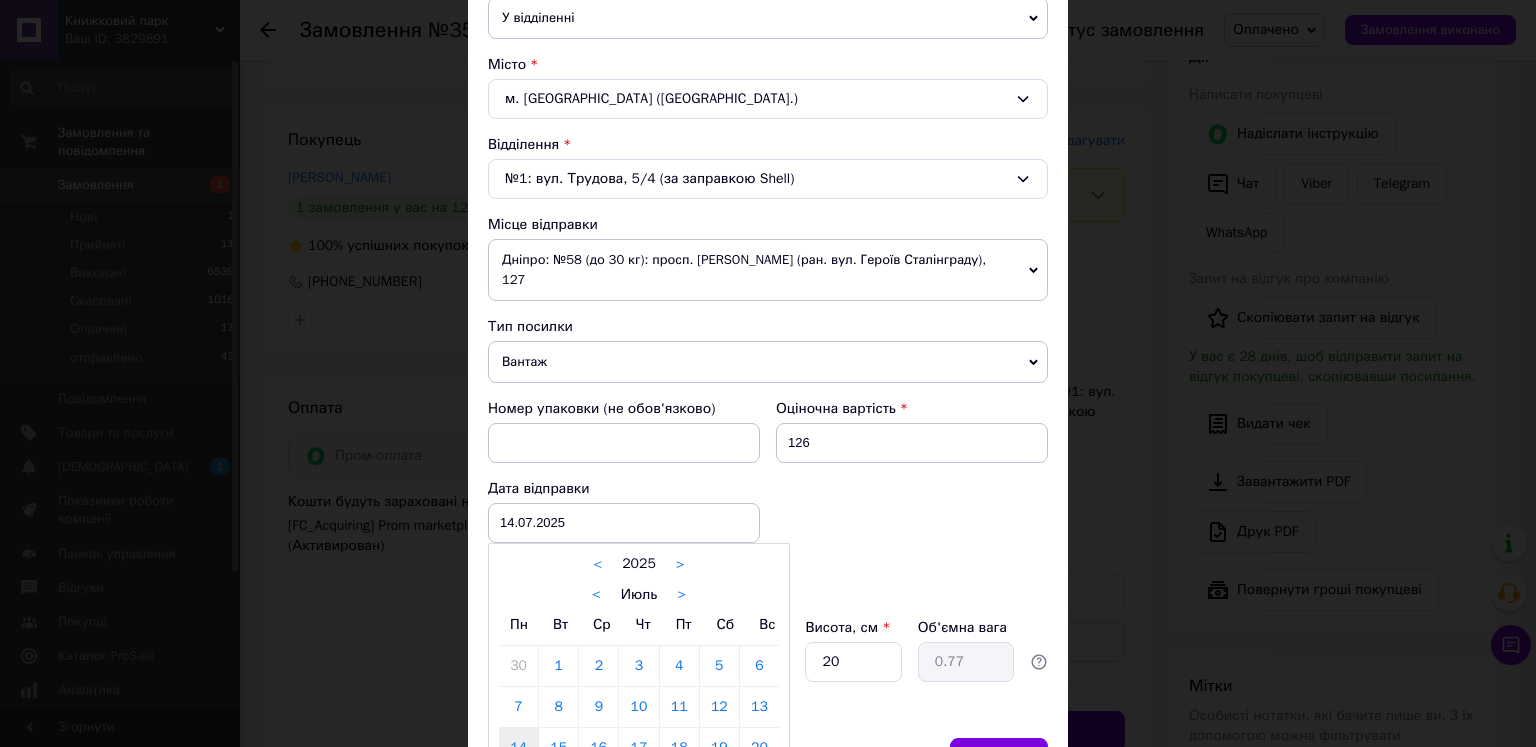 click at bounding box center (768, 373) 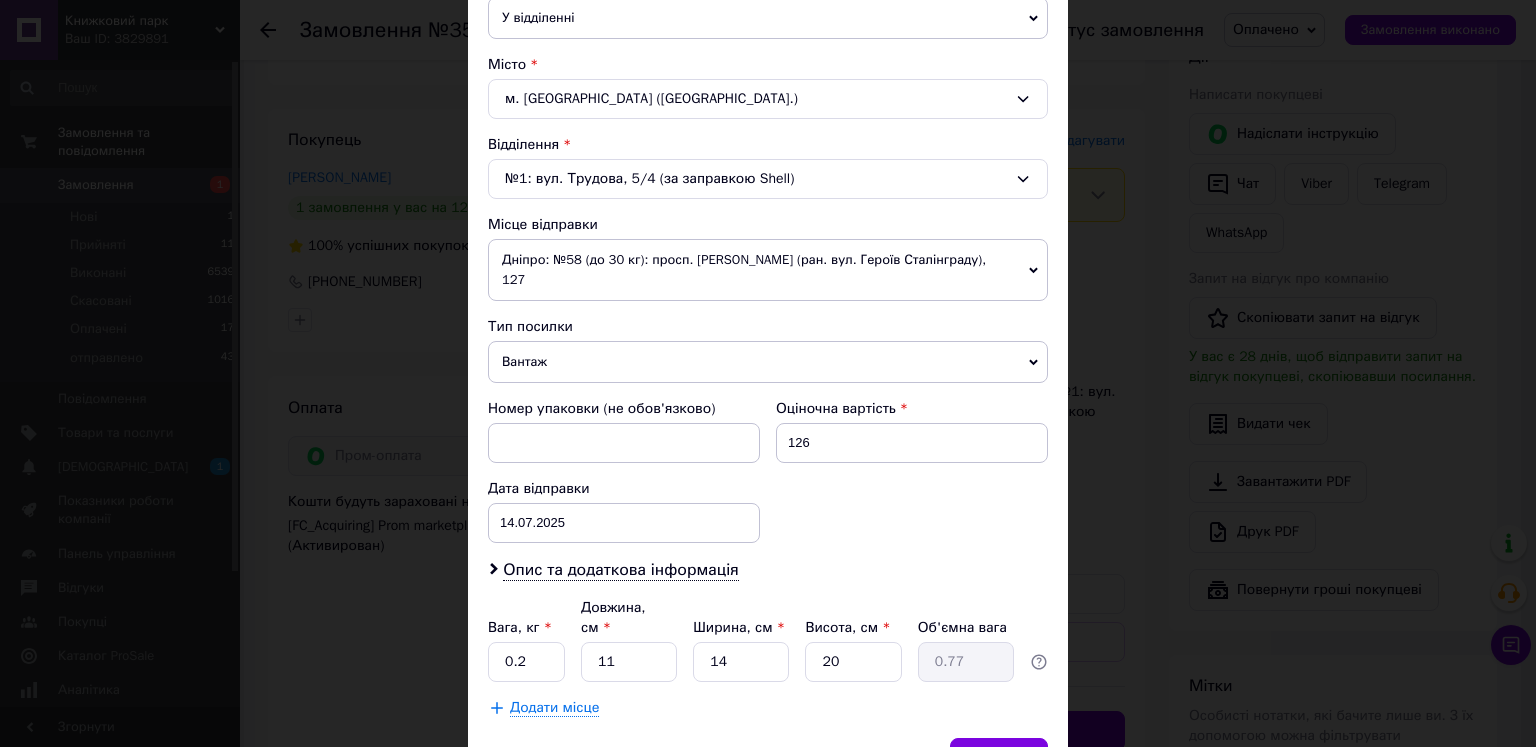 click on "Вантаж" at bounding box center (768, 362) 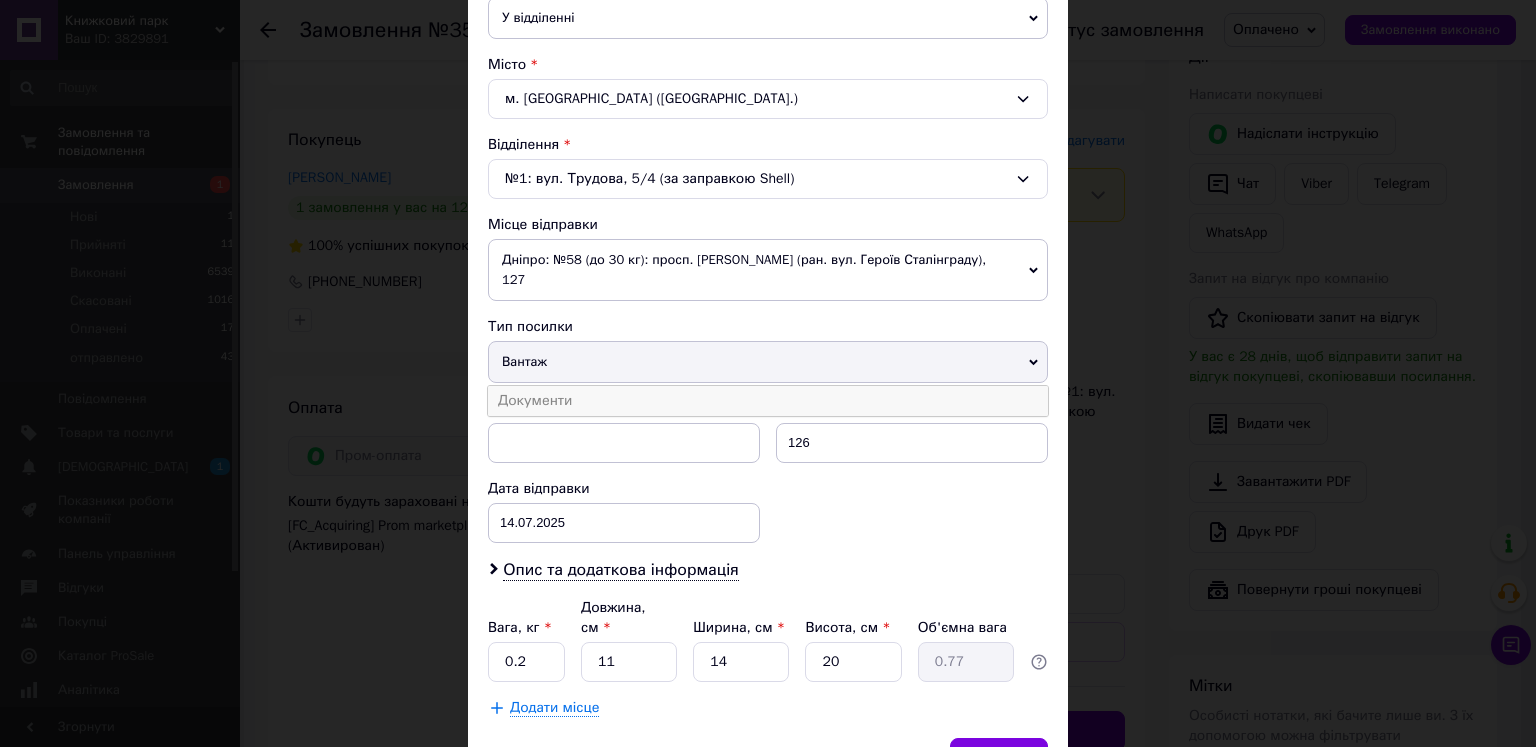 click on "Документи" at bounding box center [768, 401] 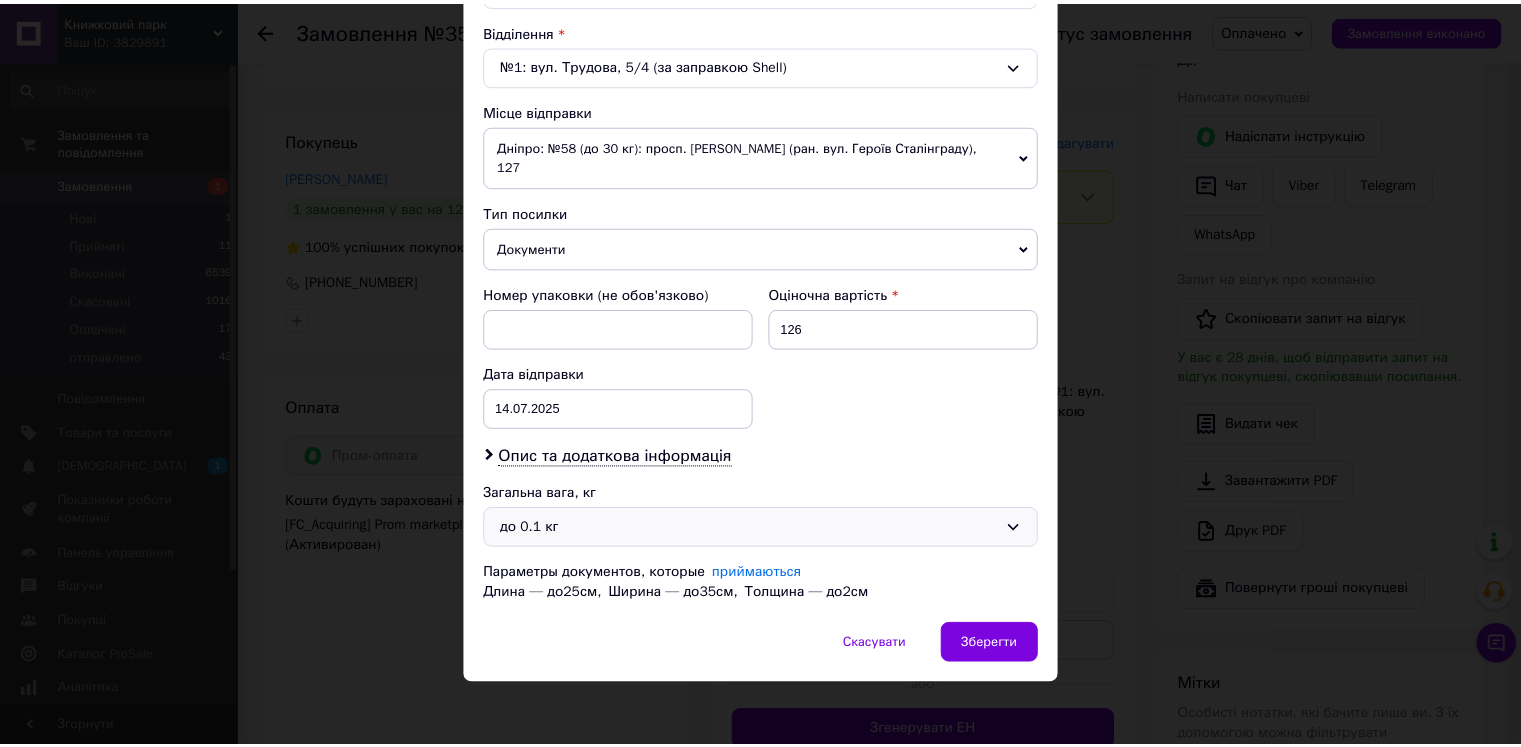 scroll, scrollTop: 615, scrollLeft: 0, axis: vertical 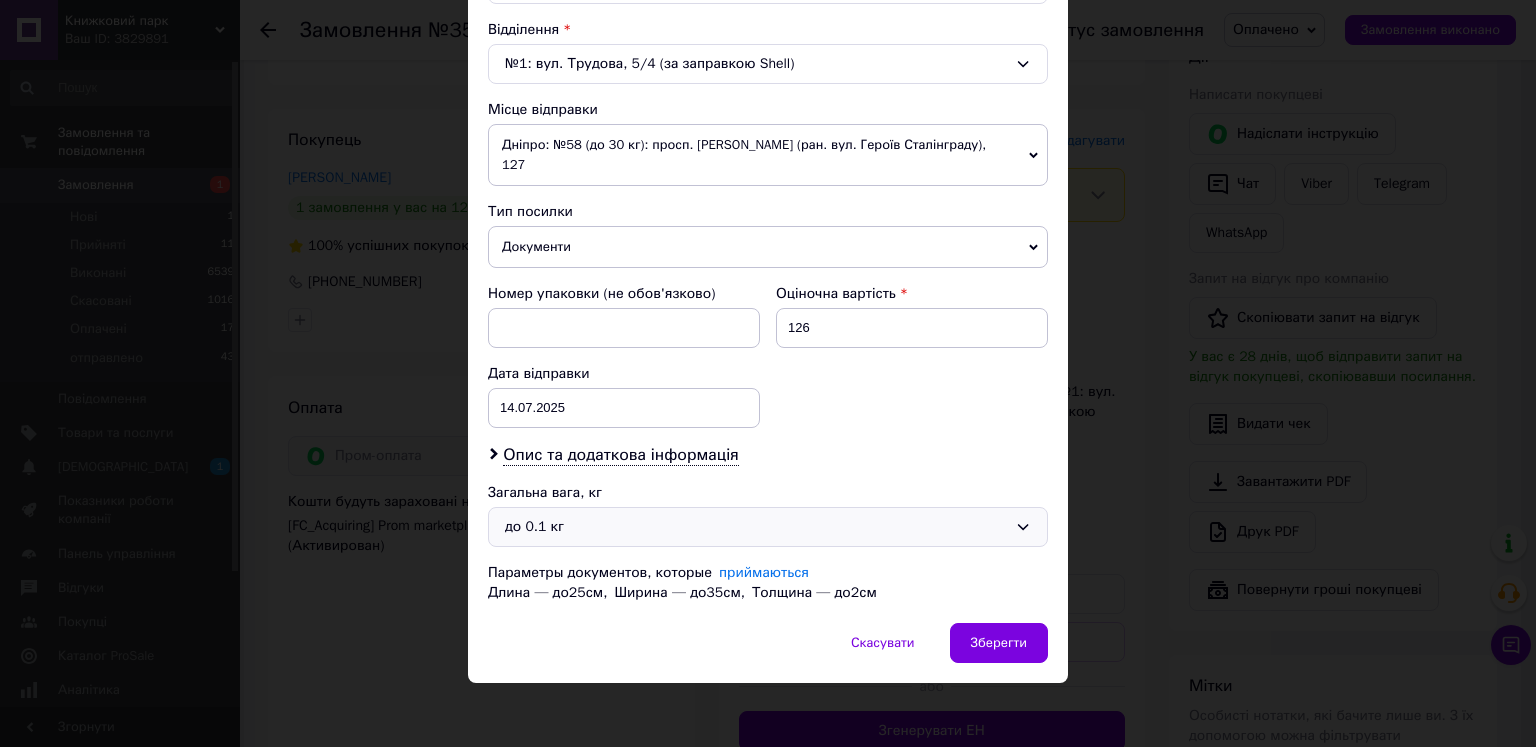 click on "до 0.1 кг" at bounding box center [756, 527] 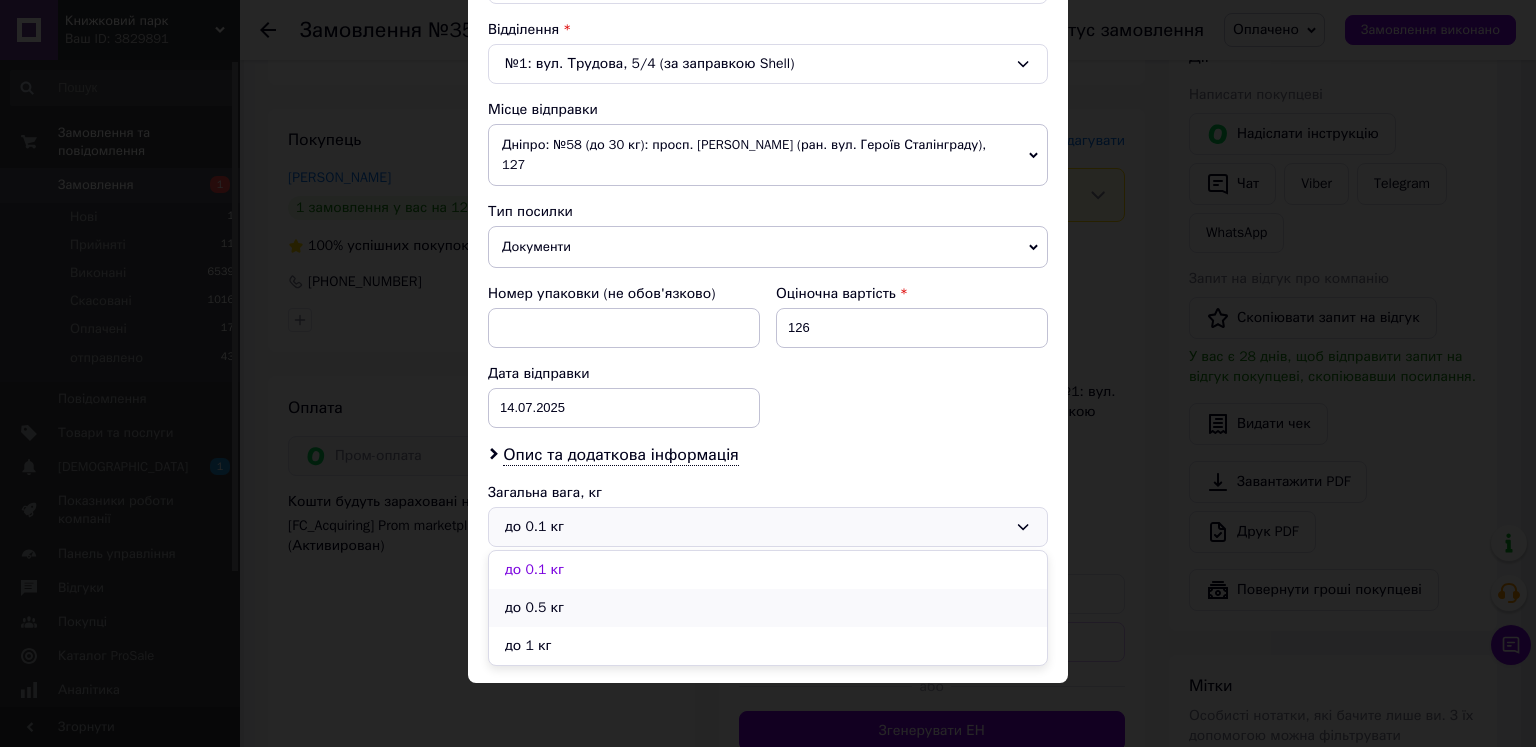 click on "до 0.5 кг" at bounding box center (768, 608) 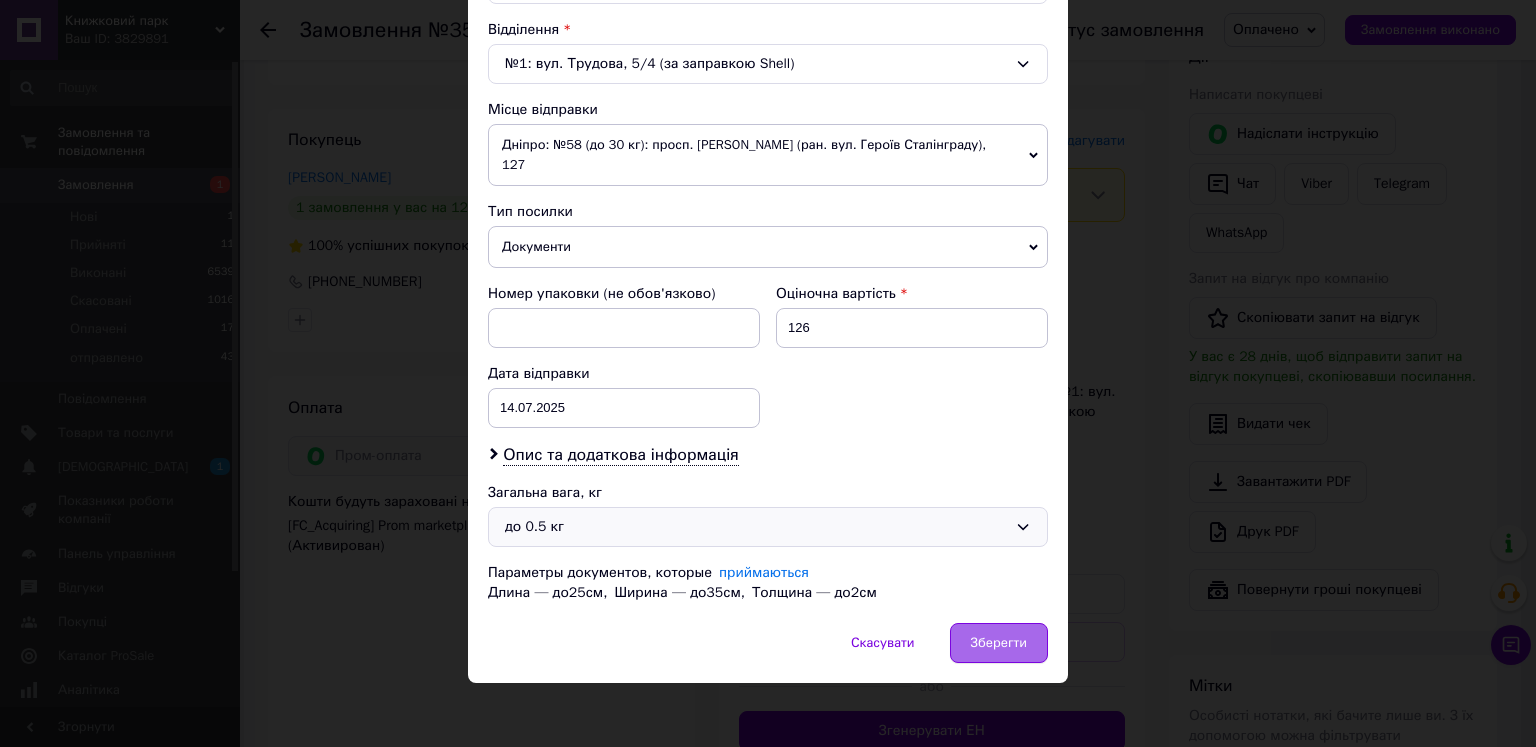 click on "Зберегти" at bounding box center (999, 643) 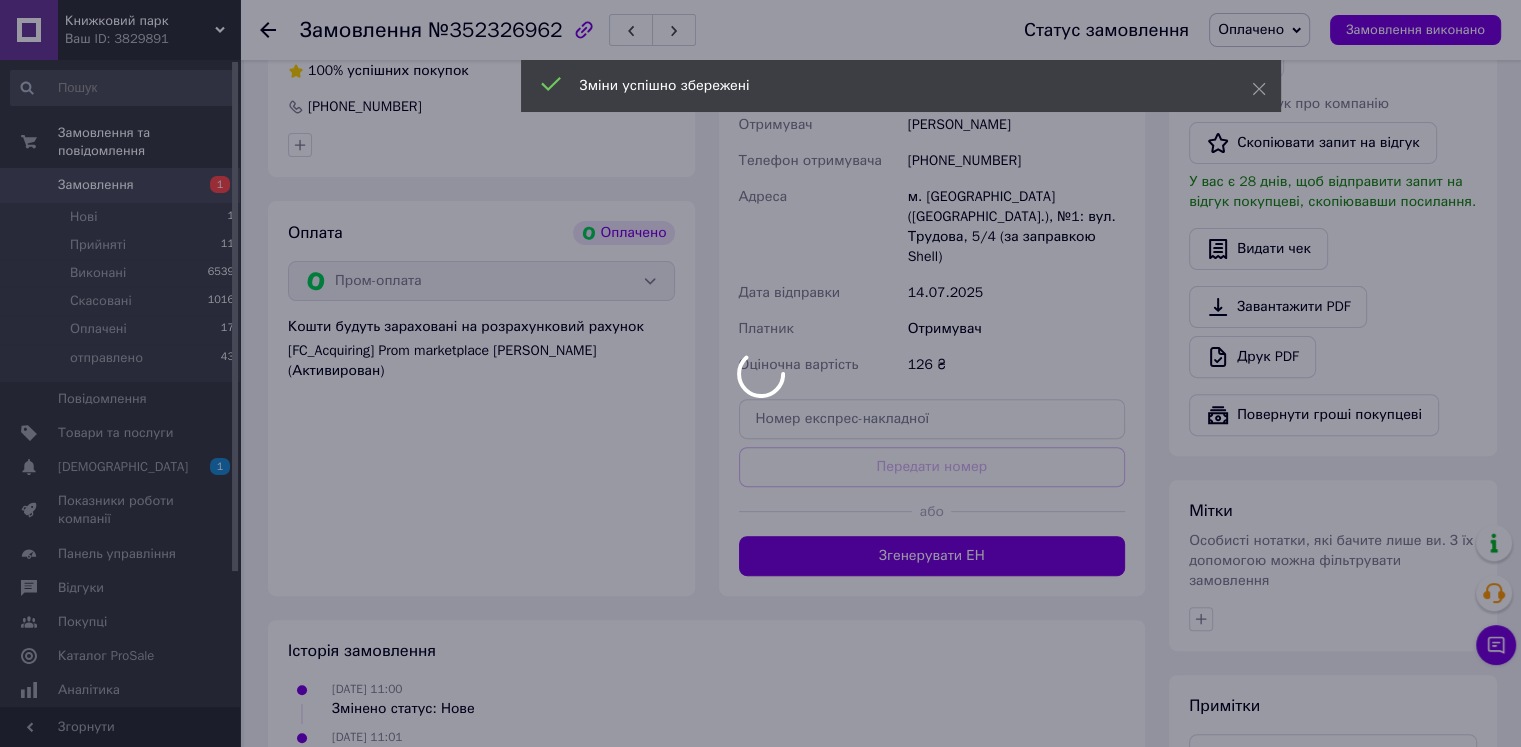 scroll, scrollTop: 600, scrollLeft: 0, axis: vertical 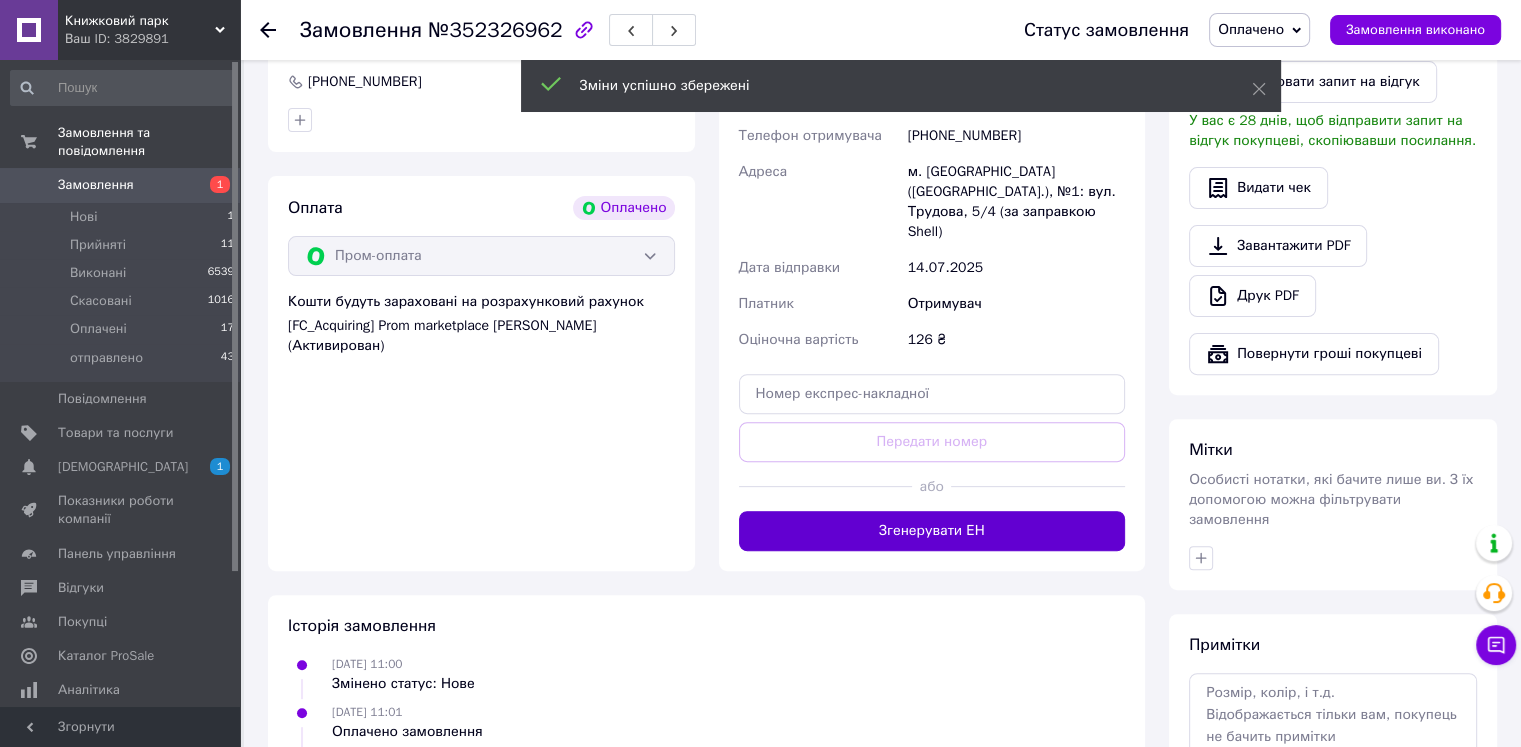 click on "Згенерувати ЕН" at bounding box center [932, 531] 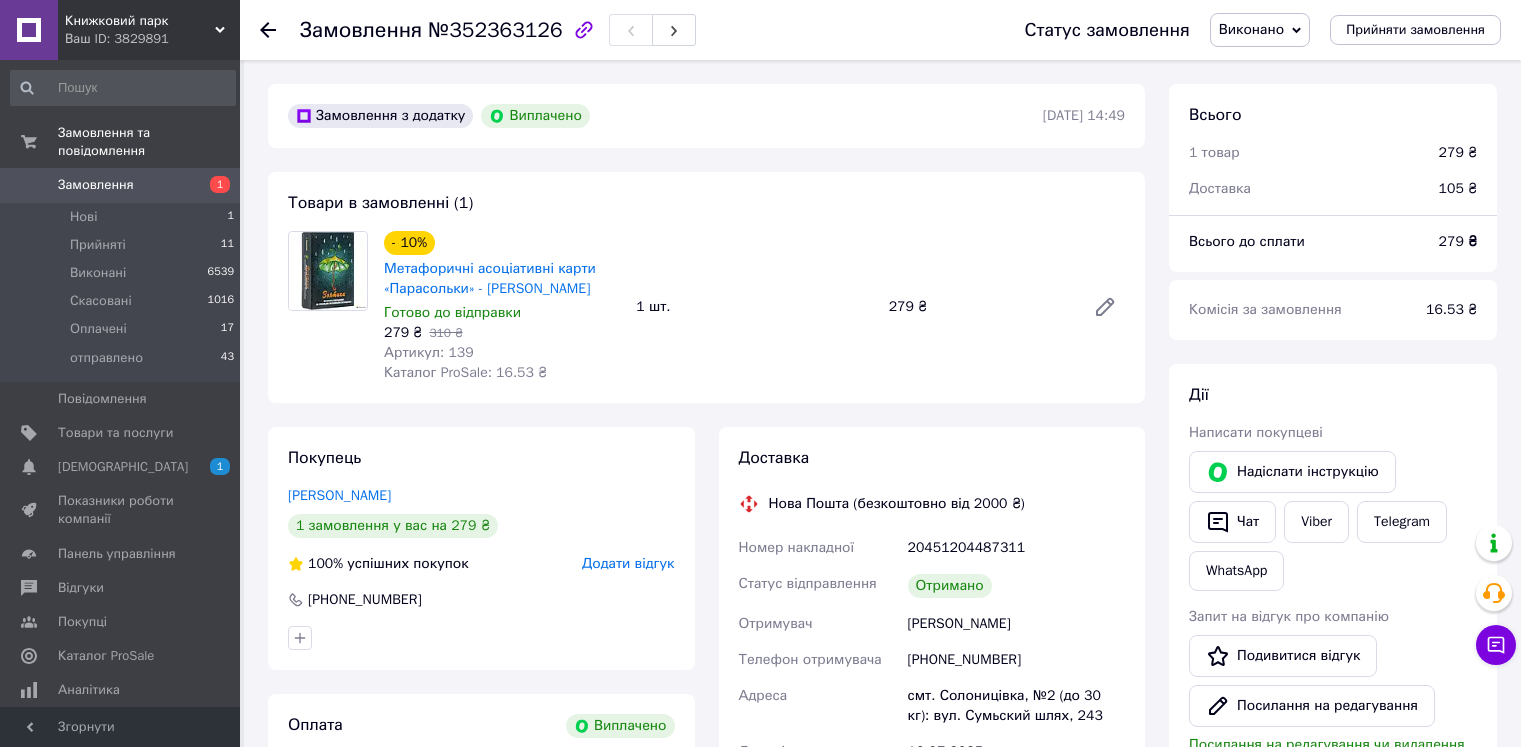 scroll, scrollTop: 0, scrollLeft: 0, axis: both 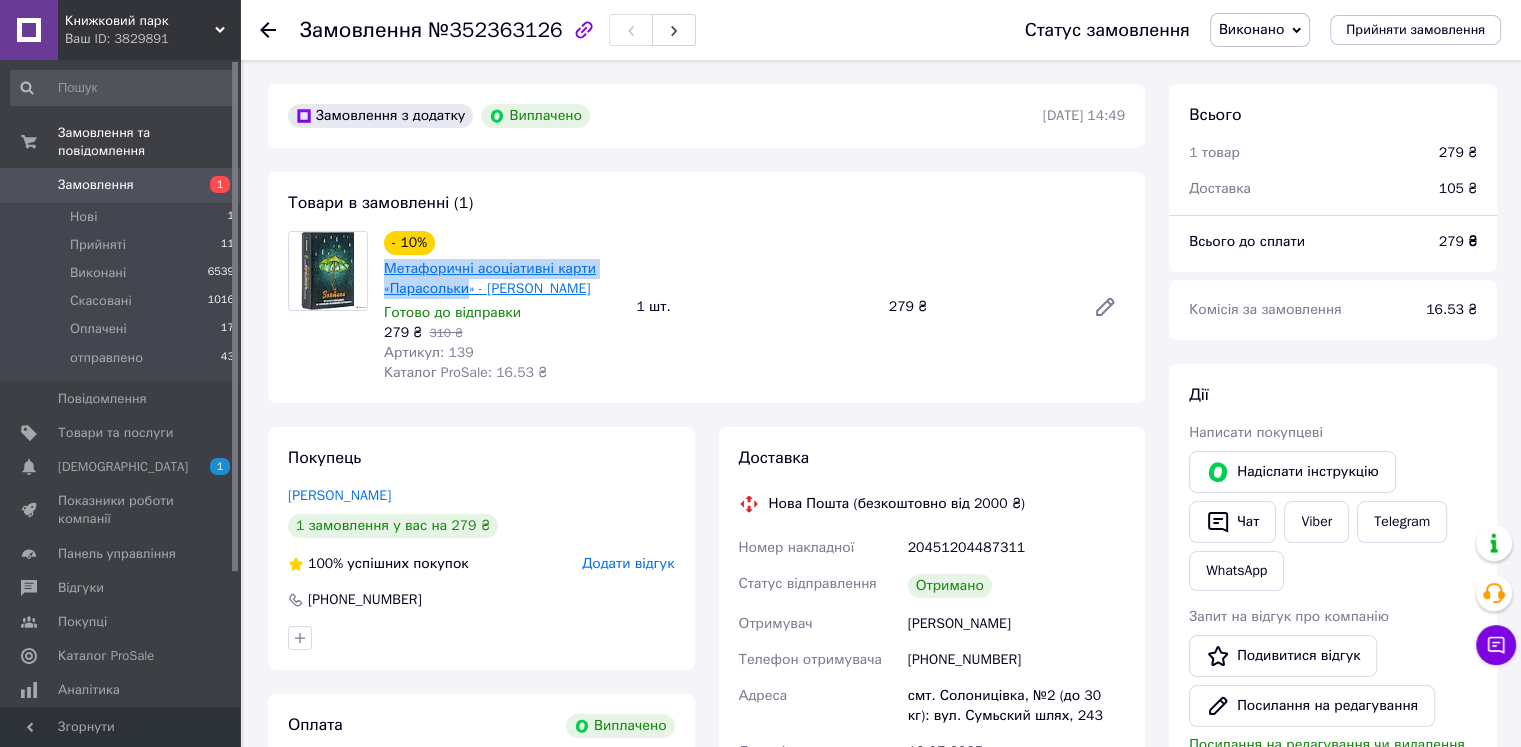 drag, startPoint x: 382, startPoint y: 263, endPoint x: 467, endPoint y: 291, distance: 89.49302 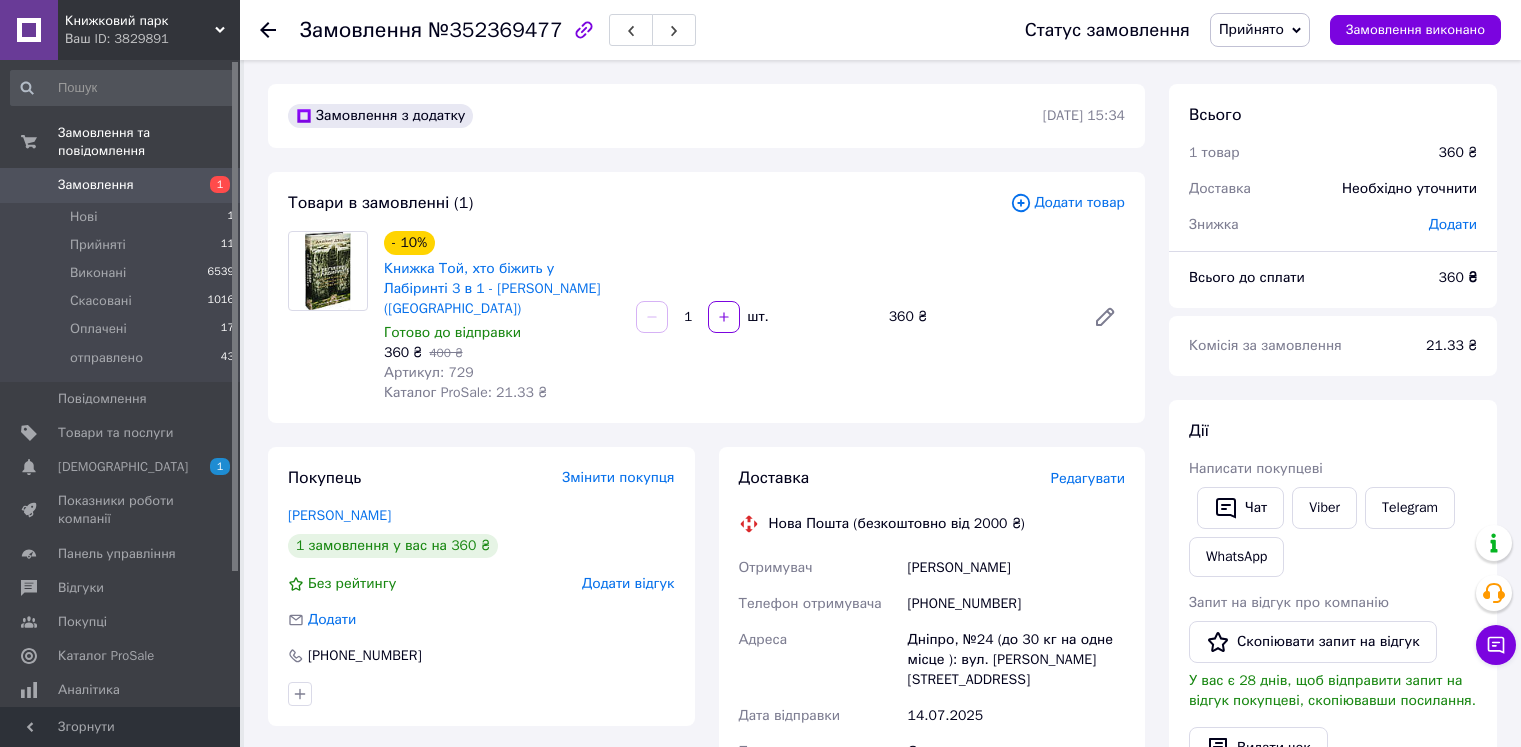 scroll, scrollTop: 0, scrollLeft: 0, axis: both 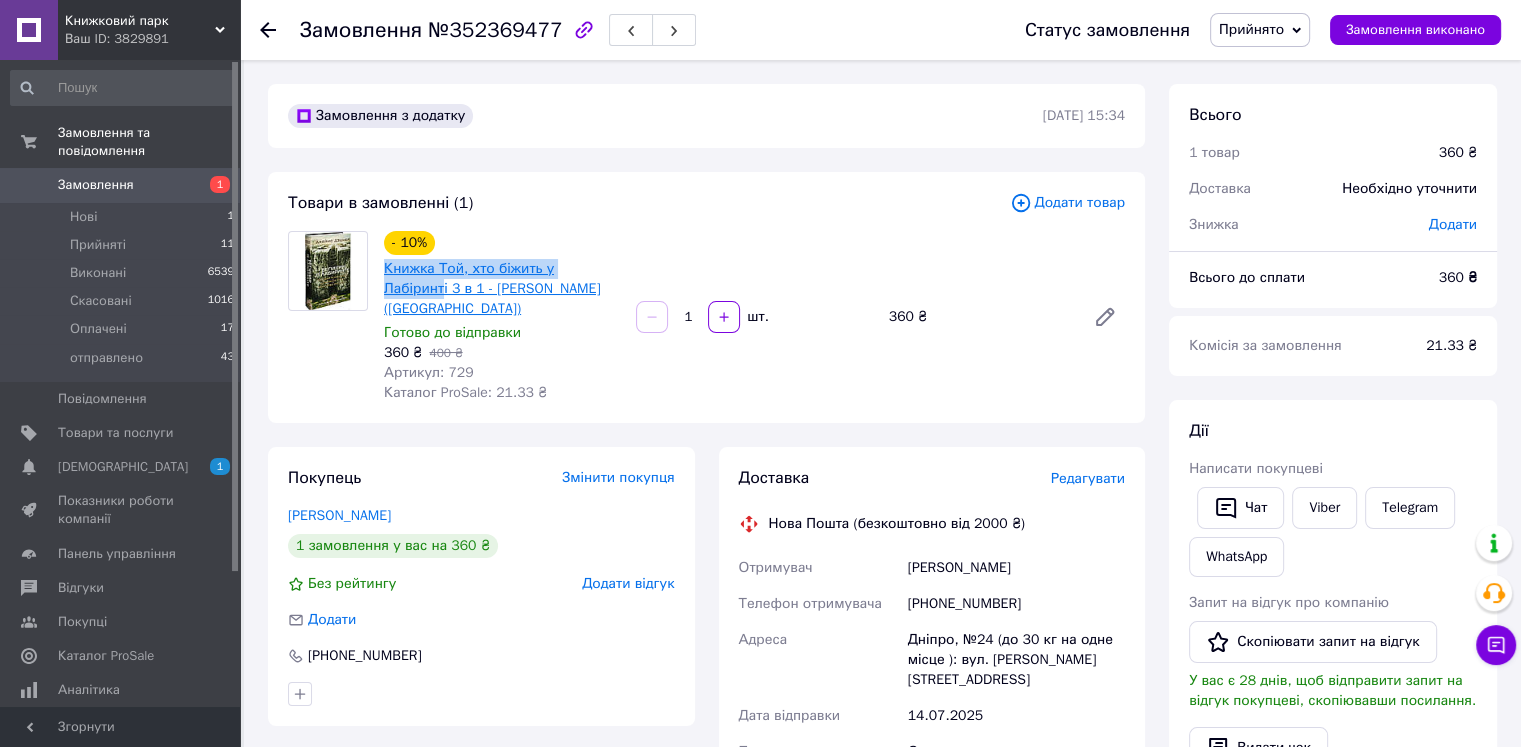 drag, startPoint x: 380, startPoint y: 264, endPoint x: 608, endPoint y: 277, distance: 228.37032 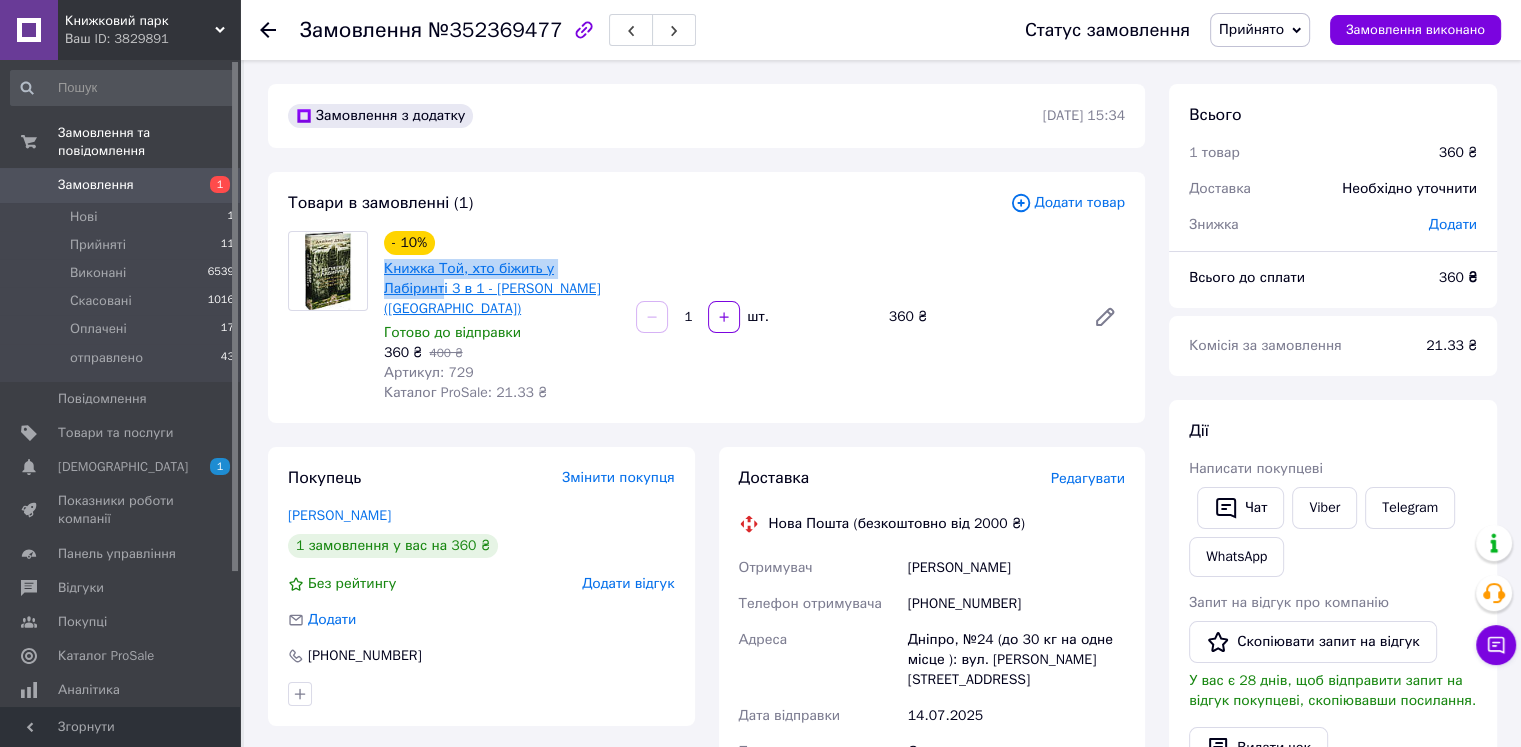 copy on "Книжка Той, хто біжить у Лабіринт" 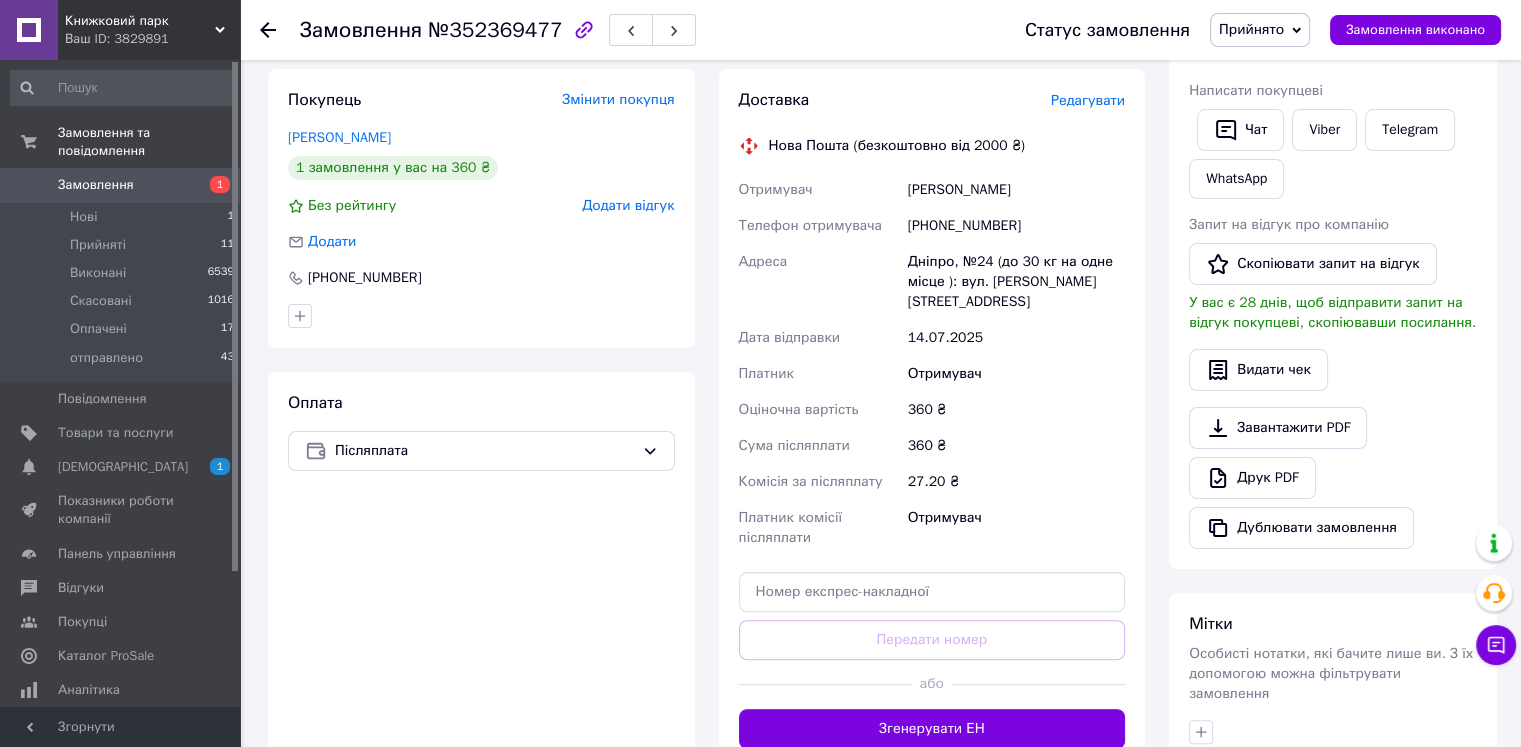 scroll, scrollTop: 400, scrollLeft: 0, axis: vertical 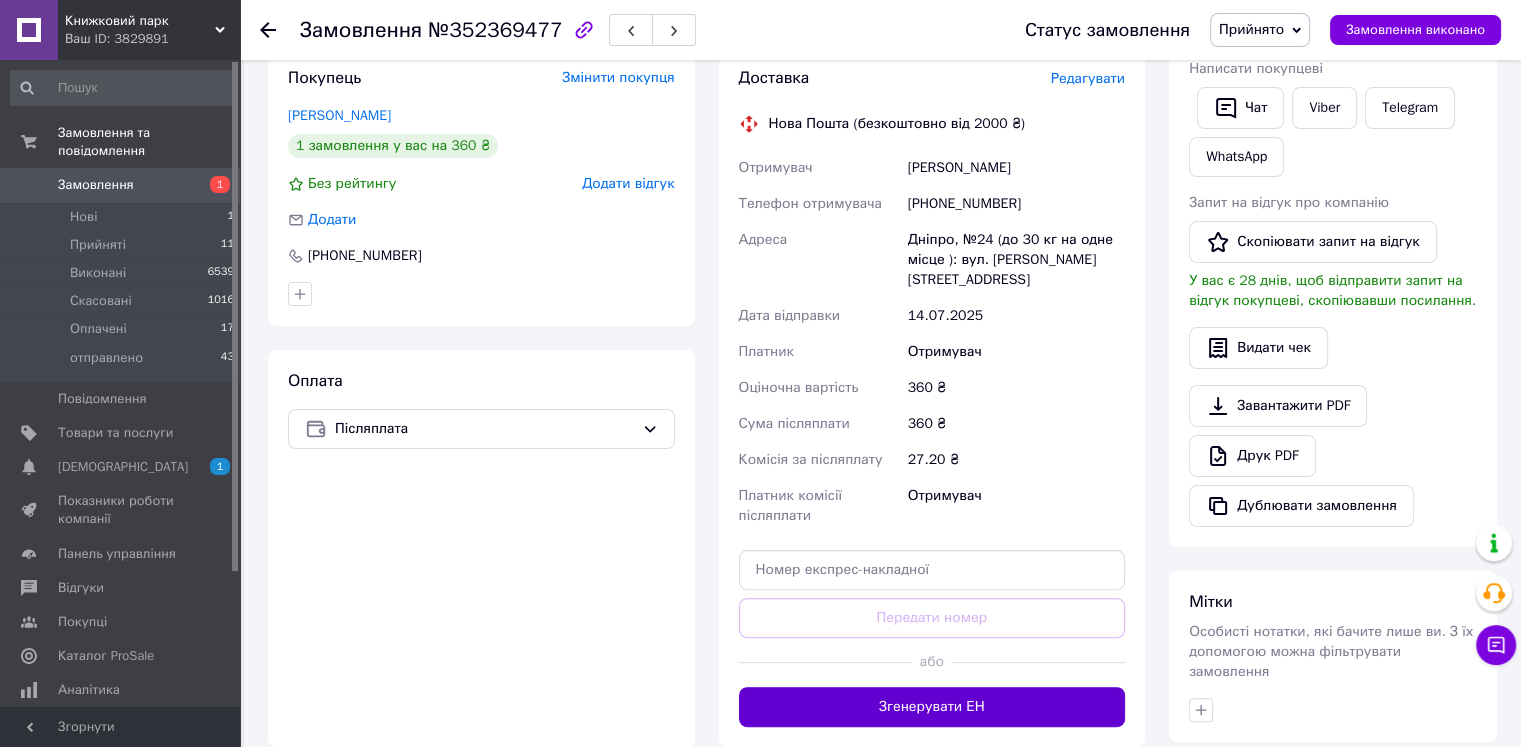 click on "Згенерувати ЕН" at bounding box center [932, 707] 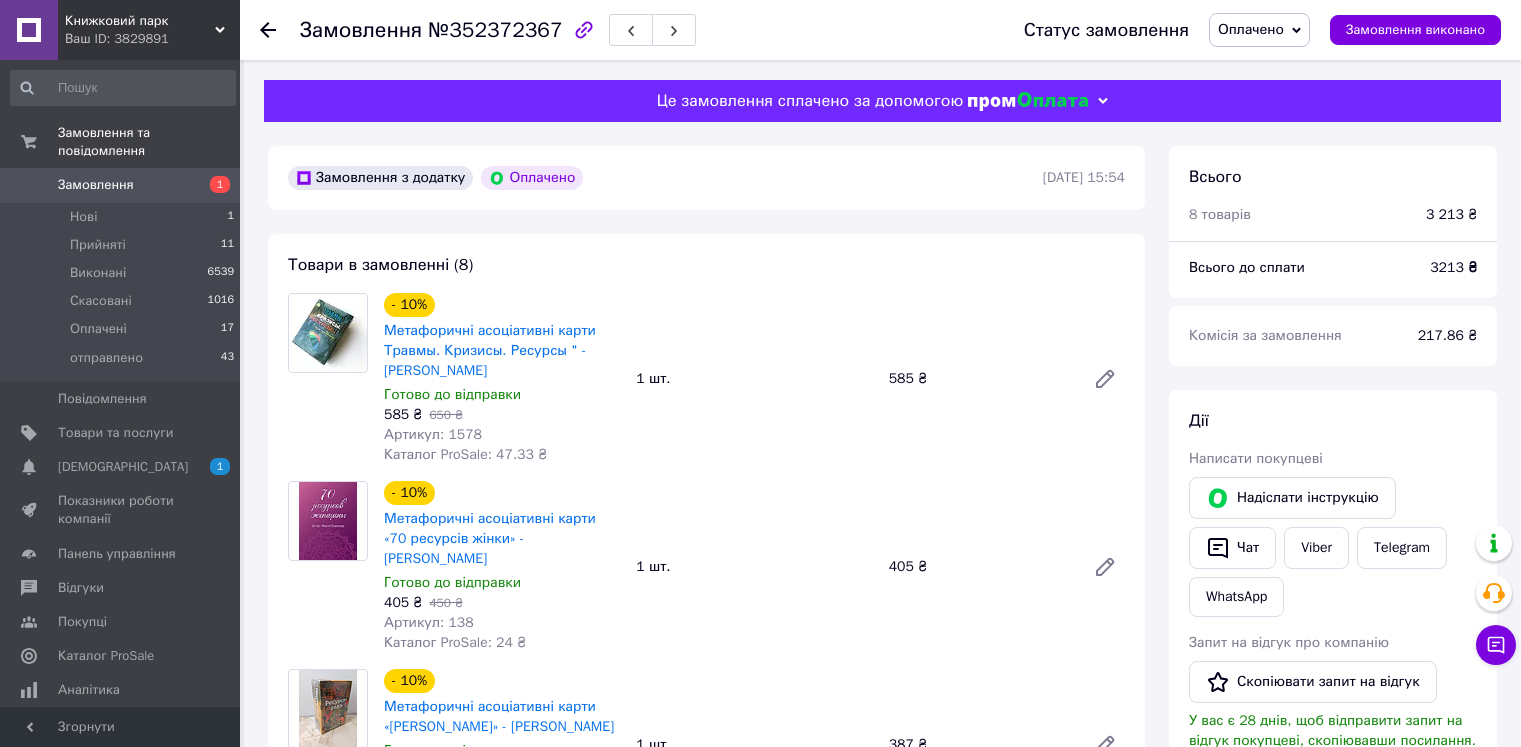 scroll, scrollTop: 0, scrollLeft: 0, axis: both 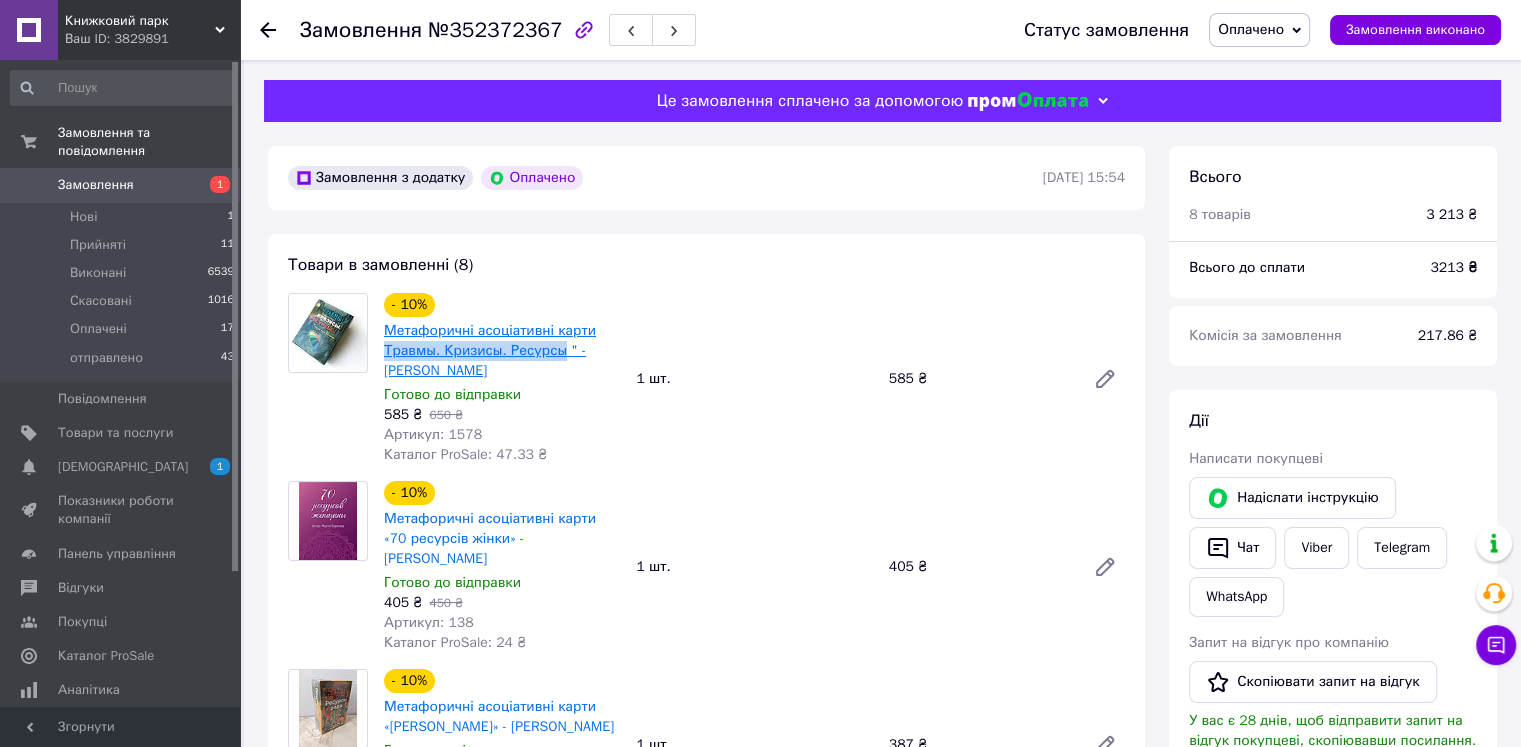 drag, startPoint x: 381, startPoint y: 353, endPoint x: 555, endPoint y: 353, distance: 174 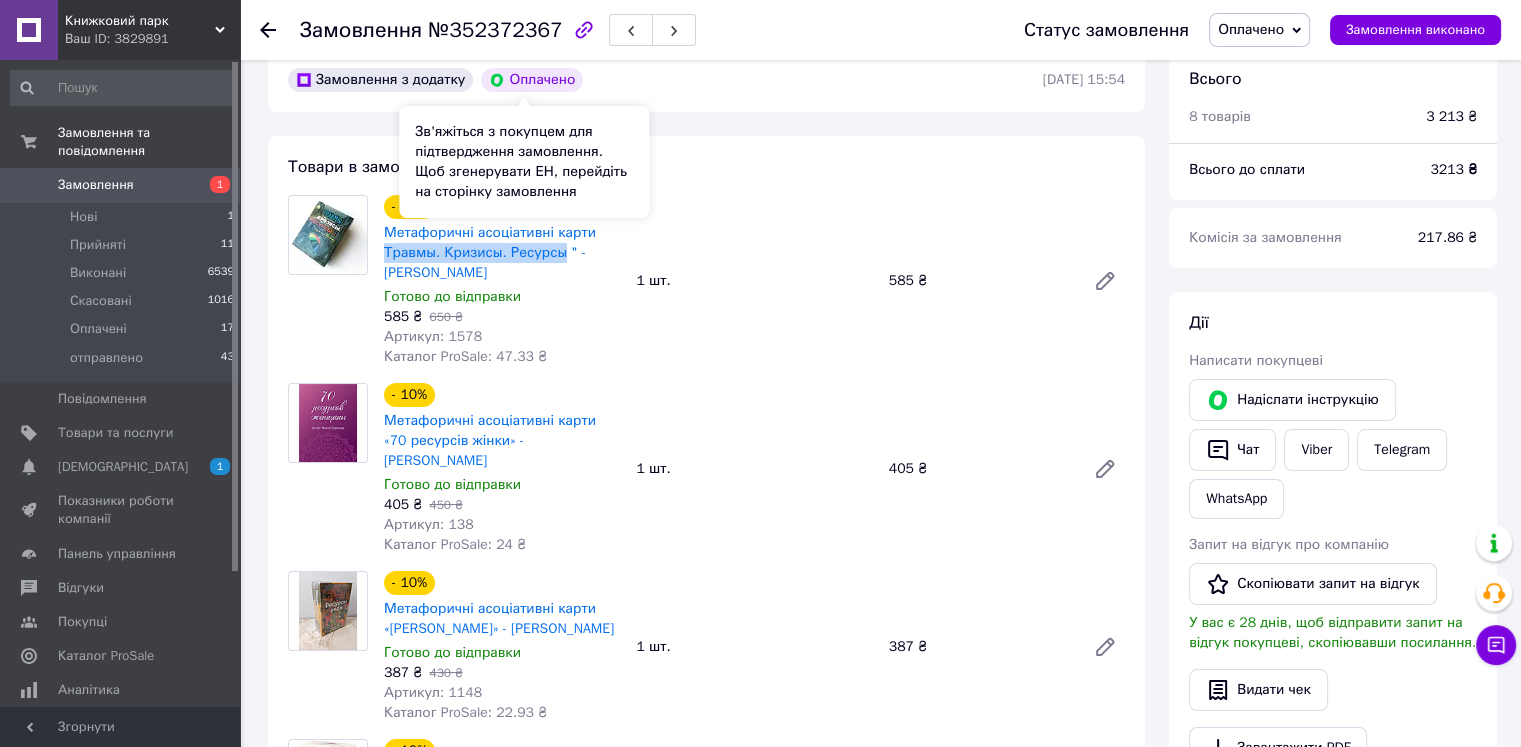 scroll, scrollTop: 100, scrollLeft: 0, axis: vertical 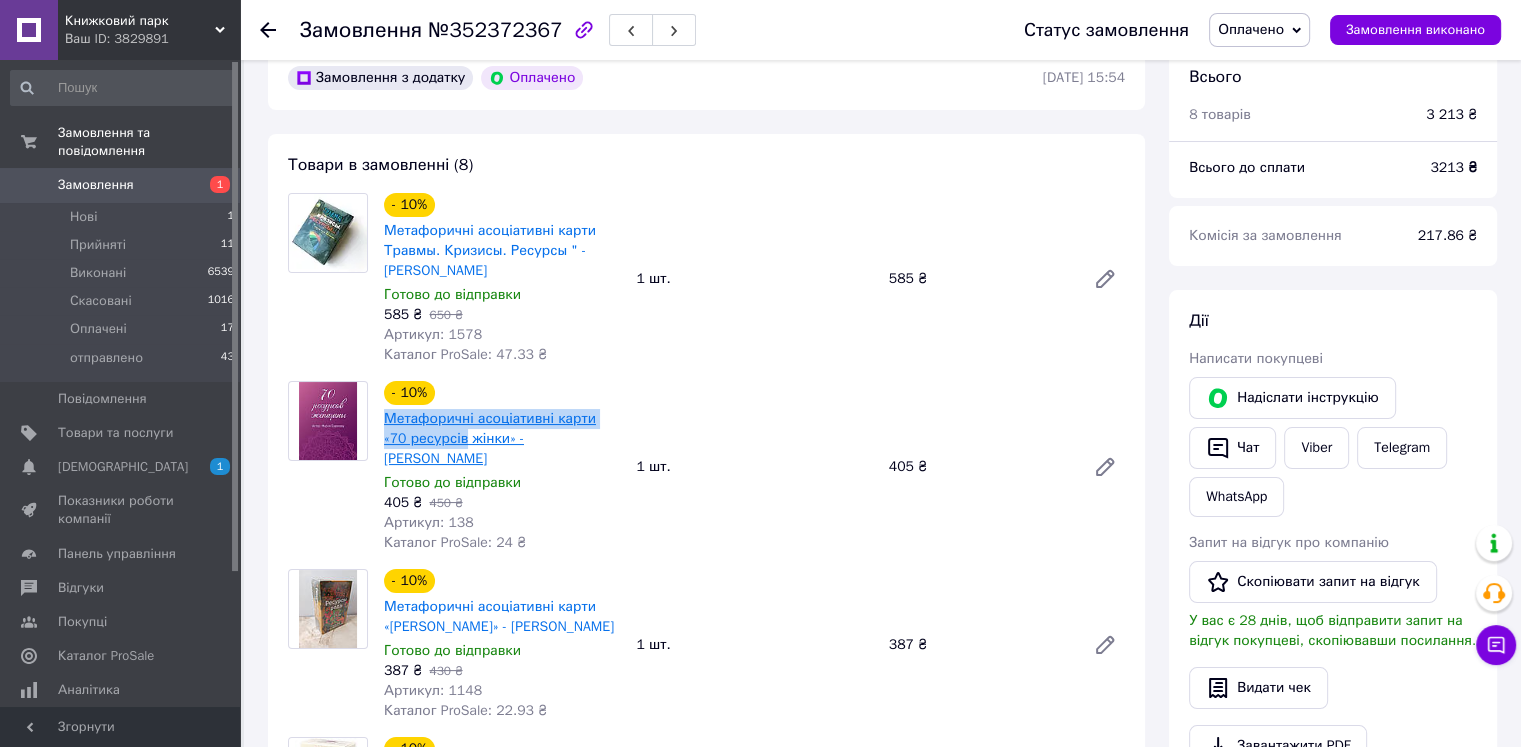 drag, startPoint x: 380, startPoint y: 415, endPoint x: 435, endPoint y: 441, distance: 60.835846 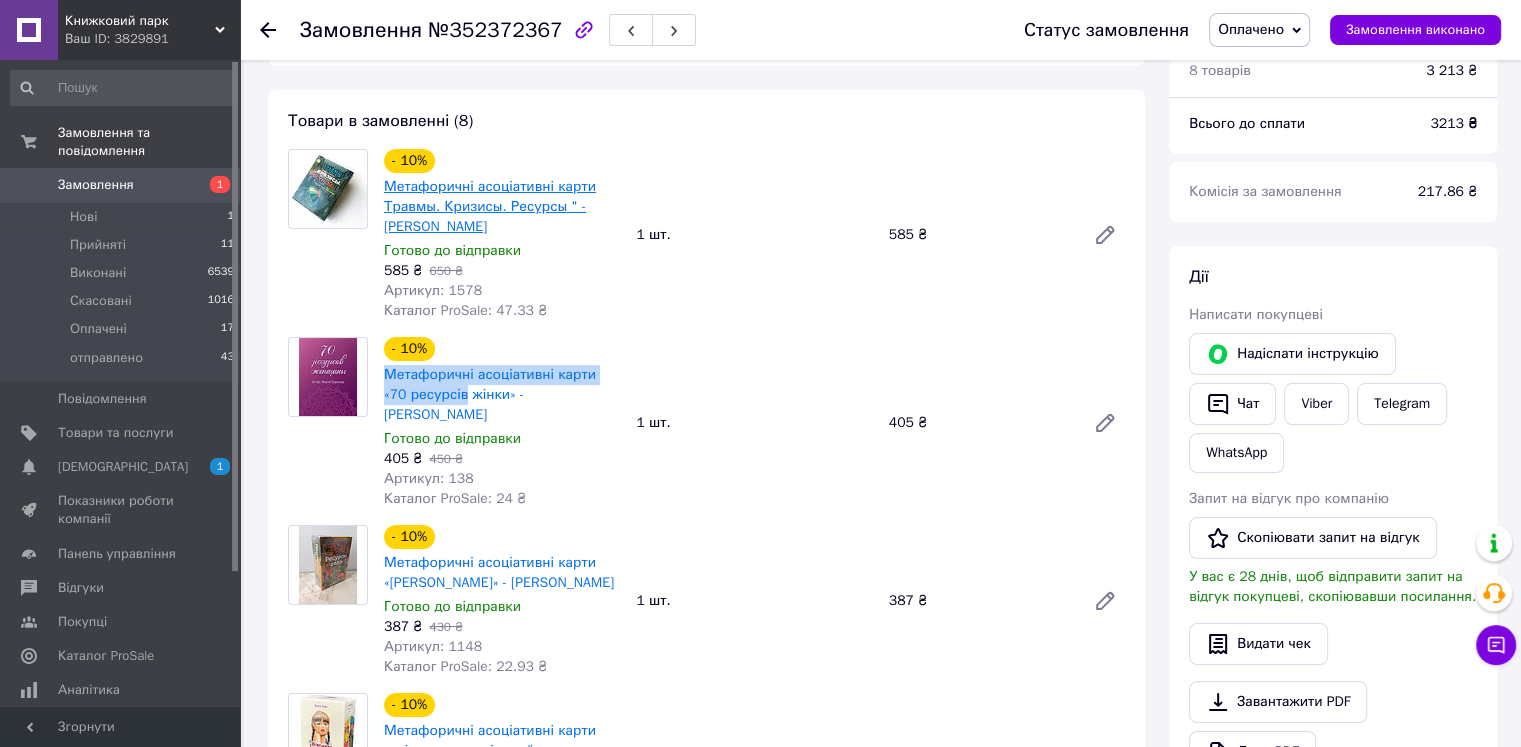 scroll, scrollTop: 300, scrollLeft: 0, axis: vertical 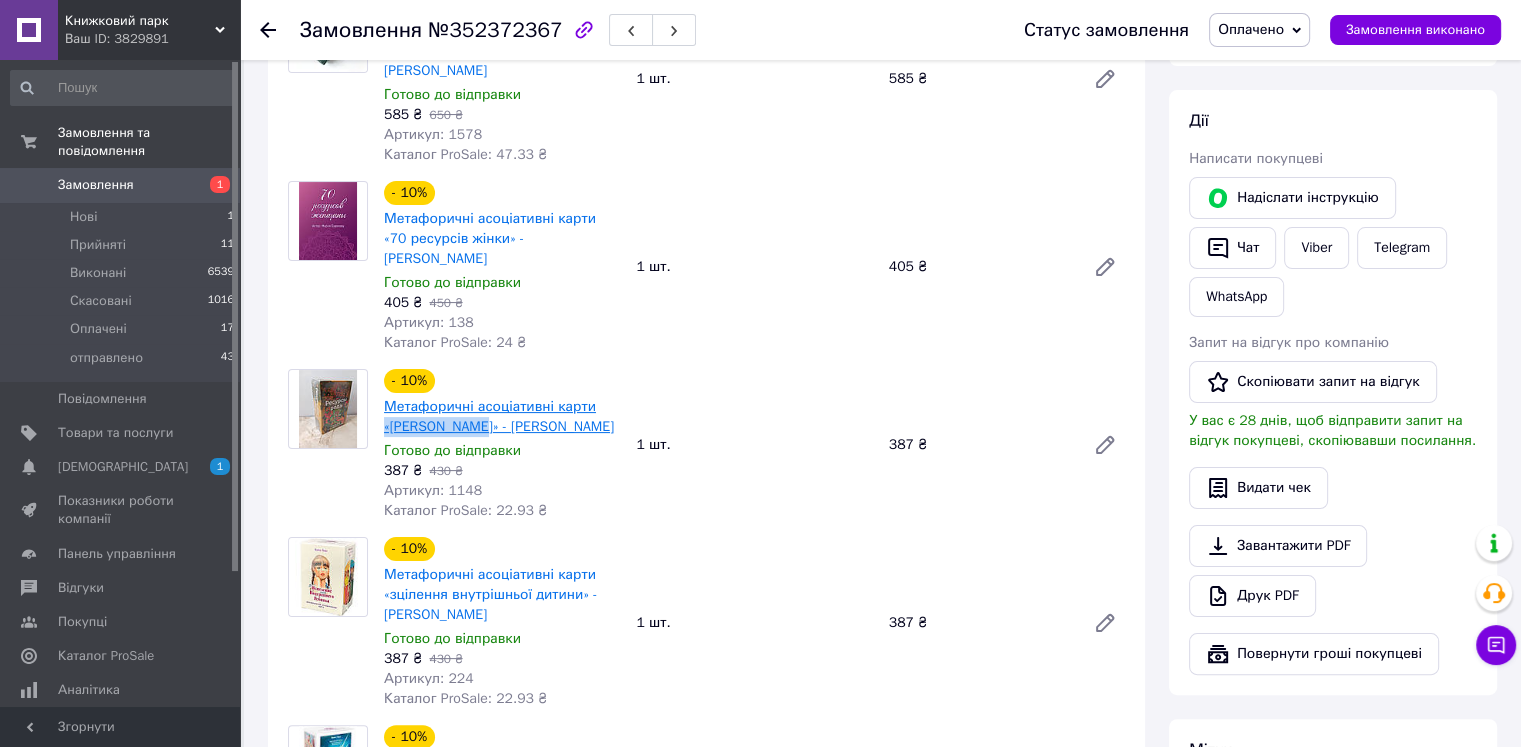 drag, startPoint x: 378, startPoint y: 409, endPoint x: 476, endPoint y: 417, distance: 98.32599 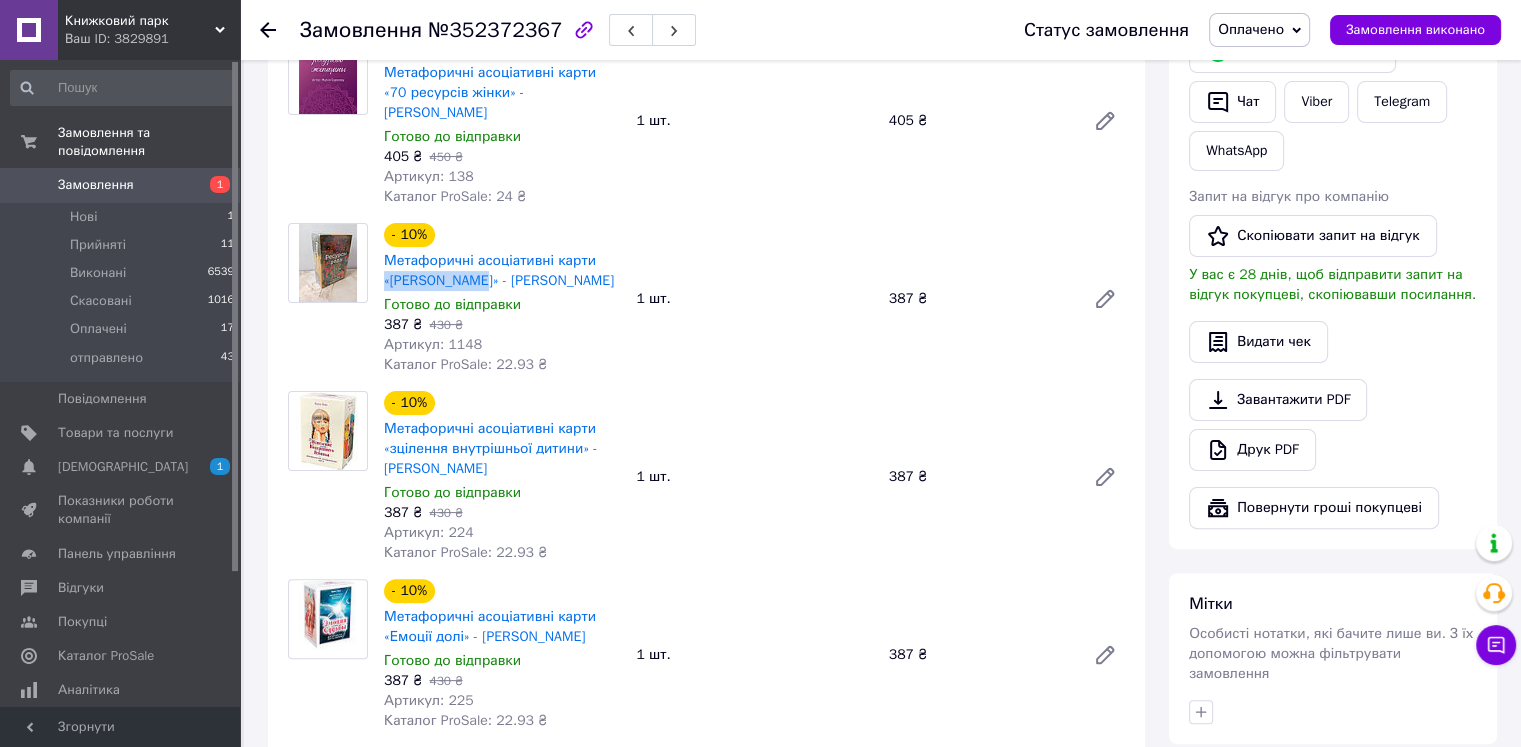 scroll, scrollTop: 500, scrollLeft: 0, axis: vertical 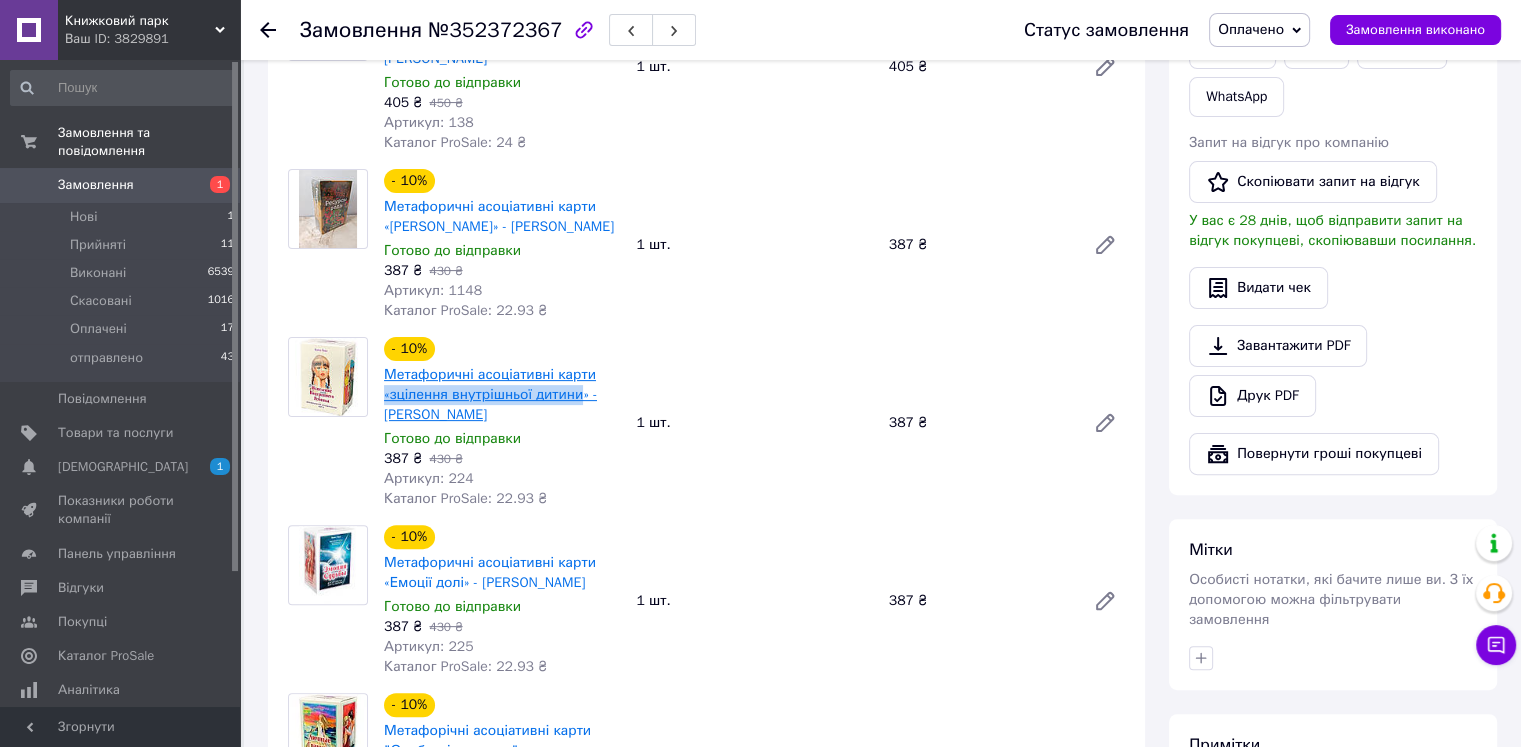 drag, startPoint x: 380, startPoint y: 381, endPoint x: 579, endPoint y: 381, distance: 199 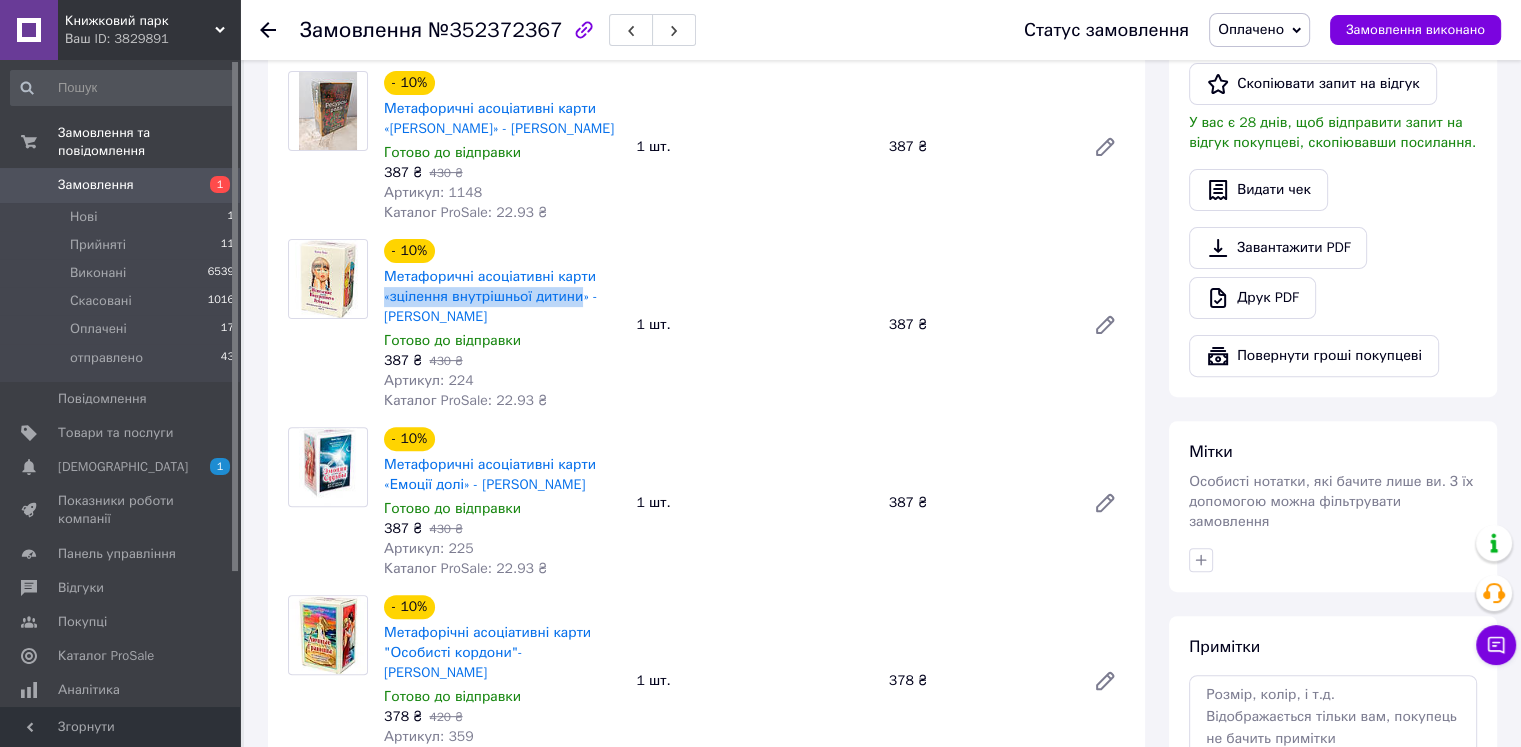 scroll, scrollTop: 600, scrollLeft: 0, axis: vertical 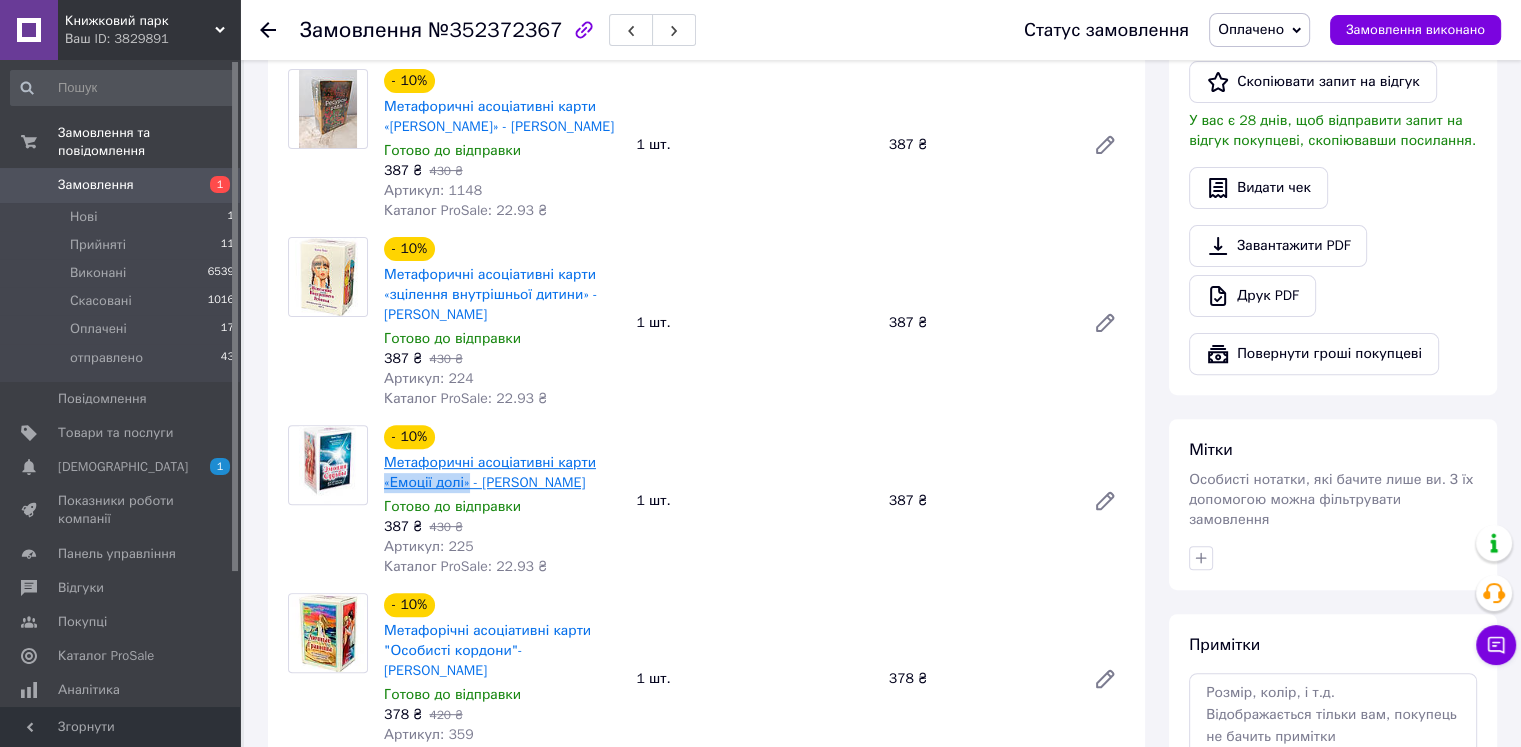 drag, startPoint x: 378, startPoint y: 469, endPoint x: 465, endPoint y: 477, distance: 87.36704 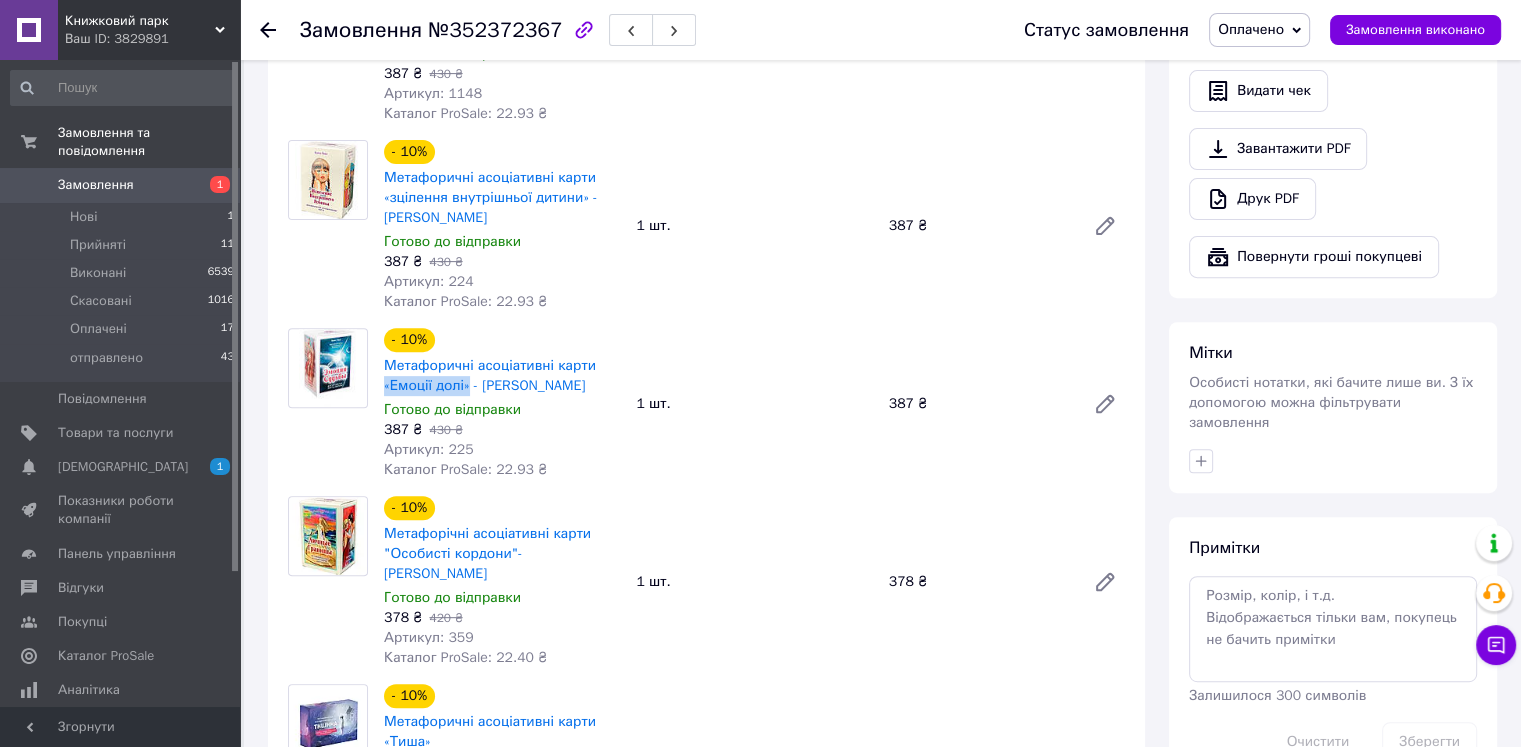scroll, scrollTop: 700, scrollLeft: 0, axis: vertical 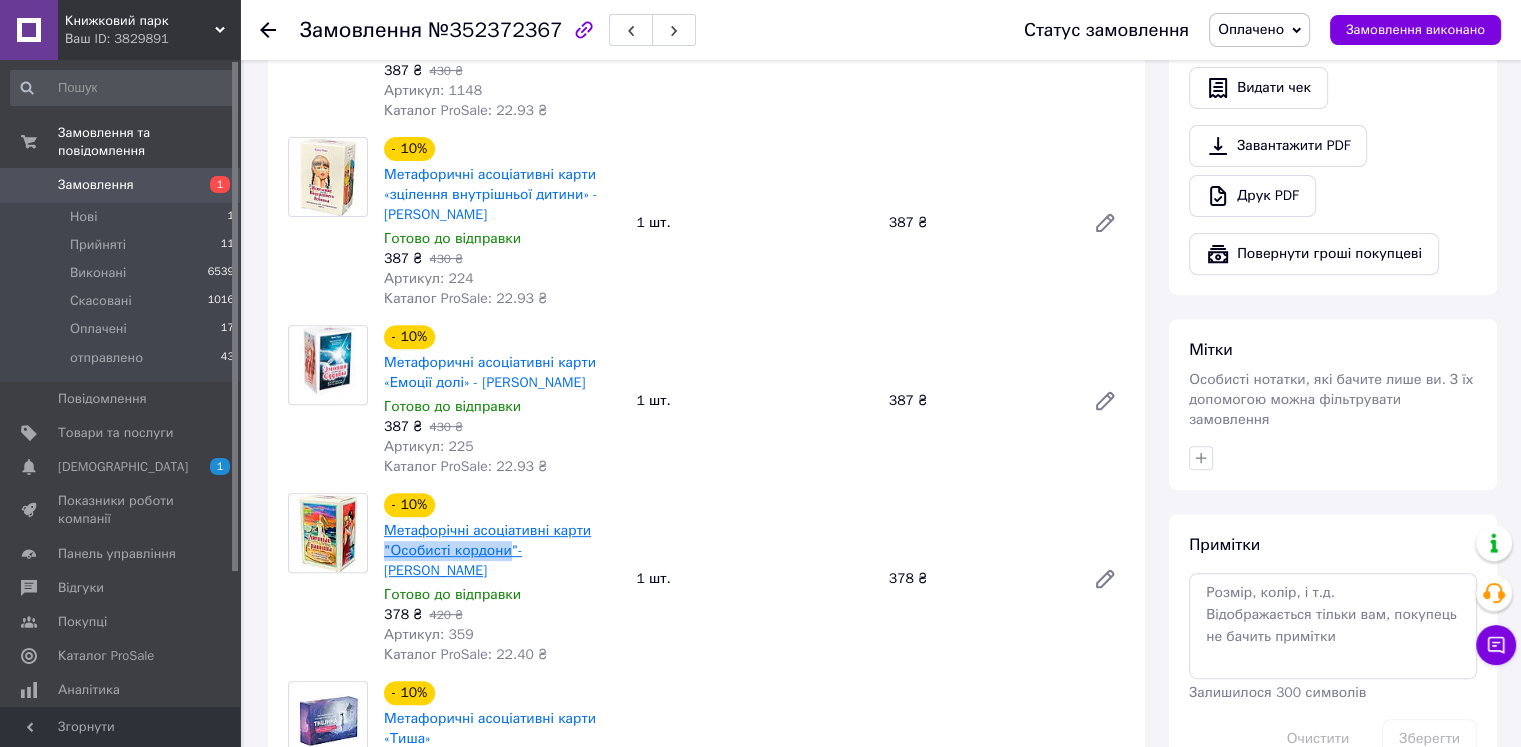 drag, startPoint x: 381, startPoint y: 539, endPoint x: 508, endPoint y: 540, distance: 127.00394 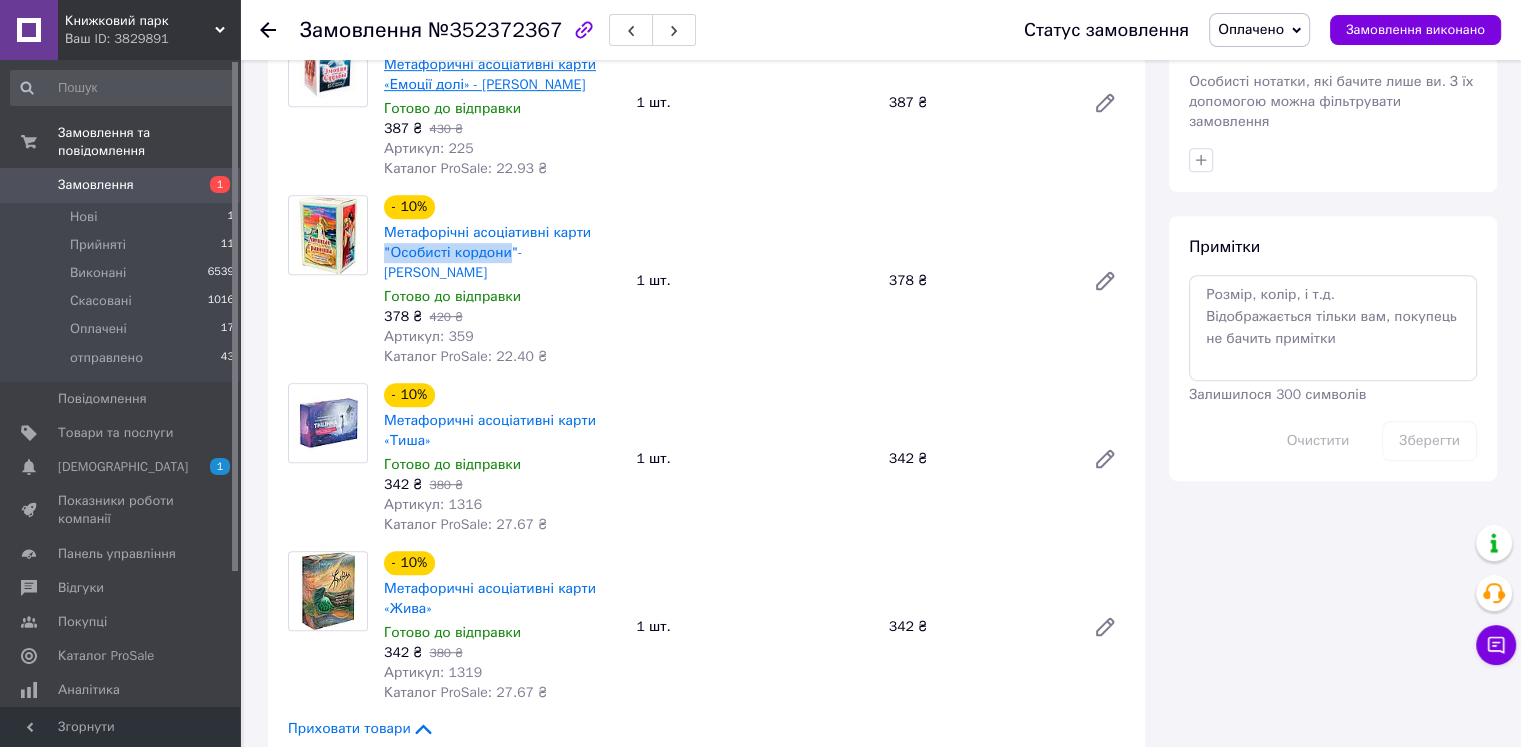 scroll, scrollTop: 1000, scrollLeft: 0, axis: vertical 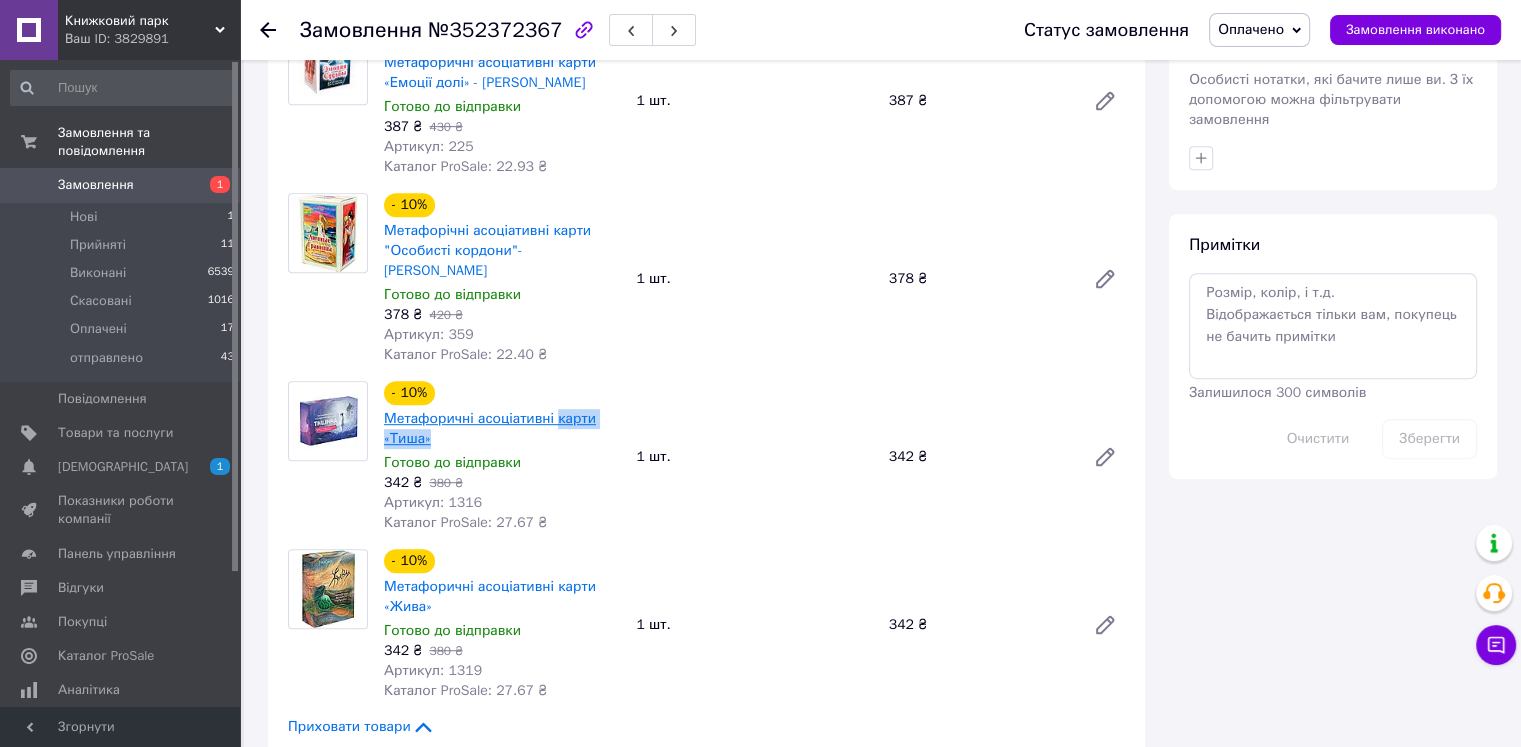 drag, startPoint x: 436, startPoint y: 408, endPoint x: 549, endPoint y: 393, distance: 113.99123 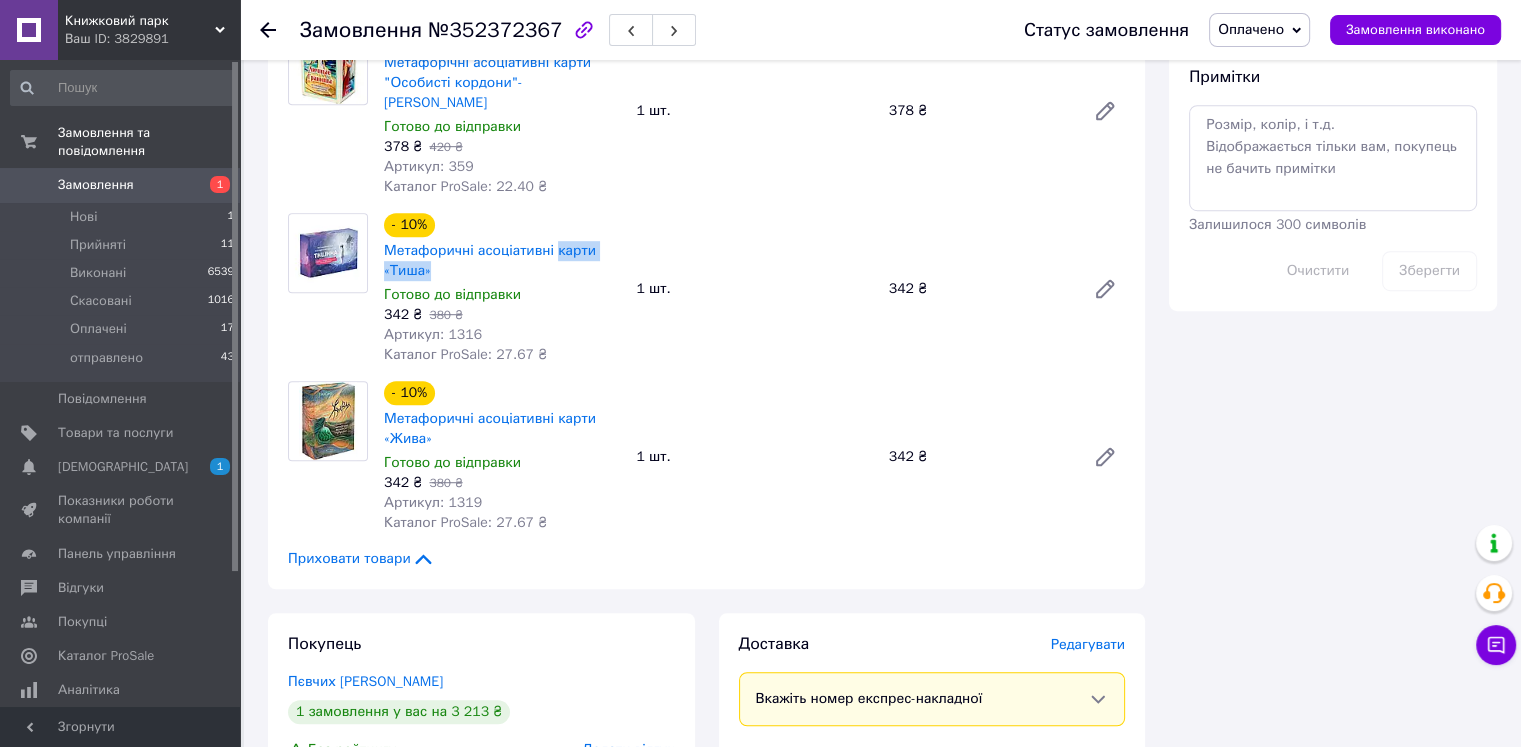 scroll, scrollTop: 1200, scrollLeft: 0, axis: vertical 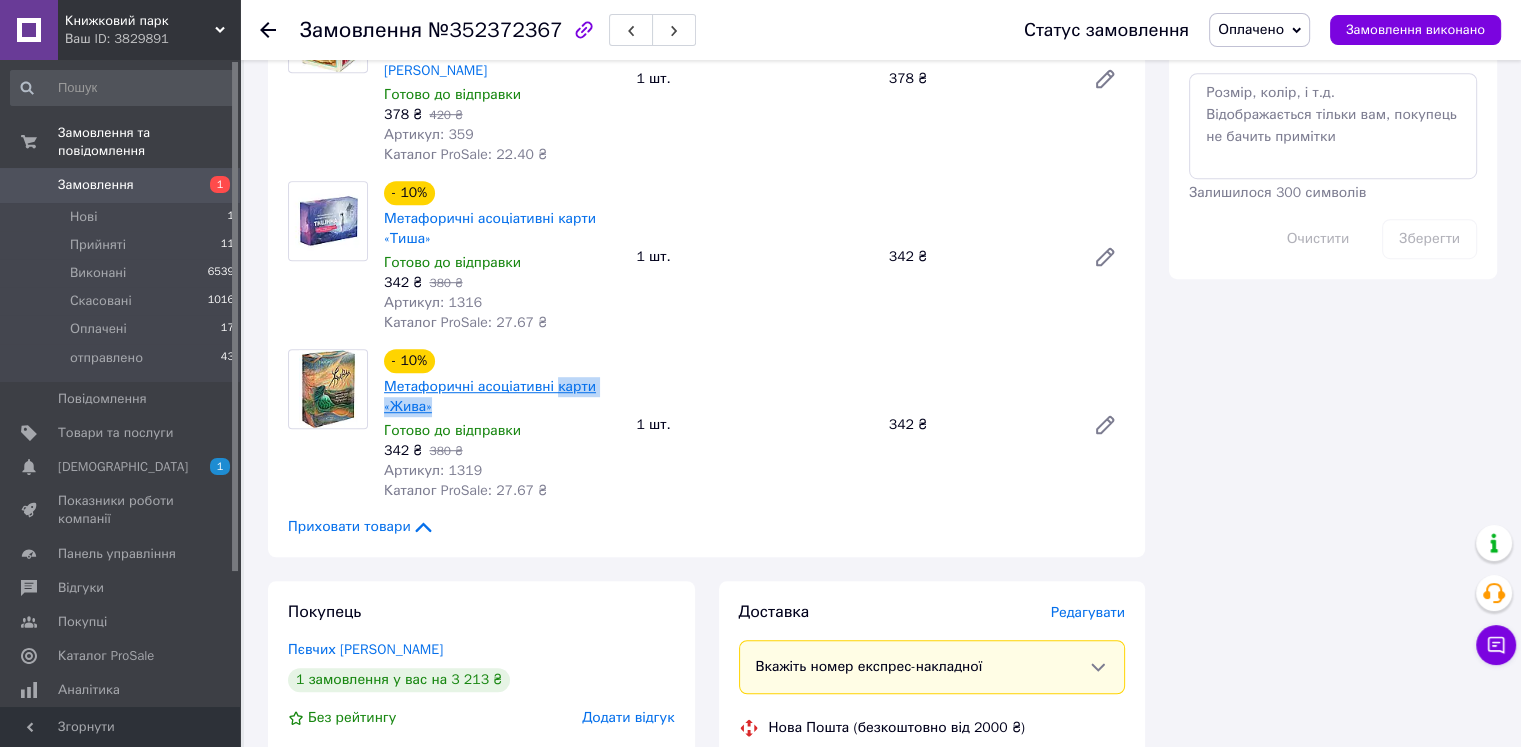drag, startPoint x: 446, startPoint y: 375, endPoint x: 554, endPoint y: 353, distance: 110.217964 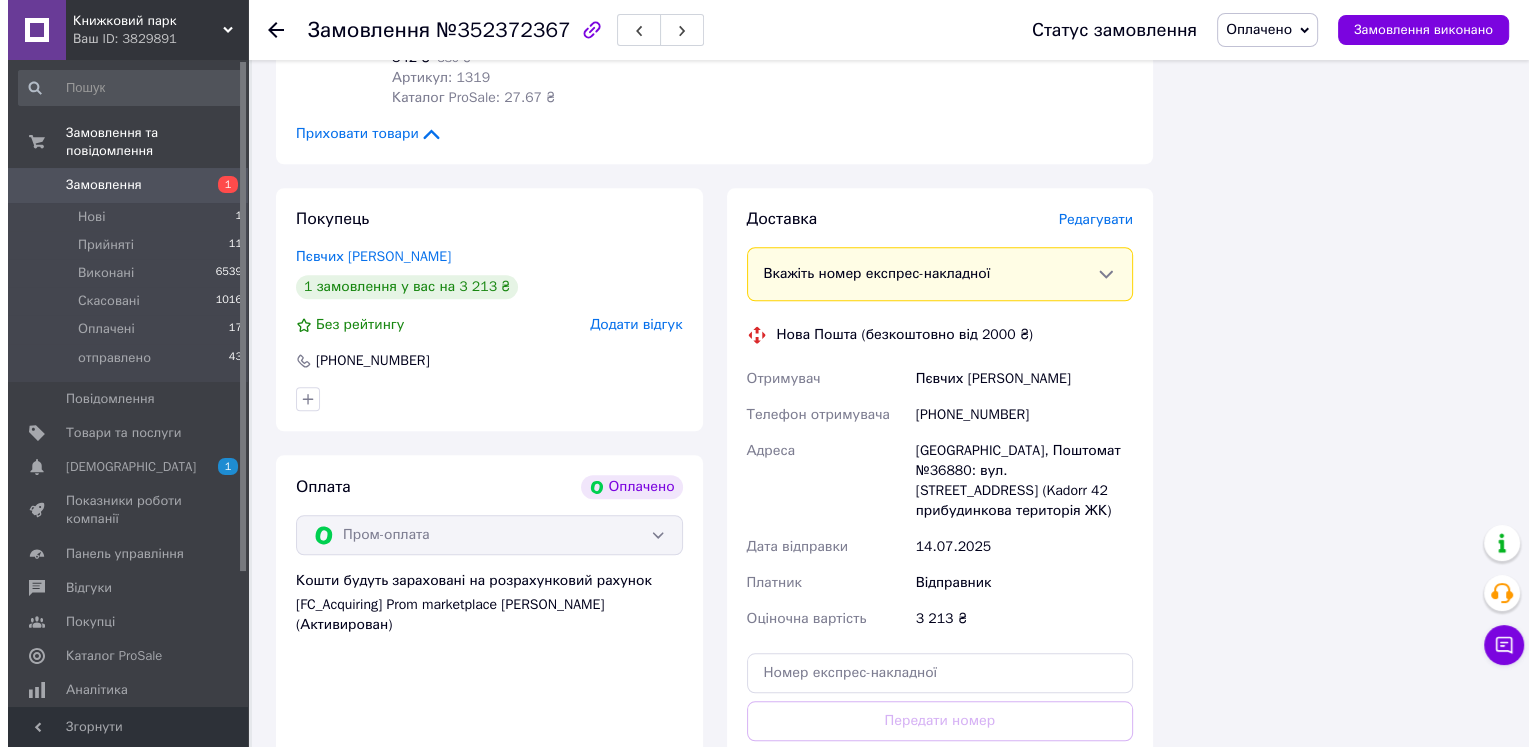 scroll, scrollTop: 1600, scrollLeft: 0, axis: vertical 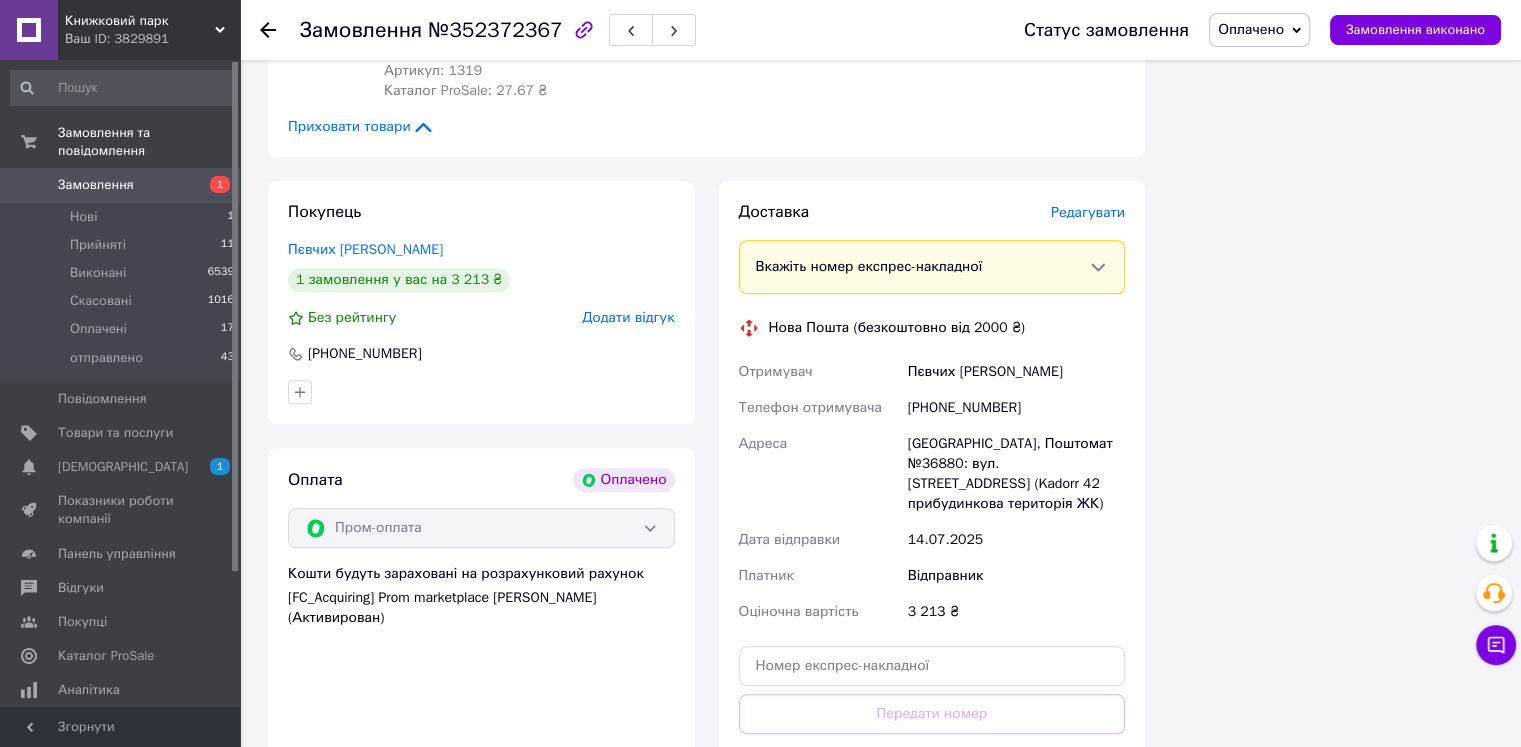 click on "Редагувати" at bounding box center [1088, 212] 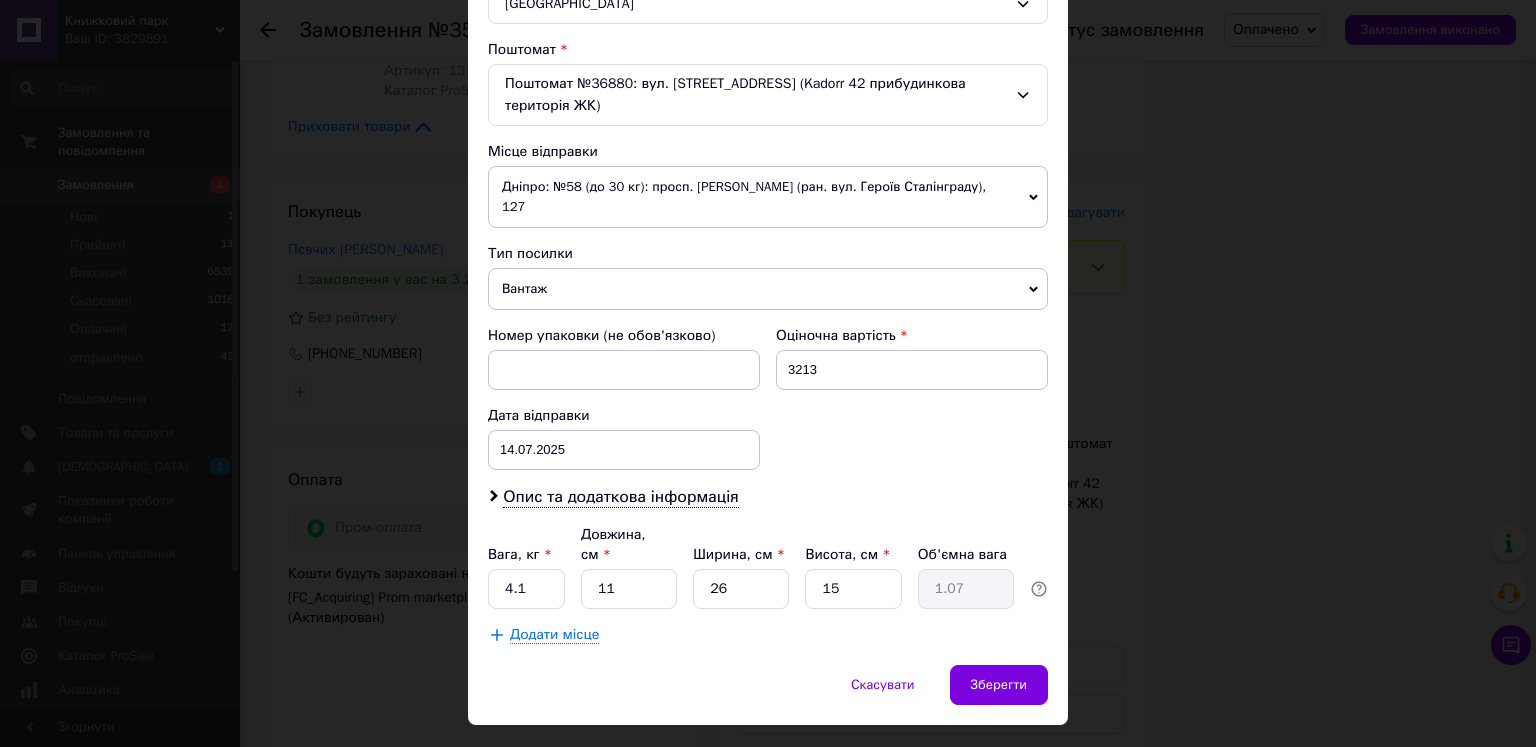 scroll, scrollTop: 617, scrollLeft: 0, axis: vertical 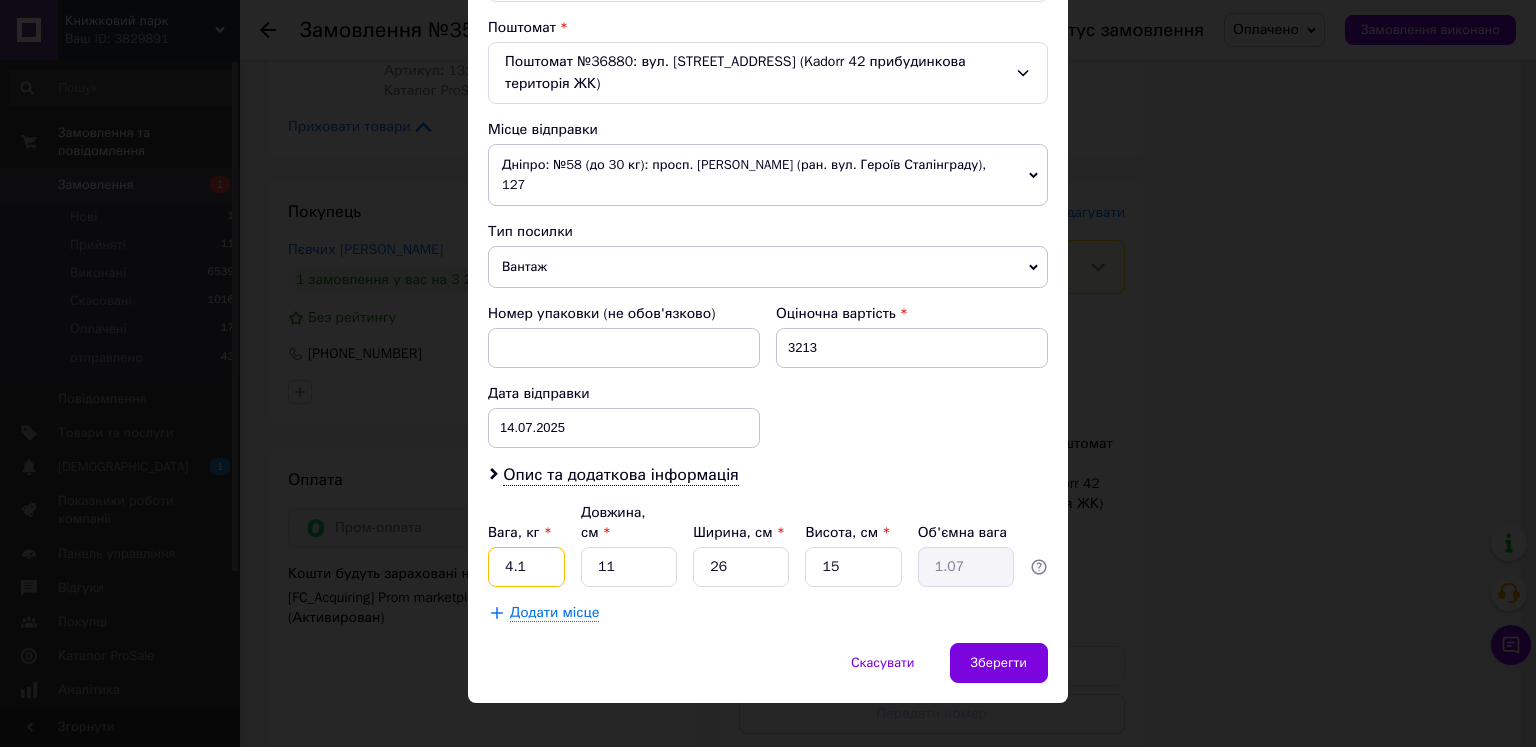 drag, startPoint x: 528, startPoint y: 541, endPoint x: 461, endPoint y: 526, distance: 68.65858 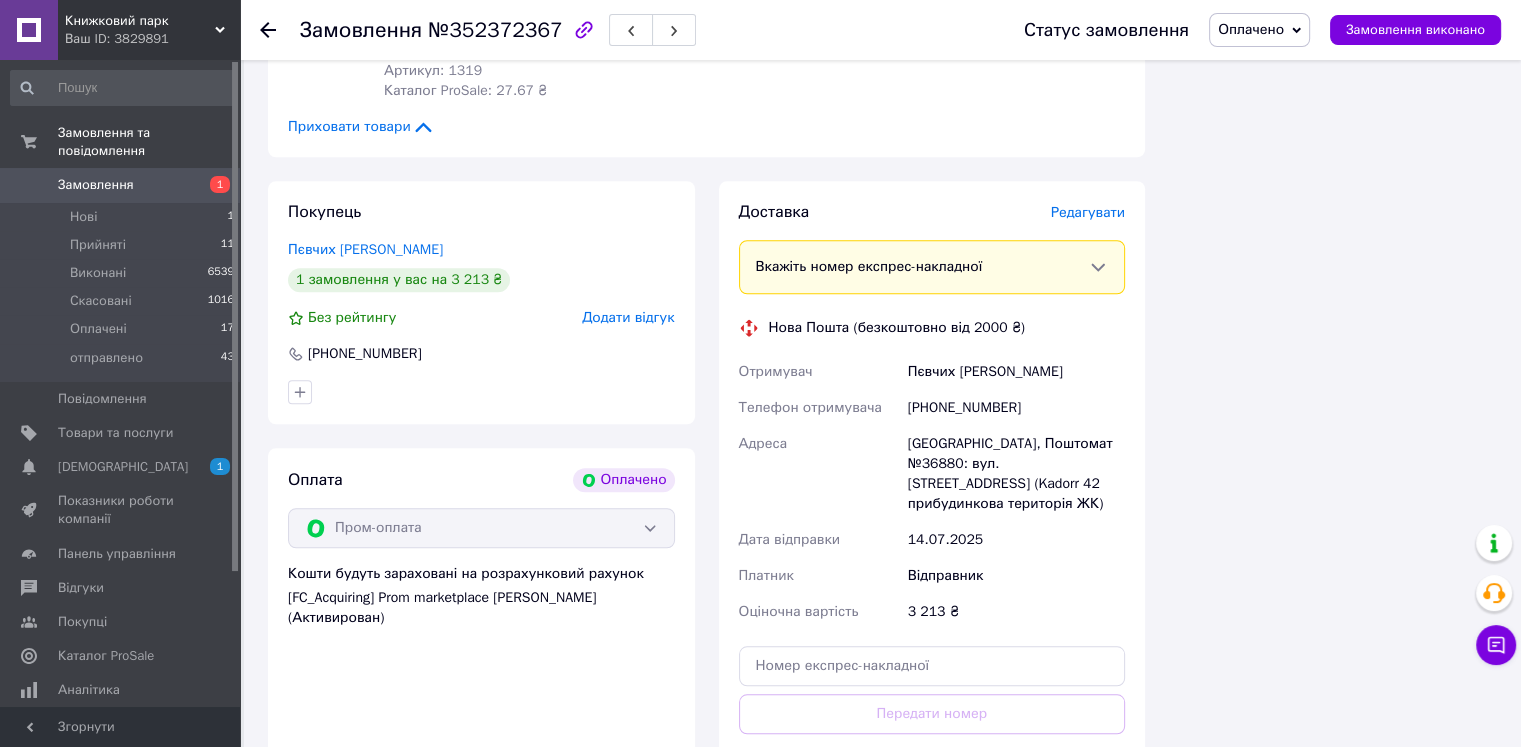click on "Редагувати" at bounding box center (1088, 212) 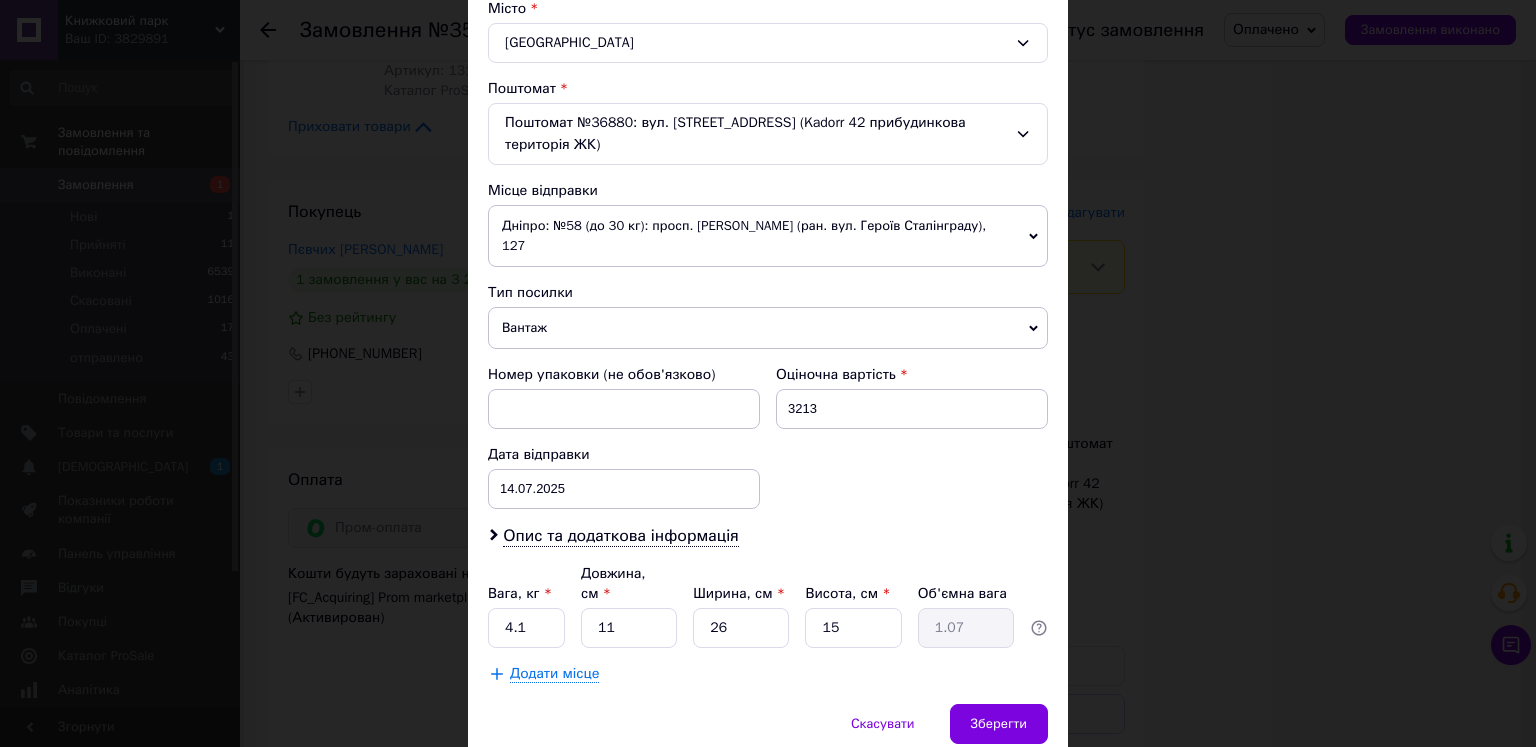 scroll, scrollTop: 600, scrollLeft: 0, axis: vertical 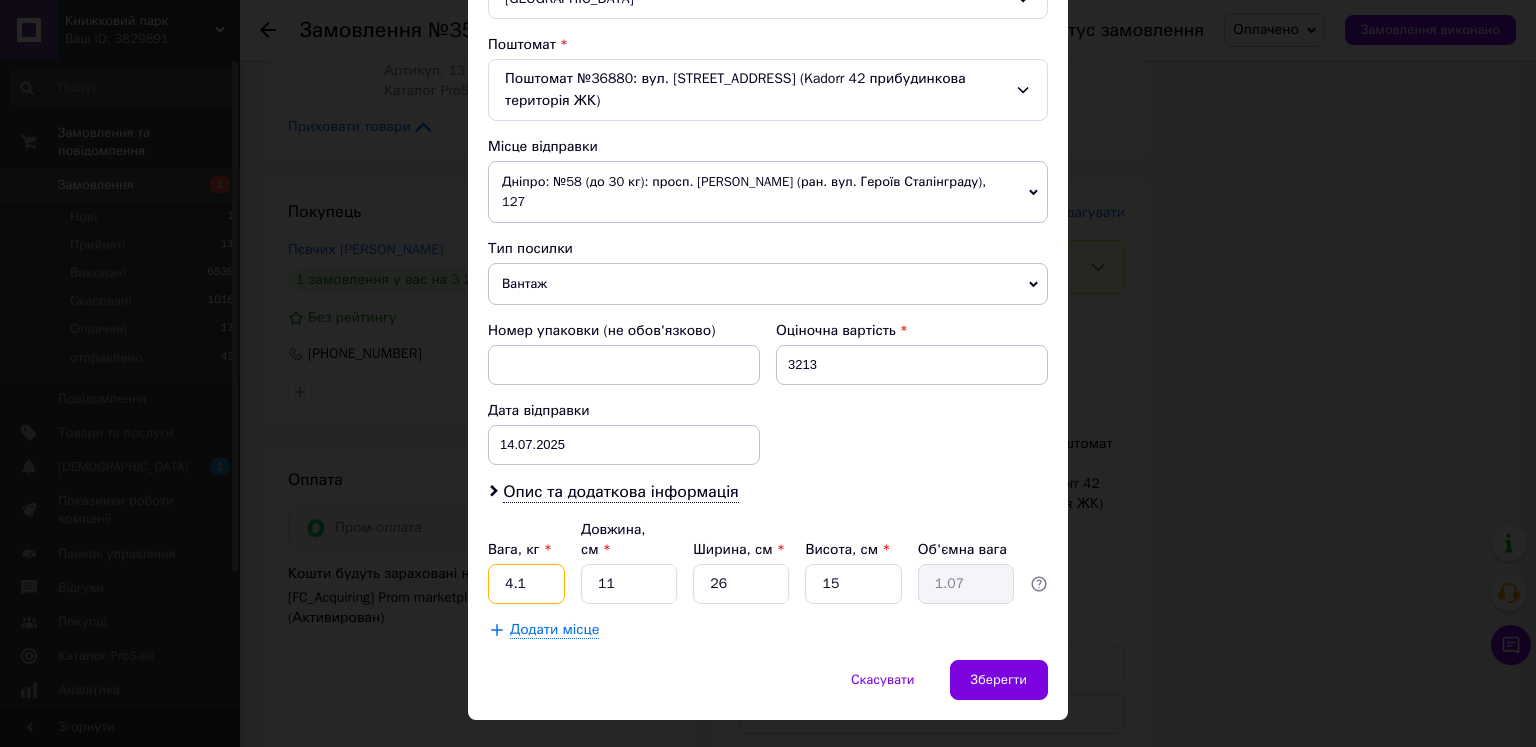 drag, startPoint x: 532, startPoint y: 565, endPoint x: 493, endPoint y: 554, distance: 40.5216 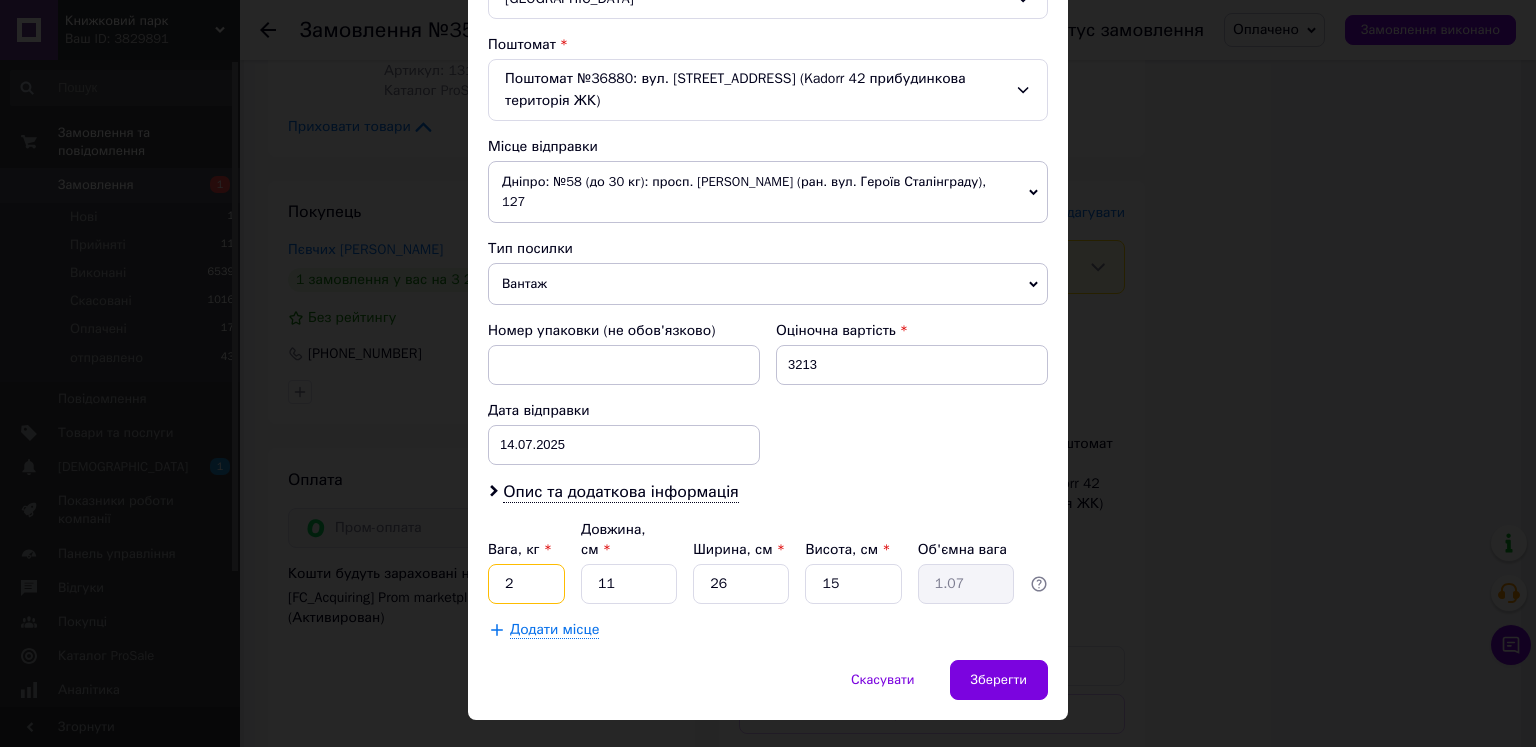 type on "2" 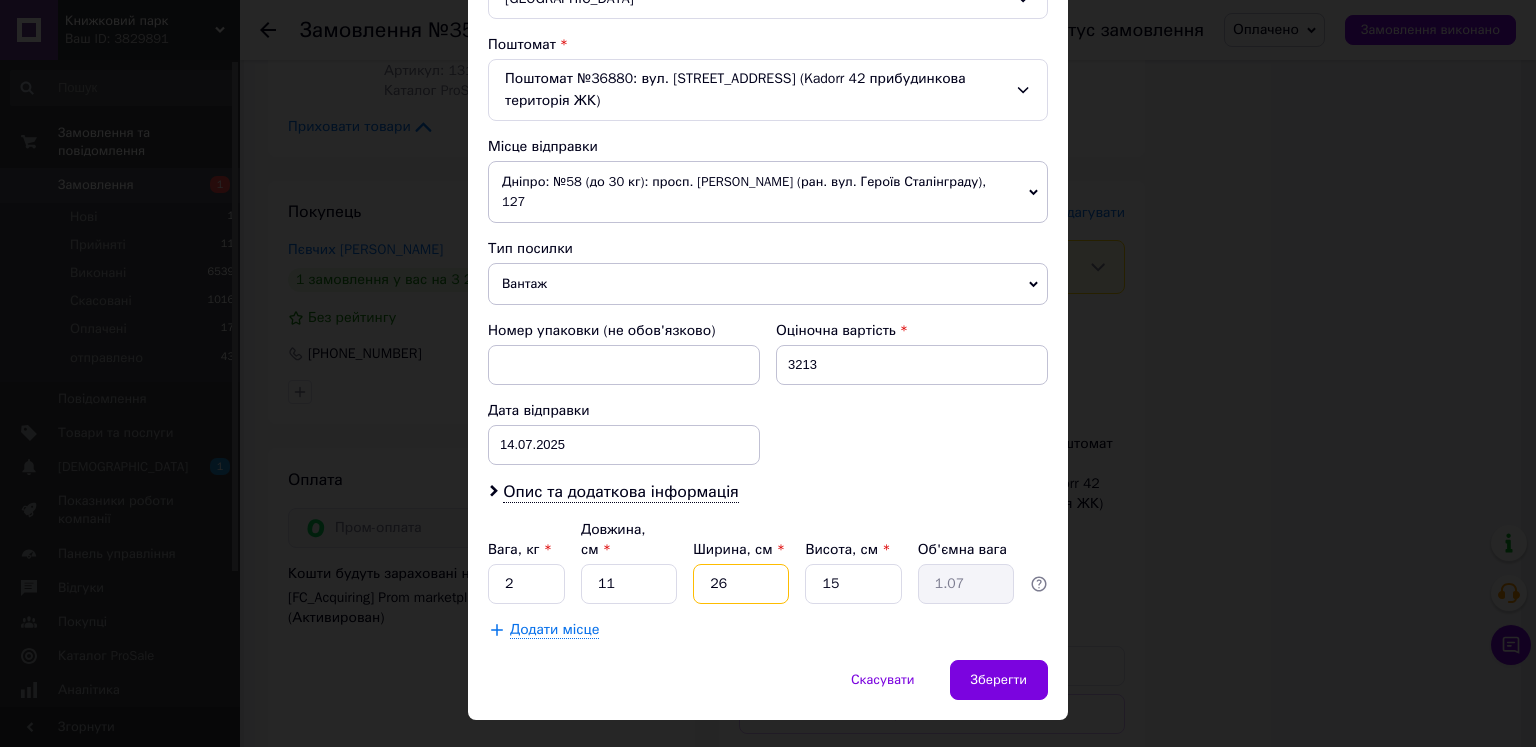 drag, startPoint x: 733, startPoint y: 557, endPoint x: 698, endPoint y: 549, distance: 35.902645 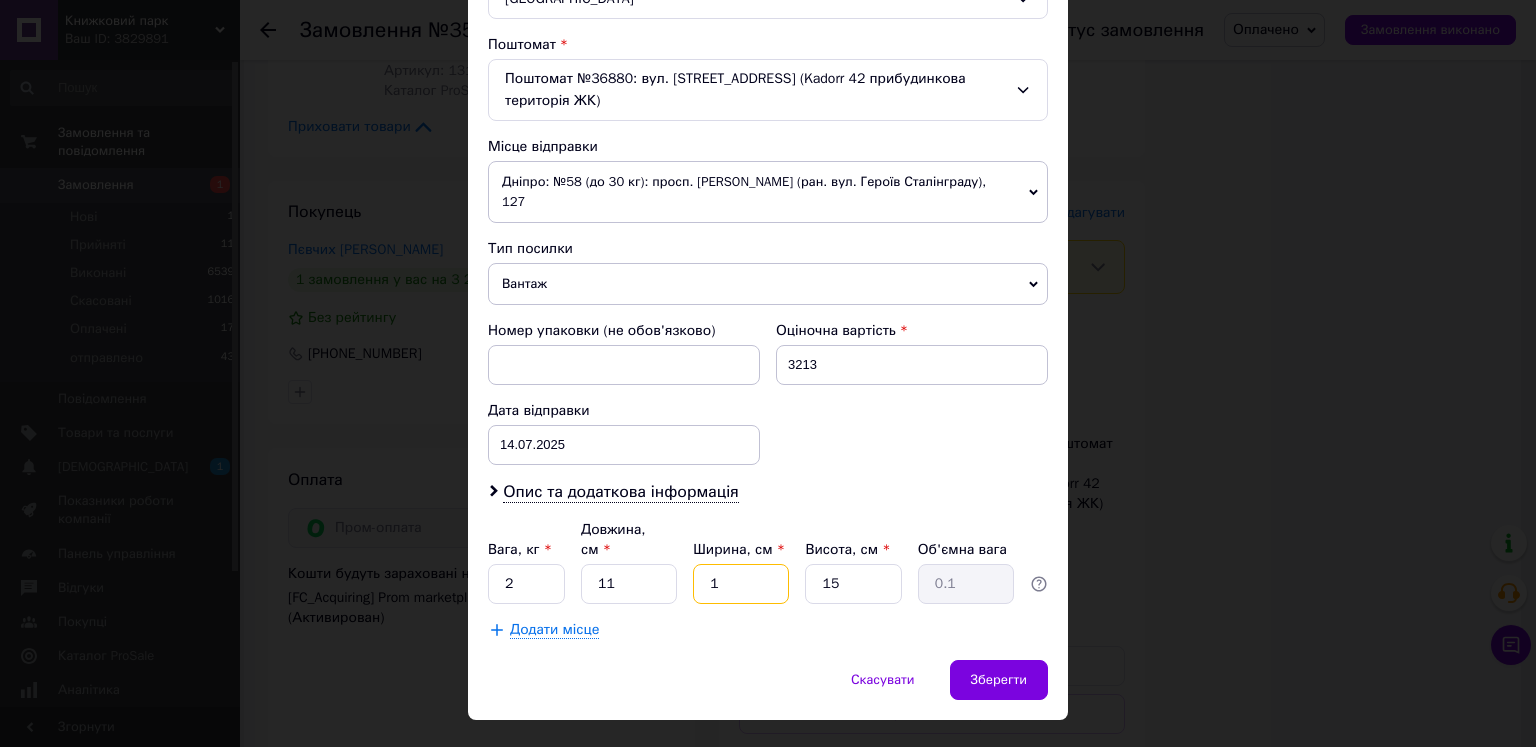 type on "15" 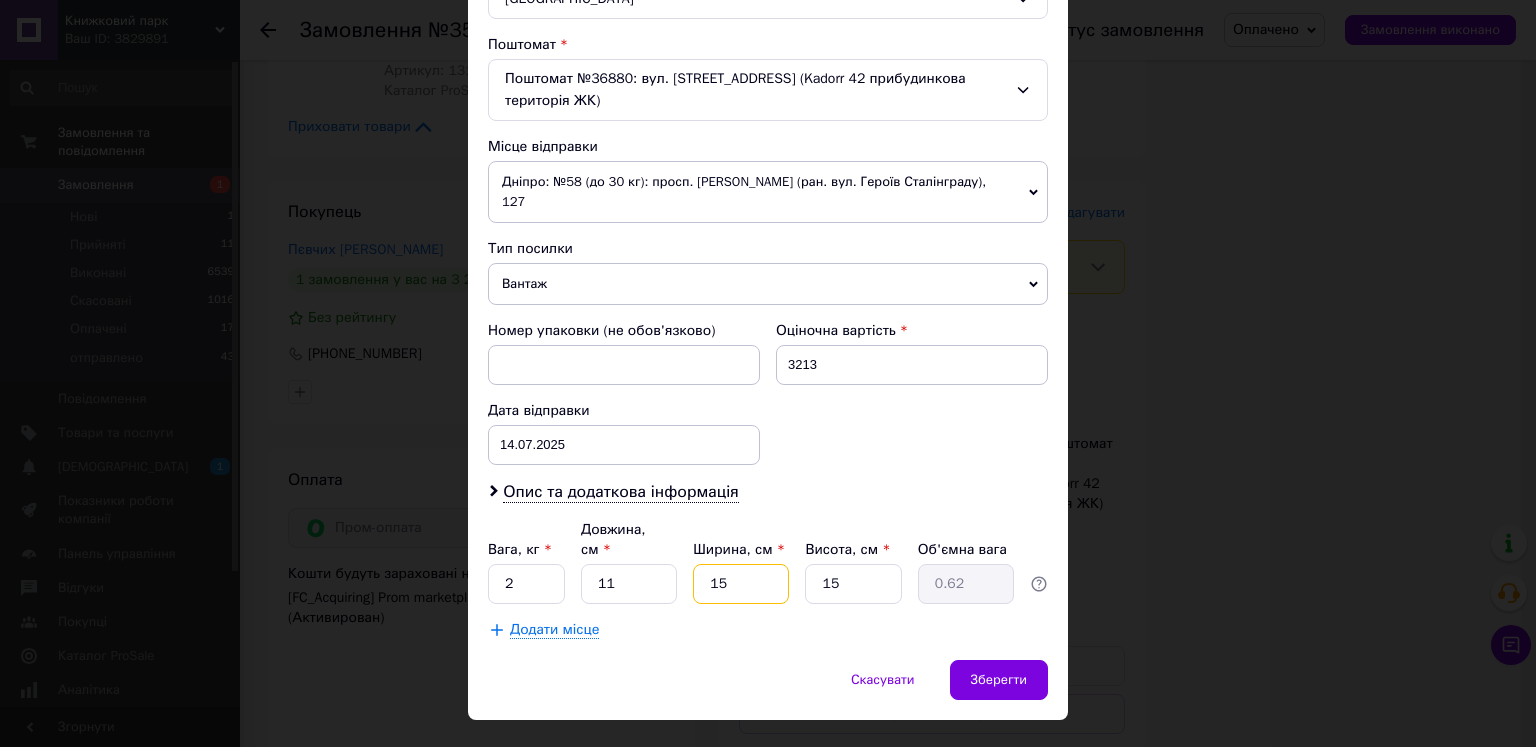 type on "15" 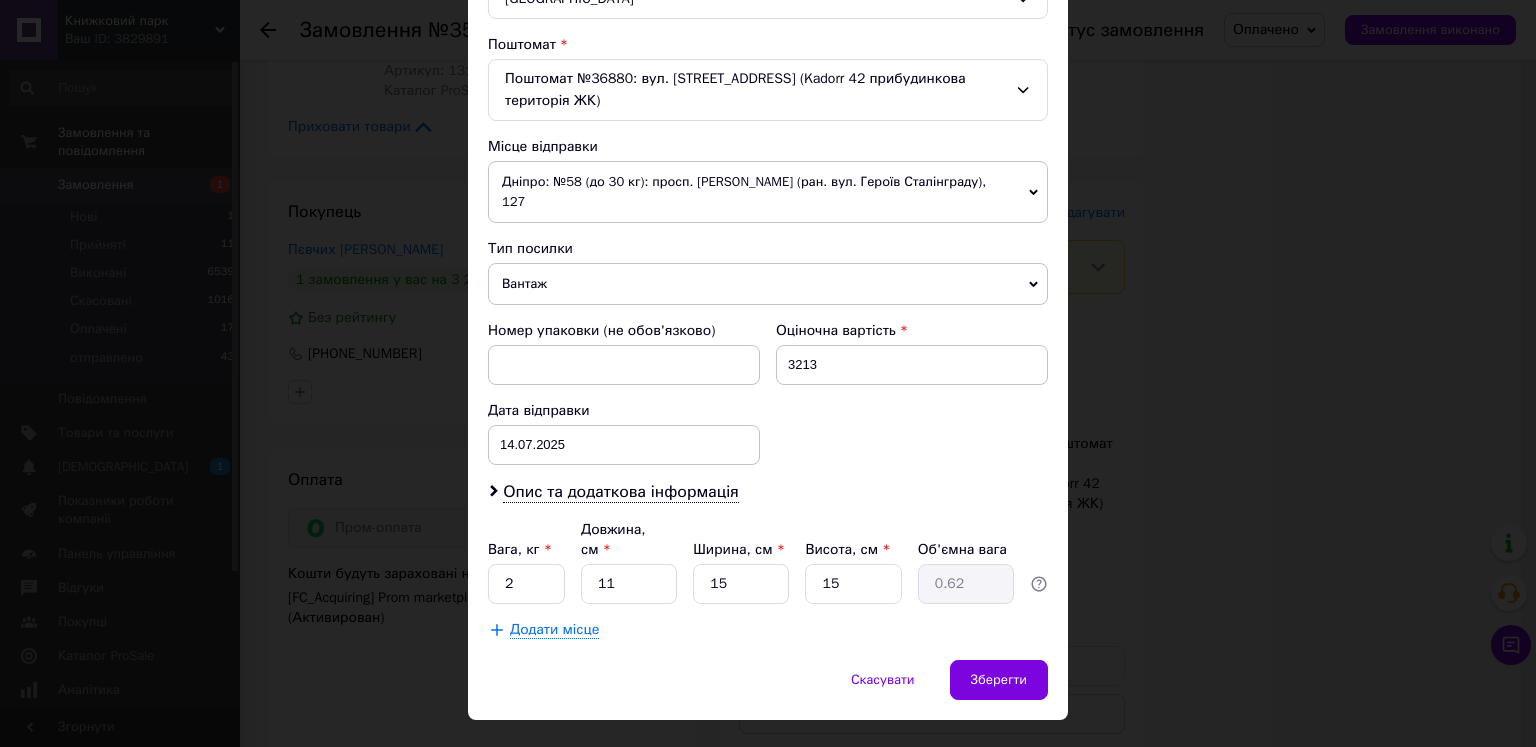 click on "Спосіб доставки Нова Пошта (безкоштовно від 2000 ₴) Платник Відправник Отримувач Прізвище отримувача Пєвчих Ім'я отримувача Алла По батькові отримувача Телефон отримувача +380916219504 Тип доставки В поштоматі У відділенні Кур'єром Місто Одеса Поштомат Поштомат №36880: вул. Генуезька, 3в (Kadorr 42 прибудинкова територія ЖК) Місце відправки Дніпро: №58 (до 30 кг): просп. Богдана Хмельницького (ран. вул. Героїв Сталінграду), 127 м. Київ (Київська обл.): №138 (до 30 кг на одне місце): вул. Івана Виговського, 20Д Додати ще місце відправки Тип посилки Вантаж Документи Оціночна вартість" at bounding box center [768, 95] 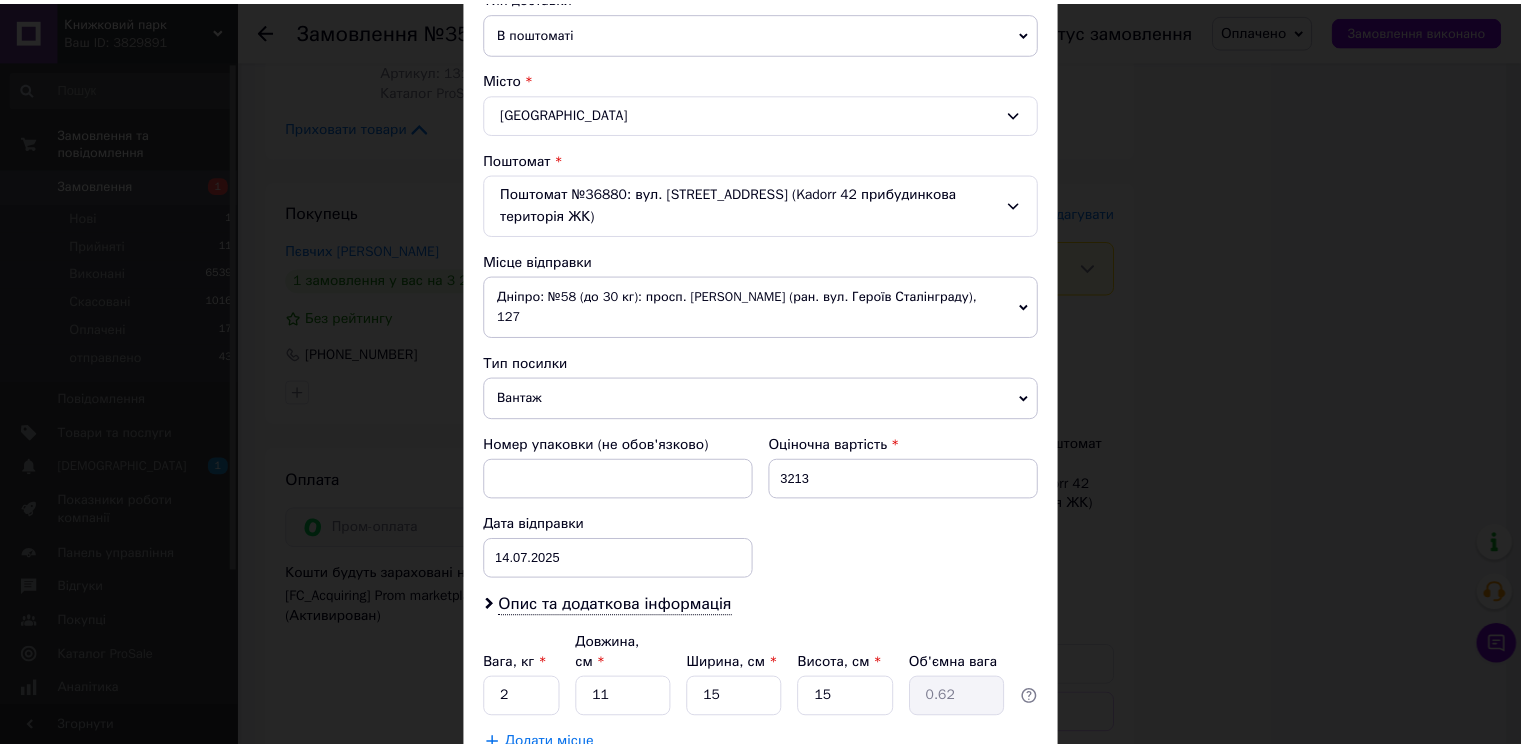 scroll, scrollTop: 600, scrollLeft: 0, axis: vertical 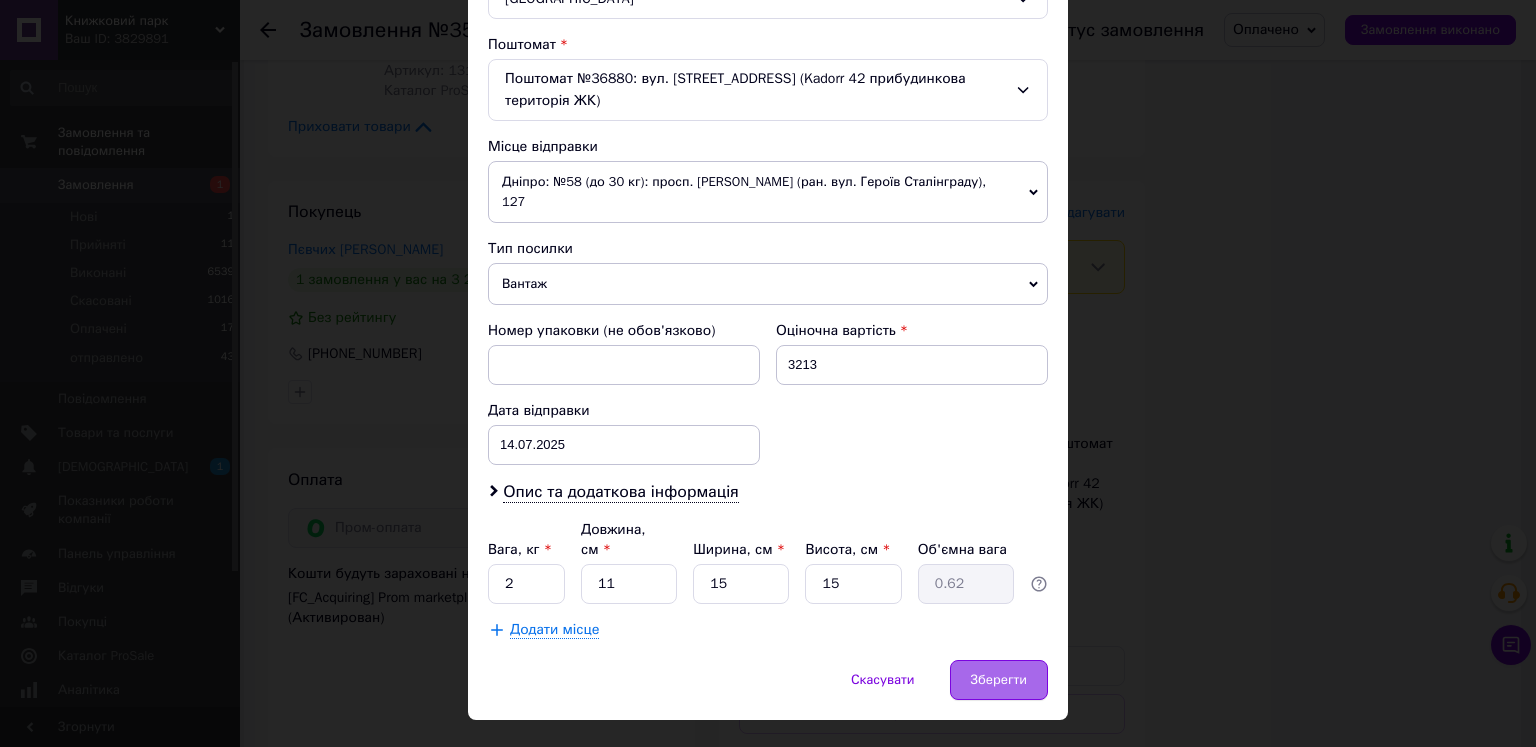 click on "Зберегти" at bounding box center (999, 680) 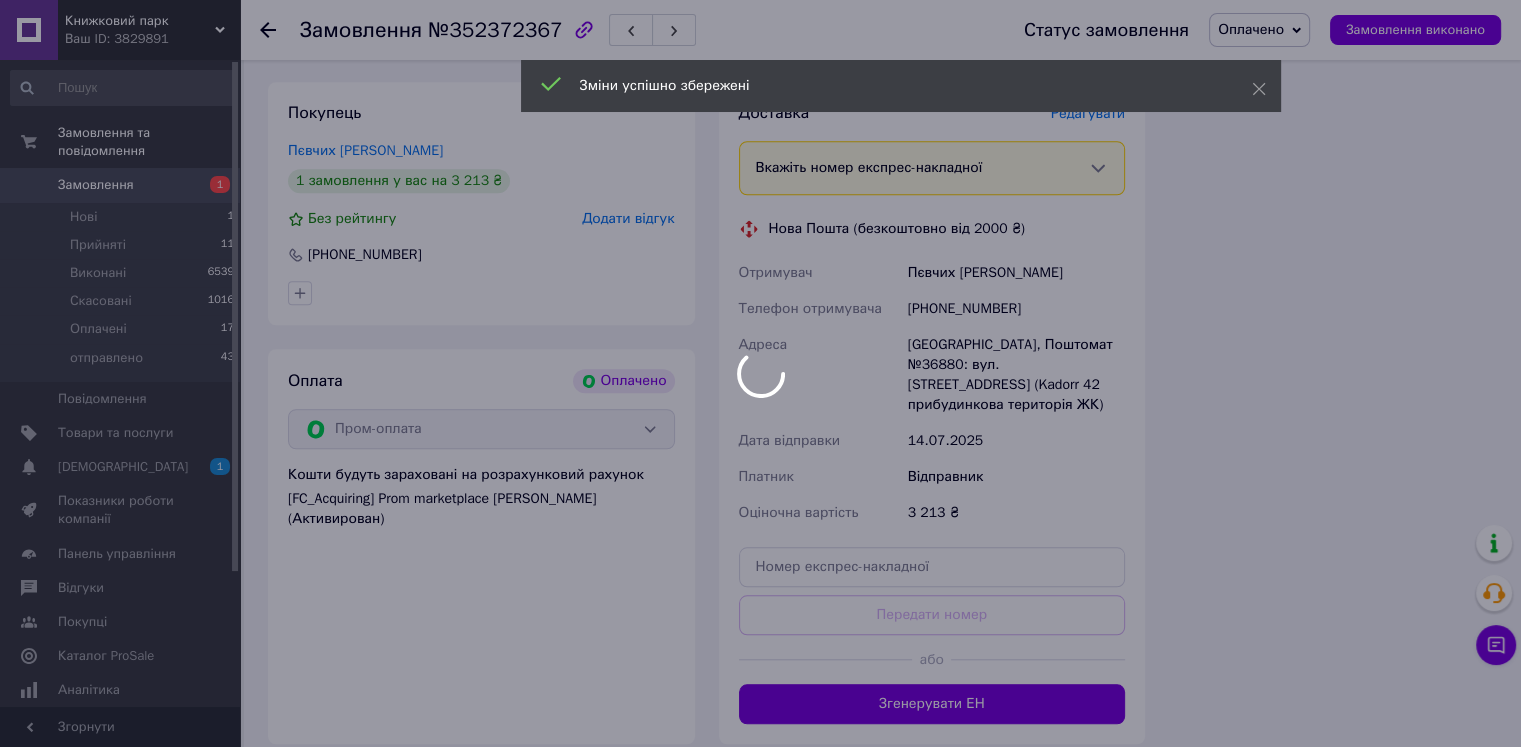 scroll, scrollTop: 1700, scrollLeft: 0, axis: vertical 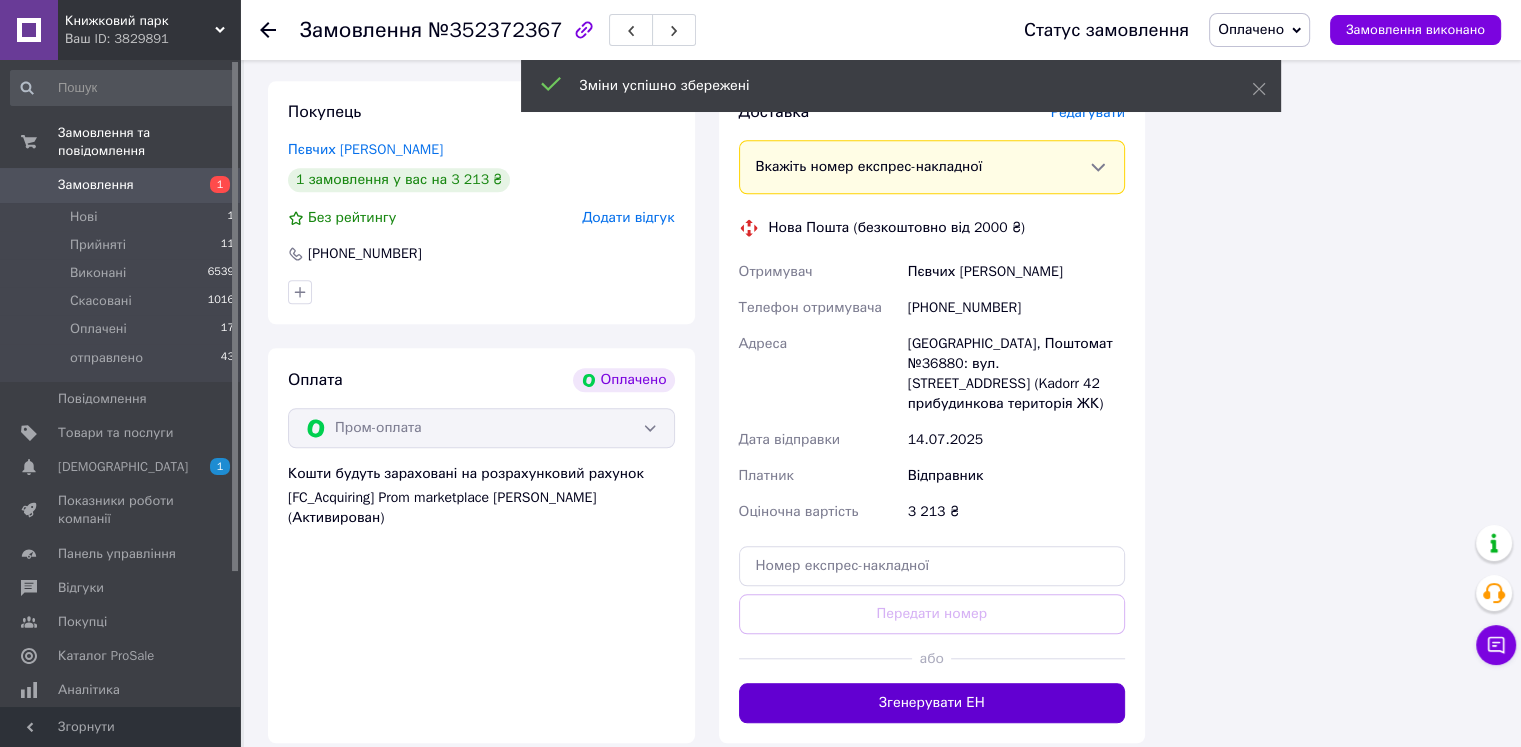 click on "Згенерувати ЕН" at bounding box center (932, 703) 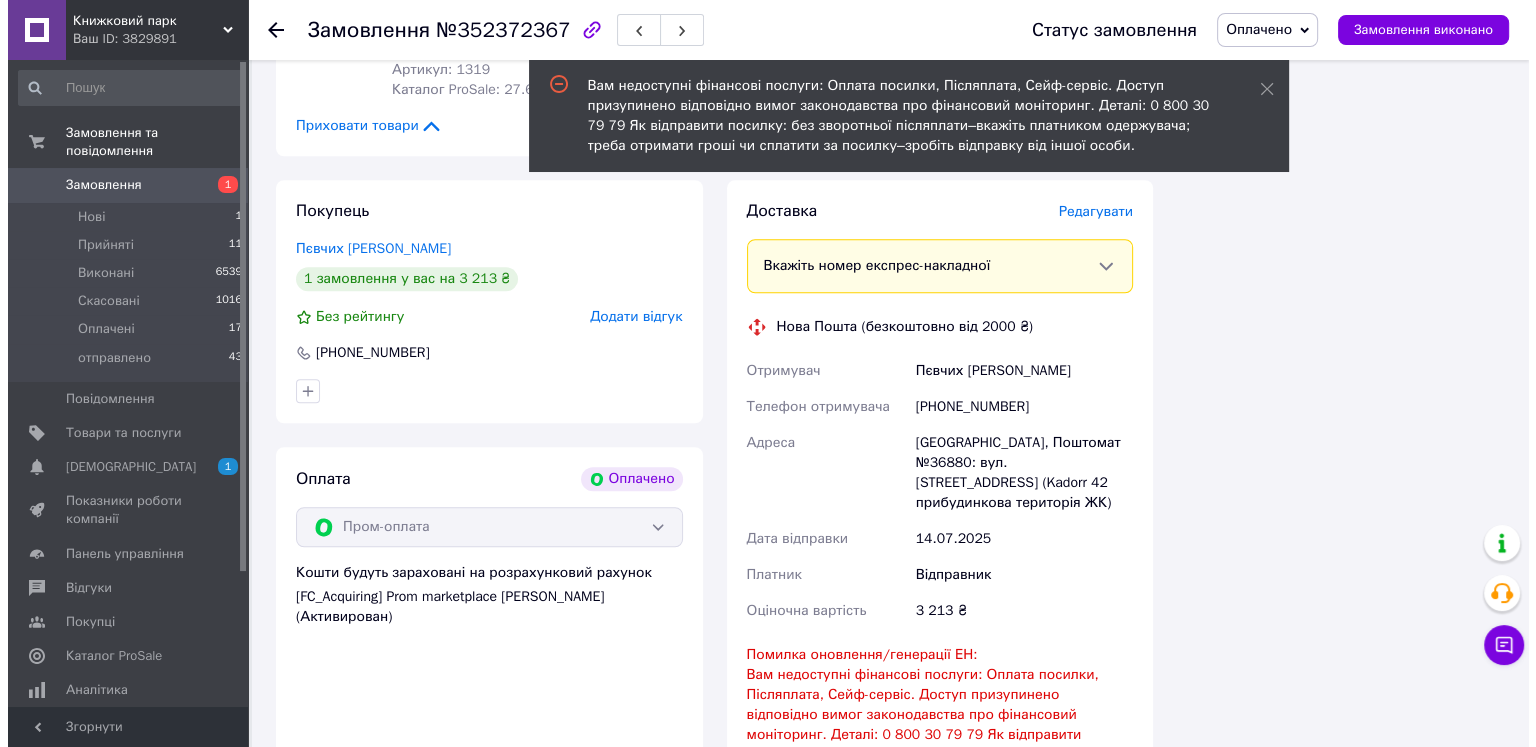 scroll, scrollTop: 1600, scrollLeft: 0, axis: vertical 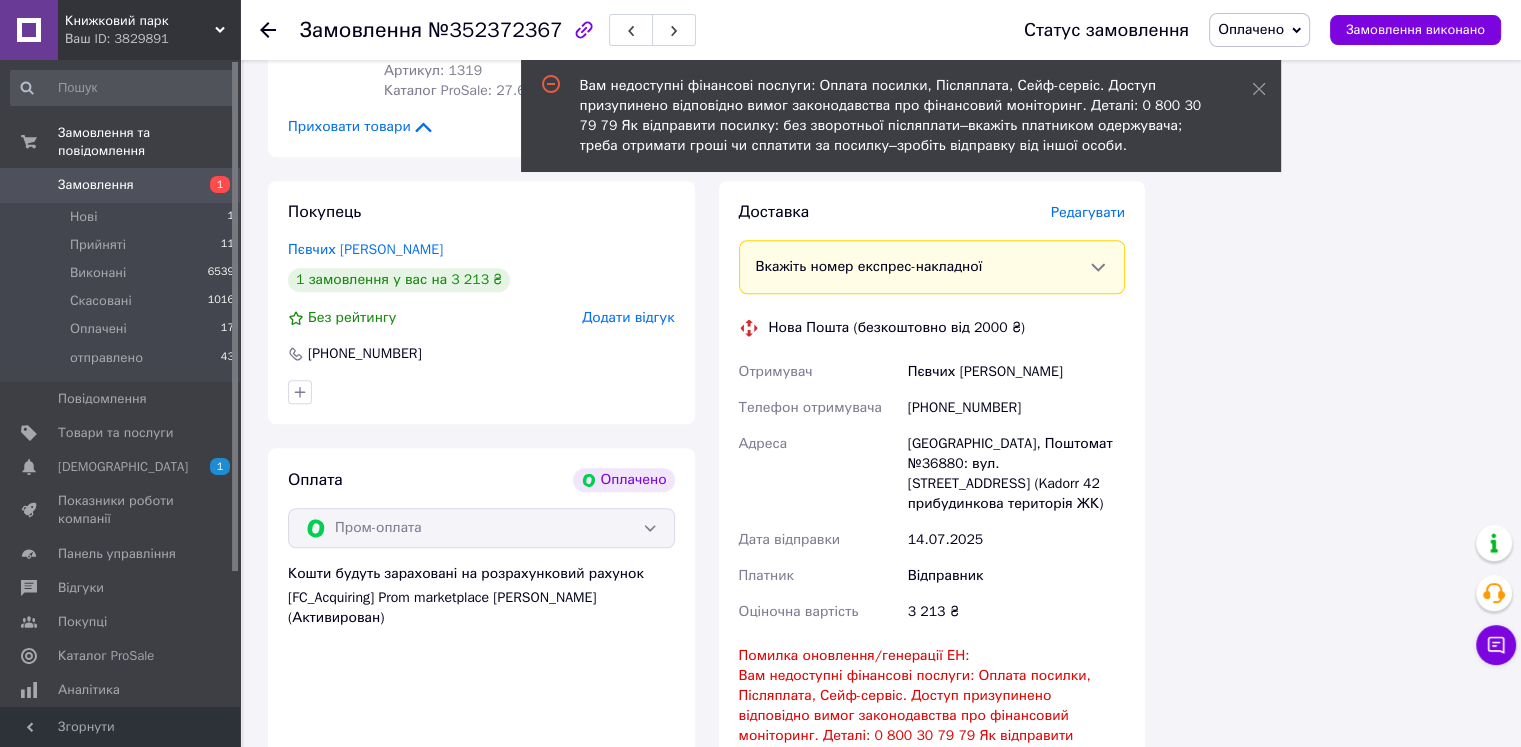 click on "Редагувати" at bounding box center [1088, 212] 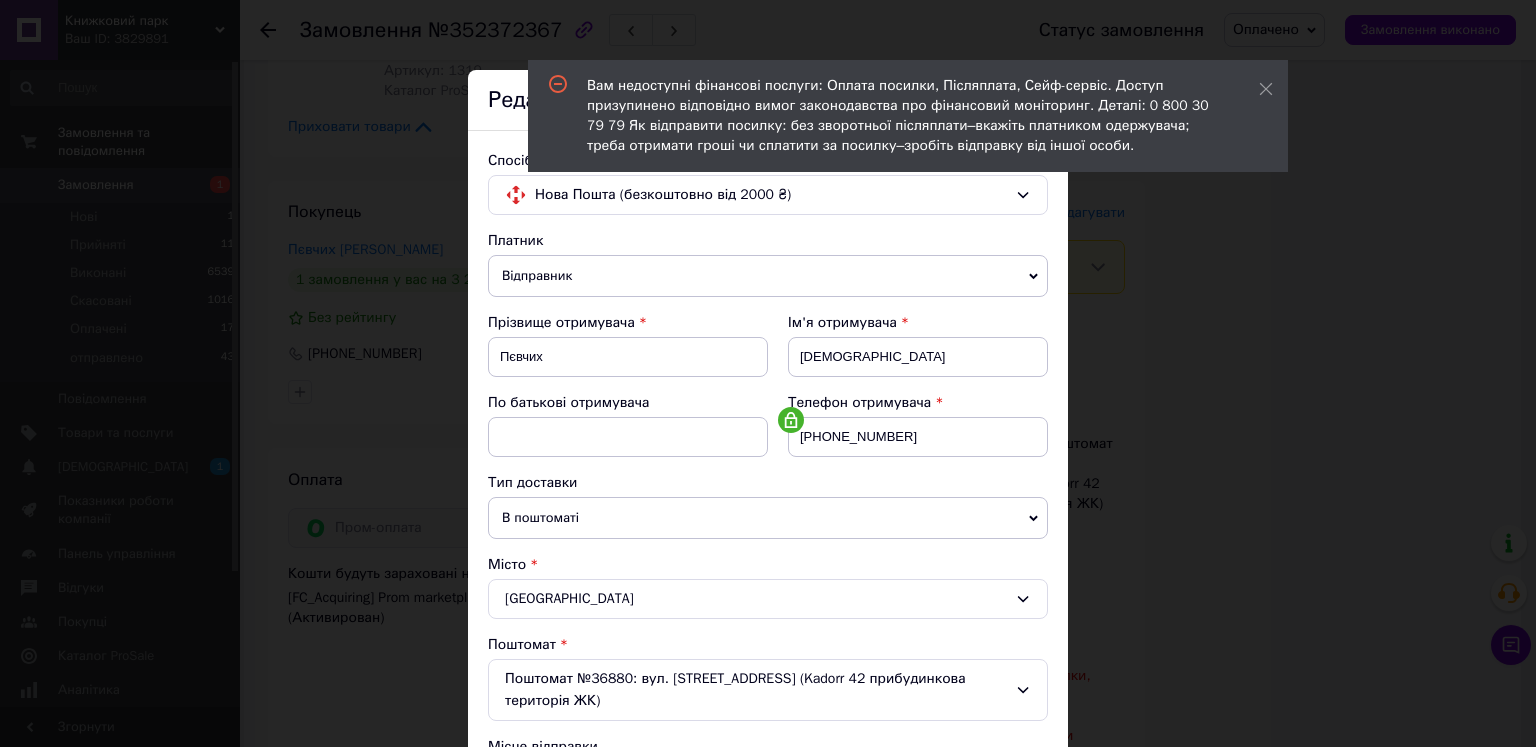 click on "Відправник" at bounding box center (768, 276) 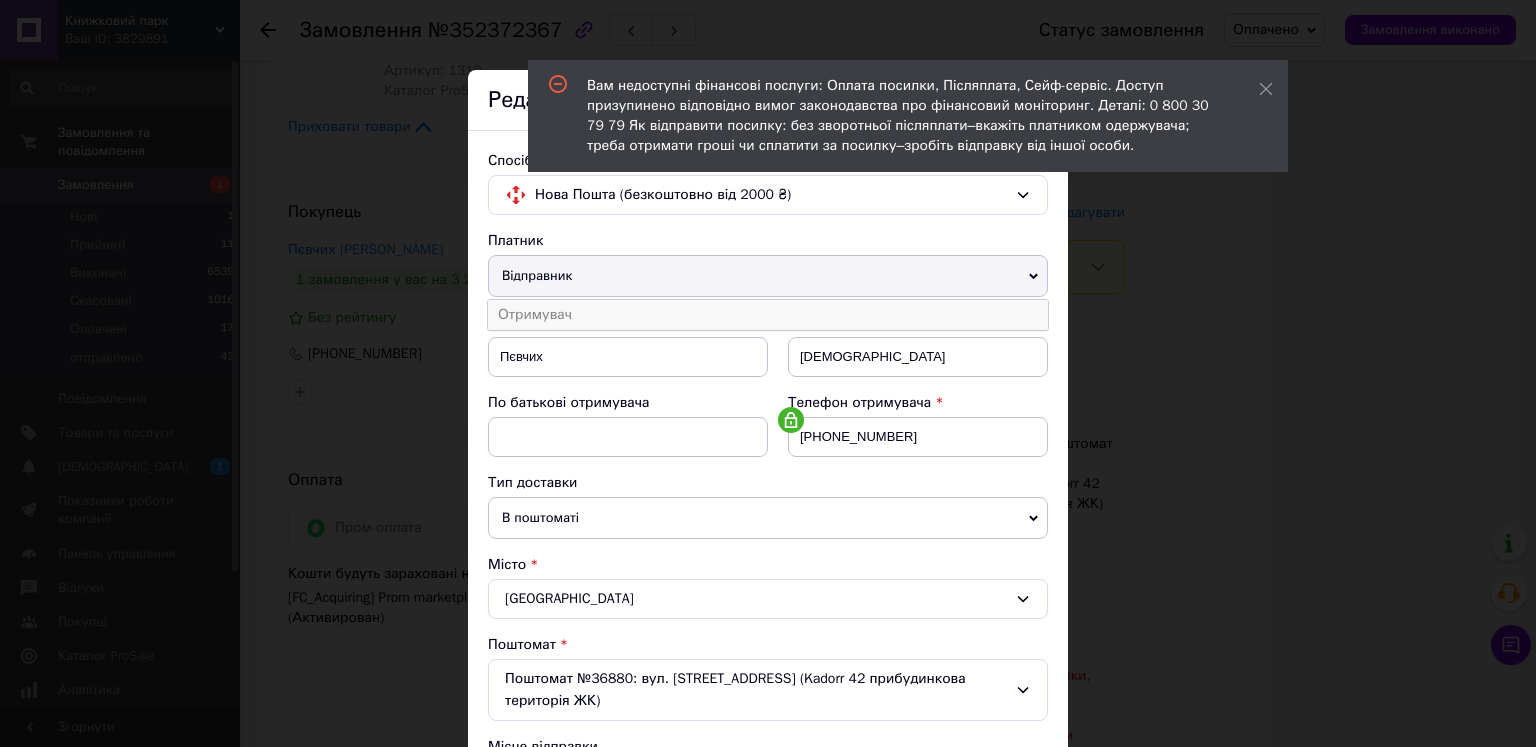 click on "Отримувач" at bounding box center (768, 315) 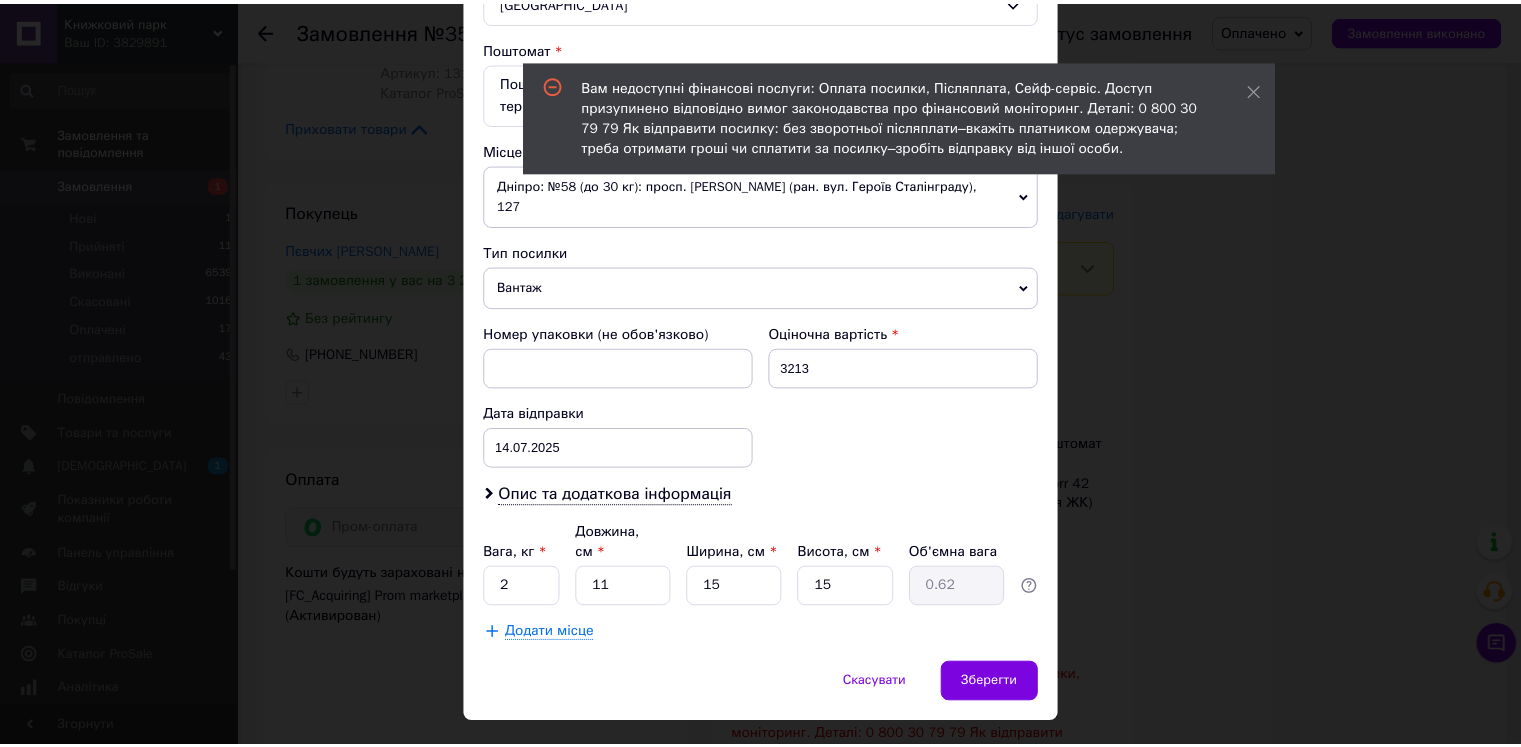 scroll, scrollTop: 600, scrollLeft: 0, axis: vertical 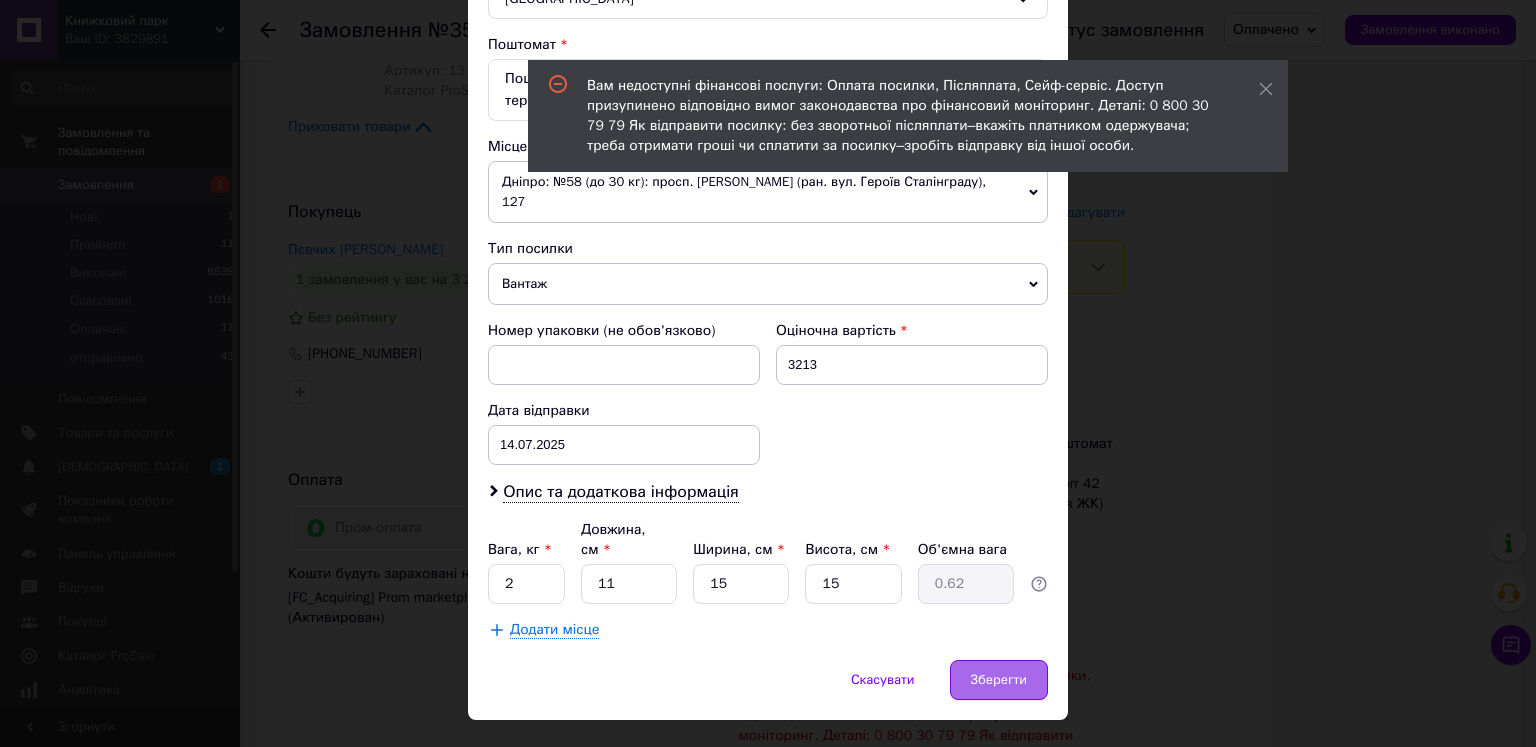 click on "Зберегти" at bounding box center (999, 680) 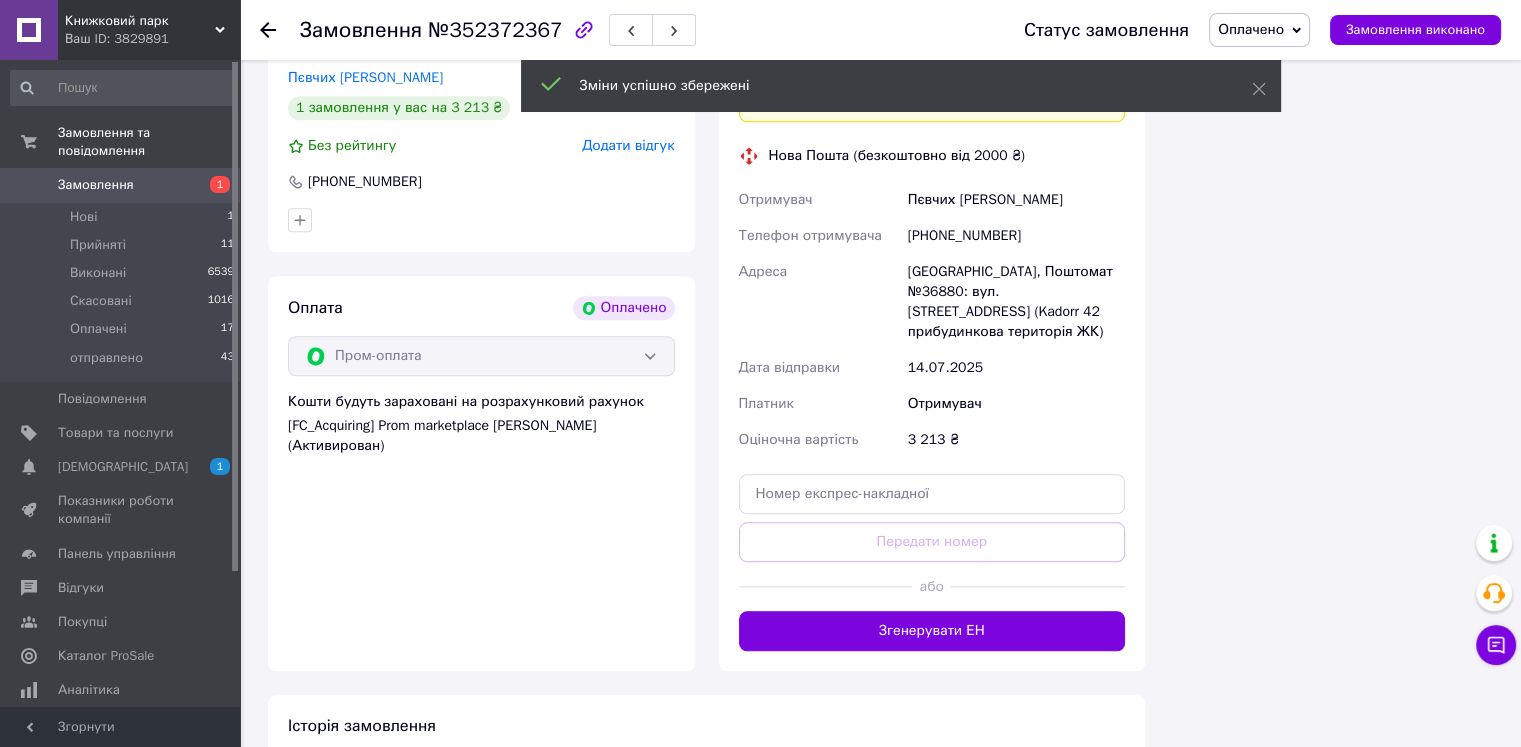 scroll, scrollTop: 1800, scrollLeft: 0, axis: vertical 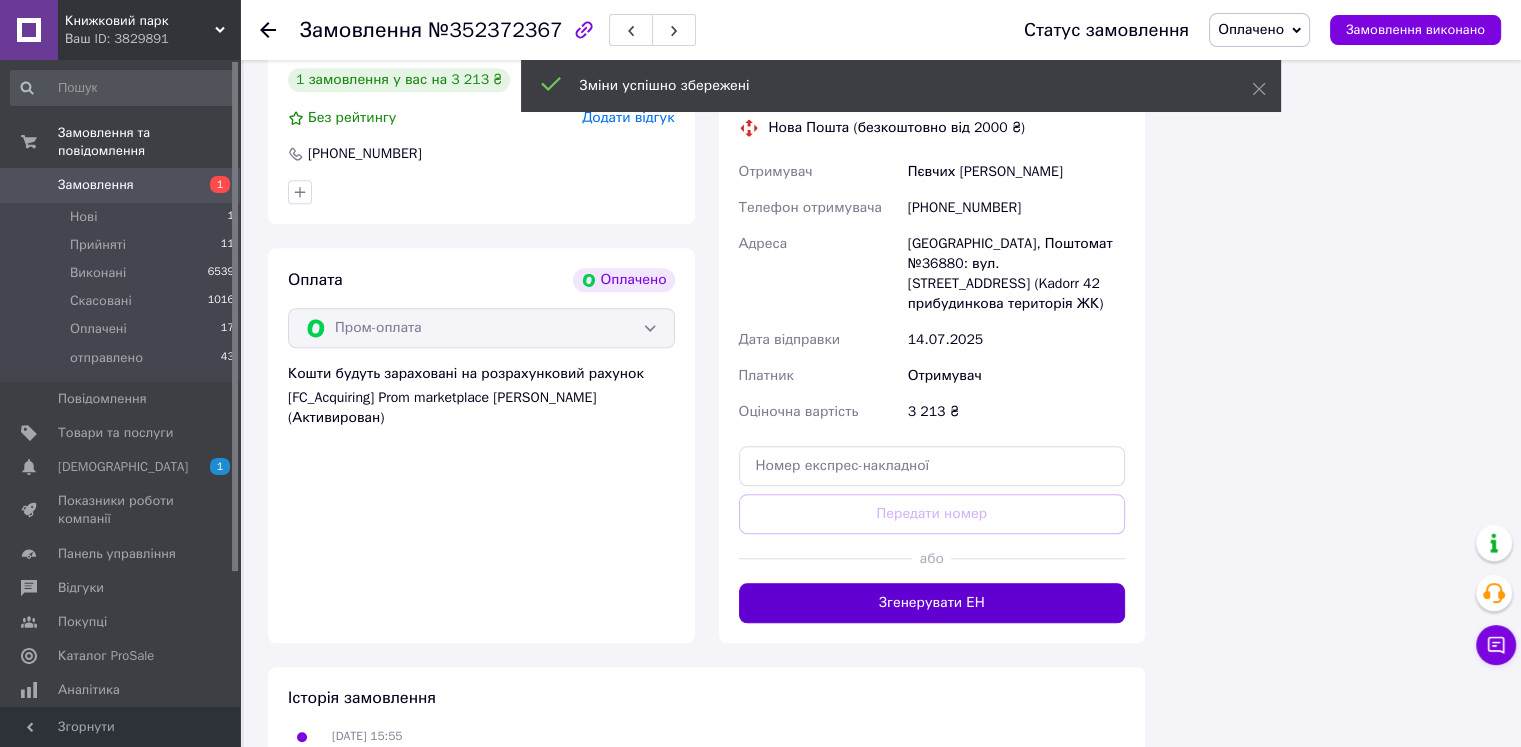 click on "Згенерувати ЕН" at bounding box center (932, 603) 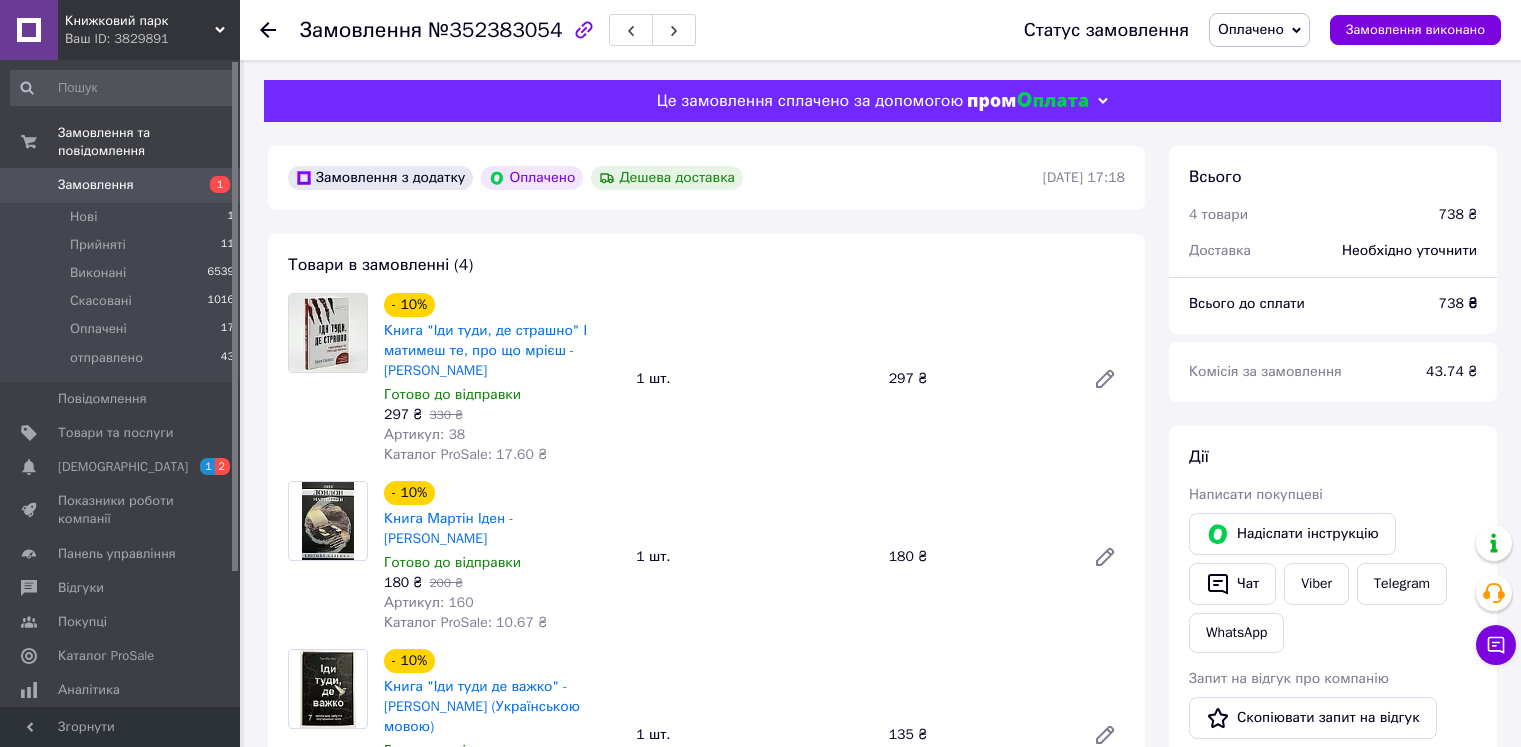 scroll, scrollTop: 0, scrollLeft: 0, axis: both 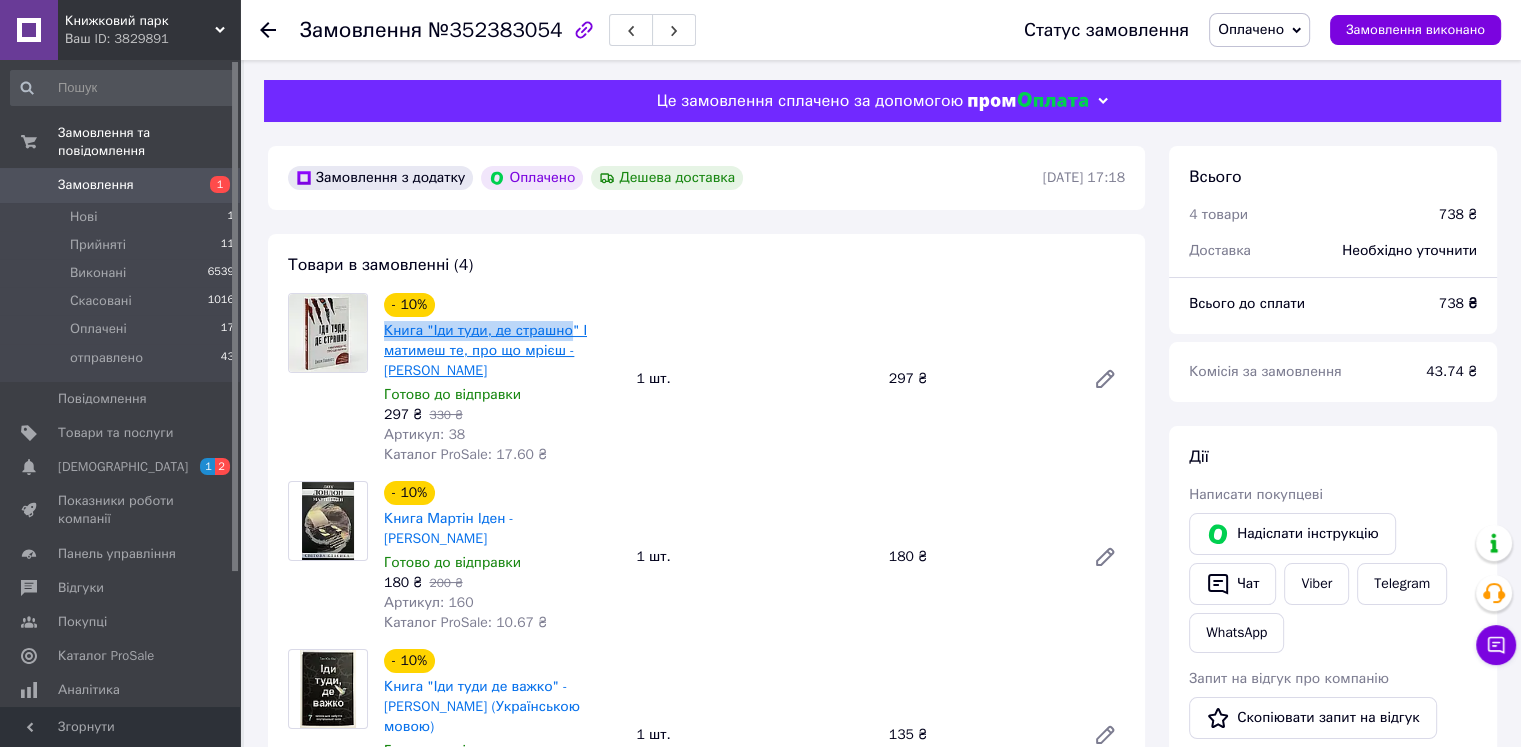 drag, startPoint x: 378, startPoint y: 332, endPoint x: 563, endPoint y: 337, distance: 185.06755 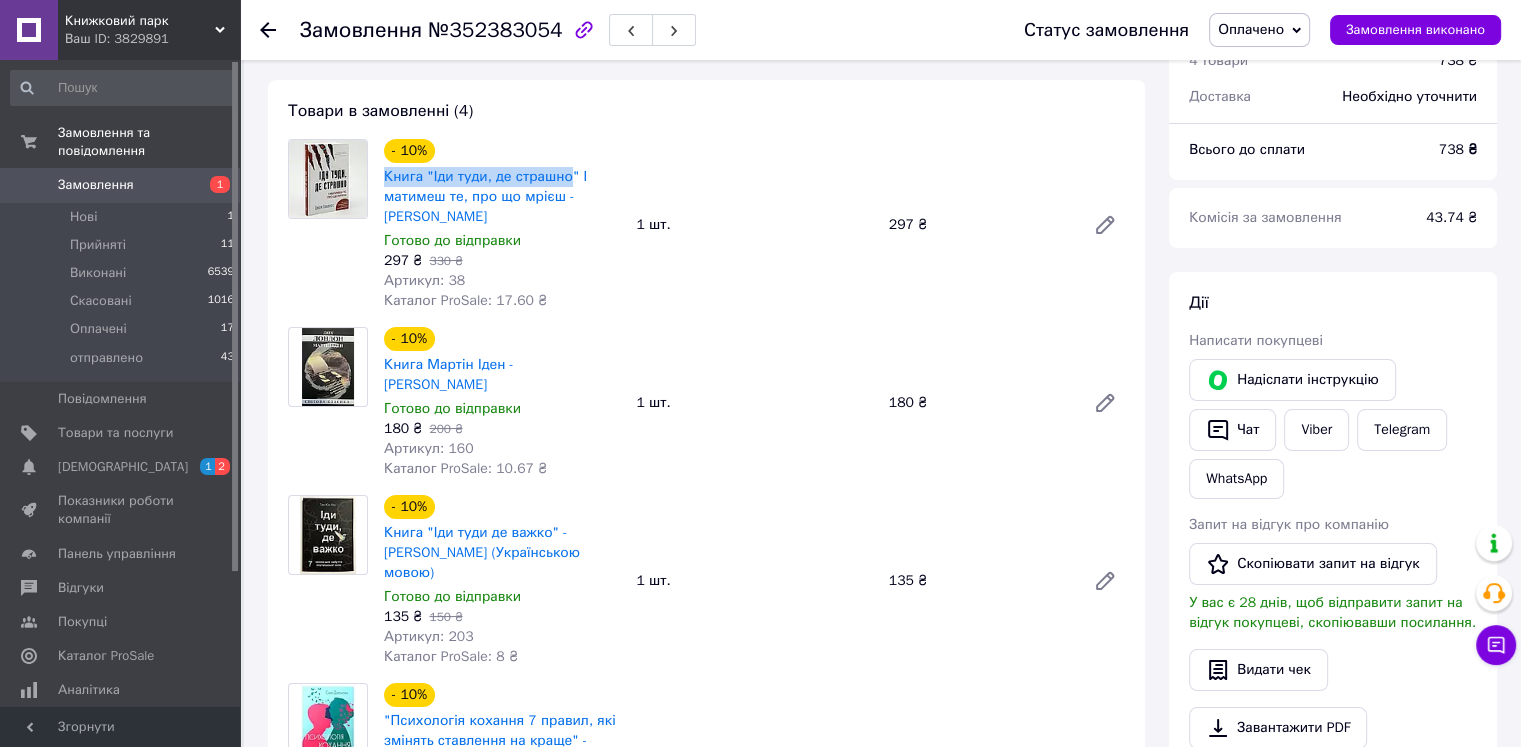 scroll, scrollTop: 200, scrollLeft: 0, axis: vertical 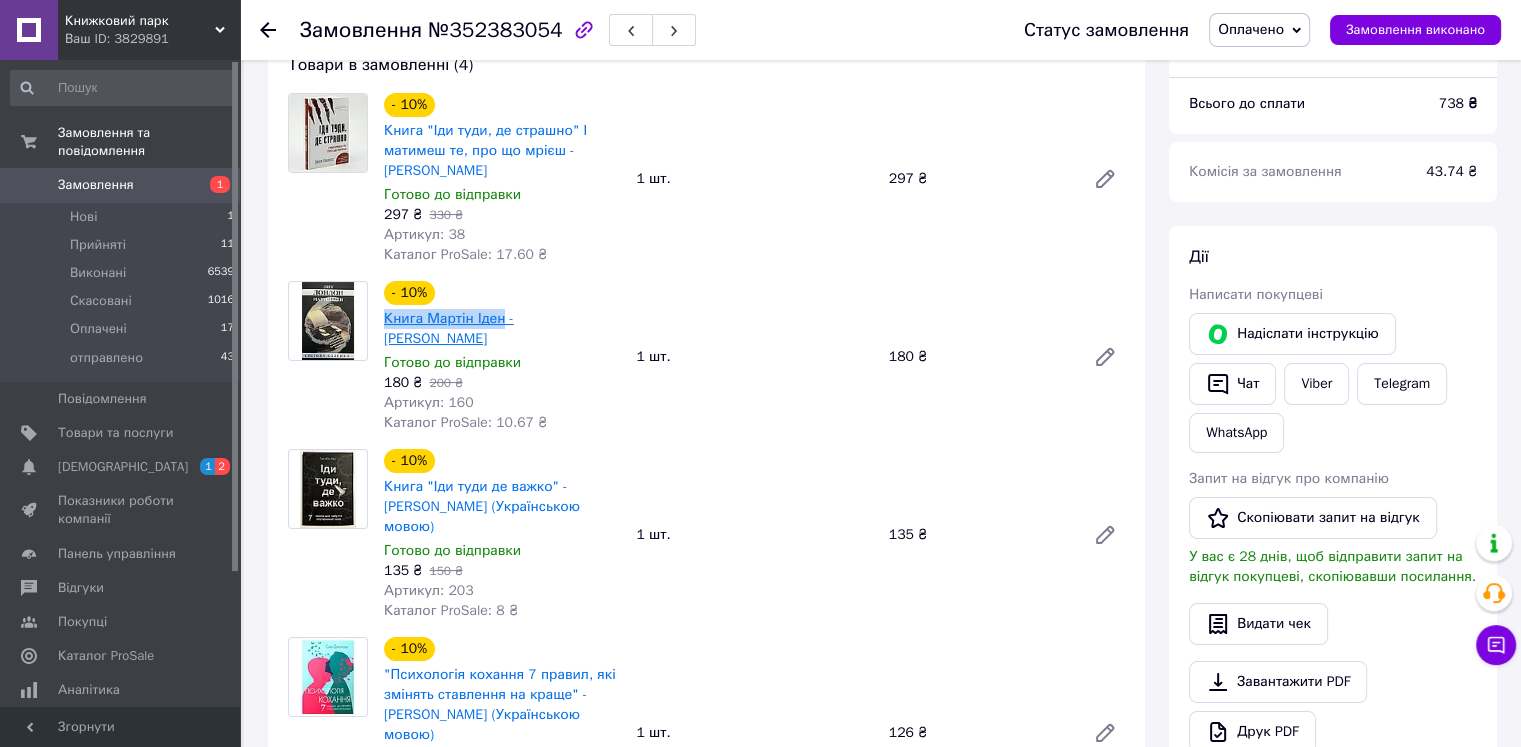 drag, startPoint x: 377, startPoint y: 320, endPoint x: 500, endPoint y: 317, distance: 123.03658 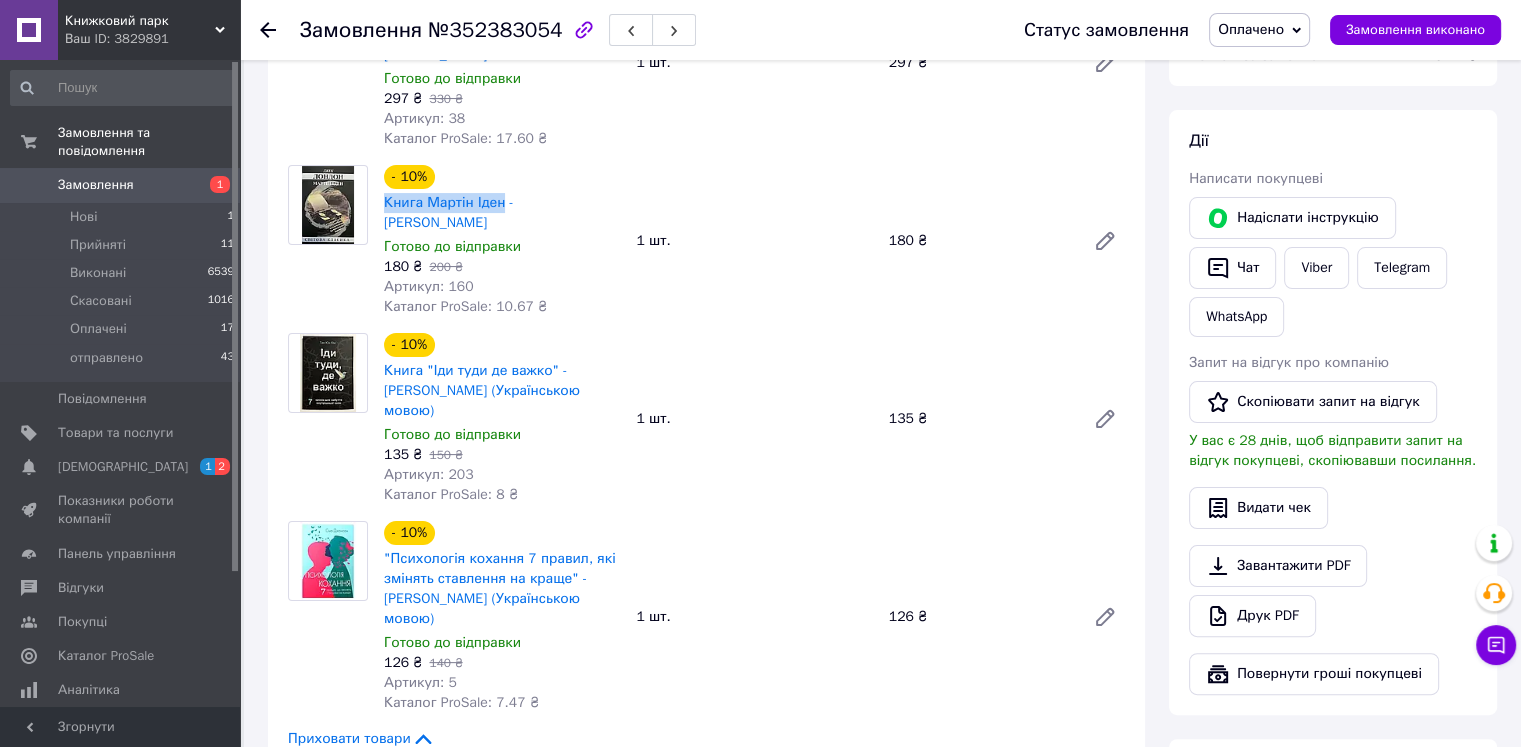 scroll, scrollTop: 400, scrollLeft: 0, axis: vertical 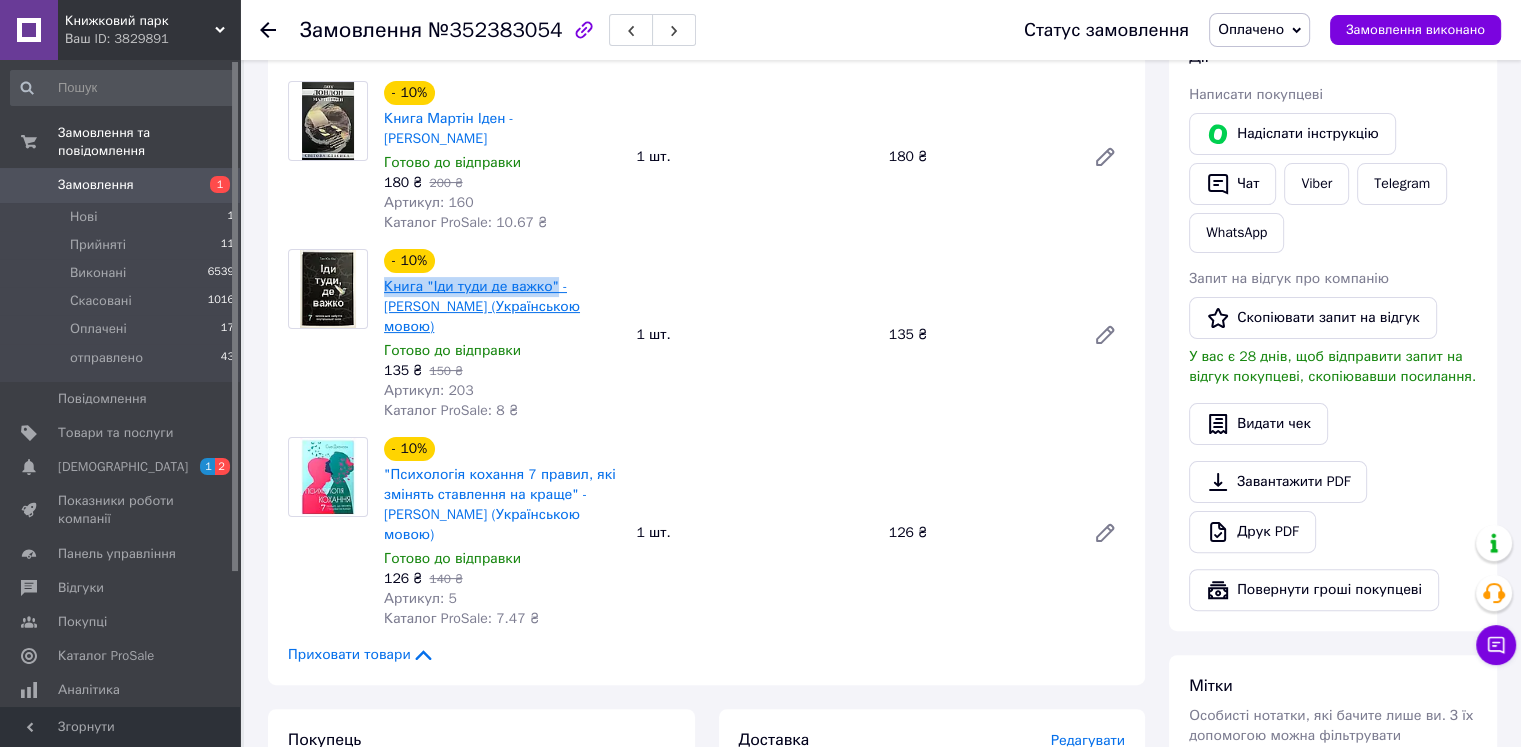 drag, startPoint x: 380, startPoint y: 269, endPoint x: 548, endPoint y: 279, distance: 168.29736 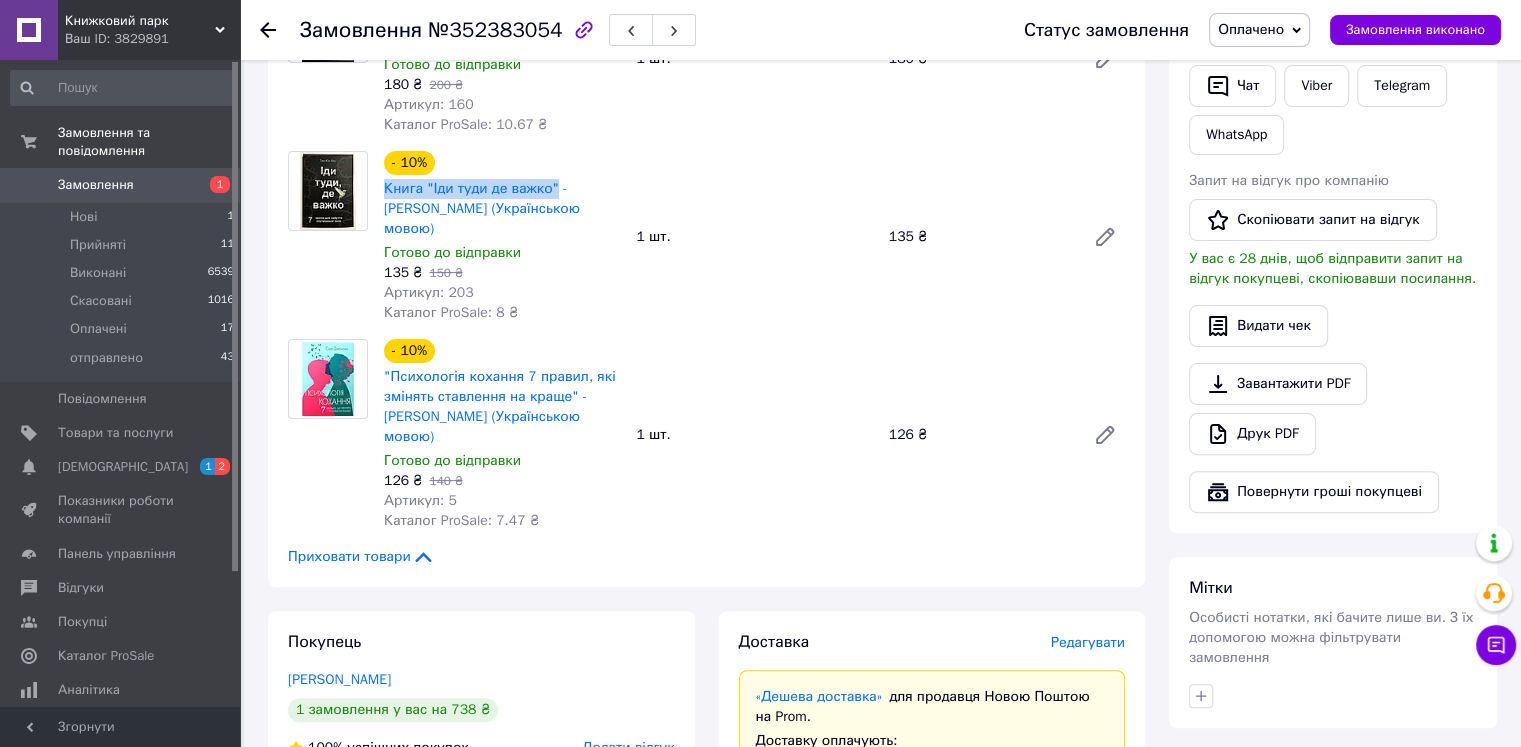 scroll, scrollTop: 500, scrollLeft: 0, axis: vertical 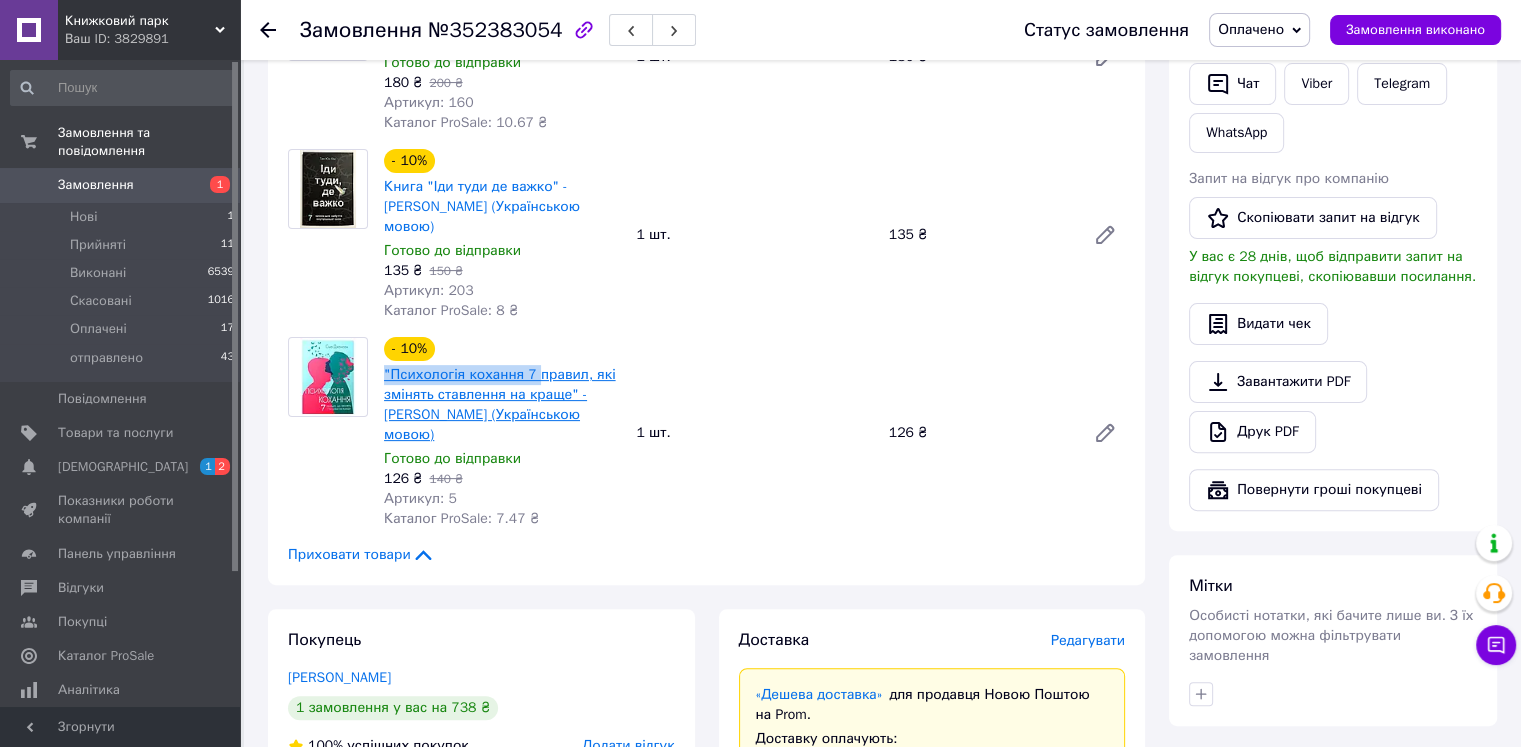 drag, startPoint x: 380, startPoint y: 337, endPoint x: 533, endPoint y: 338, distance: 153.00327 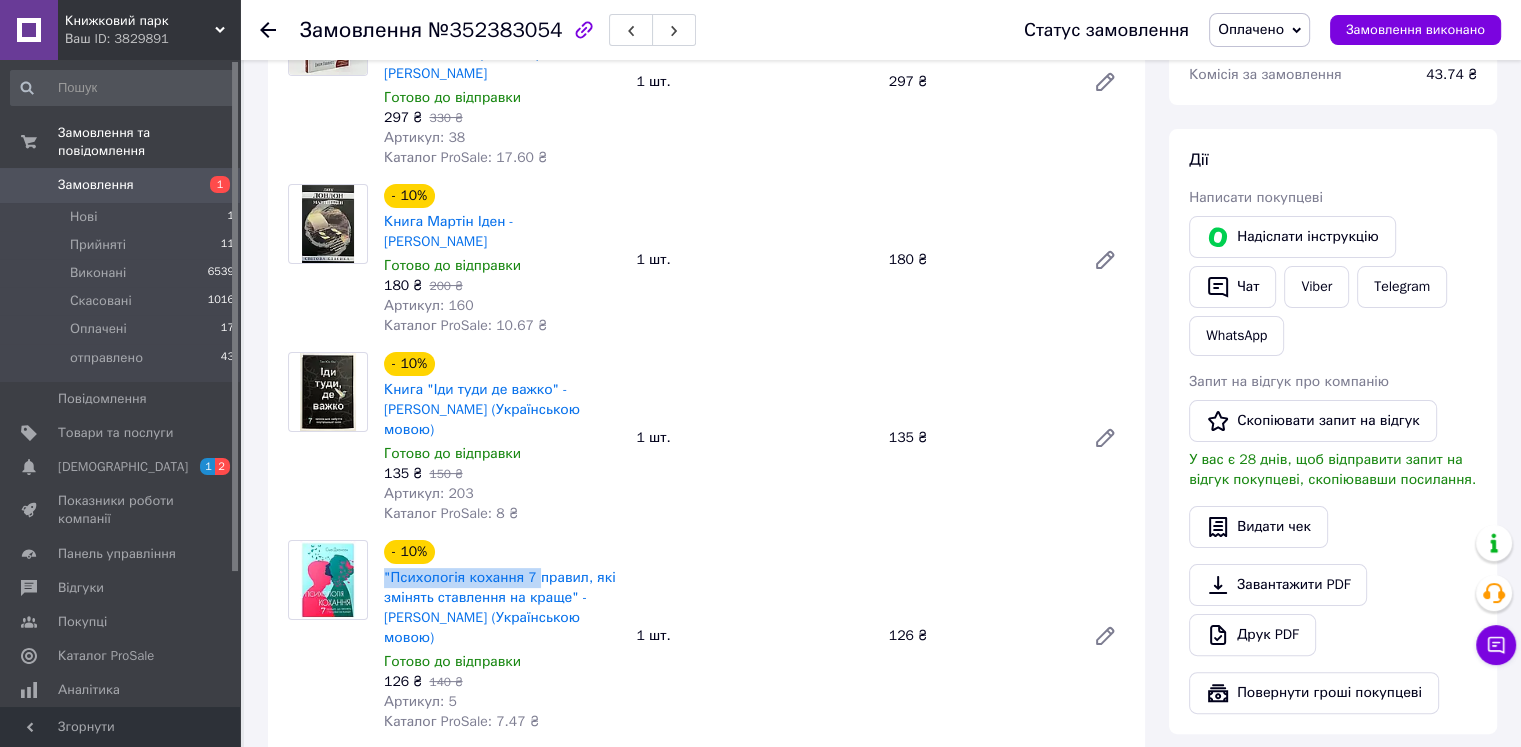 scroll, scrollTop: 300, scrollLeft: 0, axis: vertical 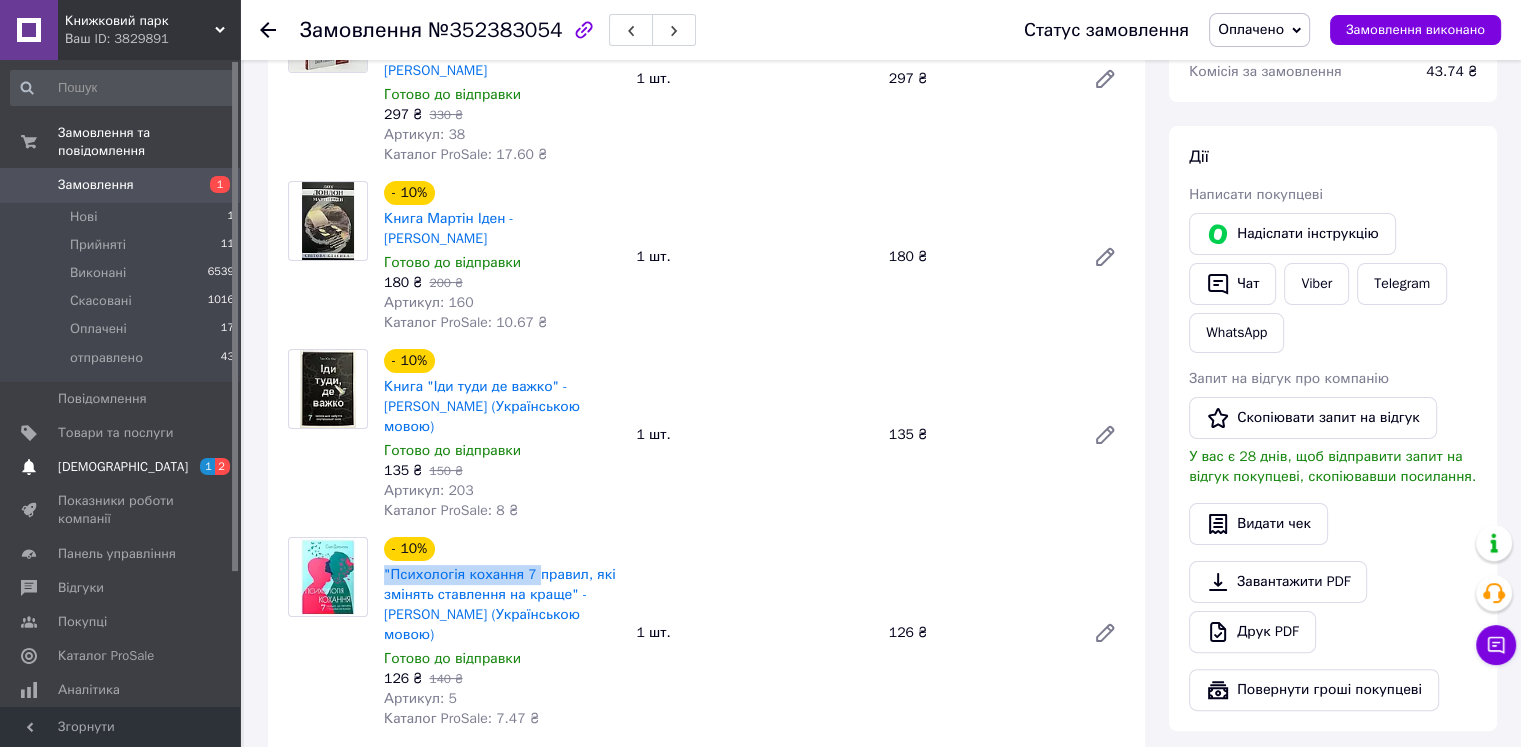 click on "[DEMOGRAPHIC_DATA]" at bounding box center (121, 467) 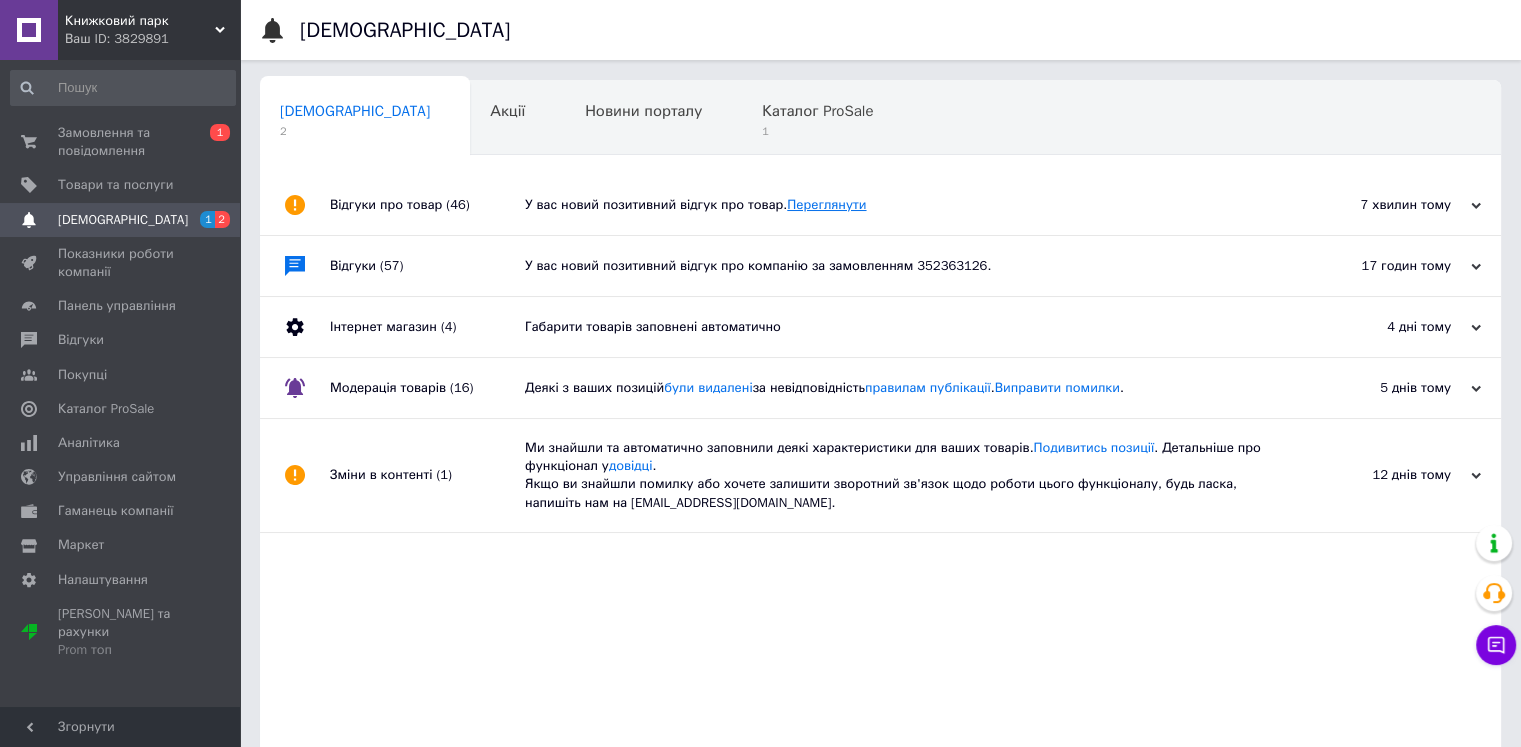 click on "Переглянути" at bounding box center (826, 204) 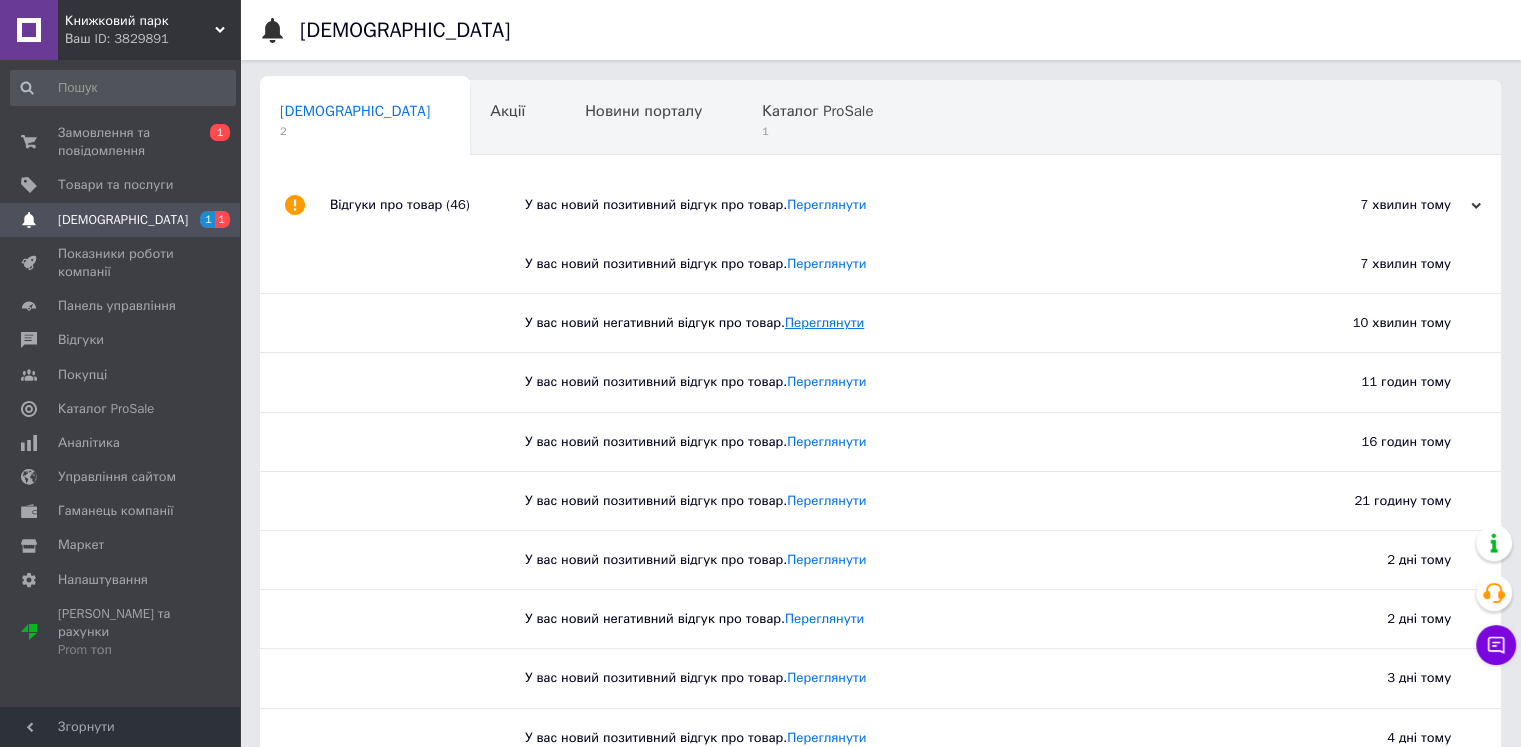 click on "Переглянути" at bounding box center (824, 322) 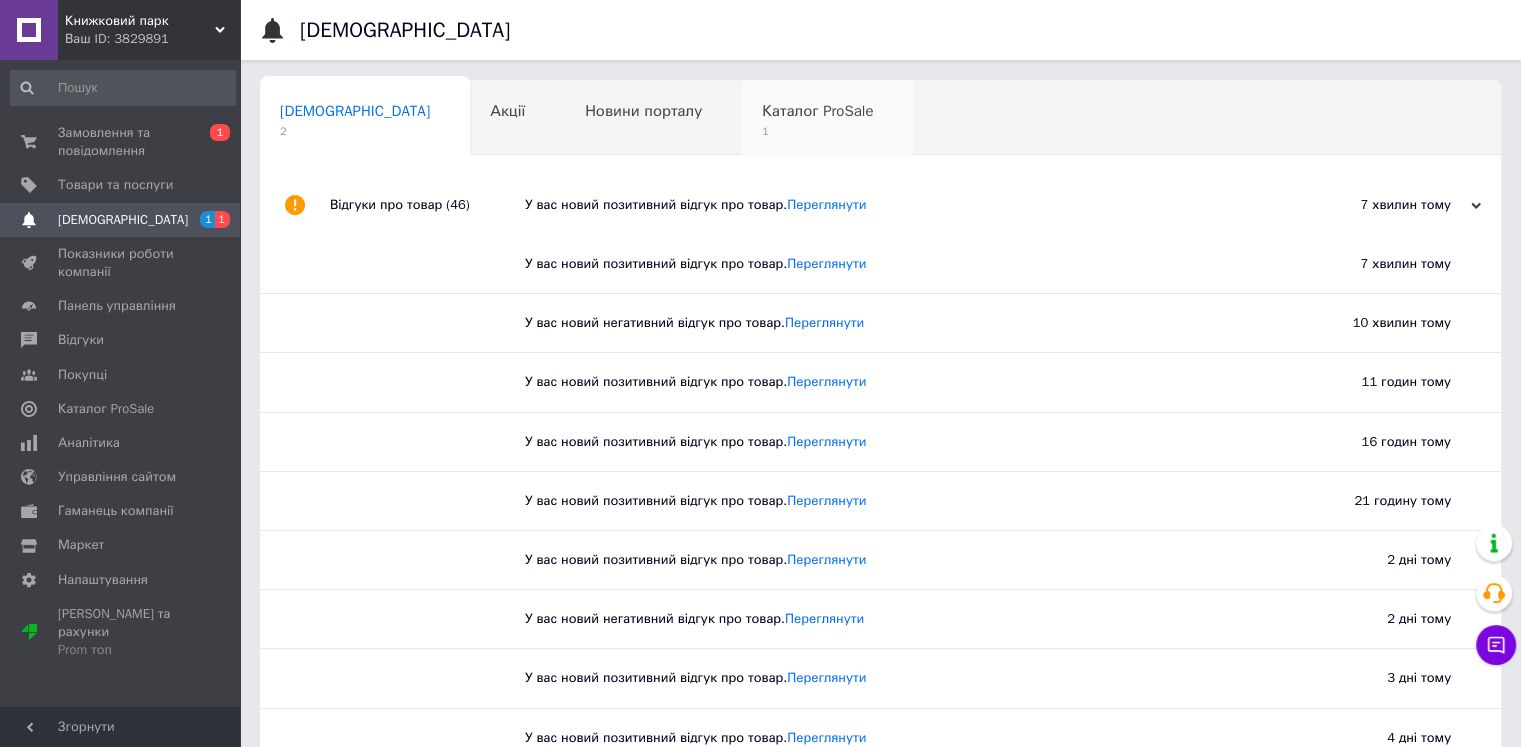 click on "1" at bounding box center (817, 131) 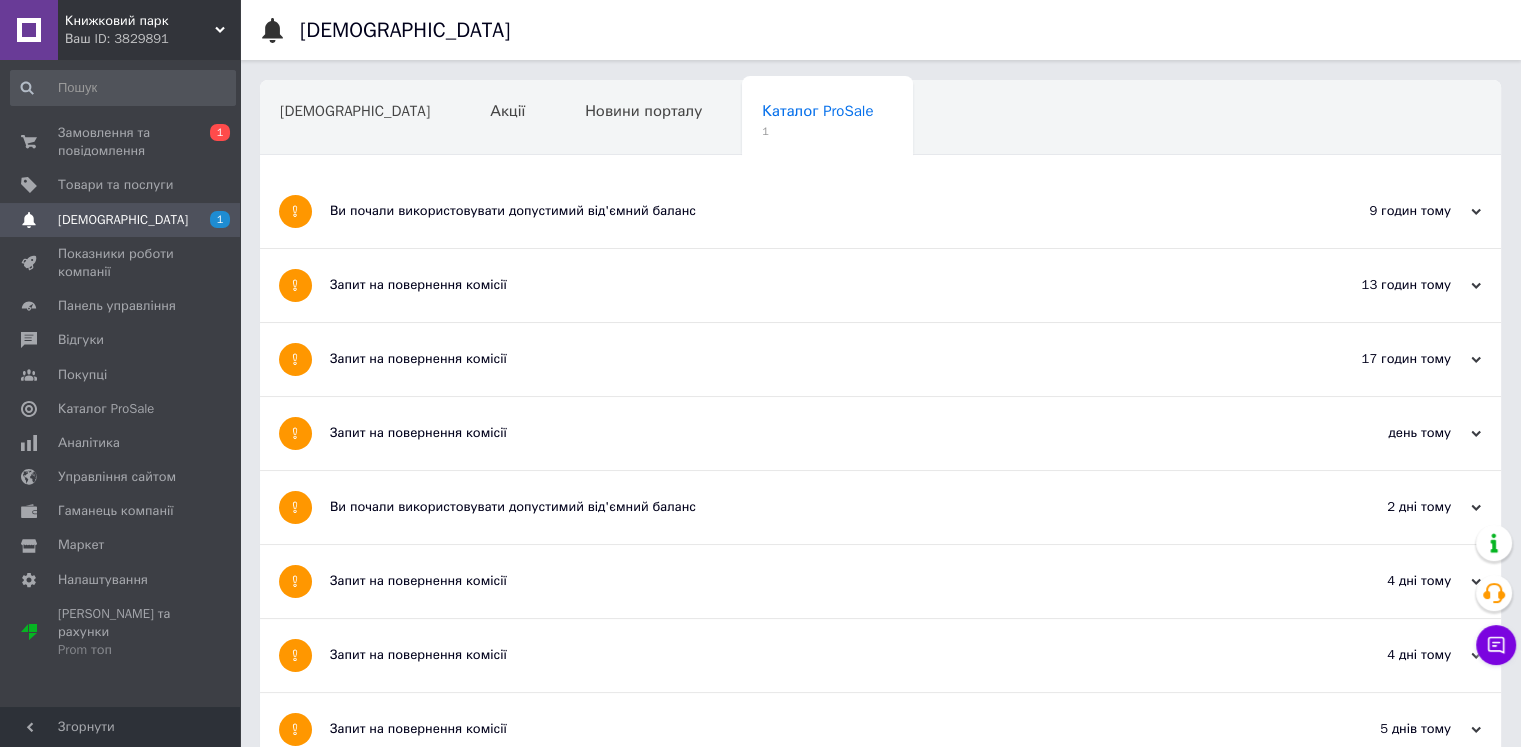 click on "Ви почали використовувати допустимий від'ємний баланс" at bounding box center [805, 211] 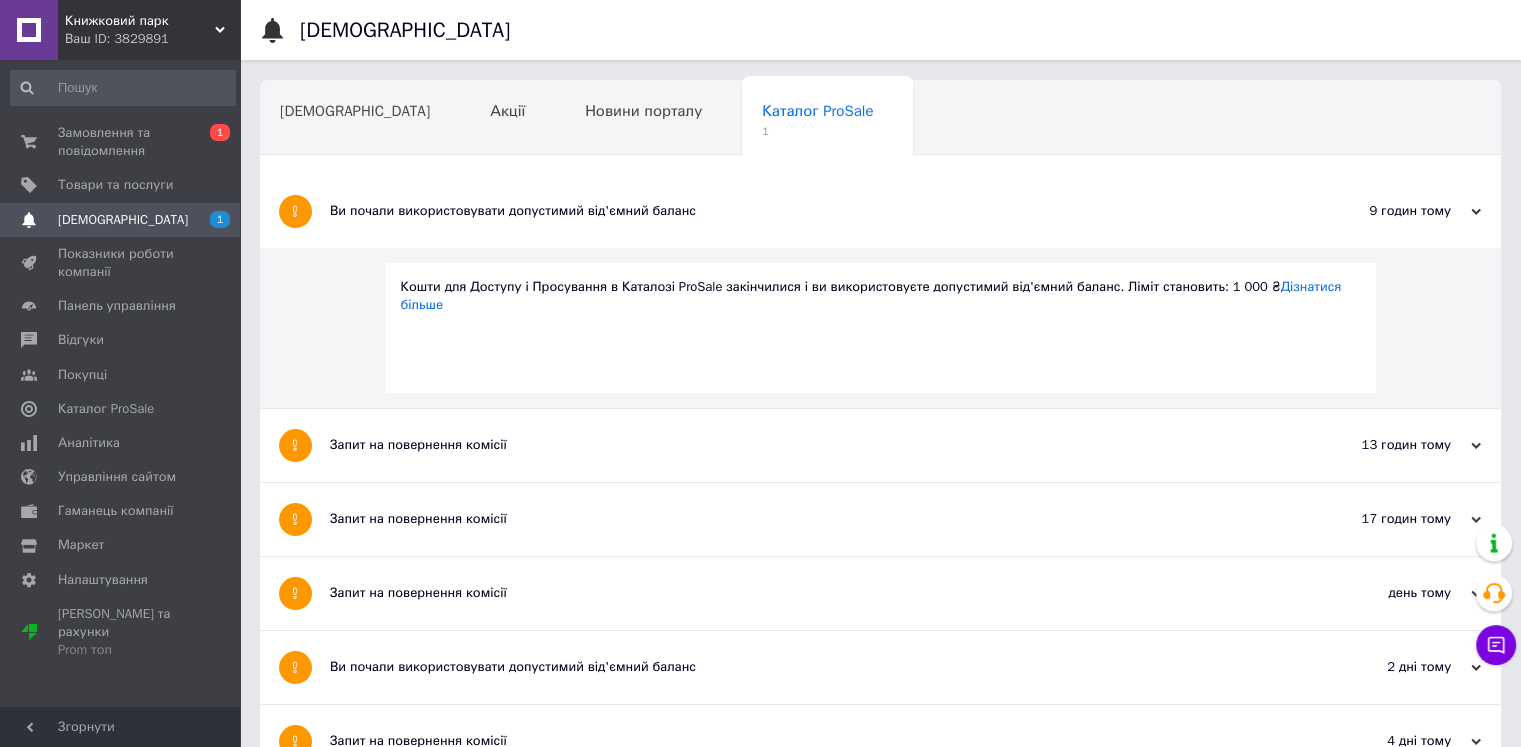click on "Ви почали використовувати допустимий від'ємний баланс" at bounding box center [805, 211] 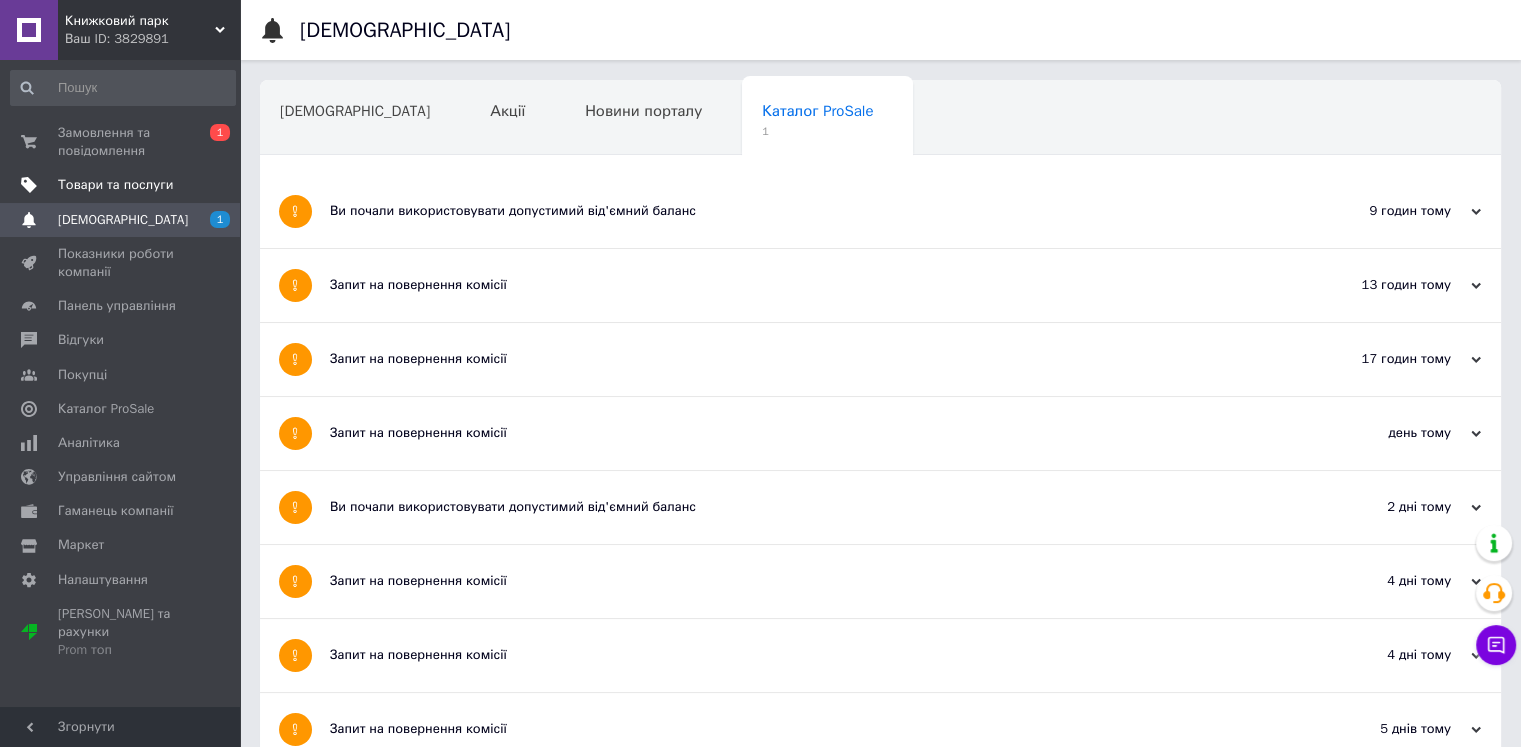 click on "Товари та послуги" at bounding box center (115, 185) 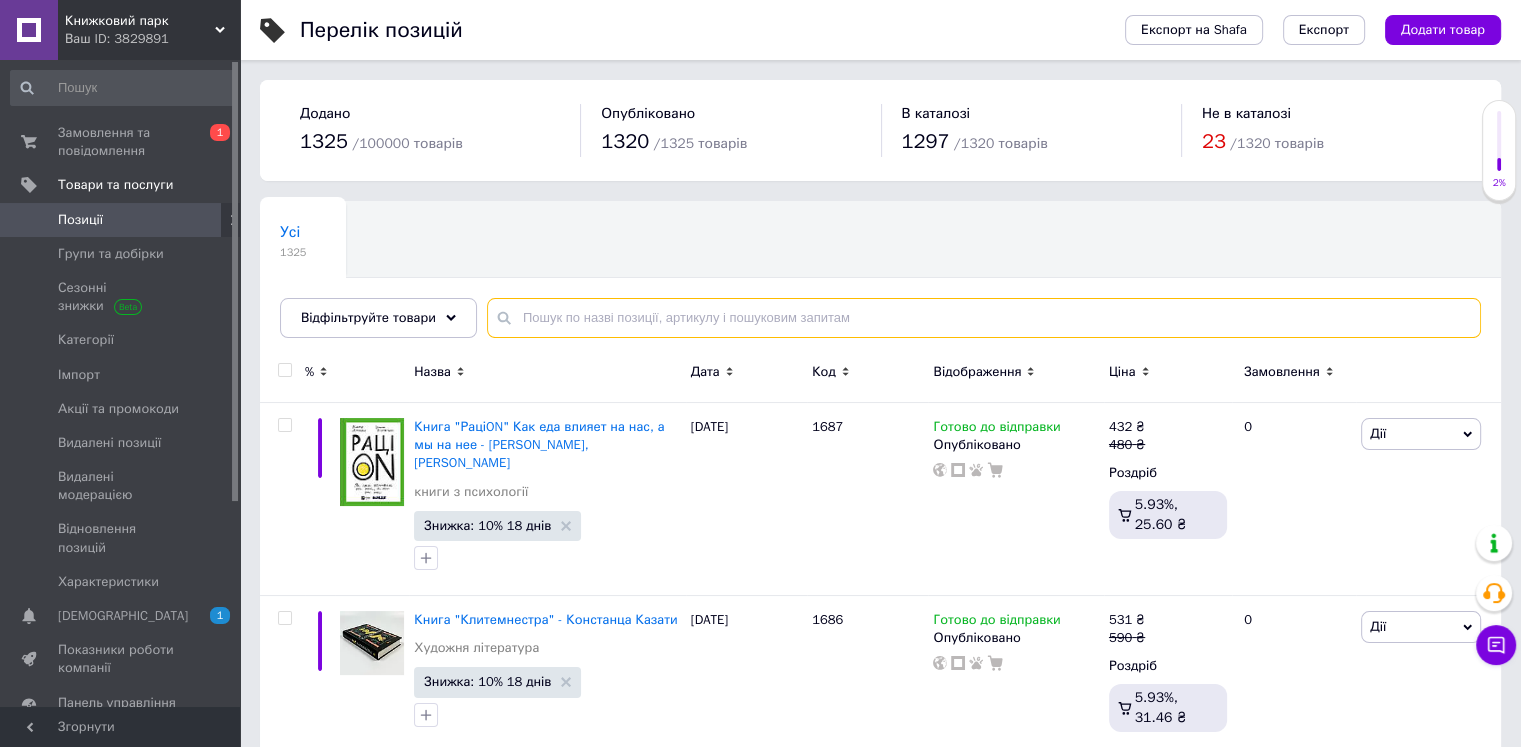 click at bounding box center (984, 318) 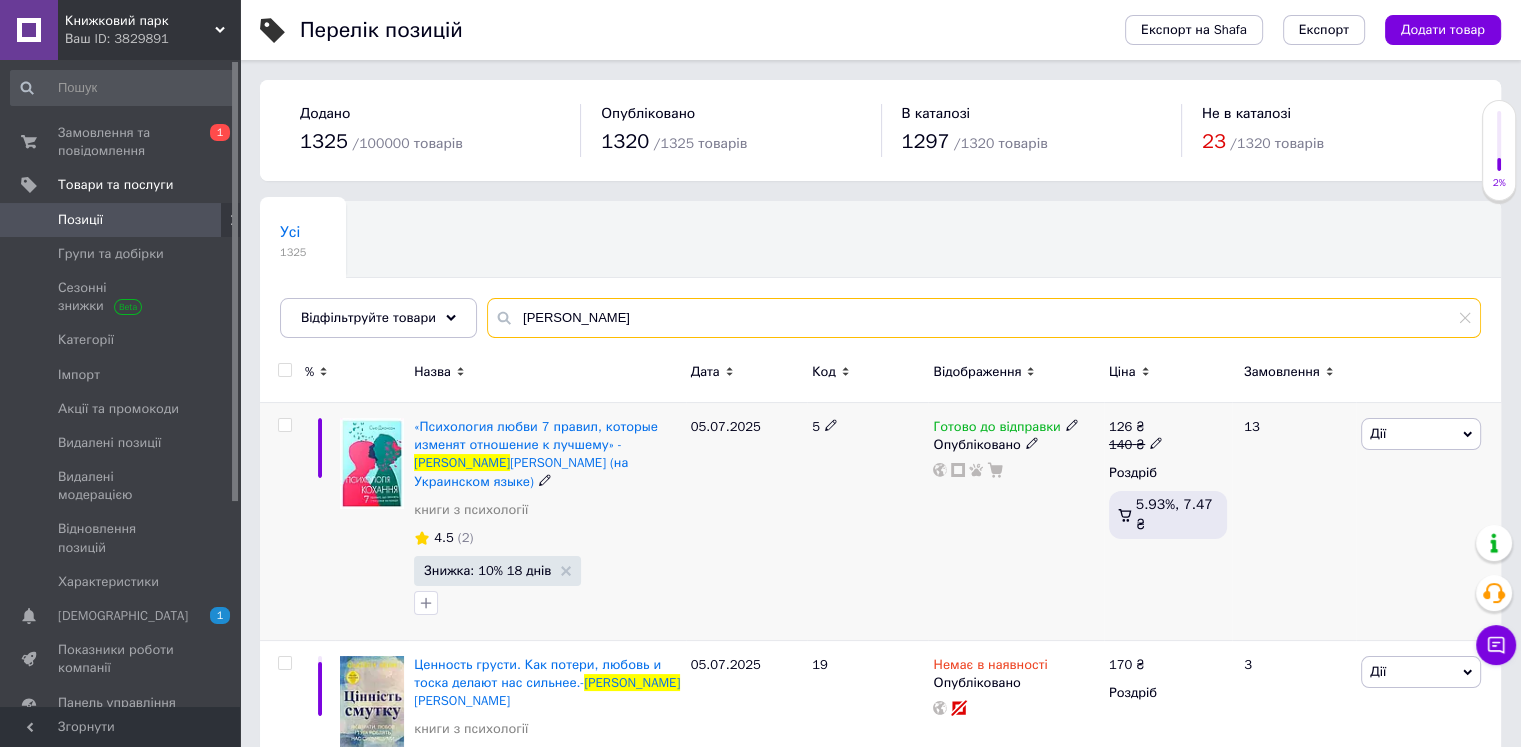 type on "[PERSON_NAME]" 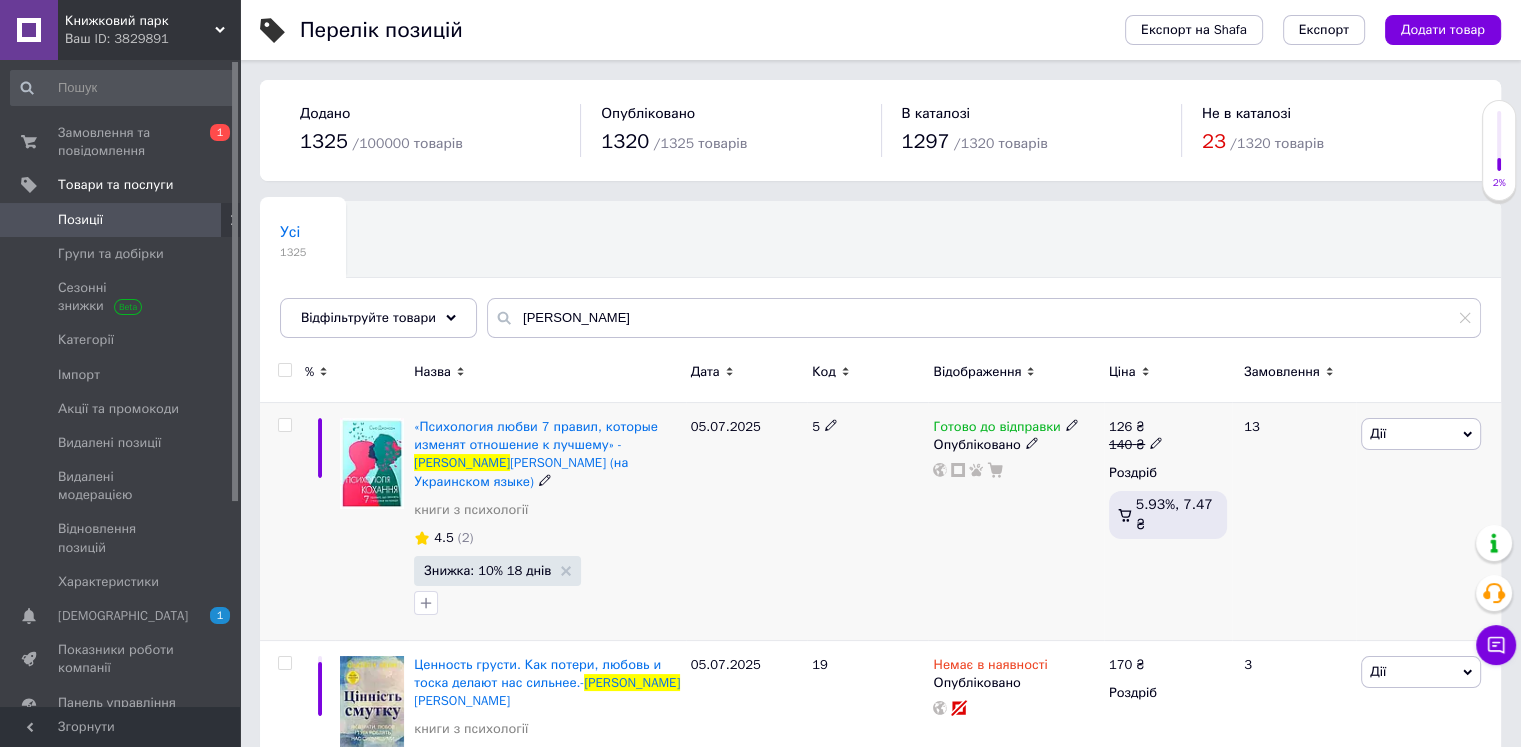click 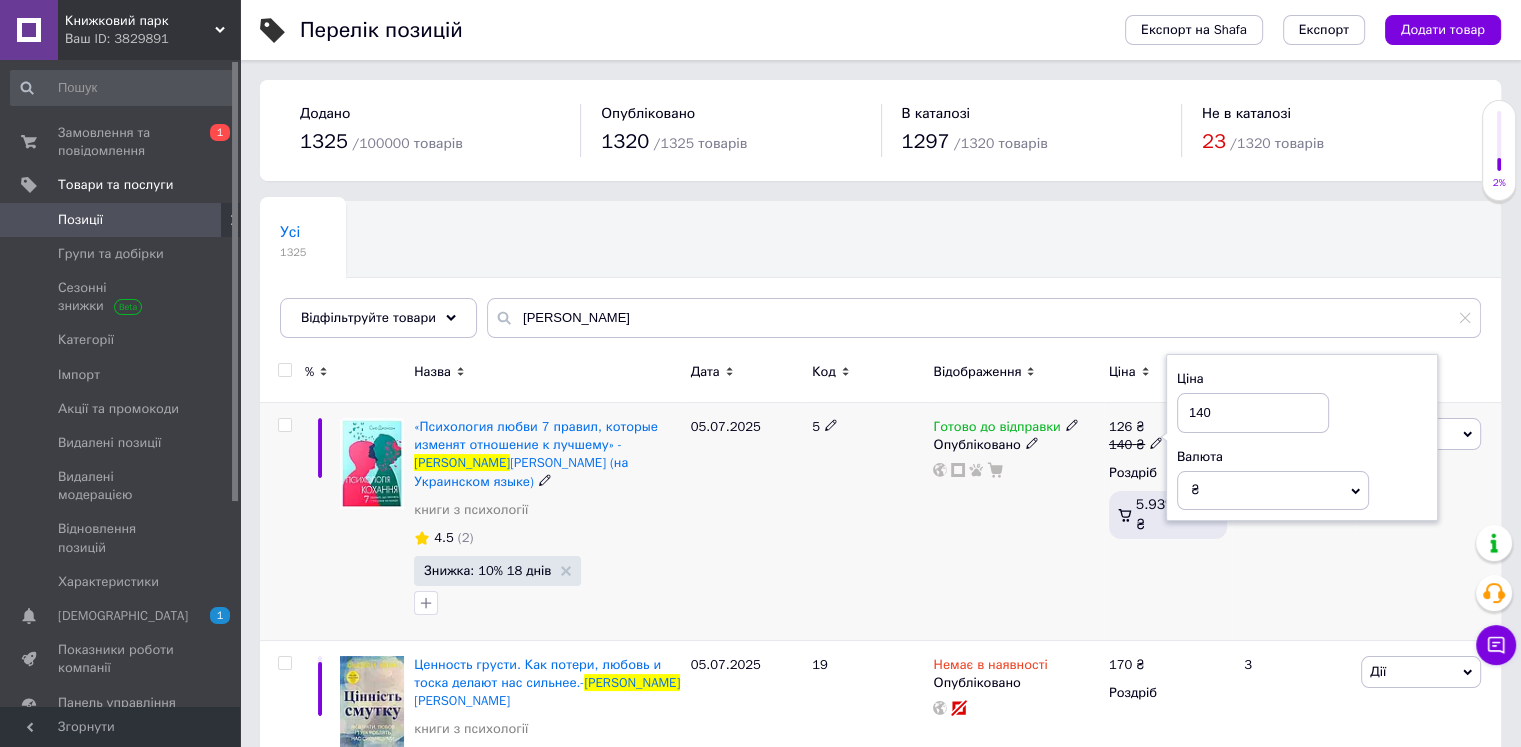 click on "140" at bounding box center [1253, 413] 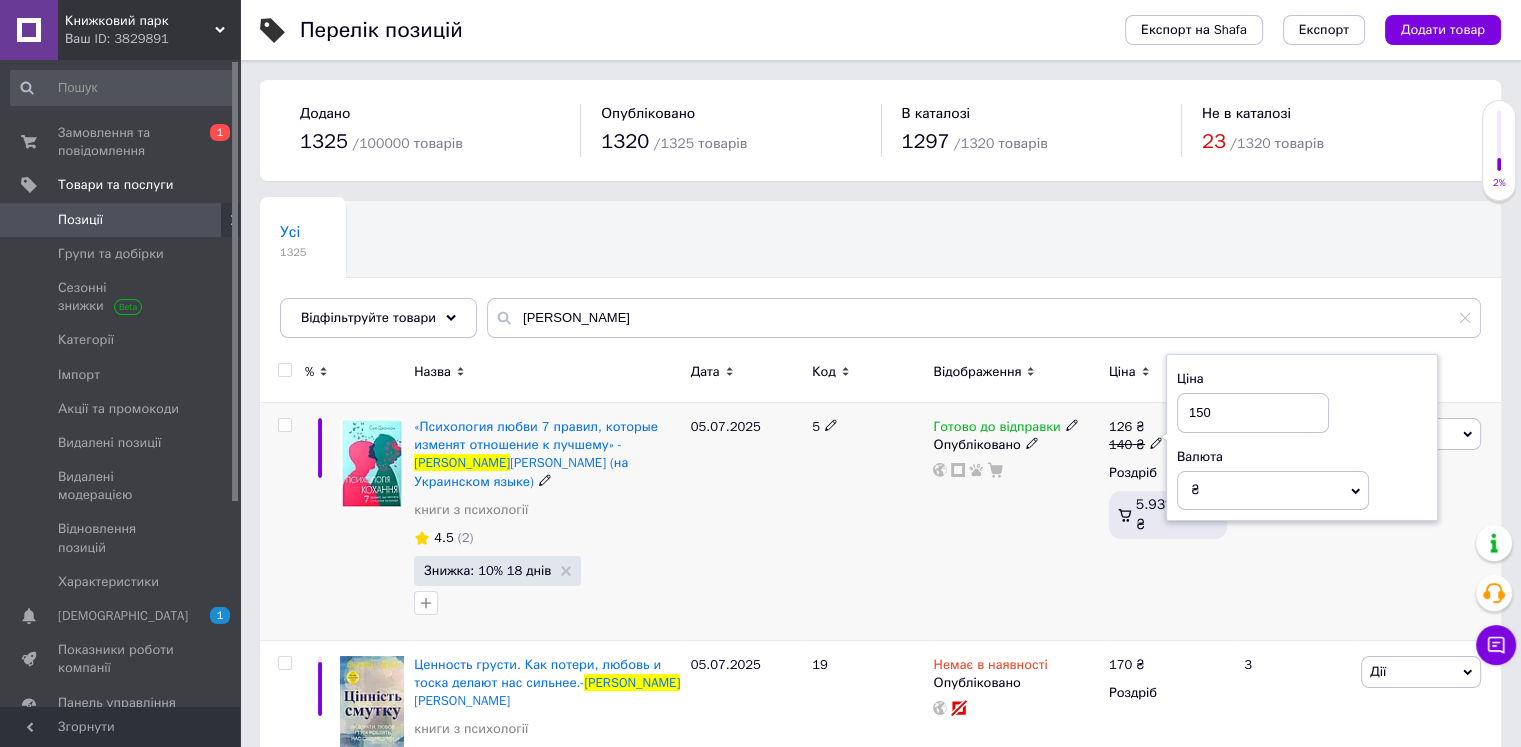 type on "150" 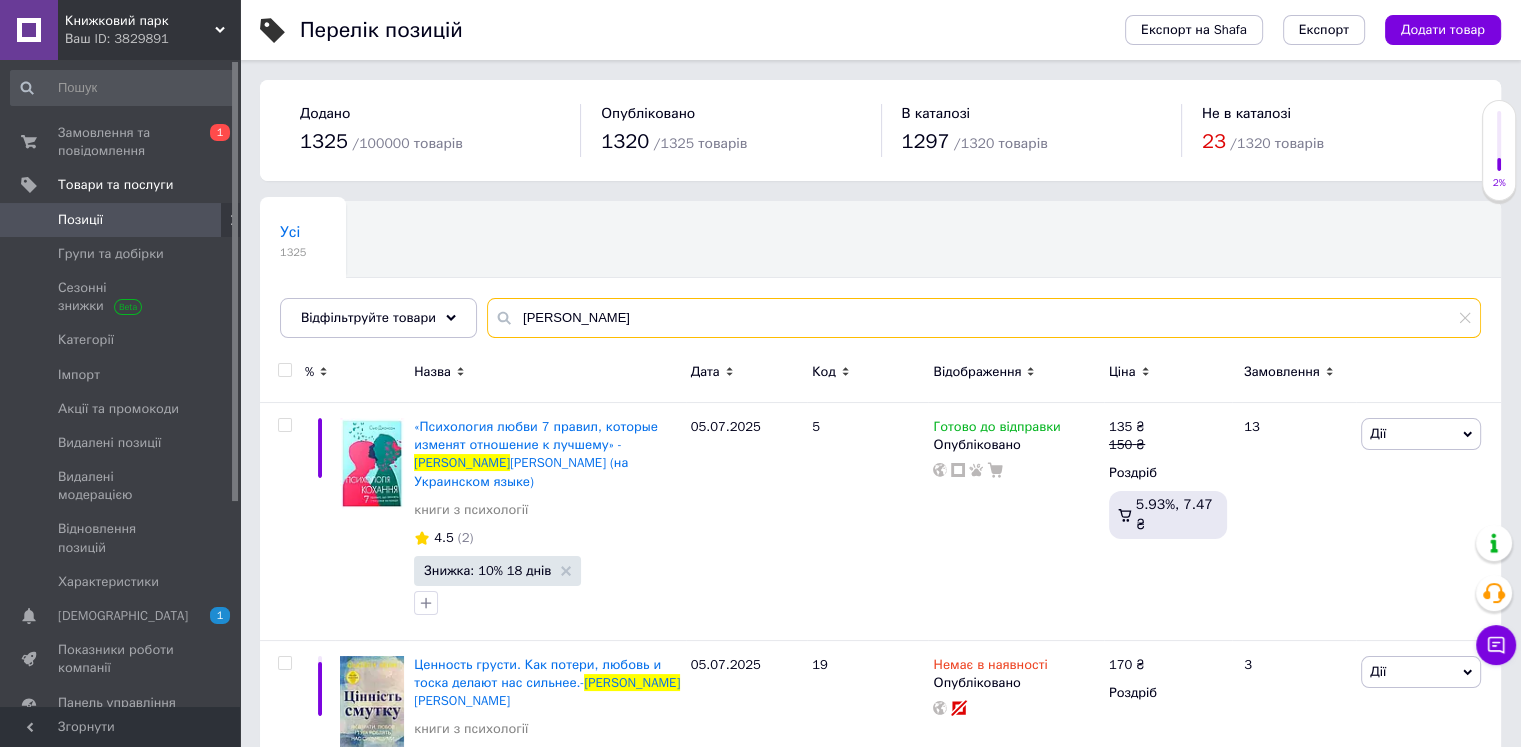 drag, startPoint x: 548, startPoint y: 313, endPoint x: 505, endPoint y: 292, distance: 47.853943 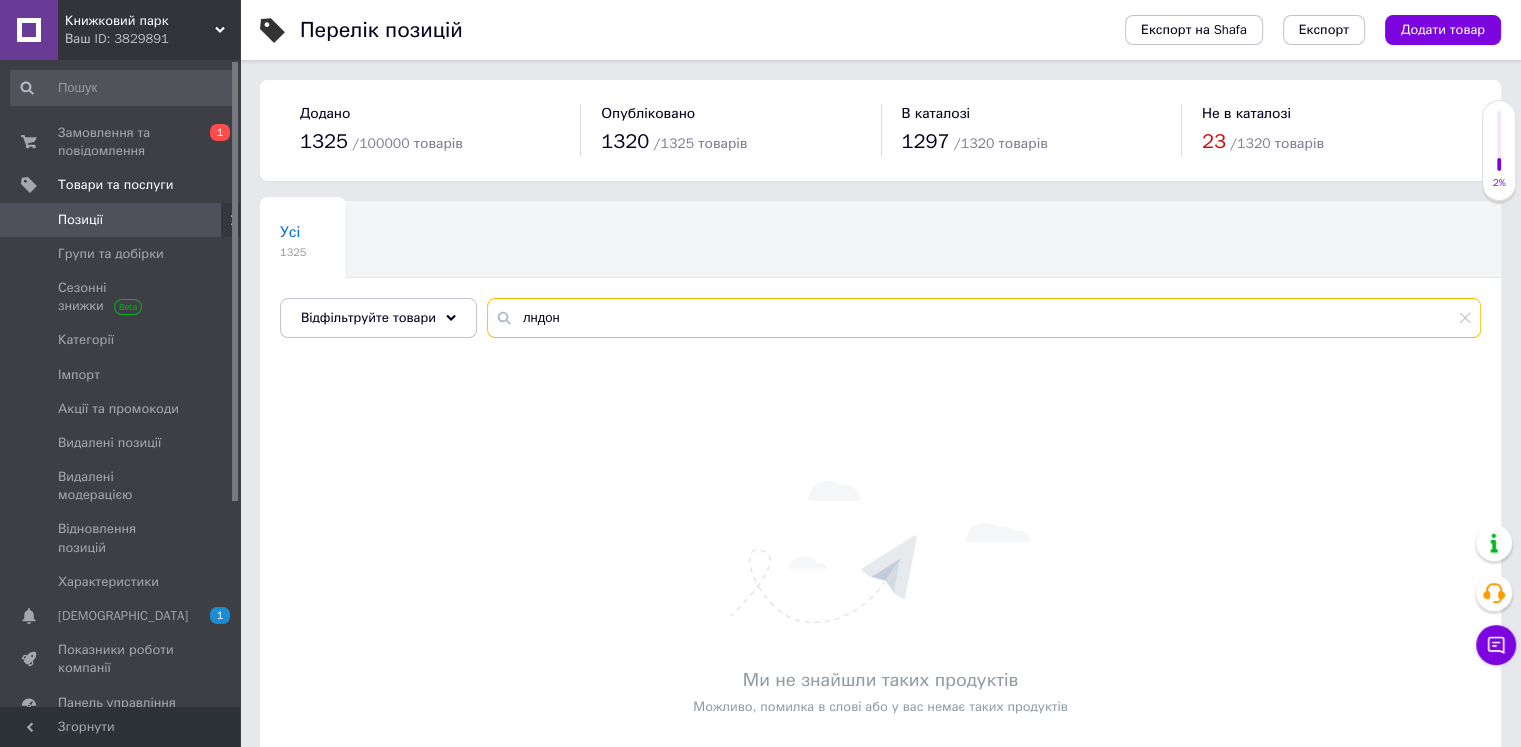 click on "лндон" at bounding box center (984, 318) 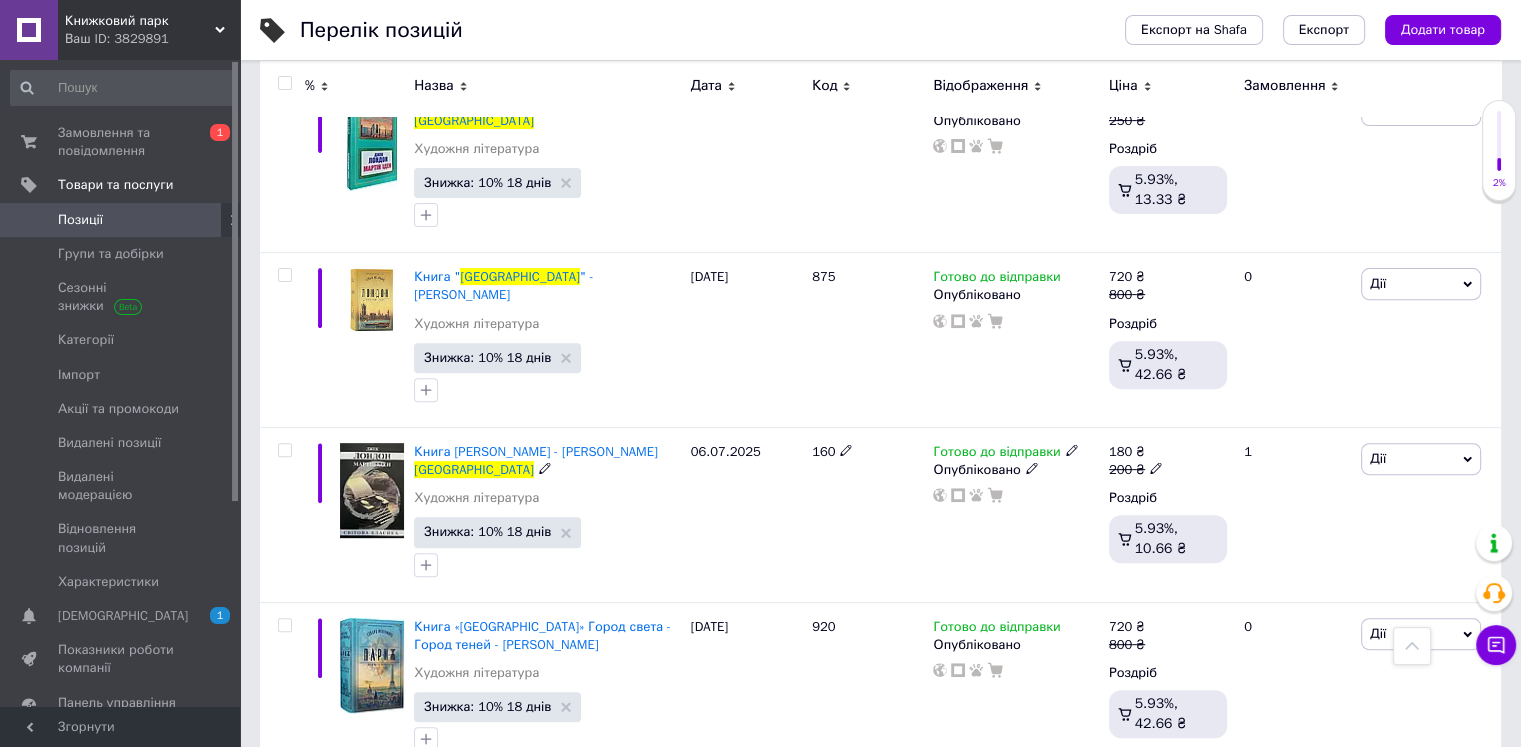 scroll, scrollTop: 657, scrollLeft: 0, axis: vertical 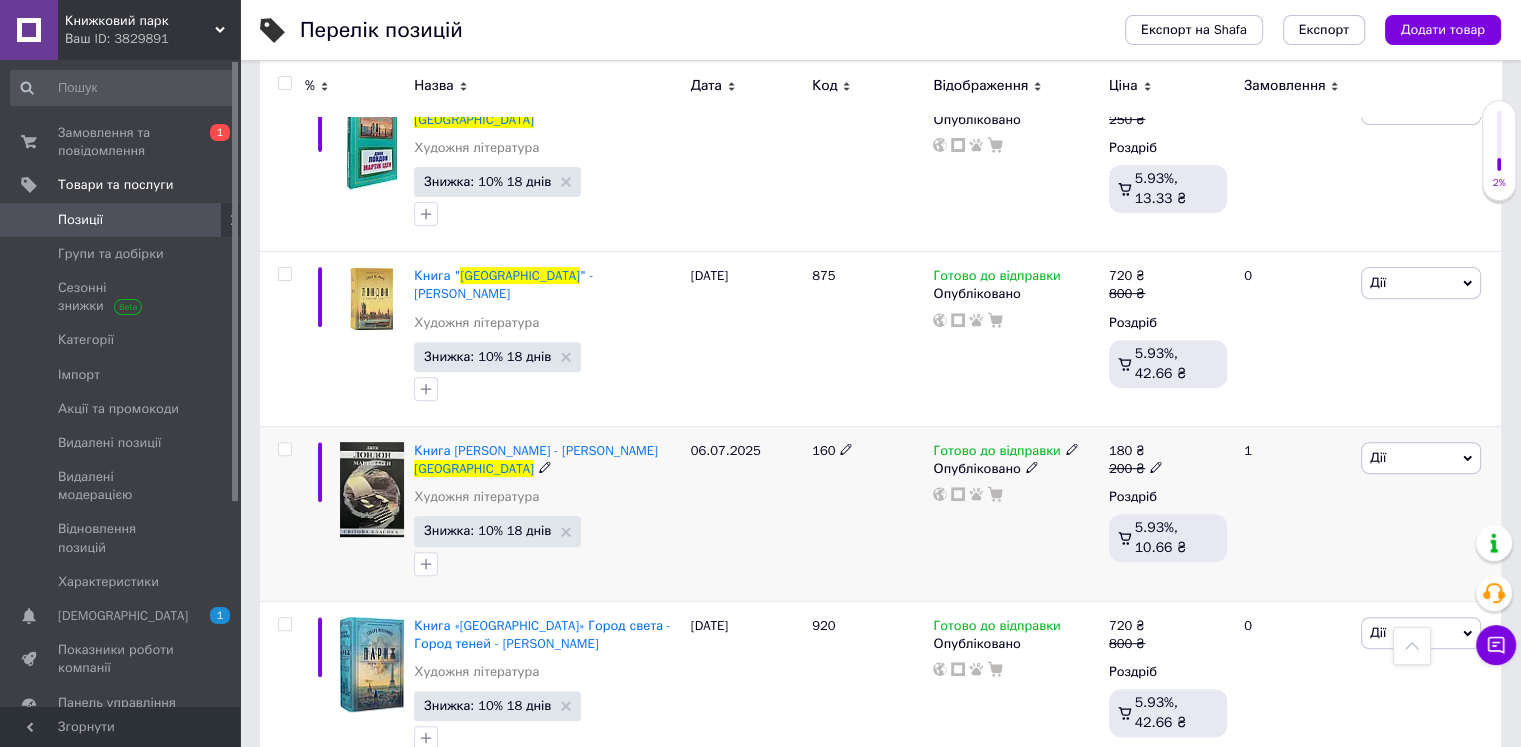 type on "[GEOGRAPHIC_DATA]" 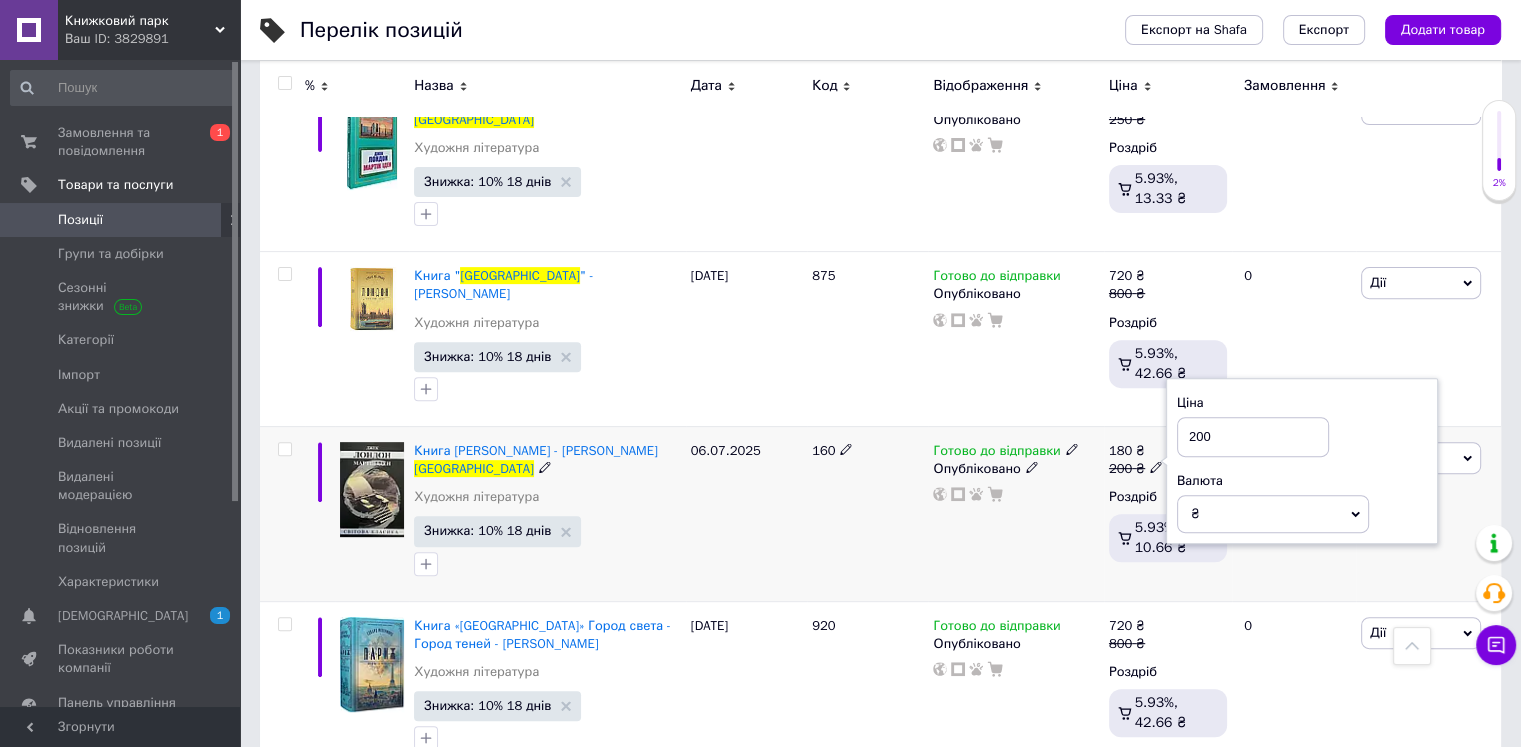 click on "200" at bounding box center [1253, 437] 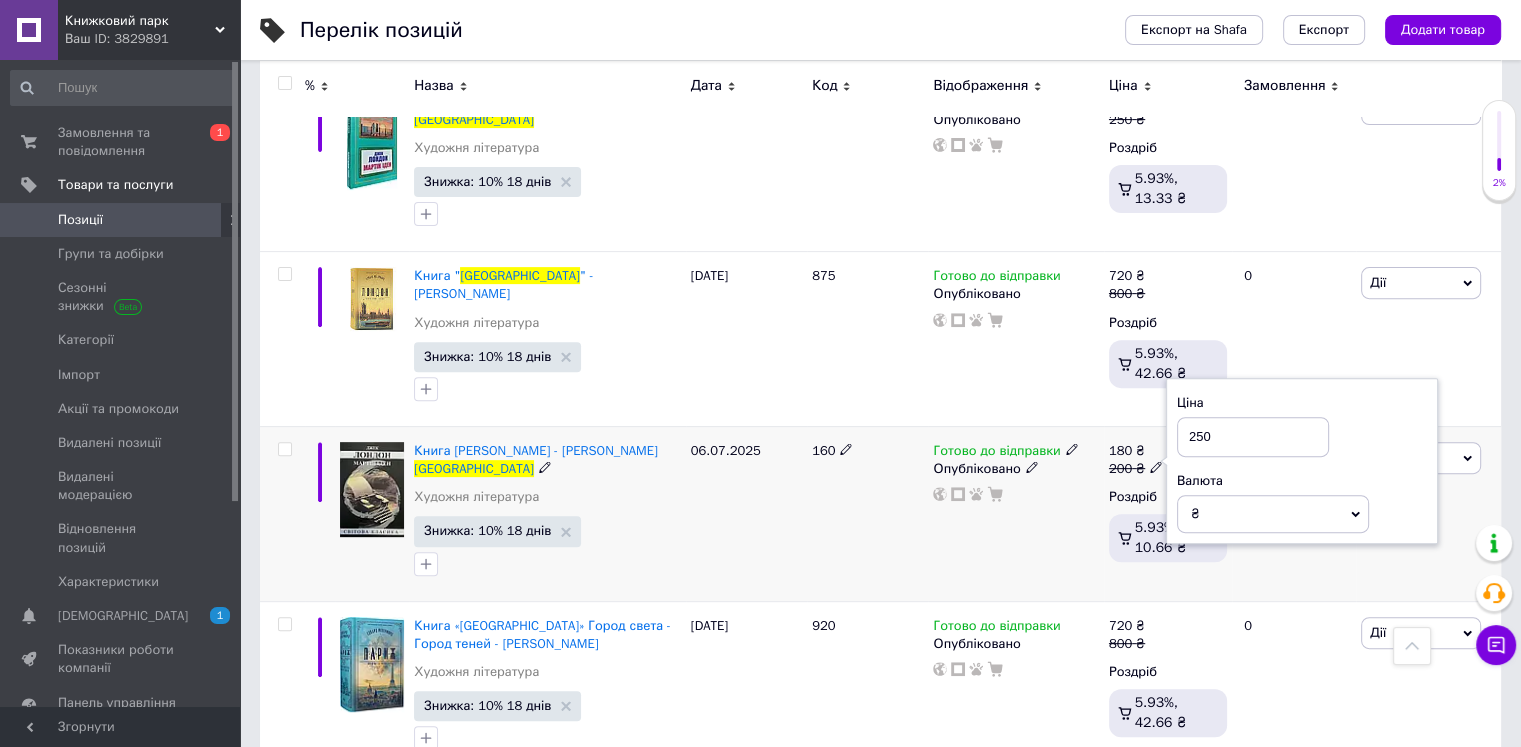 type on "250" 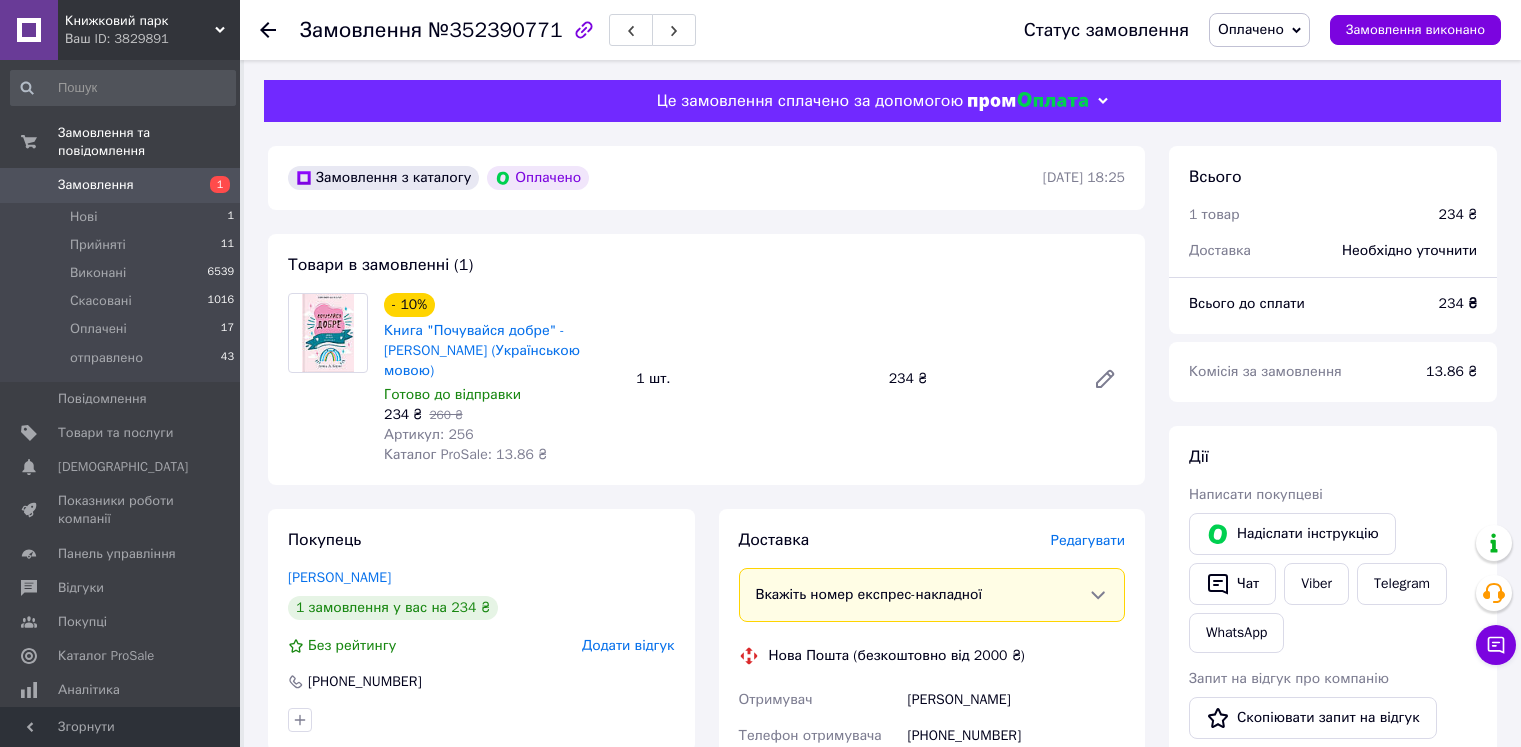 scroll, scrollTop: 0, scrollLeft: 0, axis: both 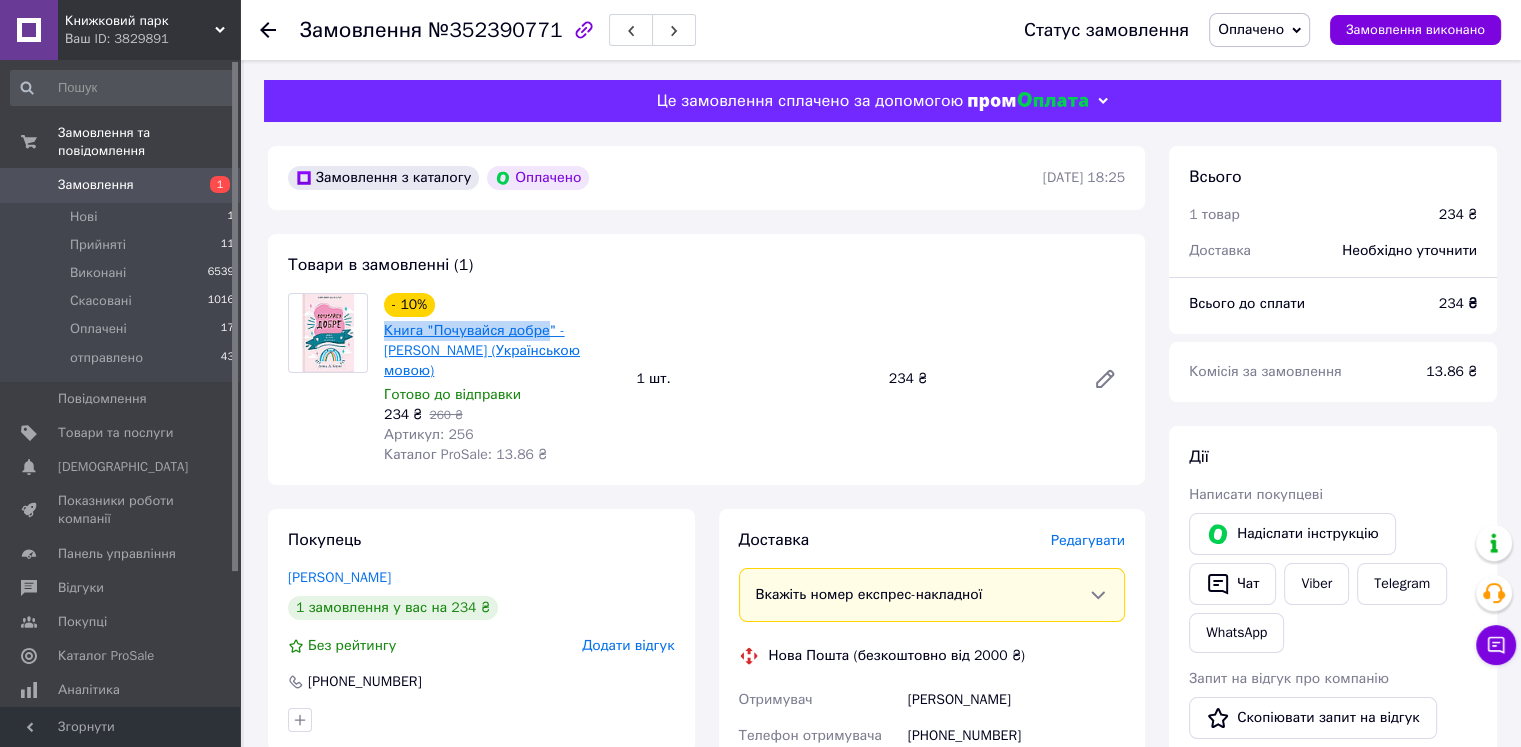drag, startPoint x: 383, startPoint y: 335, endPoint x: 543, endPoint y: 343, distance: 160.19987 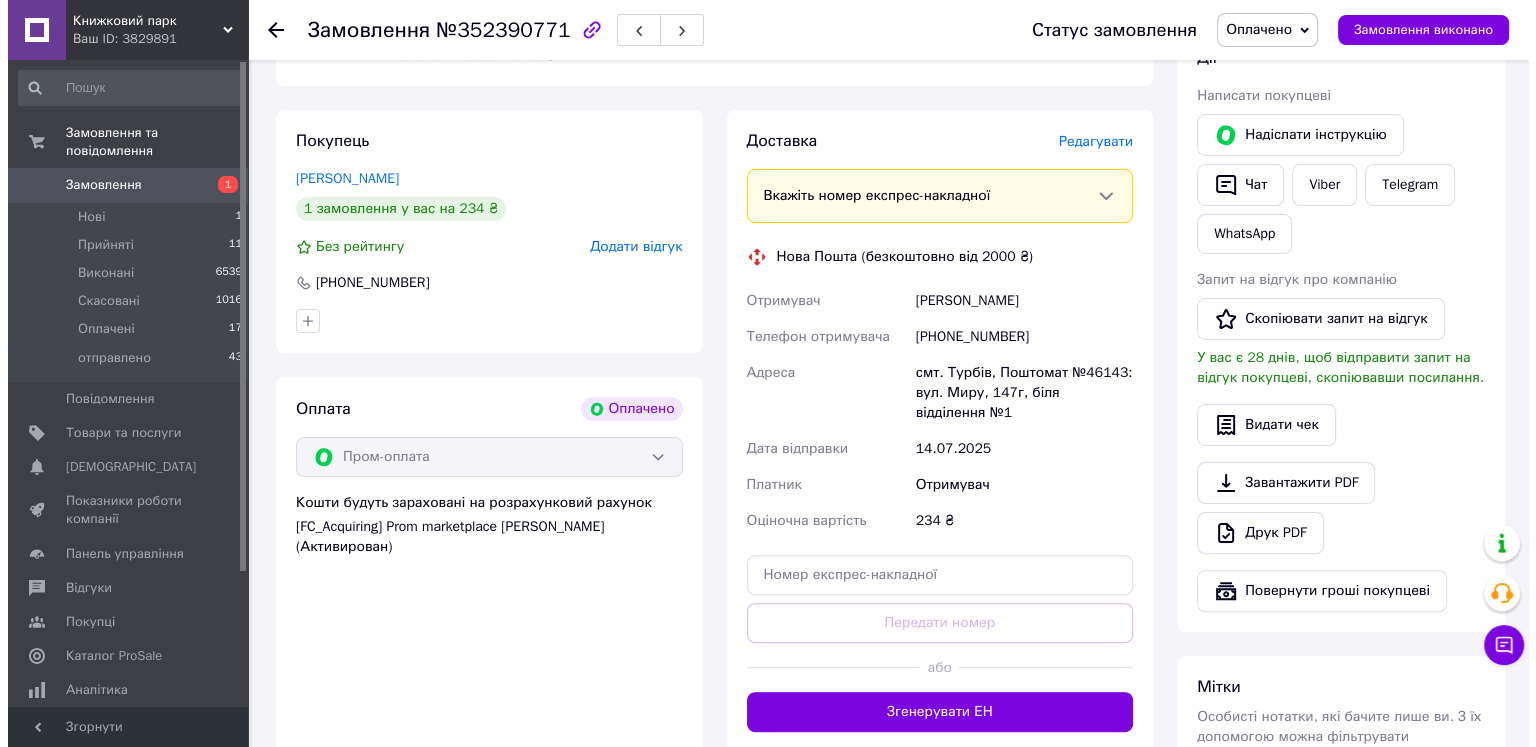 scroll, scrollTop: 400, scrollLeft: 0, axis: vertical 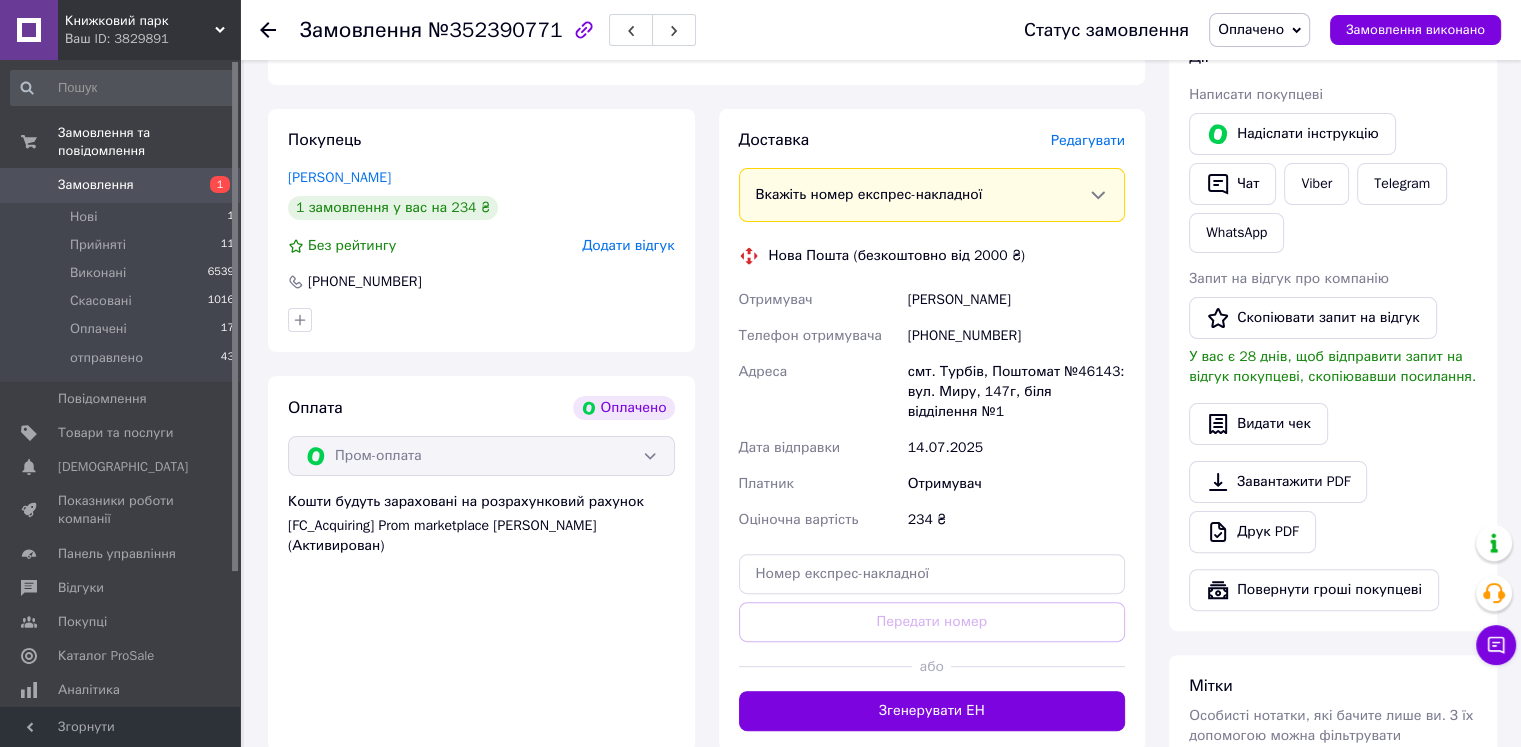 click on "Редагувати" at bounding box center [1088, 140] 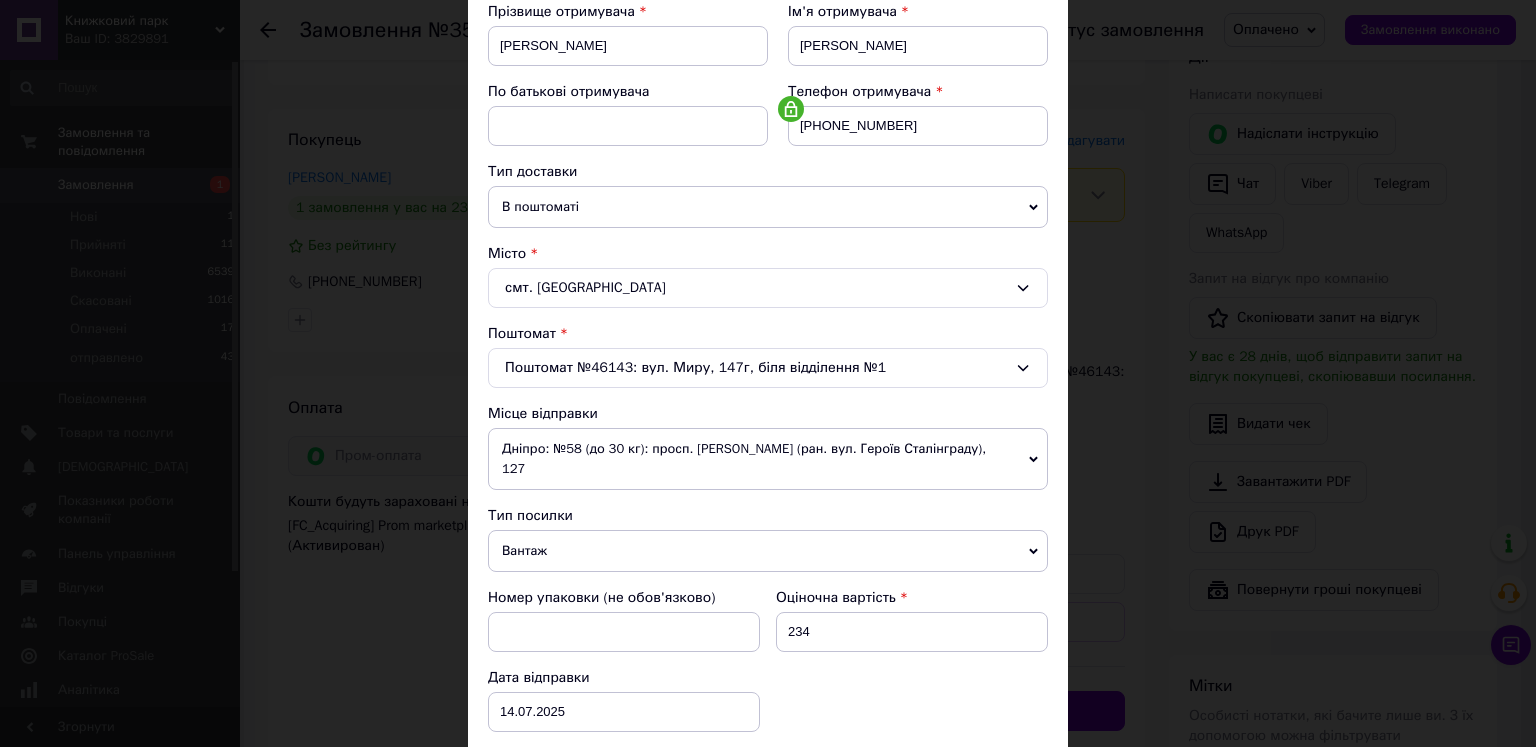 scroll, scrollTop: 400, scrollLeft: 0, axis: vertical 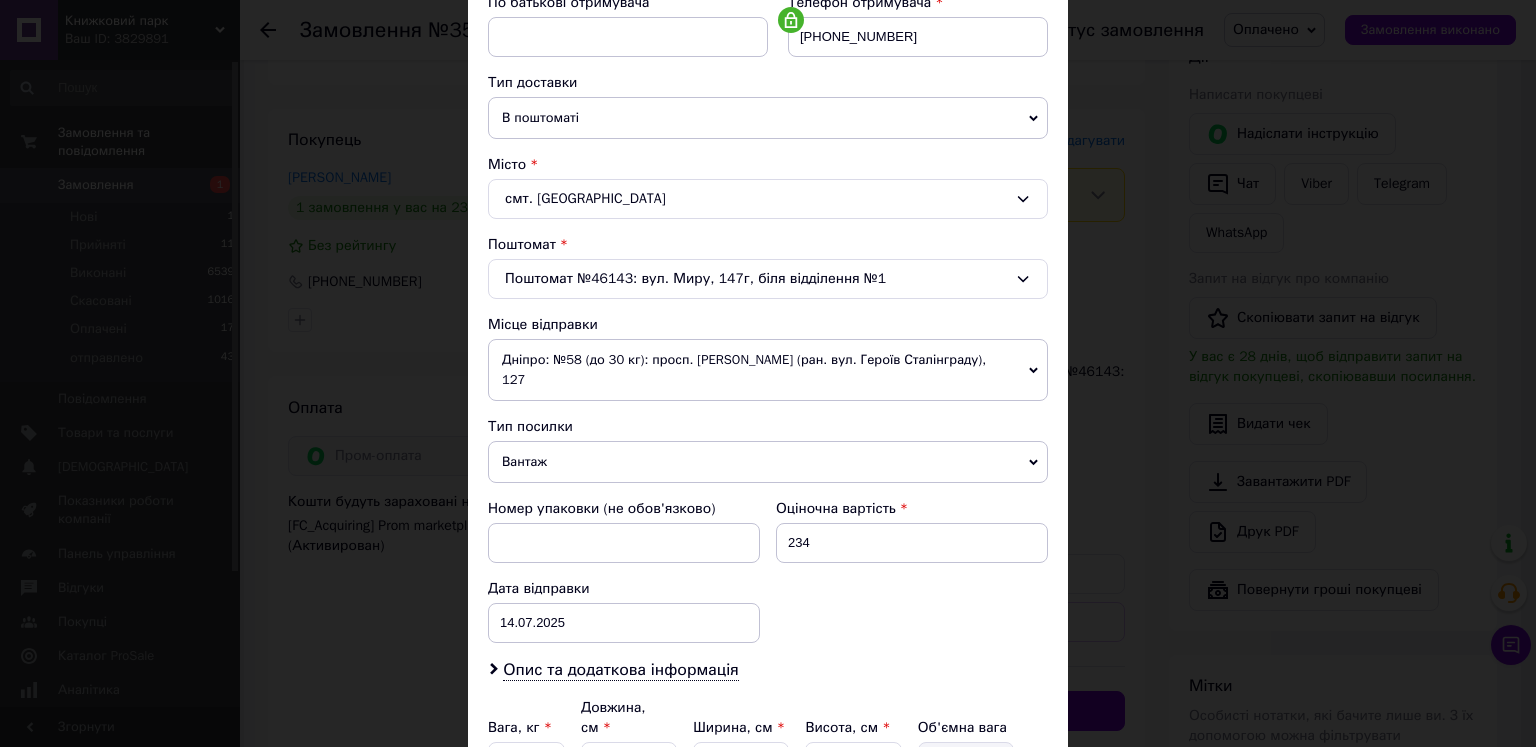 click on "Вантаж" at bounding box center (768, 462) 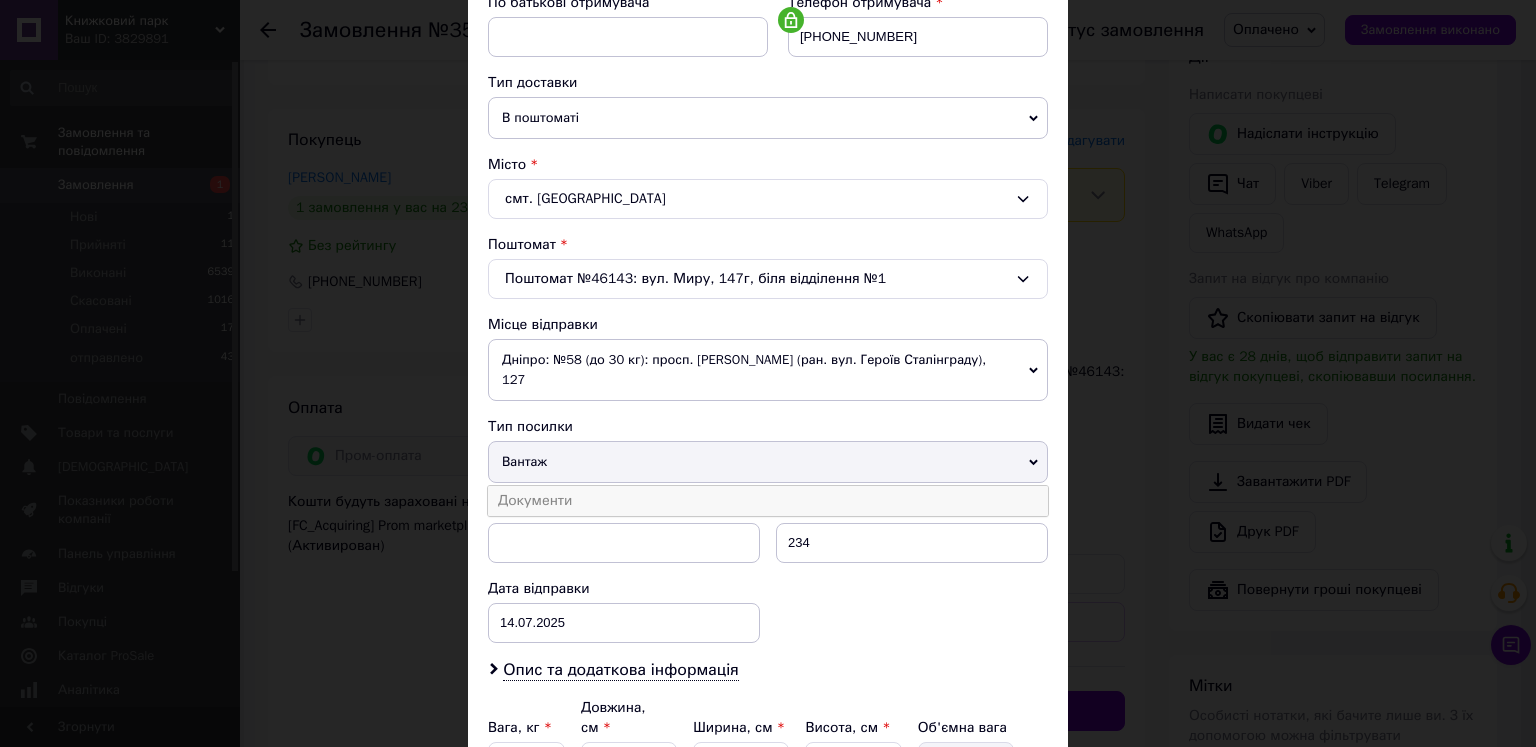 click on "Документи" at bounding box center [768, 501] 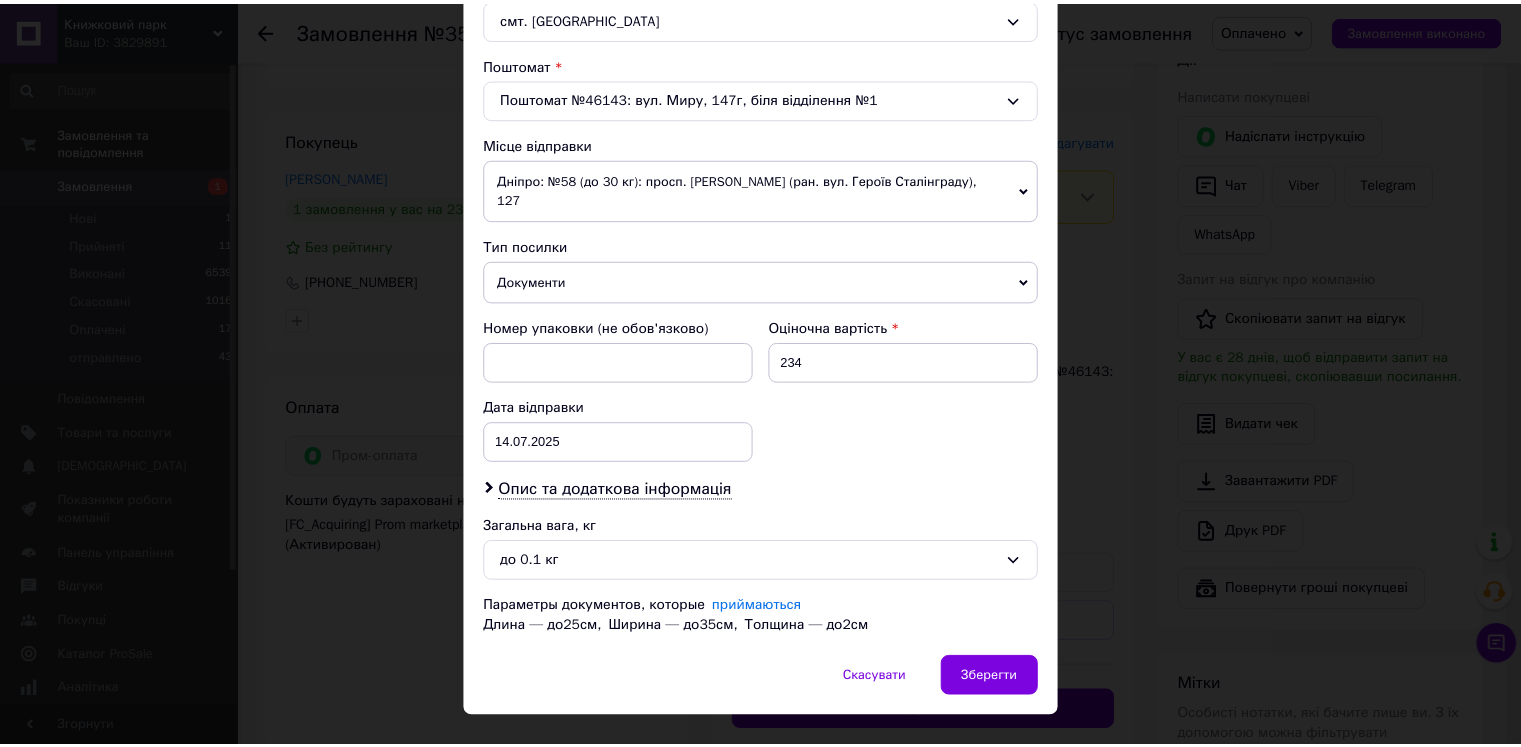 scroll, scrollTop: 615, scrollLeft: 0, axis: vertical 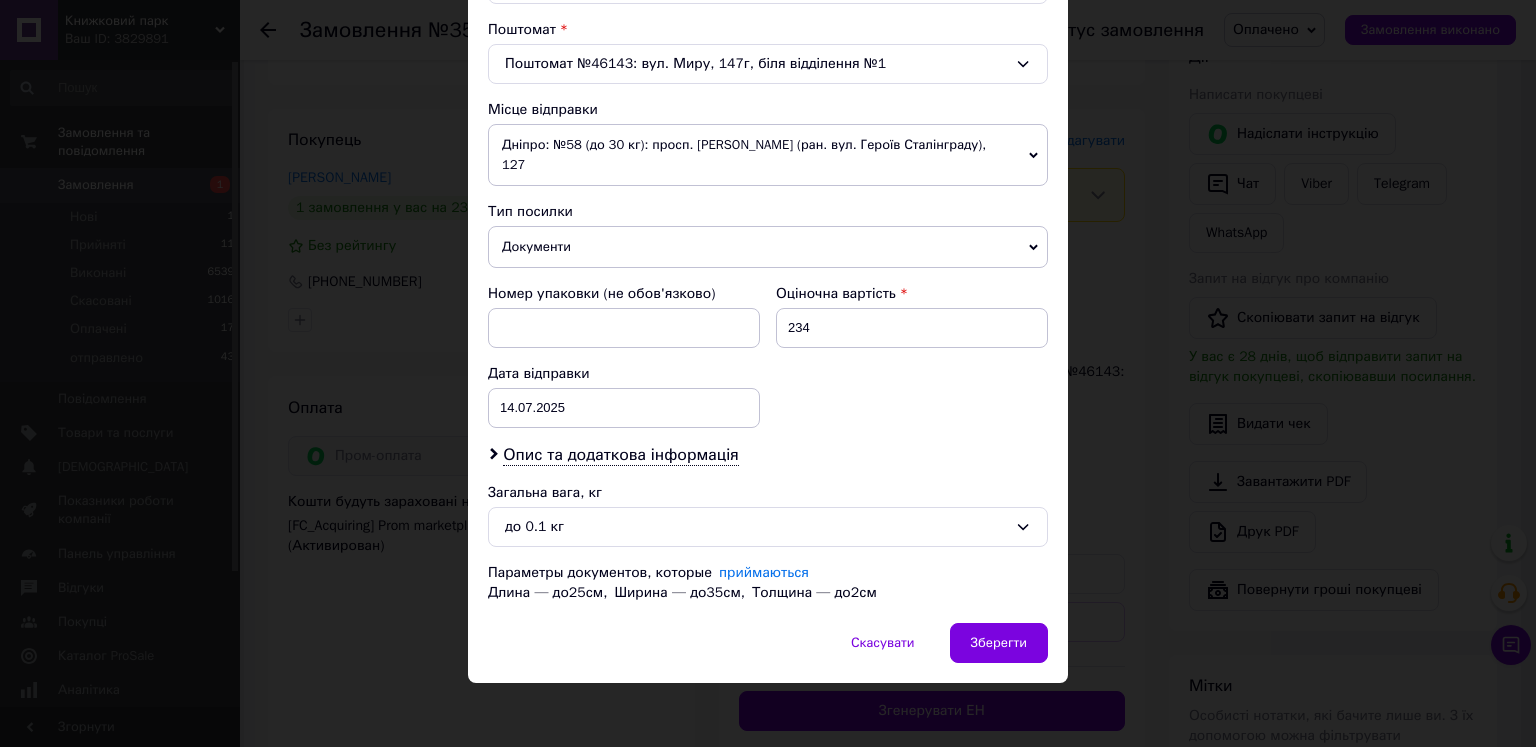 click on "Платник Отримувач Відправник Прізвище отримувача Федорчук Ім'я отримувача Віталій По батькові отримувача Телефон отримувача +380638096083 Тип доставки В поштоматі У відділенні Кур'єром Місто смт. Турбів Поштомат Поштомат №46143: вул. Миру, 147г, біля відділення №1 Місце відправки Дніпро: №58 (до 30 кг): просп. Богдана Хмельницького (ран. вул. Героїв Сталінграду), 127 м. Київ (Київська обл.): №138 (до 30 кг на одне місце): вул. Івана Виговського, 20Д Додати ще місце відправки Тип посилки Документи Вантаж Номер упаковки (не обов'язково) Оціночна вартість 234 Дата відправки 14.07.2025 < >" at bounding box center [768, 109] 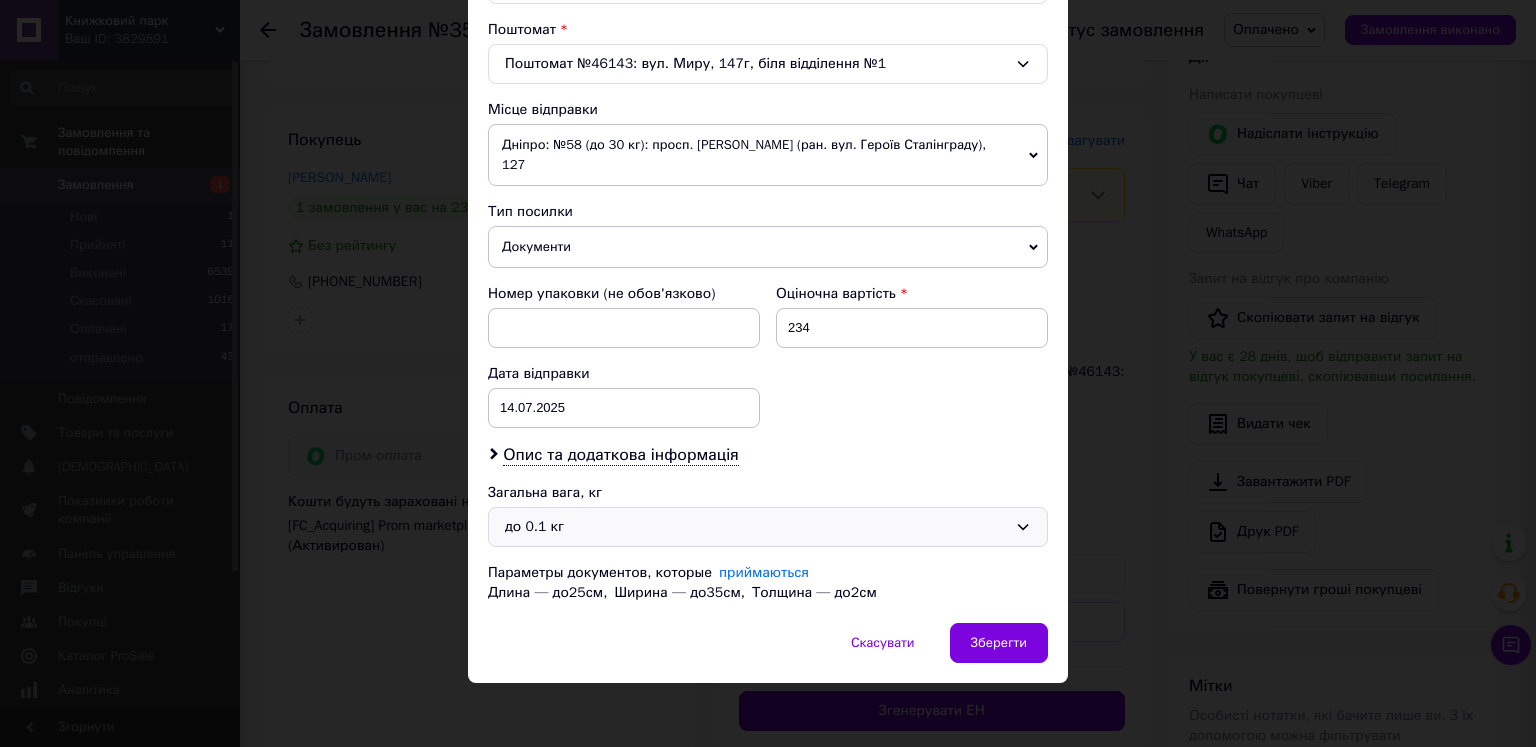 click on "до 0.1 кг" at bounding box center [756, 527] 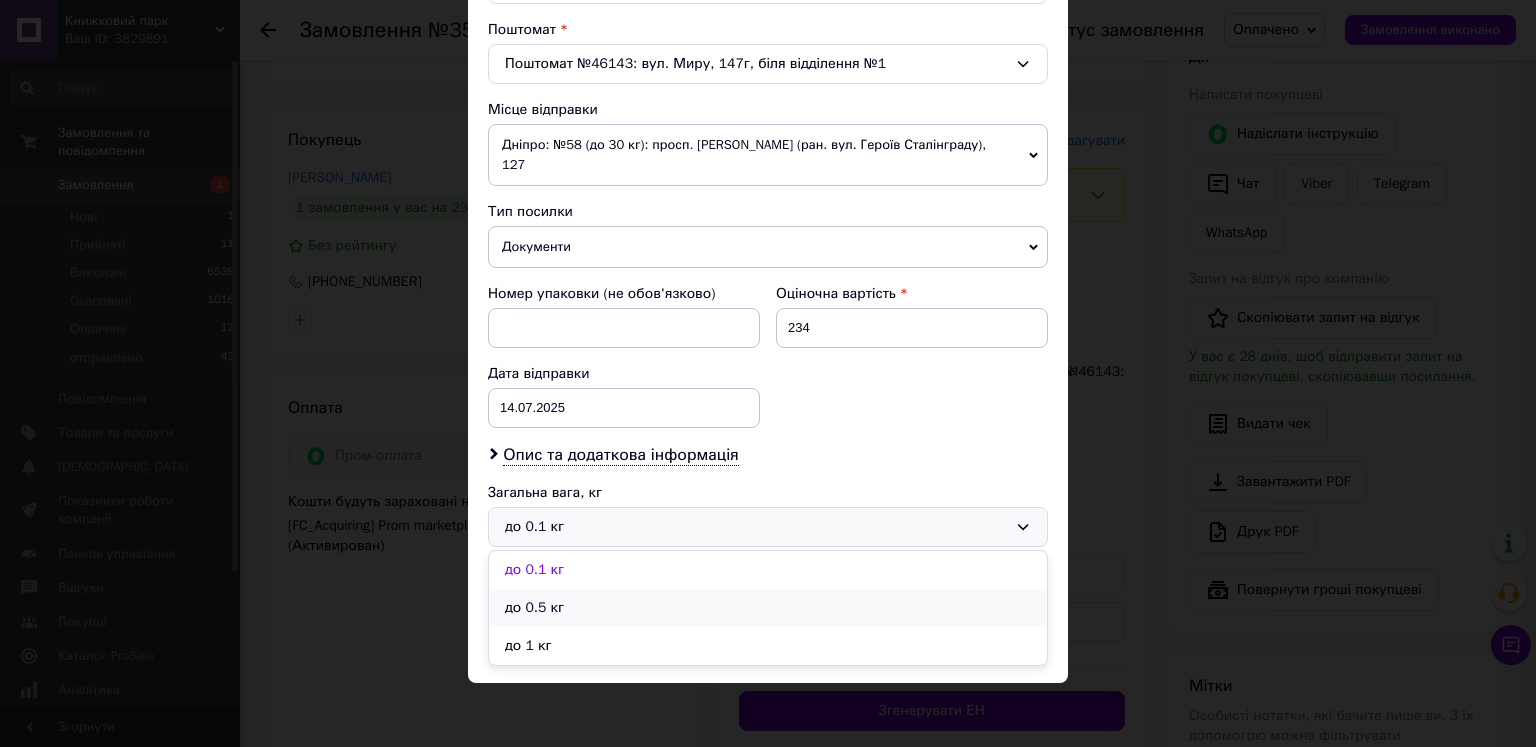 click on "до 0.5 кг" at bounding box center [768, 608] 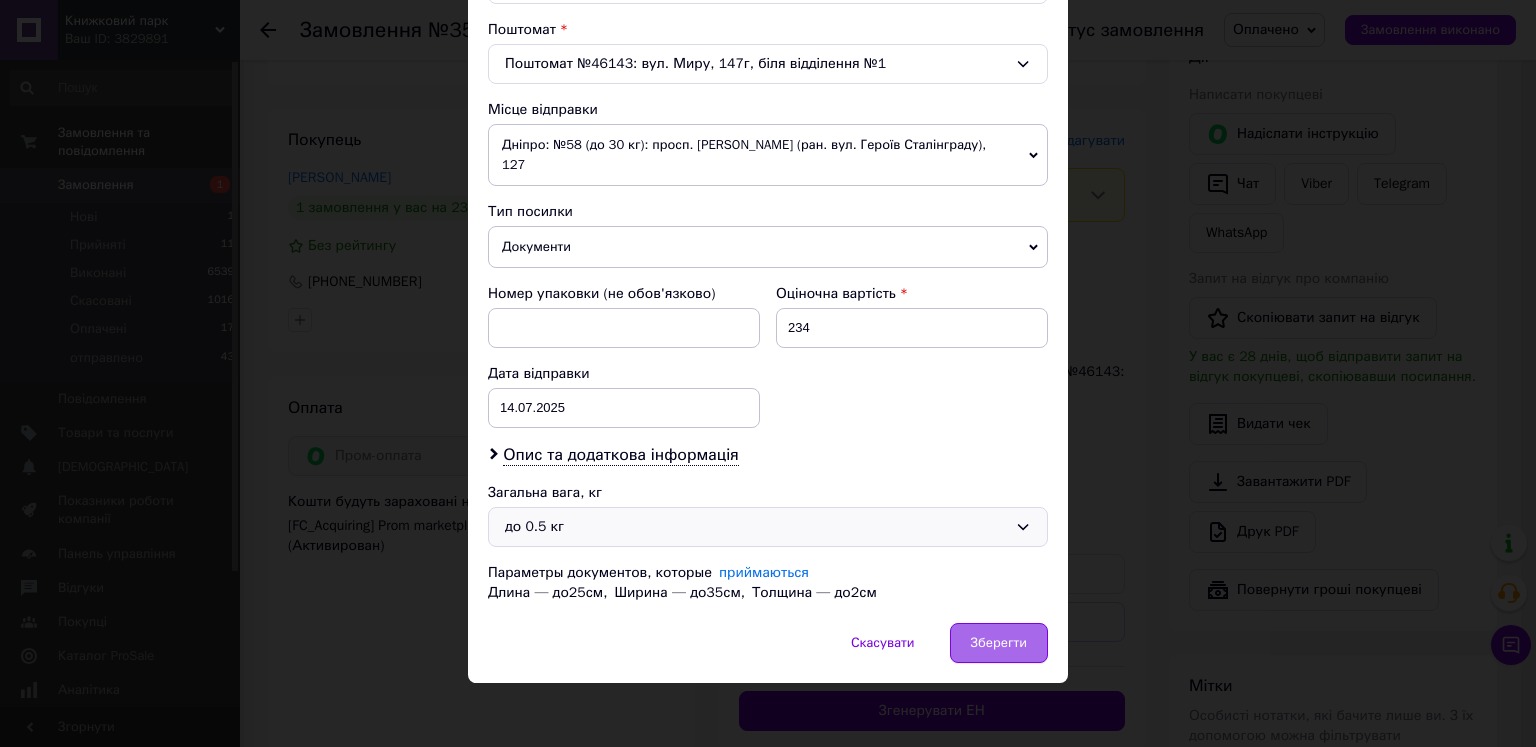 click on "Зберегти" at bounding box center (999, 643) 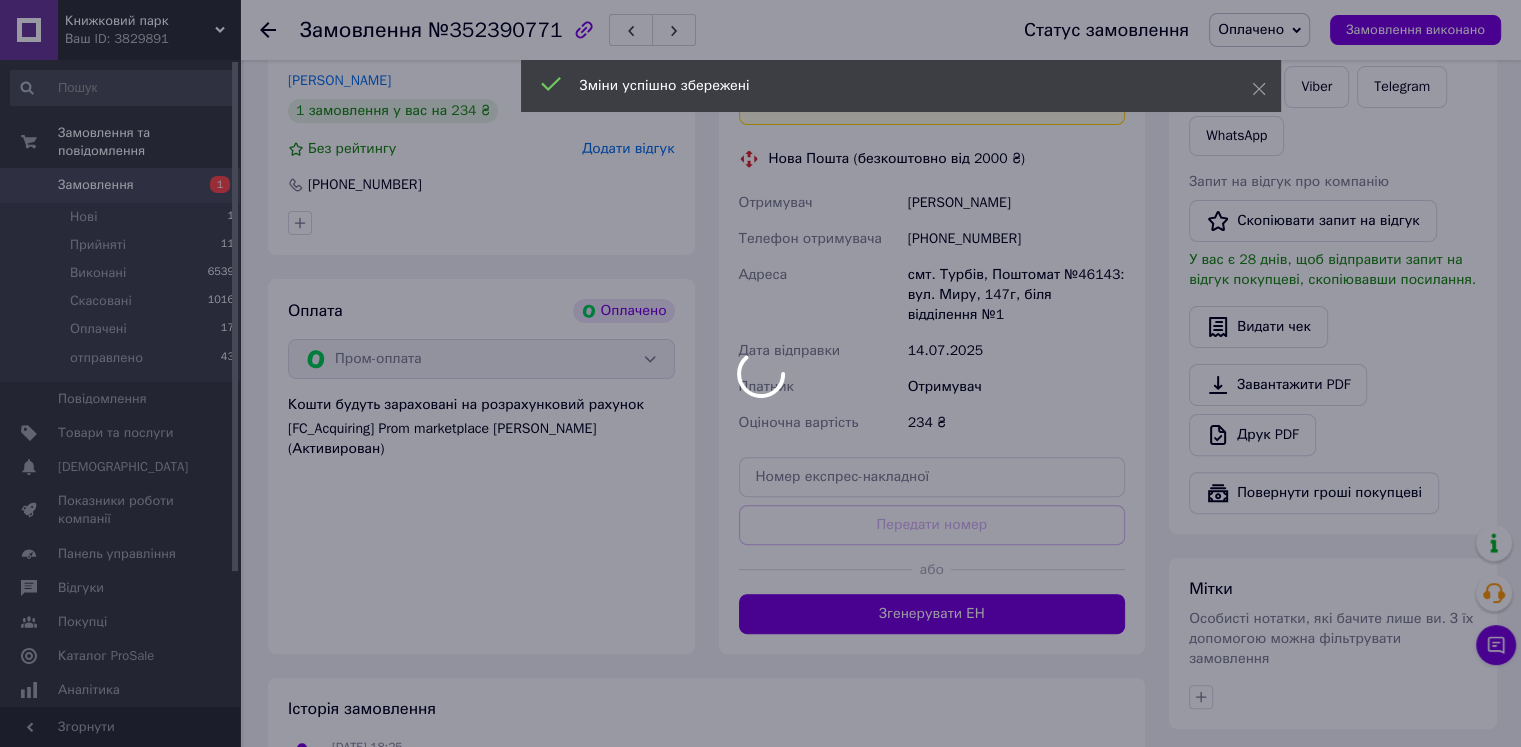 scroll, scrollTop: 500, scrollLeft: 0, axis: vertical 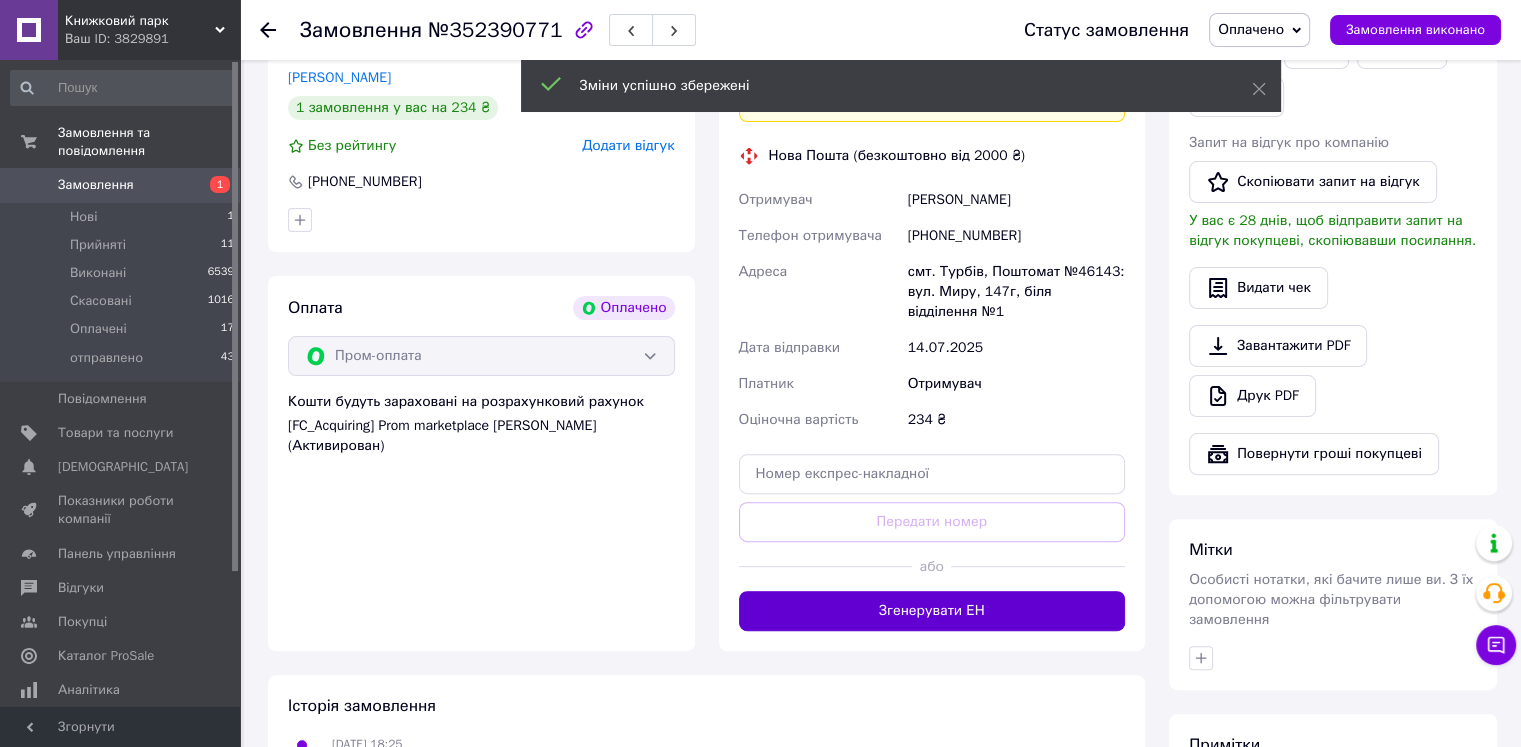 click on "Згенерувати ЕН" at bounding box center (932, 611) 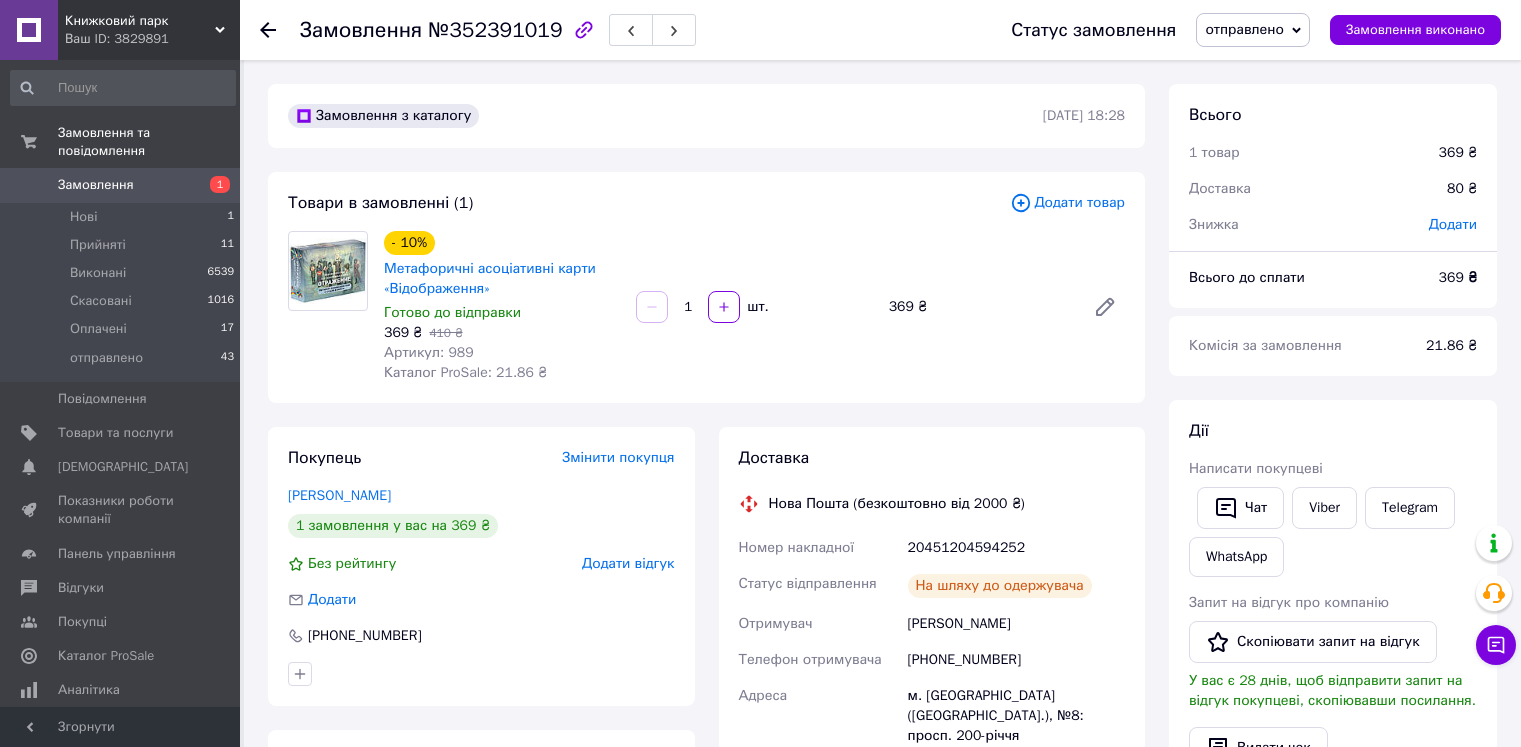 scroll, scrollTop: 0, scrollLeft: 0, axis: both 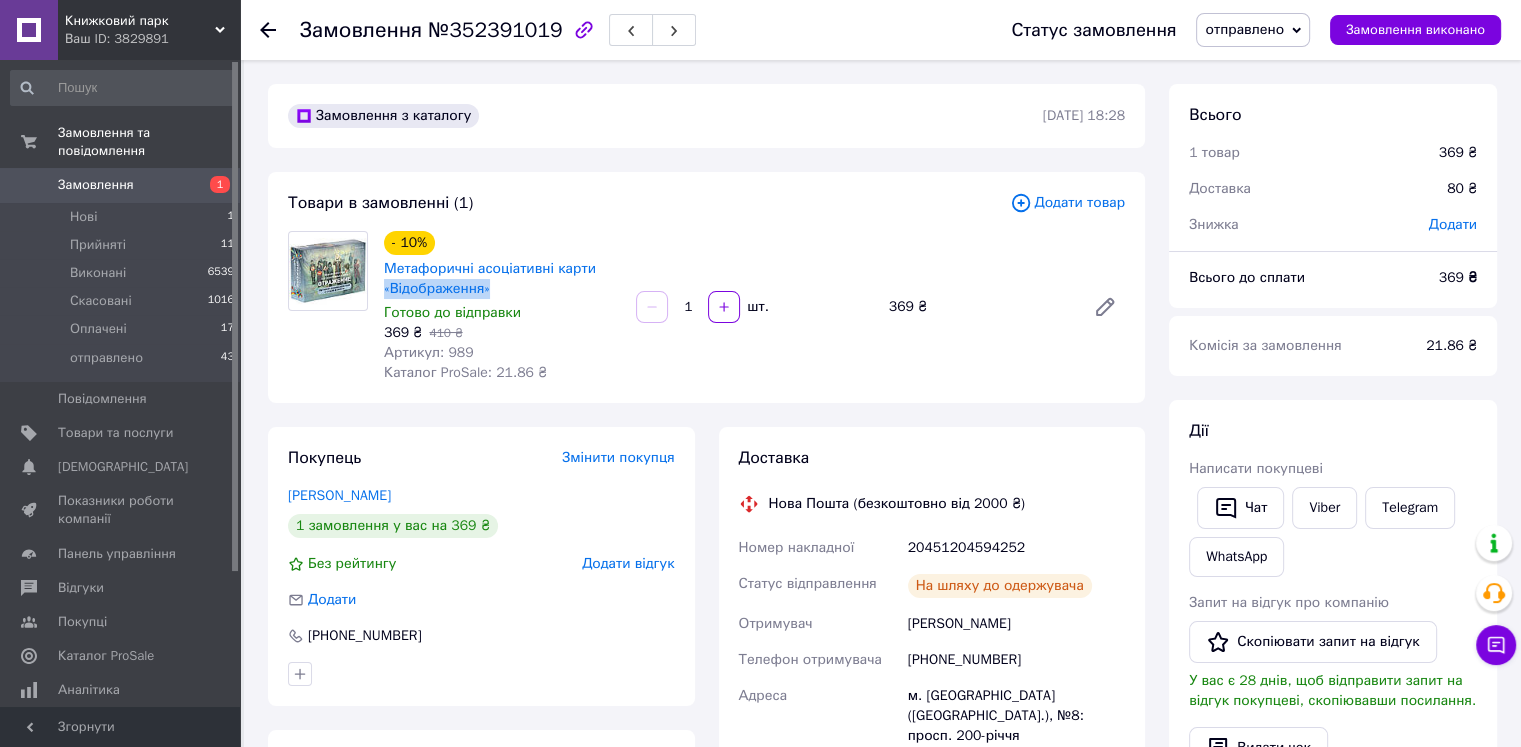 drag, startPoint x: 380, startPoint y: 289, endPoint x: 500, endPoint y: 294, distance: 120.10412 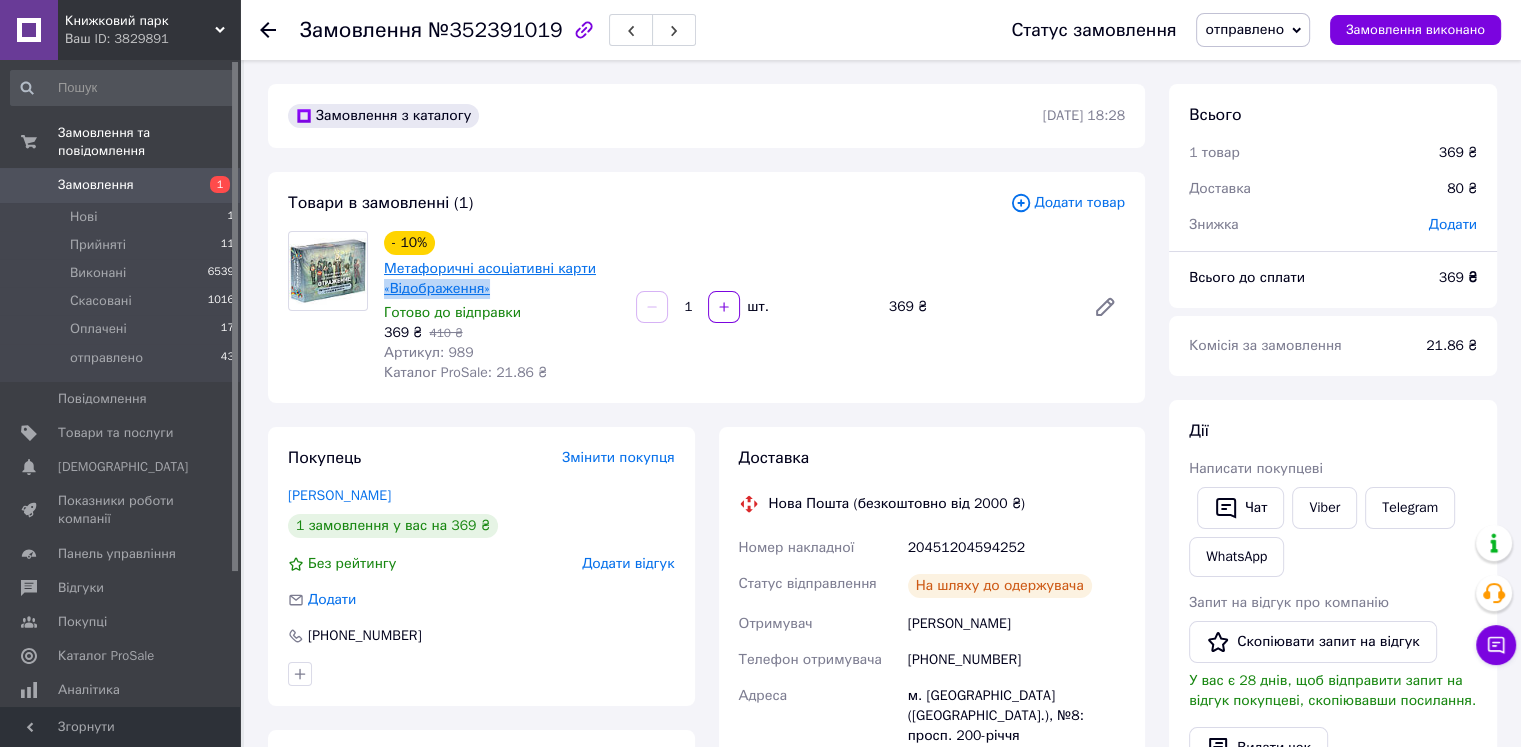 copy on "«Відображення»" 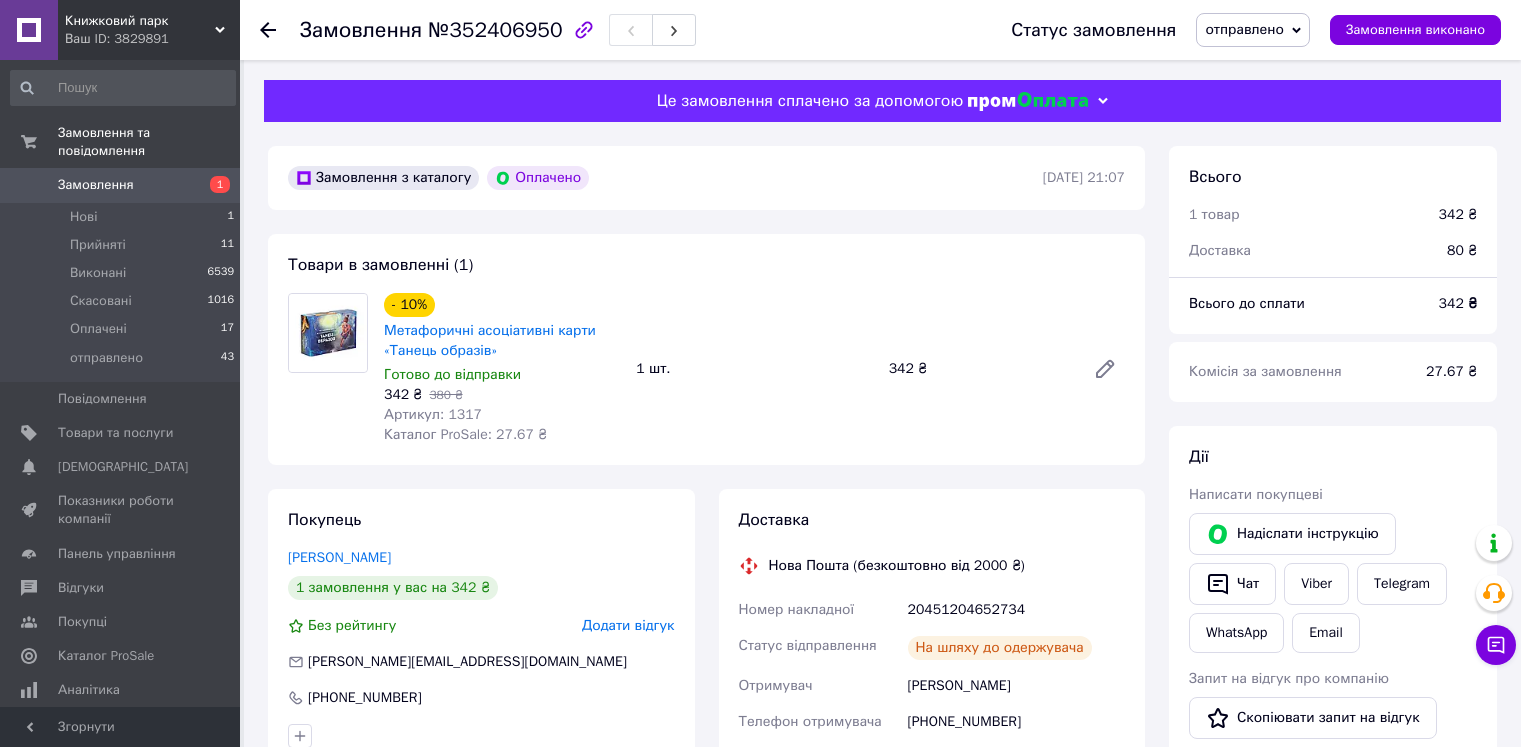 scroll, scrollTop: 0, scrollLeft: 0, axis: both 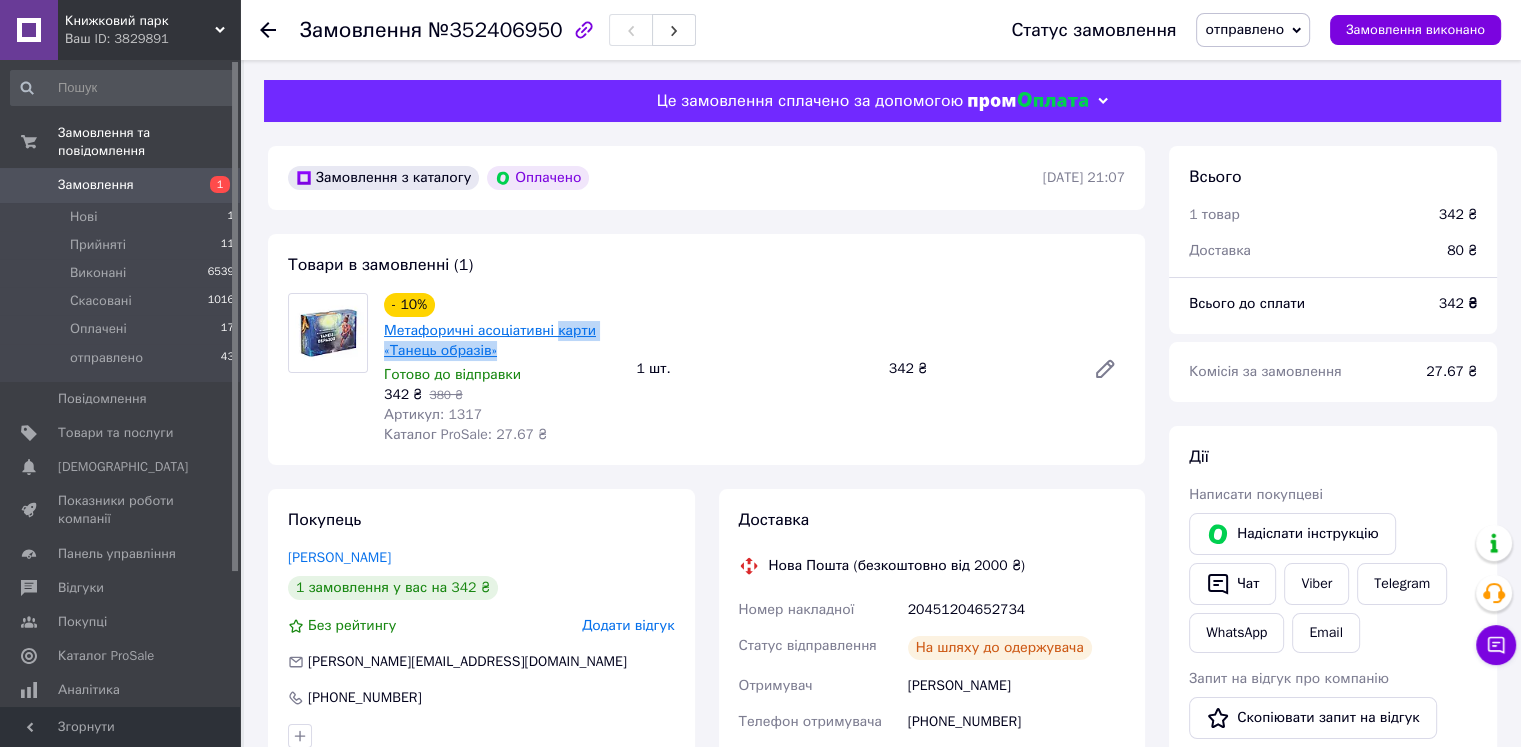 drag, startPoint x: 500, startPoint y: 353, endPoint x: 553, endPoint y: 329, distance: 58.18075 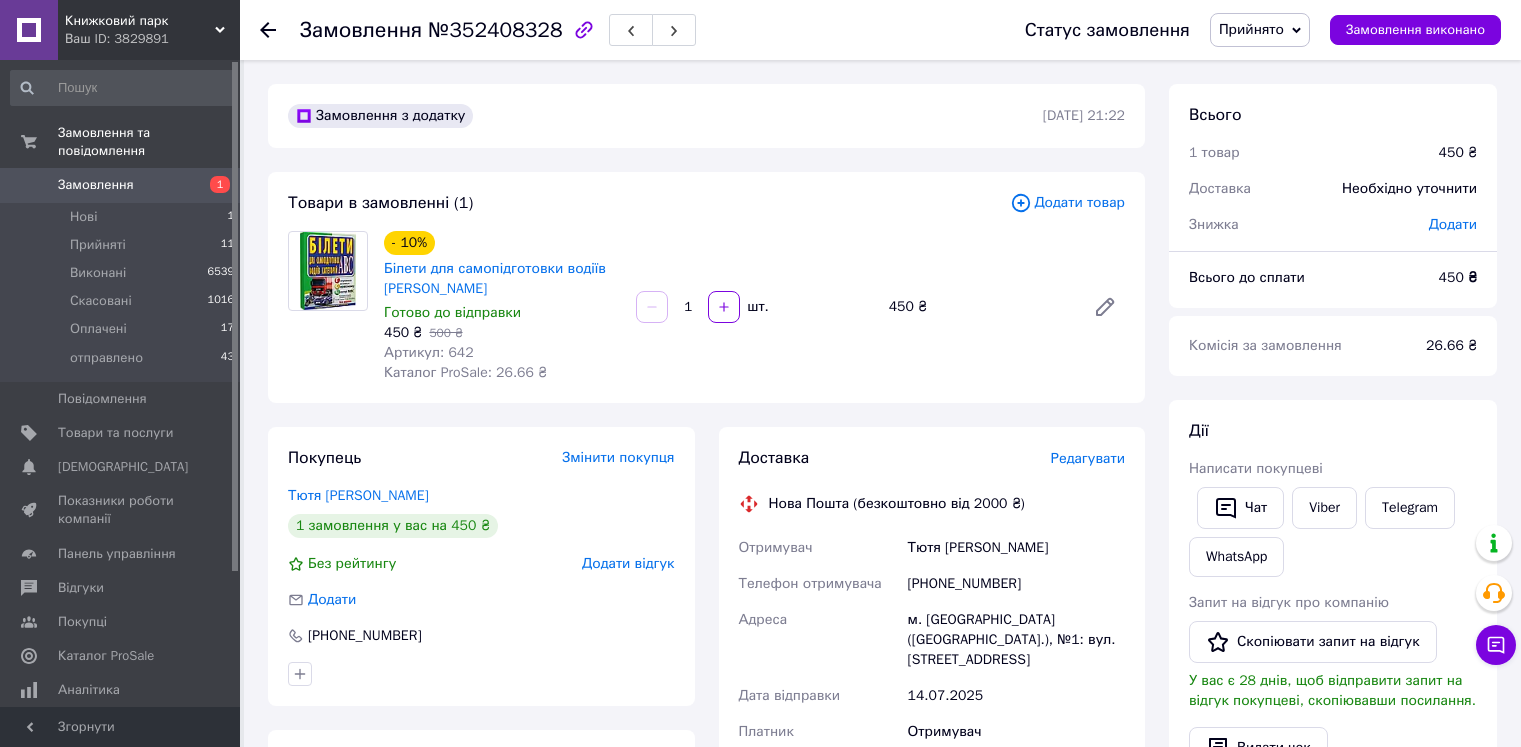 scroll, scrollTop: 0, scrollLeft: 0, axis: both 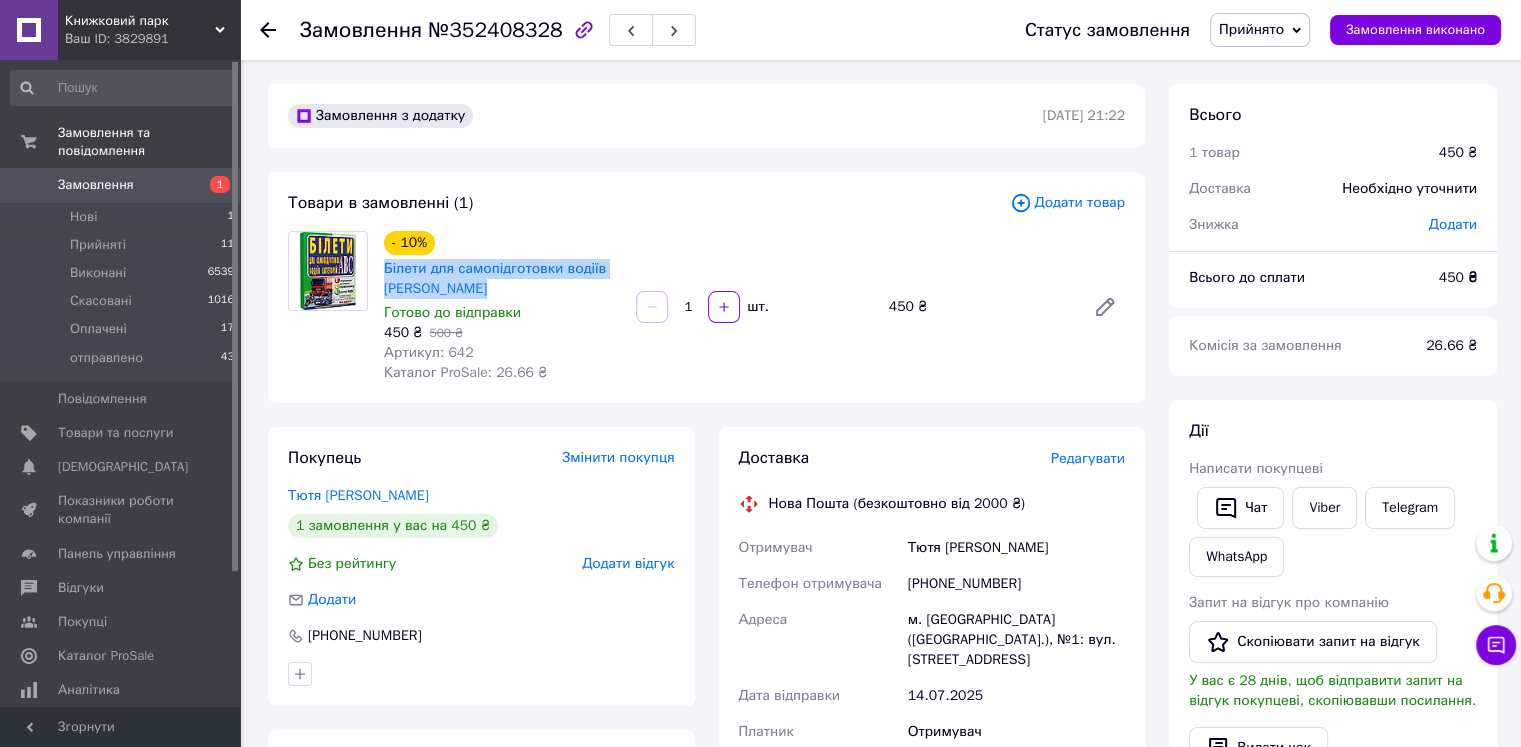 click on "Білети для самопідготовки водіїв [PERSON_NAME]" at bounding box center (502, 279) 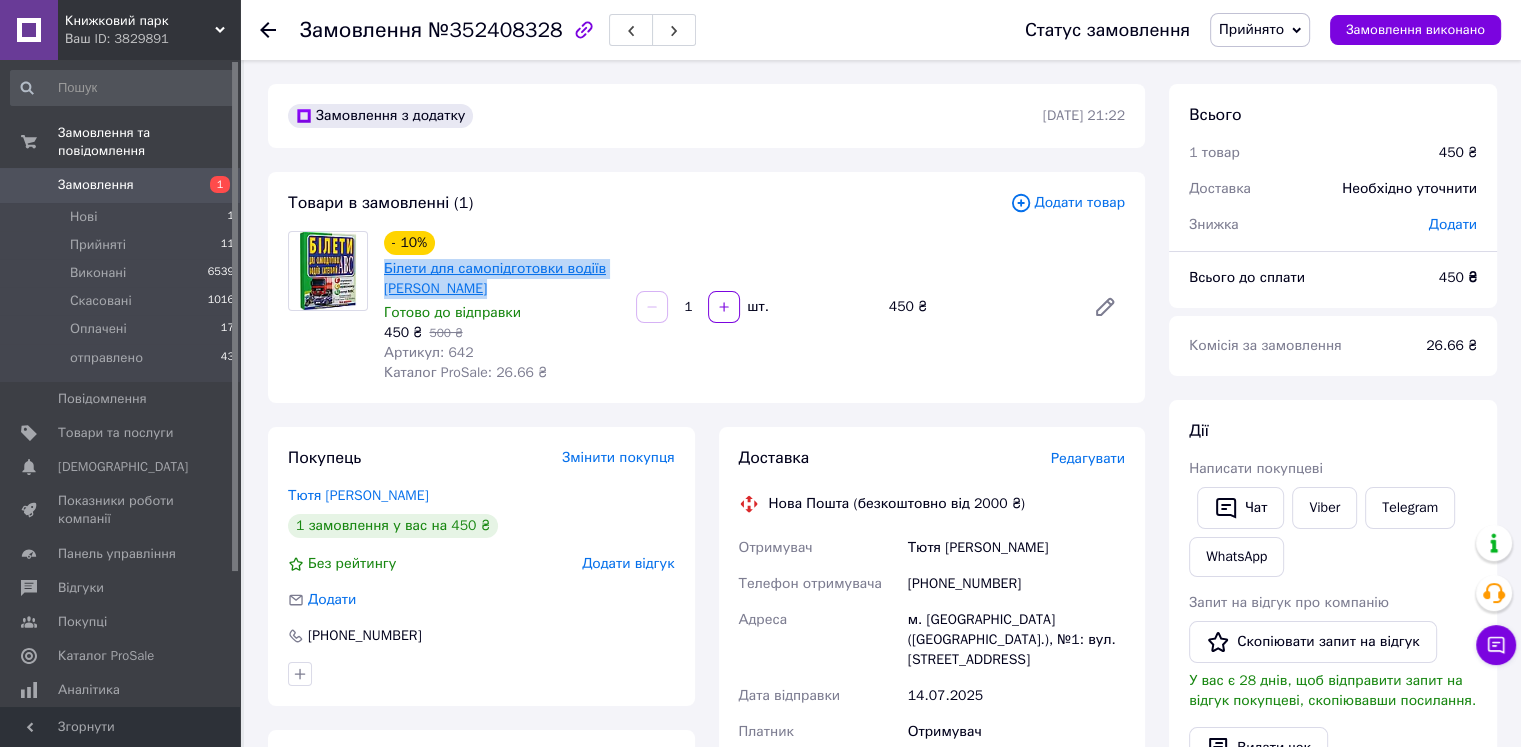 copy on "Білети для самопідготовки водіїв категорій АБС" 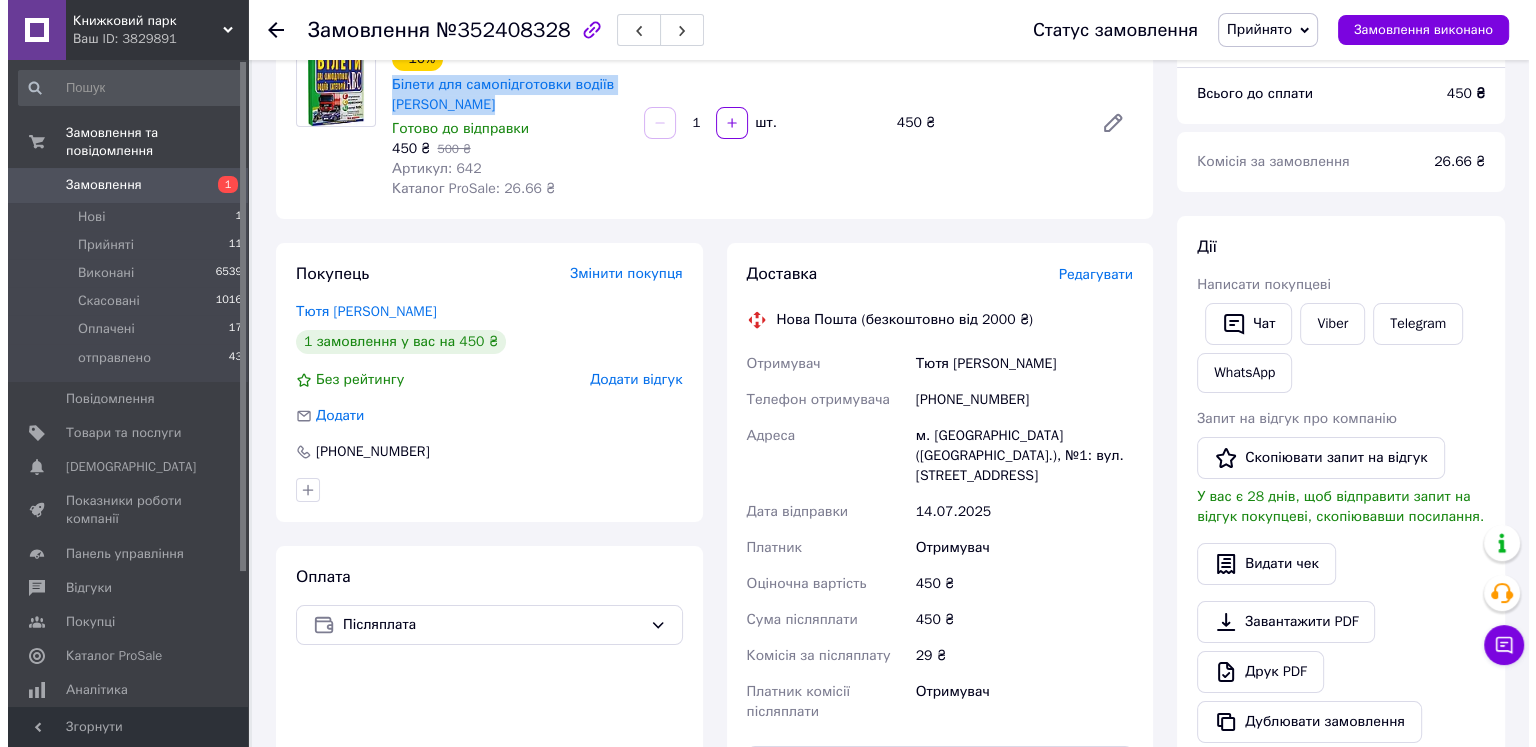 scroll, scrollTop: 200, scrollLeft: 0, axis: vertical 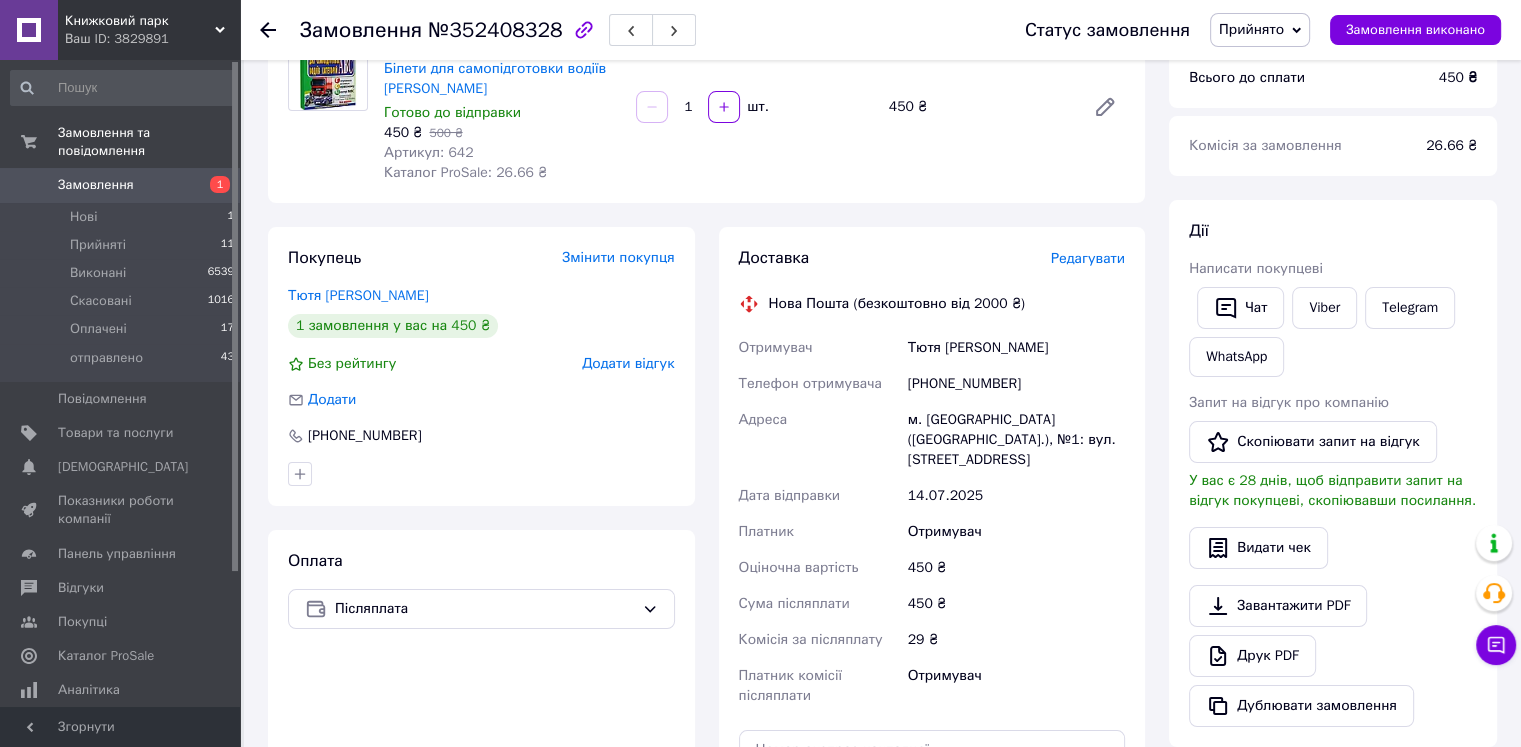 click on "Редагувати" at bounding box center (1088, 258) 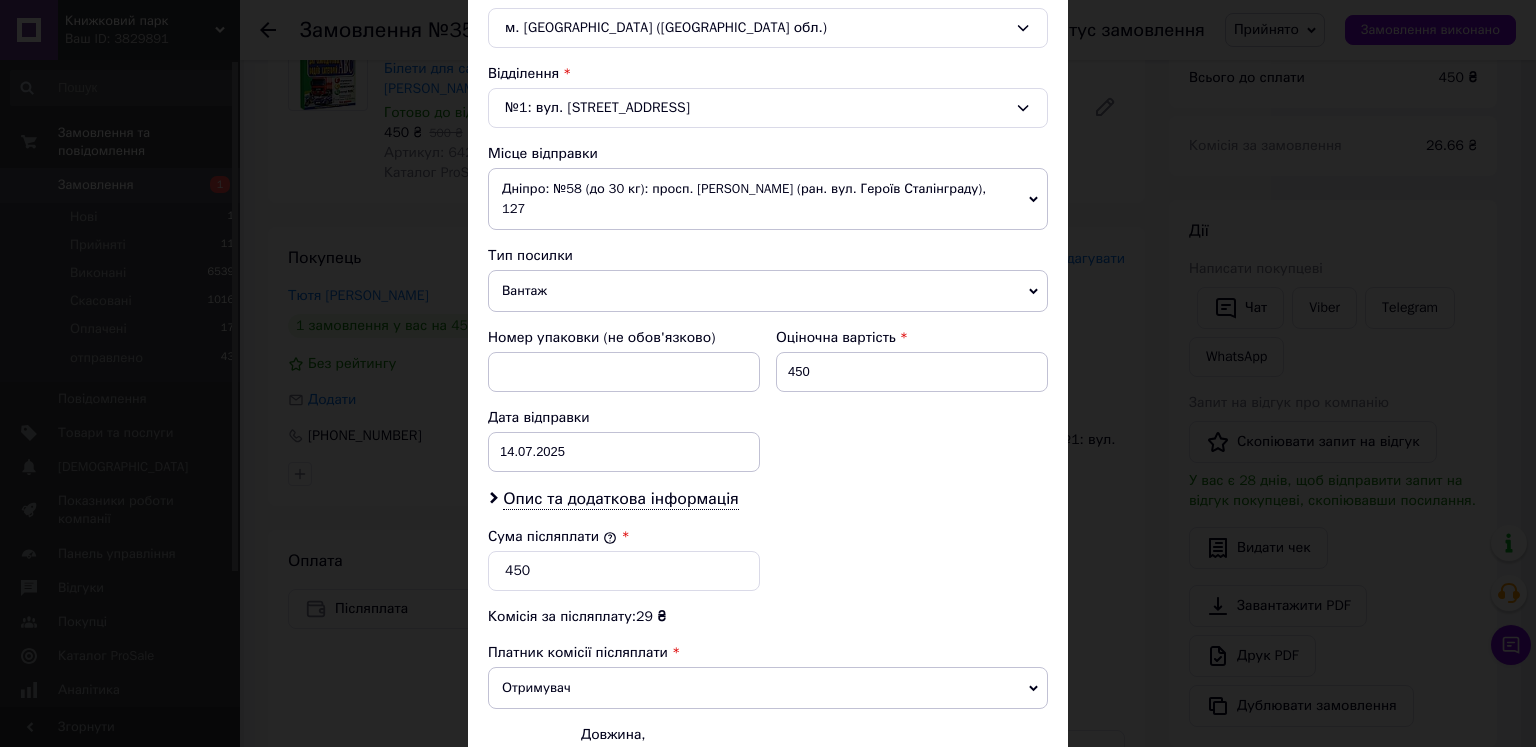 scroll, scrollTop: 600, scrollLeft: 0, axis: vertical 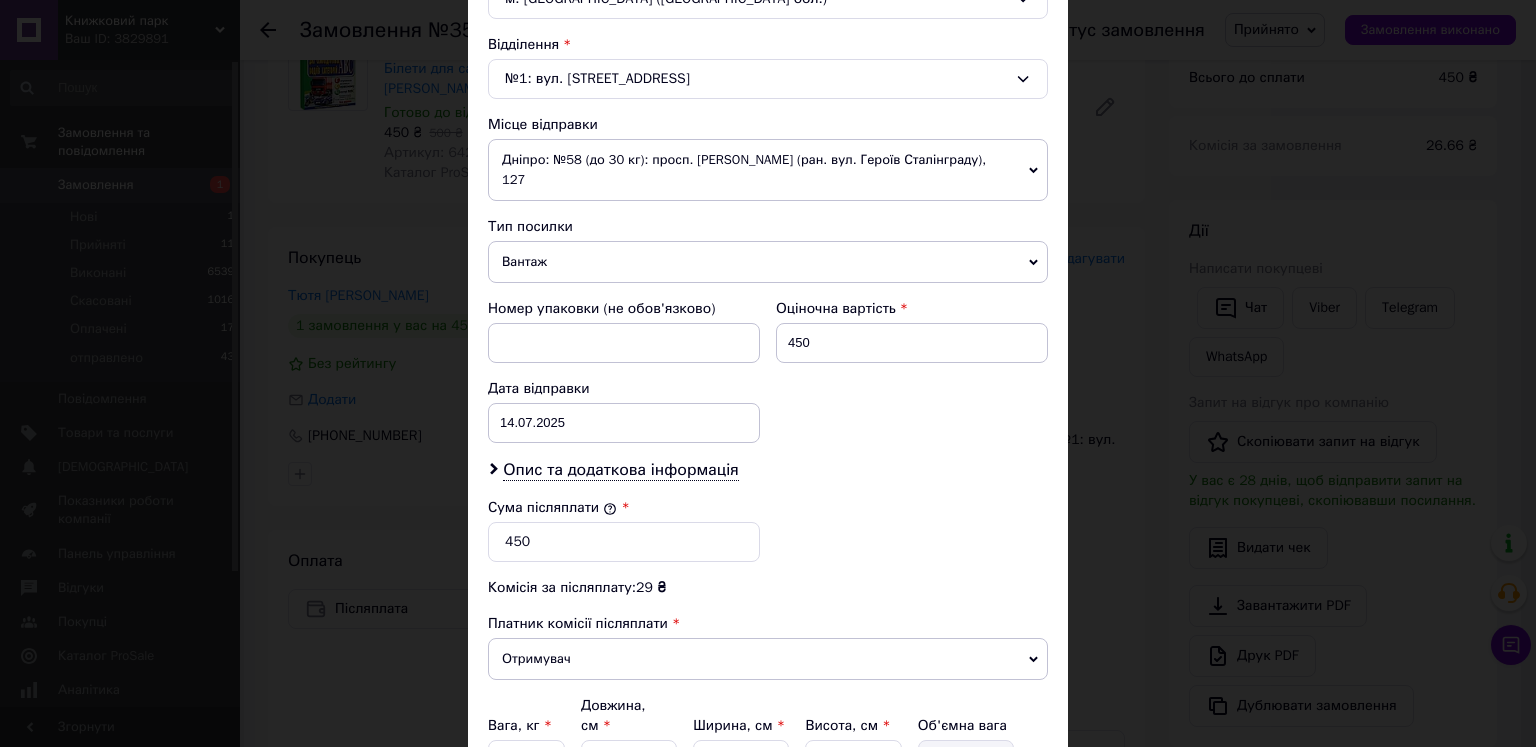 click on "Вантаж" at bounding box center [768, 262] 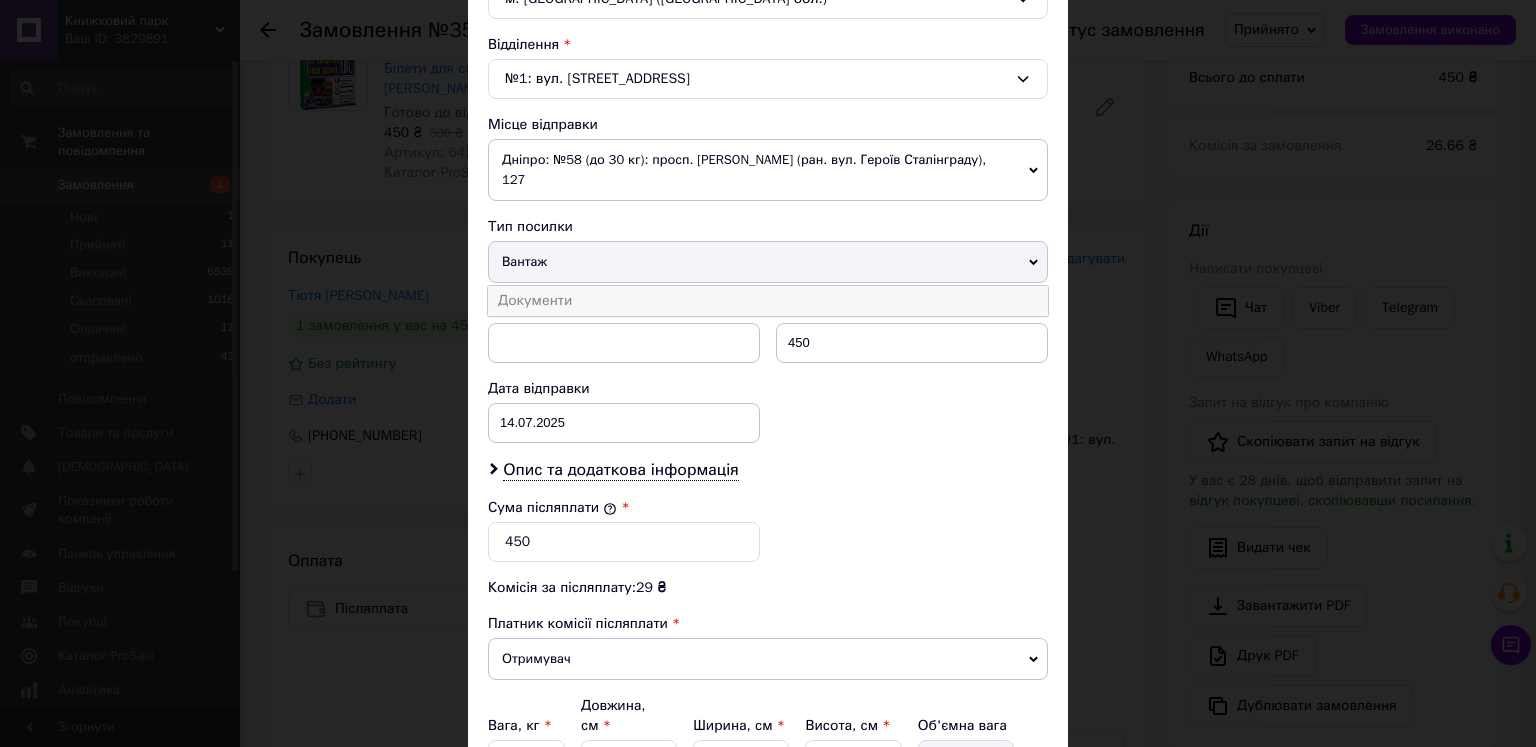 click on "Документи" at bounding box center (768, 301) 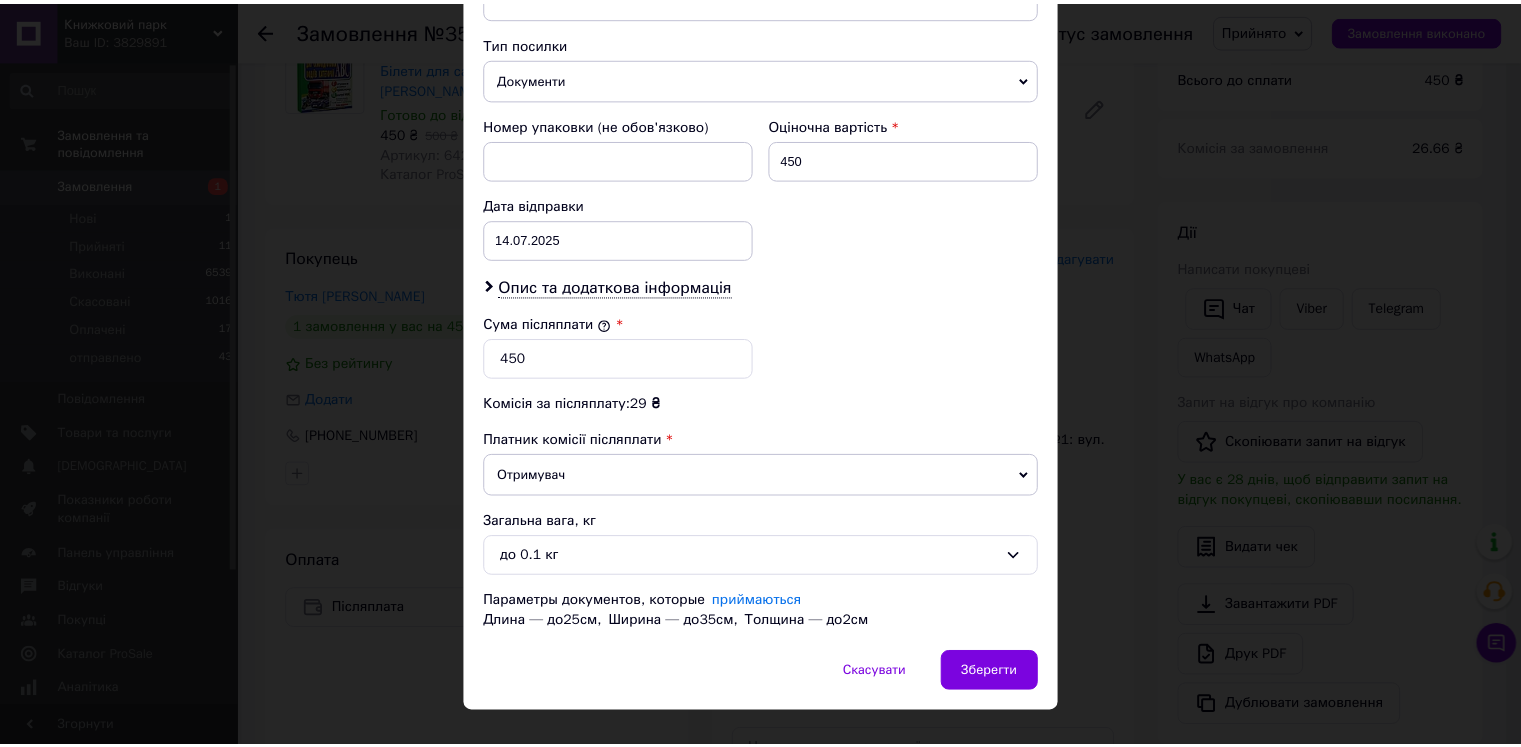 scroll, scrollTop: 800, scrollLeft: 0, axis: vertical 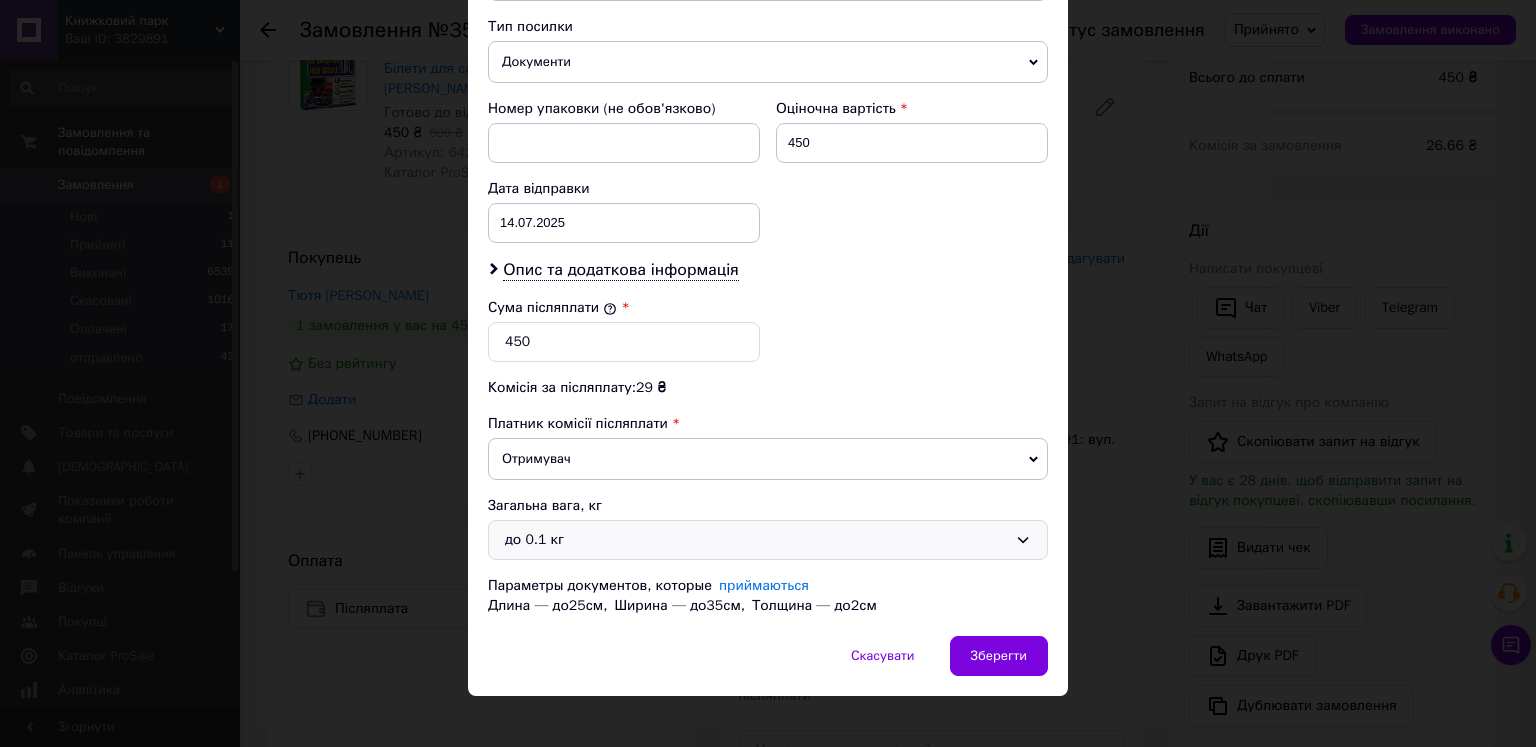 click on "до 0.1 кг" at bounding box center [768, 540] 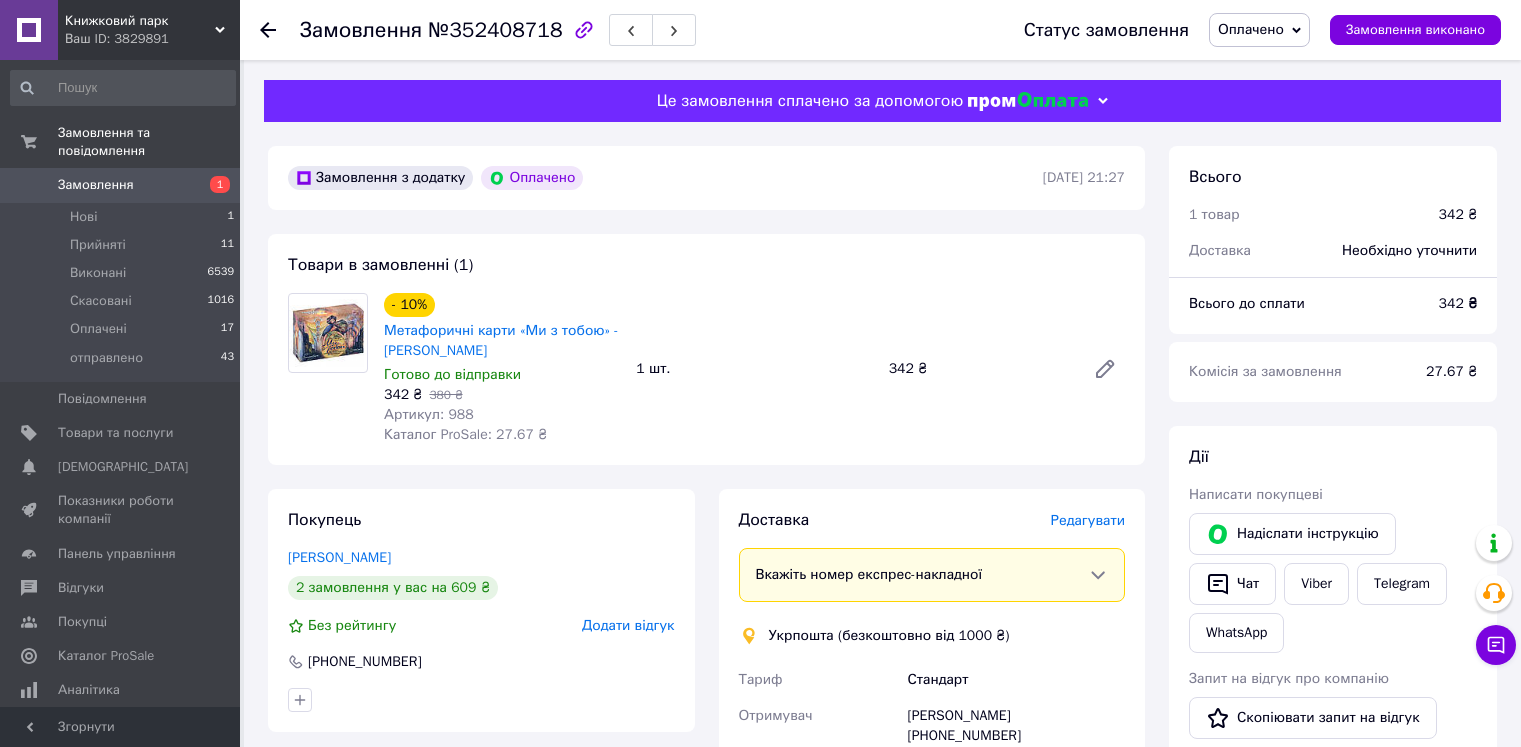 scroll, scrollTop: 0, scrollLeft: 0, axis: both 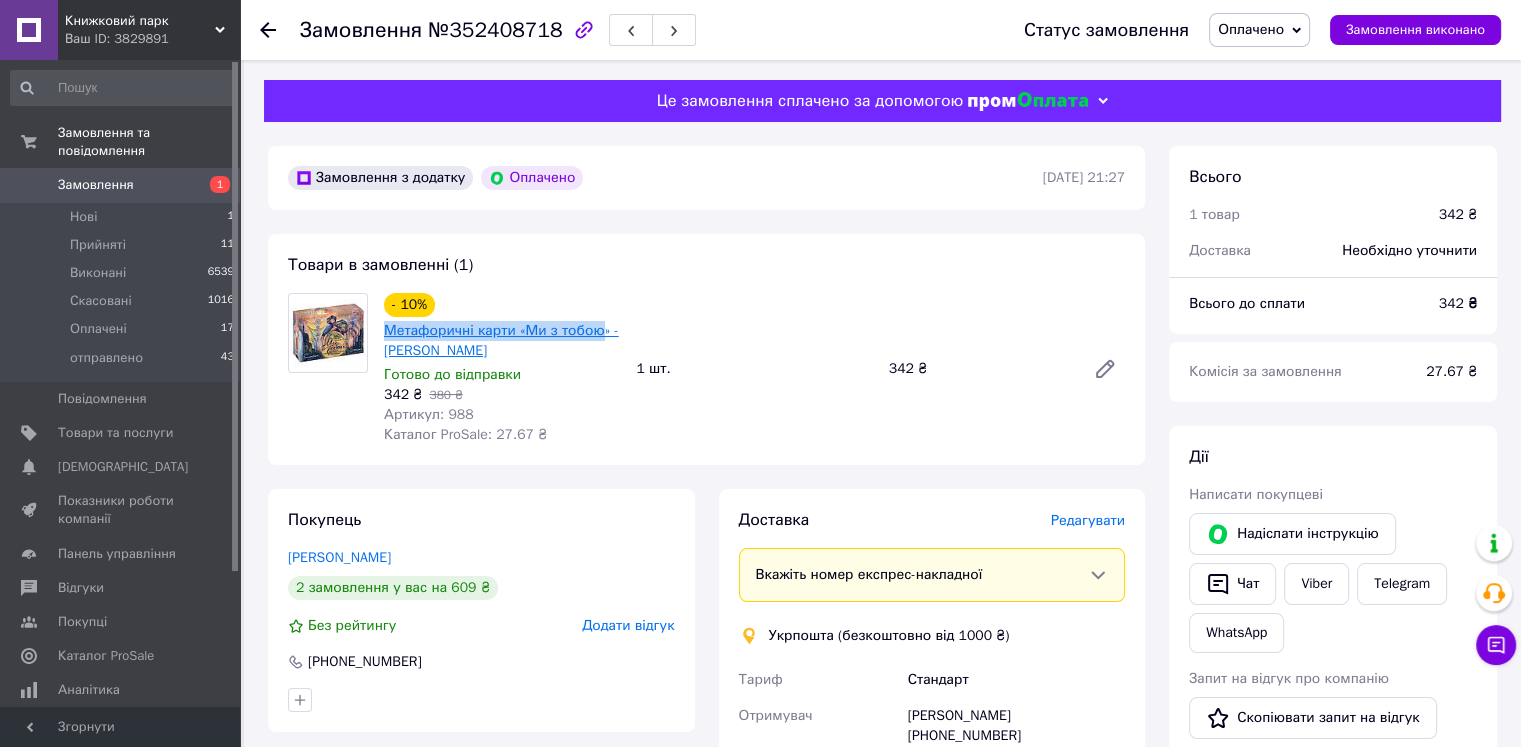 drag, startPoint x: 381, startPoint y: 323, endPoint x: 594, endPoint y: 331, distance: 213.15018 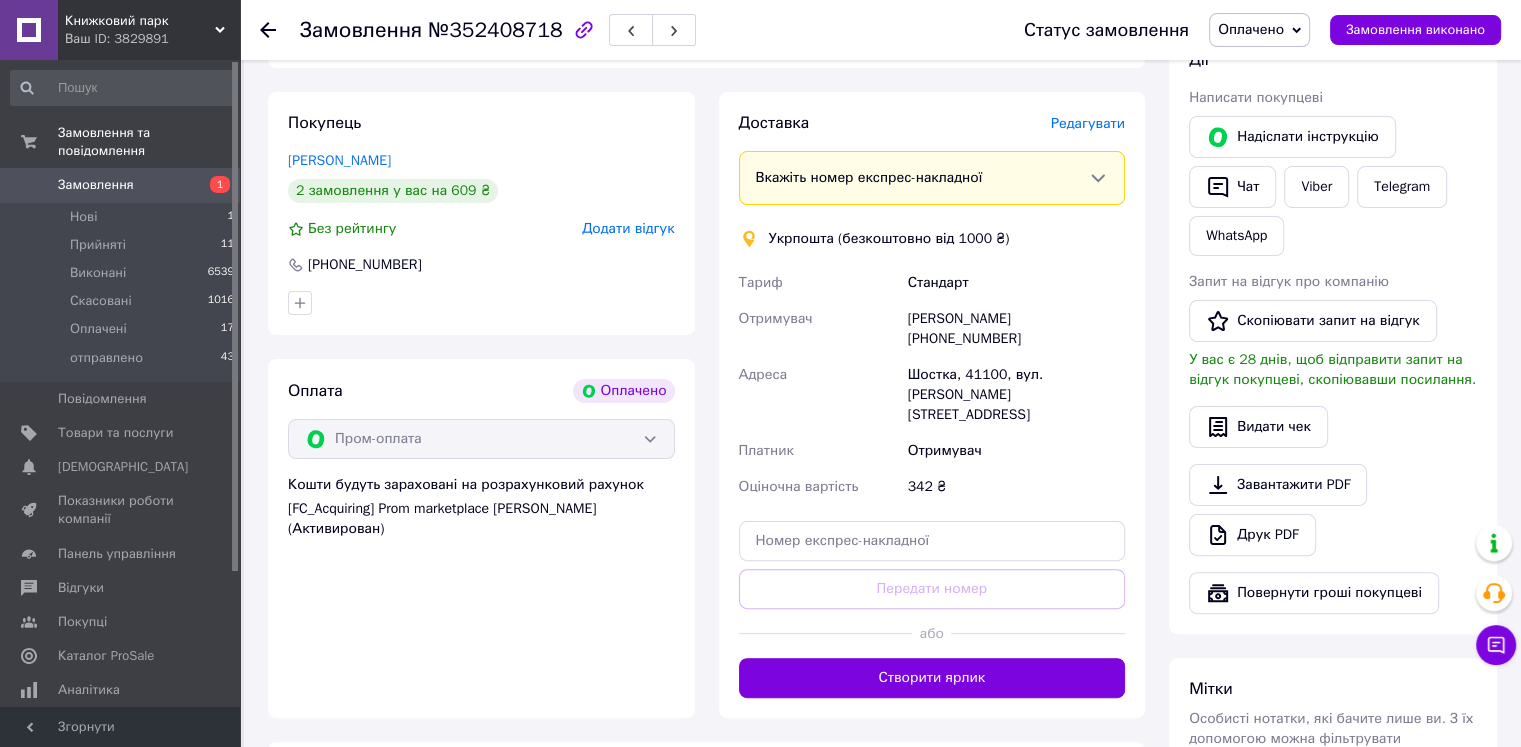 scroll, scrollTop: 400, scrollLeft: 0, axis: vertical 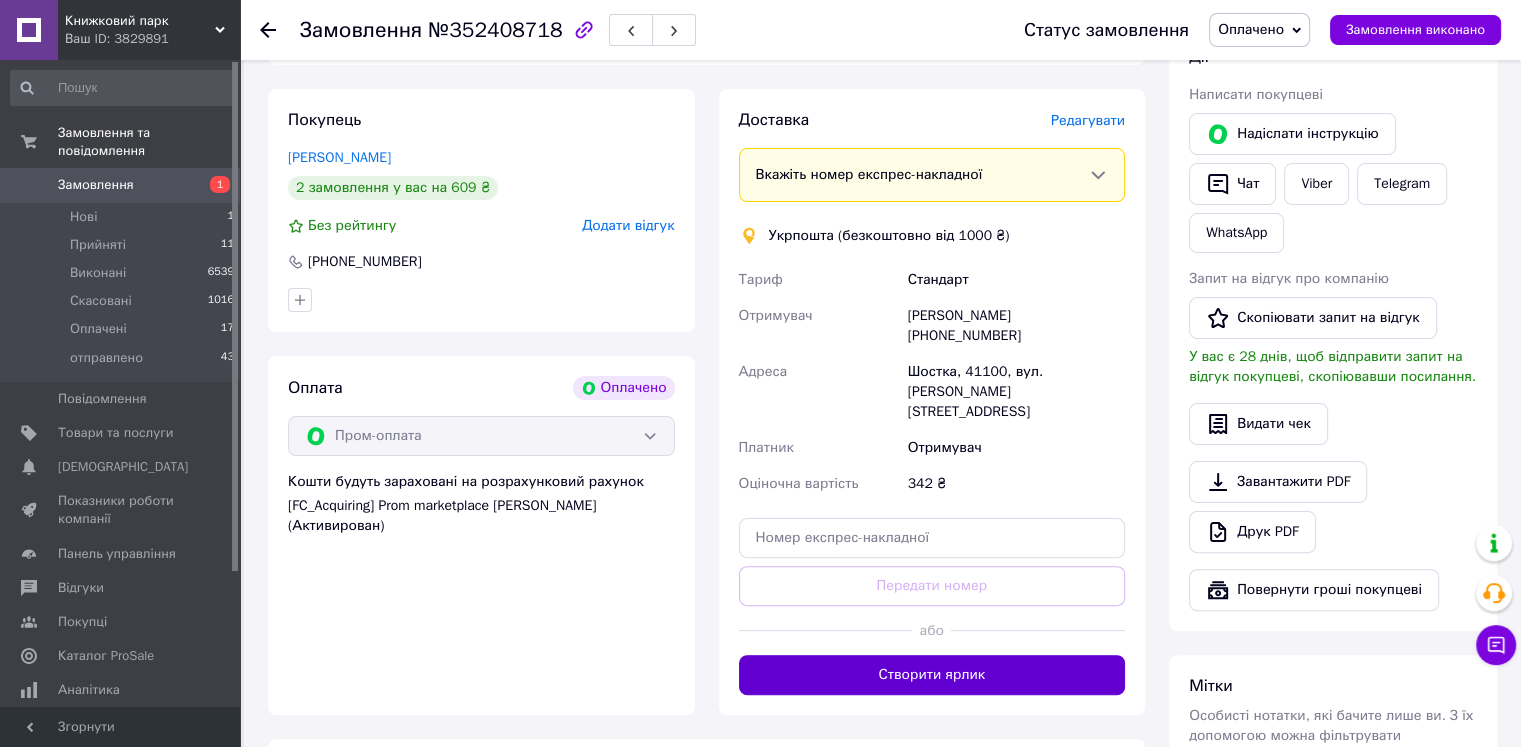 click on "Створити ярлик" at bounding box center (932, 675) 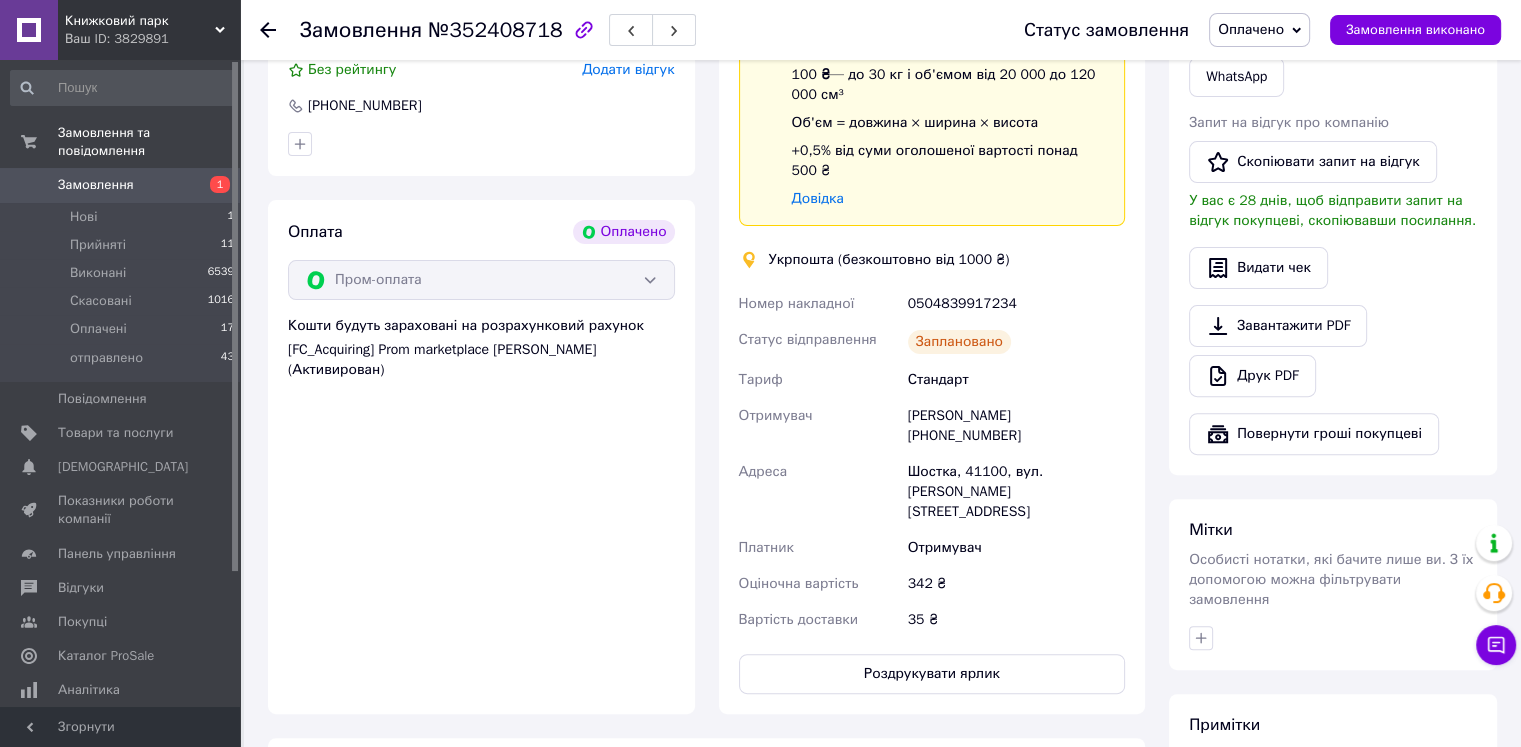scroll, scrollTop: 600, scrollLeft: 0, axis: vertical 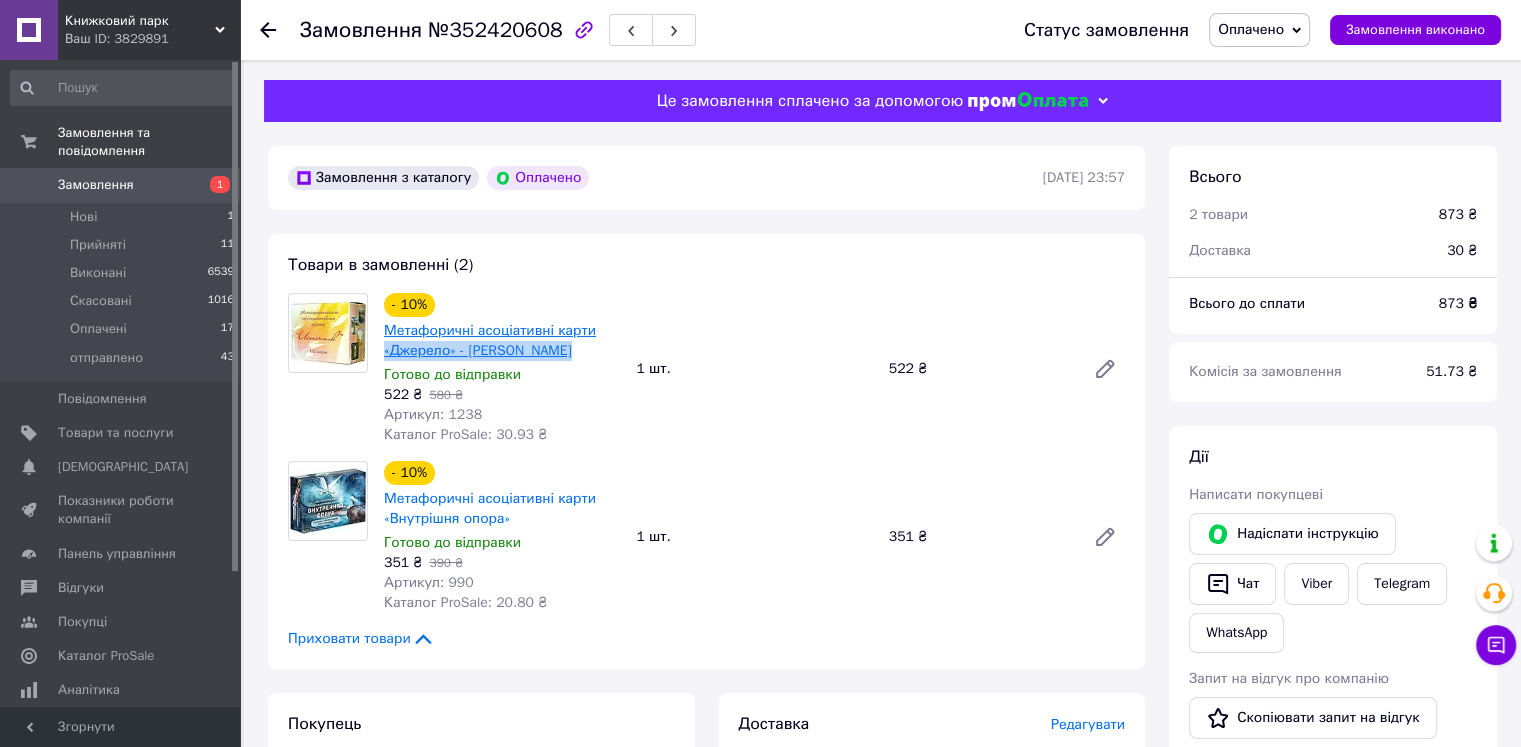 drag, startPoint x: 379, startPoint y: 352, endPoint x: 561, endPoint y: 361, distance: 182.2224 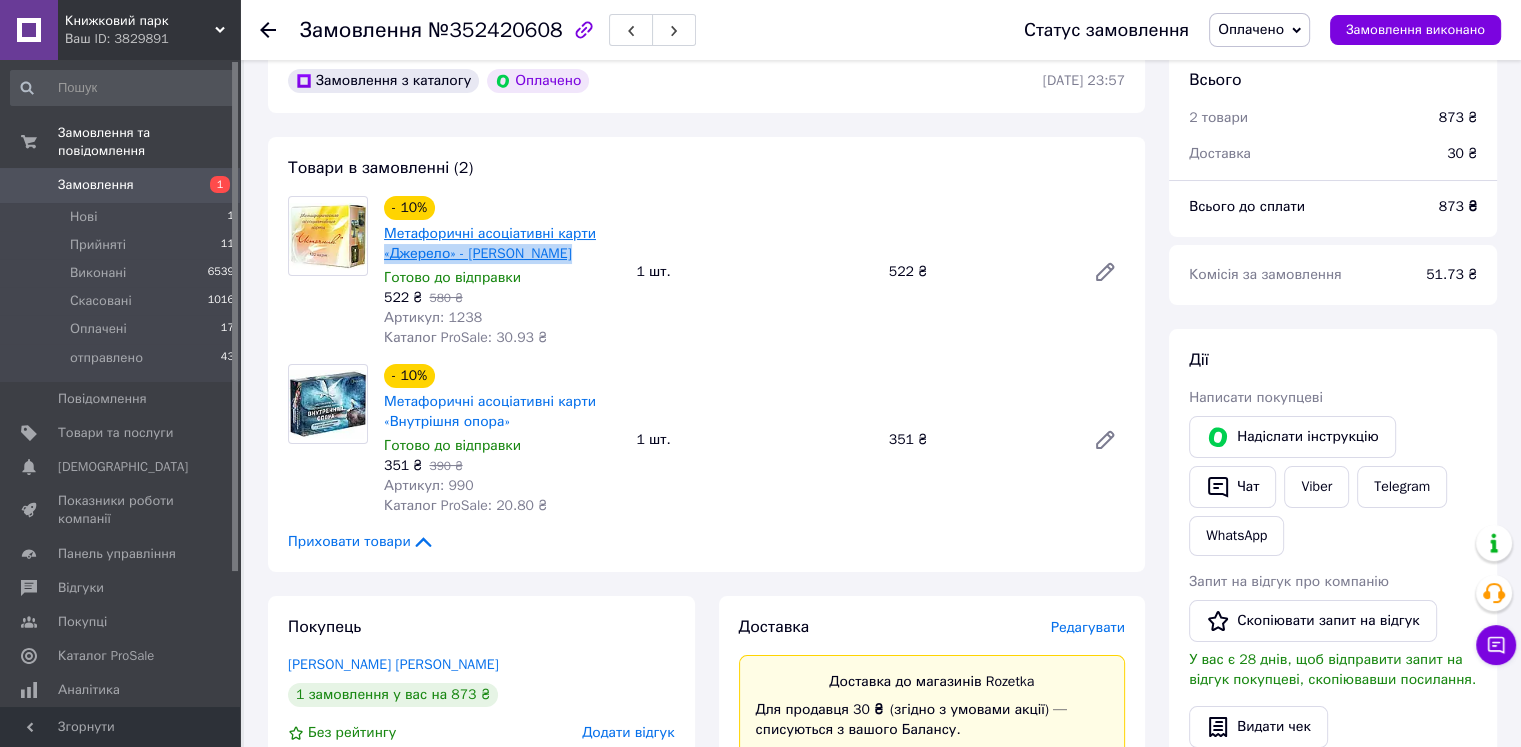 scroll, scrollTop: 100, scrollLeft: 0, axis: vertical 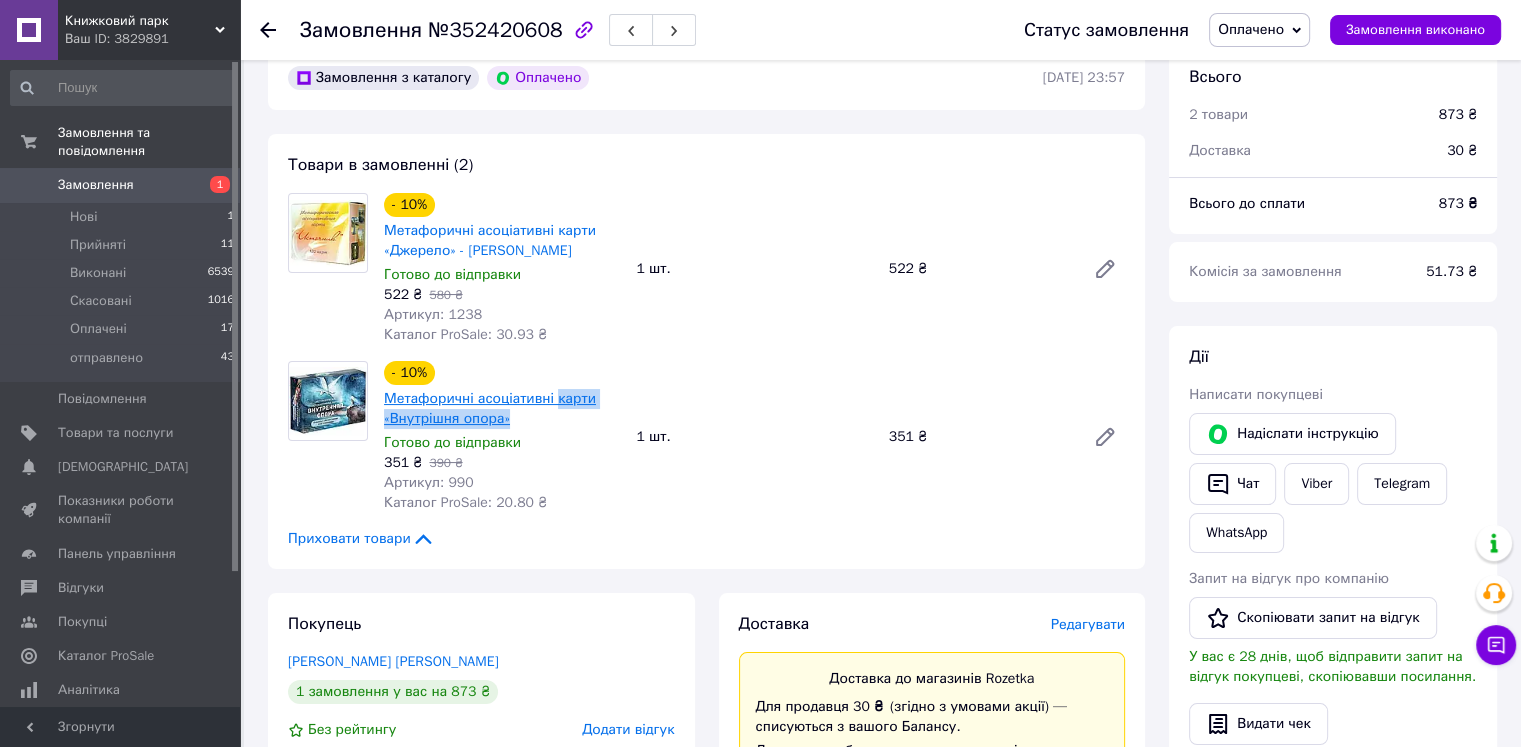 drag, startPoint x: 512, startPoint y: 424, endPoint x: 553, endPoint y: 409, distance: 43.65776 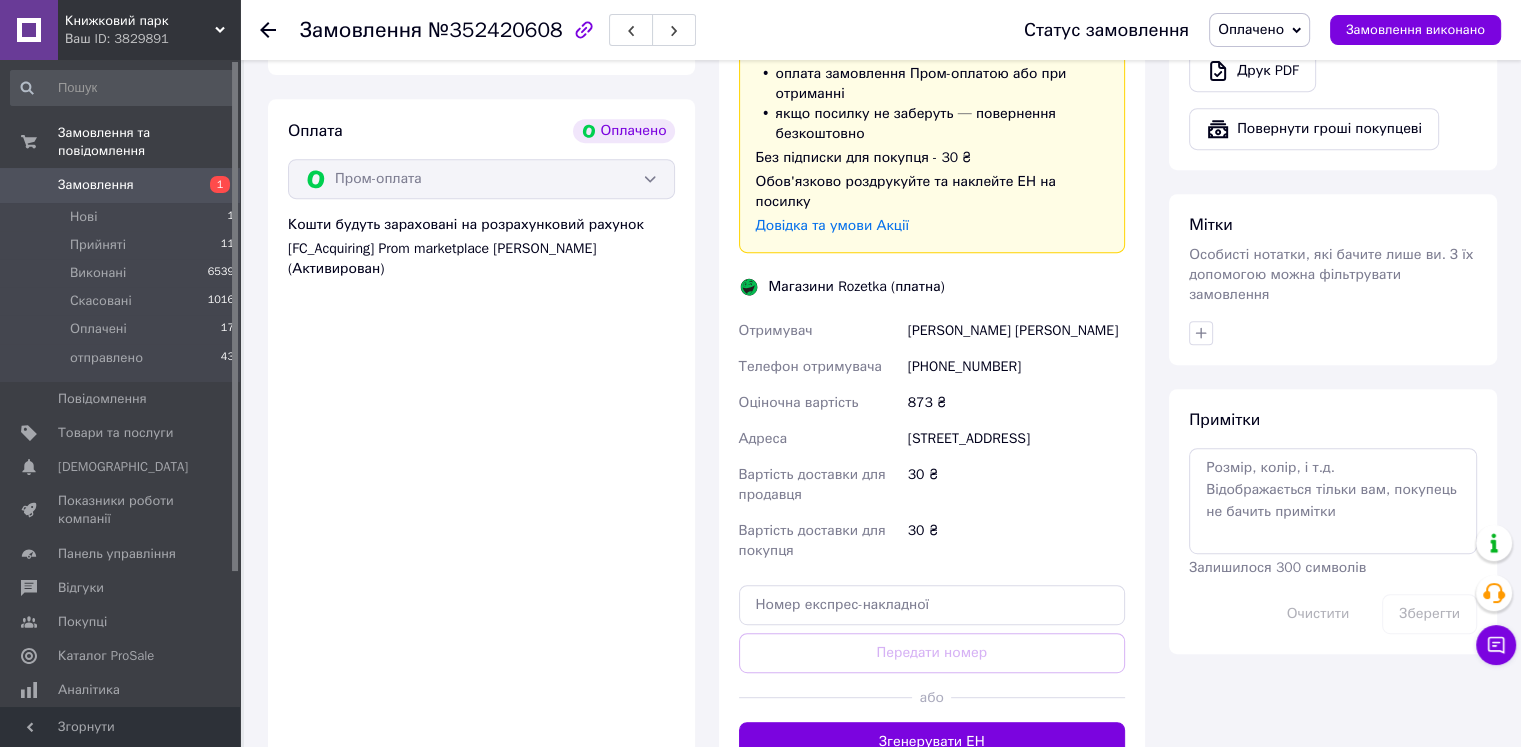 scroll, scrollTop: 900, scrollLeft: 0, axis: vertical 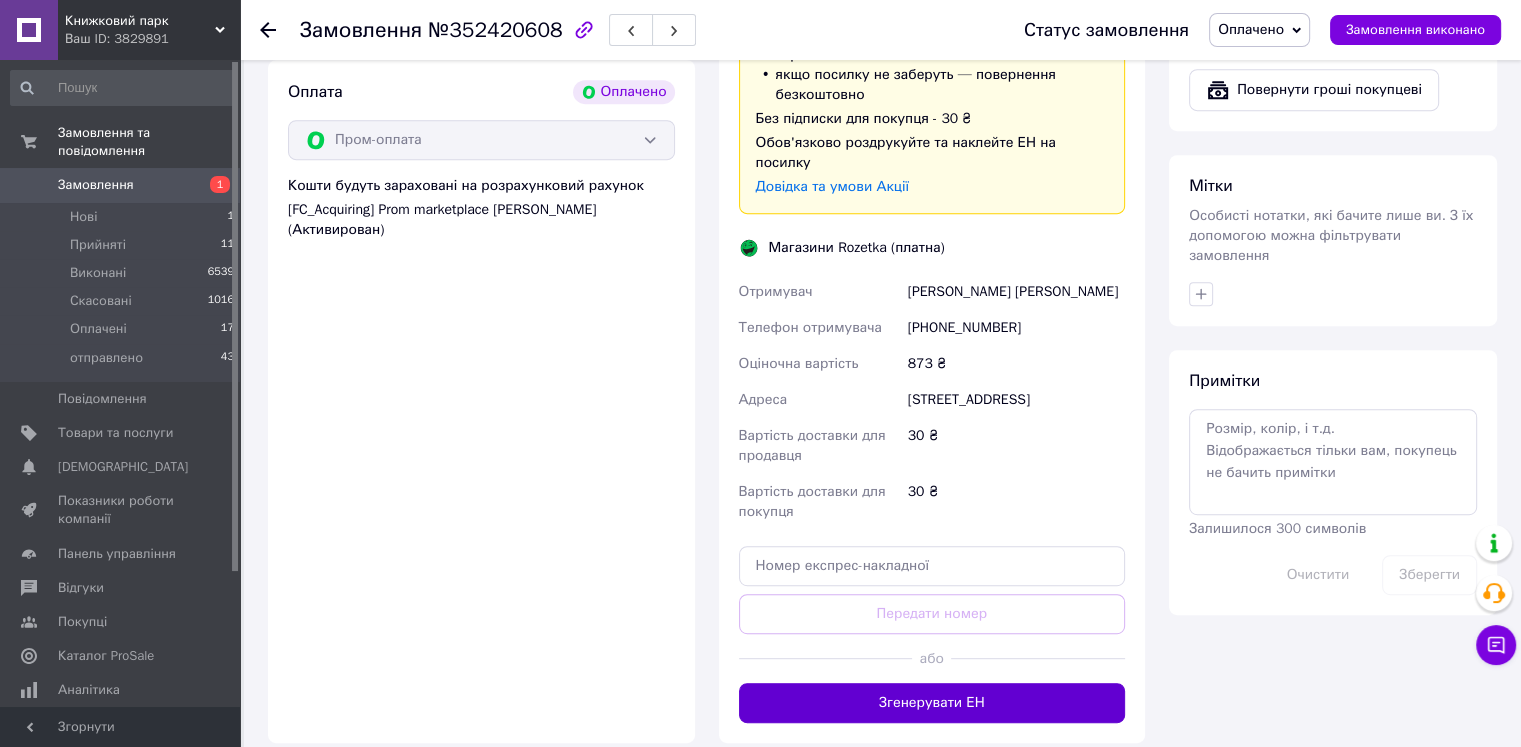click on "Згенерувати ЕН" at bounding box center [932, 703] 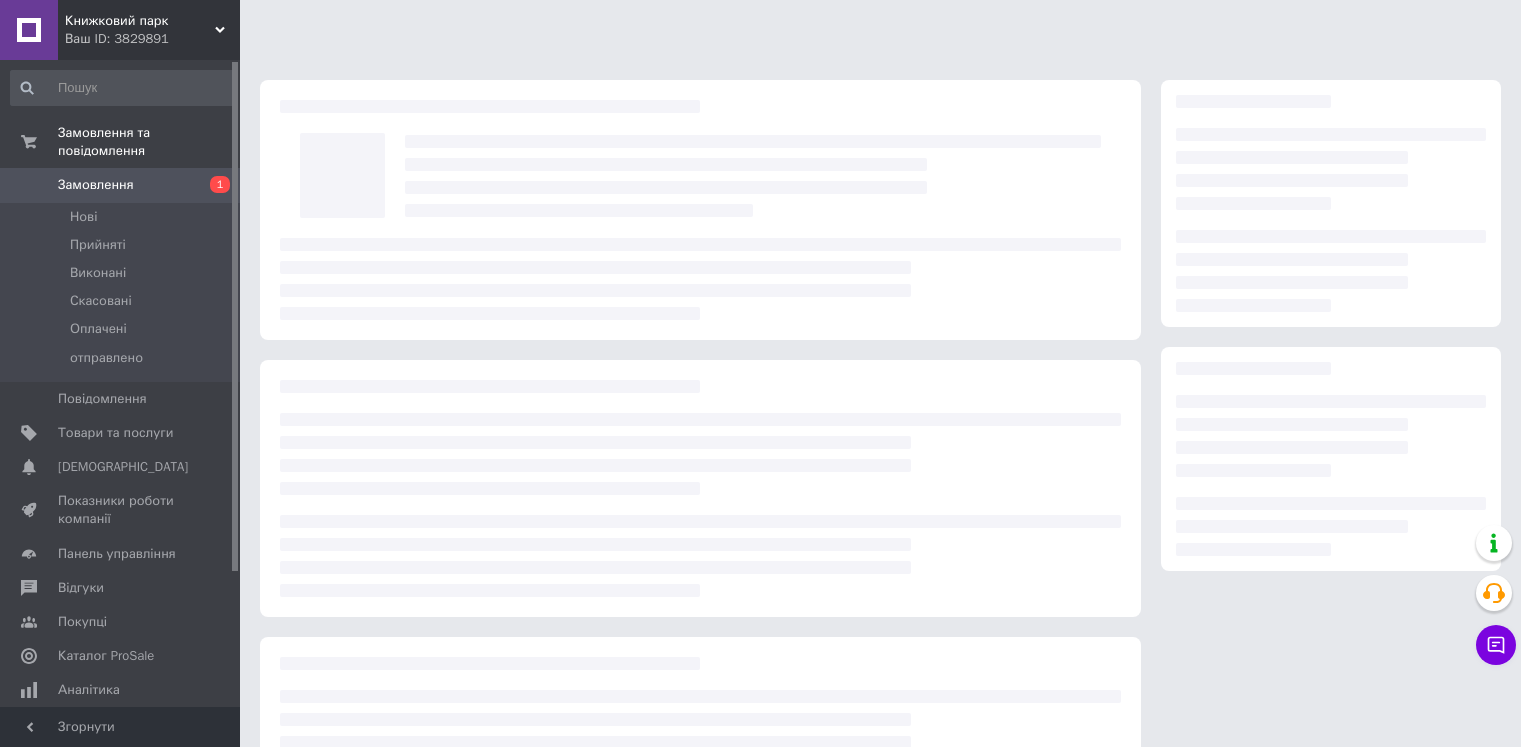 scroll, scrollTop: 0, scrollLeft: 0, axis: both 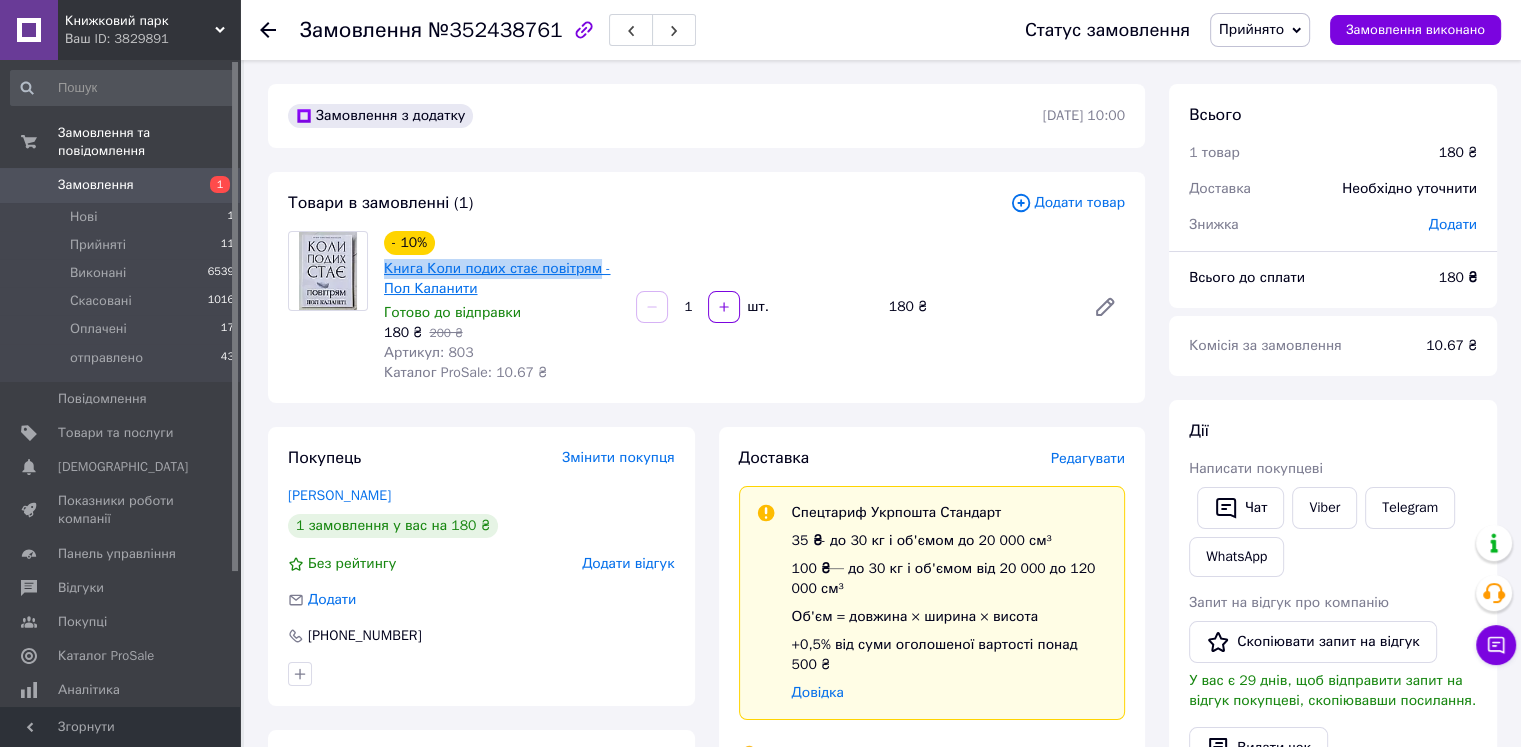 drag, startPoint x: 380, startPoint y: 273, endPoint x: 588, endPoint y: 273, distance: 208 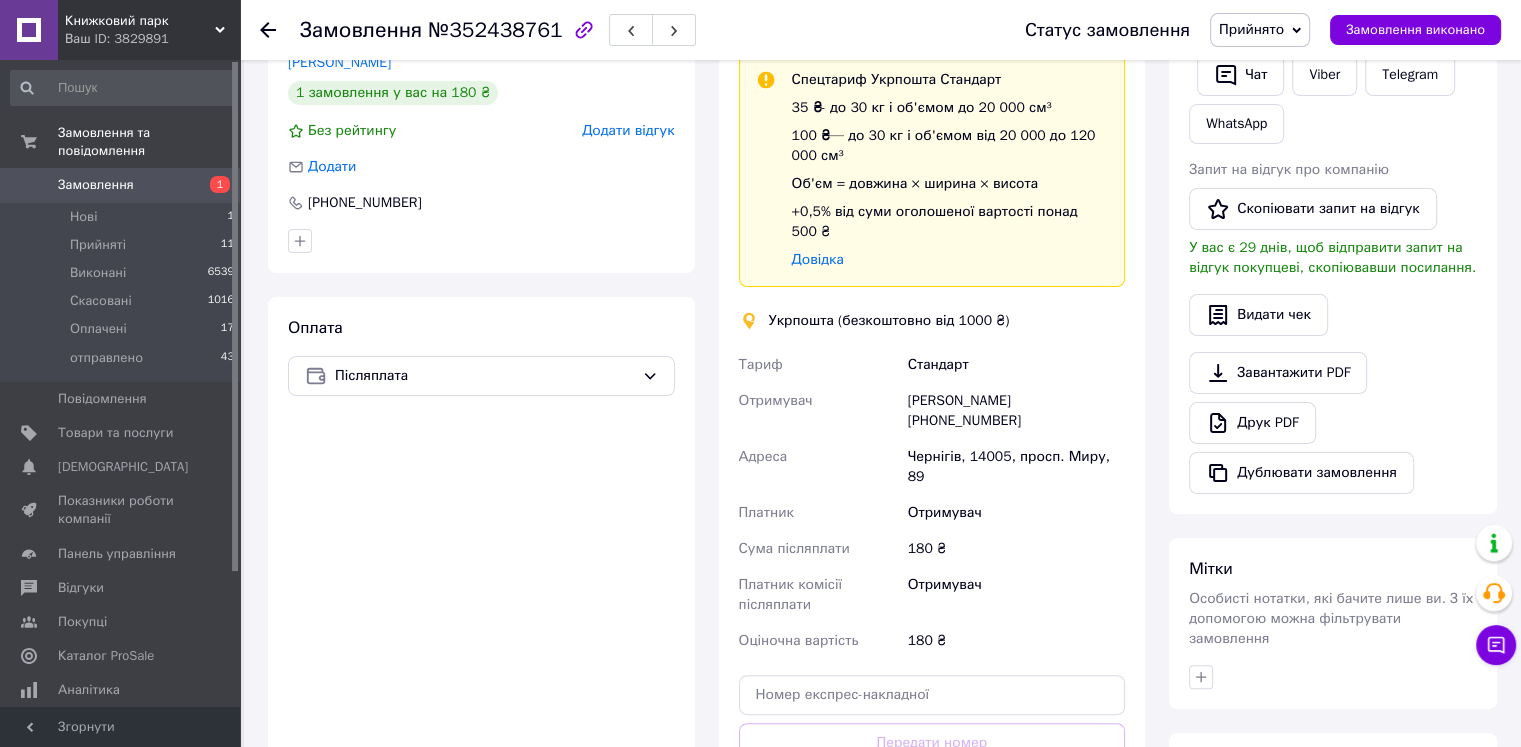 scroll, scrollTop: 500, scrollLeft: 0, axis: vertical 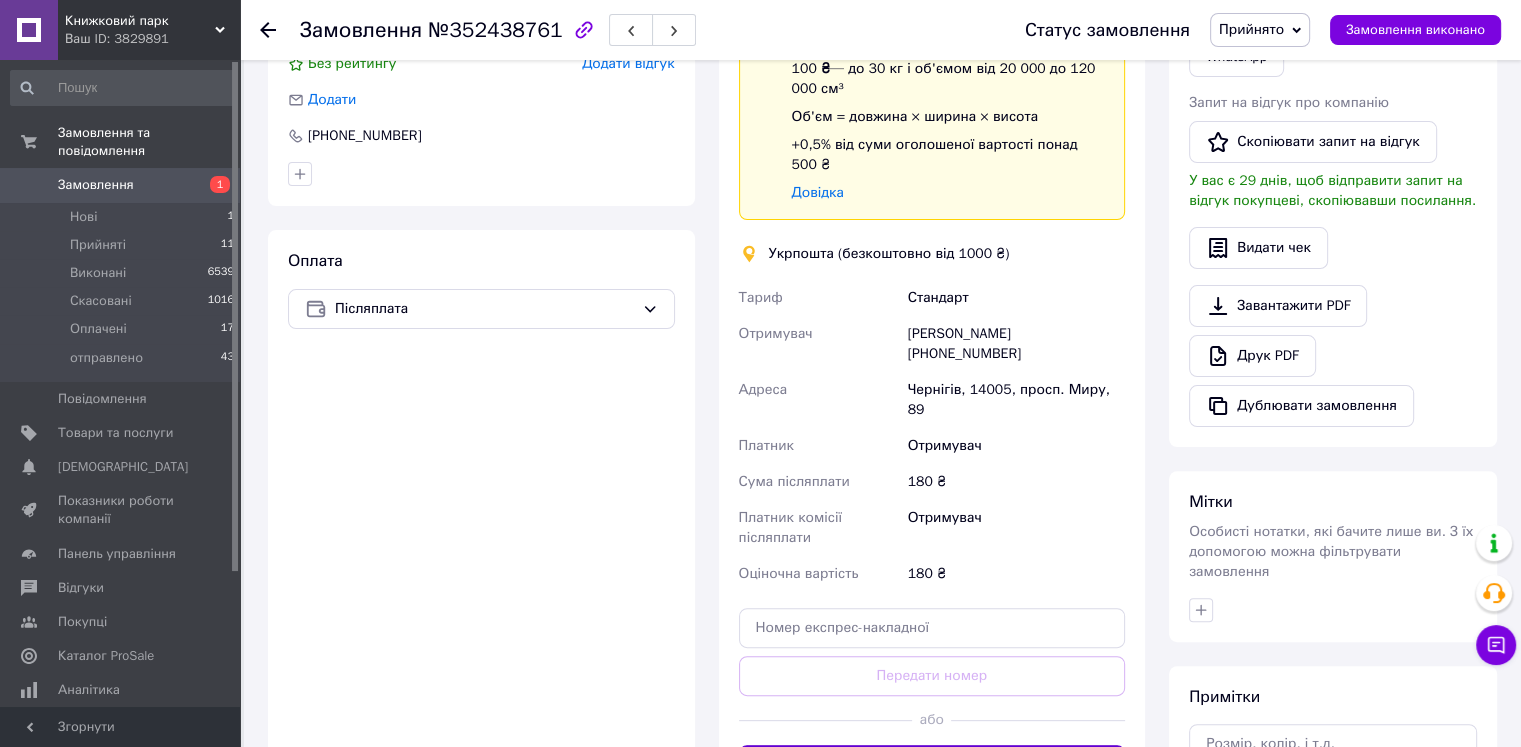 click on "Створити ярлик" at bounding box center [932, 765] 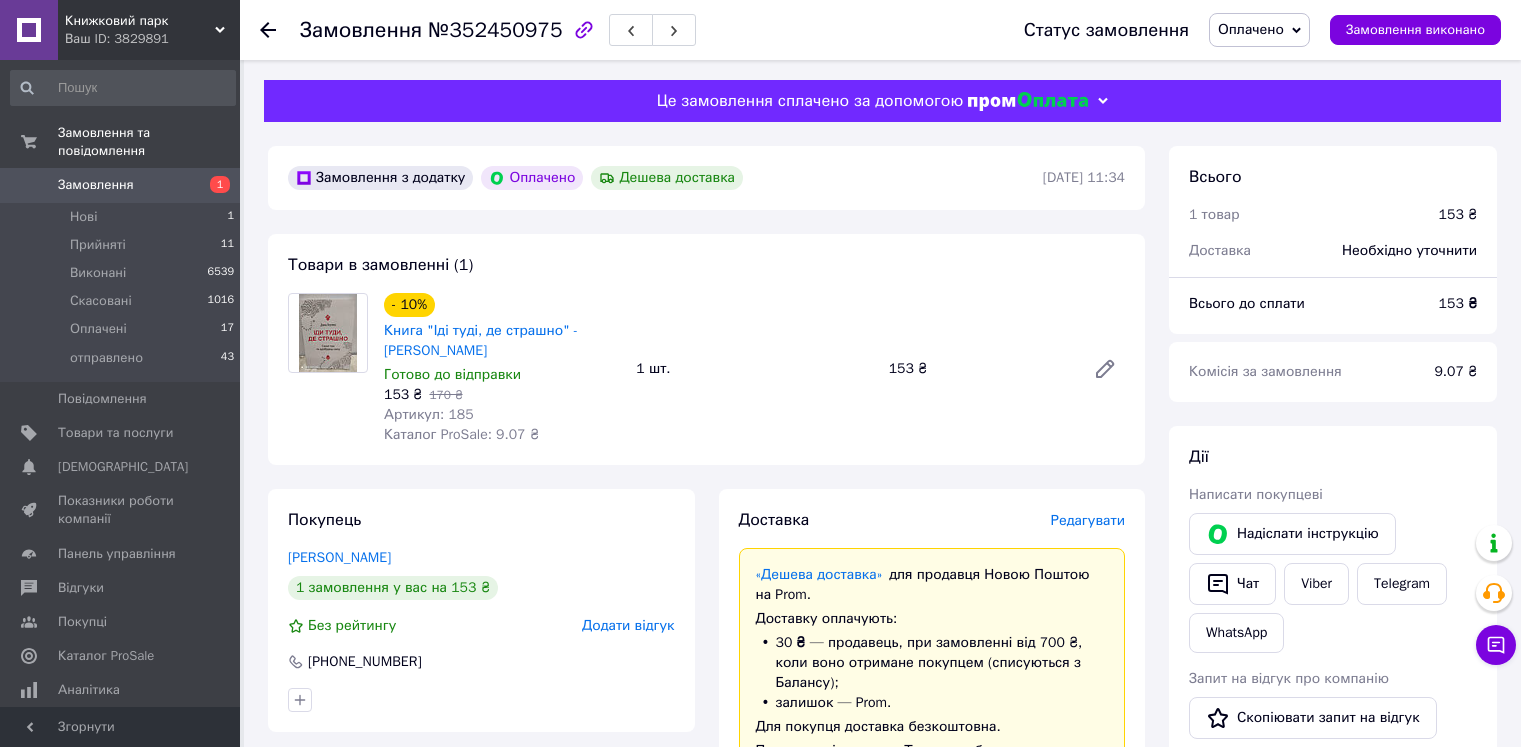 scroll, scrollTop: 0, scrollLeft: 0, axis: both 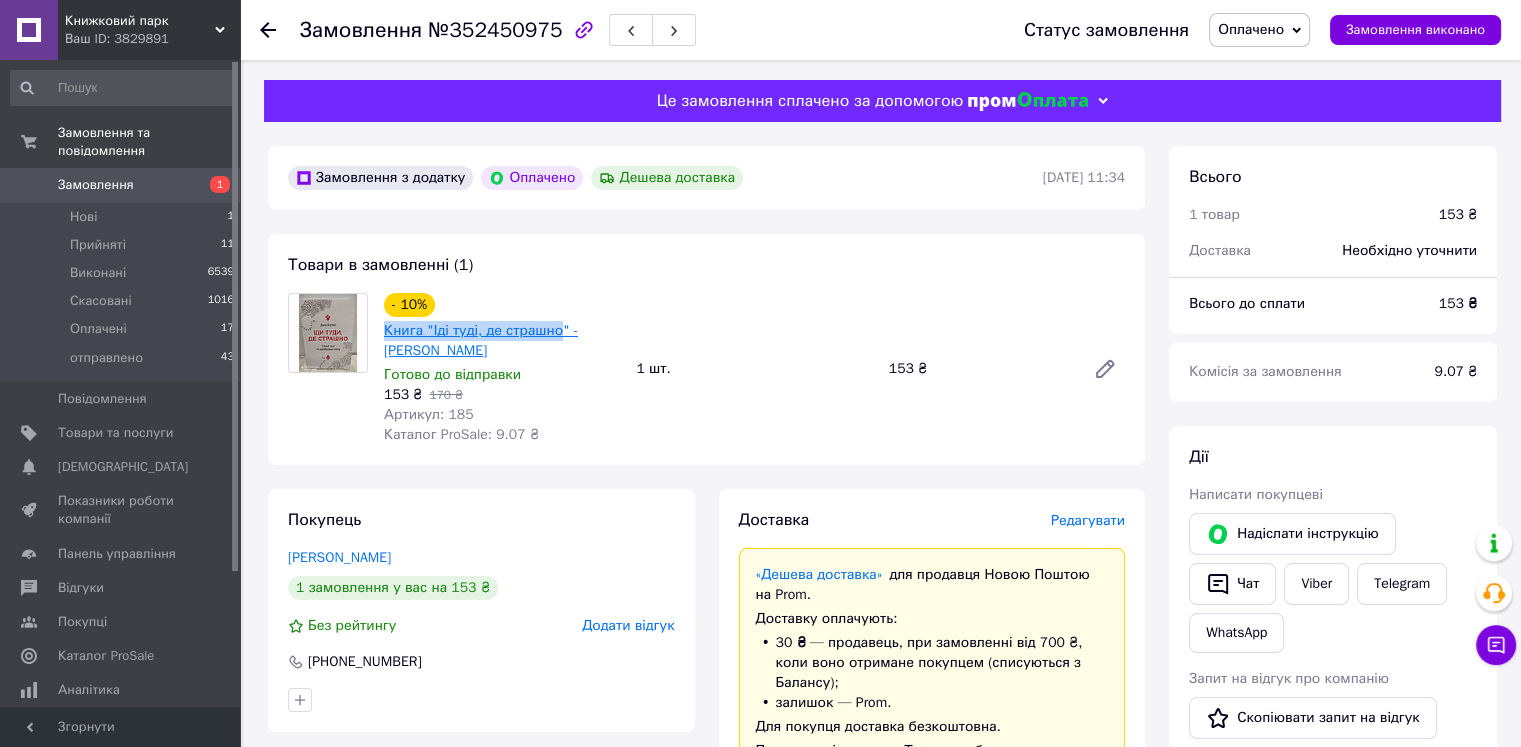 drag, startPoint x: 376, startPoint y: 338, endPoint x: 552, endPoint y: 341, distance: 176.02557 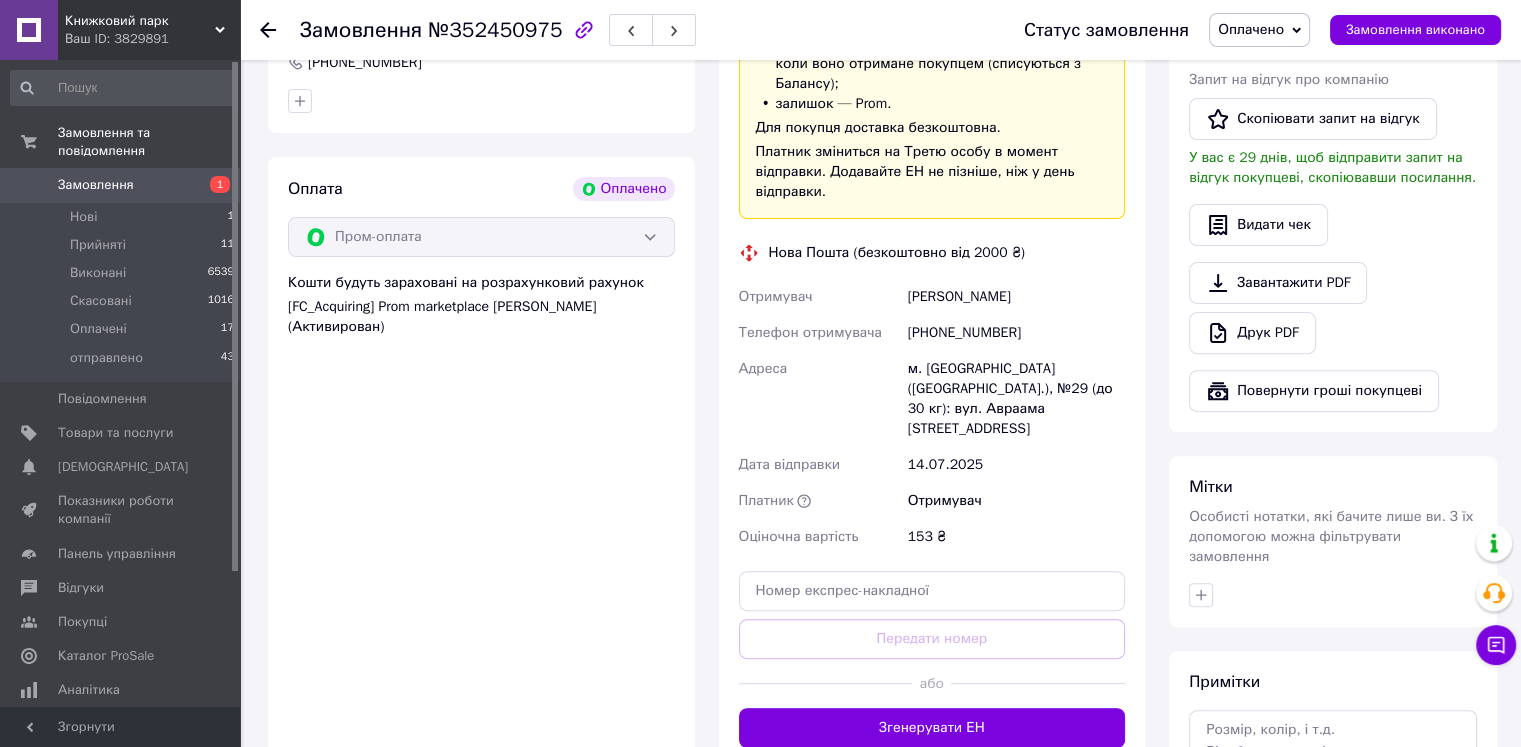 scroll, scrollTop: 600, scrollLeft: 0, axis: vertical 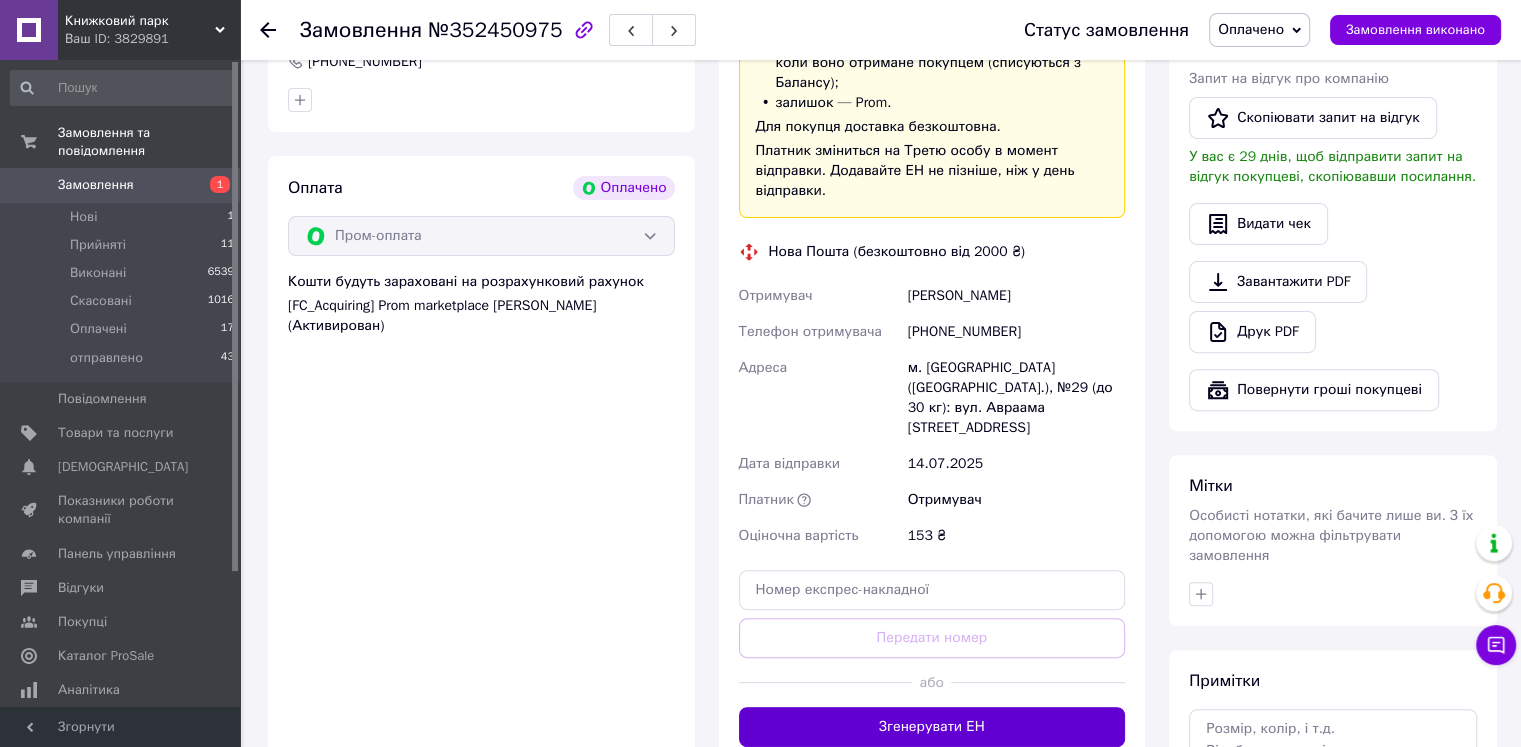 click on "Згенерувати ЕН" at bounding box center [932, 727] 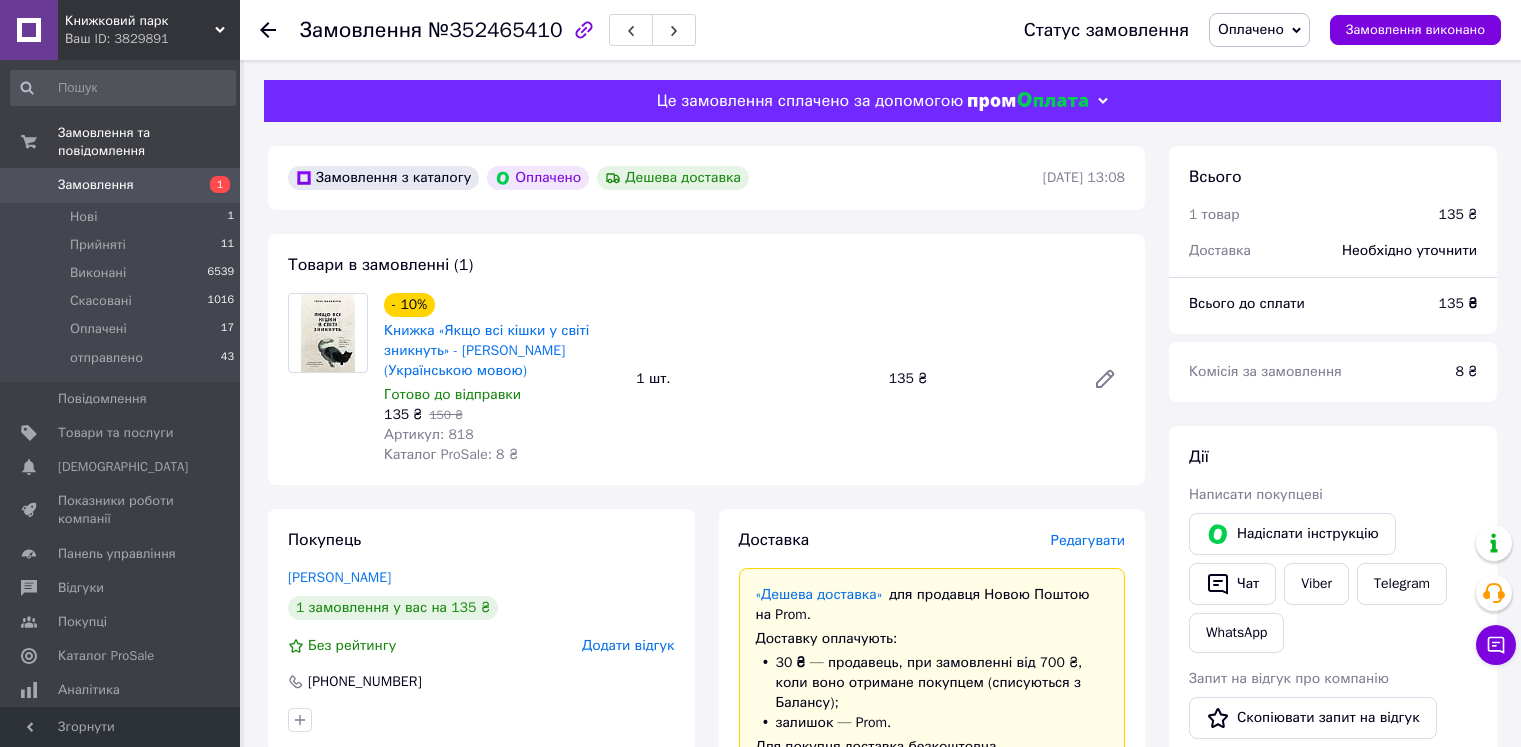 scroll, scrollTop: 0, scrollLeft: 0, axis: both 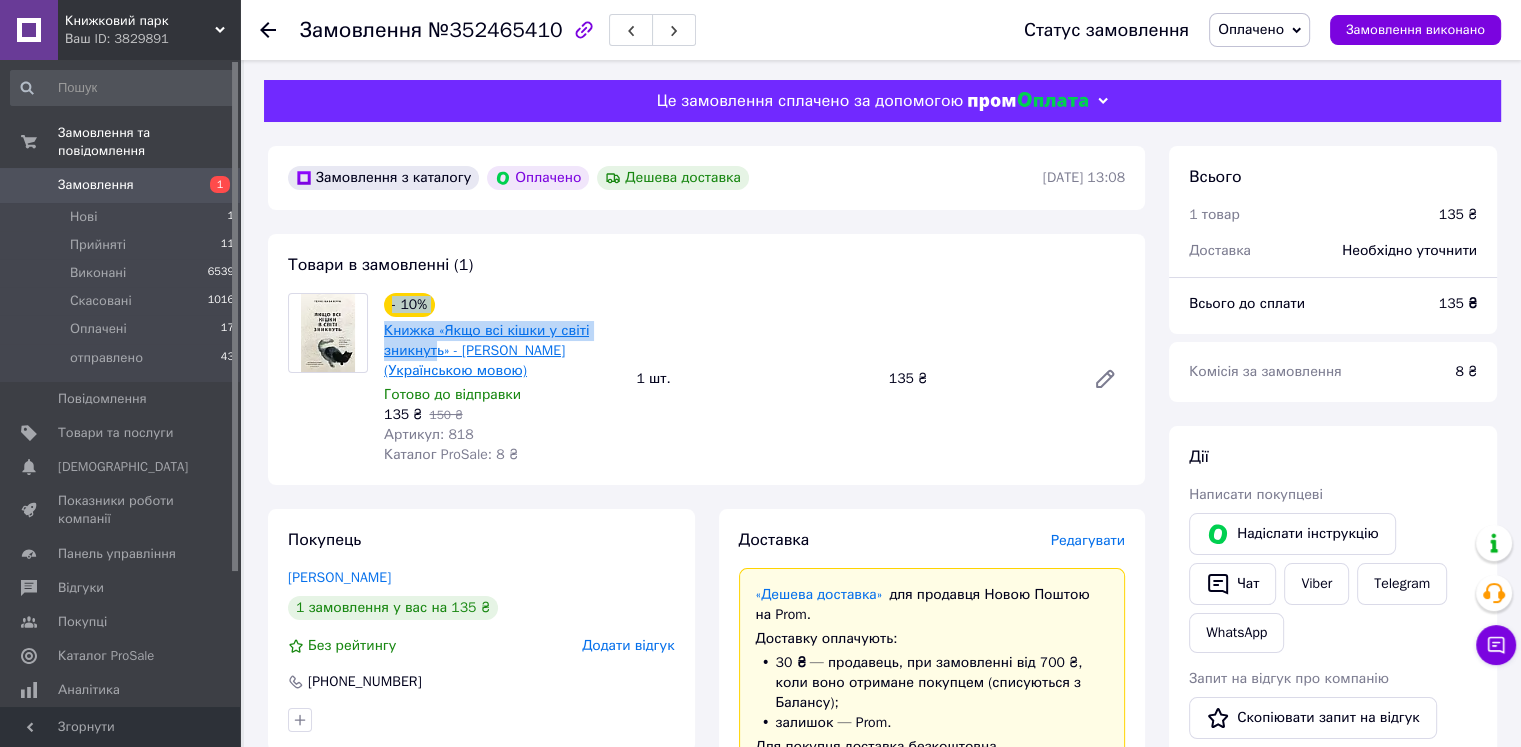 drag, startPoint x: 380, startPoint y: 320, endPoint x: 436, endPoint y: 358, distance: 67.6757 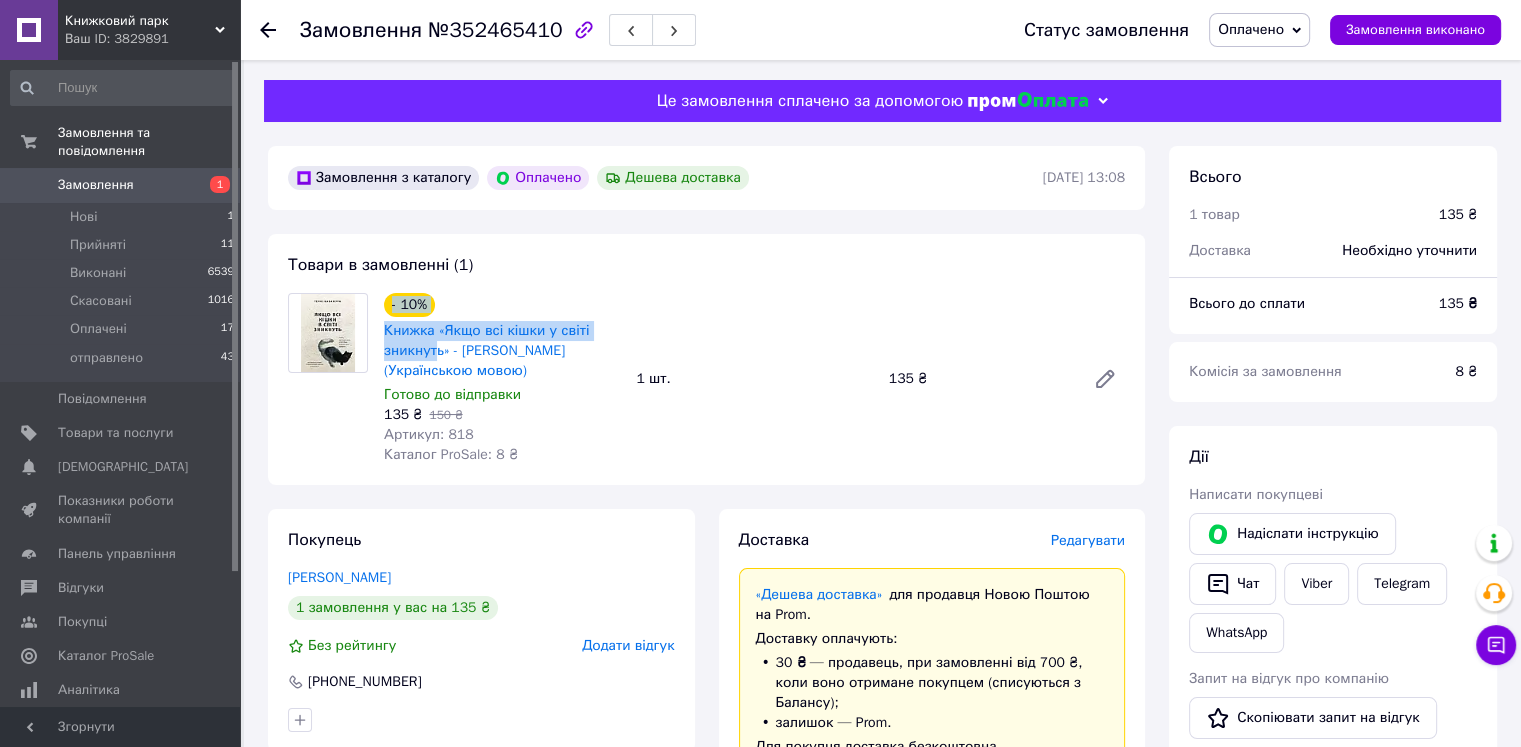 click on "Товари в замовленні (1) - 10% Книжка «Якщо всі кішки у світі зникнуть» - Генкі Кавамура (Українською мовою) Готово до відправки 135 ₴   150 ₴ Артикул: 818 Каталог ProSale: 8 ₴  1 шт. 135 ₴" at bounding box center (706, 359) 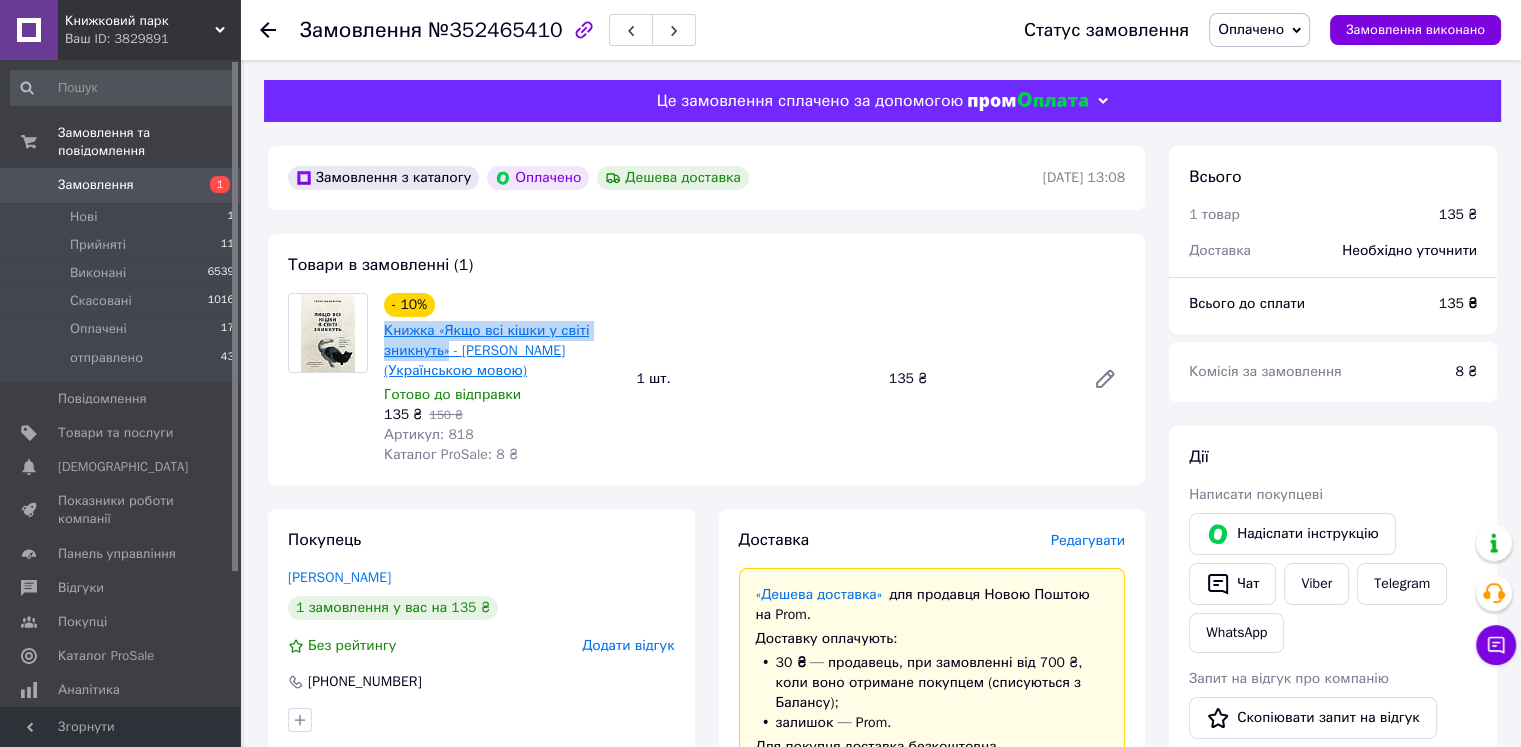 drag, startPoint x: 381, startPoint y: 333, endPoint x: 448, endPoint y: 359, distance: 71.867935 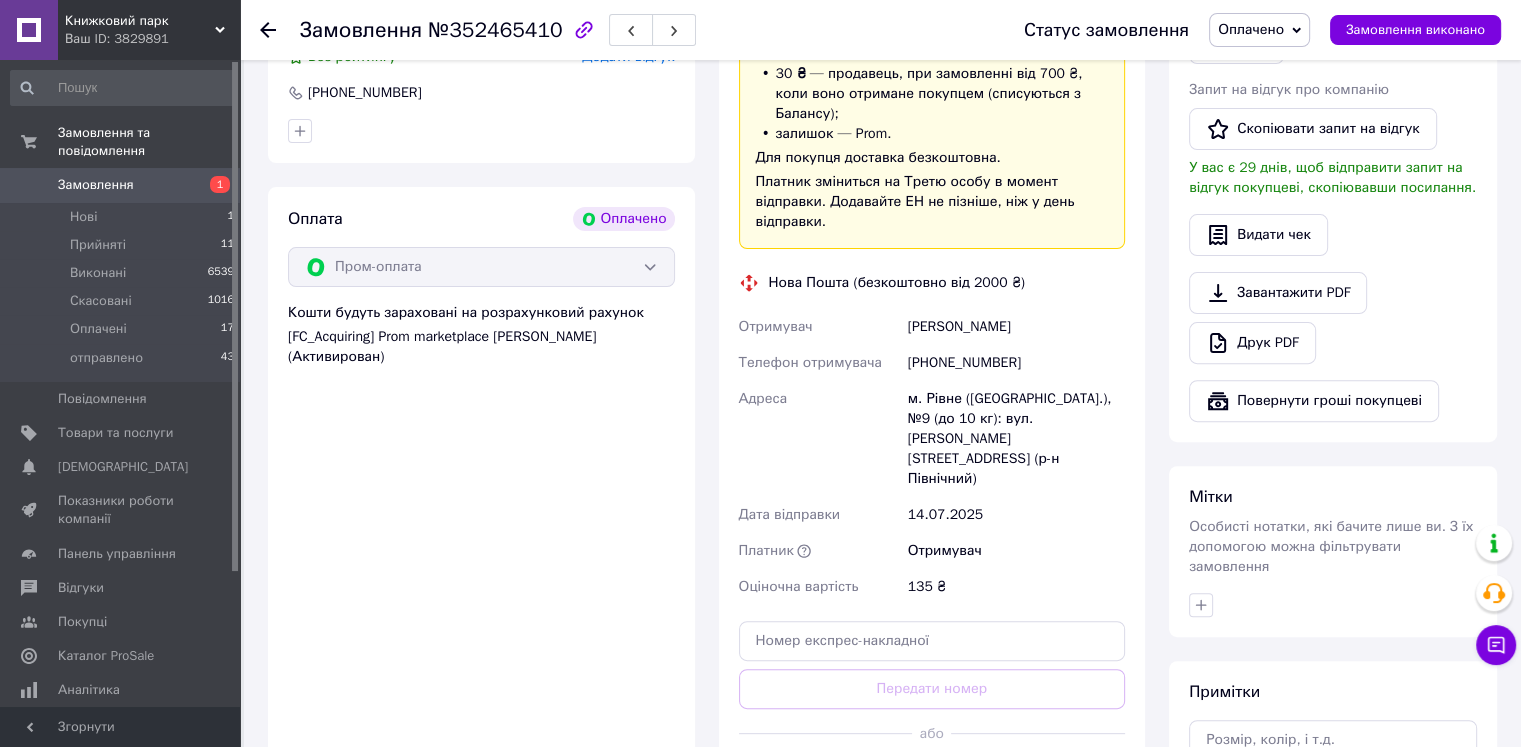 scroll, scrollTop: 600, scrollLeft: 0, axis: vertical 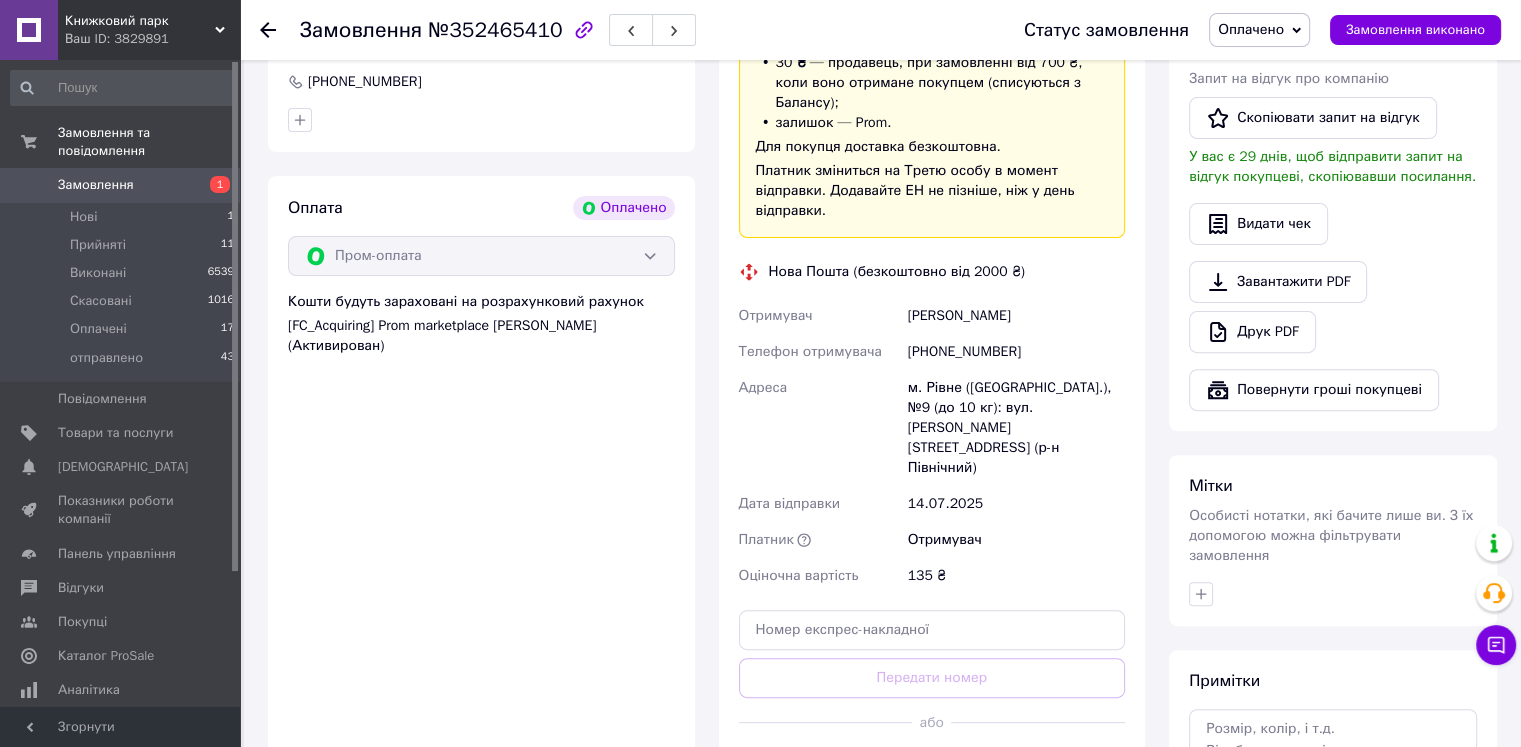 click on "Згенерувати ЕН" at bounding box center (932, 767) 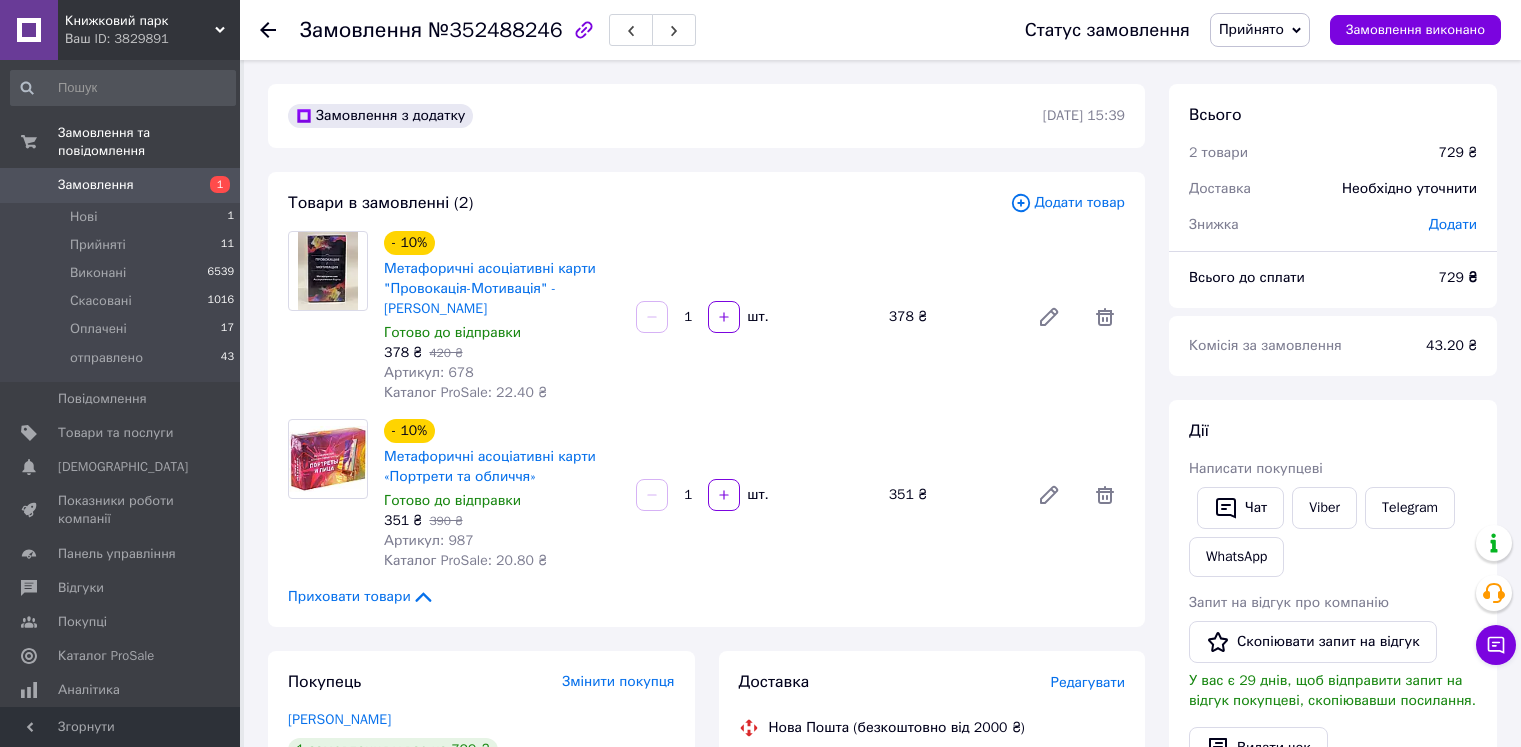 scroll, scrollTop: 0, scrollLeft: 0, axis: both 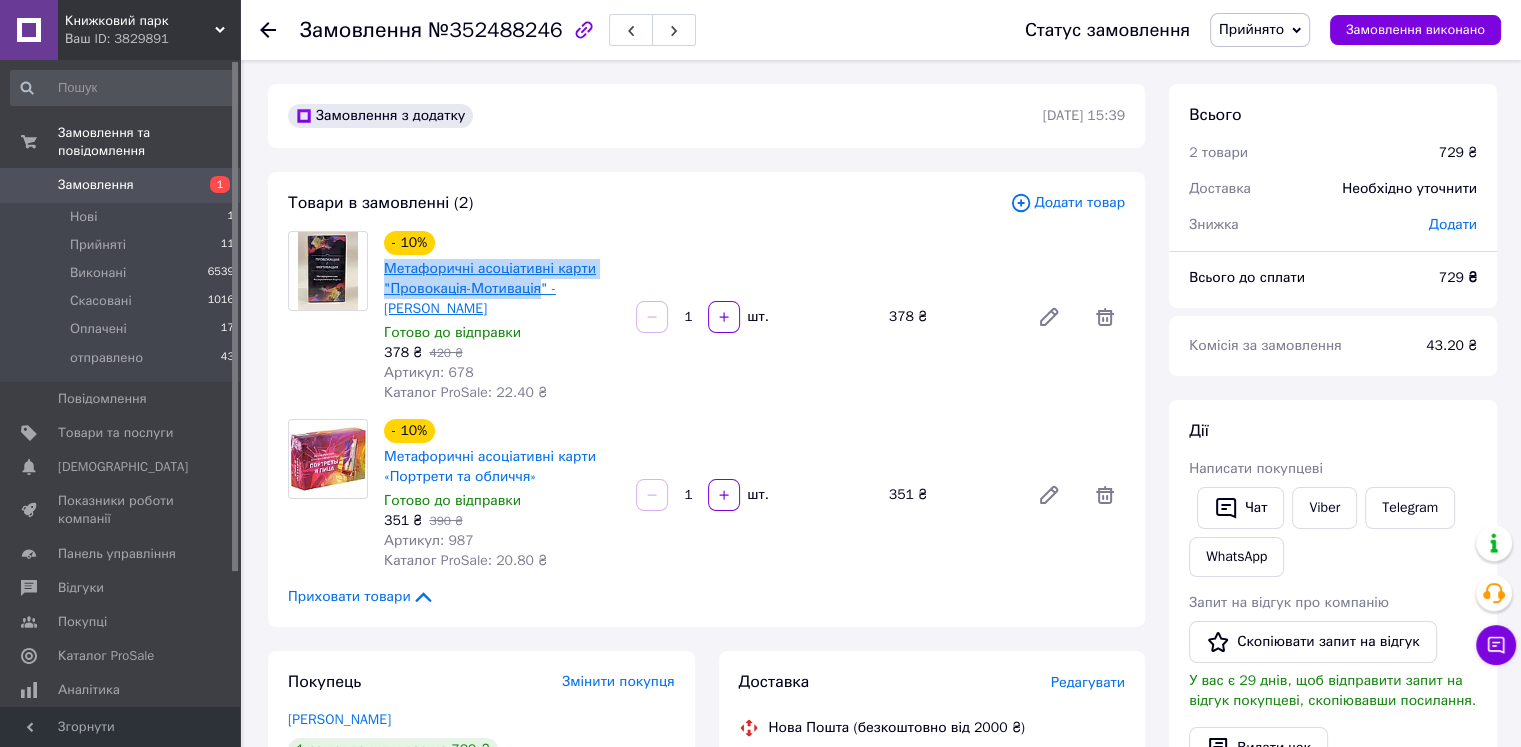 drag, startPoint x: 380, startPoint y: 267, endPoint x: 537, endPoint y: 298, distance: 160.03125 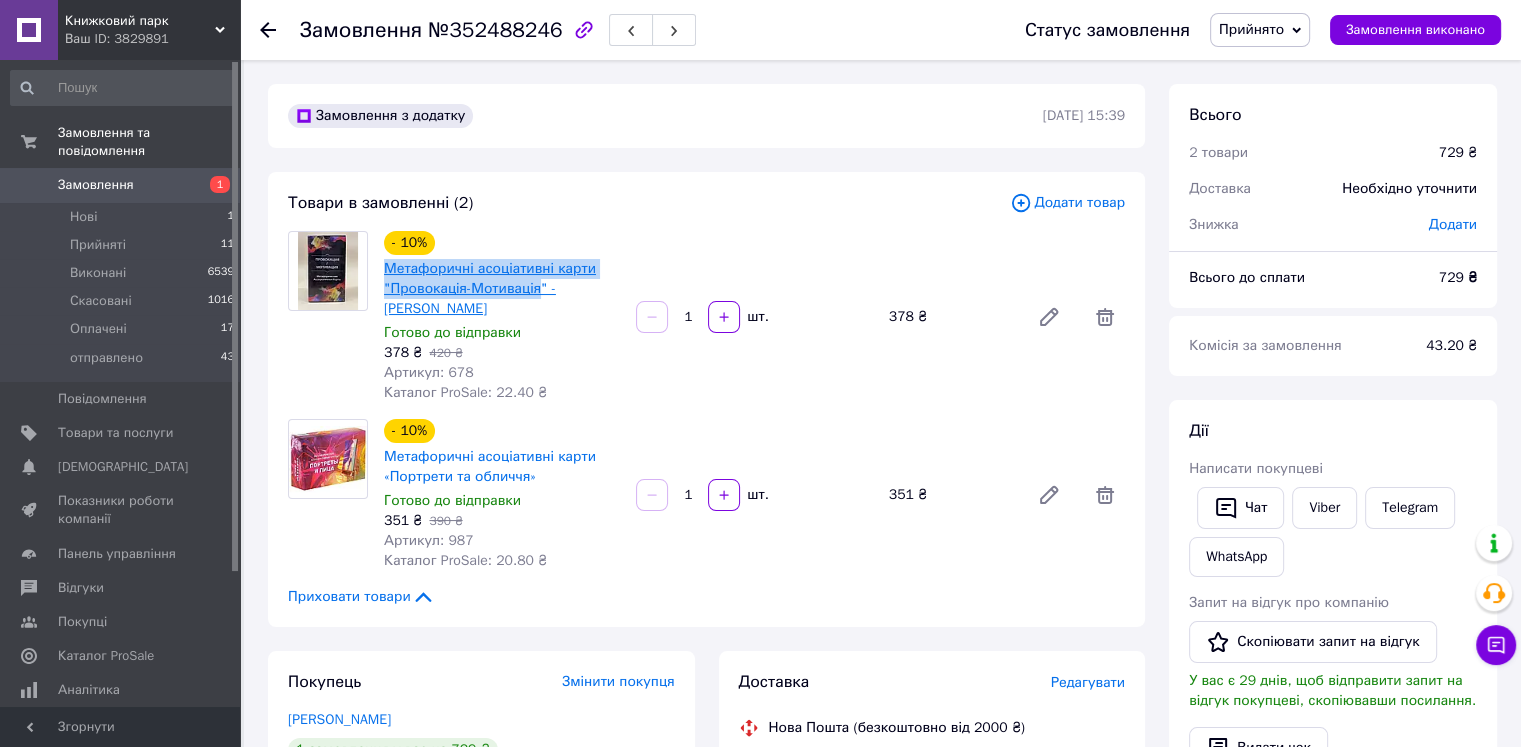 copy on "Метафоричні асоціативні карти "Провокація-Мотивація" 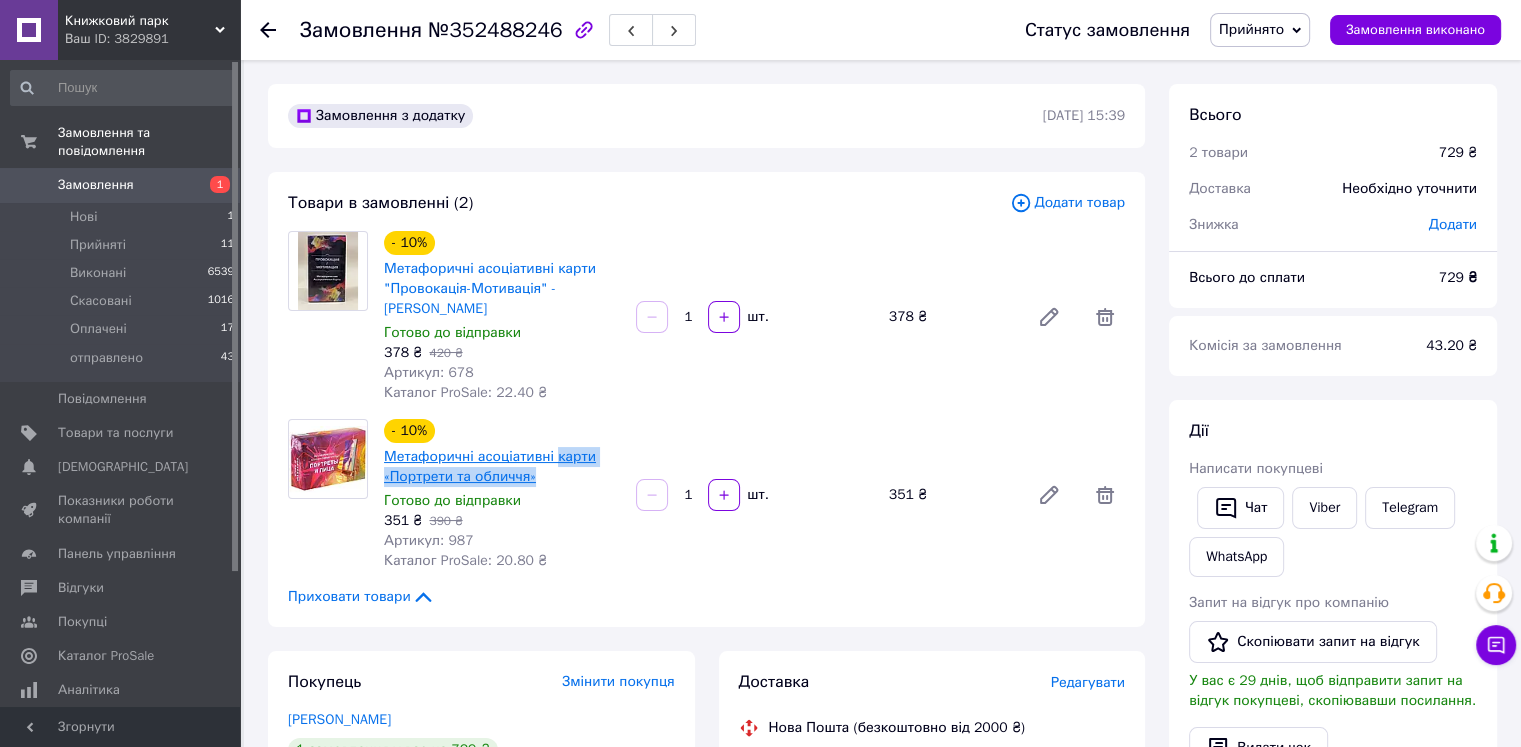 drag, startPoint x: 535, startPoint y: 472, endPoint x: 552, endPoint y: 457, distance: 22.671568 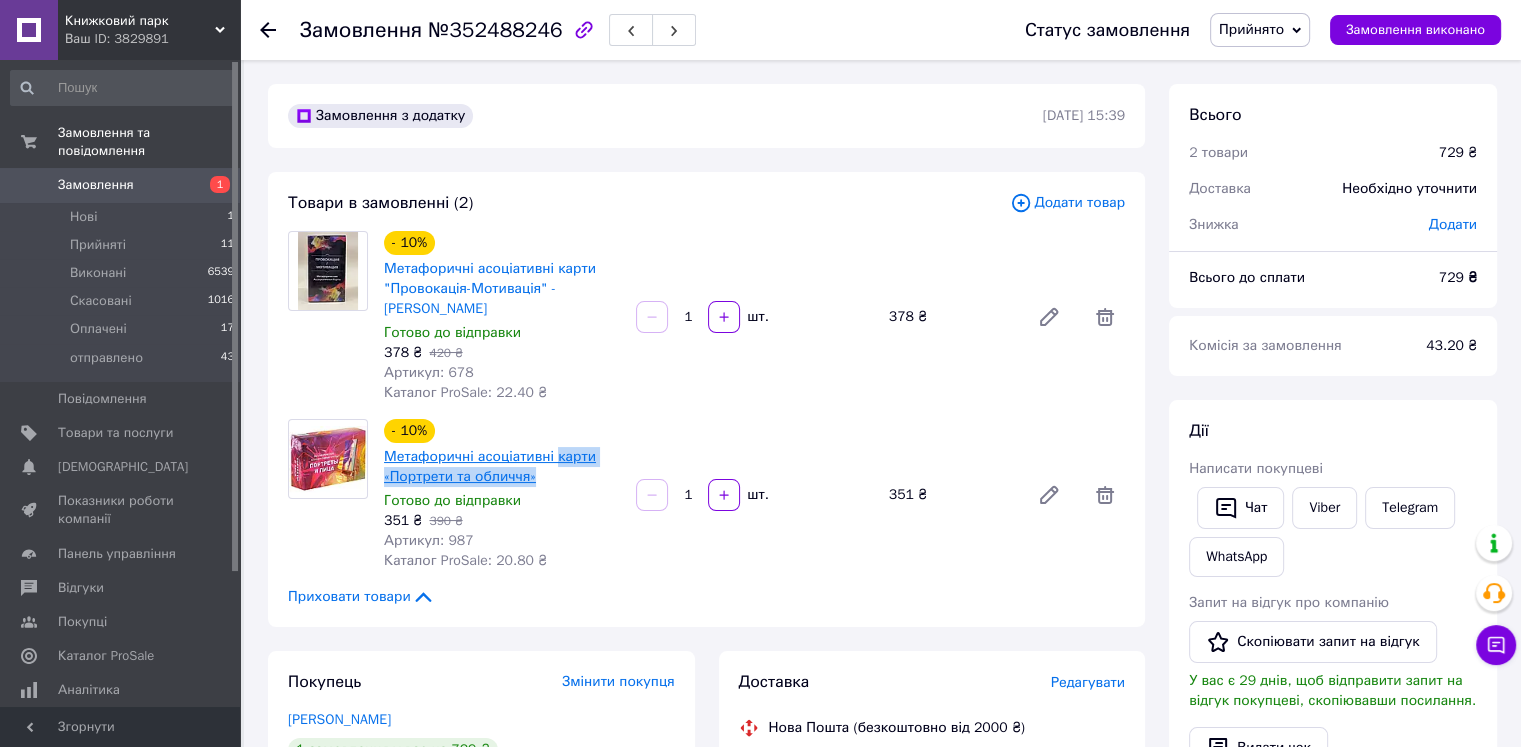 copy on "карти «Портрети та обличчя»" 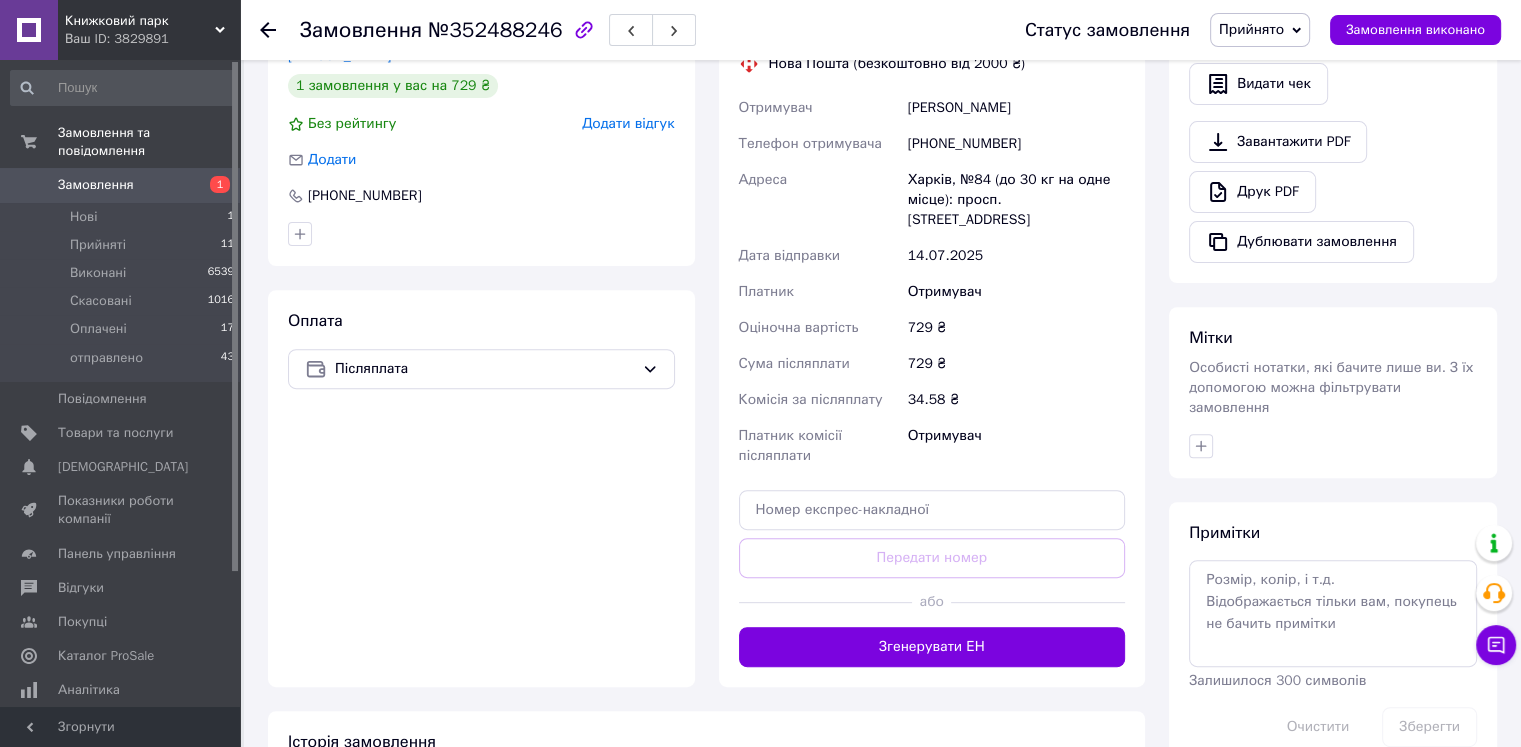 scroll, scrollTop: 700, scrollLeft: 0, axis: vertical 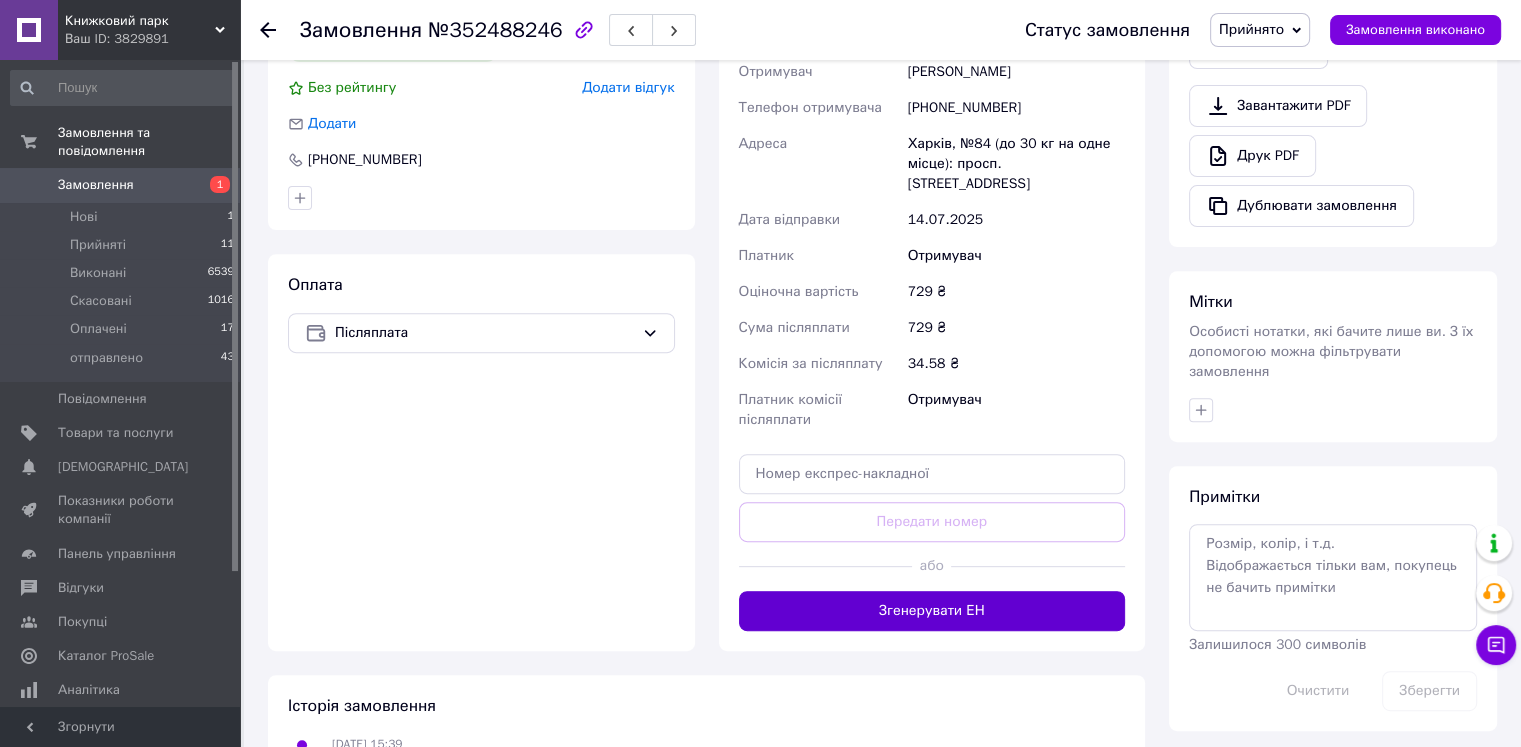 click on "Згенерувати ЕН" at bounding box center [932, 611] 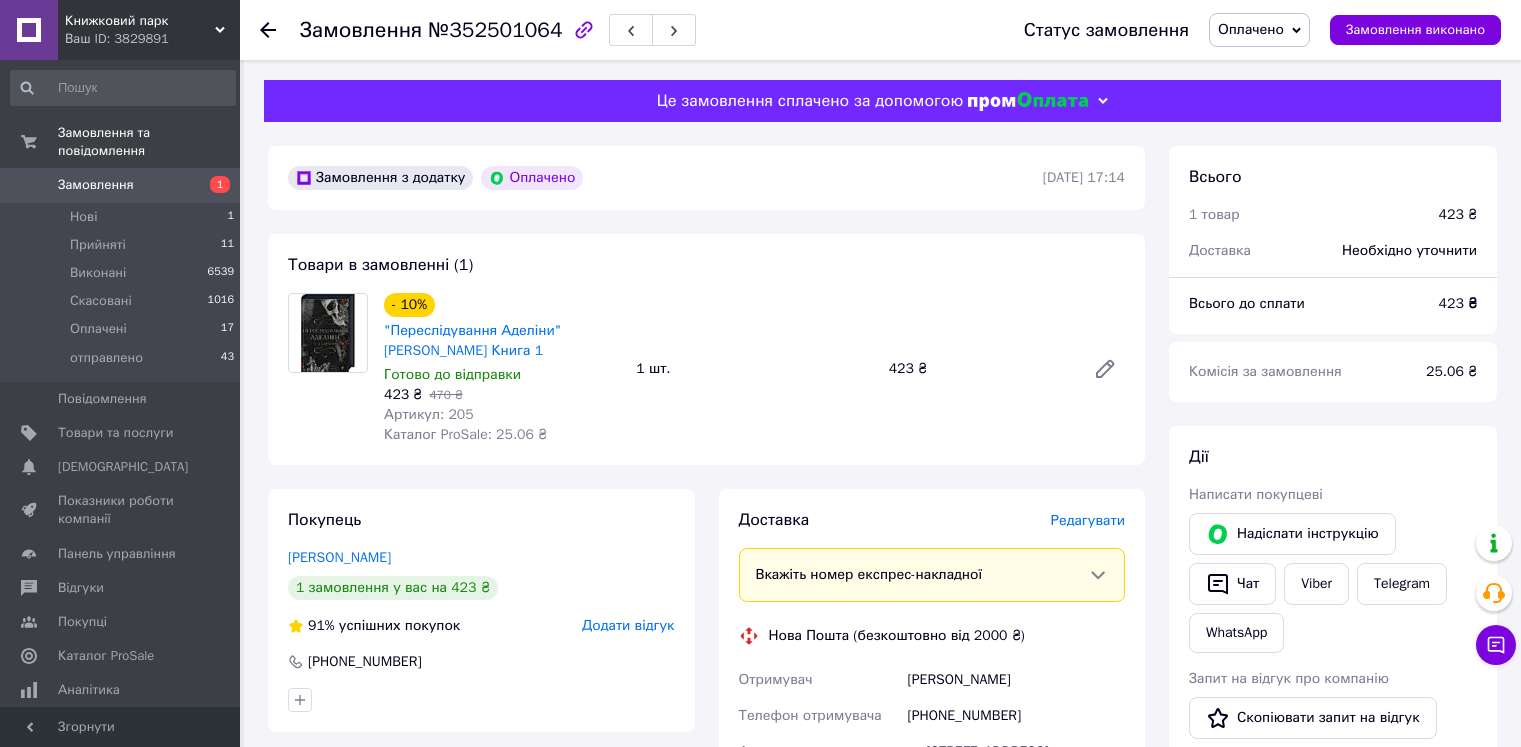 scroll, scrollTop: 0, scrollLeft: 0, axis: both 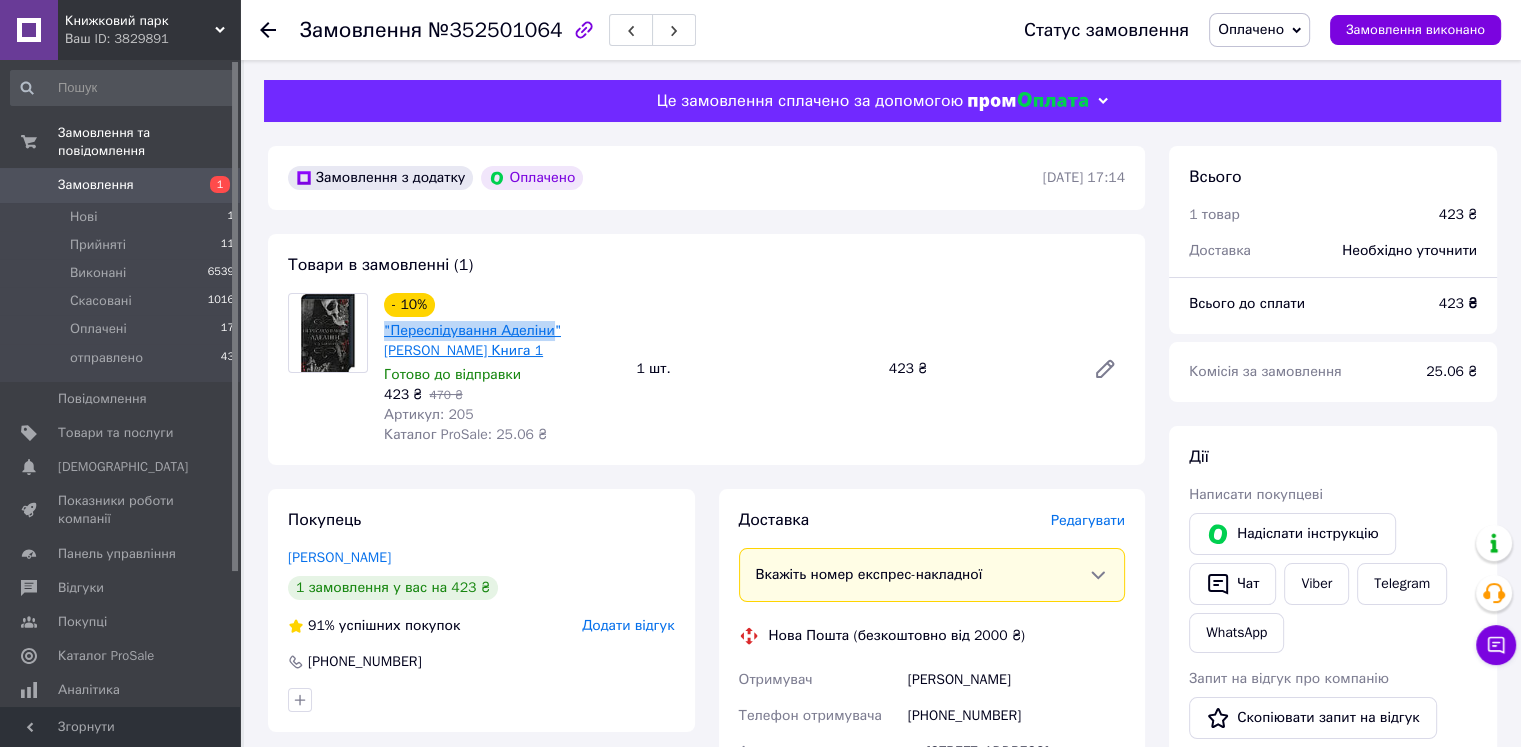 click on "- 10% "Переслідування Аделіни" [PERSON_NAME] Книга 1 Готово до відправки 423 ₴   470 ₴ Артикул: 205 Каталог ProSale: 25.06 ₴" at bounding box center (502, 369) 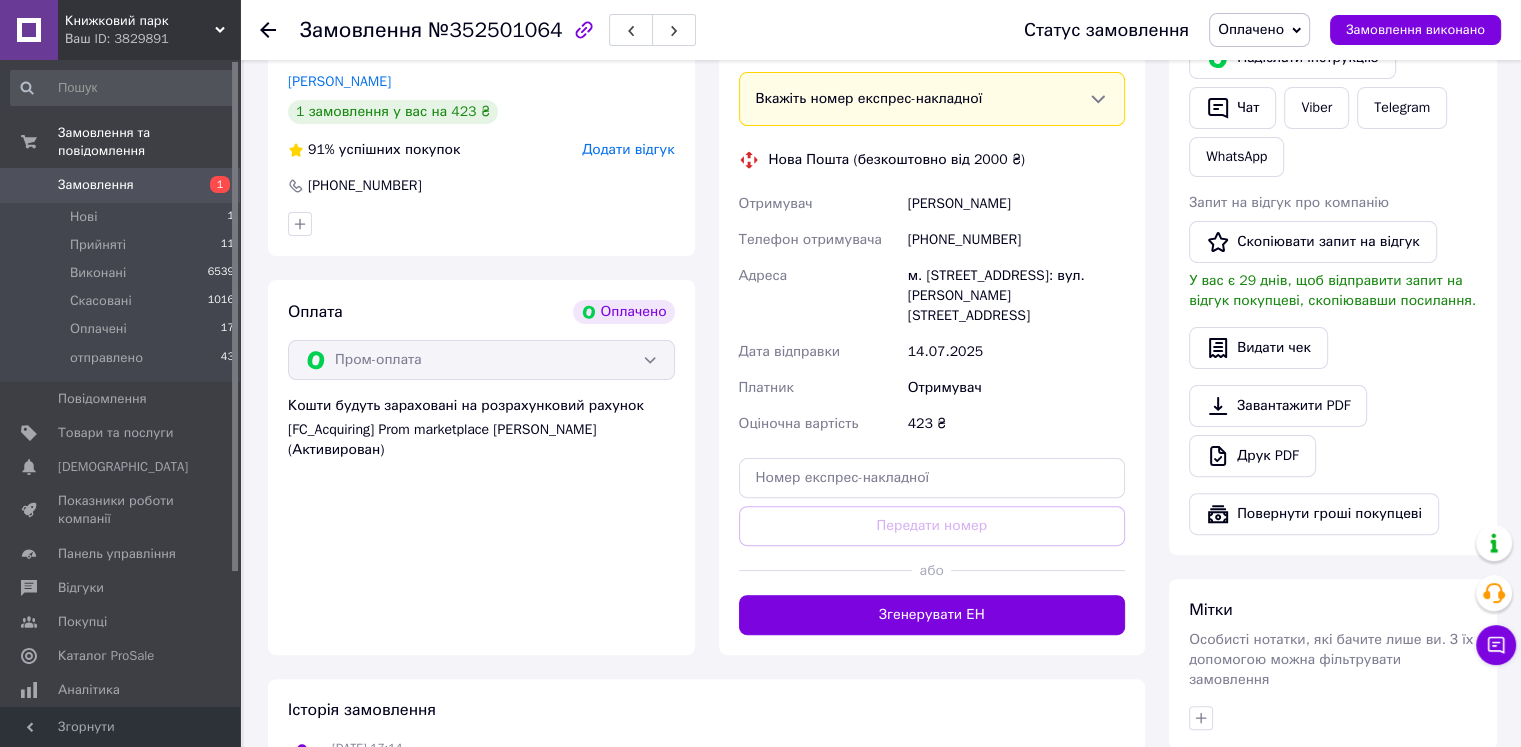 scroll, scrollTop: 500, scrollLeft: 0, axis: vertical 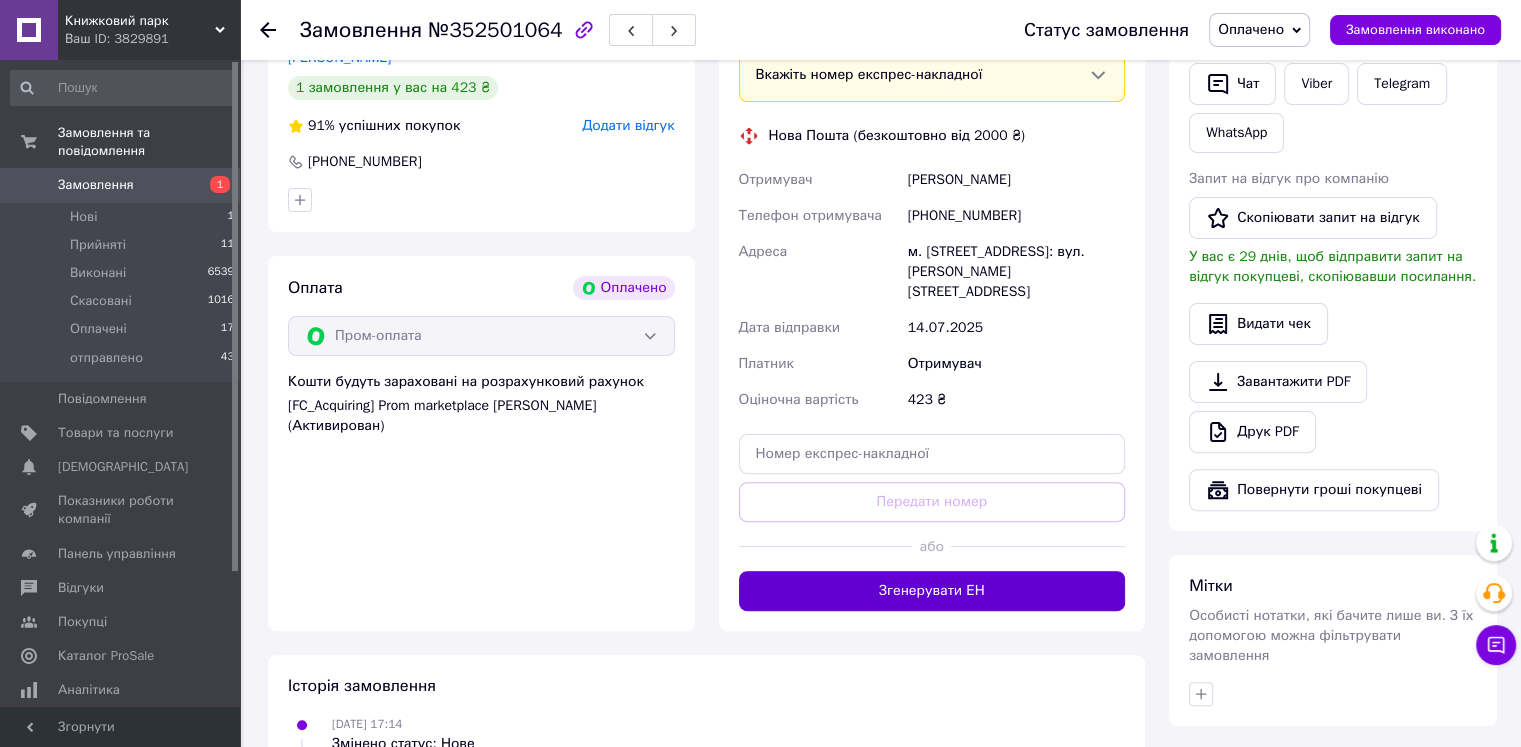 click on "Згенерувати ЕН" at bounding box center [932, 591] 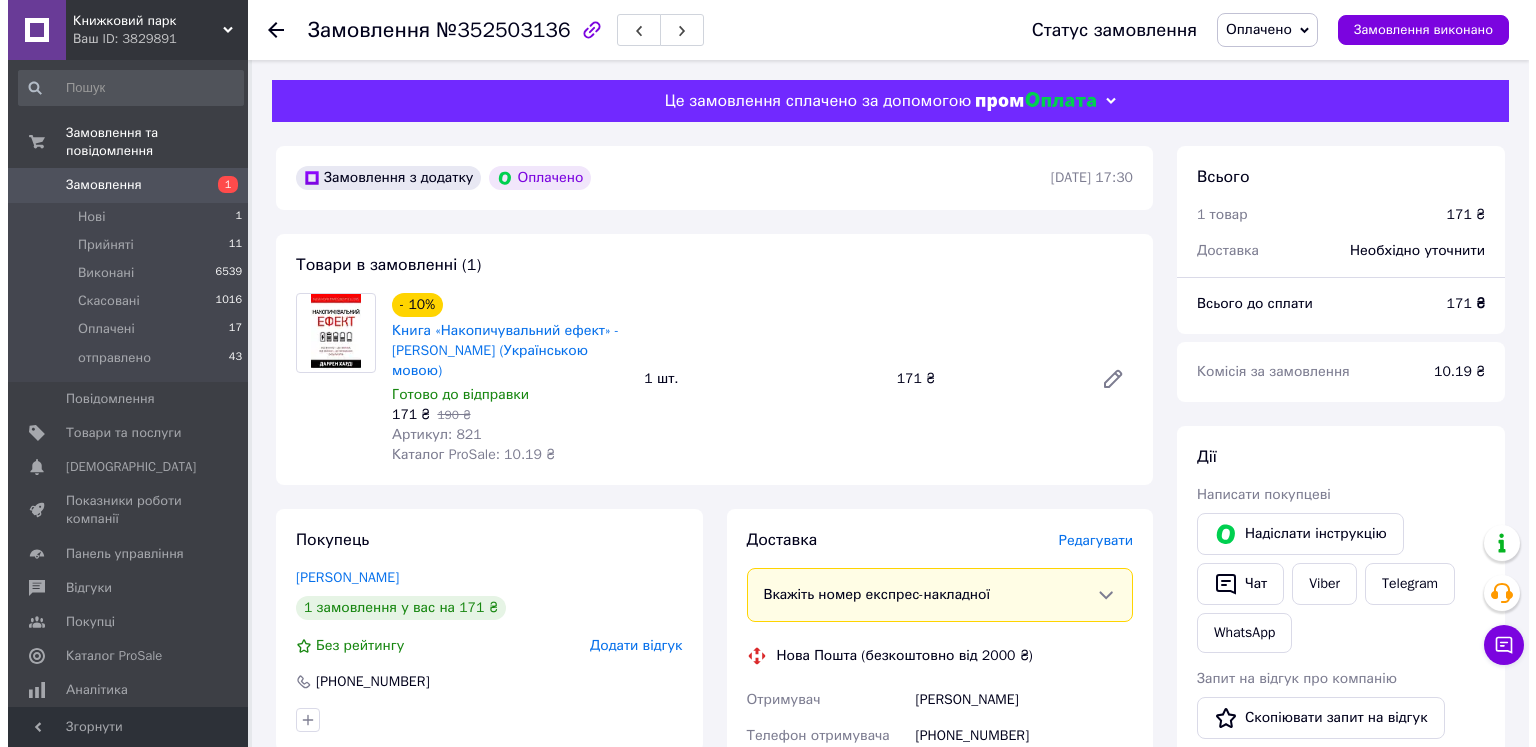 scroll, scrollTop: 0, scrollLeft: 0, axis: both 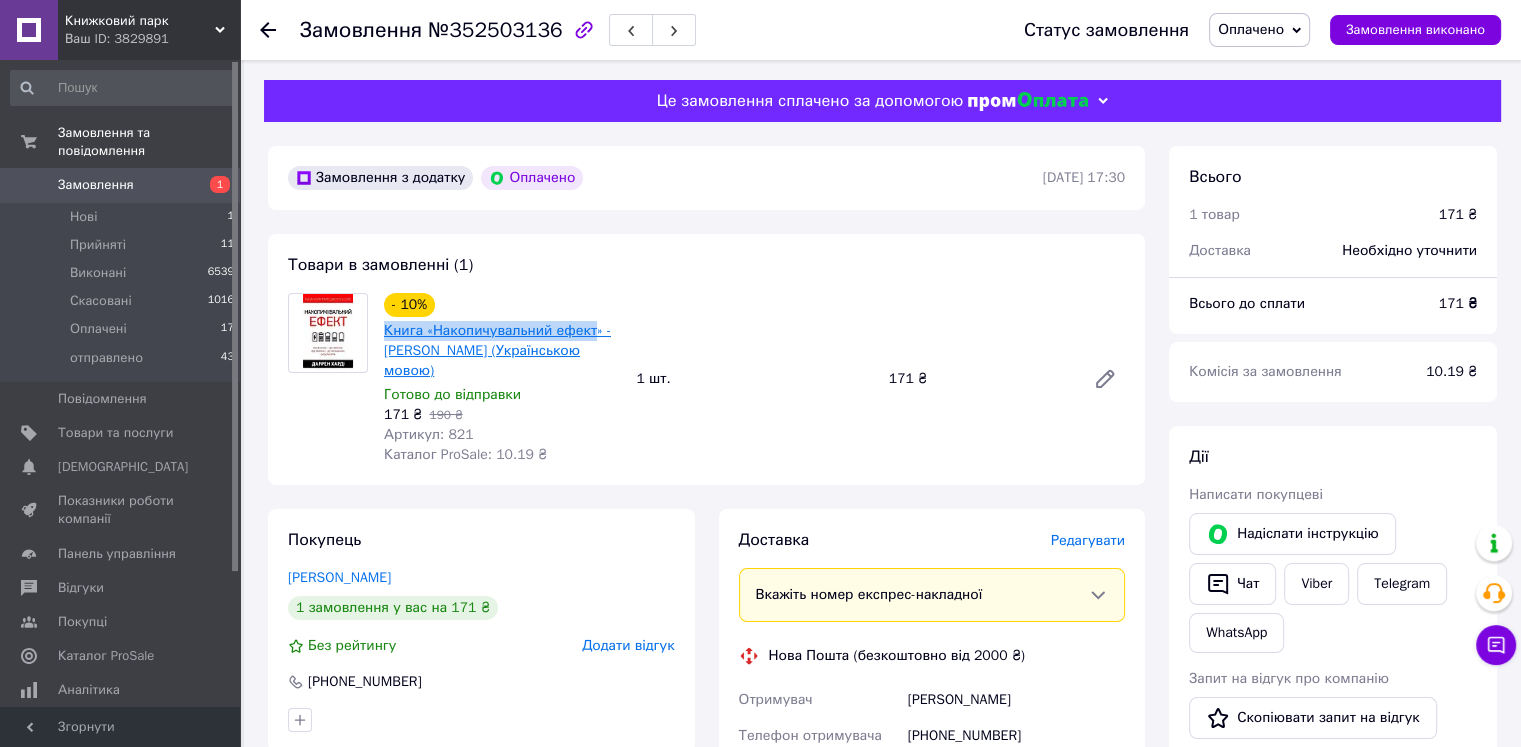 drag, startPoint x: 382, startPoint y: 330, endPoint x: 587, endPoint y: 327, distance: 205.02196 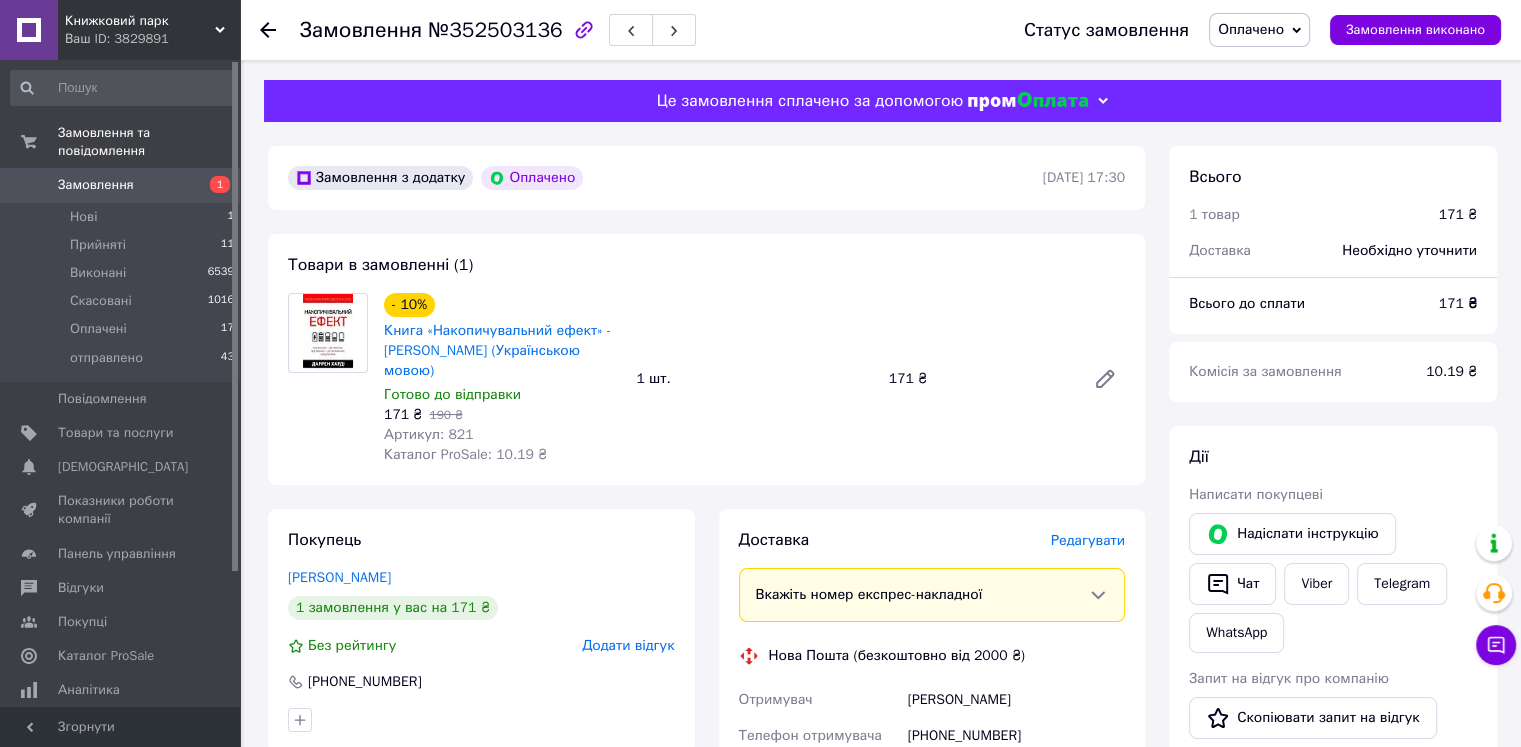 click on "Редагувати" at bounding box center [1088, 540] 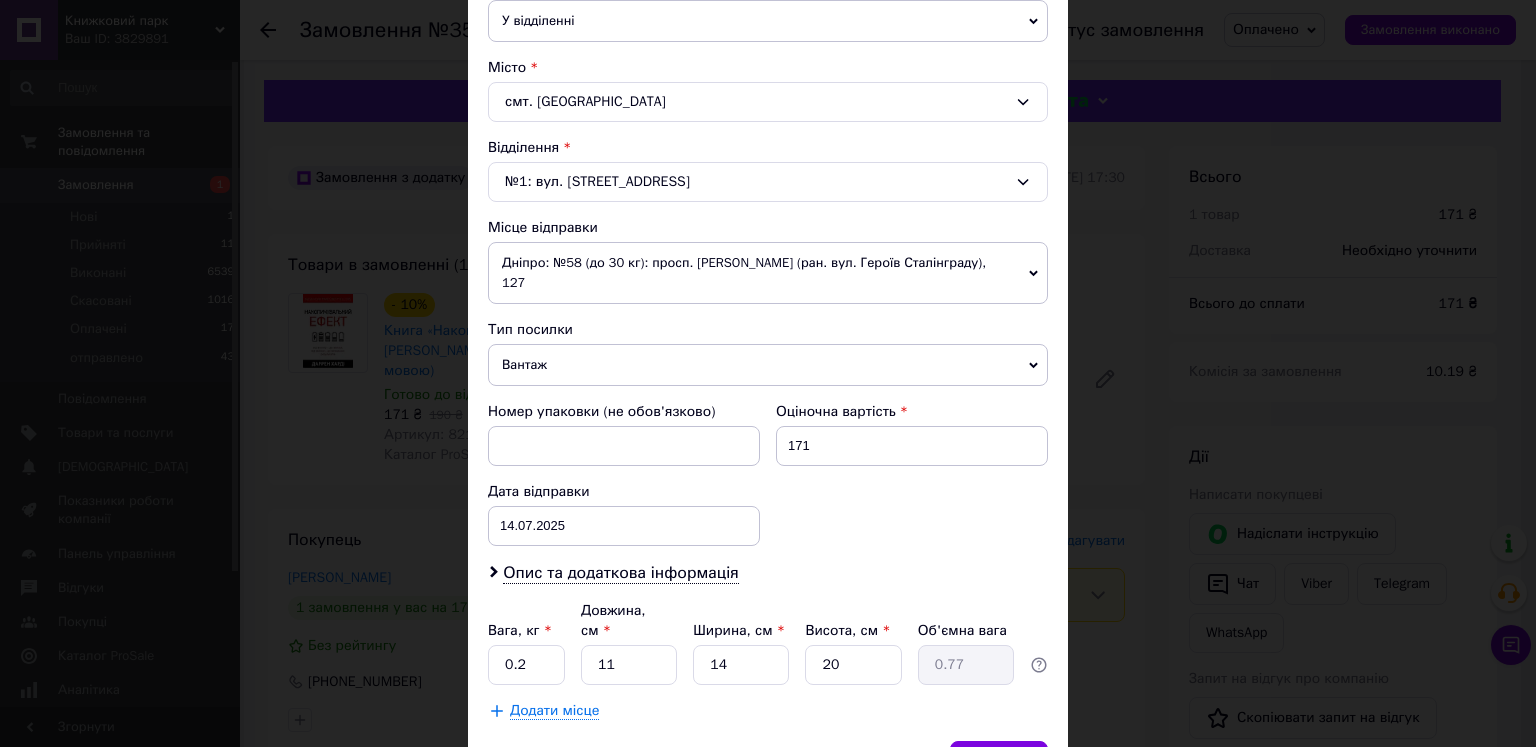 scroll, scrollTop: 500, scrollLeft: 0, axis: vertical 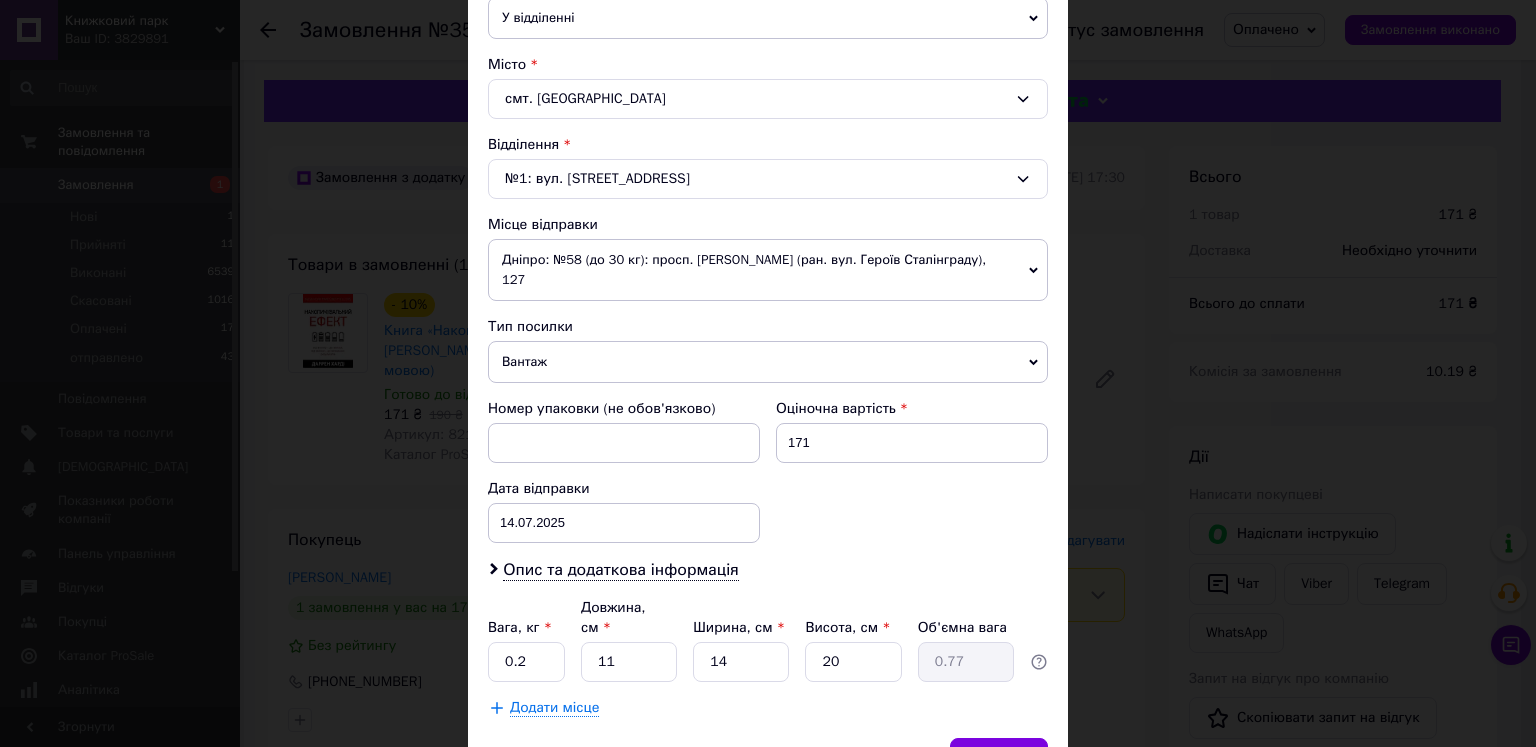click on "Вантаж" at bounding box center [768, 362] 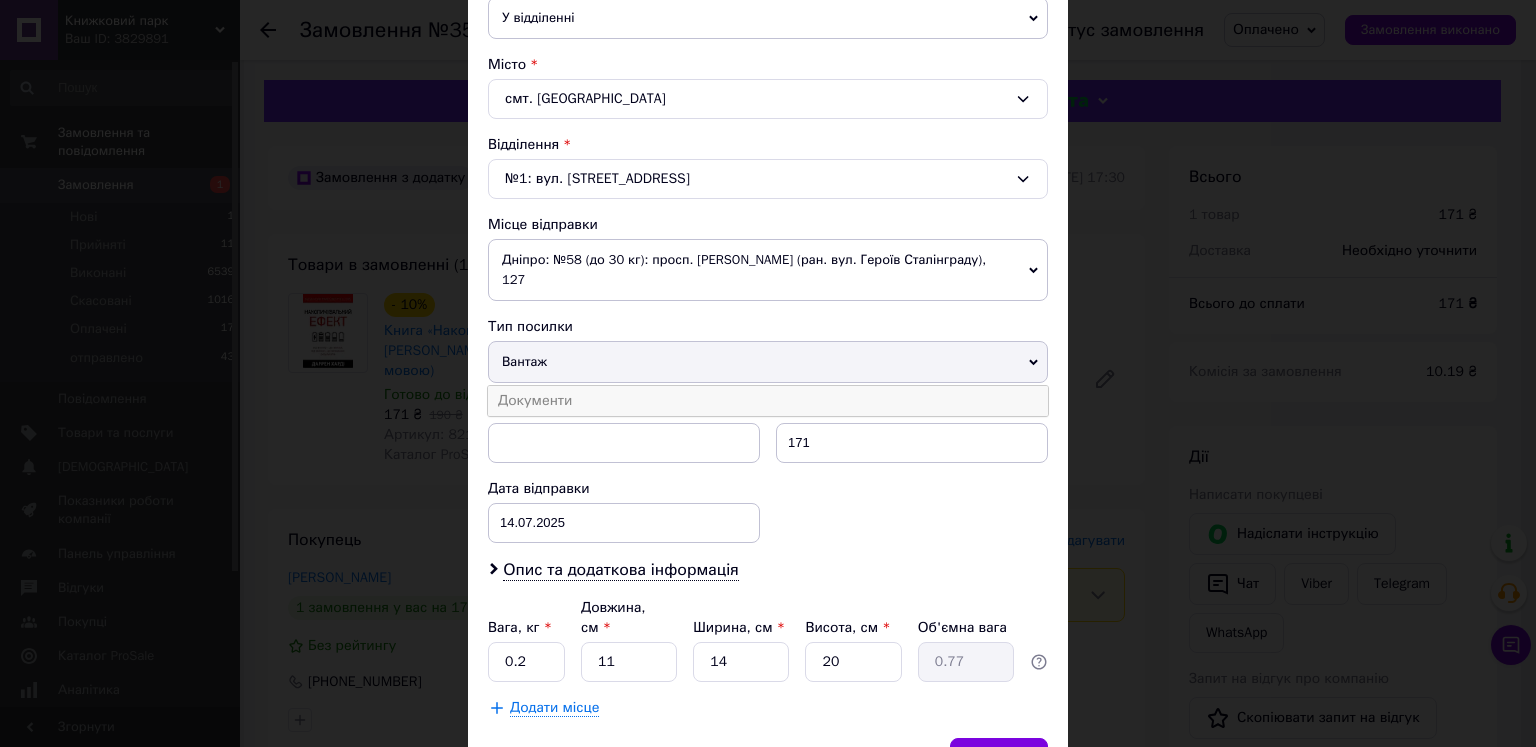 click on "Документи" at bounding box center [768, 401] 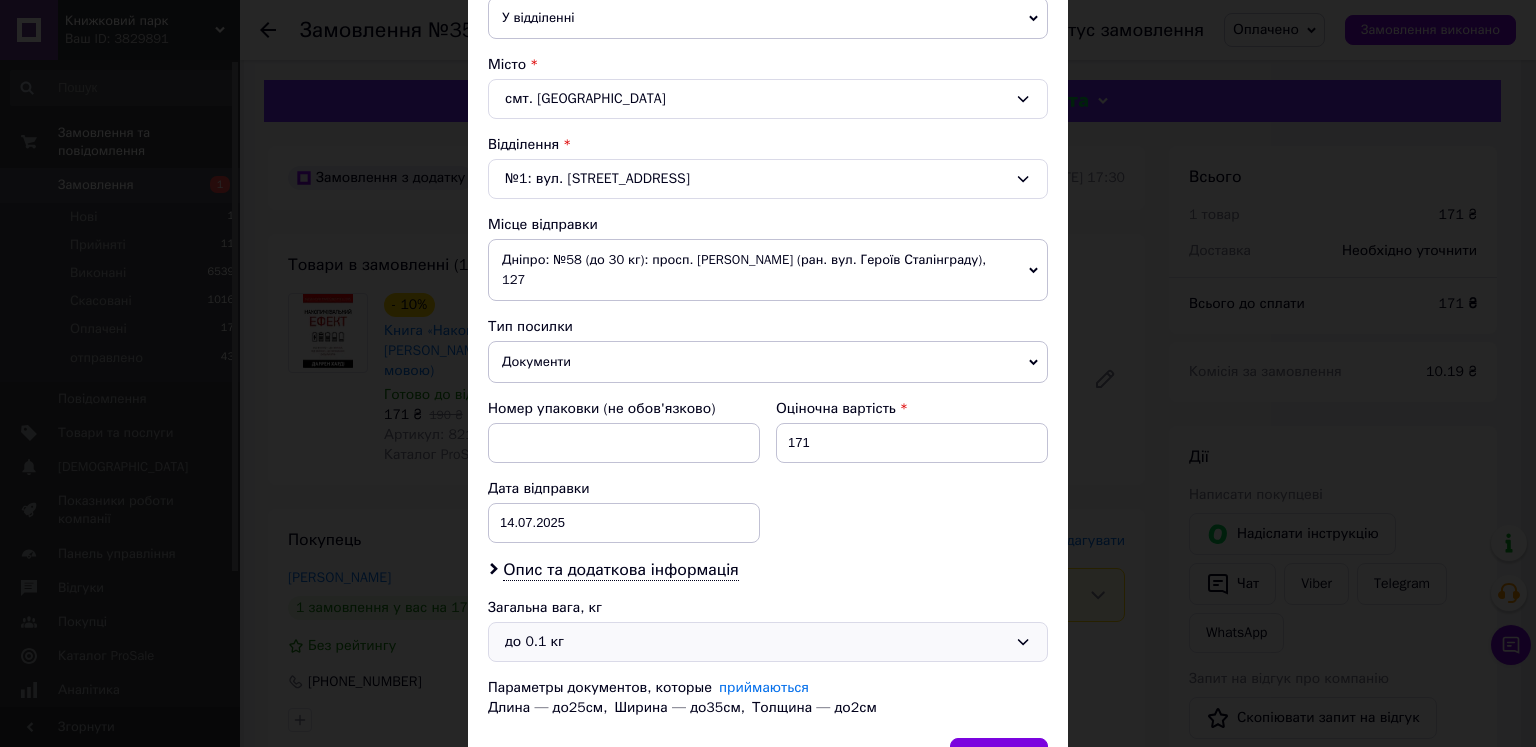 click on "до 0.1 кг" at bounding box center [756, 642] 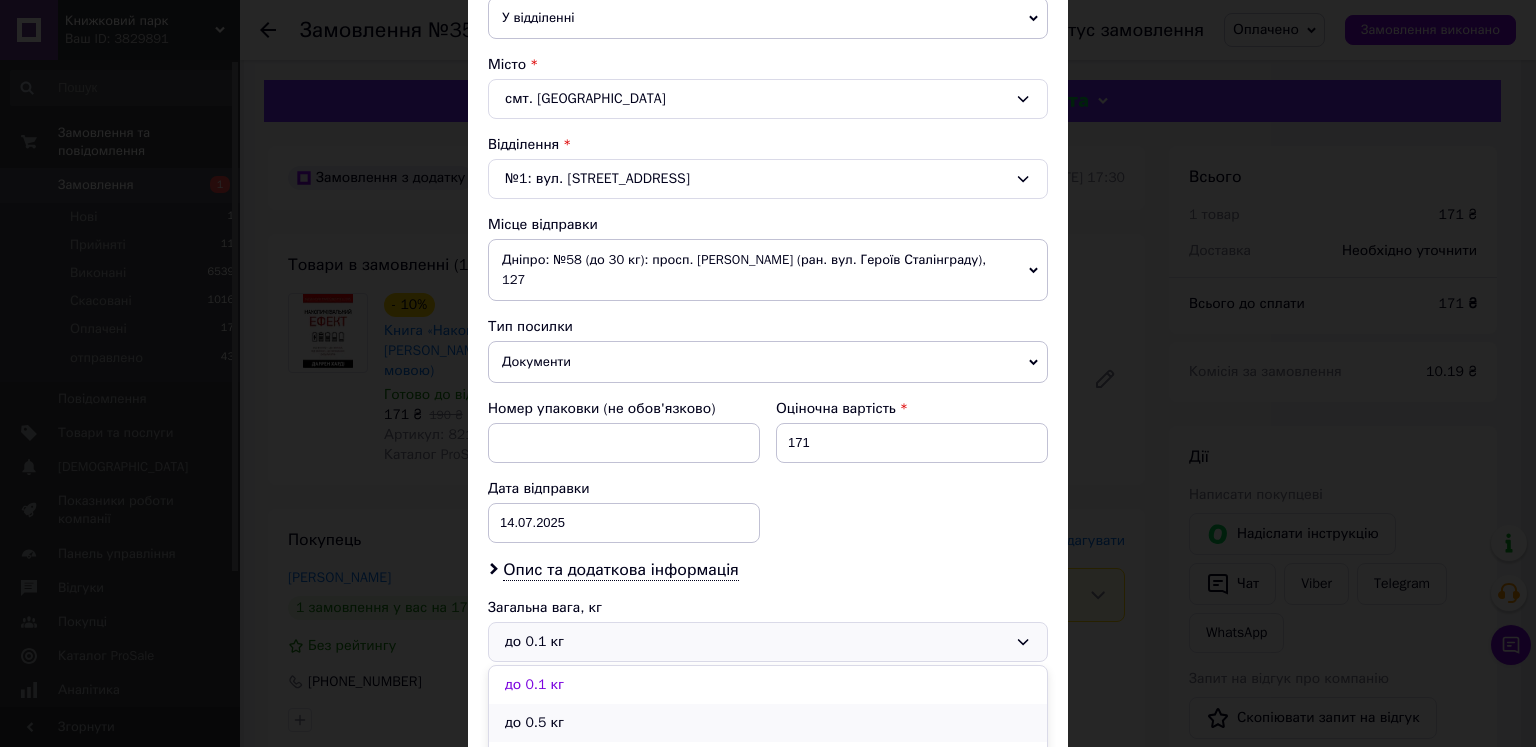 click on "до 0.5 кг" at bounding box center (768, 723) 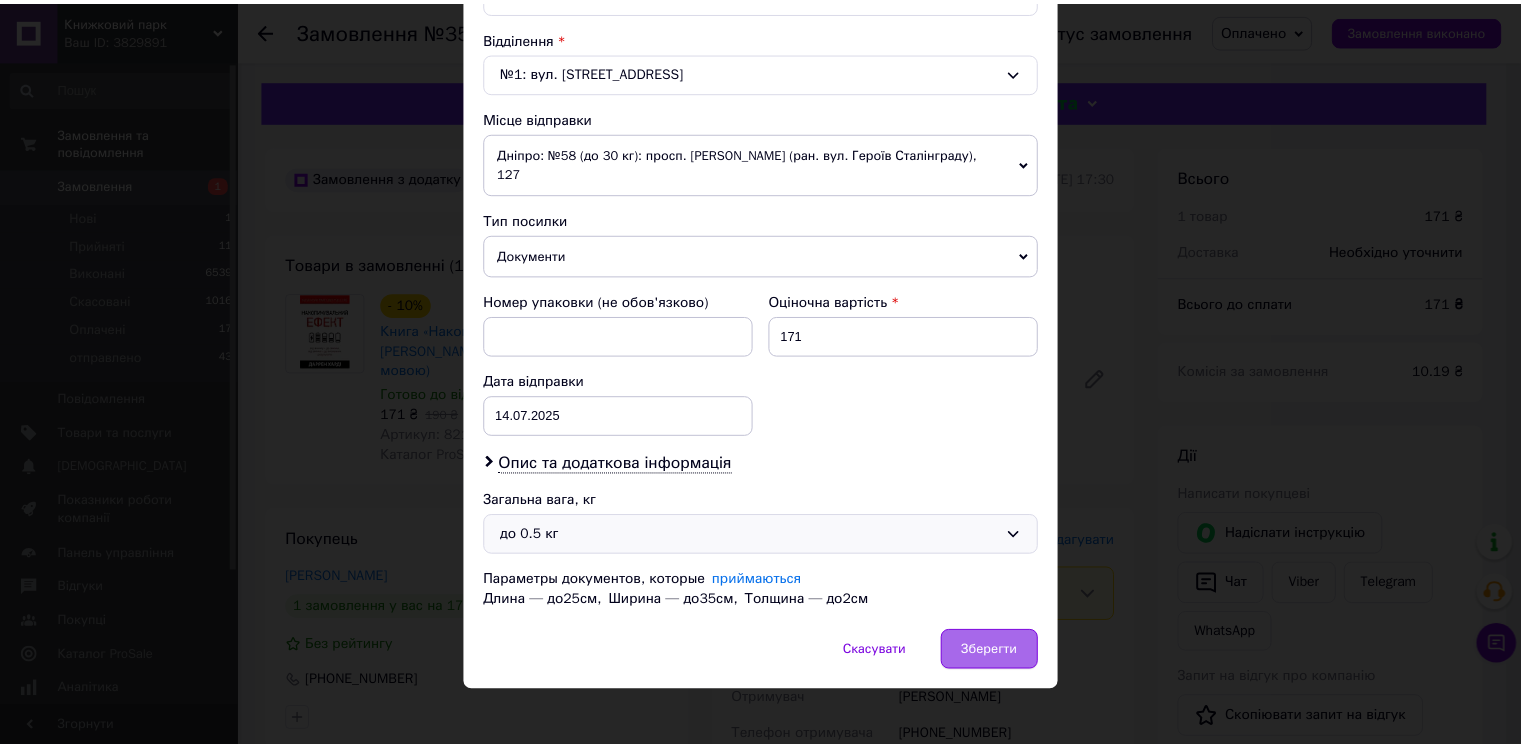 scroll, scrollTop: 615, scrollLeft: 0, axis: vertical 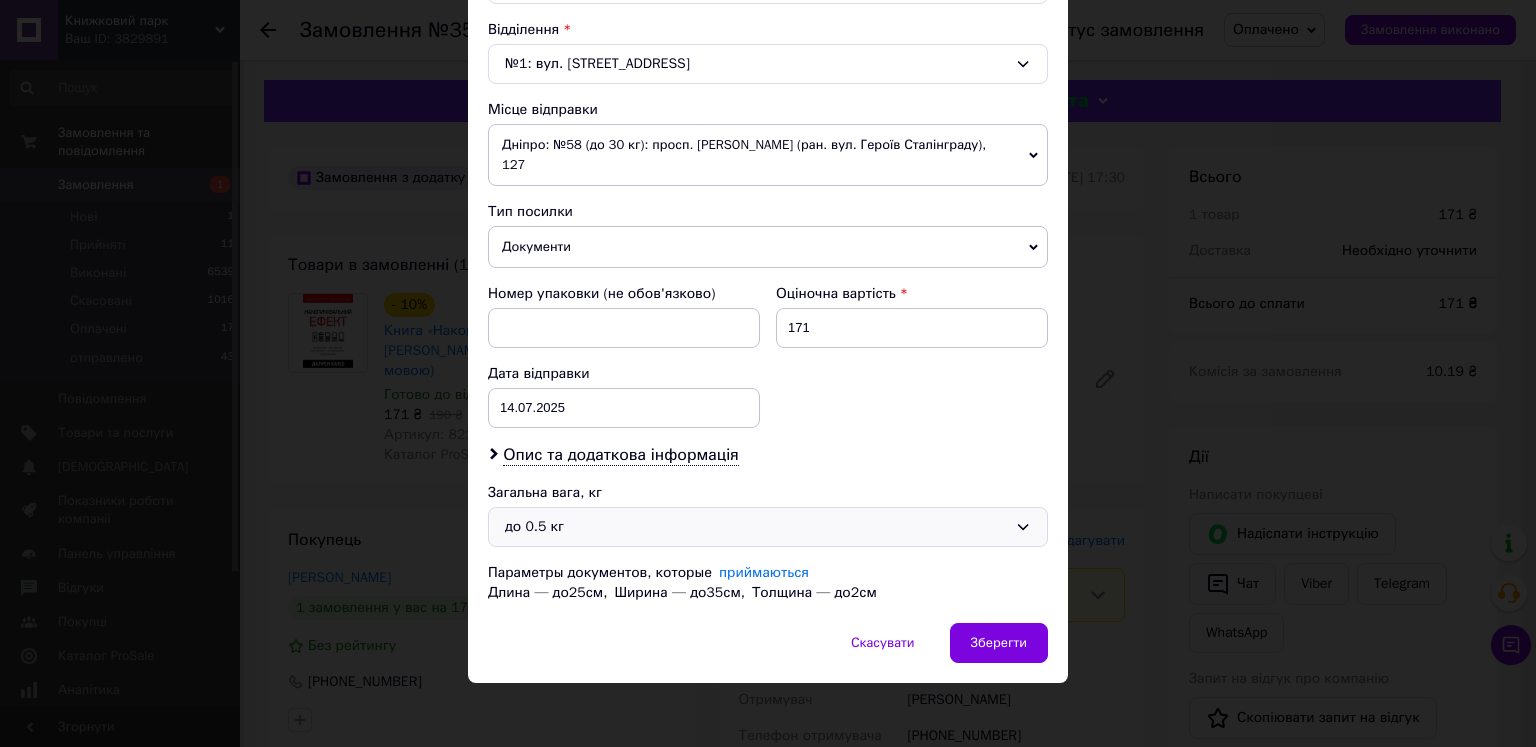 click on "Спосіб доставки Нова Пошта (безкоштовно від 2000 ₴) Платник Отримувач Відправник Прізвище отримувача [PERSON_NAME] Ім'я отримувача [PERSON_NAME] батькові отримувача Телефон отримувача [PHONE_NUMBER] Тип доставки У відділенні Кур'єром В поштоматі Місто смт. Любешів Відділення №1: вул. Європейська, 8 Місце відправки Дніпро: №58 (до 30 кг): просп. [PERSON_NAME] (ран. вул. Героїв Сталінграду), 127 м. [GEOGRAPHIC_DATA] ([GEOGRAPHIC_DATA].): №138 (до 30 кг на одне місце): вул. [PERSON_NAME], 20Д Додати ще місце відправки Тип посилки Документи Вантаж Номер упаковки (не обов'язково) 171 Дата відправки" at bounding box center (768, 69) 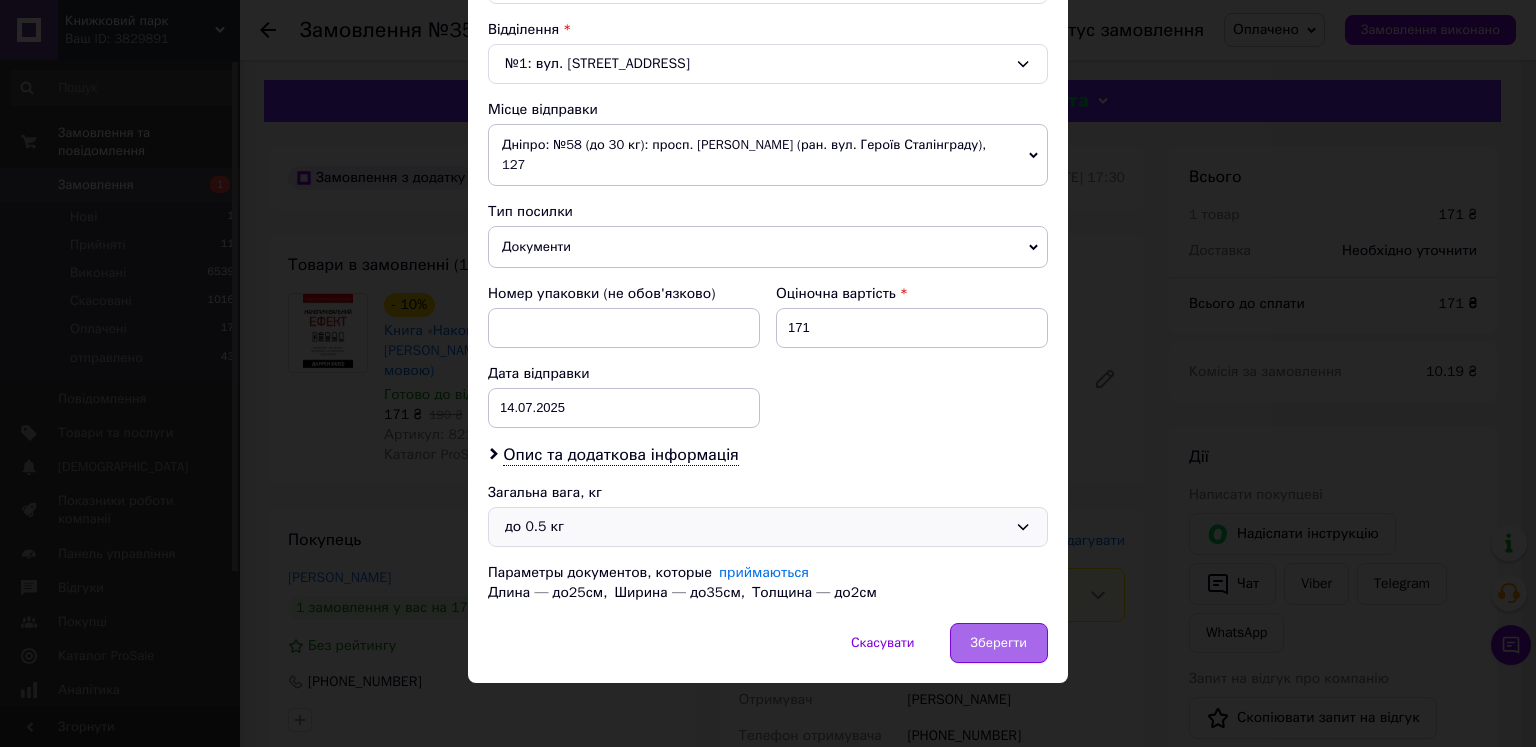 click on "Зберегти" at bounding box center [999, 643] 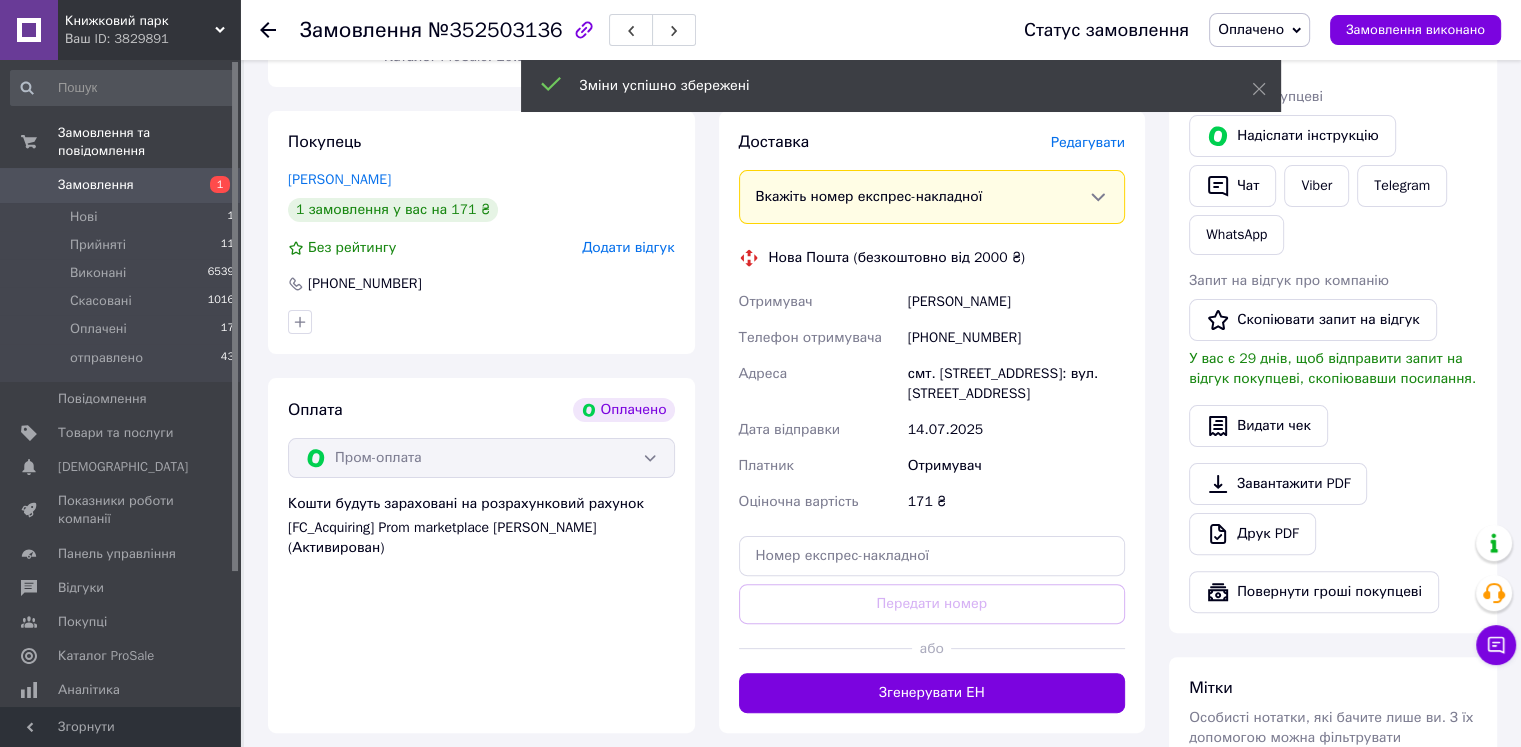 scroll, scrollTop: 400, scrollLeft: 0, axis: vertical 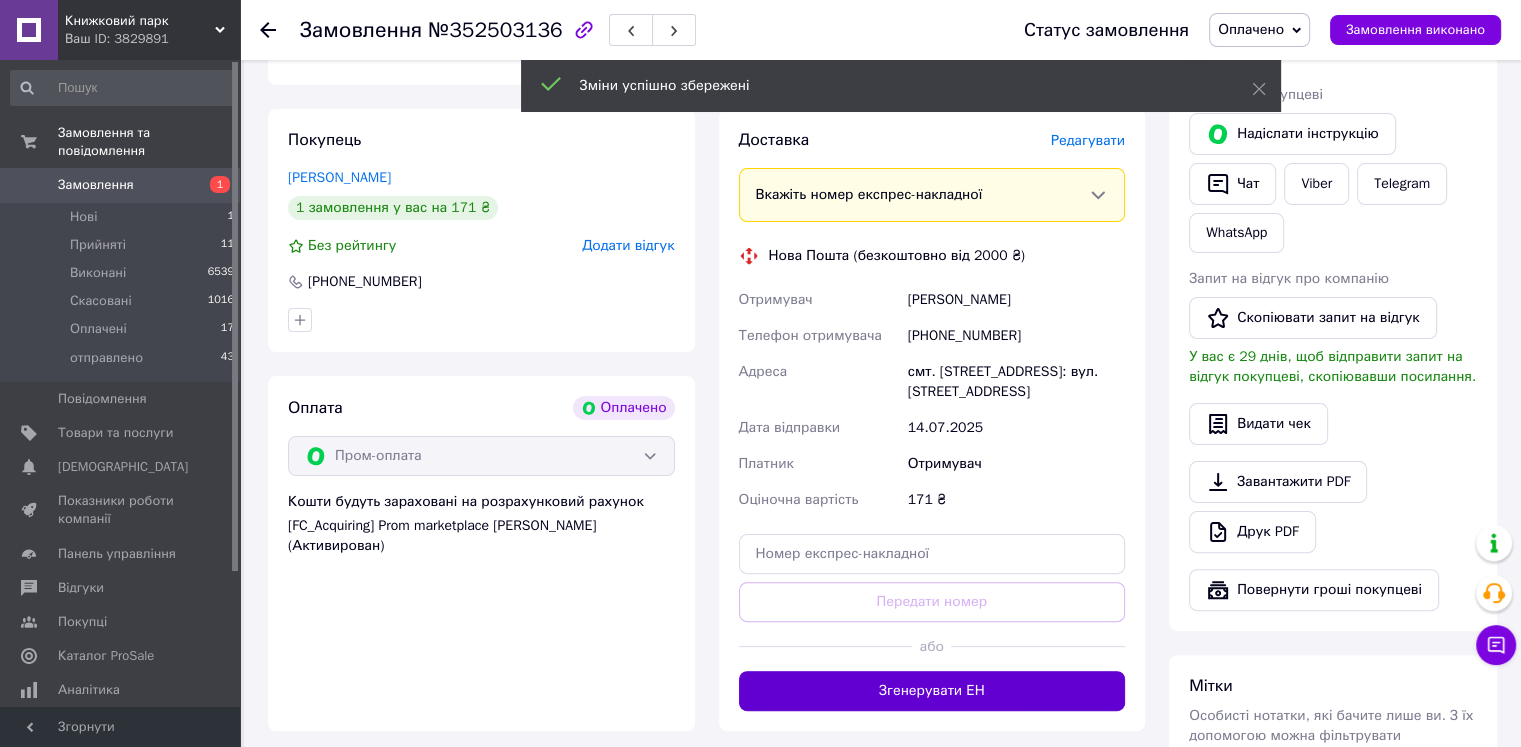 click on "Згенерувати ЕН" at bounding box center (932, 691) 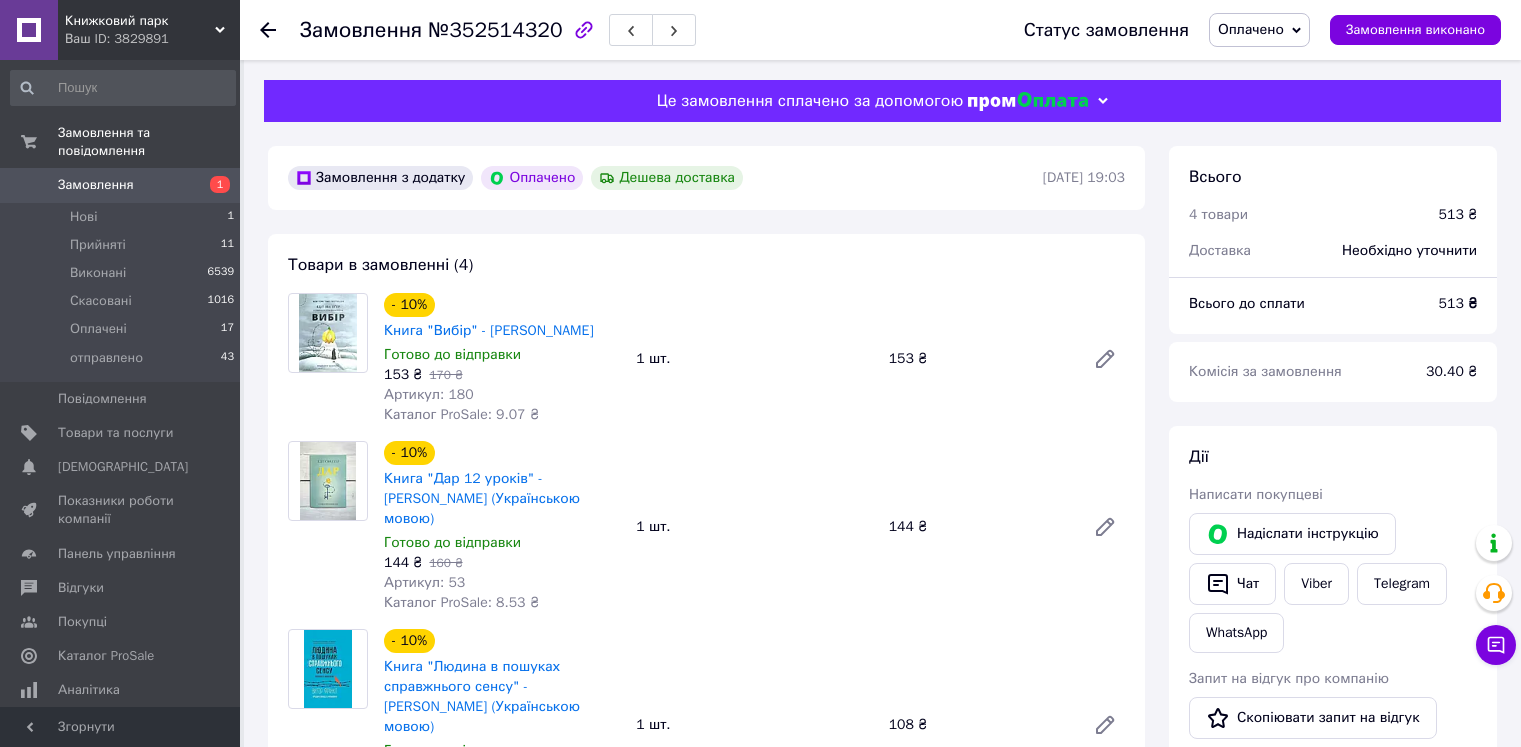 scroll, scrollTop: 0, scrollLeft: 0, axis: both 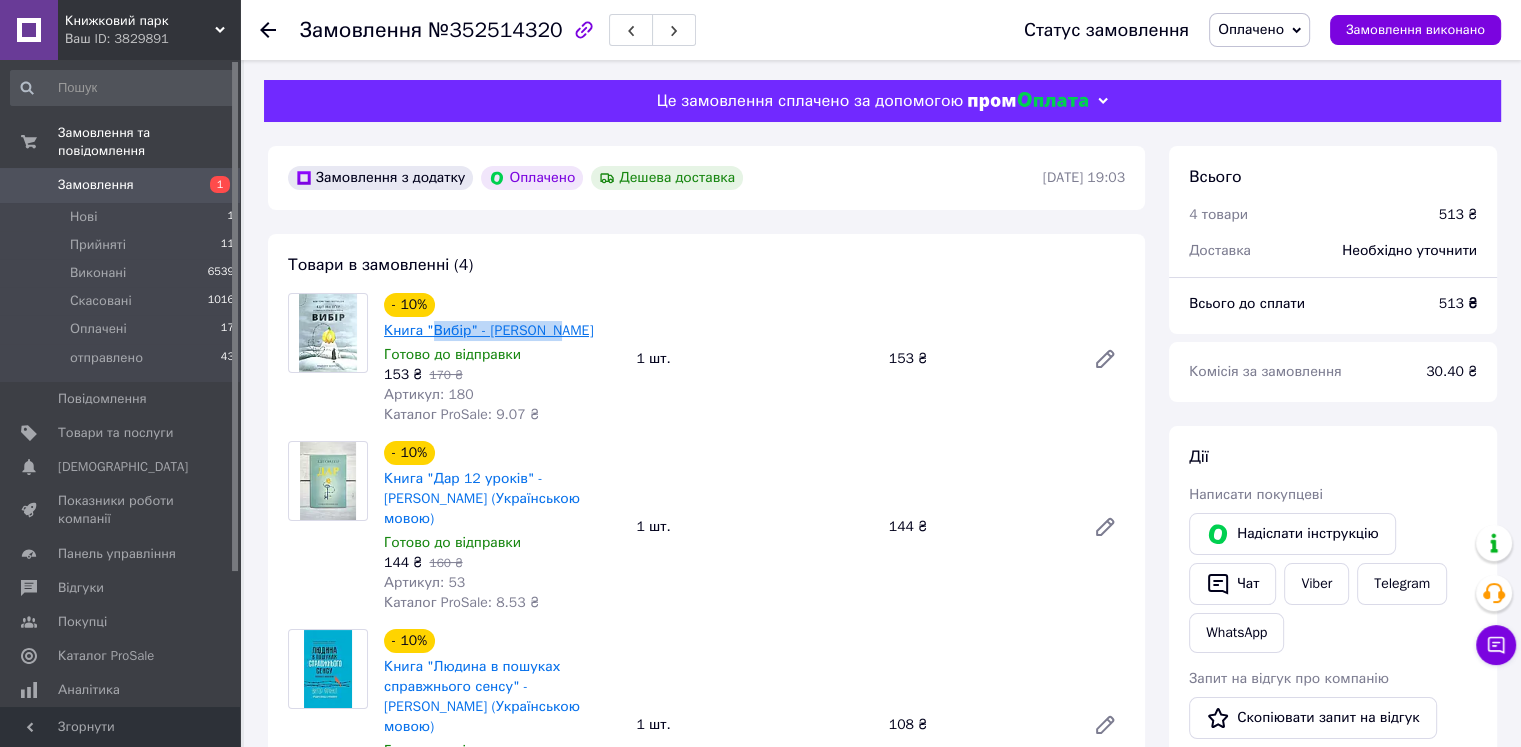 drag, startPoint x: 605, startPoint y: 305, endPoint x: 484, endPoint y: 311, distance: 121.14867 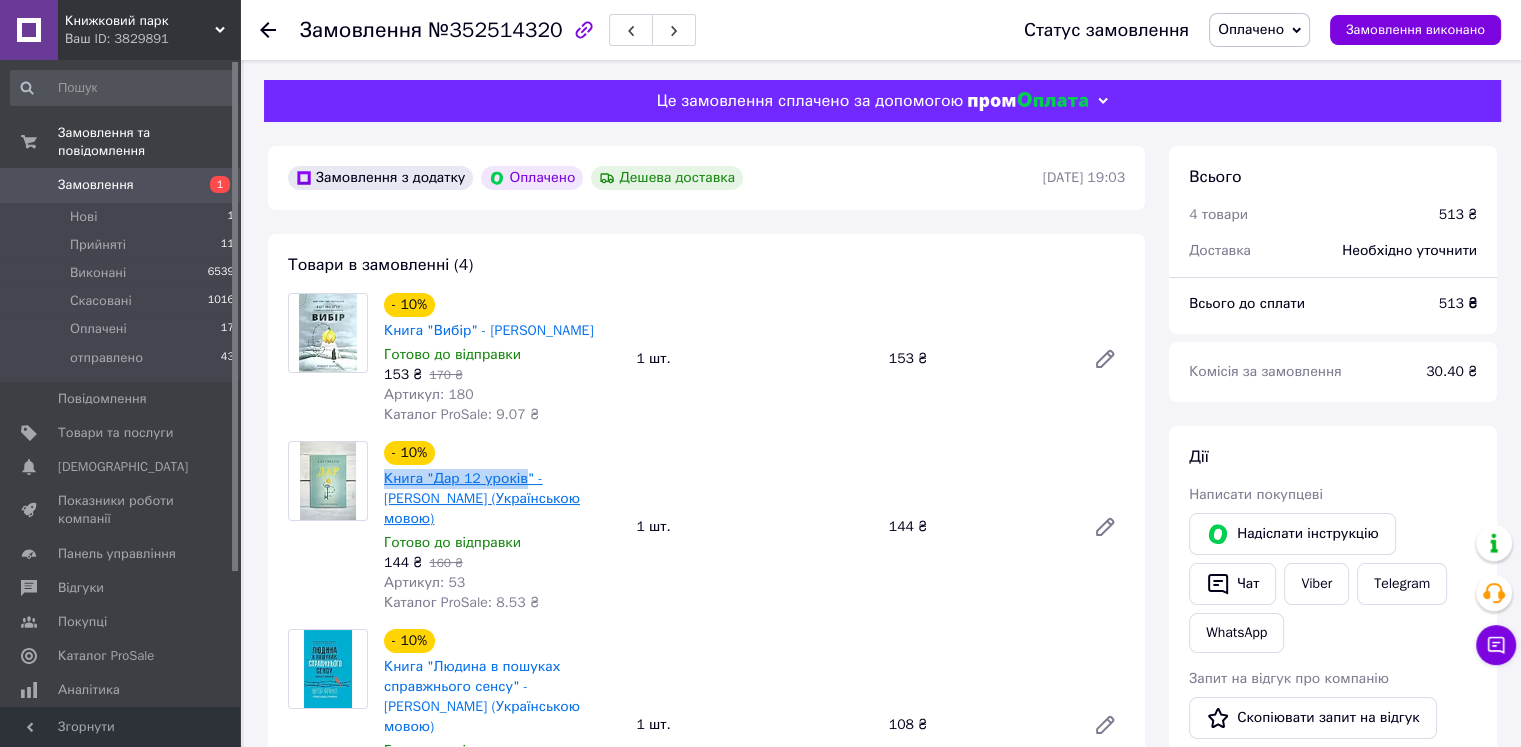 drag, startPoint x: 380, startPoint y: 460, endPoint x: 516, endPoint y: 467, distance: 136.18002 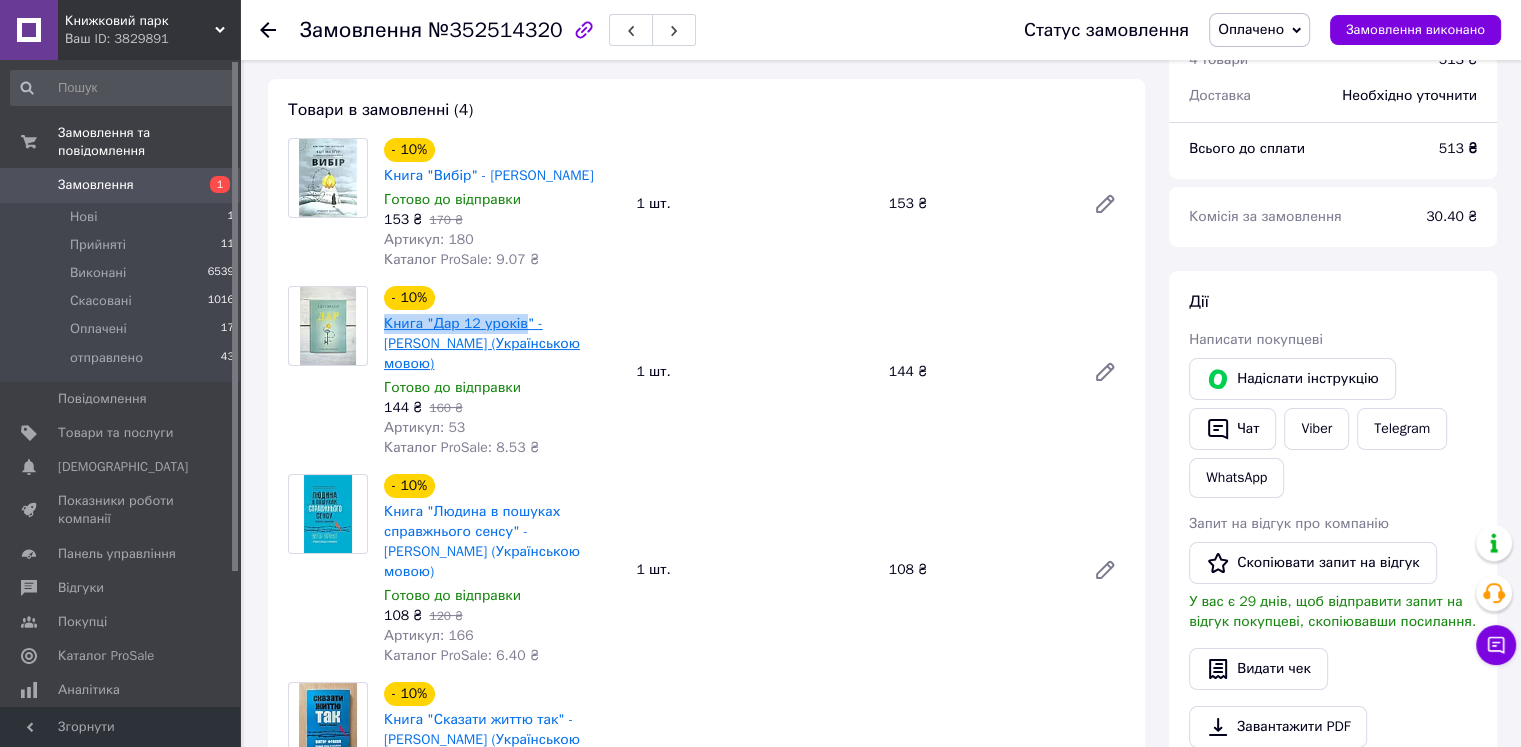 scroll, scrollTop: 200, scrollLeft: 0, axis: vertical 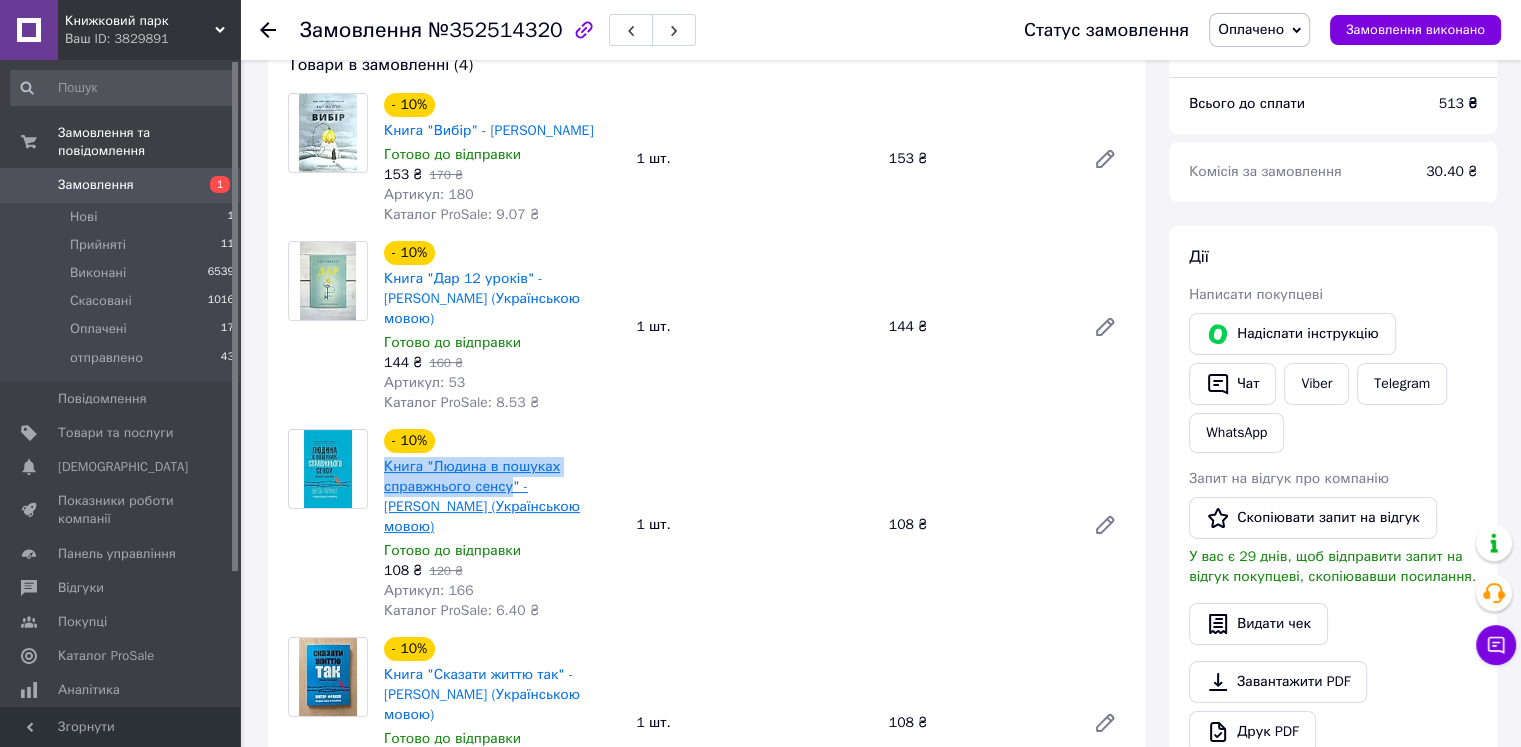 drag, startPoint x: 382, startPoint y: 425, endPoint x: 507, endPoint y: 449, distance: 127.28315 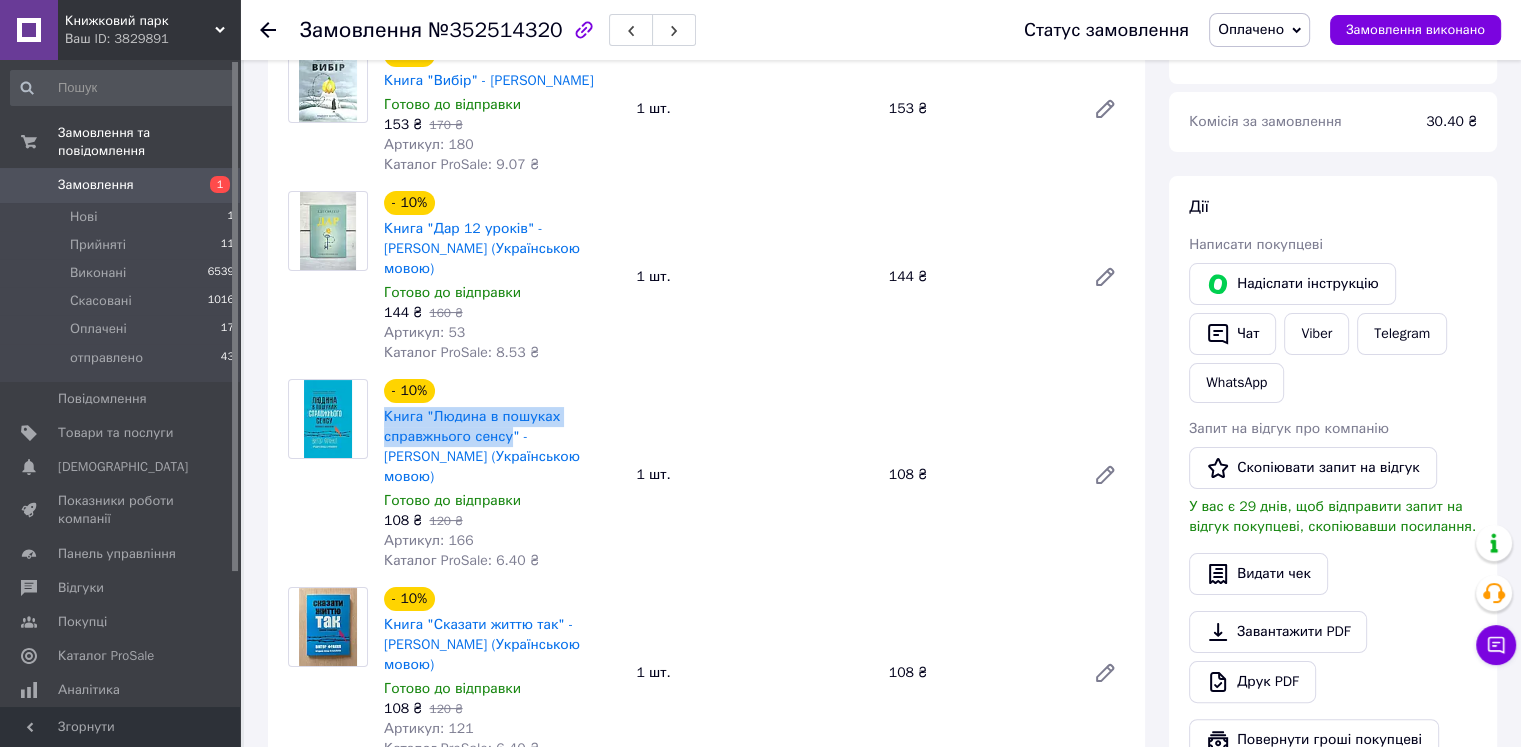 scroll, scrollTop: 300, scrollLeft: 0, axis: vertical 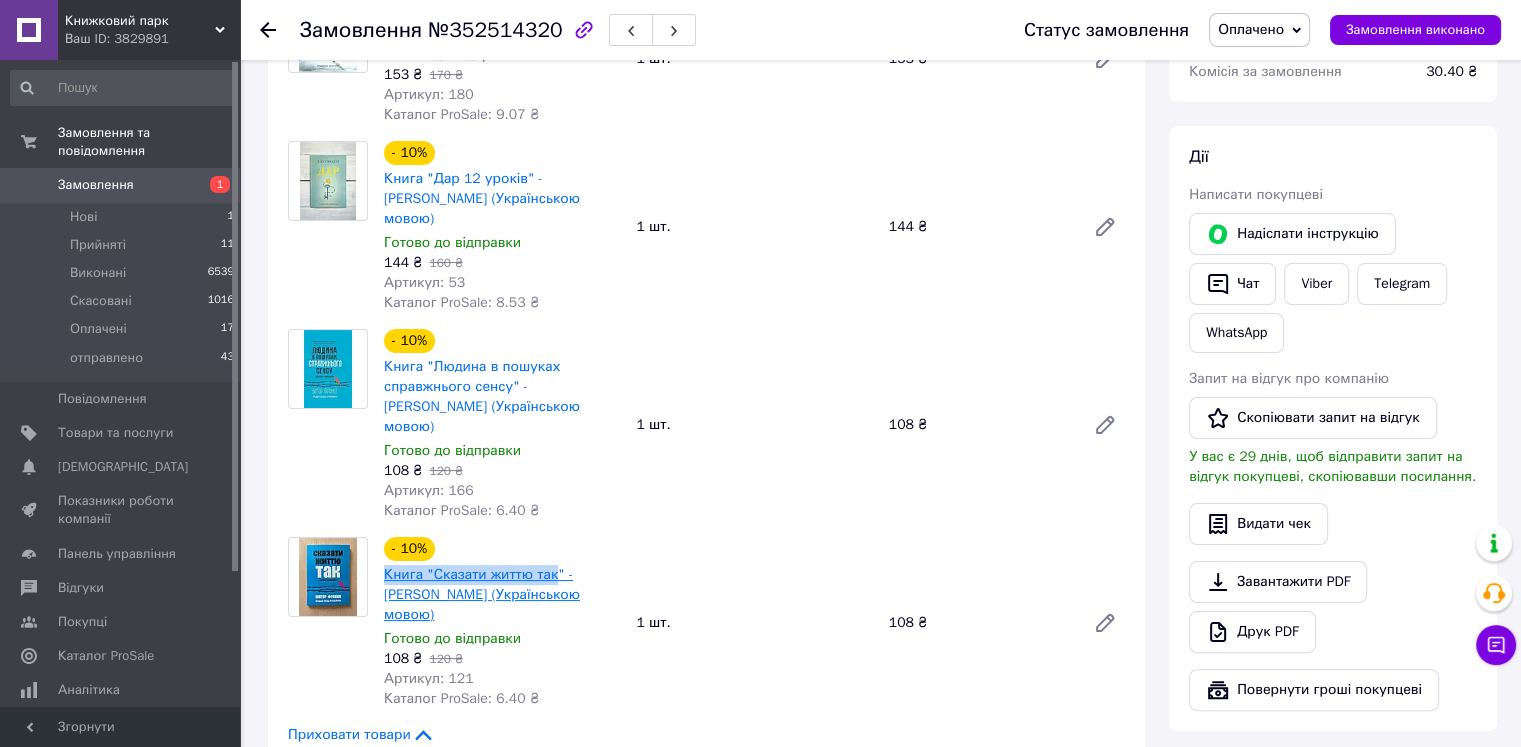 drag, startPoint x: 380, startPoint y: 514, endPoint x: 547, endPoint y: 521, distance: 167.14664 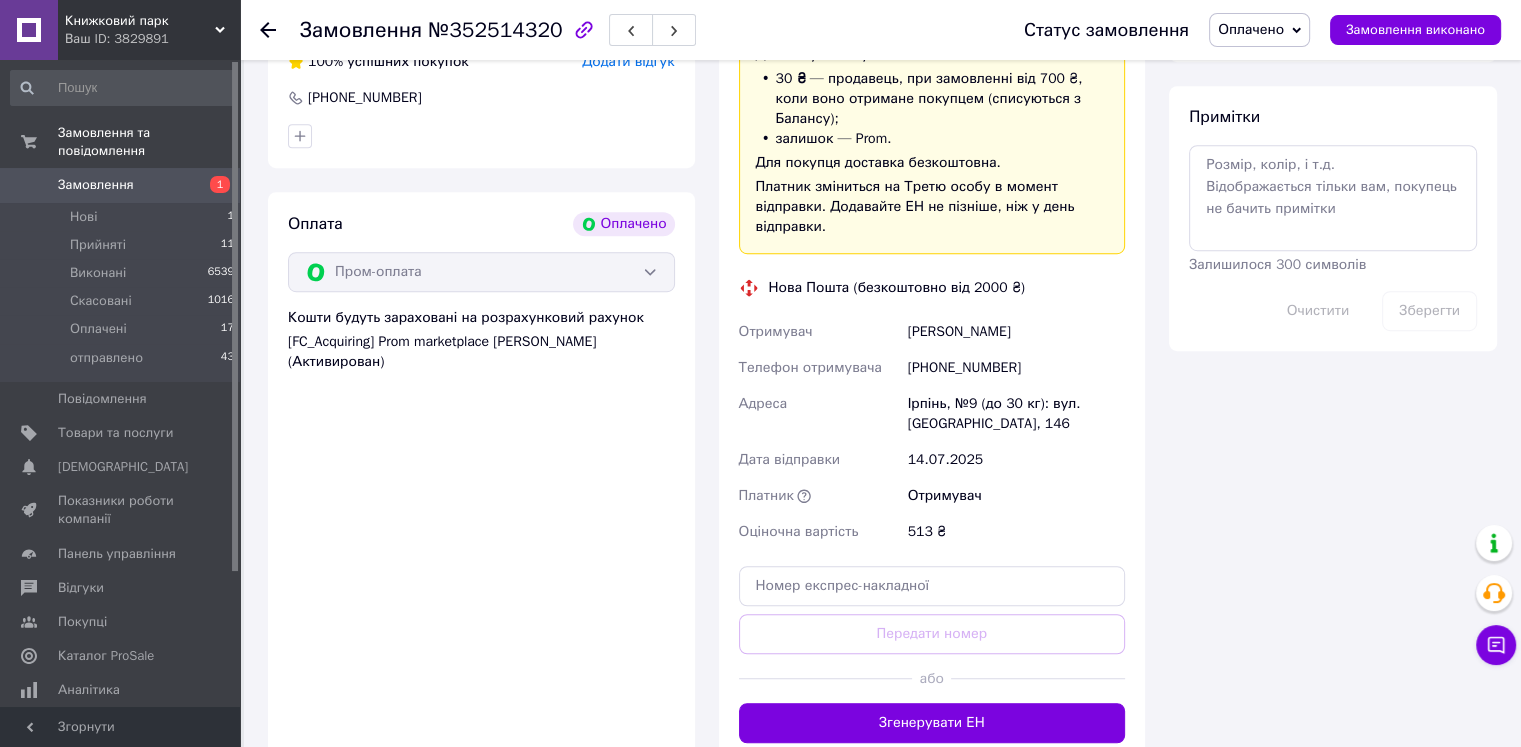 scroll, scrollTop: 1200, scrollLeft: 0, axis: vertical 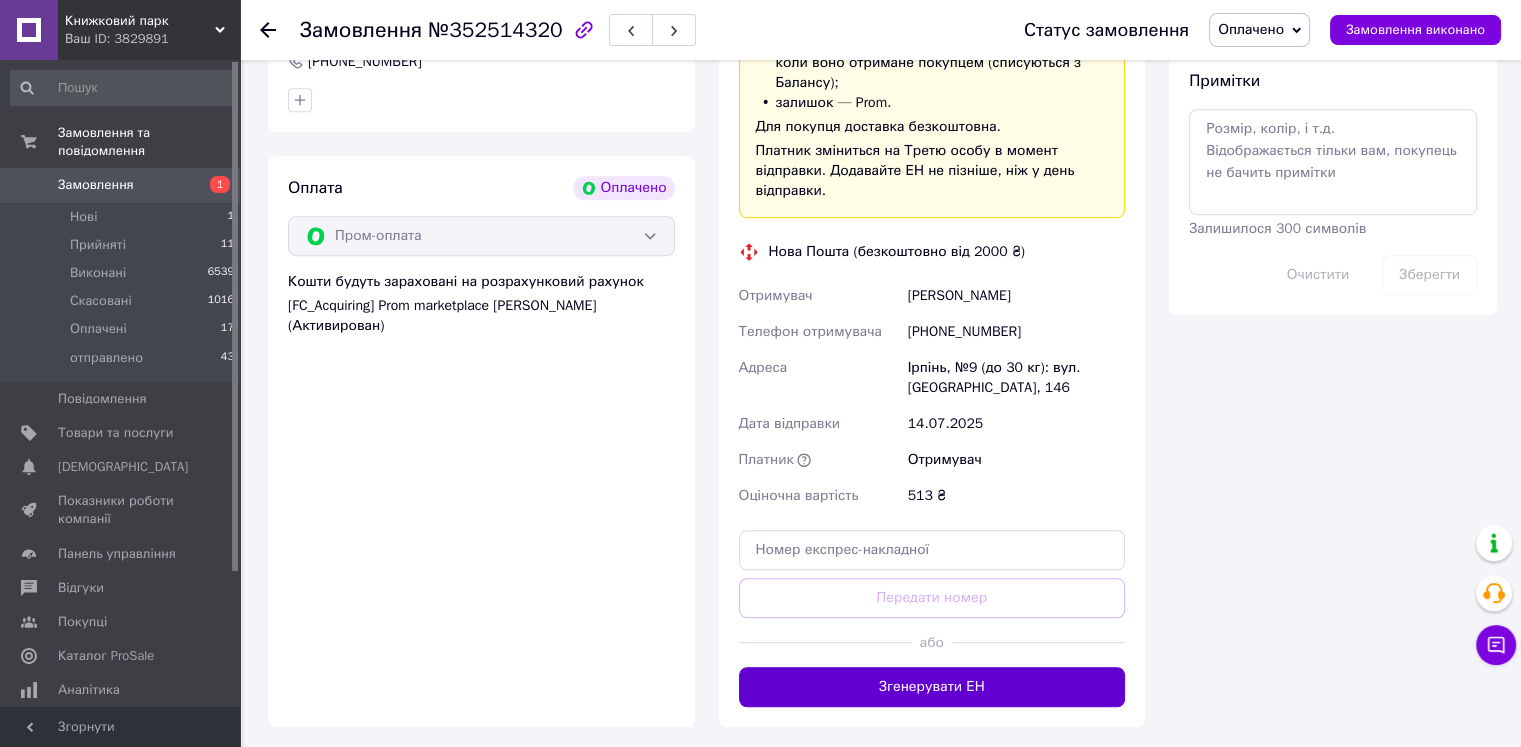 click on "Згенерувати ЕН" at bounding box center [932, 687] 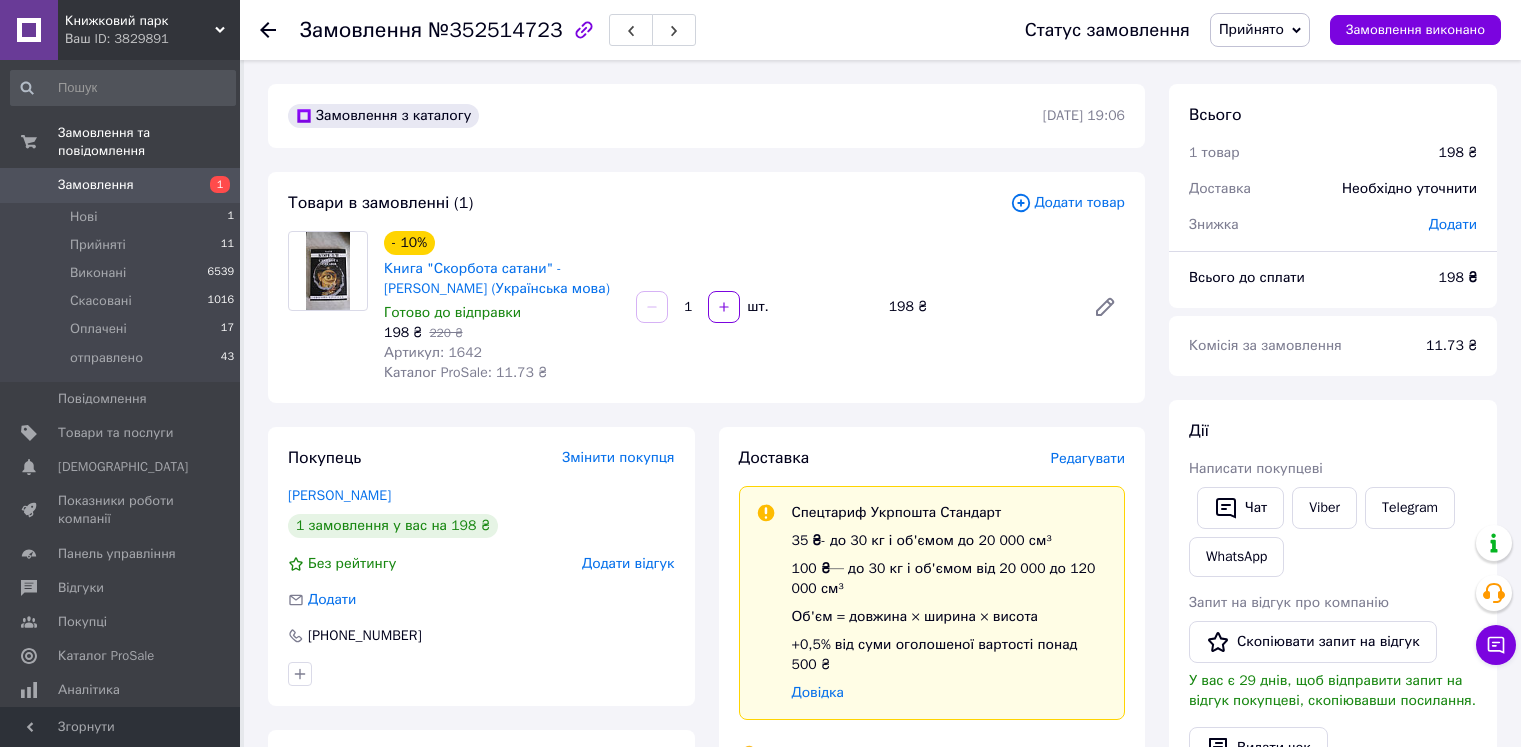 scroll, scrollTop: 0, scrollLeft: 0, axis: both 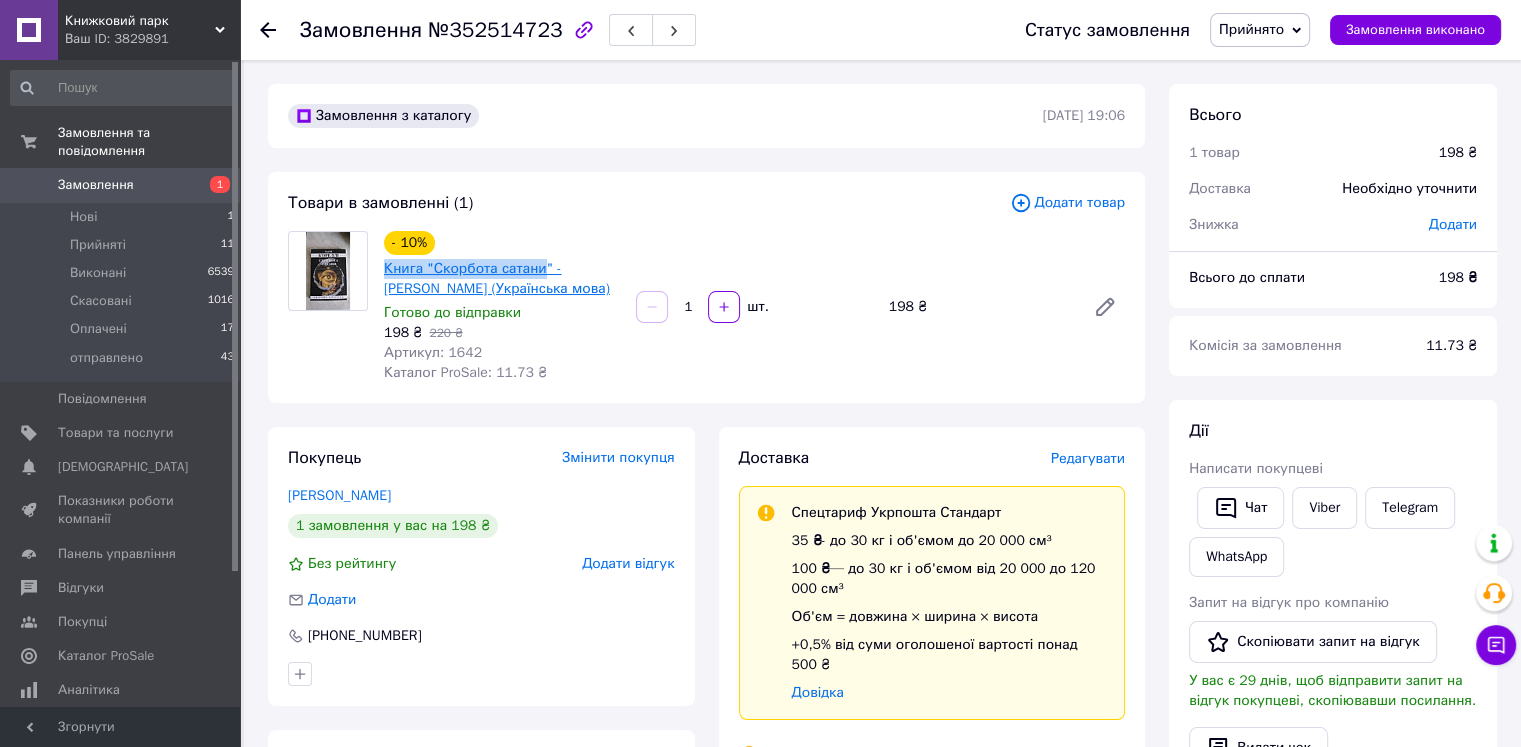 drag, startPoint x: 378, startPoint y: 267, endPoint x: 536, endPoint y: 273, distance: 158.11388 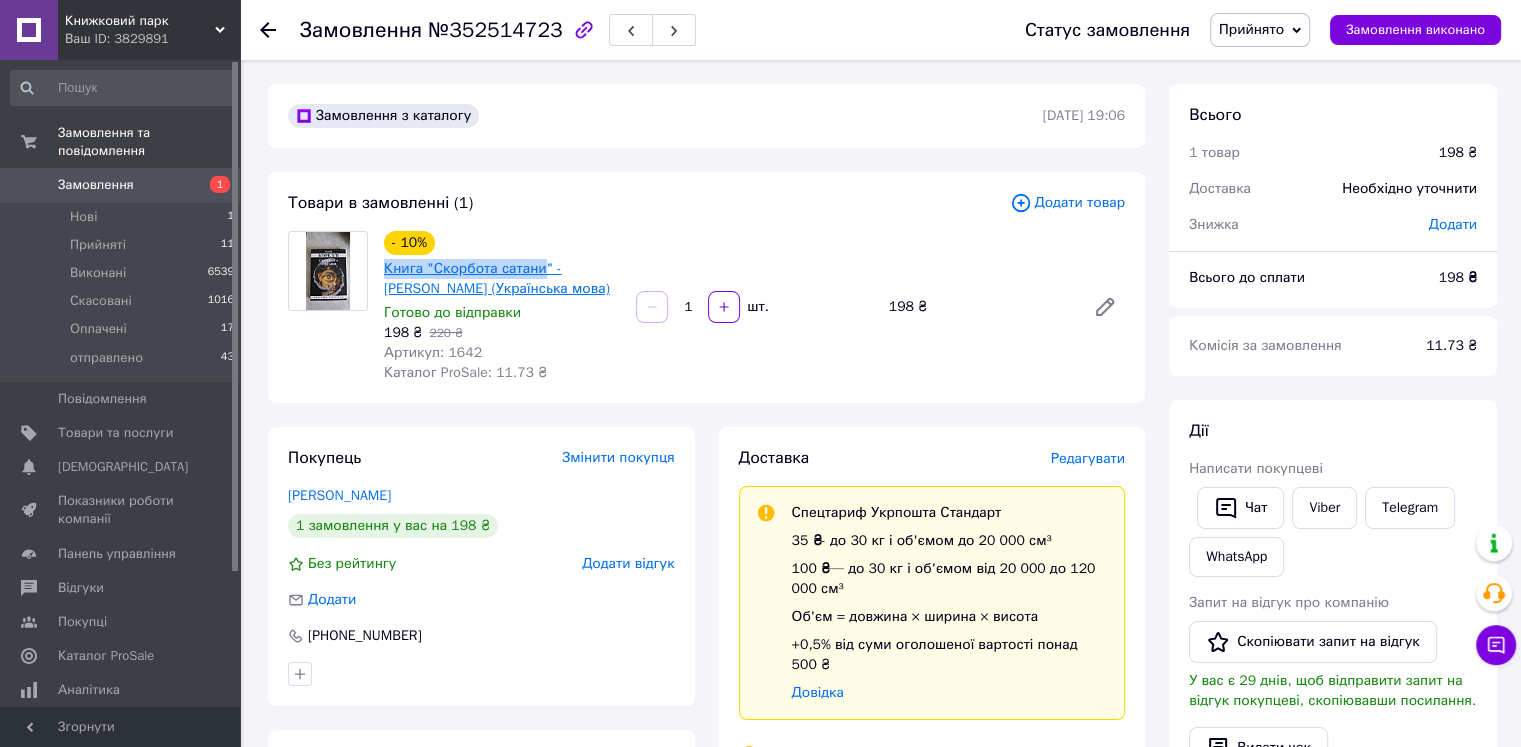 copy on "Книга "Скорбота сатани" 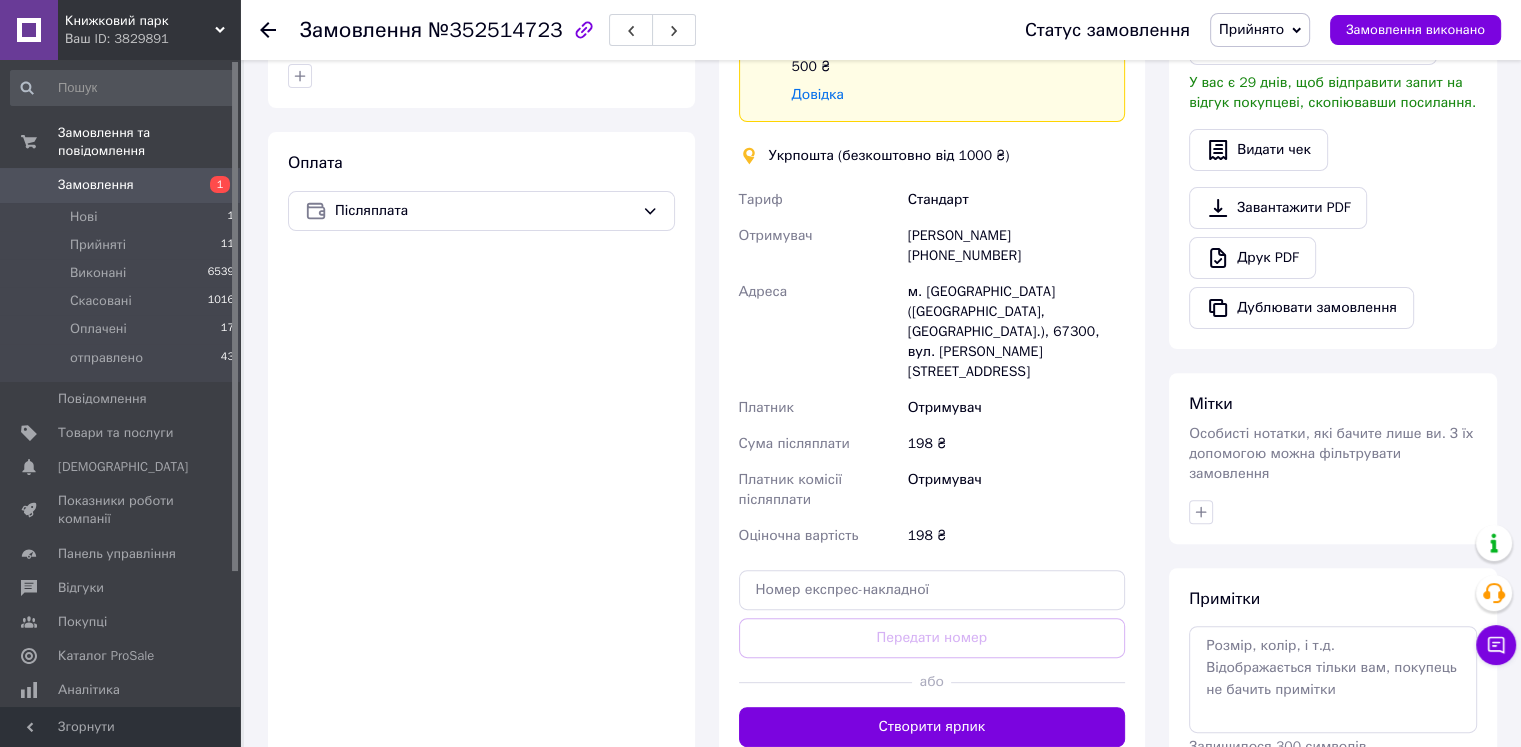 scroll, scrollTop: 600, scrollLeft: 0, axis: vertical 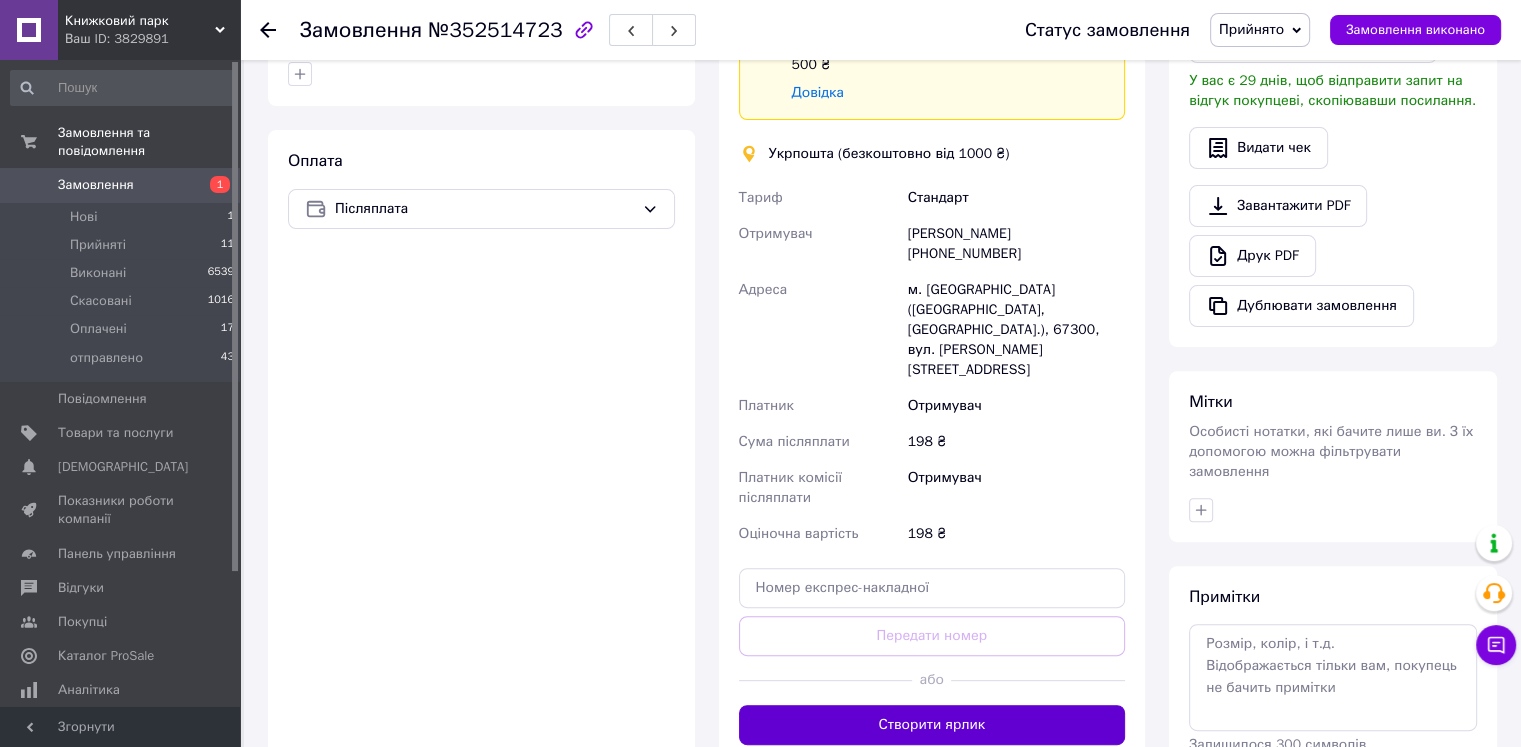 click on "Створити ярлик" at bounding box center (932, 725) 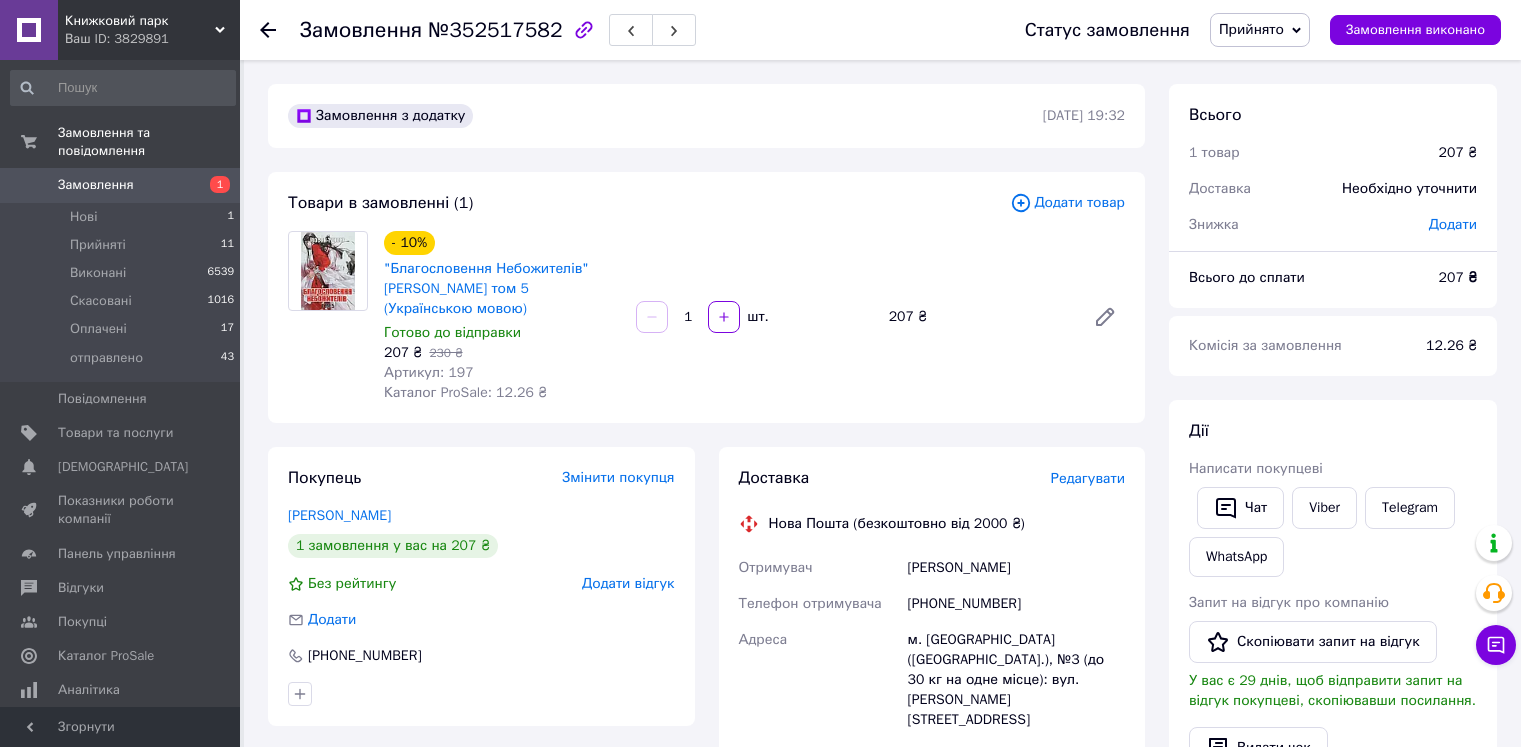 scroll, scrollTop: 0, scrollLeft: 0, axis: both 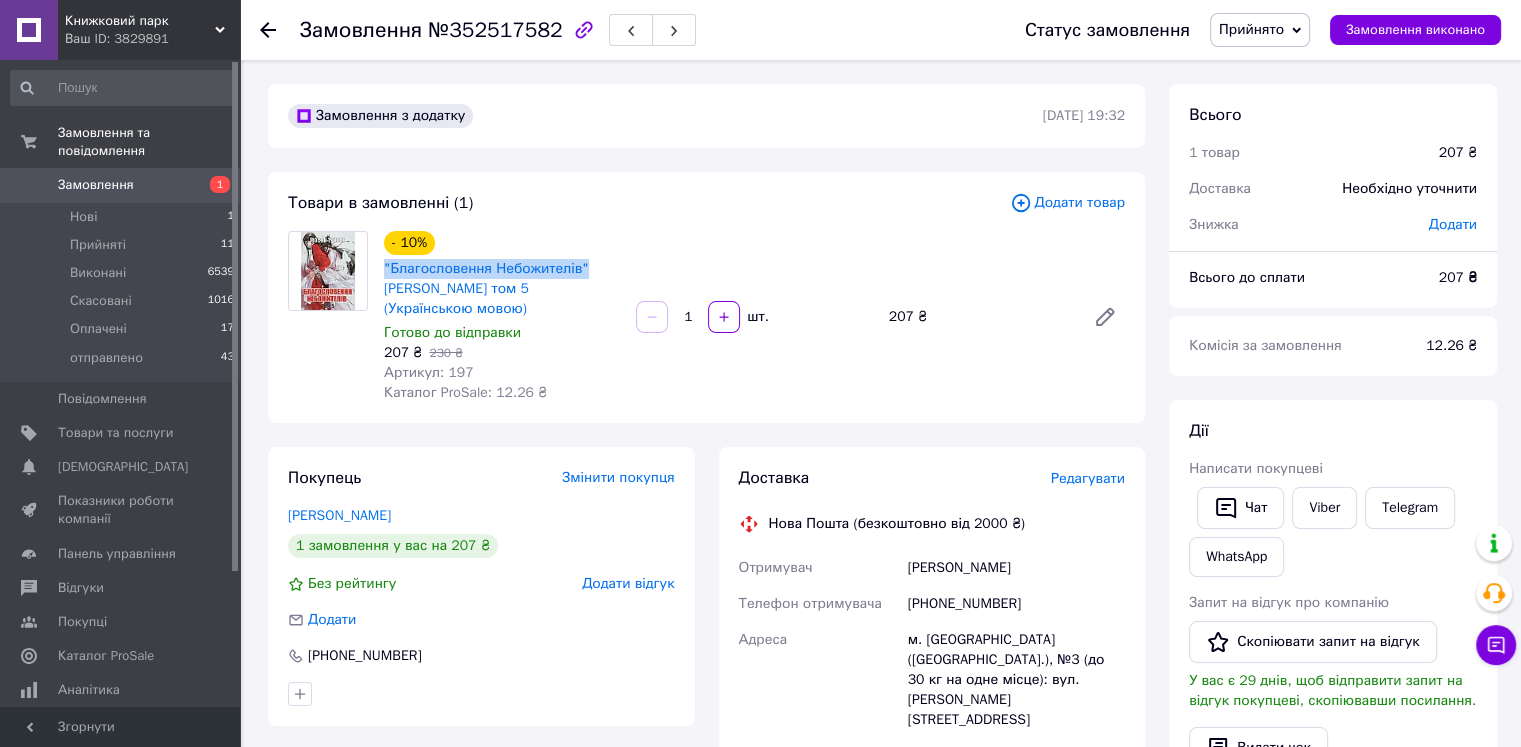drag, startPoint x: 377, startPoint y: 265, endPoint x: 579, endPoint y: 269, distance: 202.0396 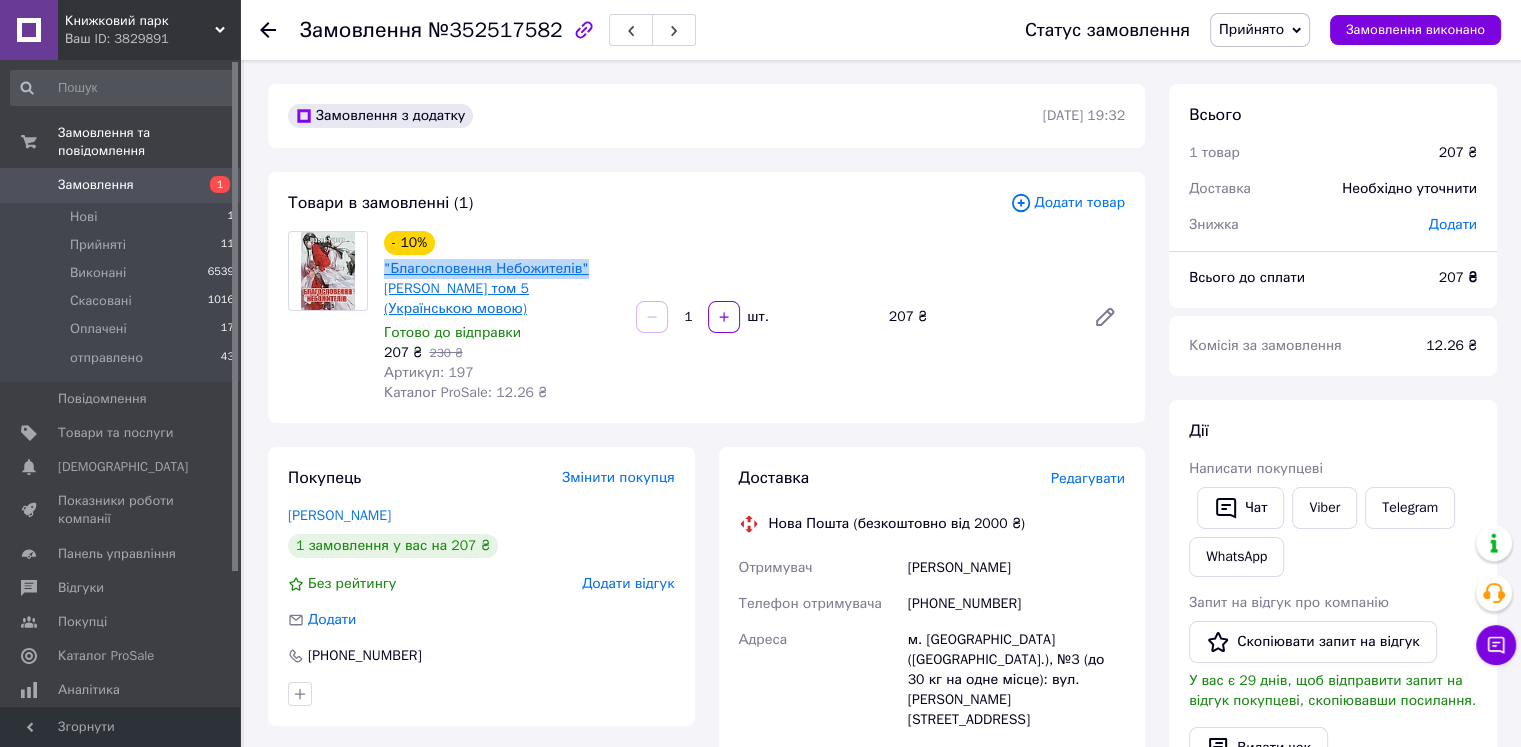 copy on ""Благословення Небожителів"" 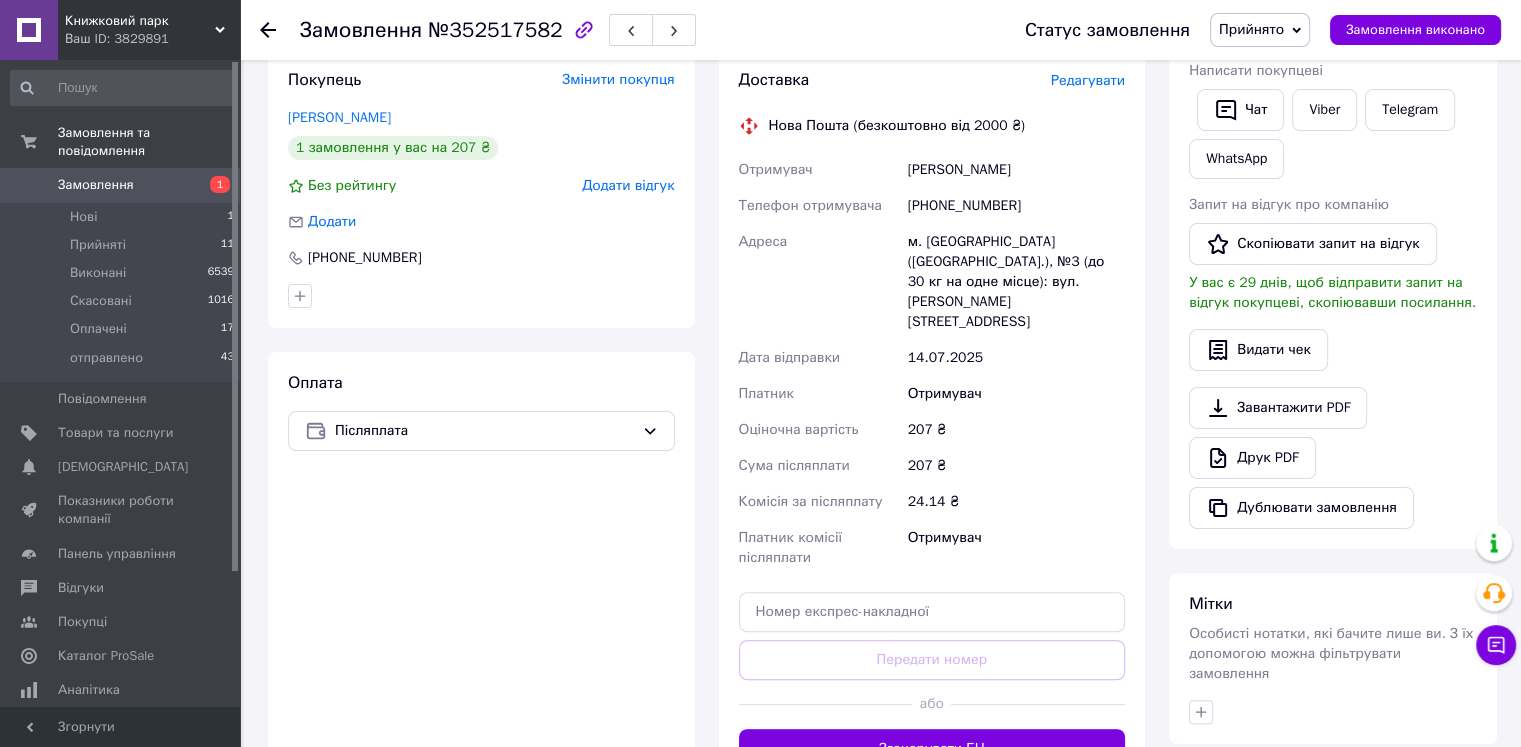 scroll, scrollTop: 400, scrollLeft: 0, axis: vertical 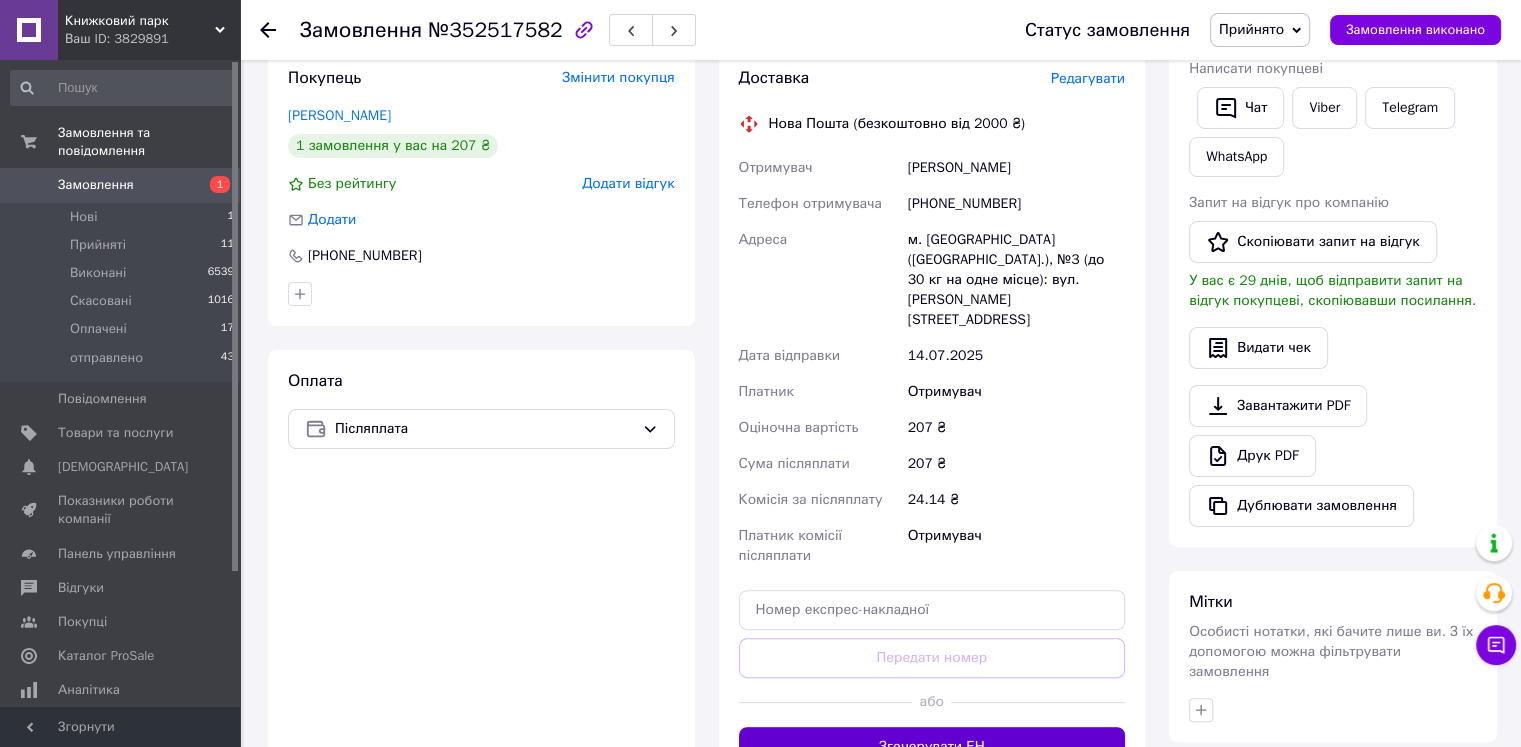 click on "Згенерувати ЕН" at bounding box center [932, 747] 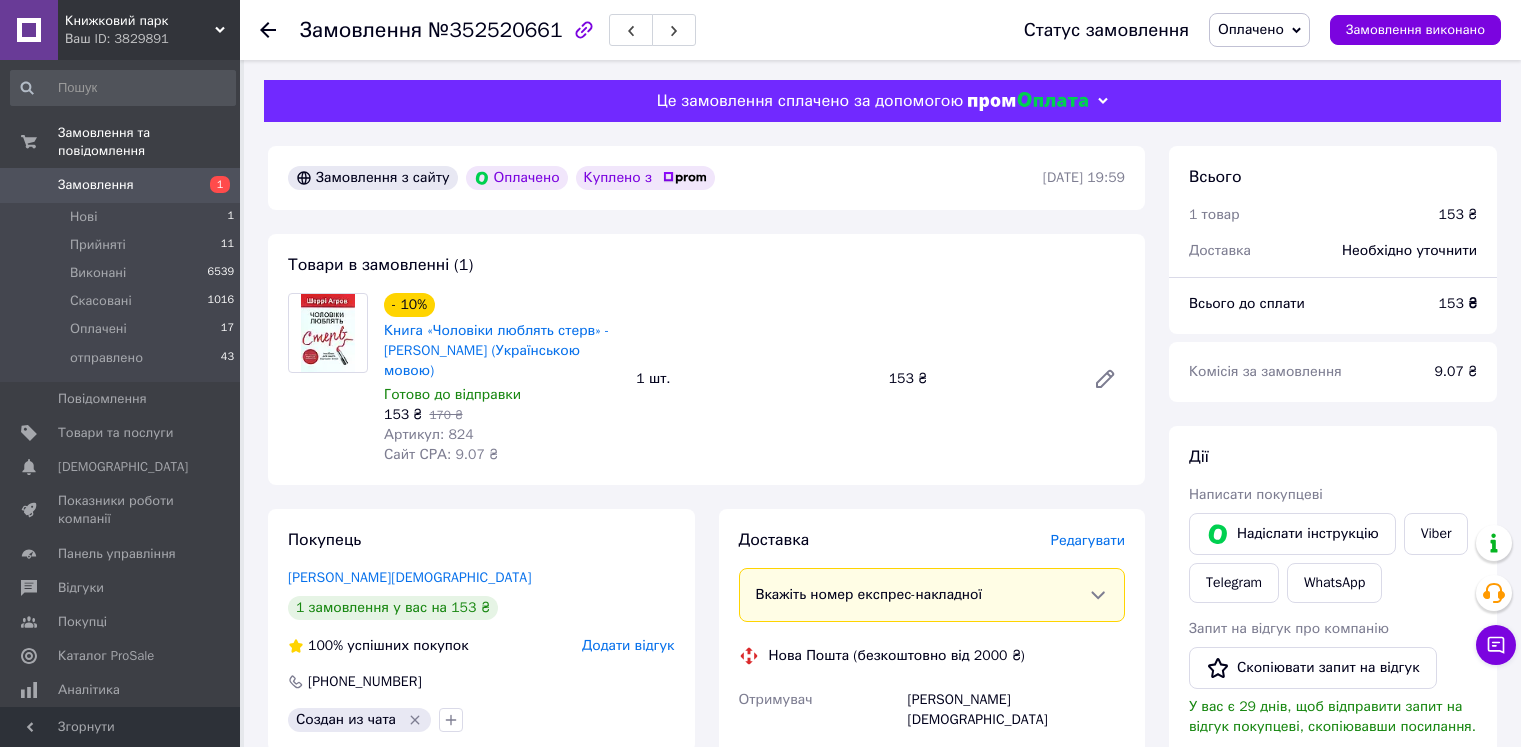 scroll, scrollTop: 0, scrollLeft: 0, axis: both 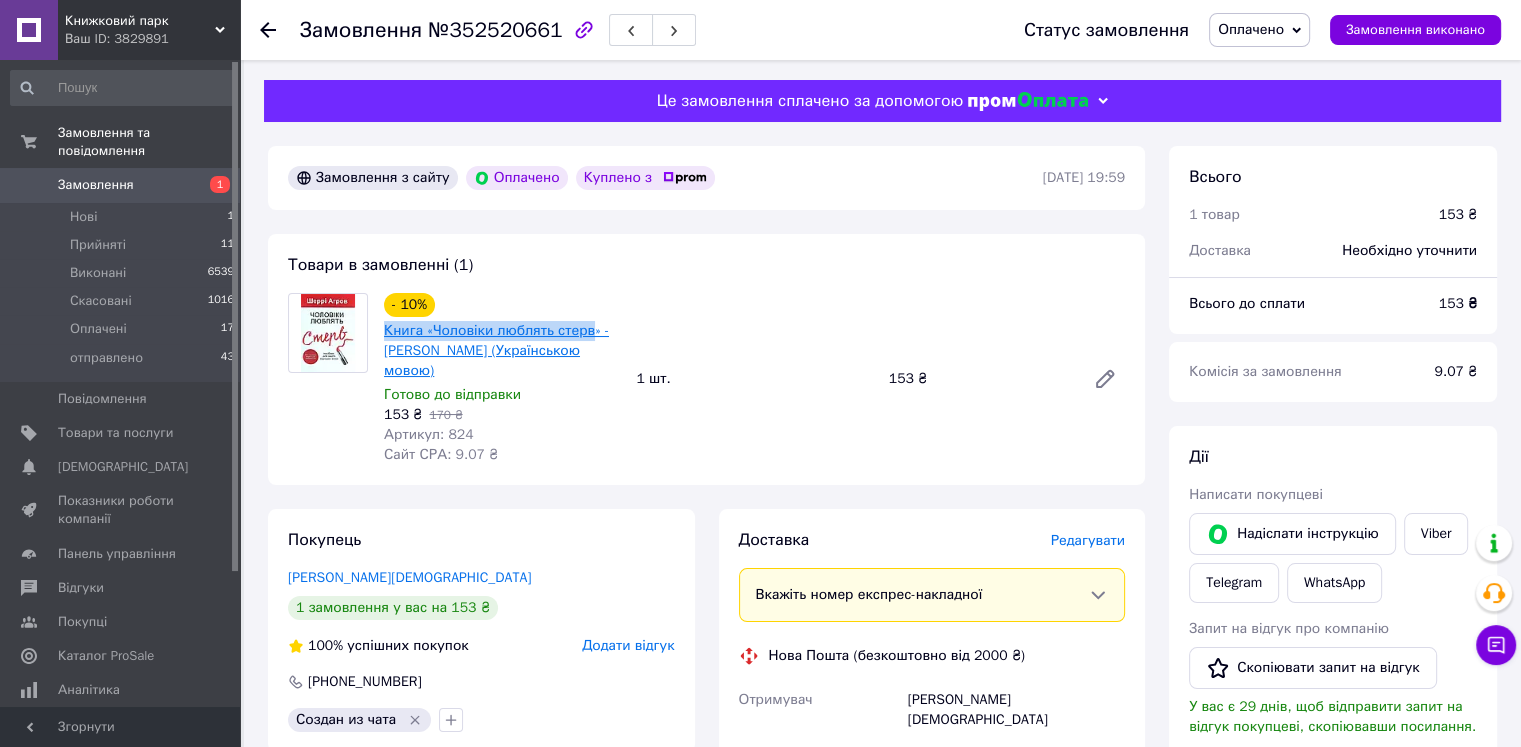 drag, startPoint x: 379, startPoint y: 325, endPoint x: 590, endPoint y: 333, distance: 211.15161 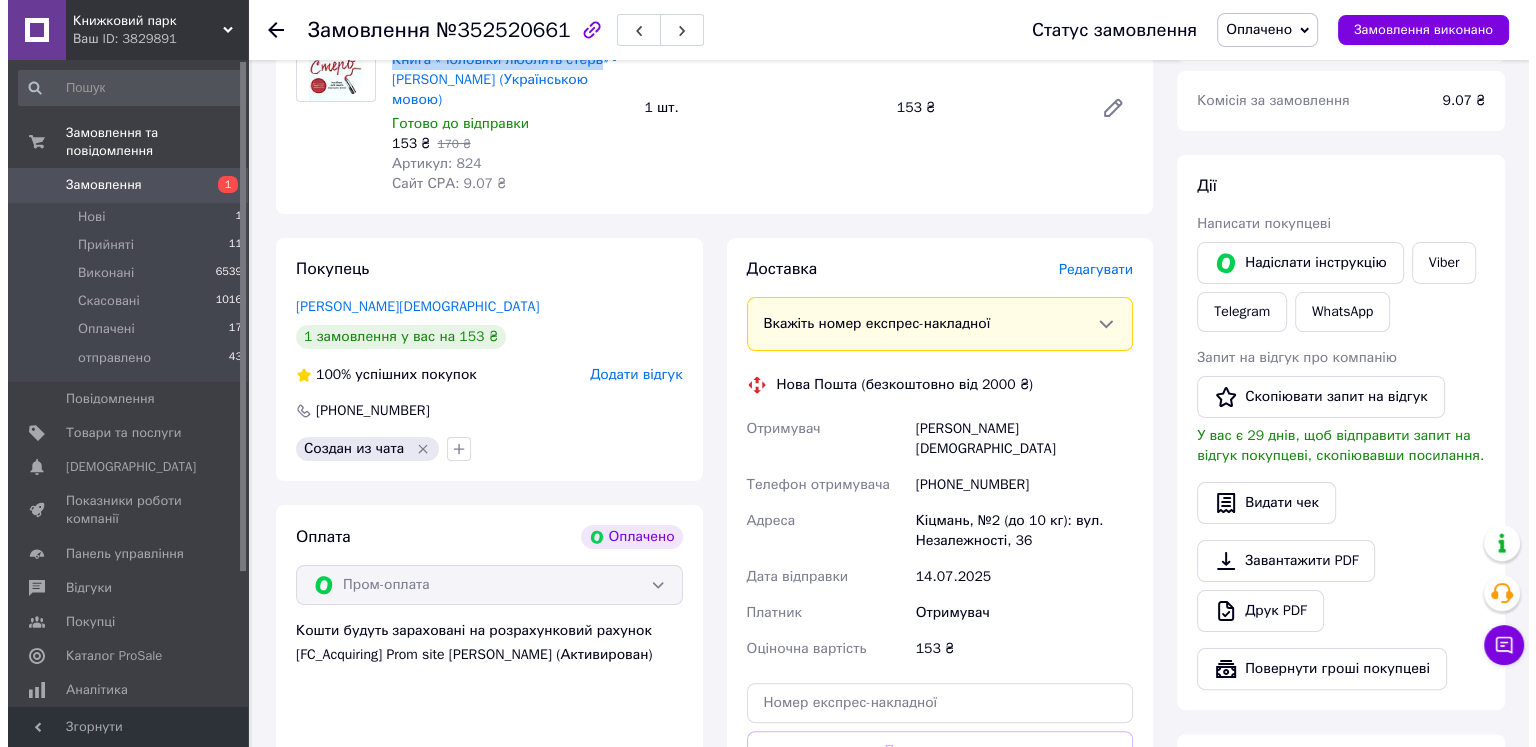 scroll, scrollTop: 300, scrollLeft: 0, axis: vertical 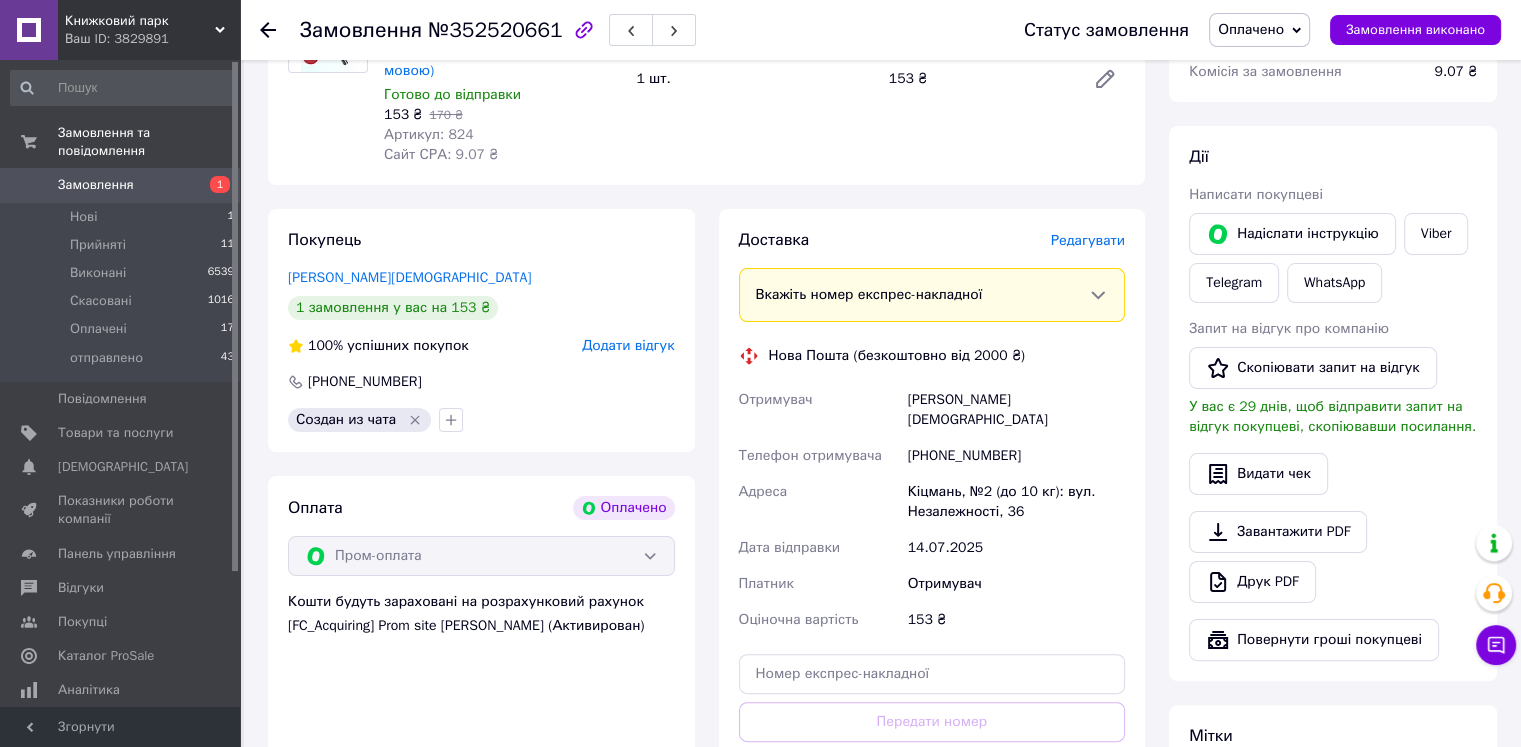 click on "Редагувати" at bounding box center [1088, 240] 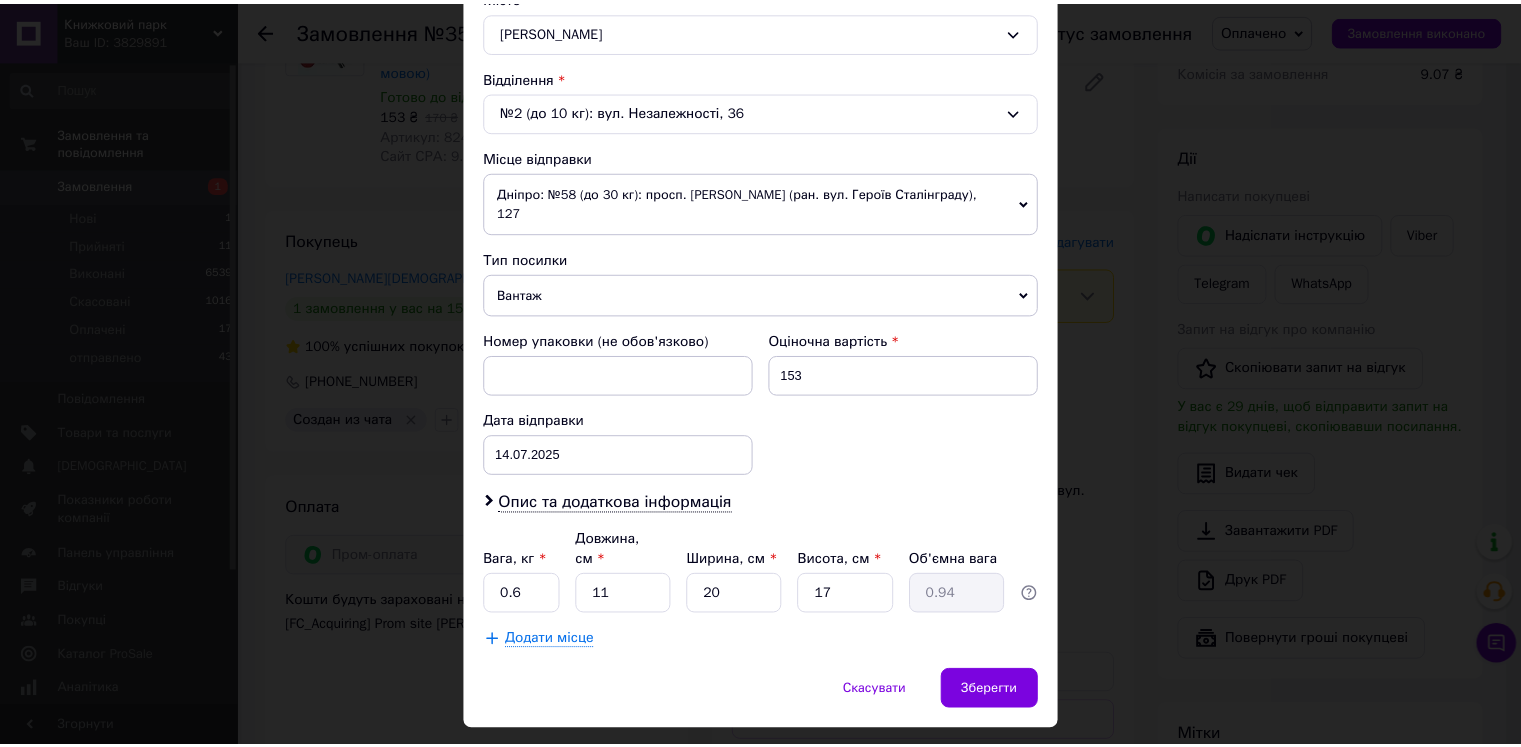 scroll, scrollTop: 595, scrollLeft: 0, axis: vertical 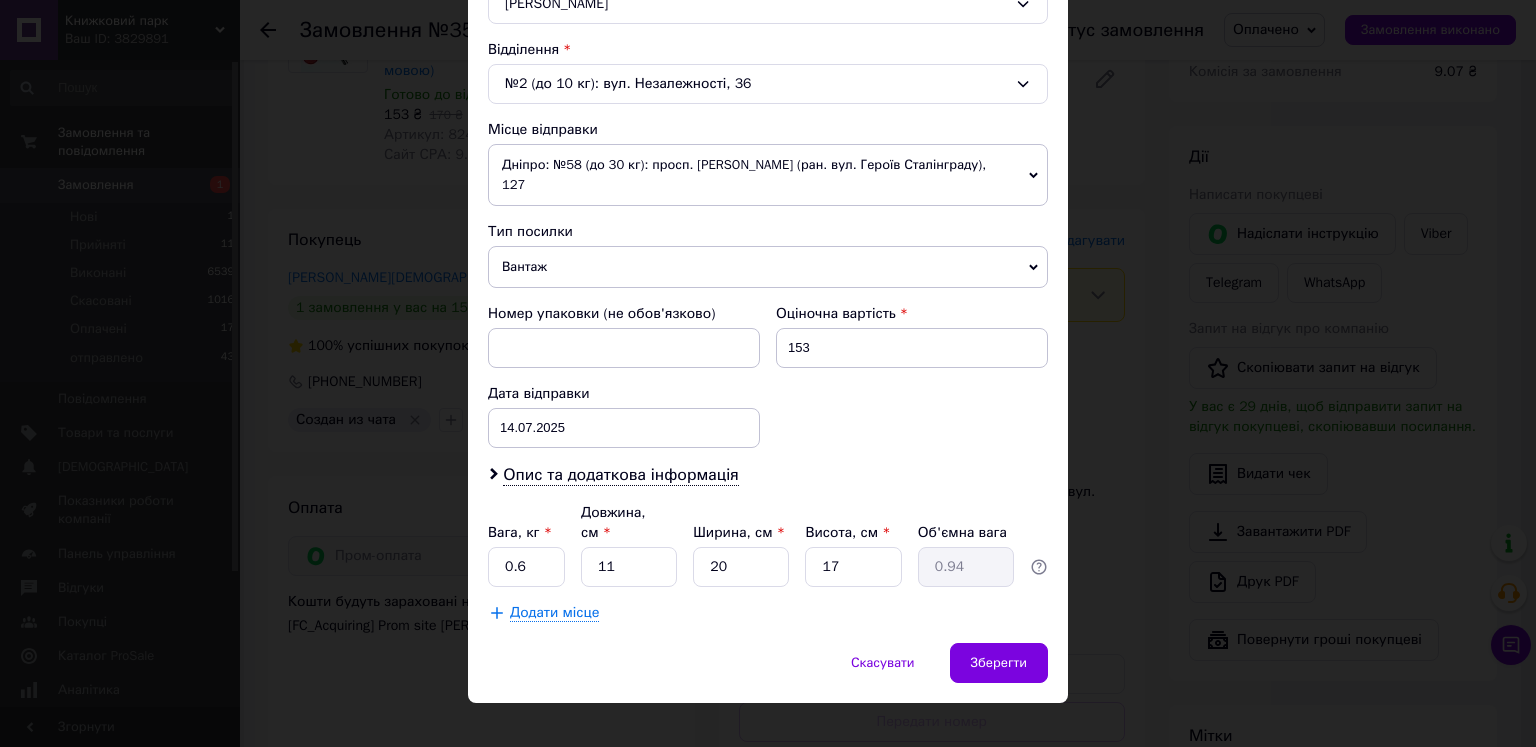 click on "Вантаж" at bounding box center (768, 267) 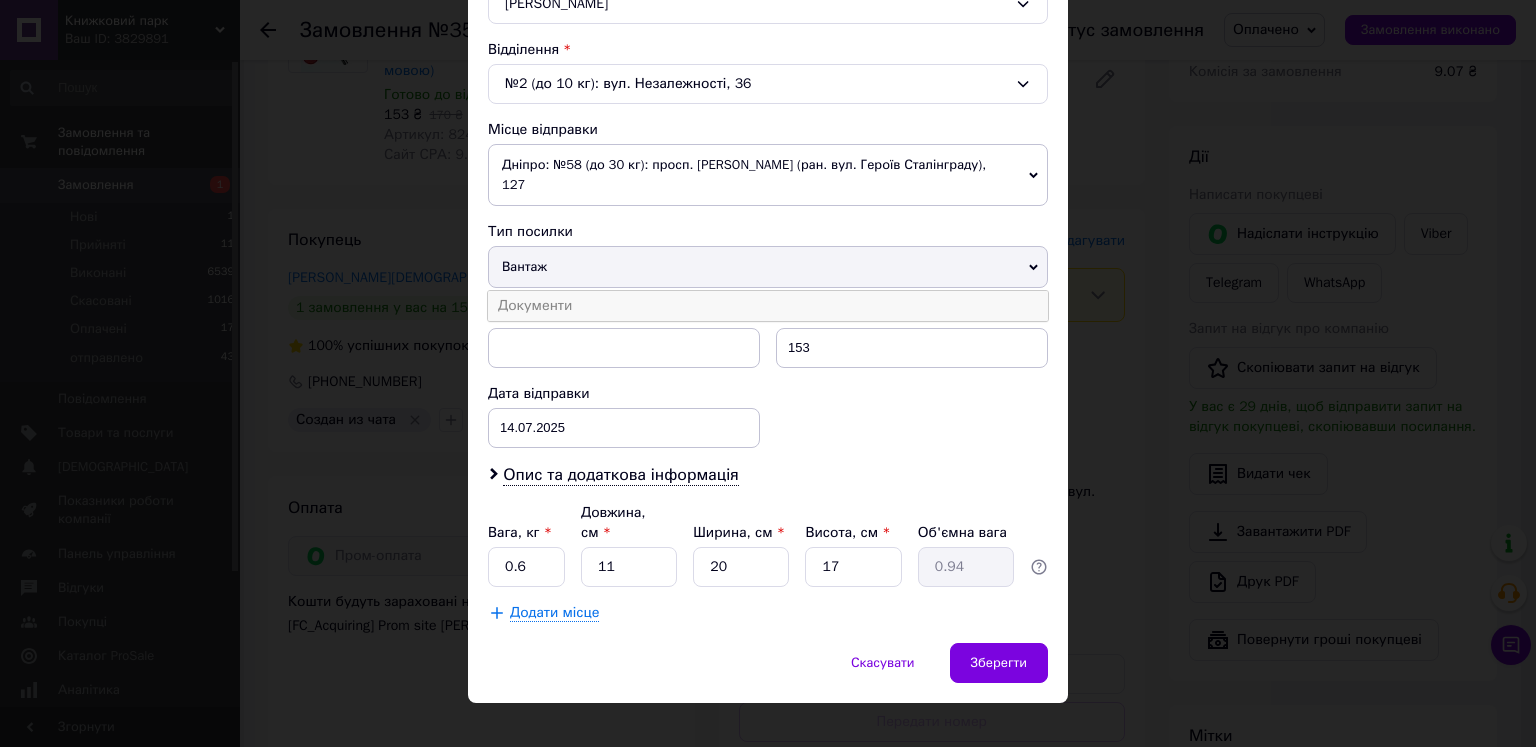 click on "Документи" at bounding box center [768, 306] 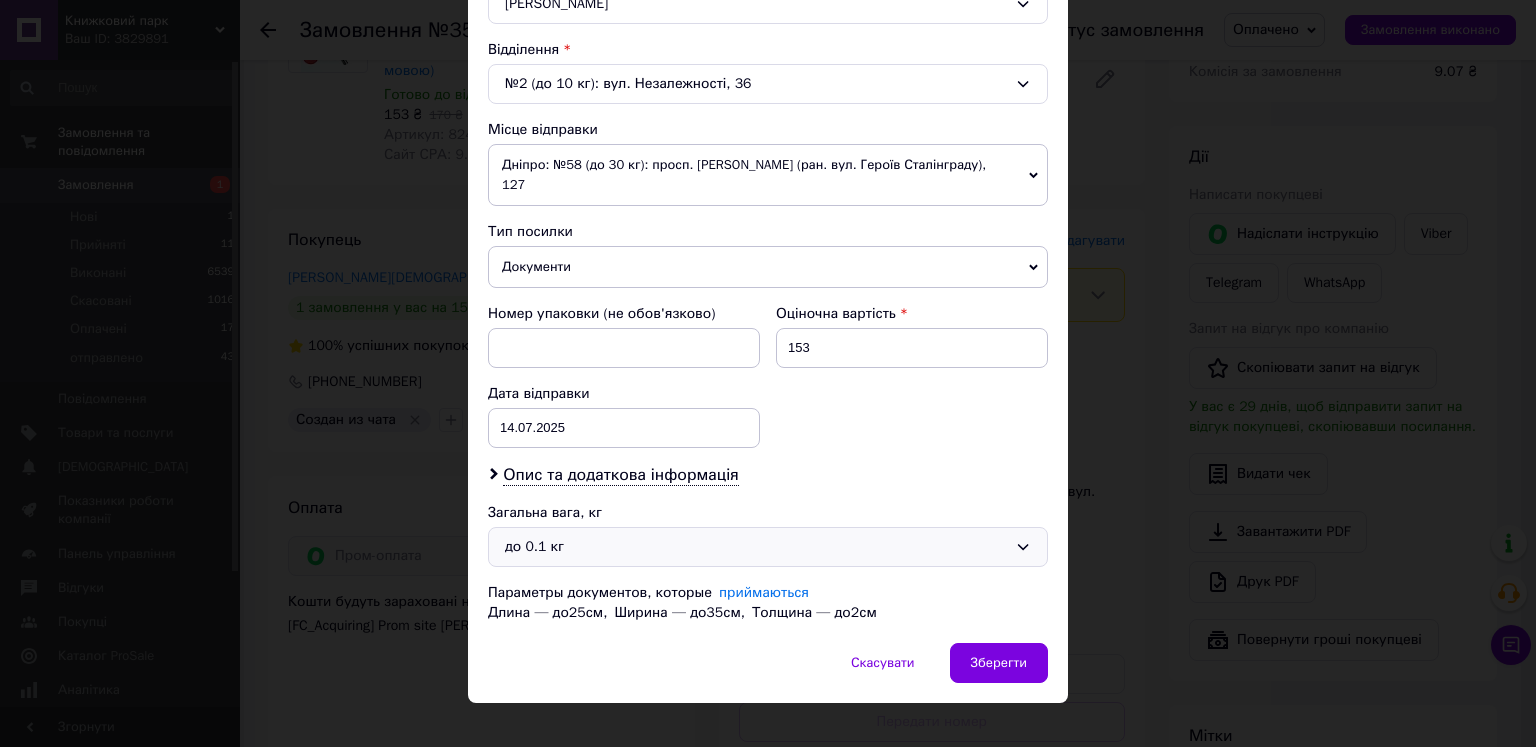 click on "до 0.1 кг" at bounding box center [756, 547] 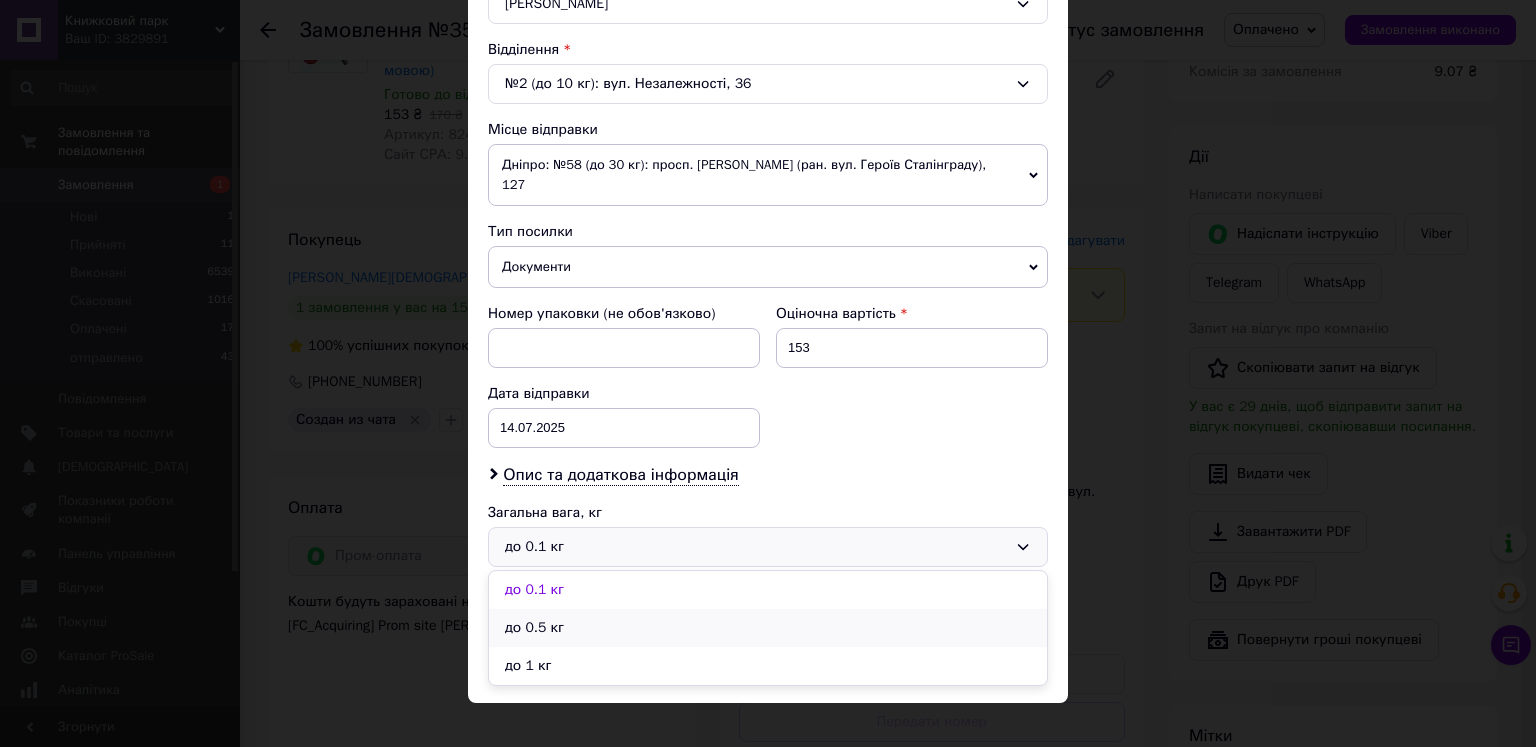 click on "до 0.5 кг" at bounding box center (768, 628) 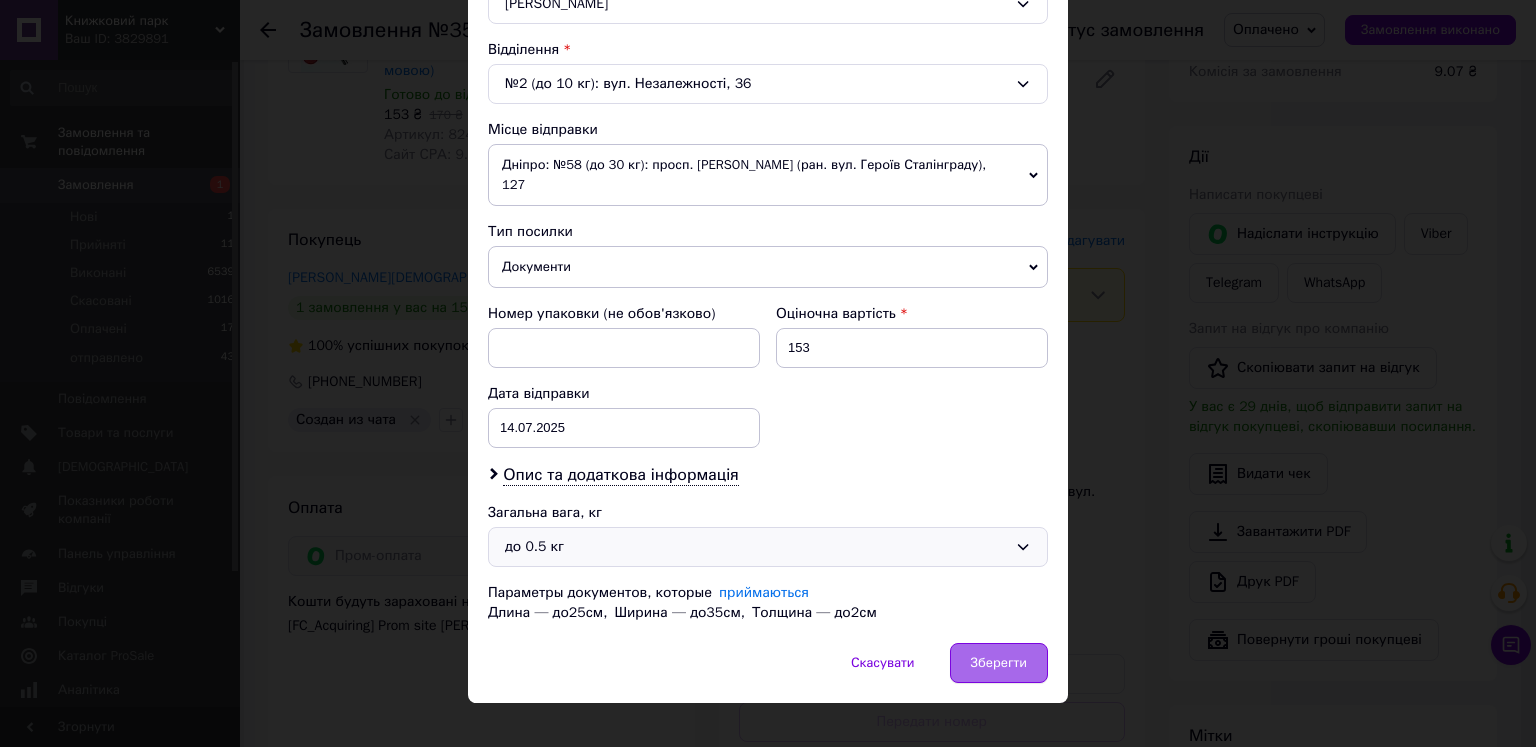 click on "Зберегти" at bounding box center [999, 663] 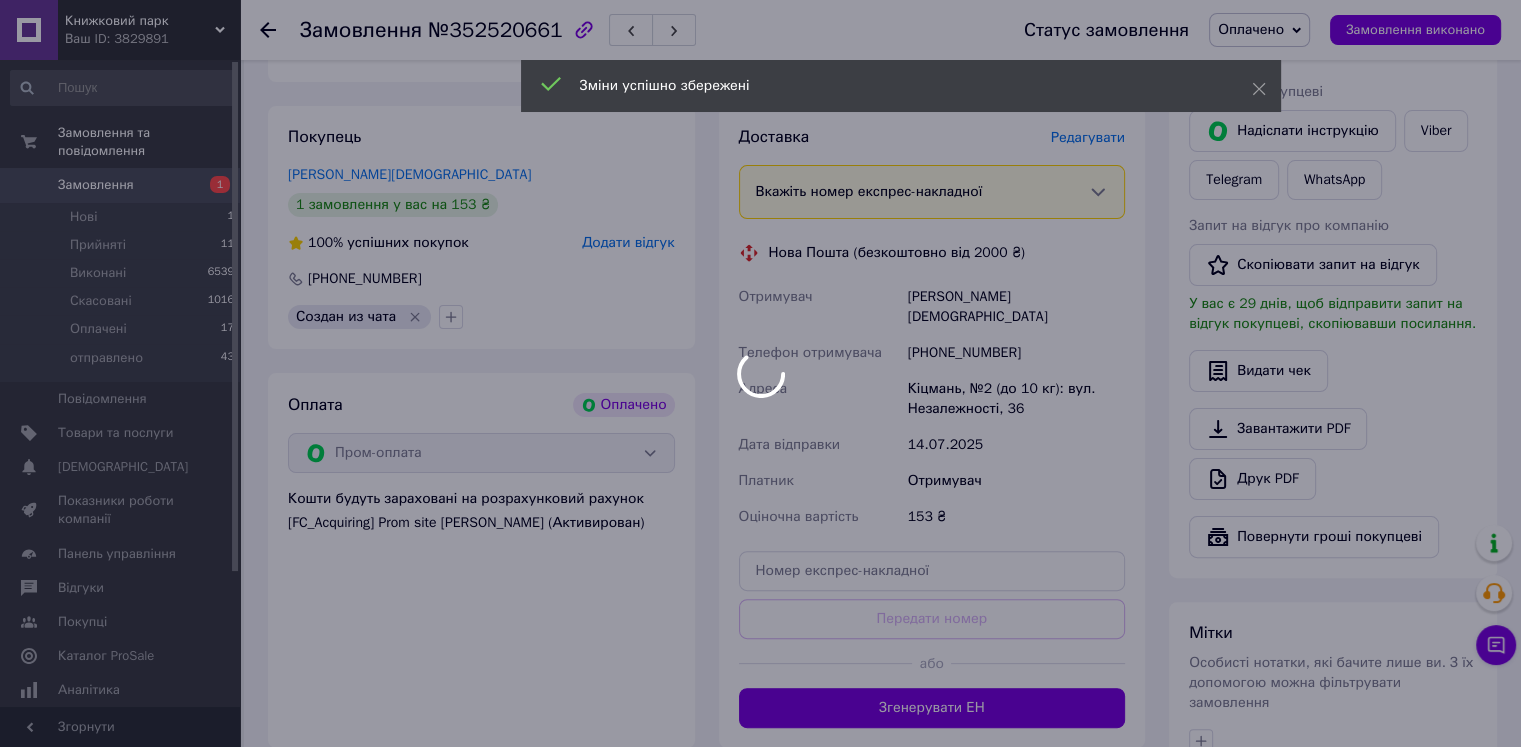 scroll, scrollTop: 500, scrollLeft: 0, axis: vertical 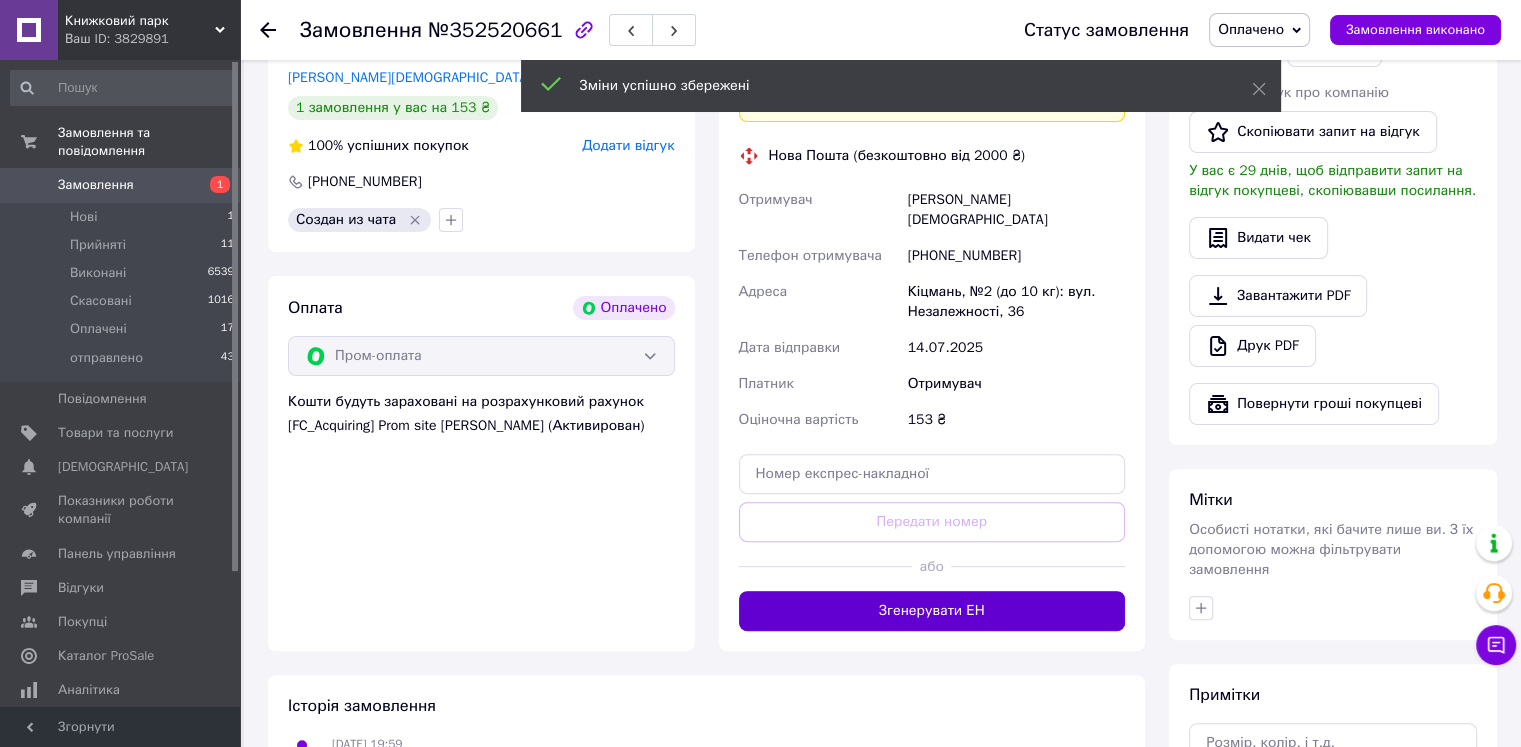 click on "Згенерувати ЕН" at bounding box center [932, 611] 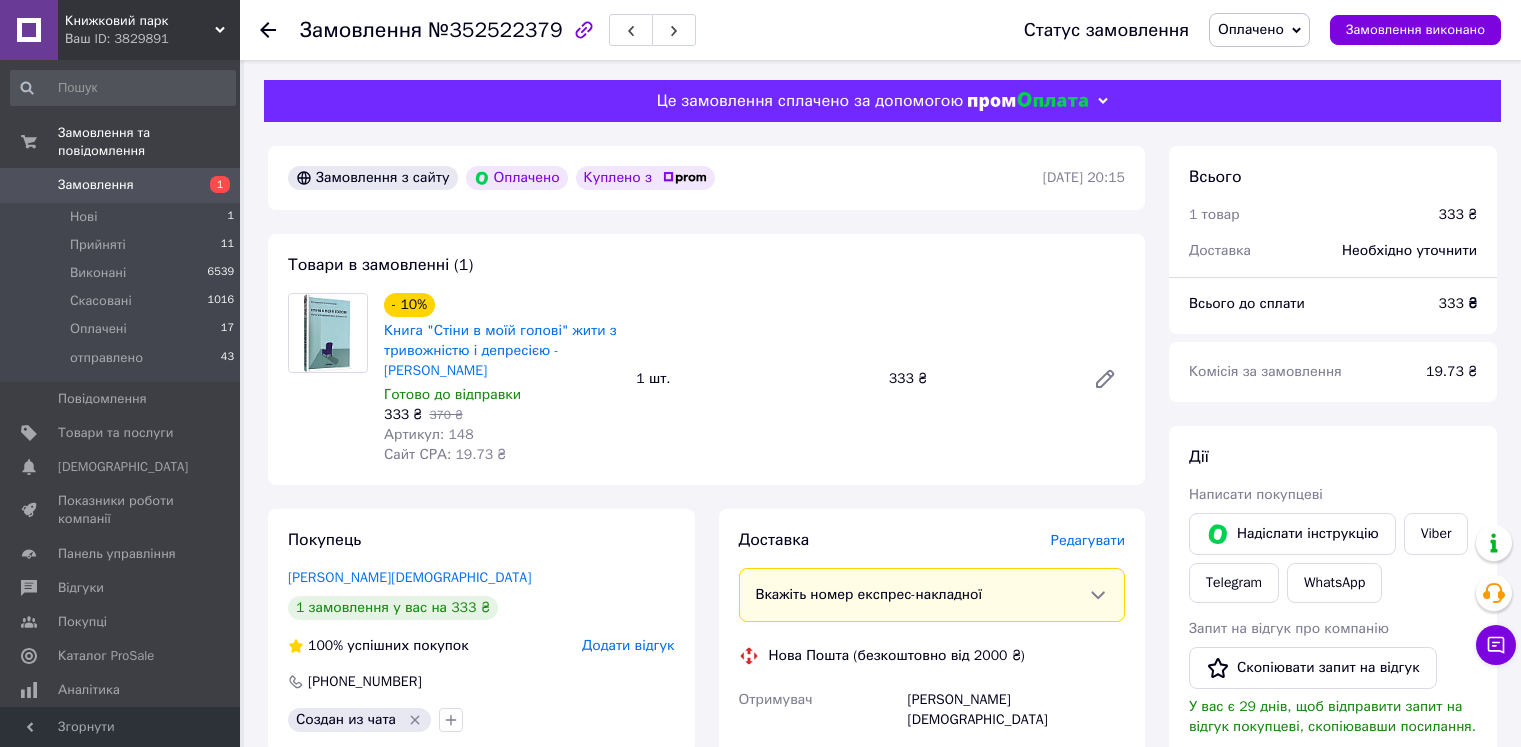 scroll, scrollTop: 0, scrollLeft: 0, axis: both 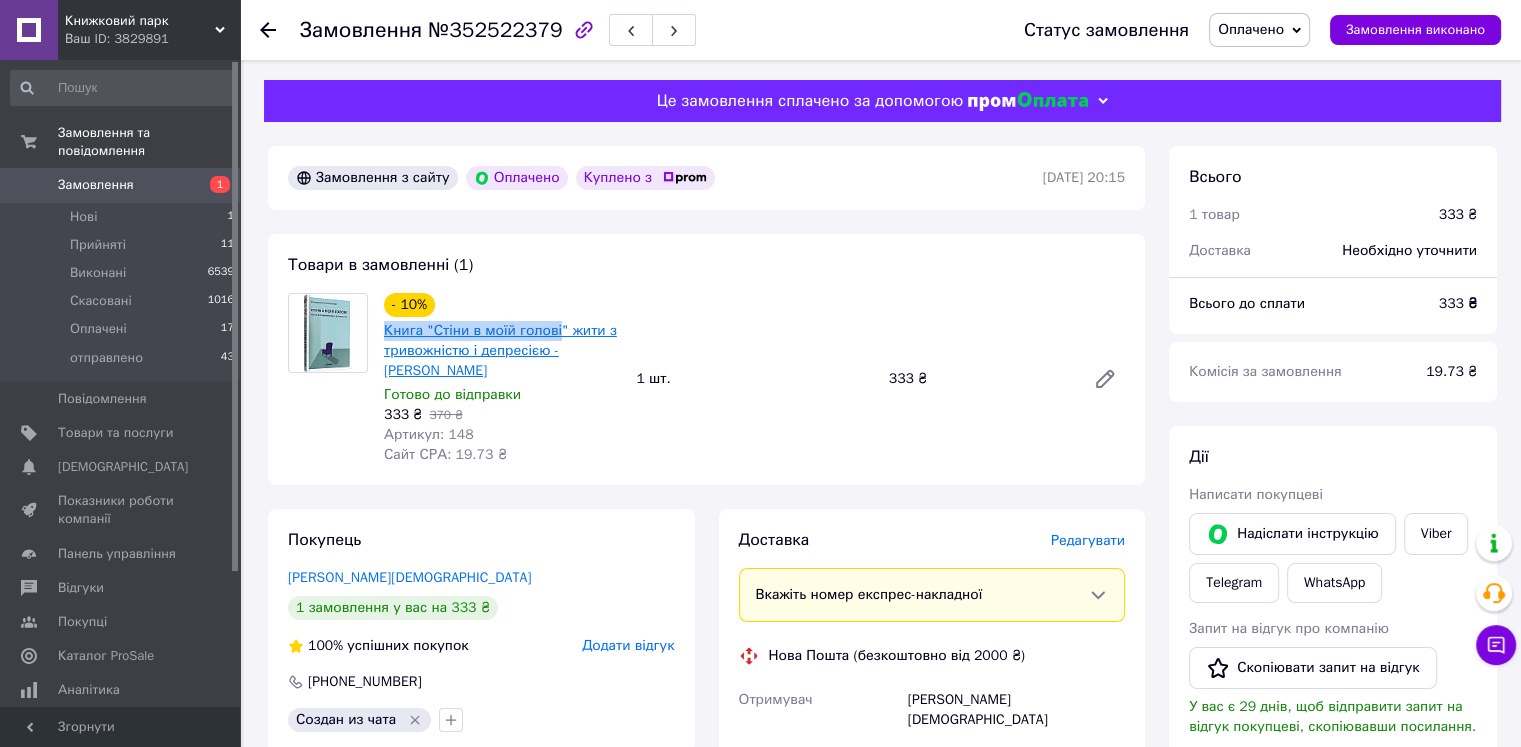 drag, startPoint x: 376, startPoint y: 334, endPoint x: 552, endPoint y: 341, distance: 176.13914 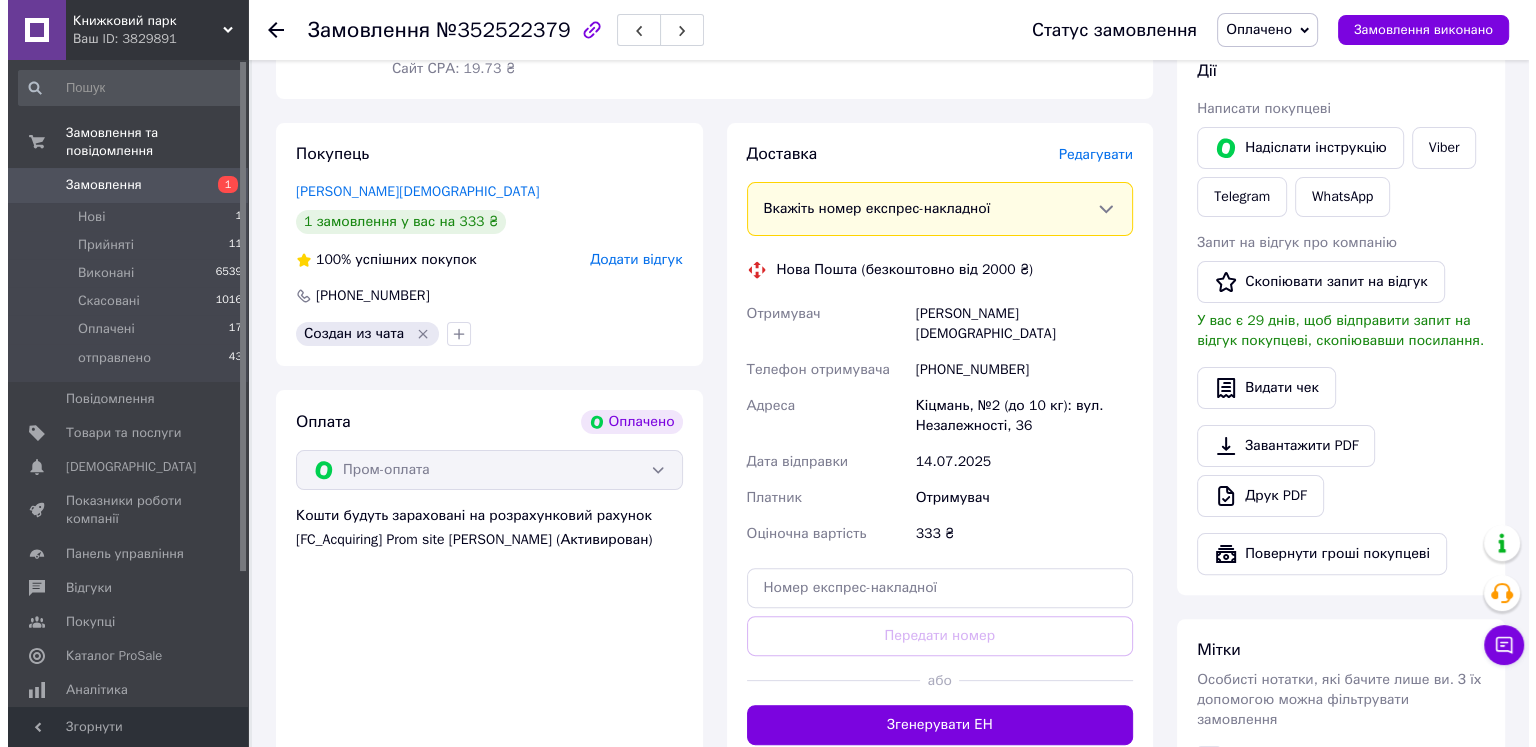 scroll, scrollTop: 400, scrollLeft: 0, axis: vertical 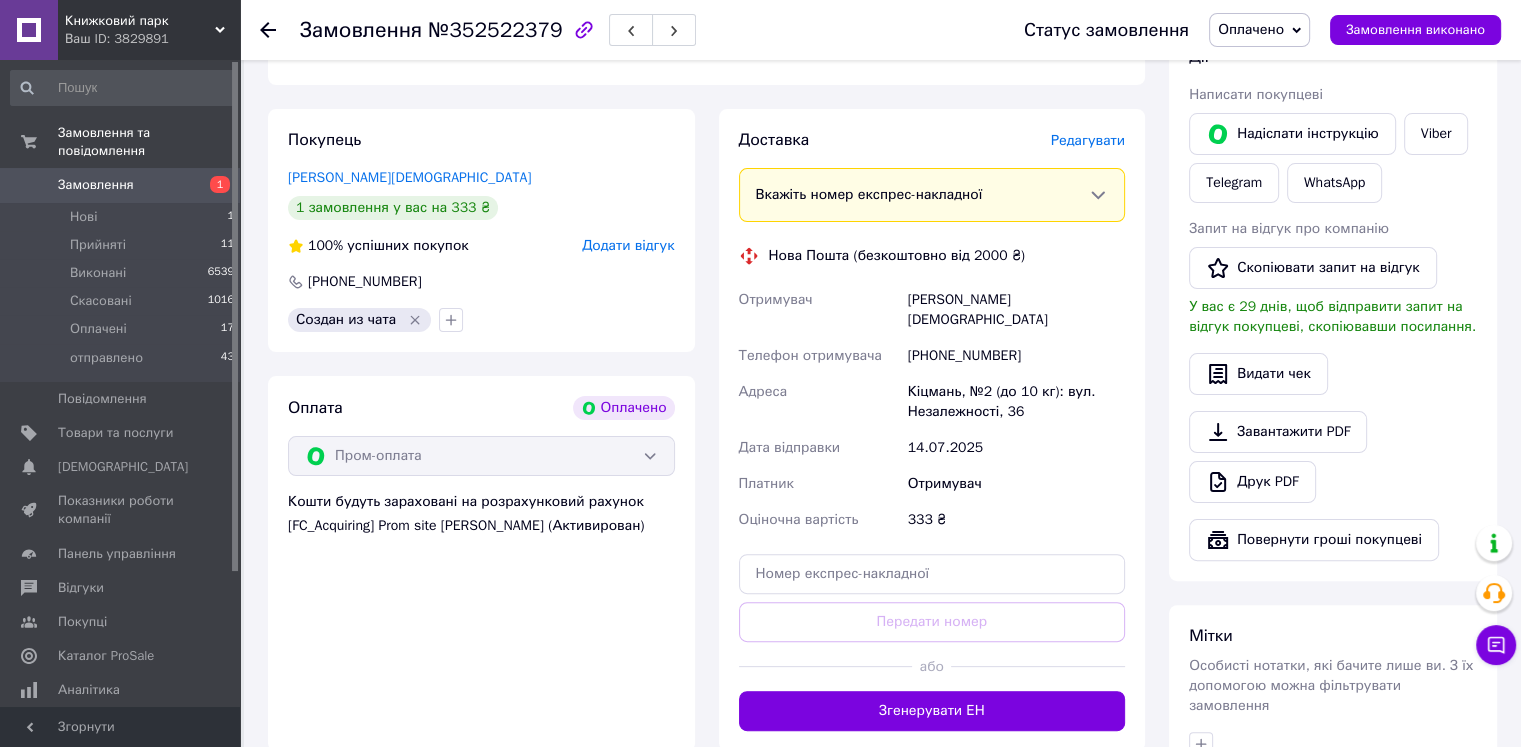 click on "Доставка [PERSON_NAME] Вкажіть номер експрес-накладної Обов'язково введіть номер експрес-накладної,
якщо створювали її не на цій сторінці. У разі,
якщо номер ЕН не буде доданий, ми не зможемо
виплатити гроші за замовлення Мобільний номер покупця (із замовлення) повинен відповідати номеру отримувача за накладною Нова Пошта (безкоштовно від 2000 ₴) Отримувач [PERSON_NAME] Телефон отримувача [PHONE_NUMBER] [PERSON_NAME], №2 (до 10 кг): вул. Незалежності, 36 Дата відправки [DATE] Платник Отримувач Оціночна вартість 333 ₴ Передати номер або Згенерувати ЕН Платник Отримувач Єва" at bounding box center (932, 430) 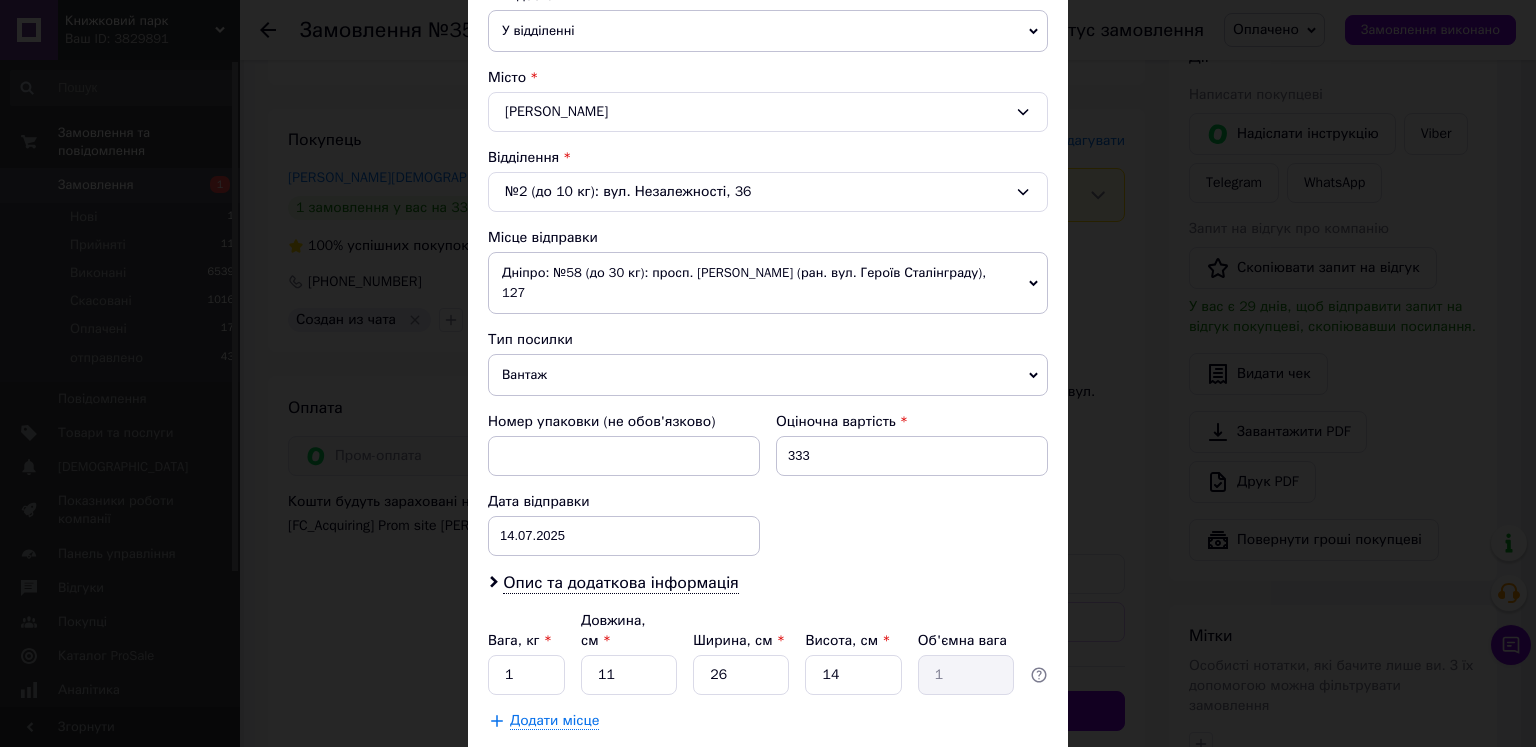 scroll, scrollTop: 500, scrollLeft: 0, axis: vertical 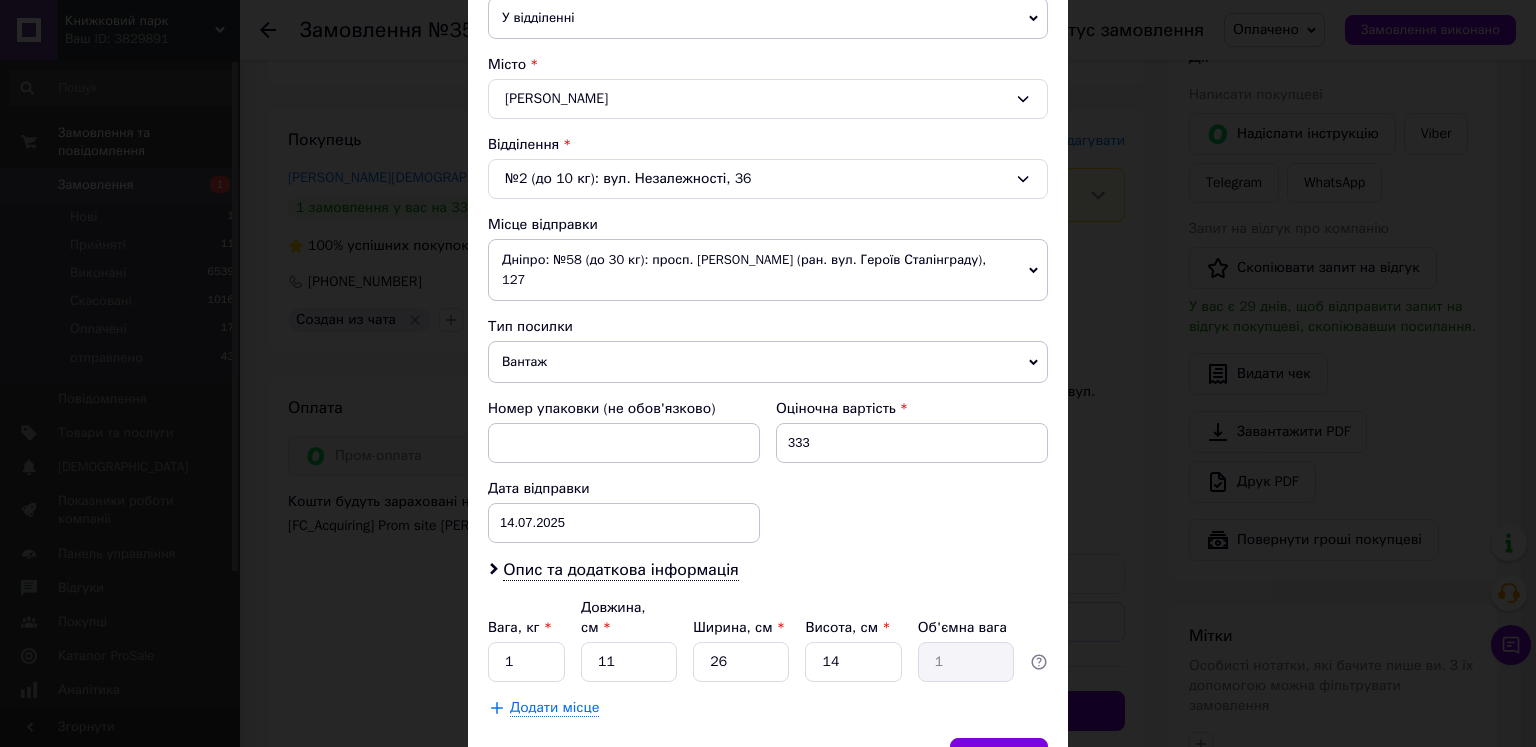 click on "Вантаж" at bounding box center (768, 362) 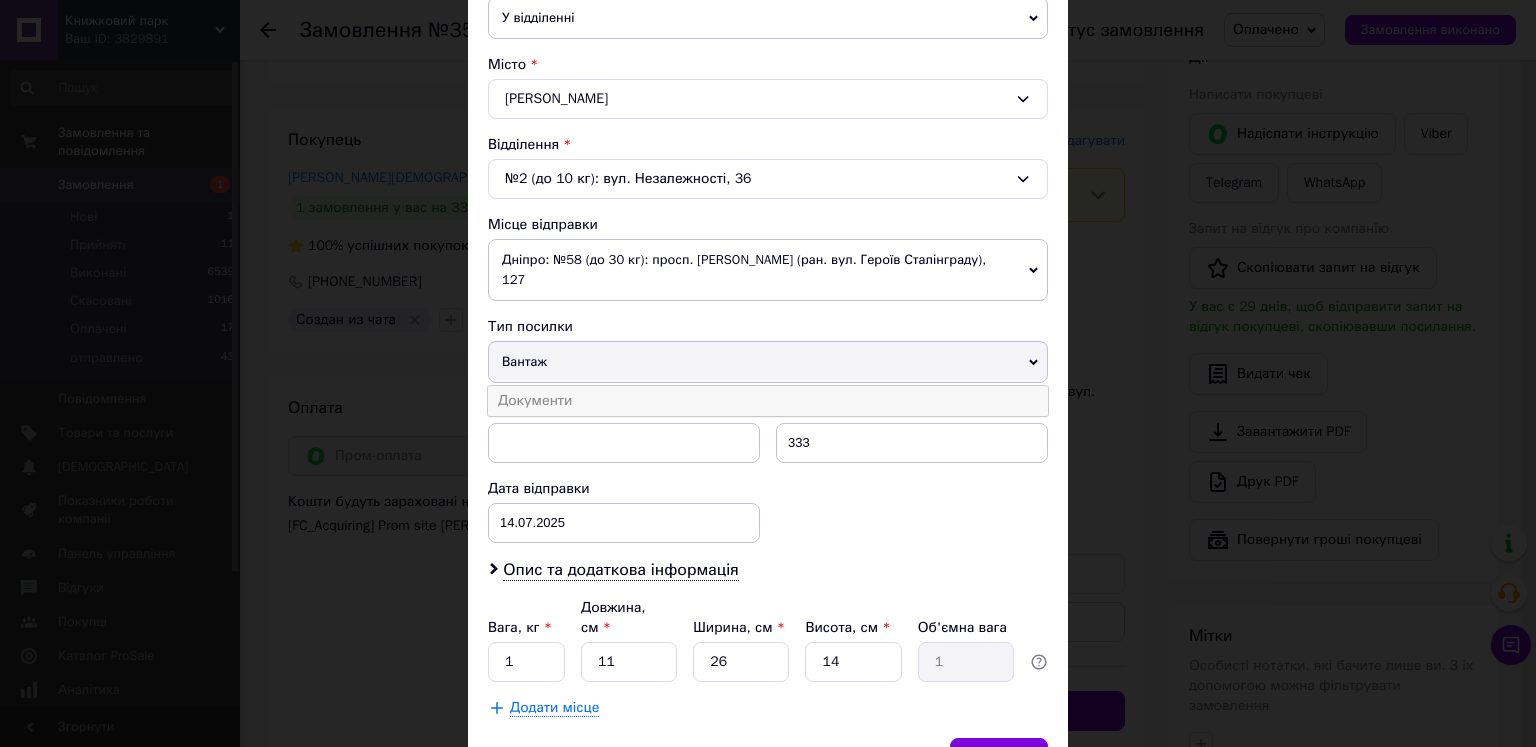 click on "Документи" at bounding box center (768, 401) 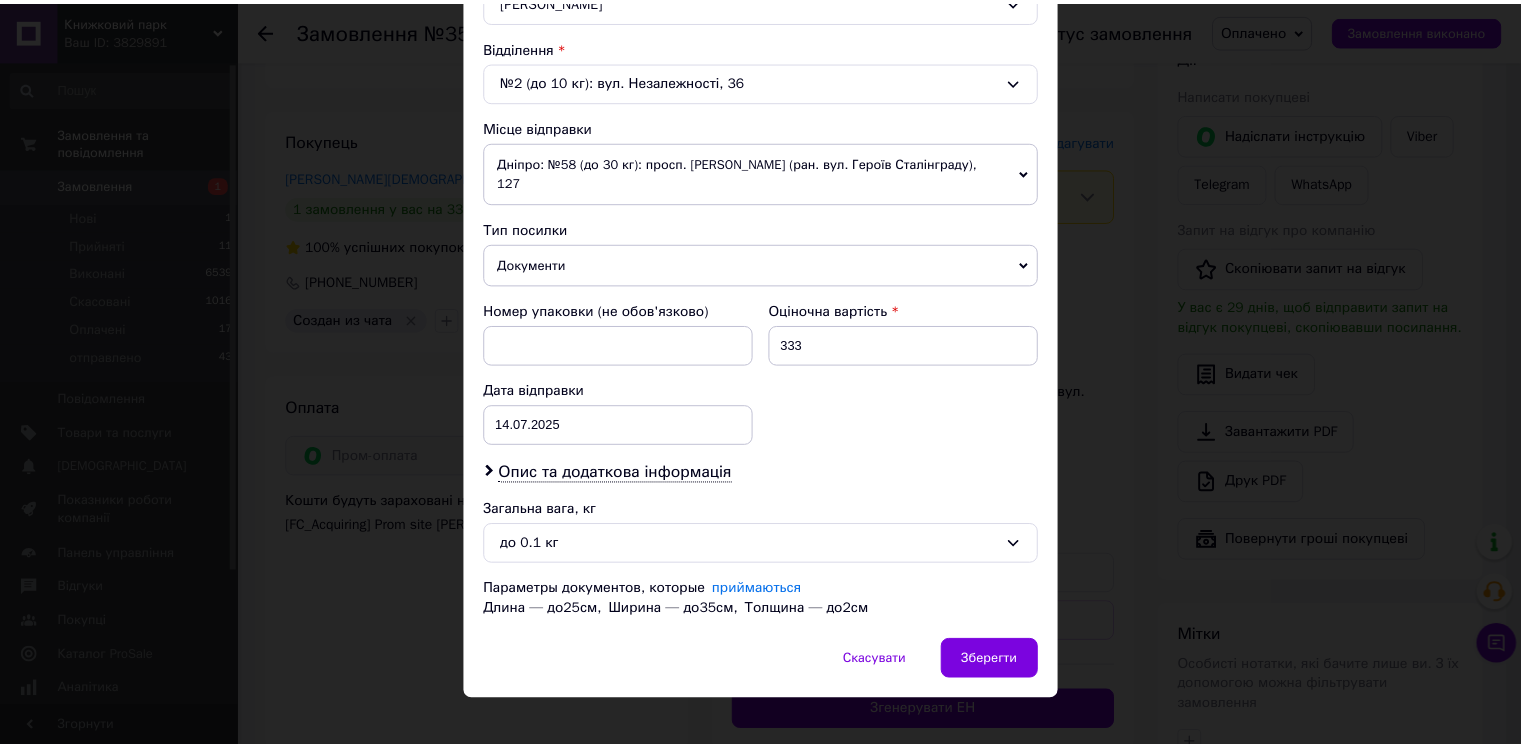 scroll, scrollTop: 615, scrollLeft: 0, axis: vertical 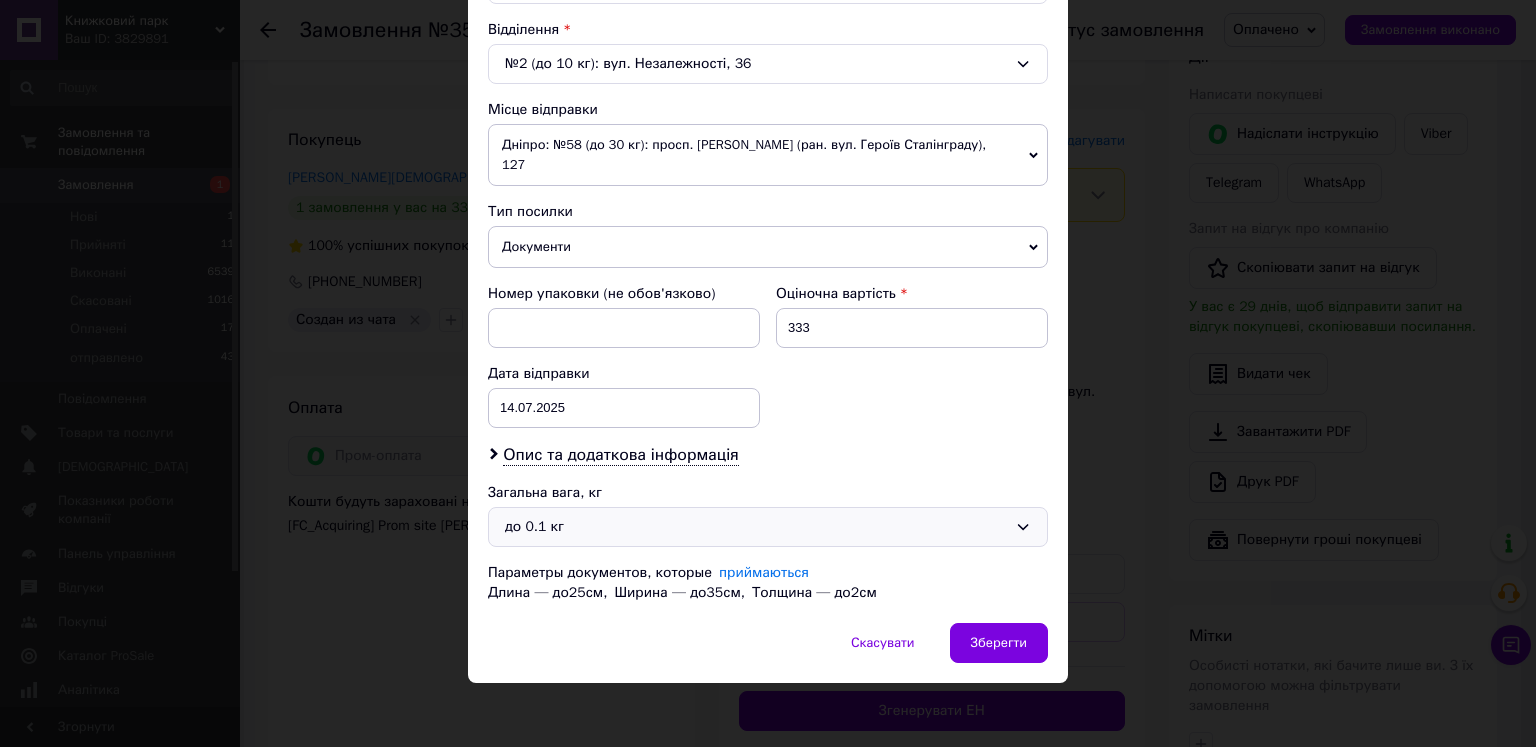click on "до 0.1 кг" at bounding box center (768, 527) 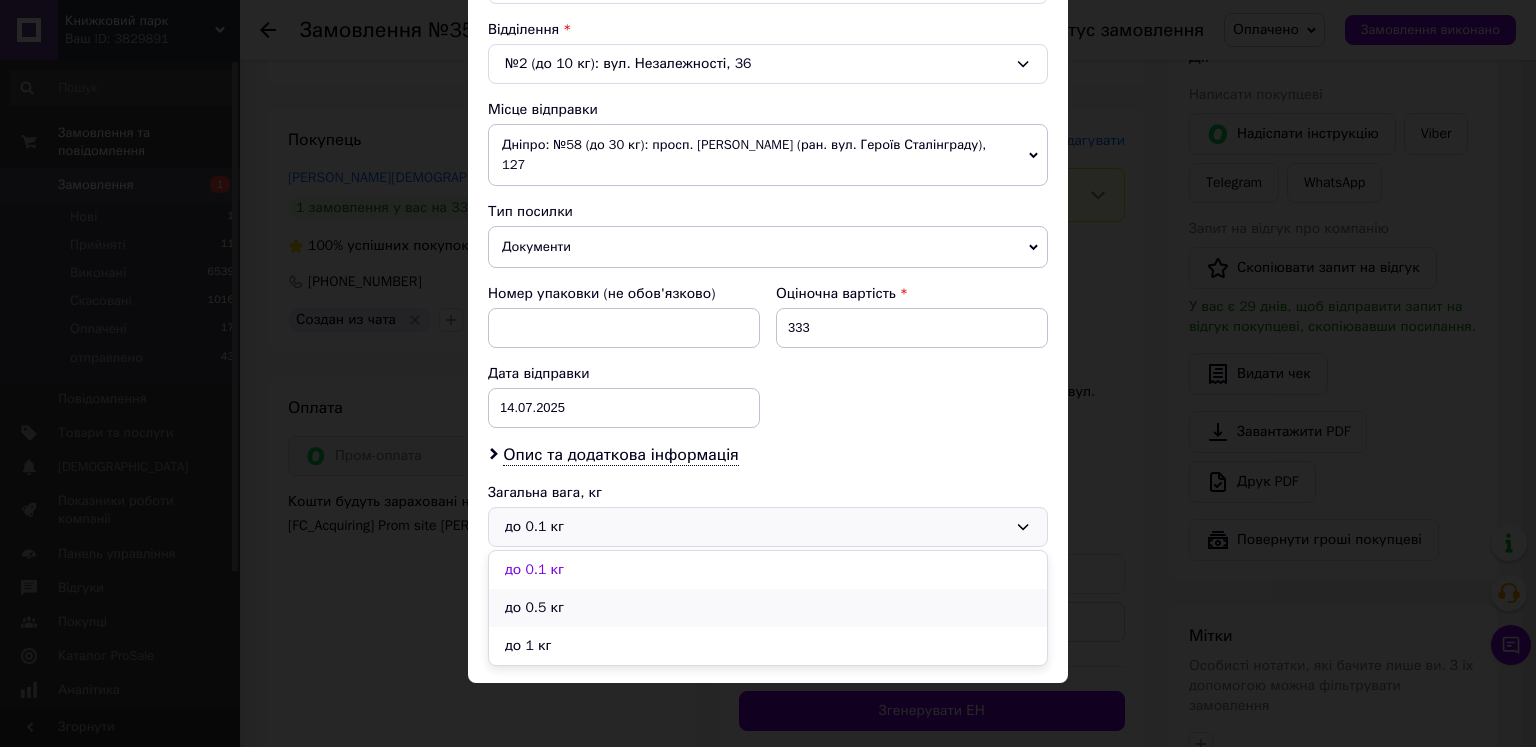 click on "до 0.5 кг" at bounding box center [768, 608] 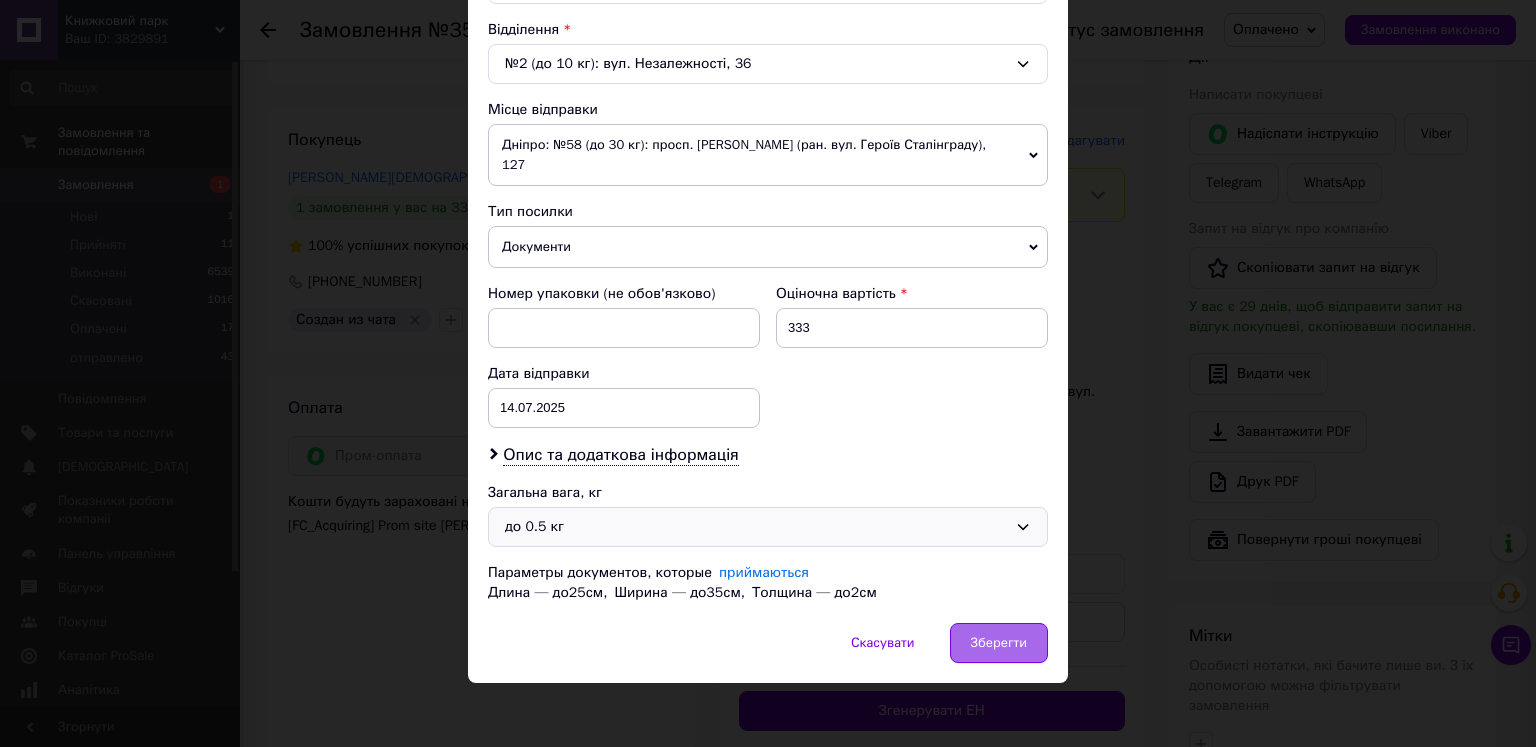 click on "Зберегти" at bounding box center (999, 643) 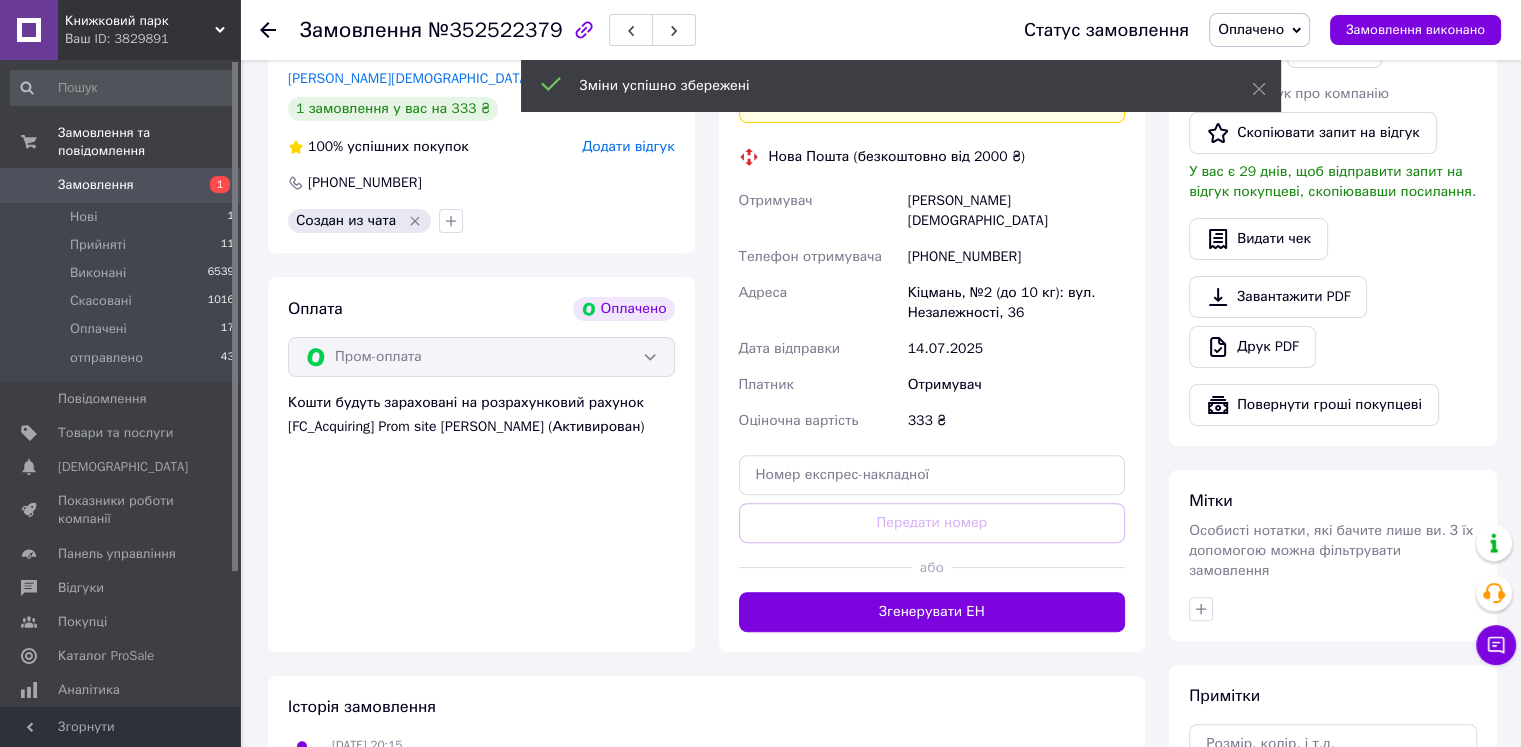 scroll, scrollTop: 500, scrollLeft: 0, axis: vertical 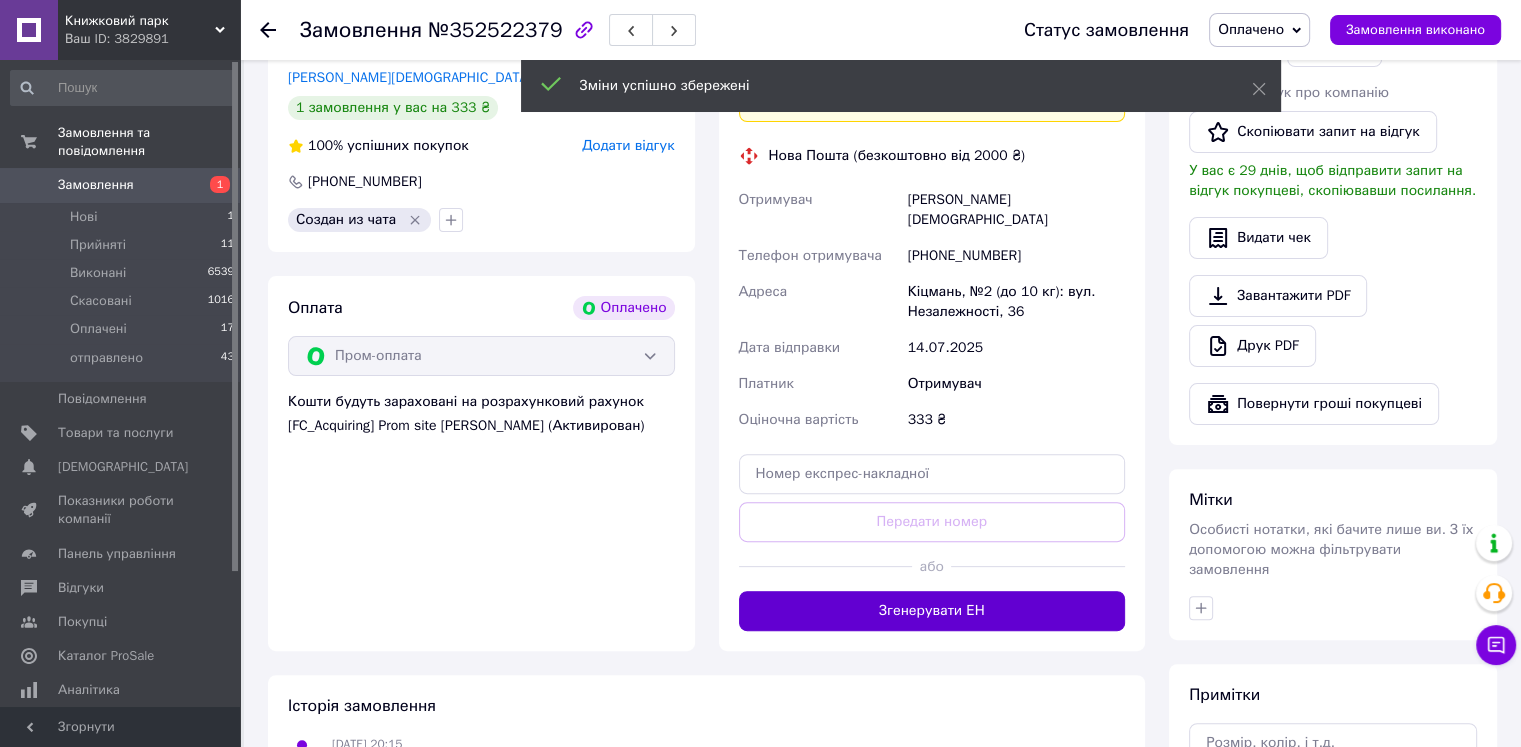 click on "Згенерувати ЕН" at bounding box center (932, 611) 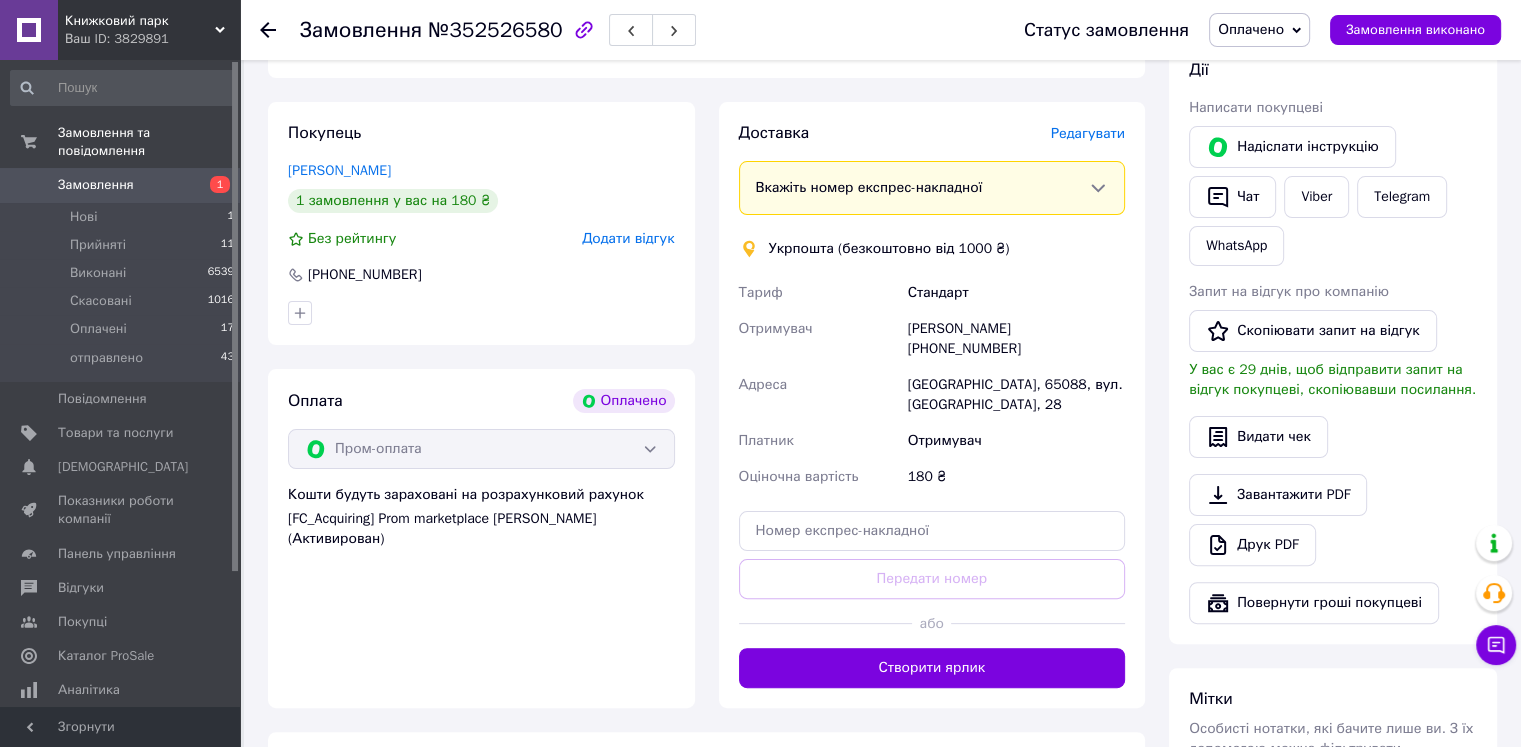 scroll, scrollTop: 400, scrollLeft: 0, axis: vertical 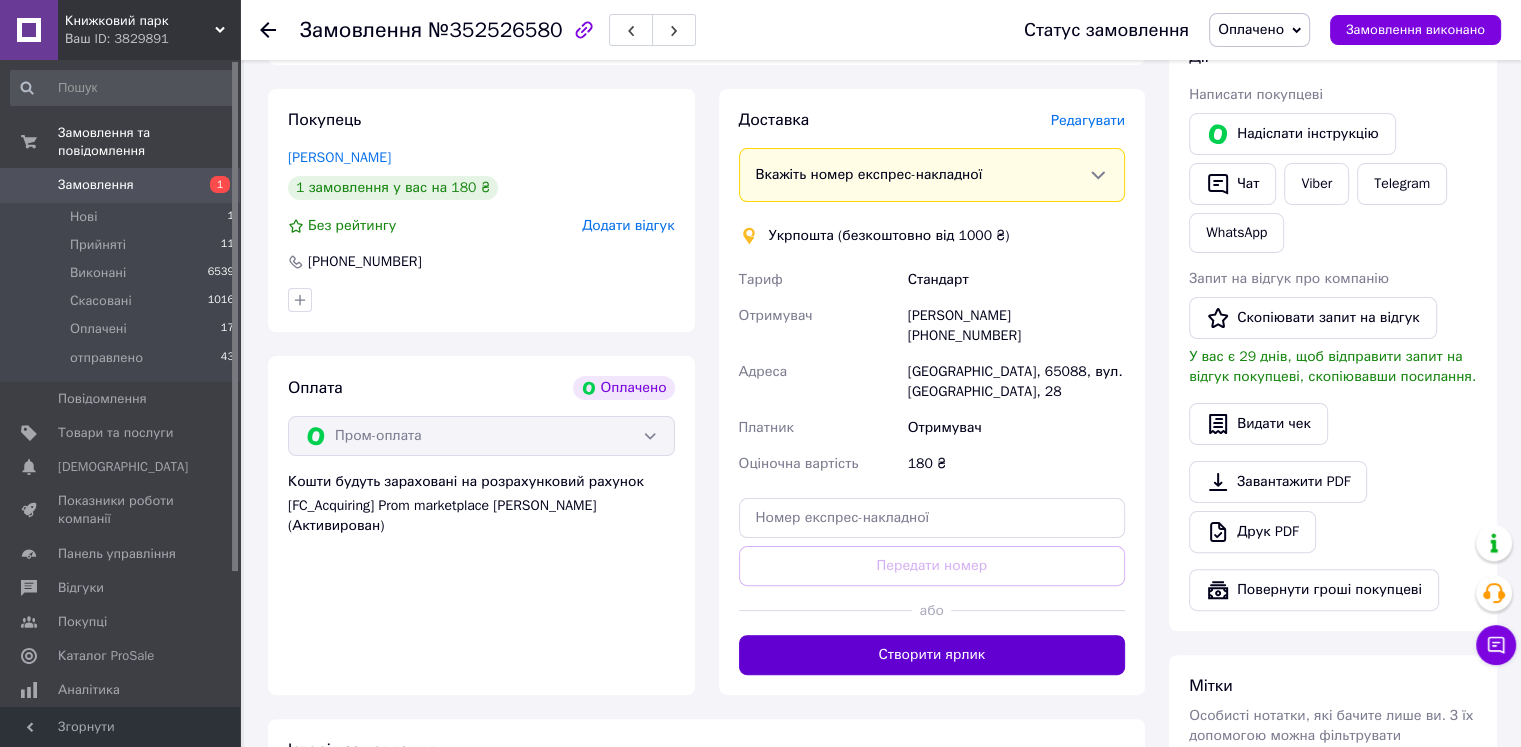 click on "Створити ярлик" at bounding box center (932, 655) 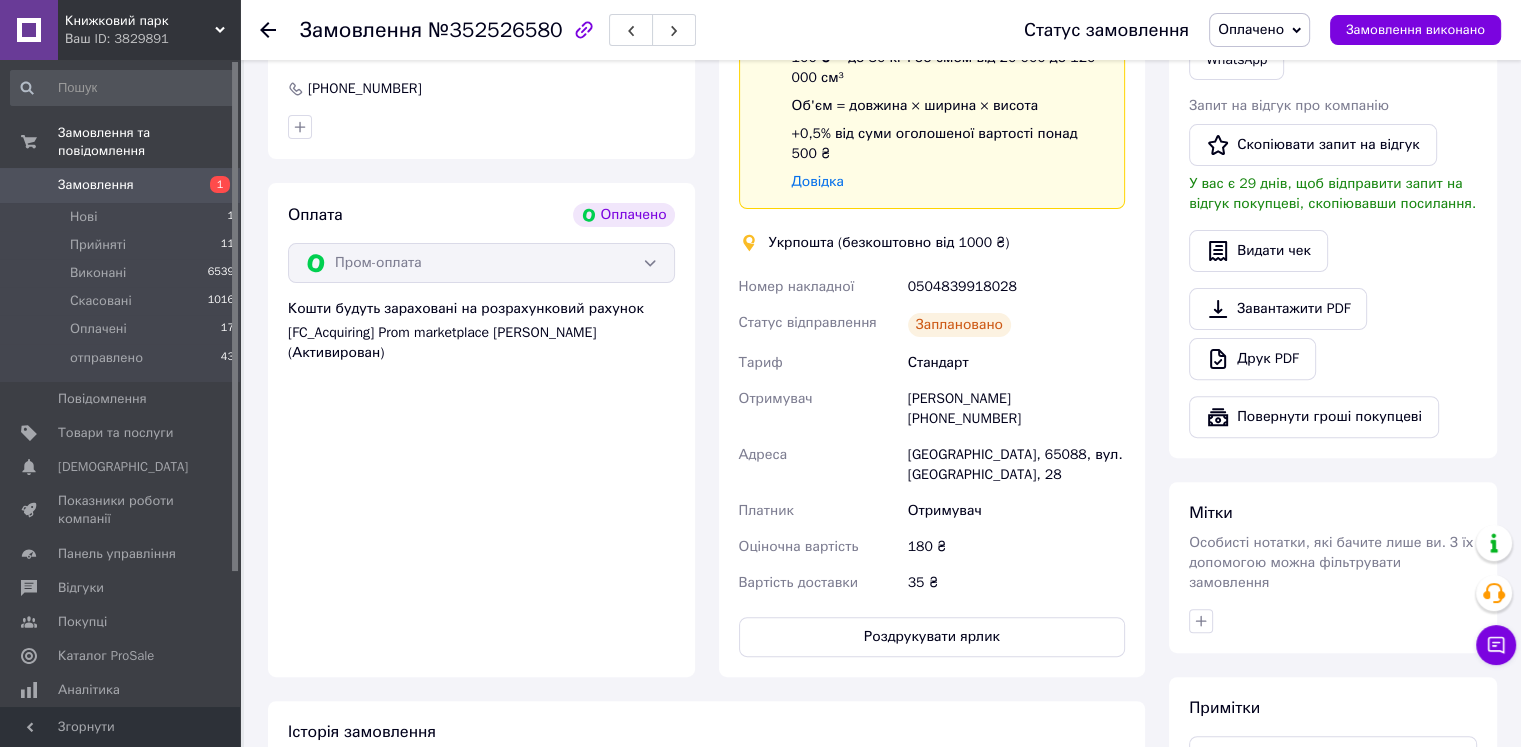 scroll, scrollTop: 600, scrollLeft: 0, axis: vertical 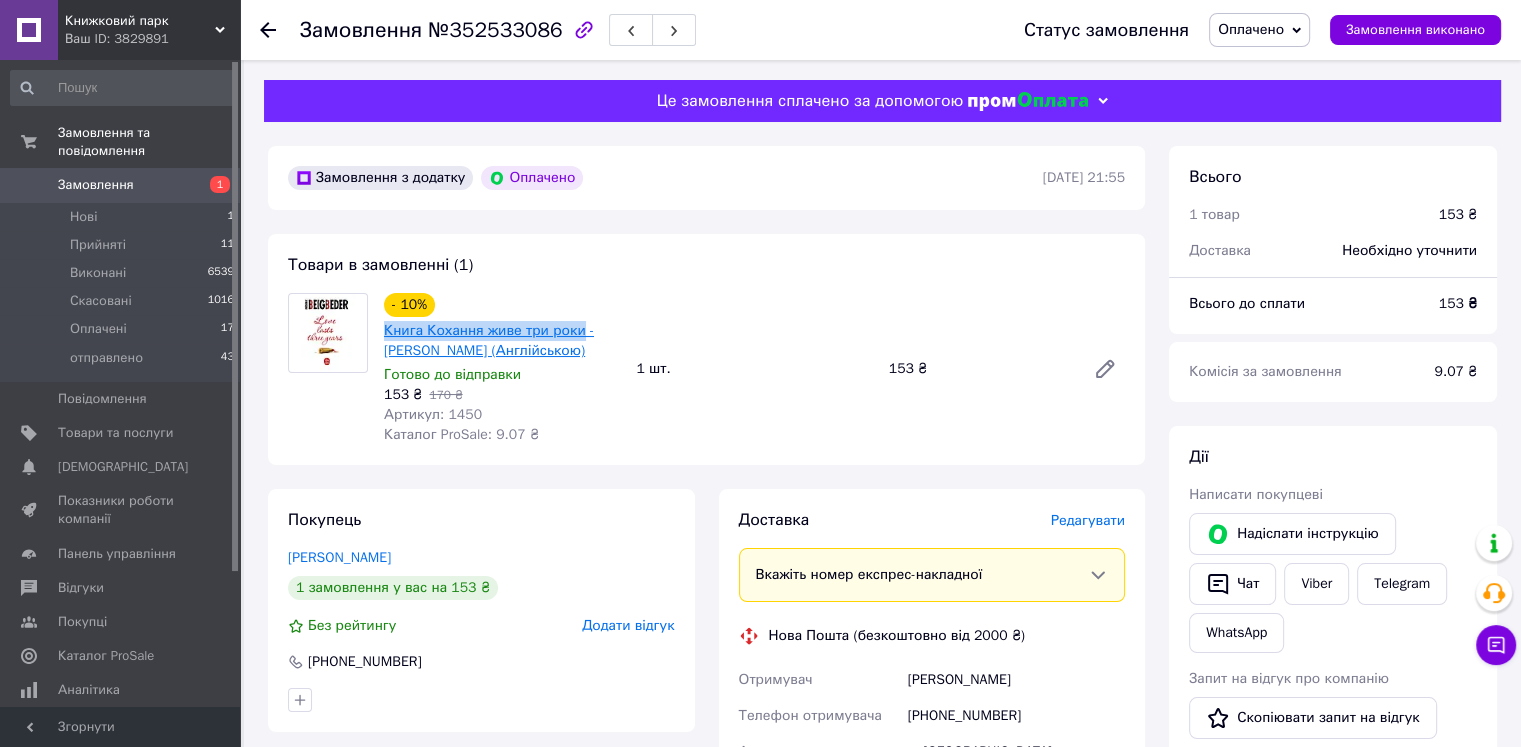 drag, startPoint x: 380, startPoint y: 333, endPoint x: 572, endPoint y: 340, distance: 192.12756 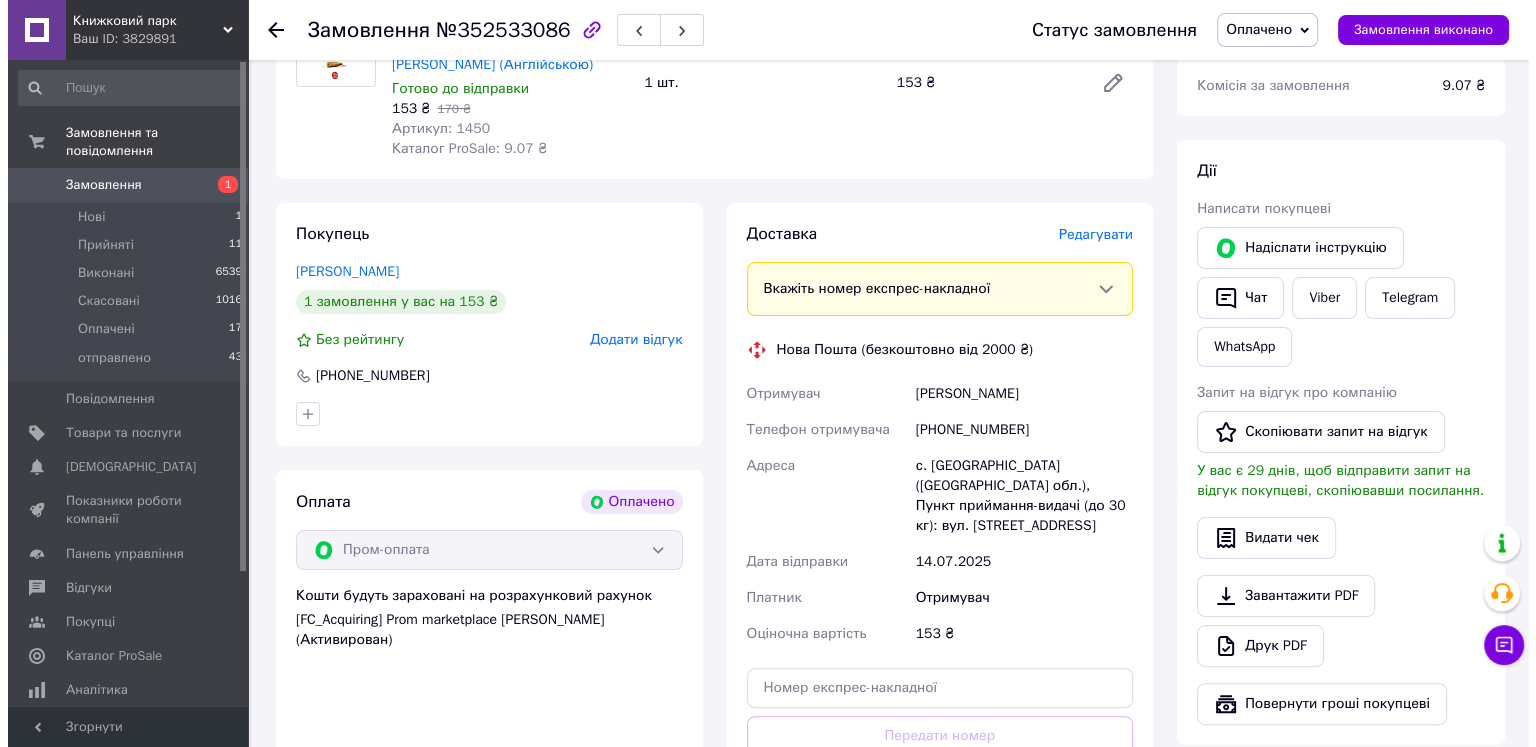 scroll, scrollTop: 300, scrollLeft: 0, axis: vertical 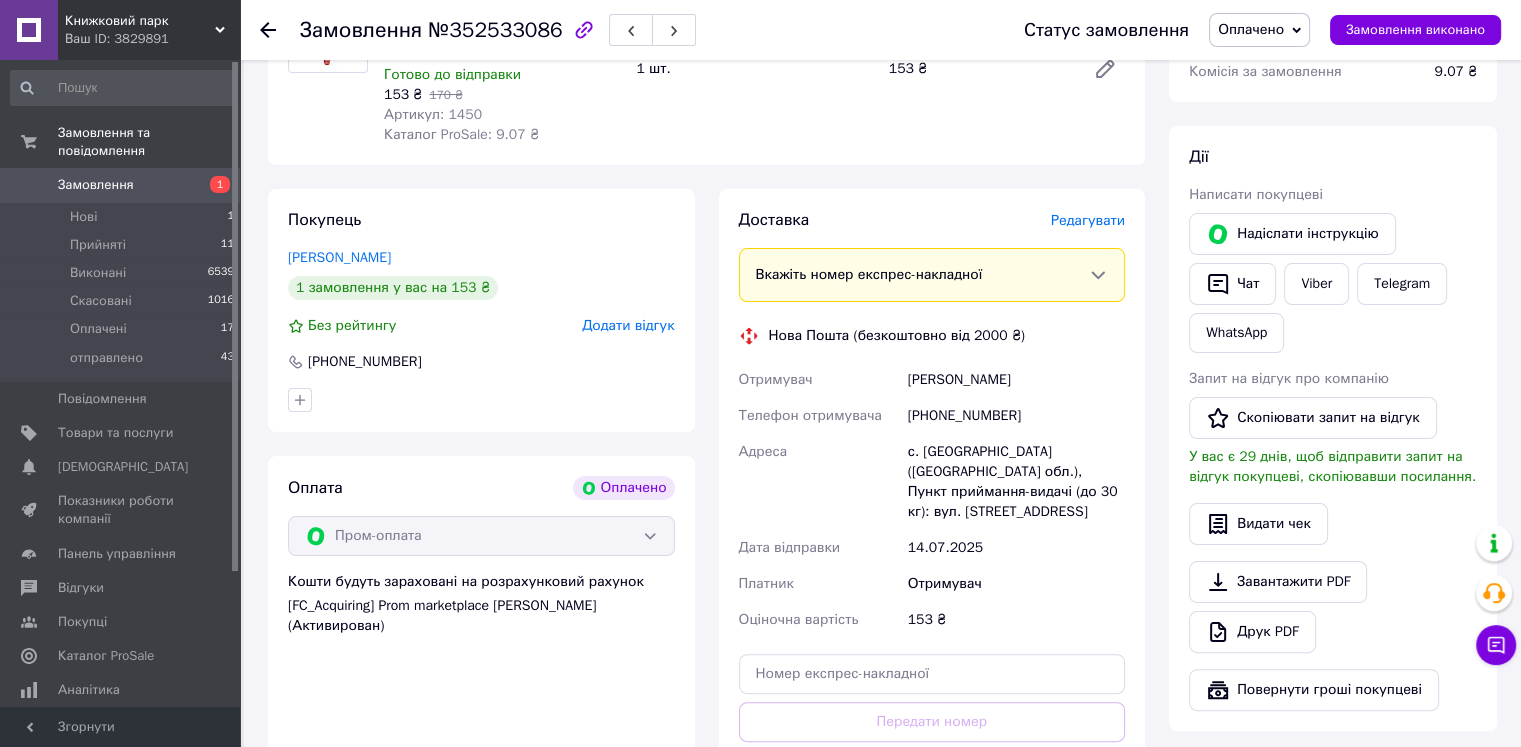 click on "Редагувати" at bounding box center (1088, 220) 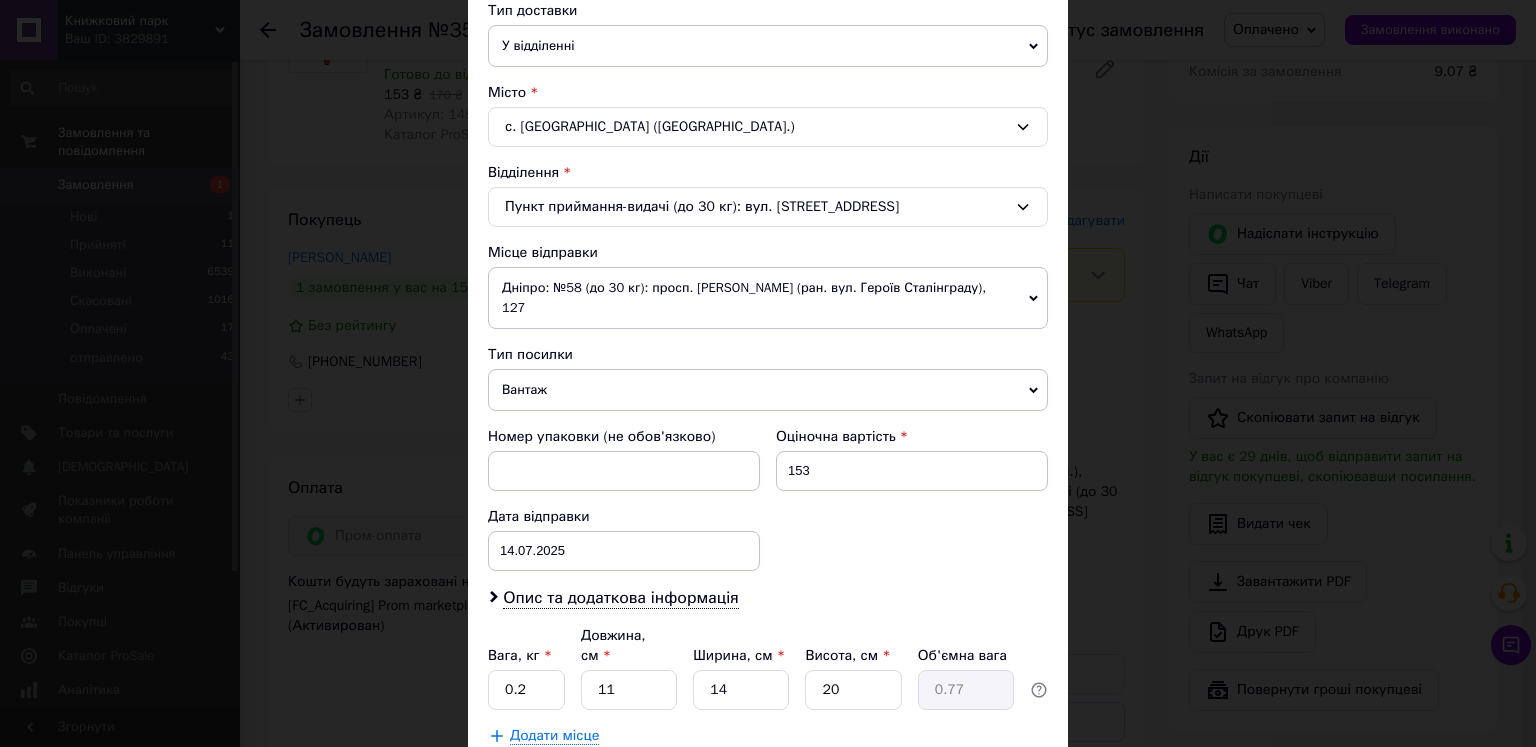 scroll, scrollTop: 500, scrollLeft: 0, axis: vertical 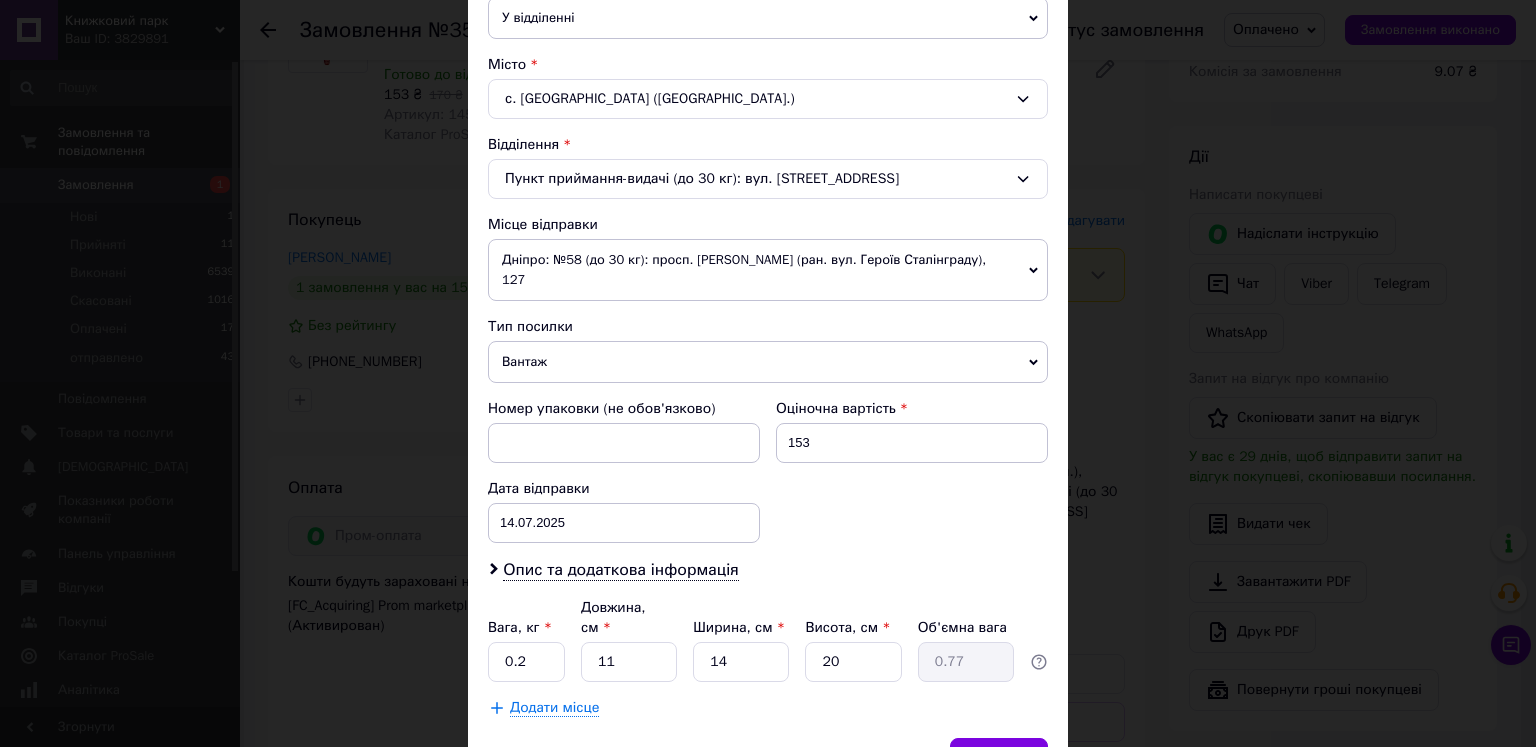 click on "Вантаж" at bounding box center (768, 362) 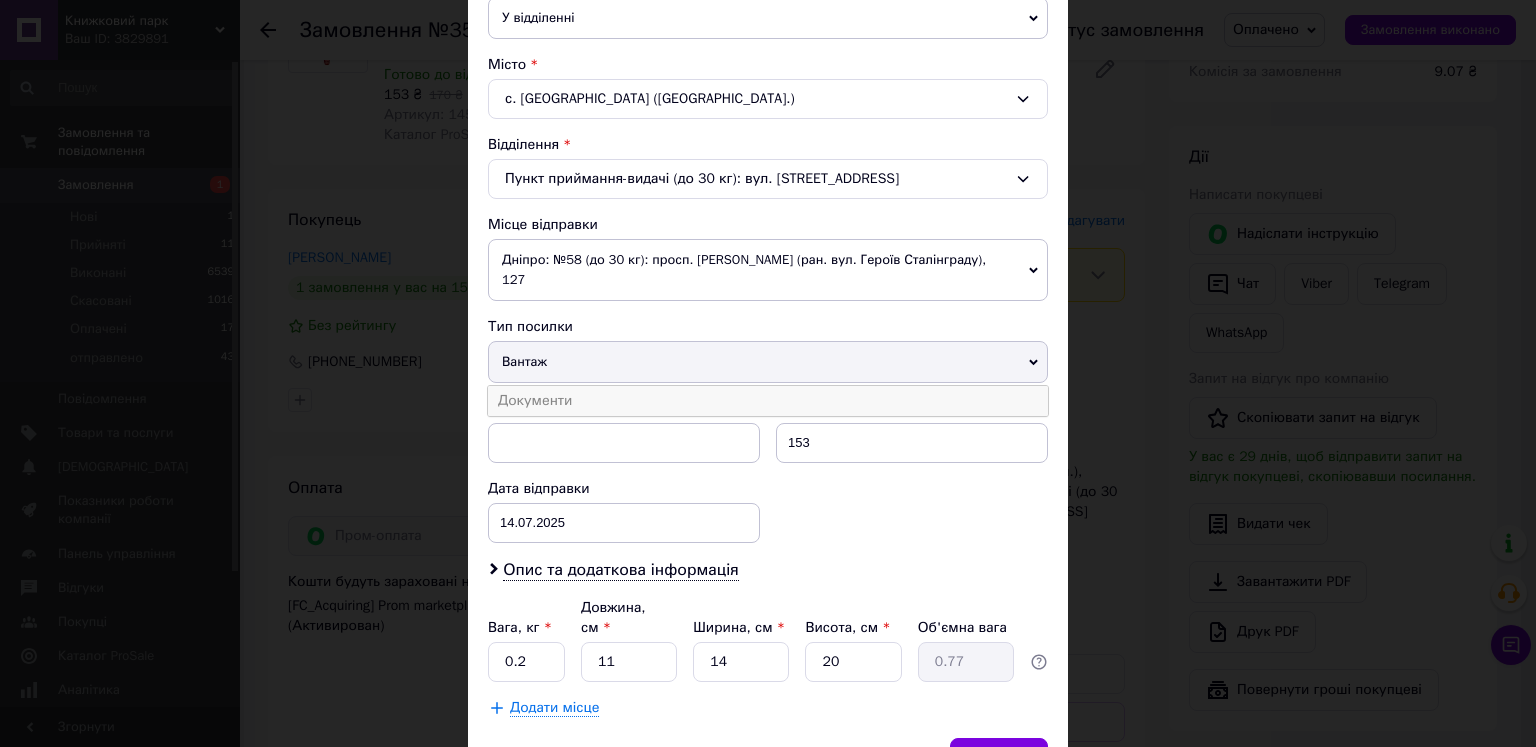 click on "Документи" at bounding box center [768, 401] 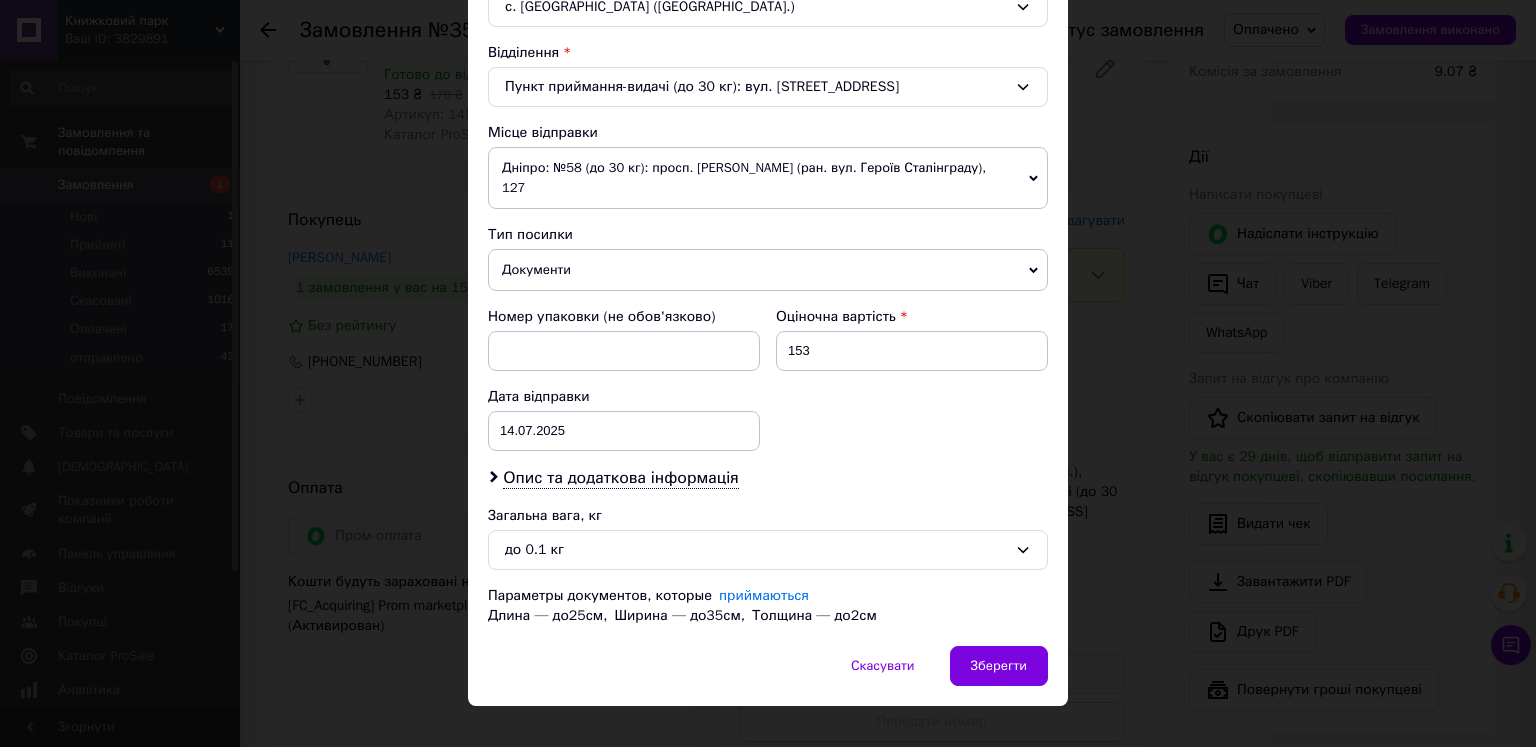 scroll, scrollTop: 615, scrollLeft: 0, axis: vertical 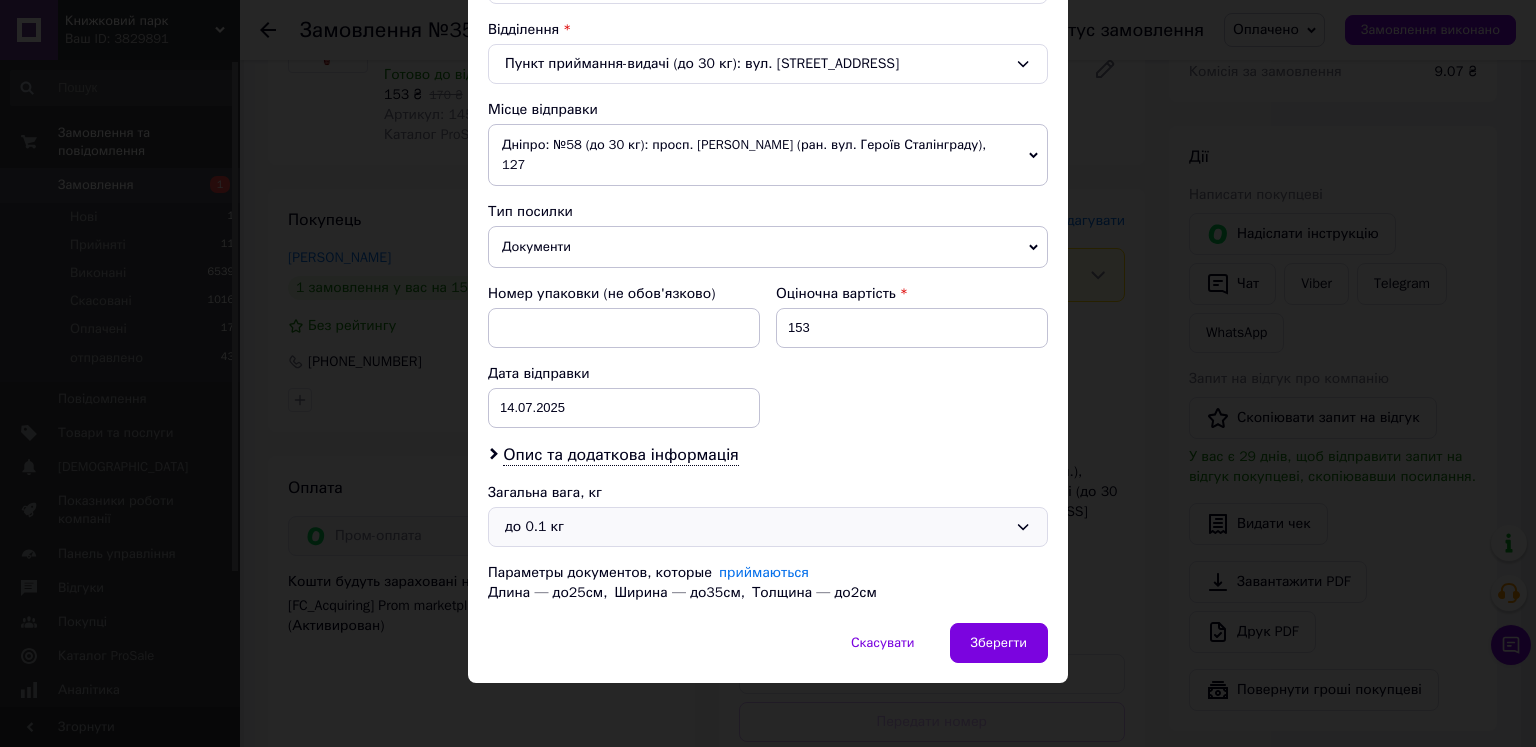 click on "до 0.1 кг" at bounding box center (756, 527) 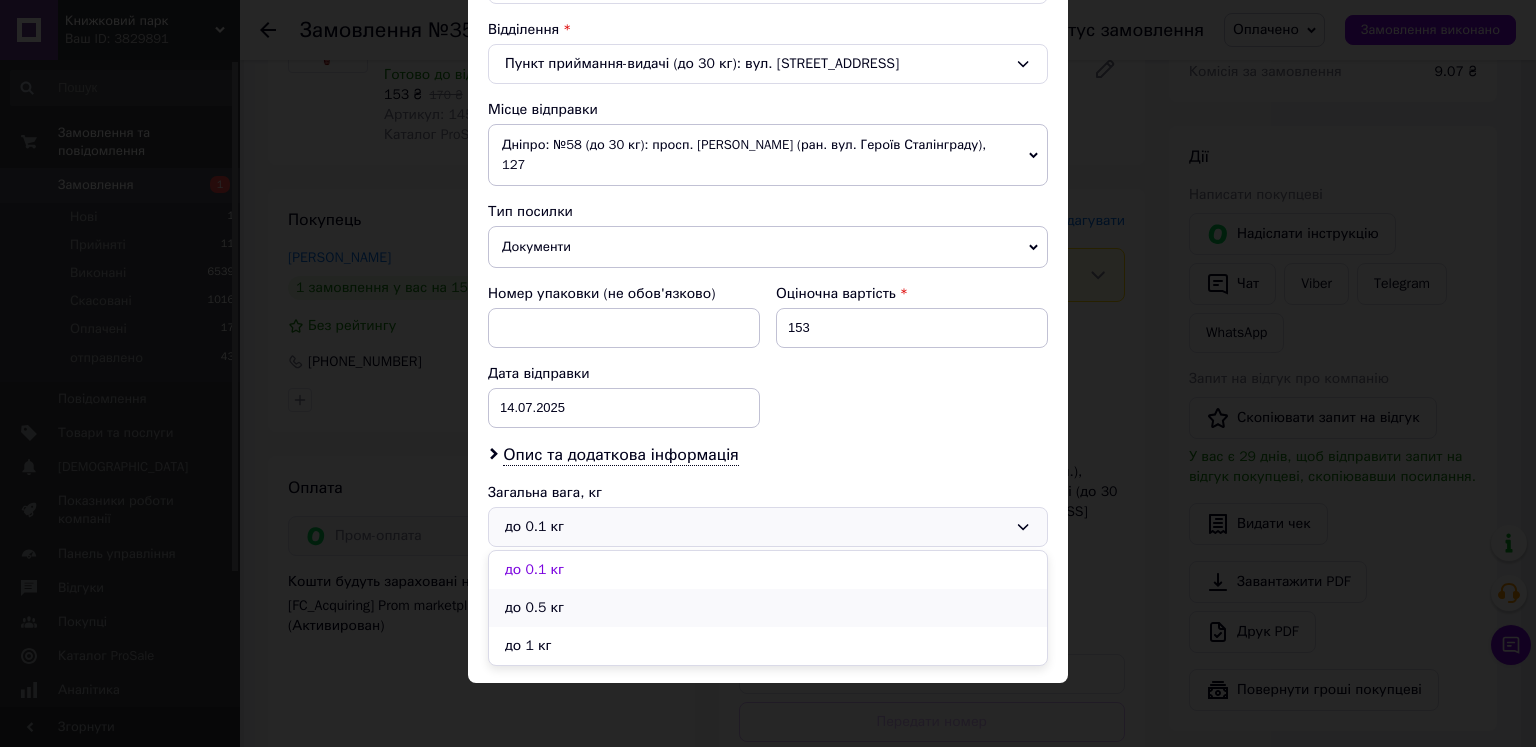 click on "до 0.5 кг" at bounding box center [768, 608] 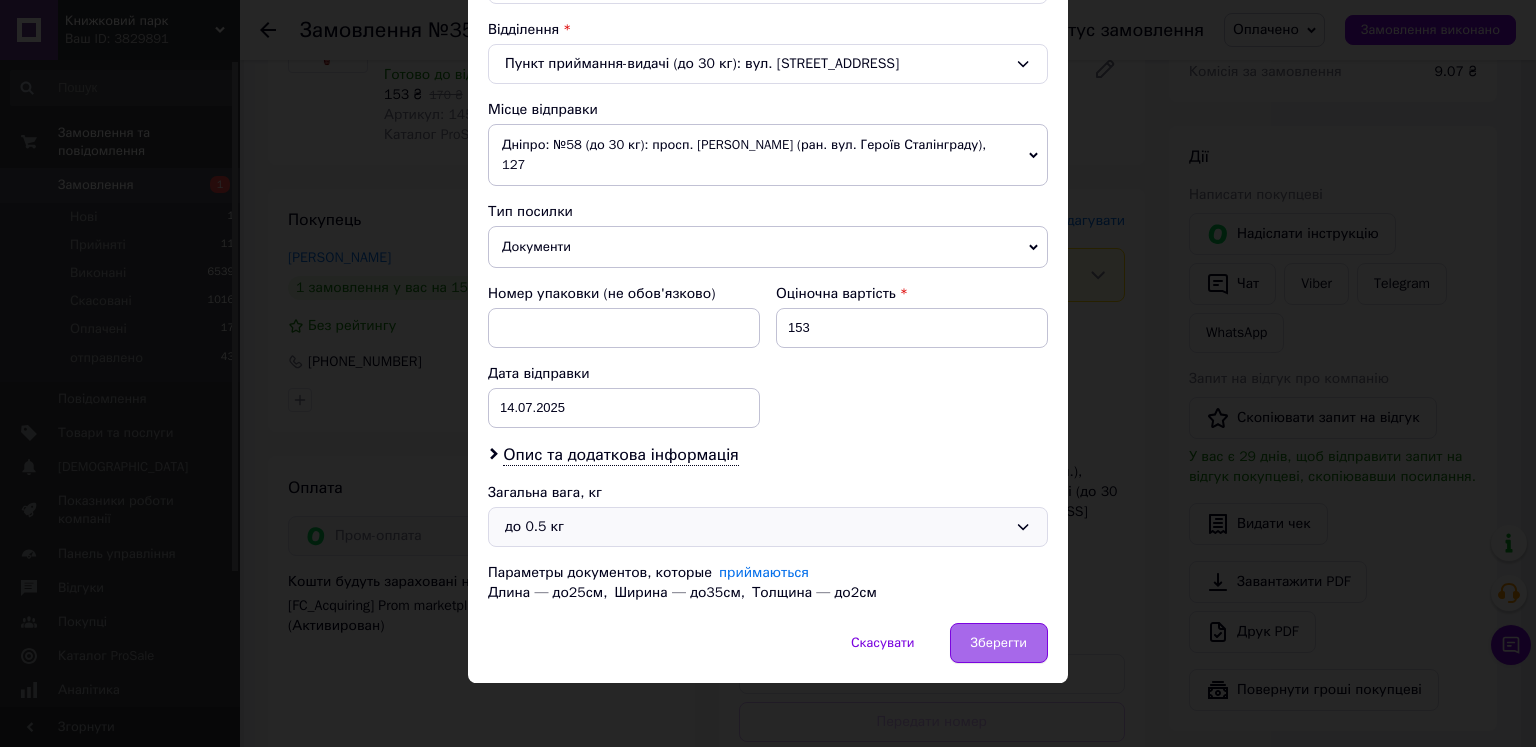 click on "Зберегти" at bounding box center [999, 643] 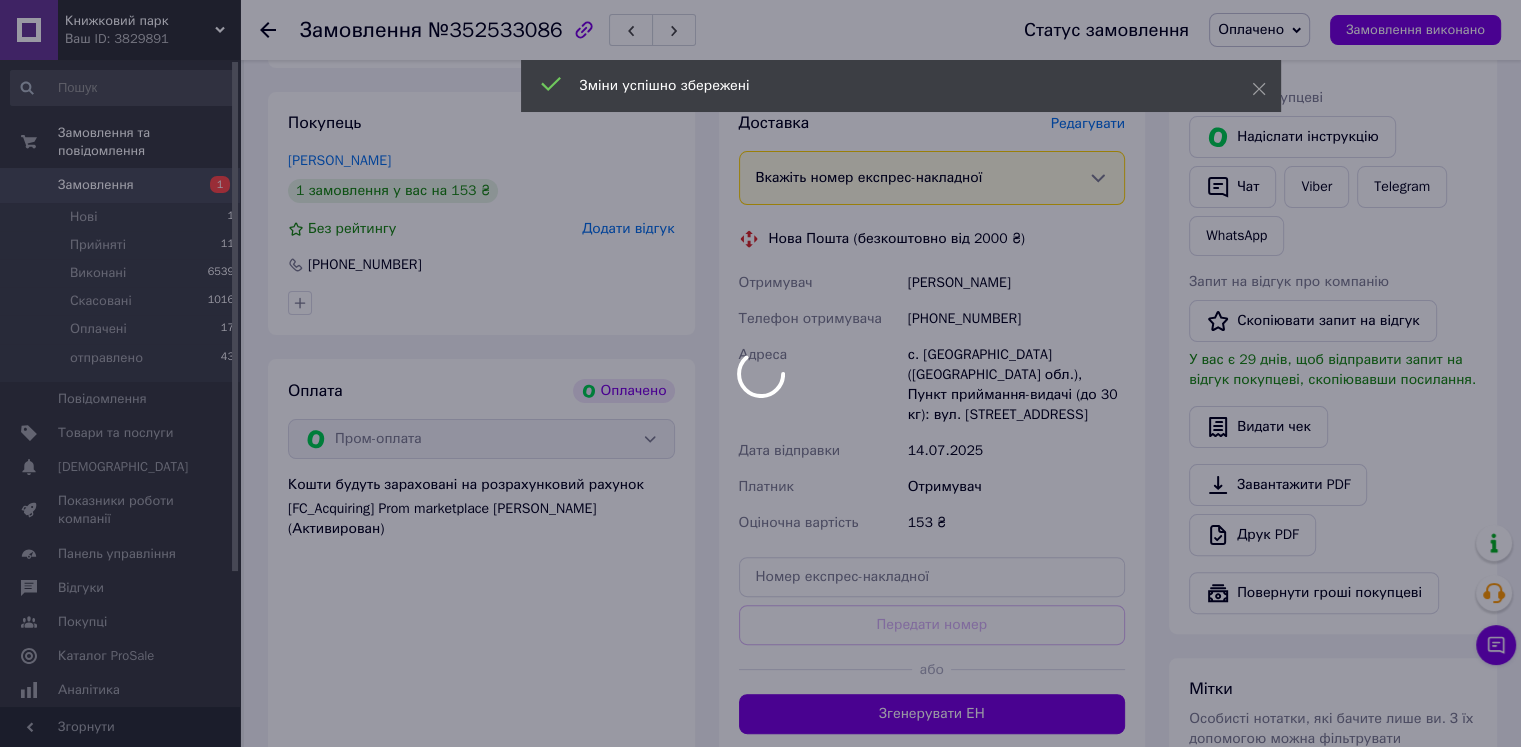 scroll, scrollTop: 400, scrollLeft: 0, axis: vertical 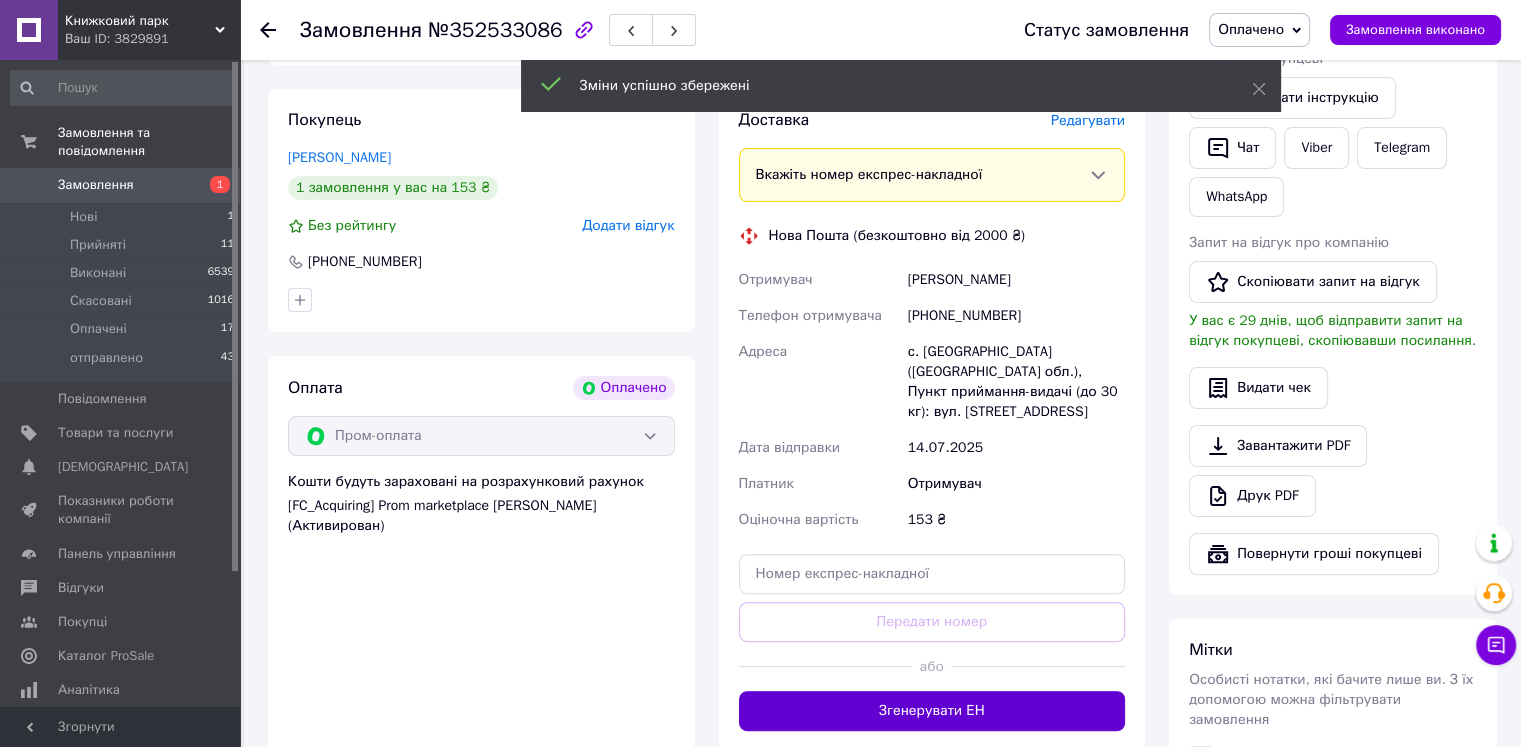 click on "Згенерувати ЕН" at bounding box center (932, 711) 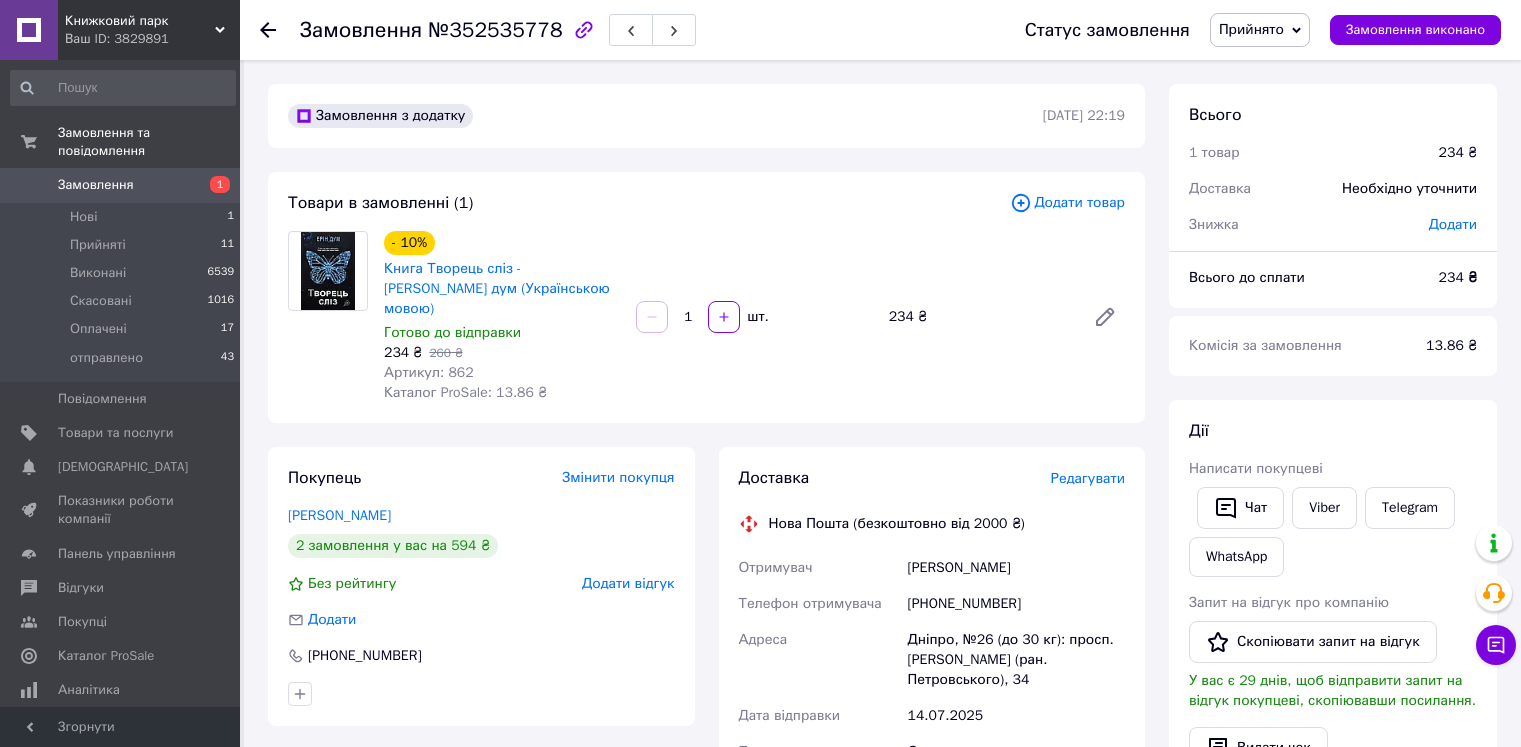 scroll, scrollTop: 0, scrollLeft: 0, axis: both 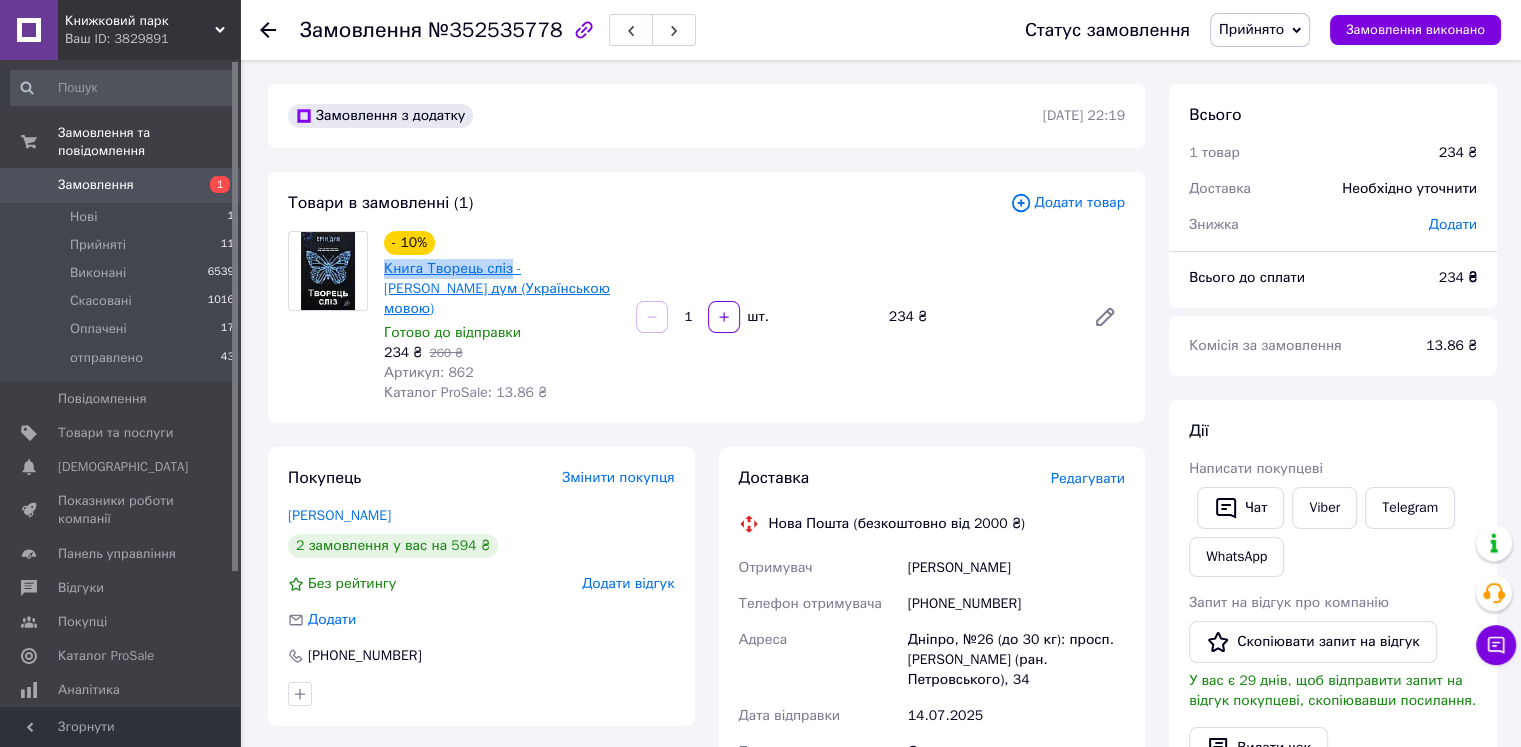 drag, startPoint x: 378, startPoint y: 266, endPoint x: 504, endPoint y: 276, distance: 126.3962 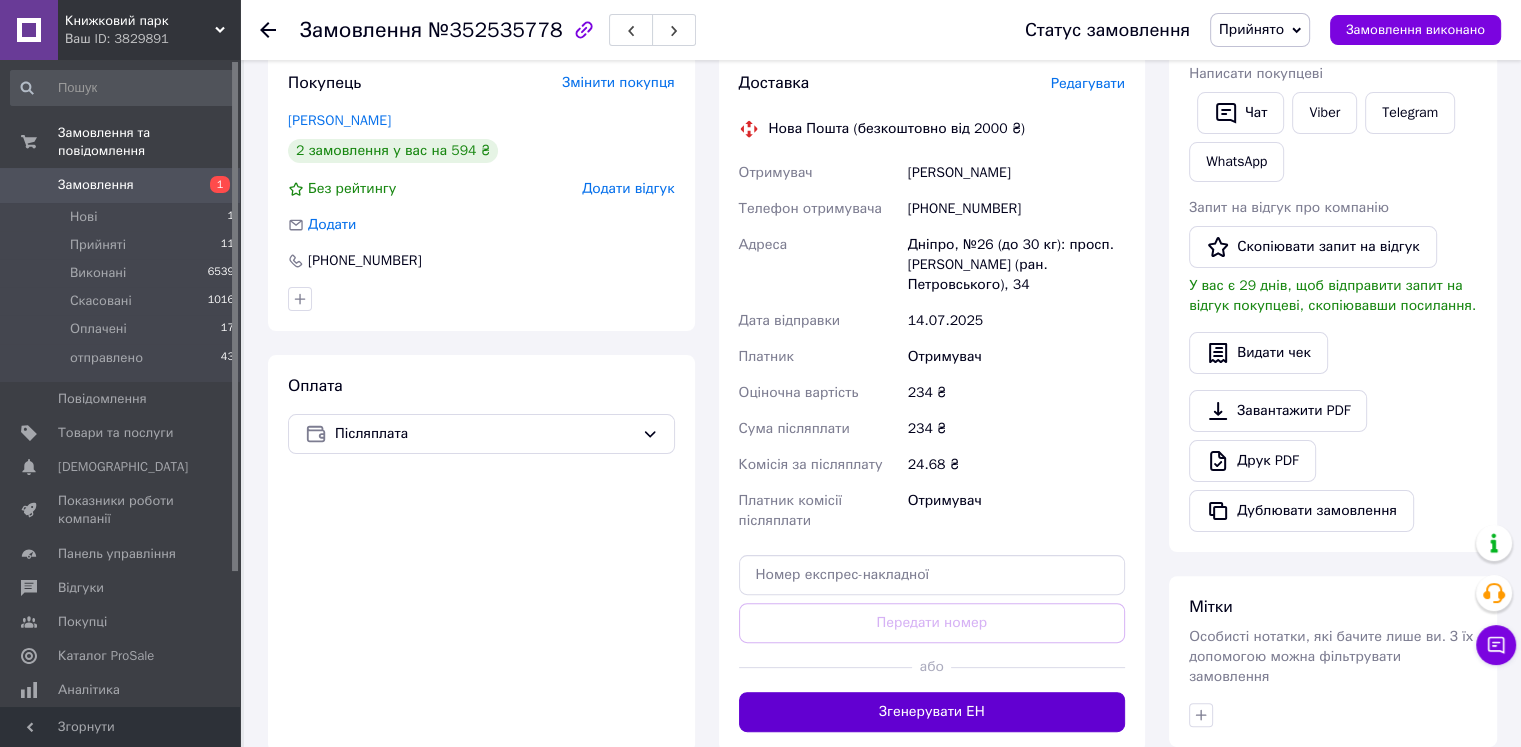 scroll, scrollTop: 400, scrollLeft: 0, axis: vertical 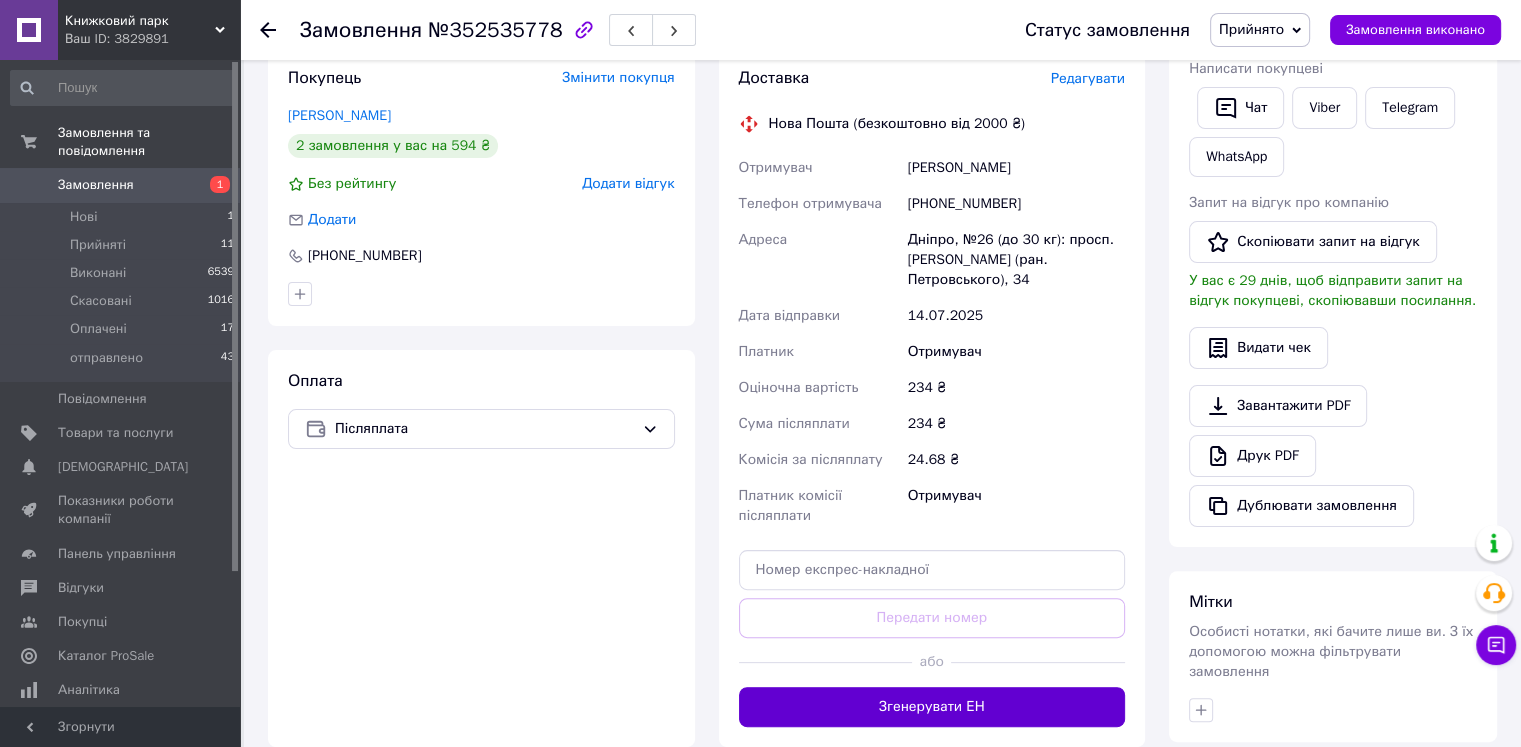 click on "Згенерувати ЕН" at bounding box center [932, 707] 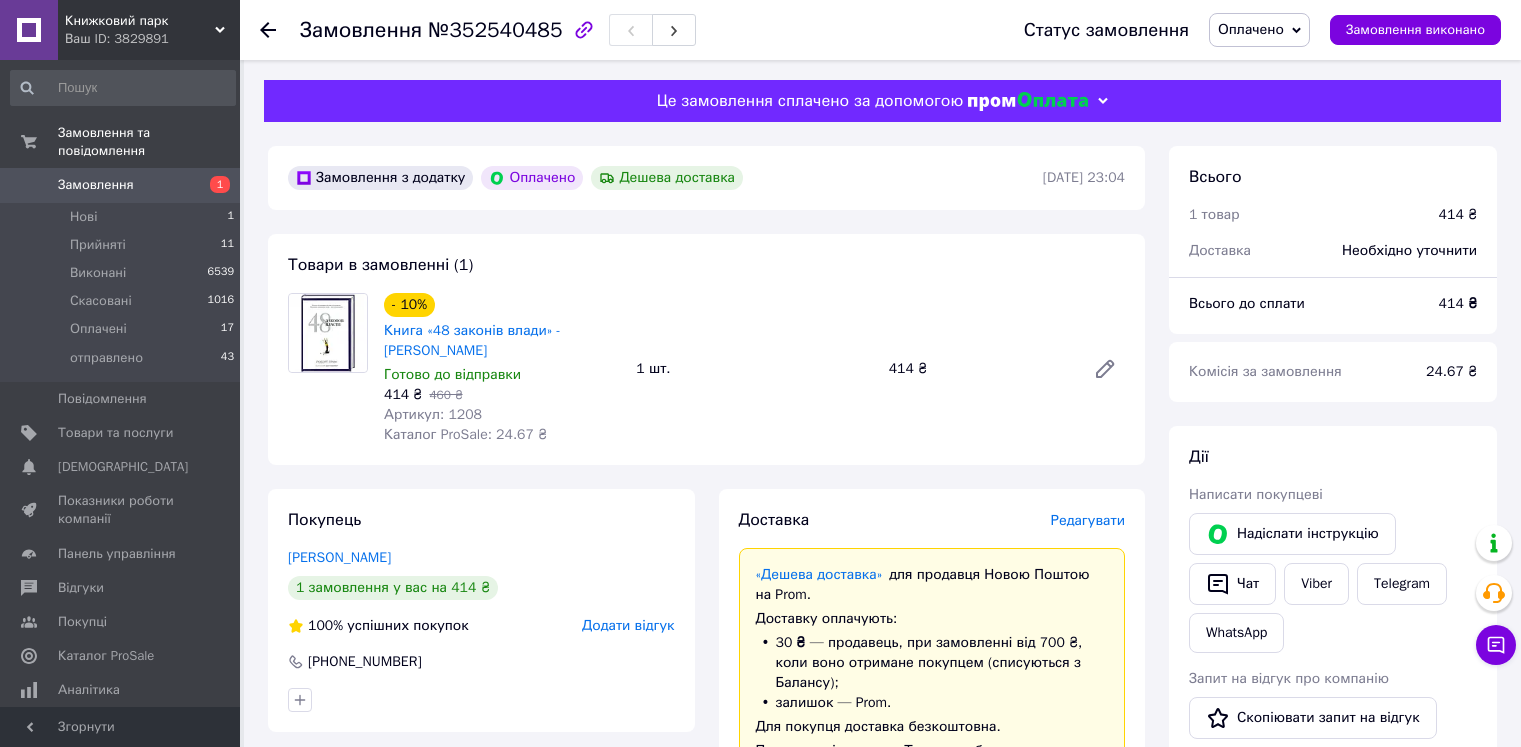 scroll, scrollTop: 0, scrollLeft: 0, axis: both 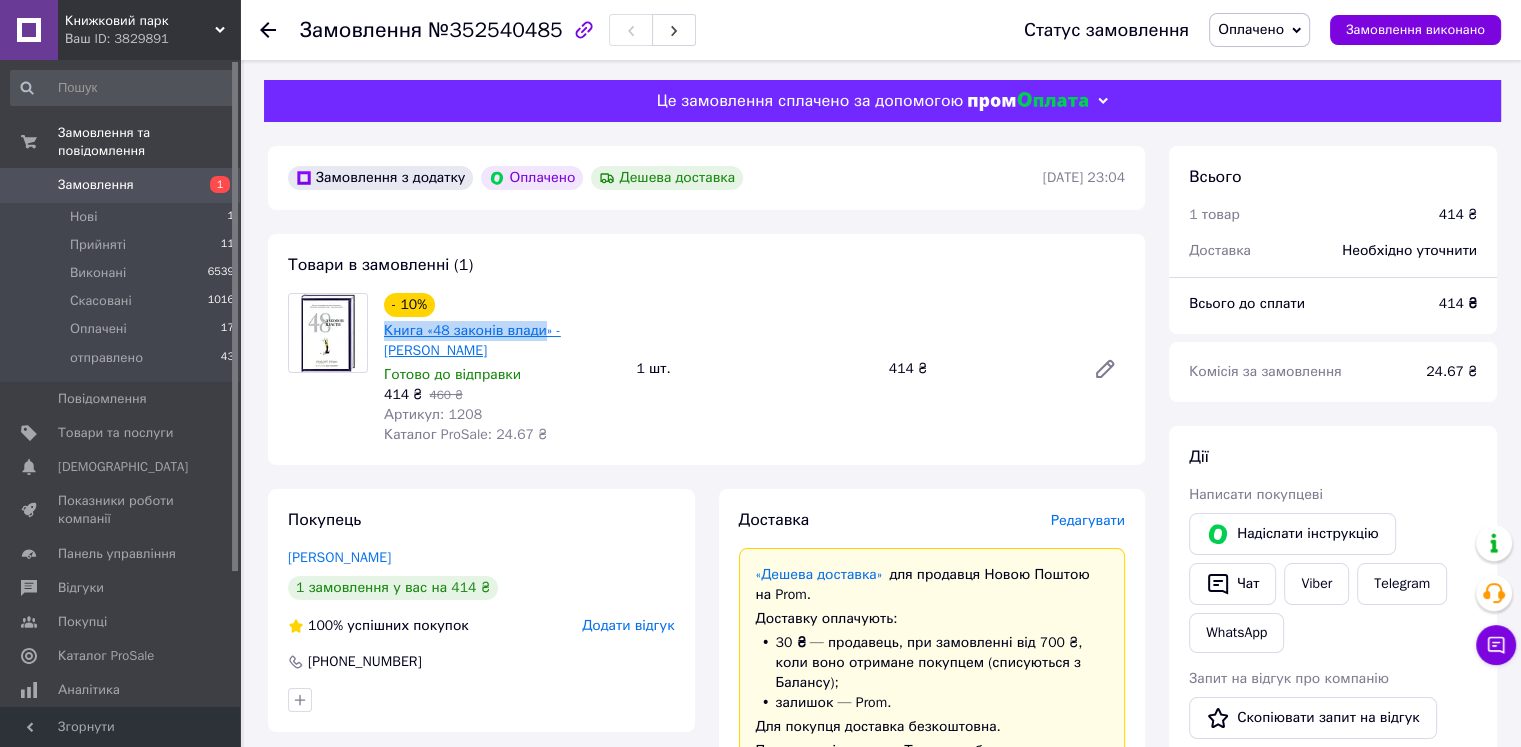 drag, startPoint x: 376, startPoint y: 336, endPoint x: 540, endPoint y: 341, distance: 164.0762 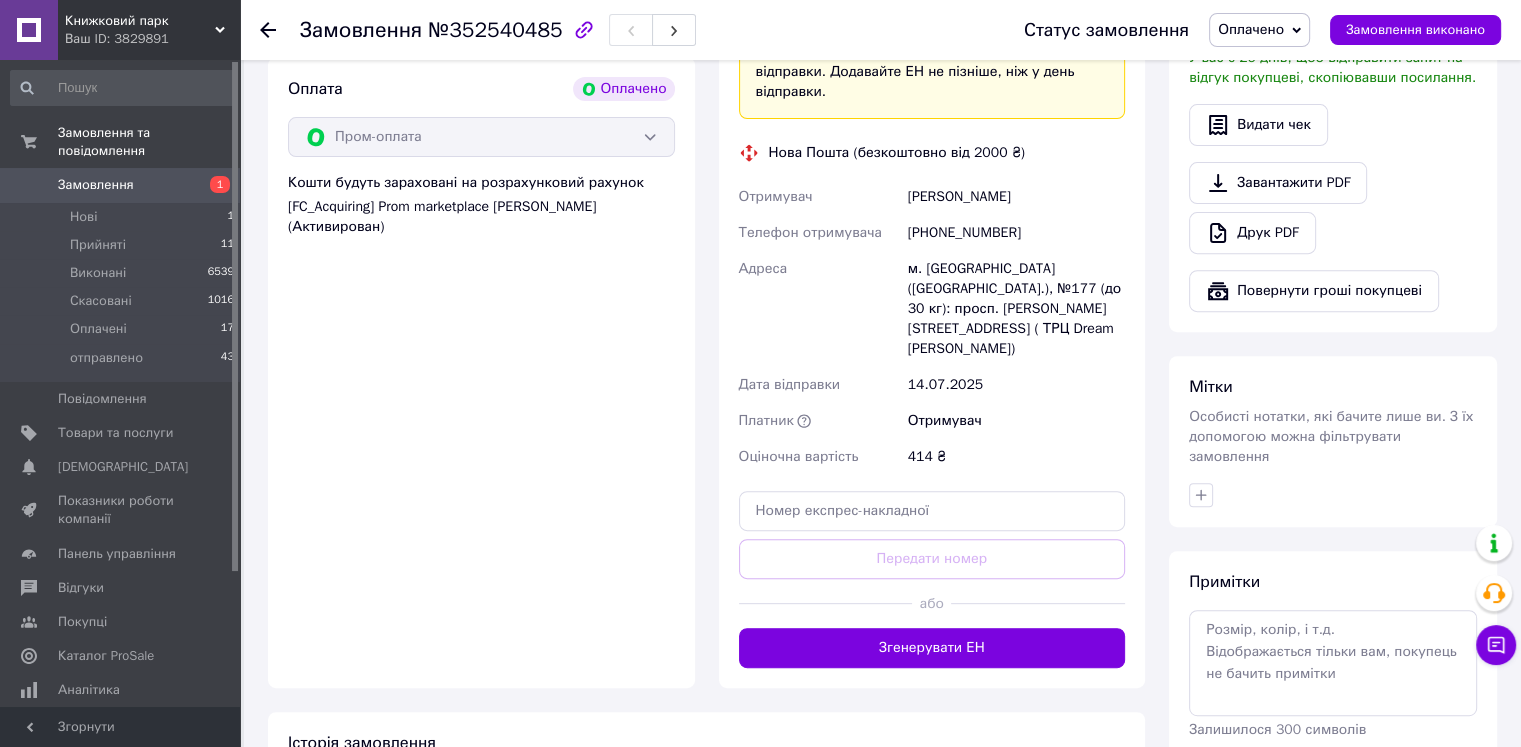 scroll, scrollTop: 700, scrollLeft: 0, axis: vertical 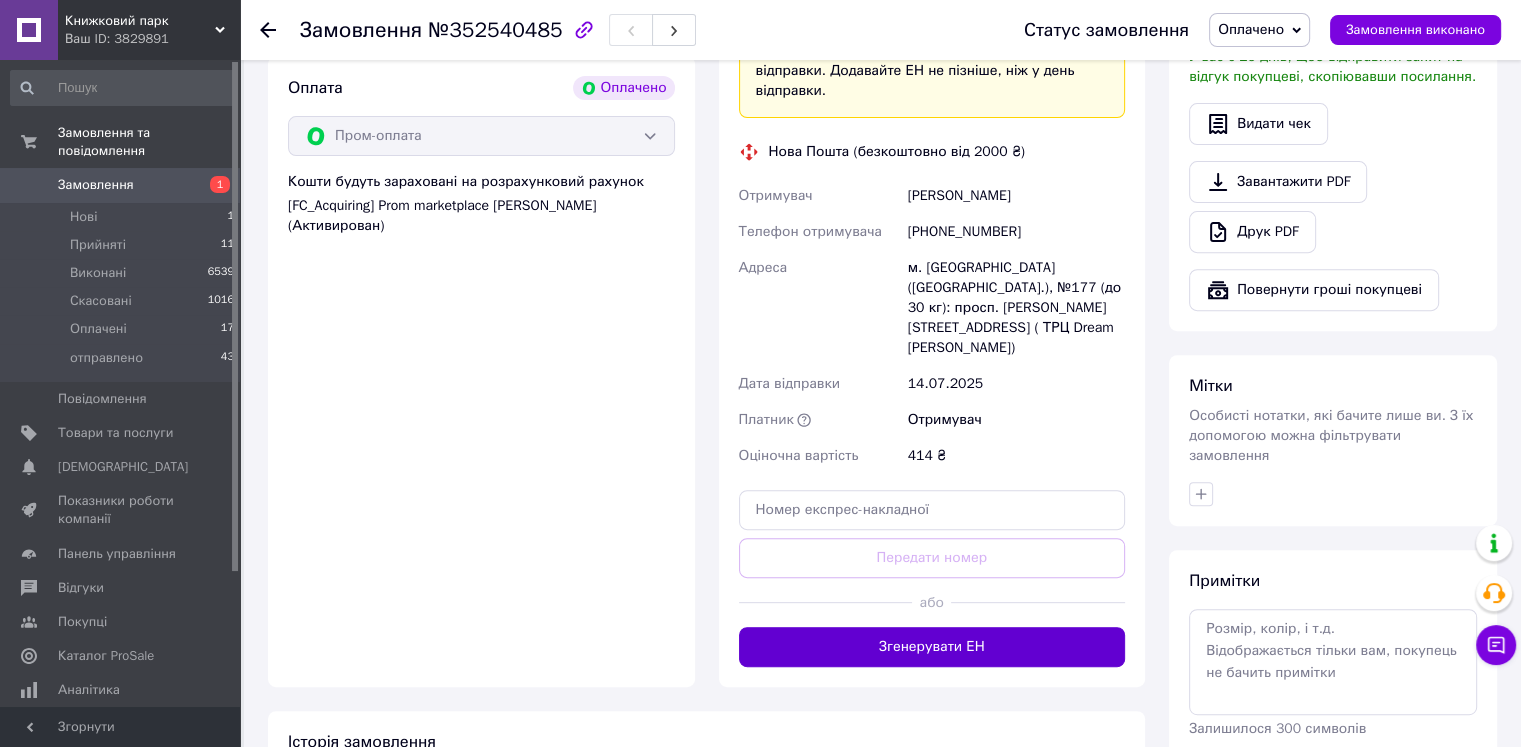 click on "Згенерувати ЕН" at bounding box center [932, 647] 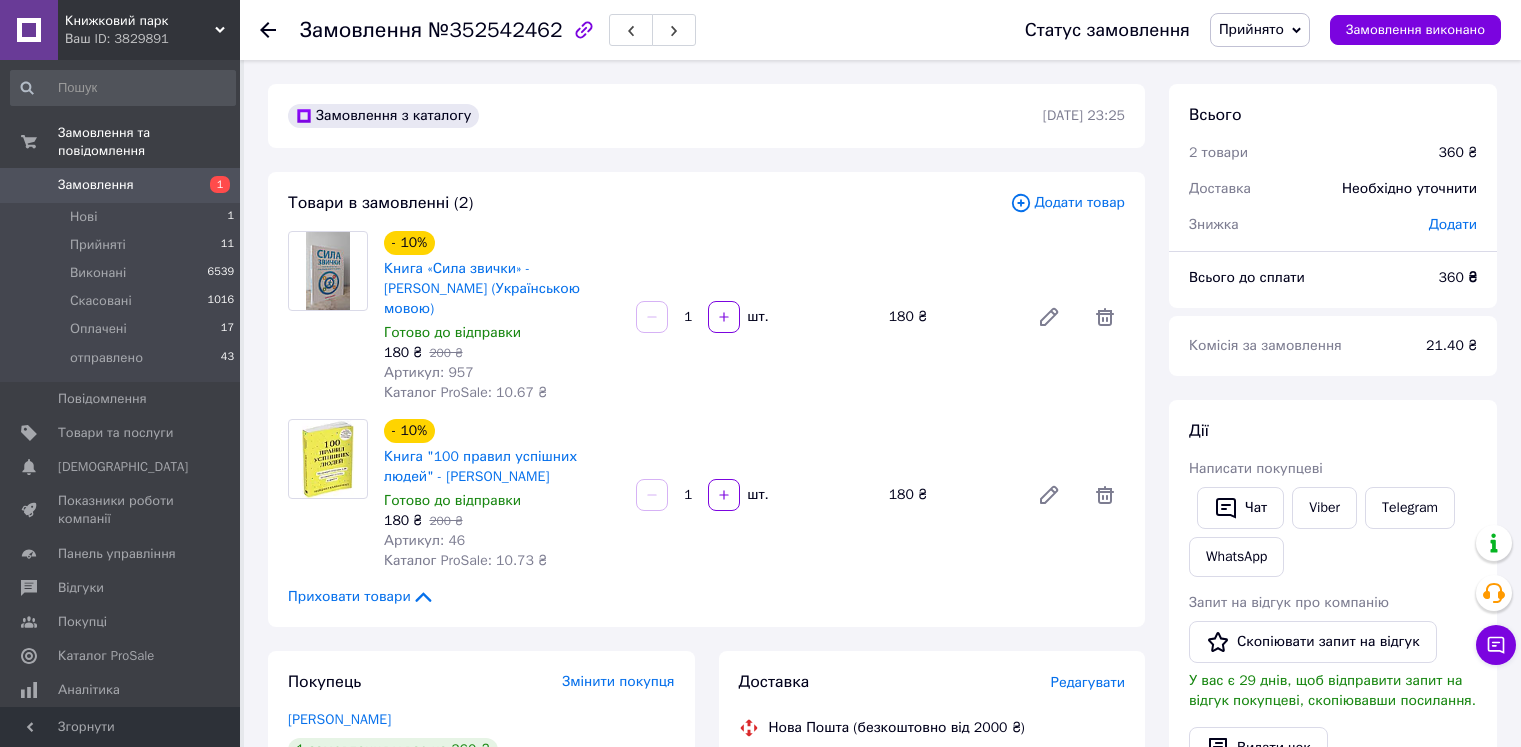 scroll, scrollTop: 0, scrollLeft: 0, axis: both 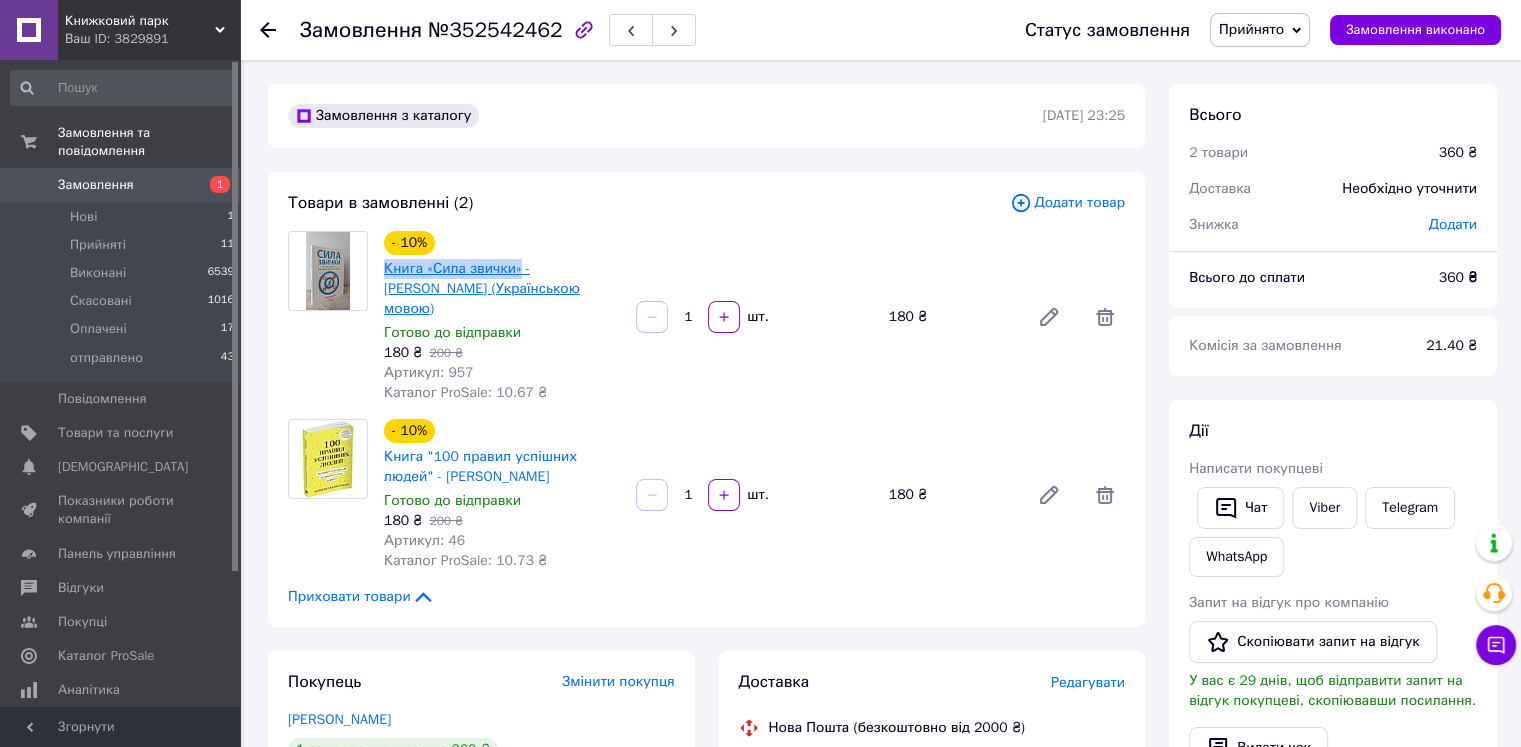 drag, startPoint x: 380, startPoint y: 268, endPoint x: 517, endPoint y: 268, distance: 137 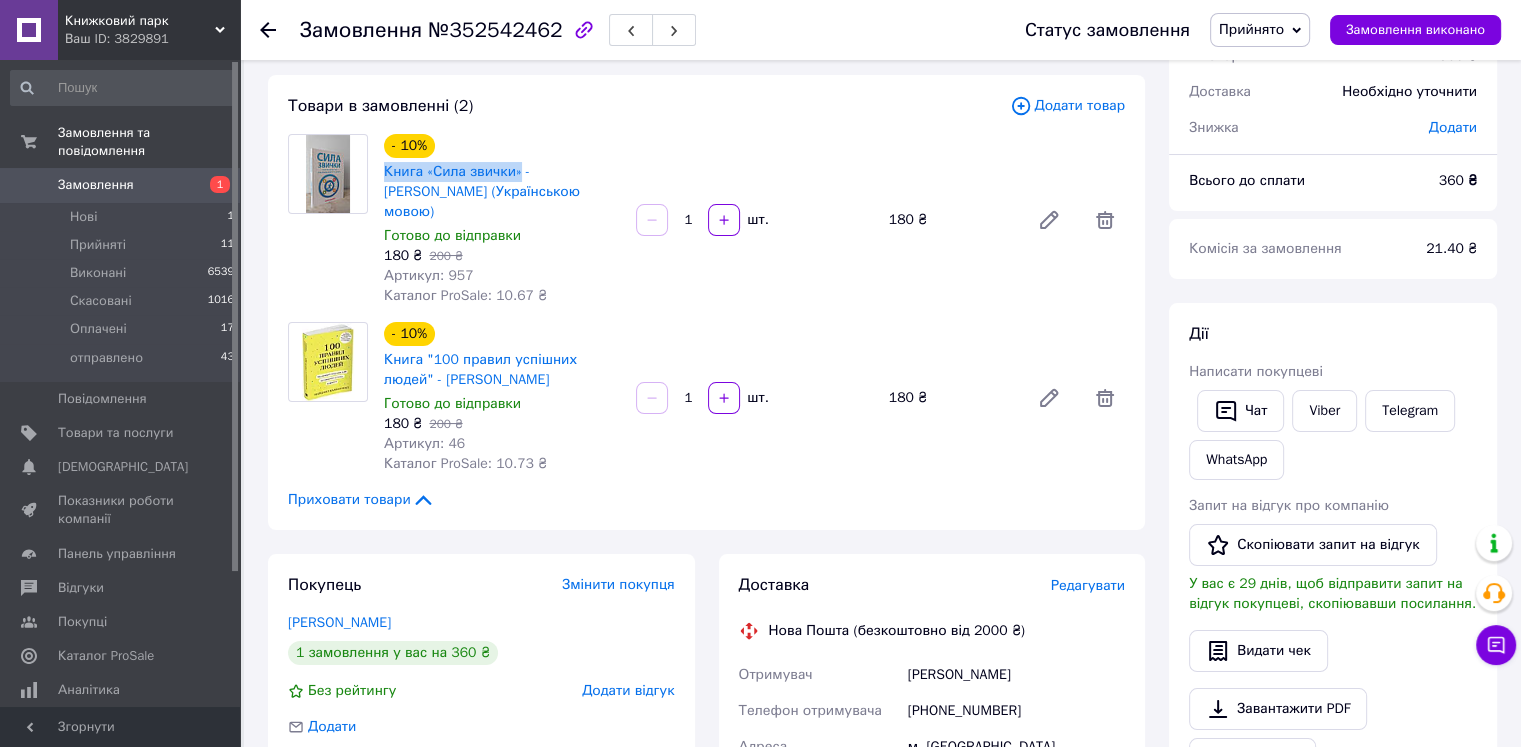 scroll, scrollTop: 100, scrollLeft: 0, axis: vertical 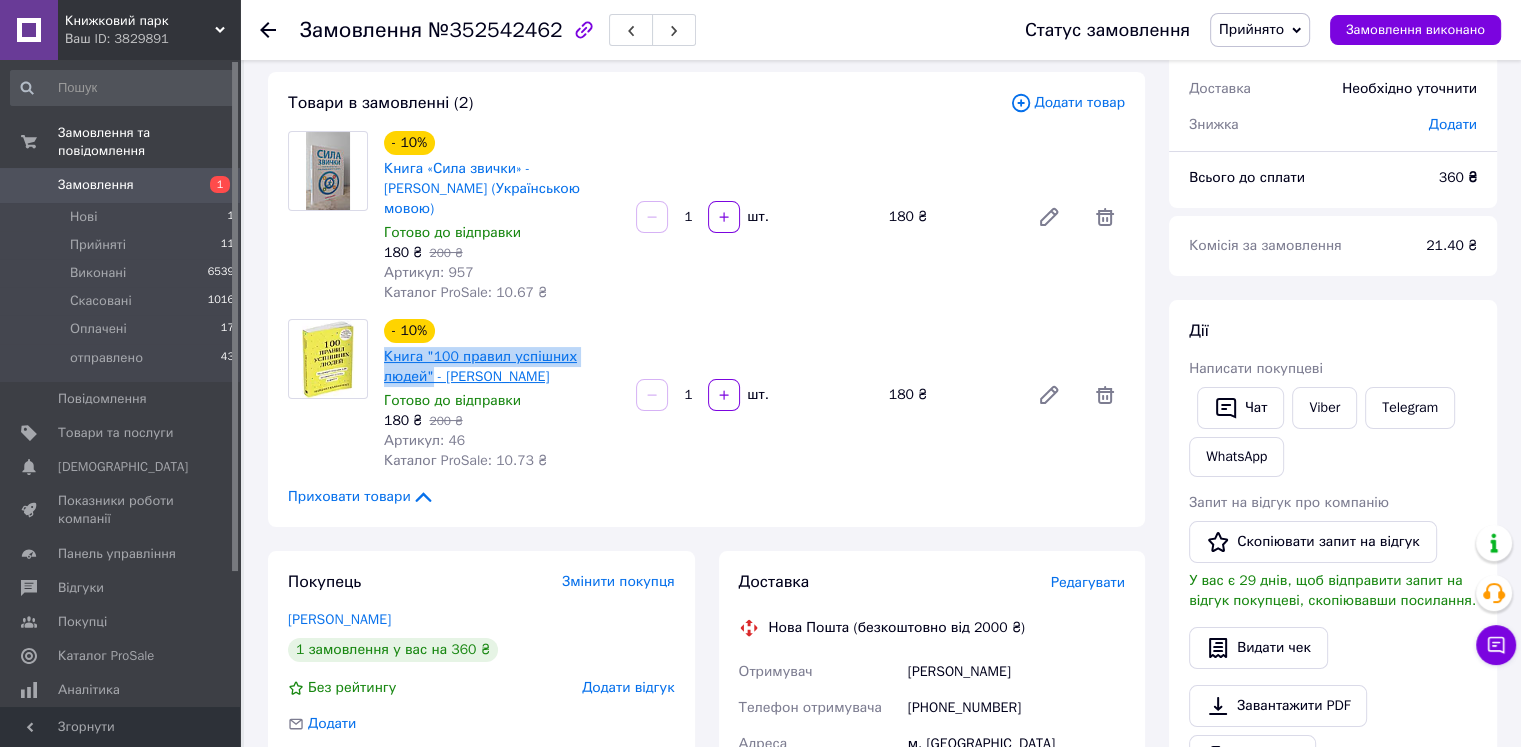 drag, startPoint x: 376, startPoint y: 335, endPoint x: 600, endPoint y: 333, distance: 224.00893 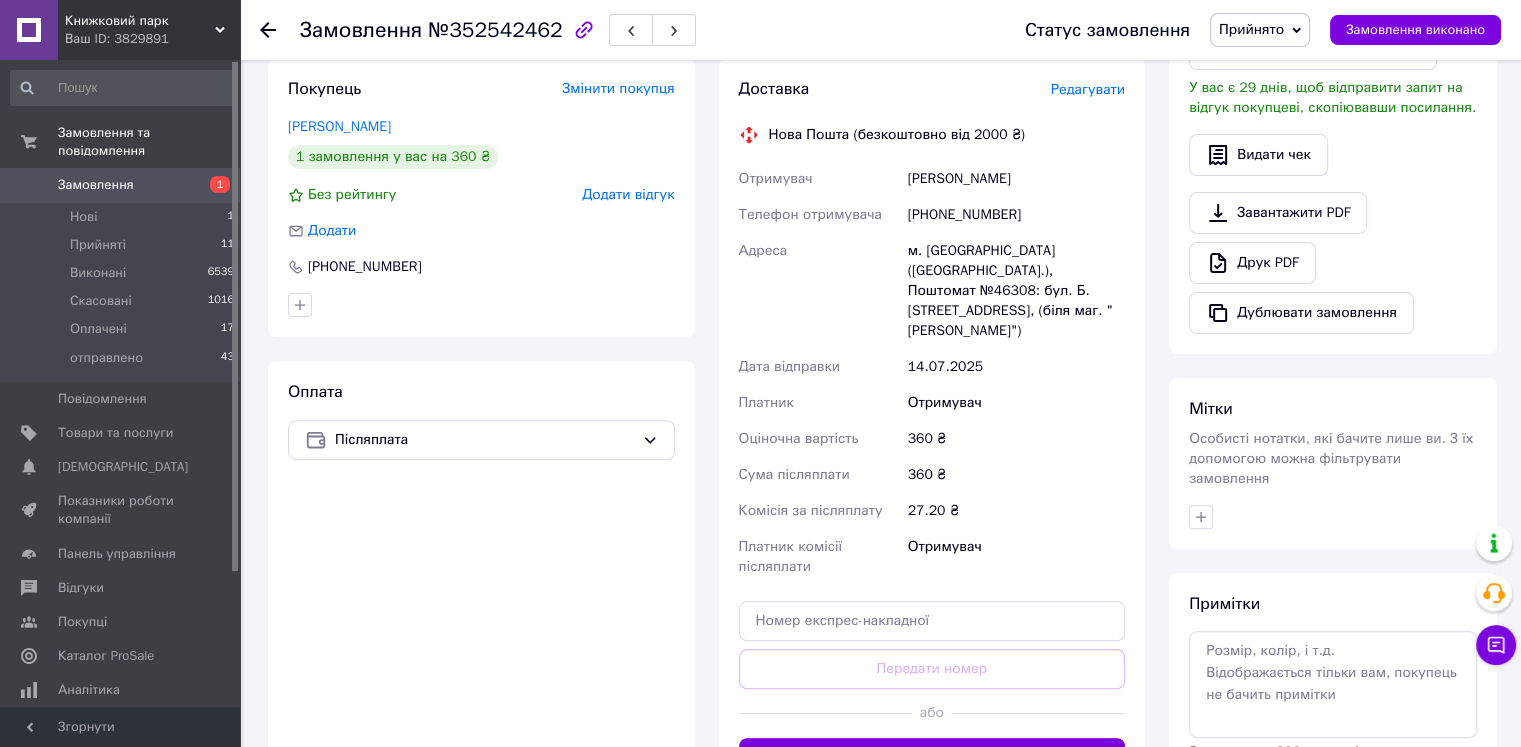 scroll, scrollTop: 600, scrollLeft: 0, axis: vertical 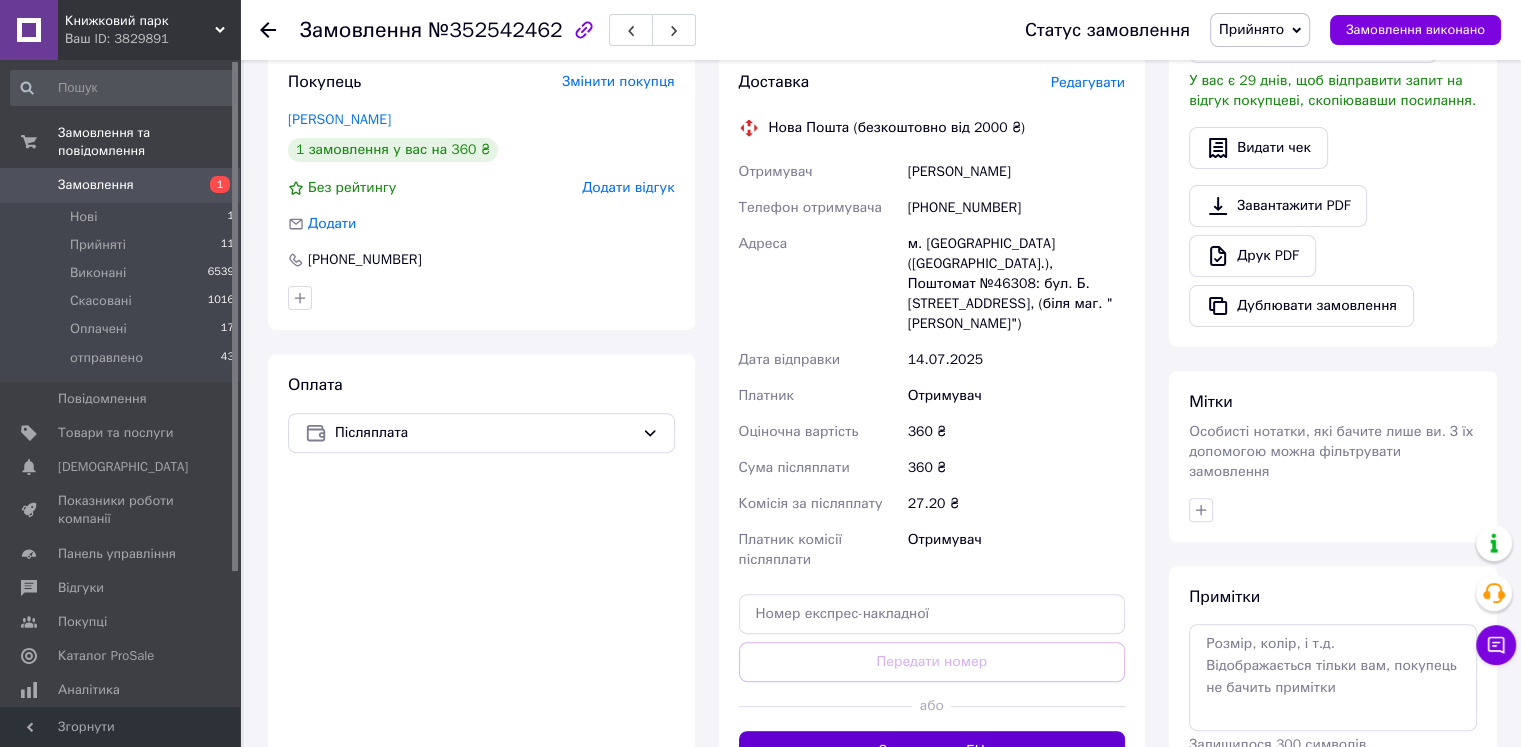 click on "Згенерувати ЕН" at bounding box center (932, 751) 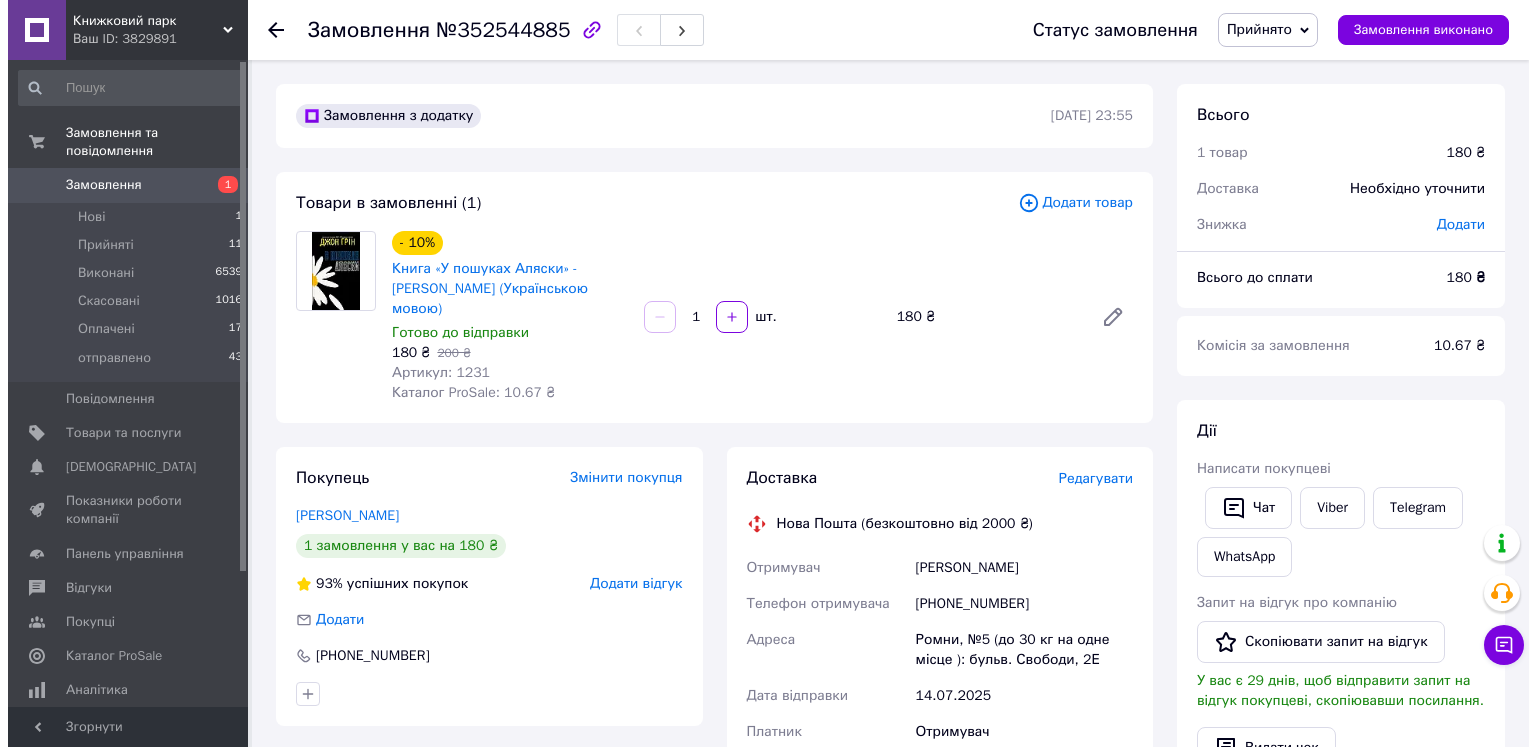 scroll, scrollTop: 0, scrollLeft: 0, axis: both 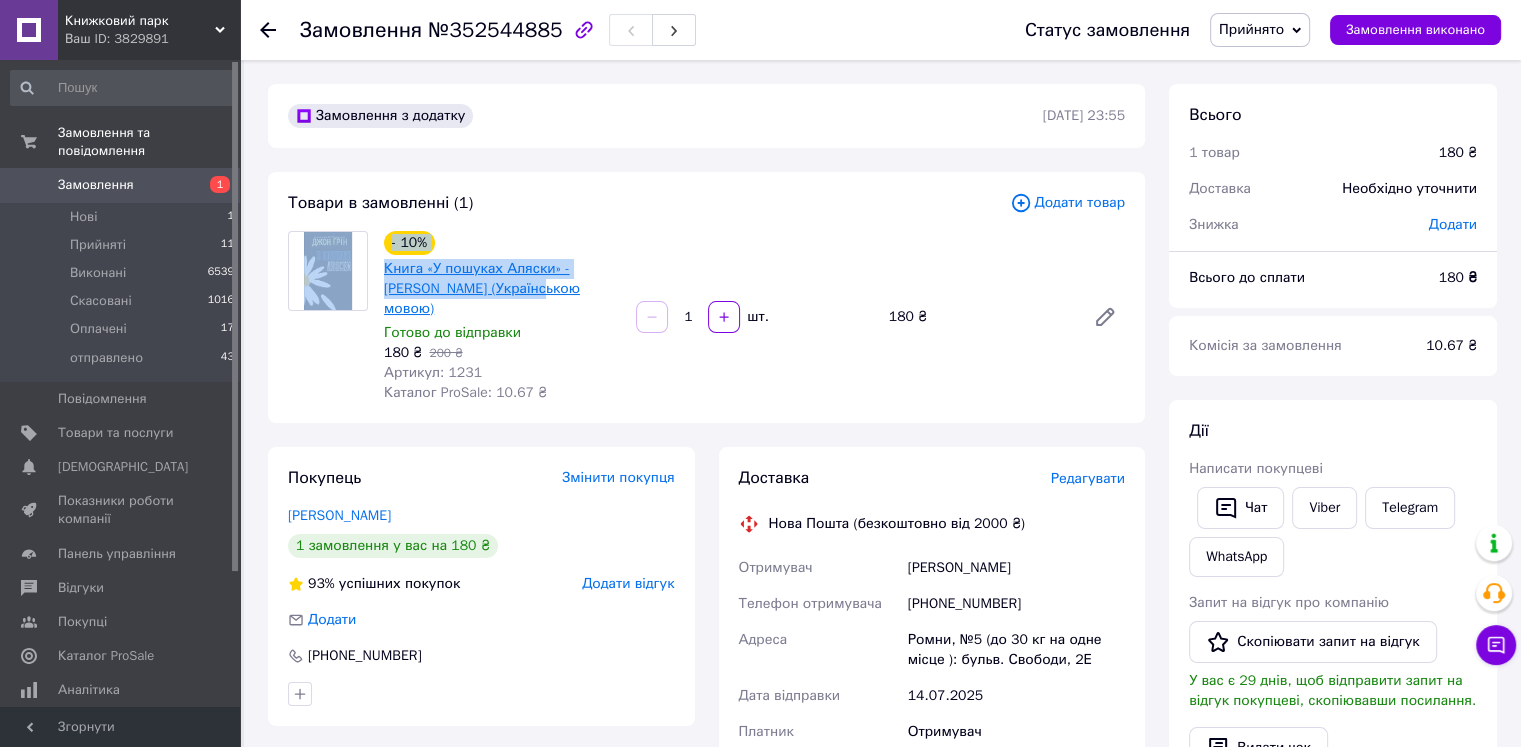 drag, startPoint x: 375, startPoint y: 266, endPoint x: 504, endPoint y: 247, distance: 130.39172 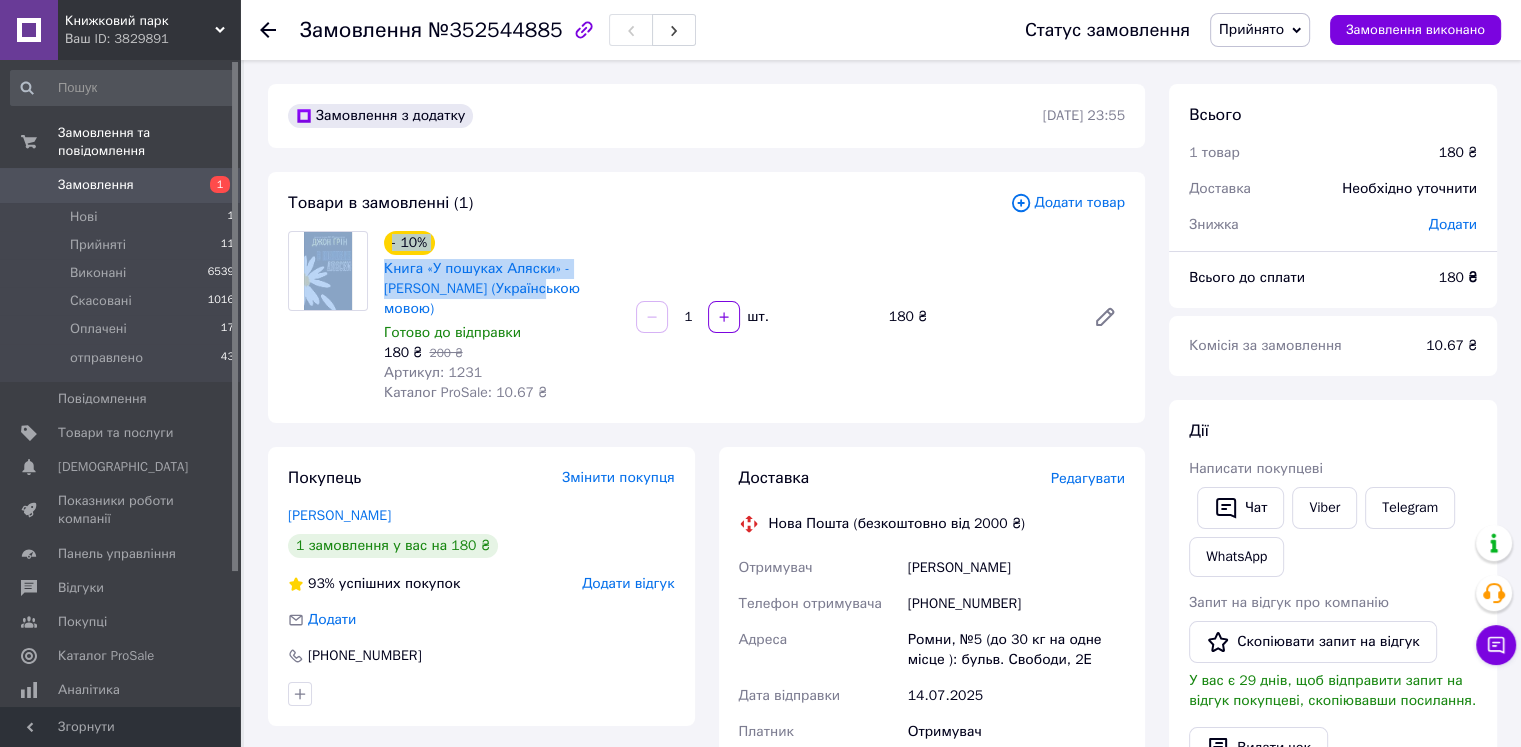 click on "- 10% Книга «У пошуках Аляски» - [PERSON_NAME] (Українською мовою) Готово до відправки 180 ₴   200 ₴ Артикул: 1231 Каталог ProSale: 10.67 ₴  1   шт. 180 ₴" at bounding box center [706, 317] 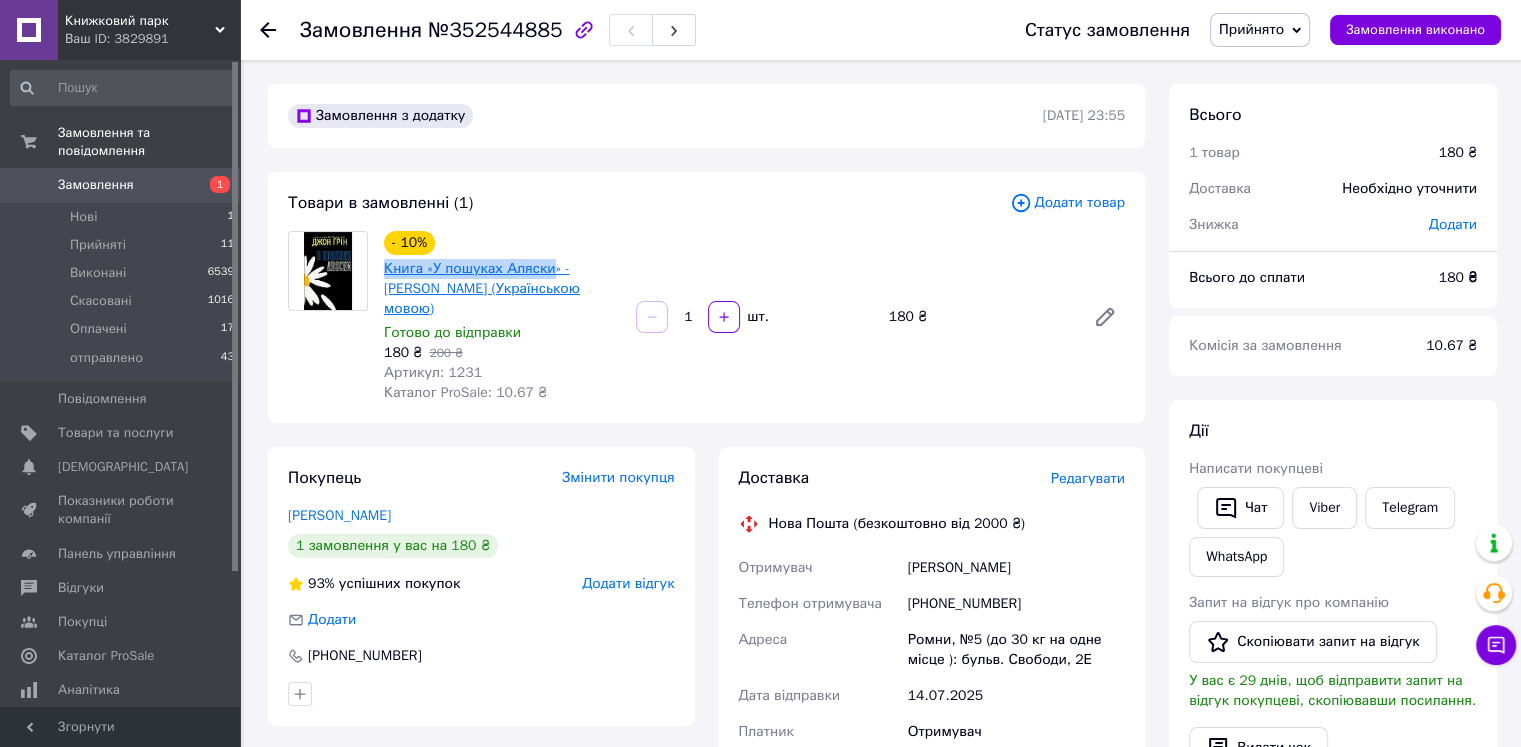 drag, startPoint x: 380, startPoint y: 269, endPoint x: 546, endPoint y: 270, distance: 166.003 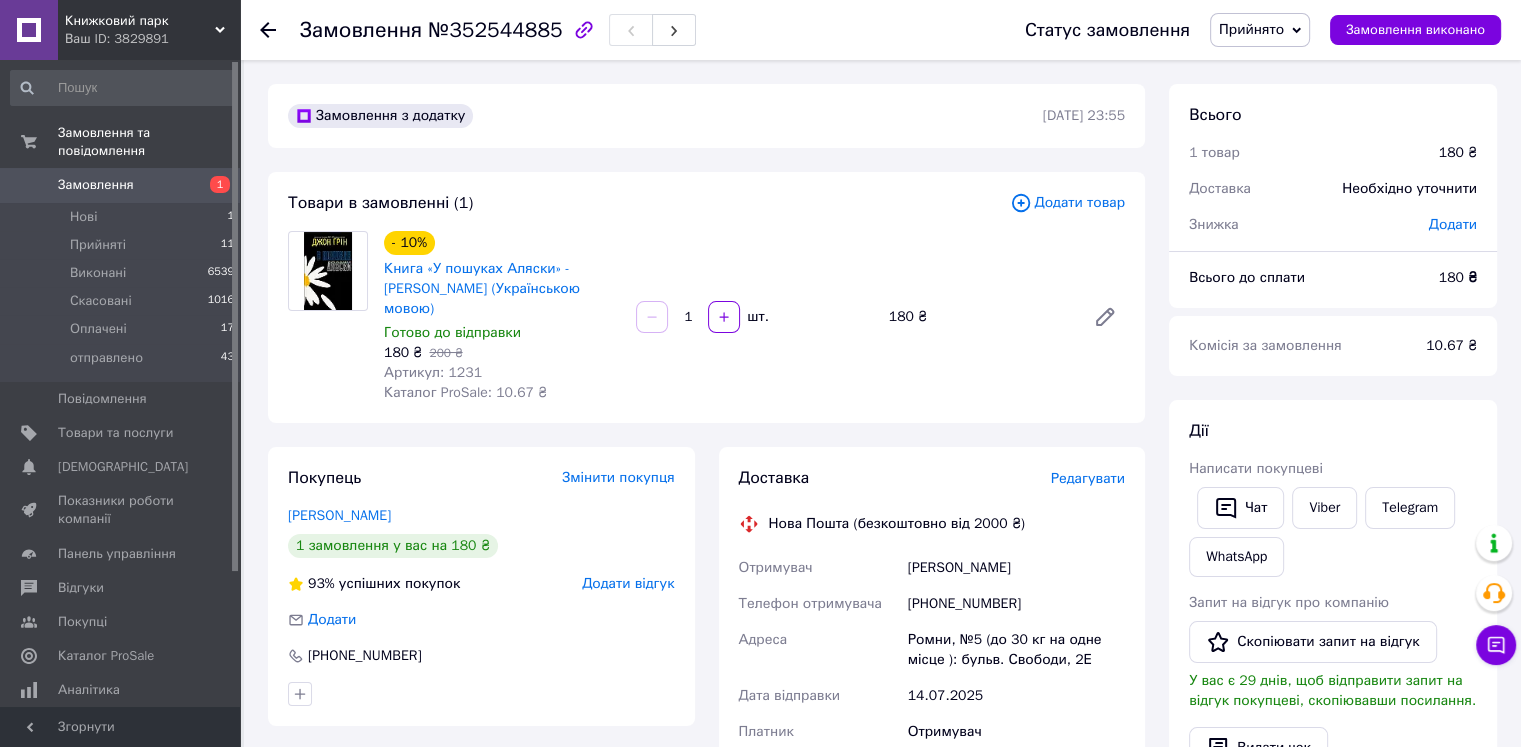 click on "Редагувати" at bounding box center (1088, 478) 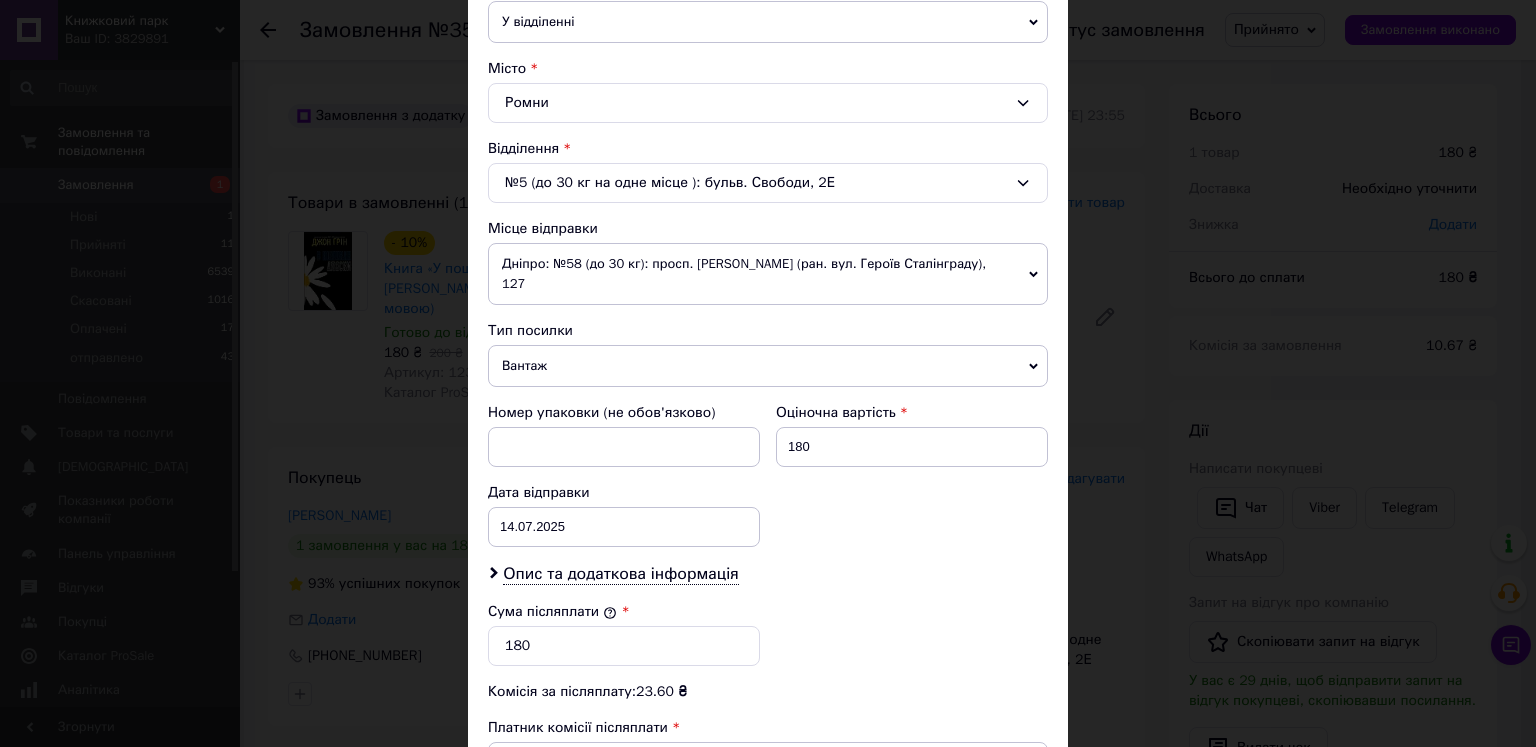 scroll, scrollTop: 700, scrollLeft: 0, axis: vertical 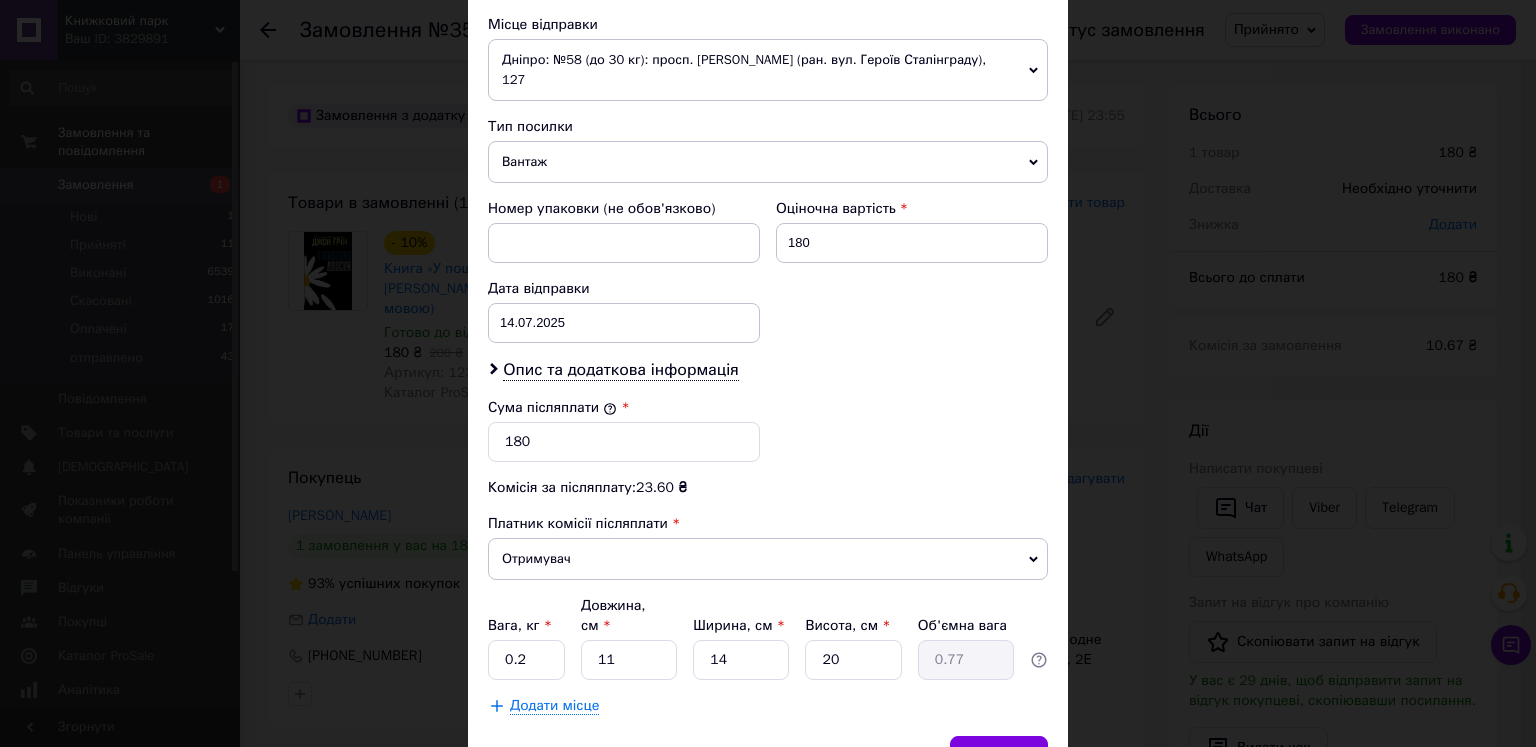 click on "Вантаж" at bounding box center [768, 162] 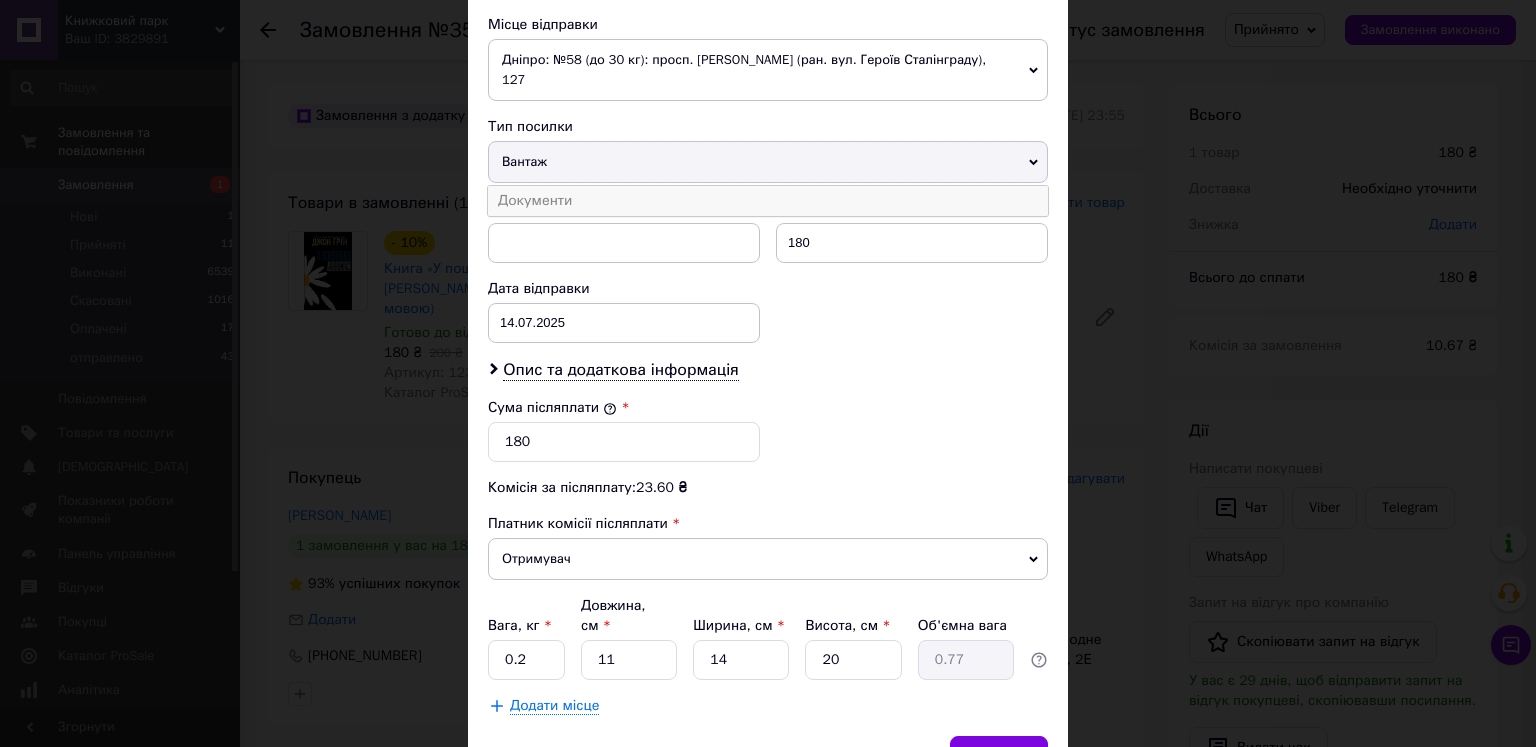 click on "Документи" at bounding box center (768, 201) 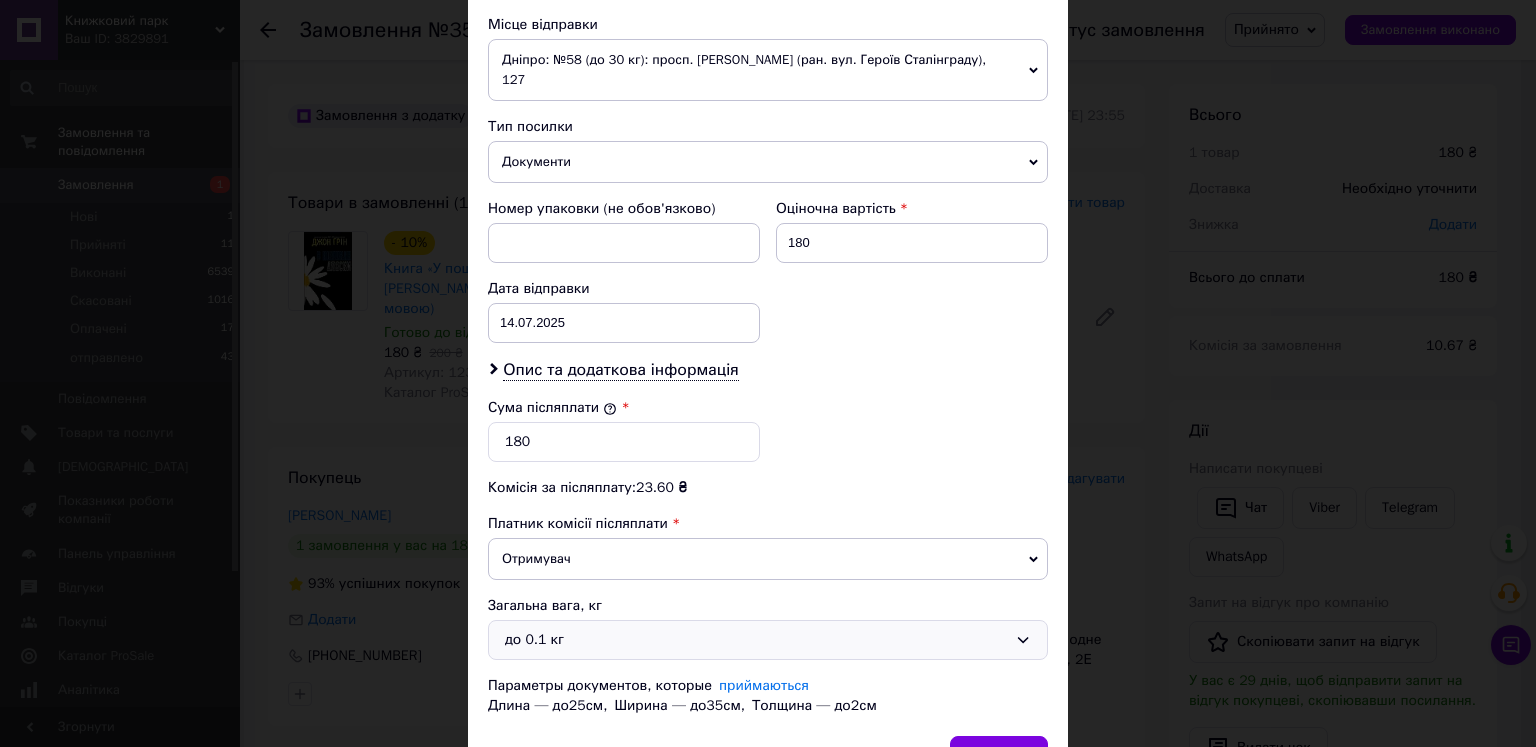 click on "до 0.1 кг" at bounding box center [768, 640] 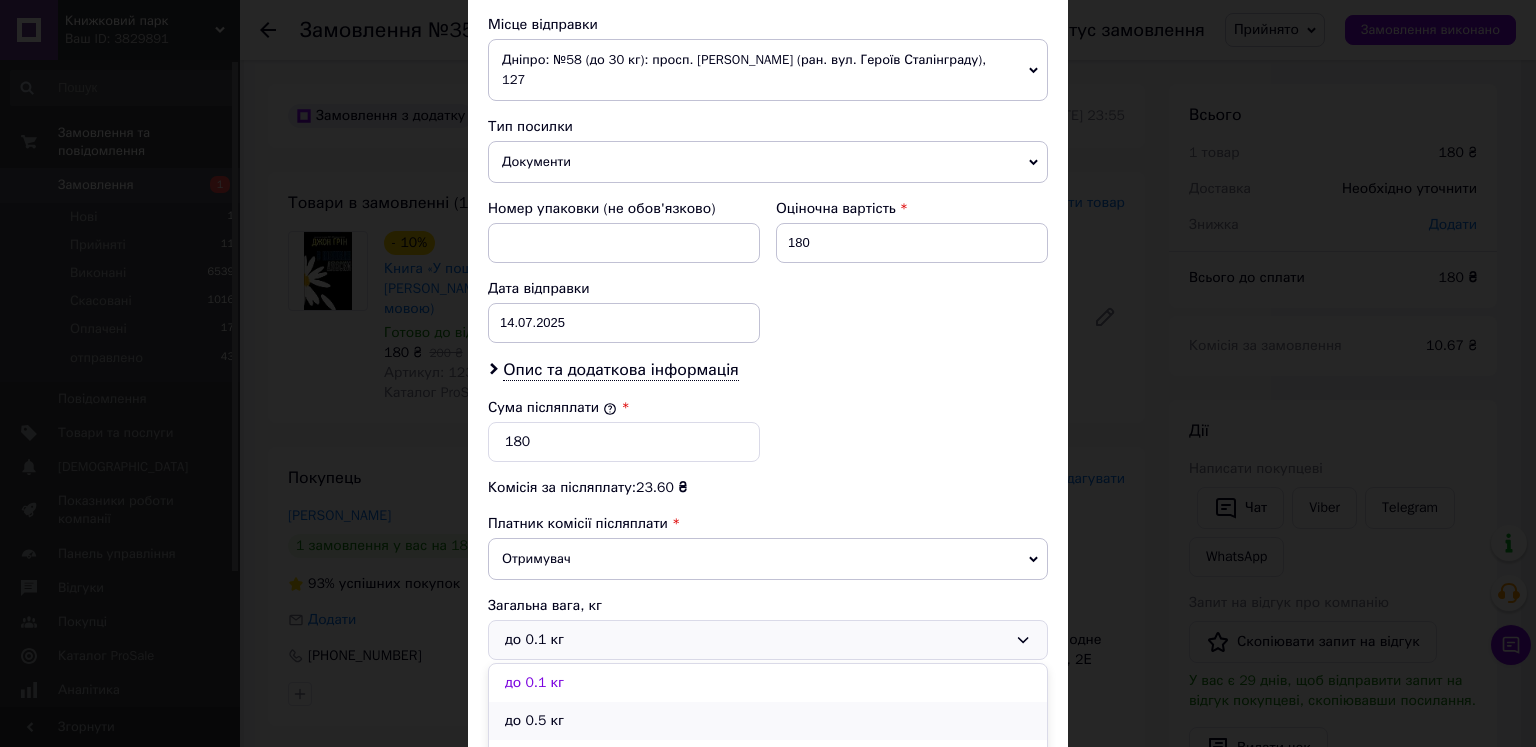 click on "до 0.5 кг" at bounding box center [768, 721] 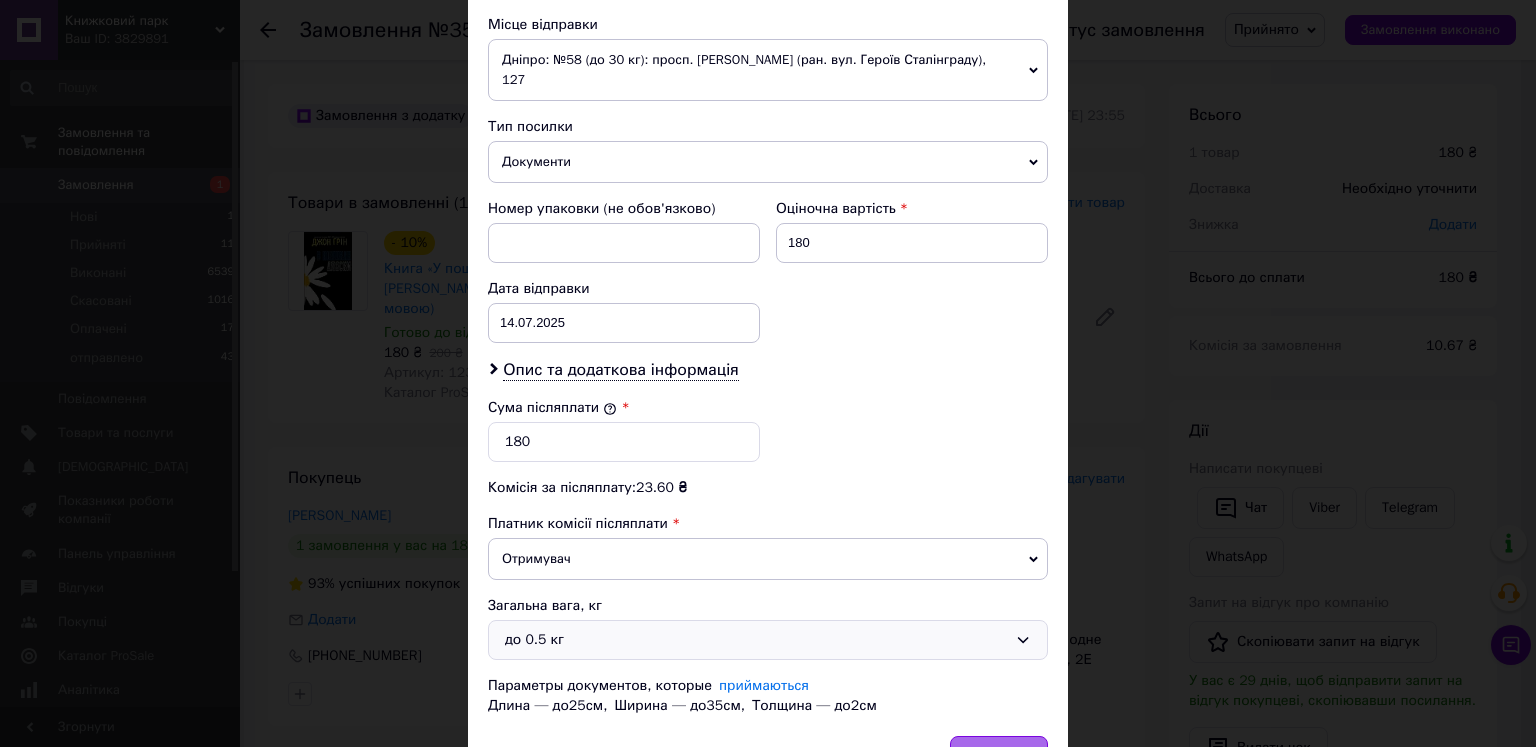 click on "Зберегти" at bounding box center [999, 756] 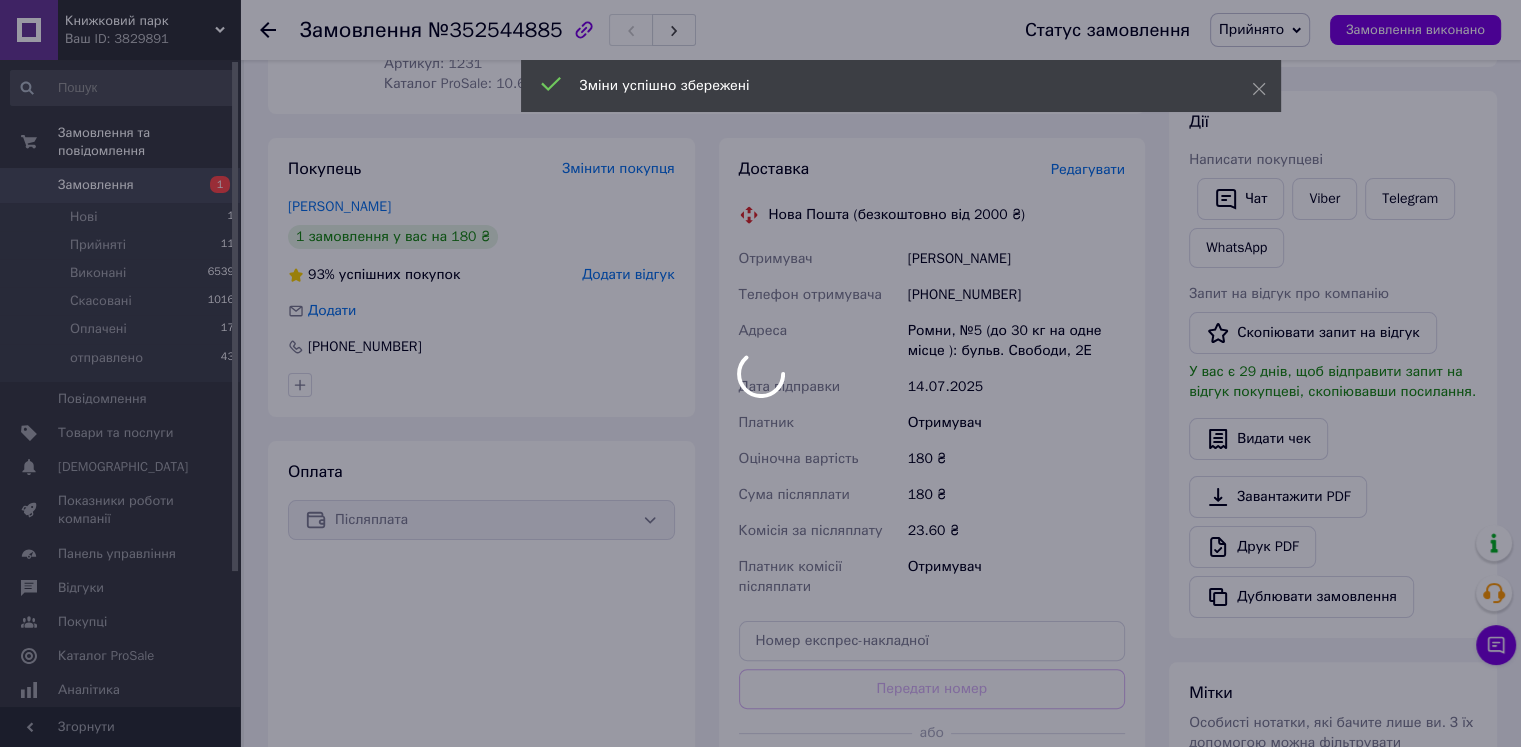 scroll, scrollTop: 400, scrollLeft: 0, axis: vertical 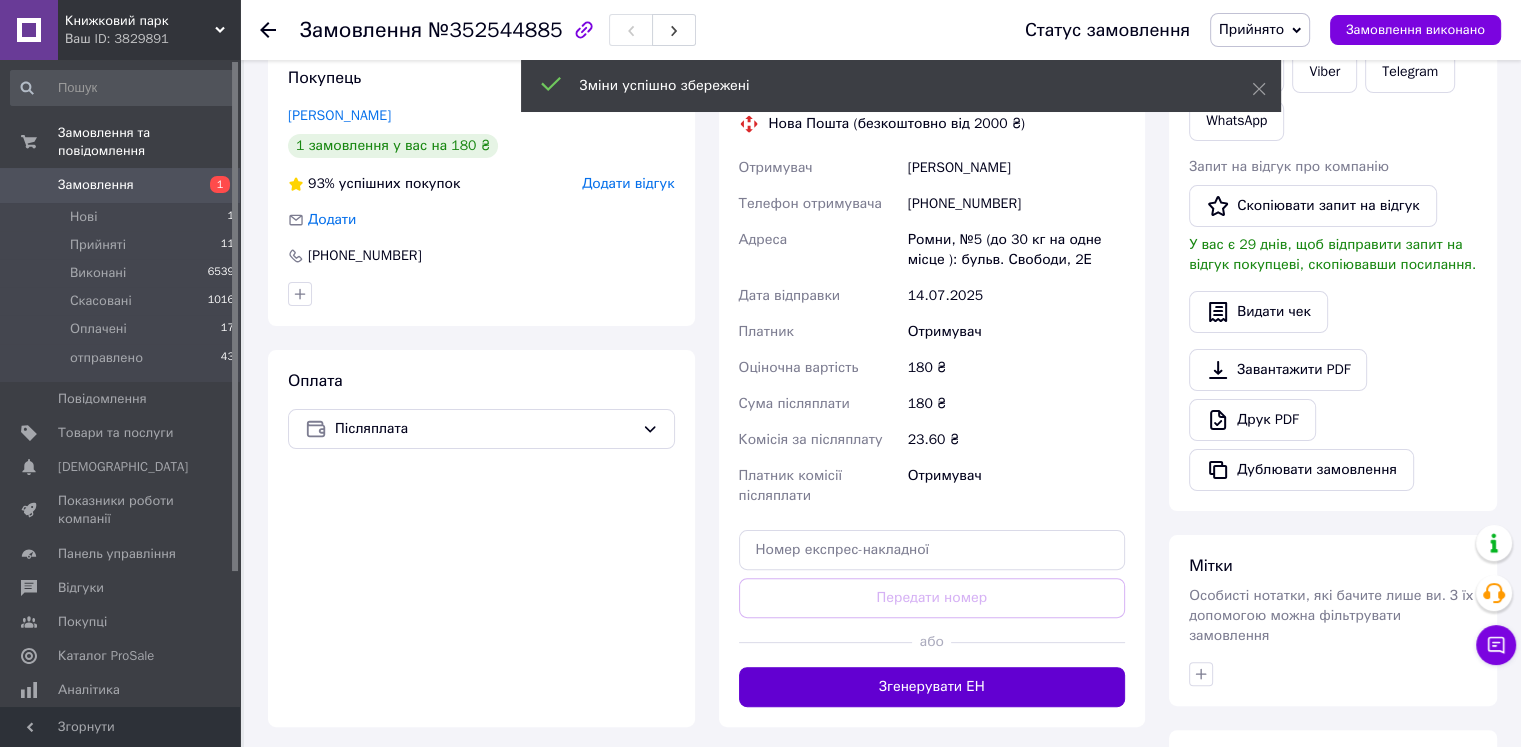 click on "Згенерувати ЕН" at bounding box center [932, 687] 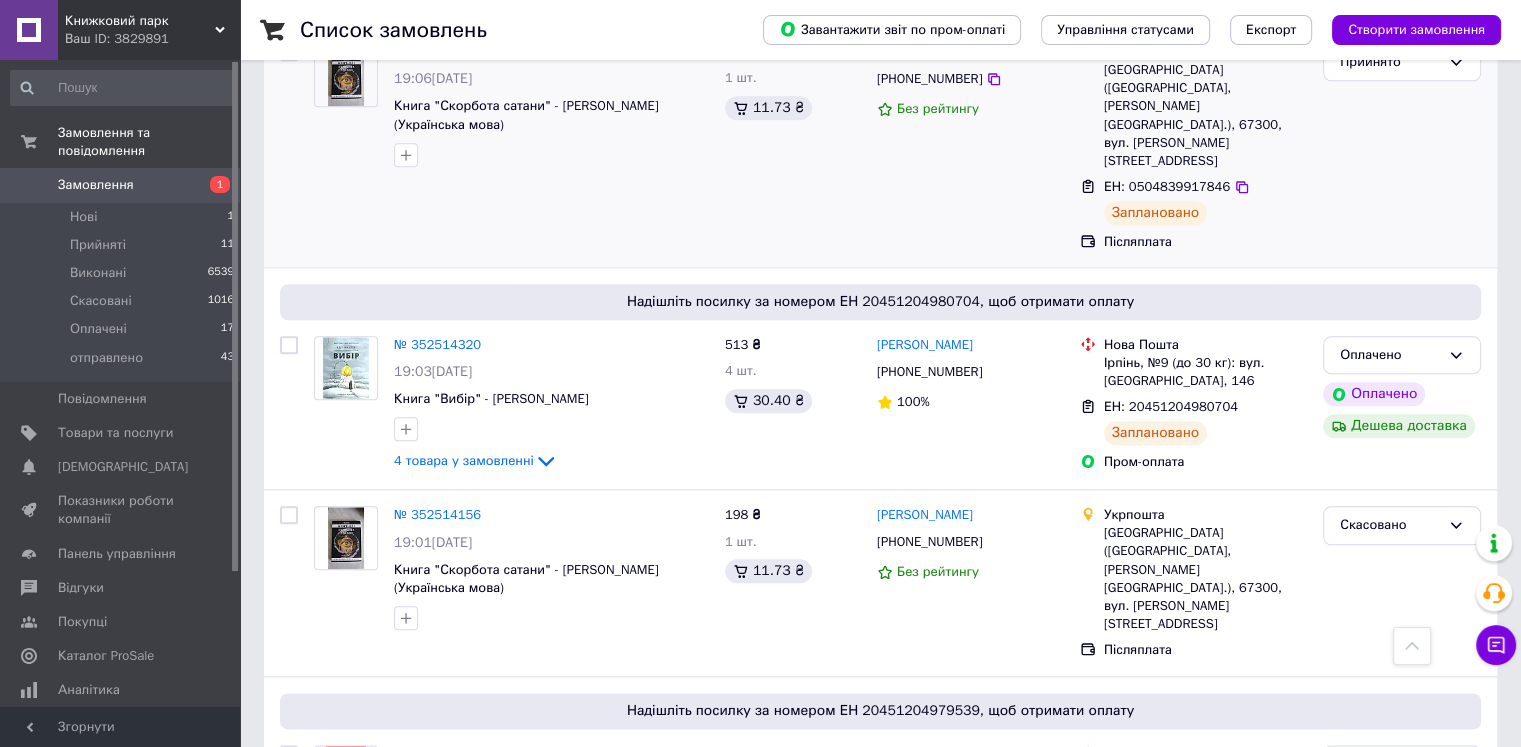 scroll, scrollTop: 2200, scrollLeft: 0, axis: vertical 